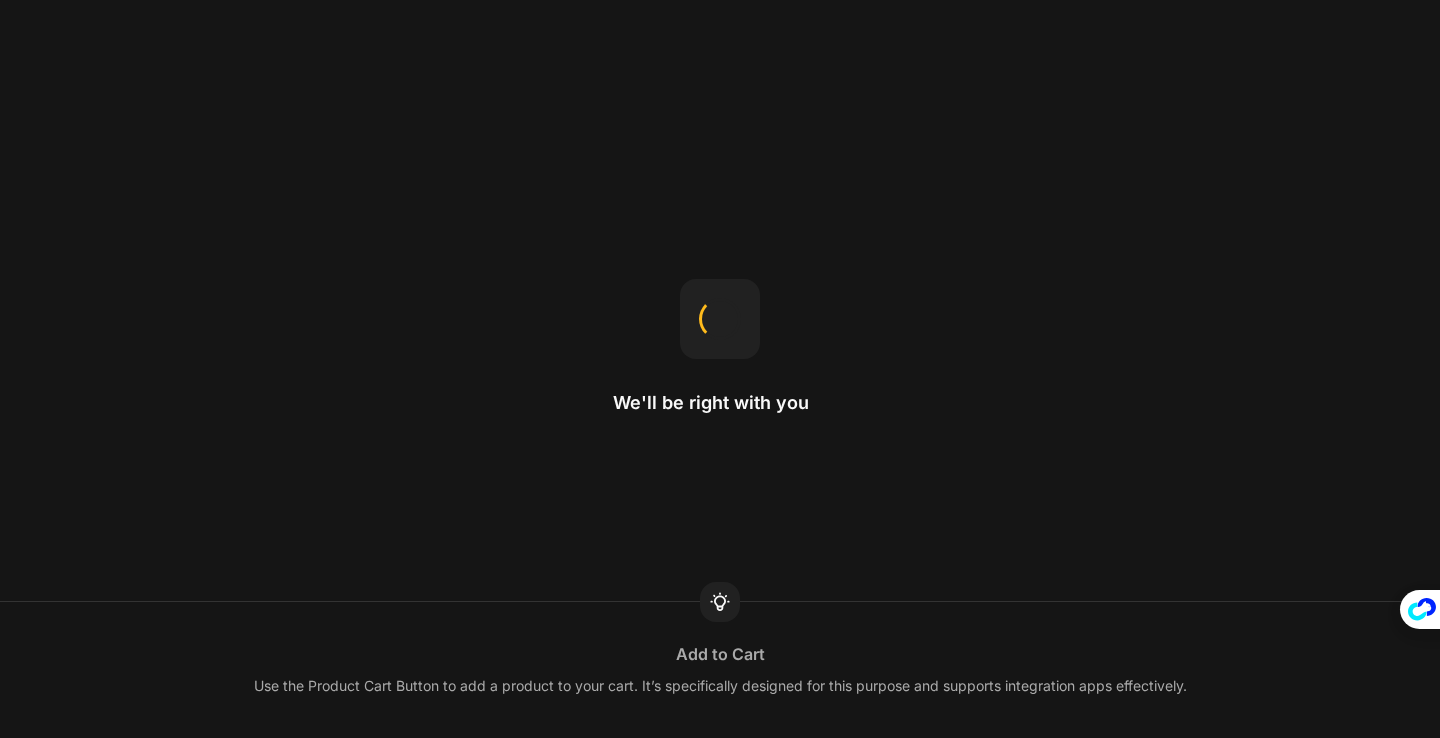 scroll, scrollTop: 0, scrollLeft: 0, axis: both 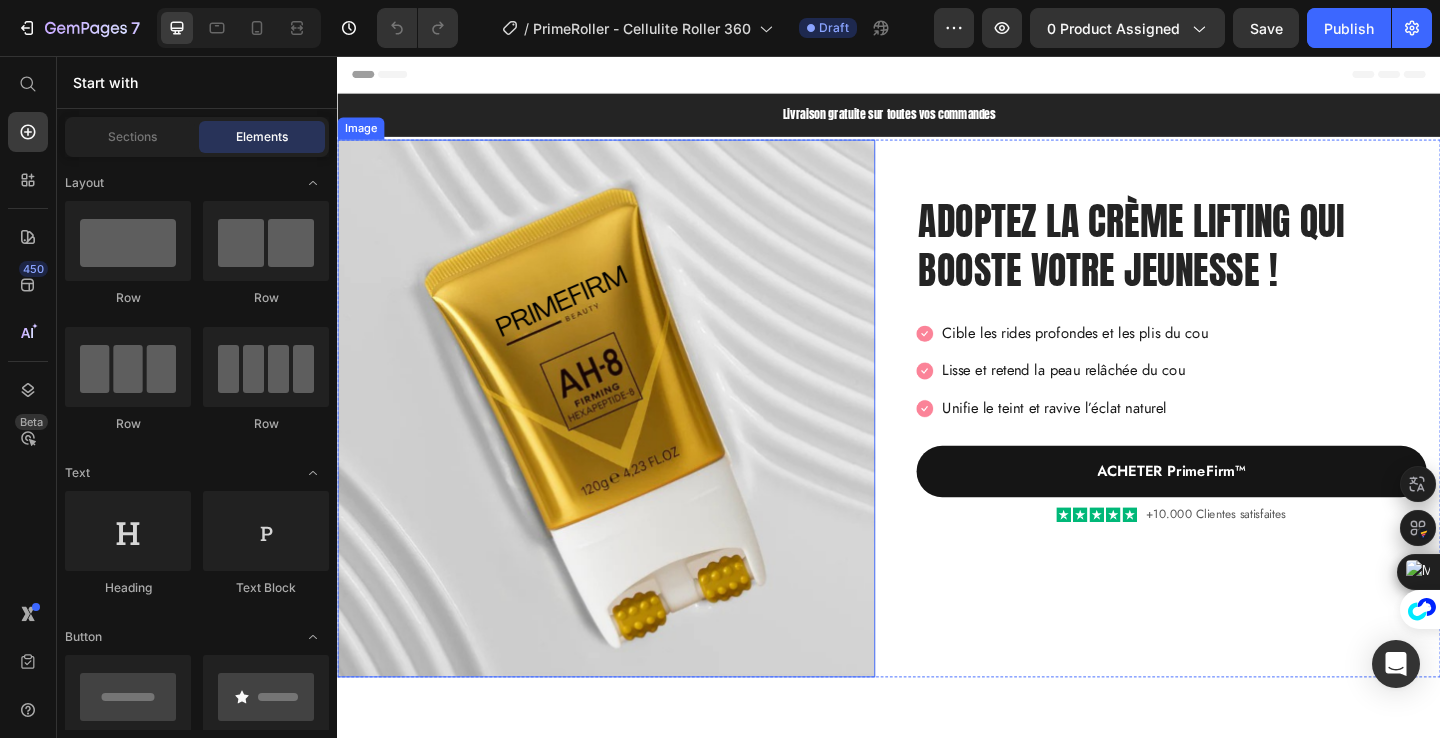 click at bounding box center (629, 439) 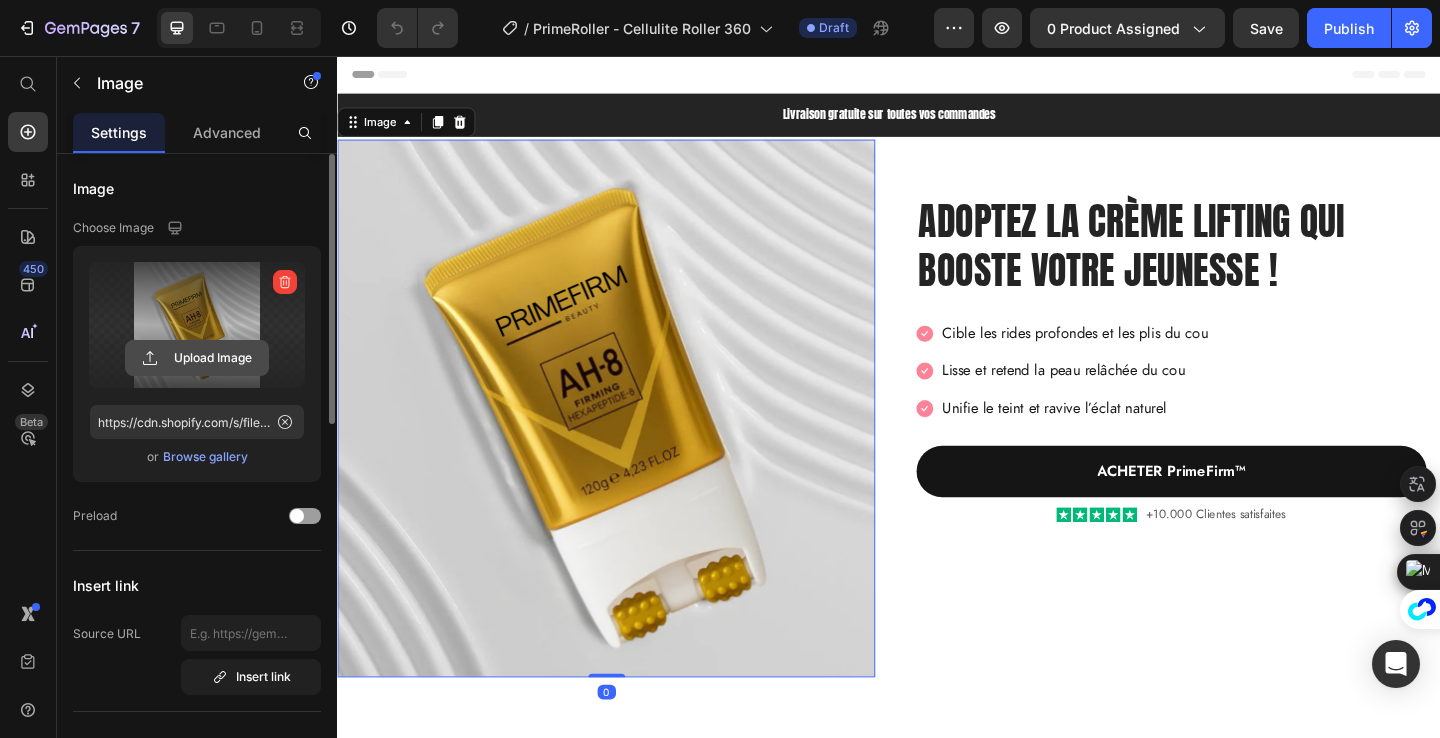 click 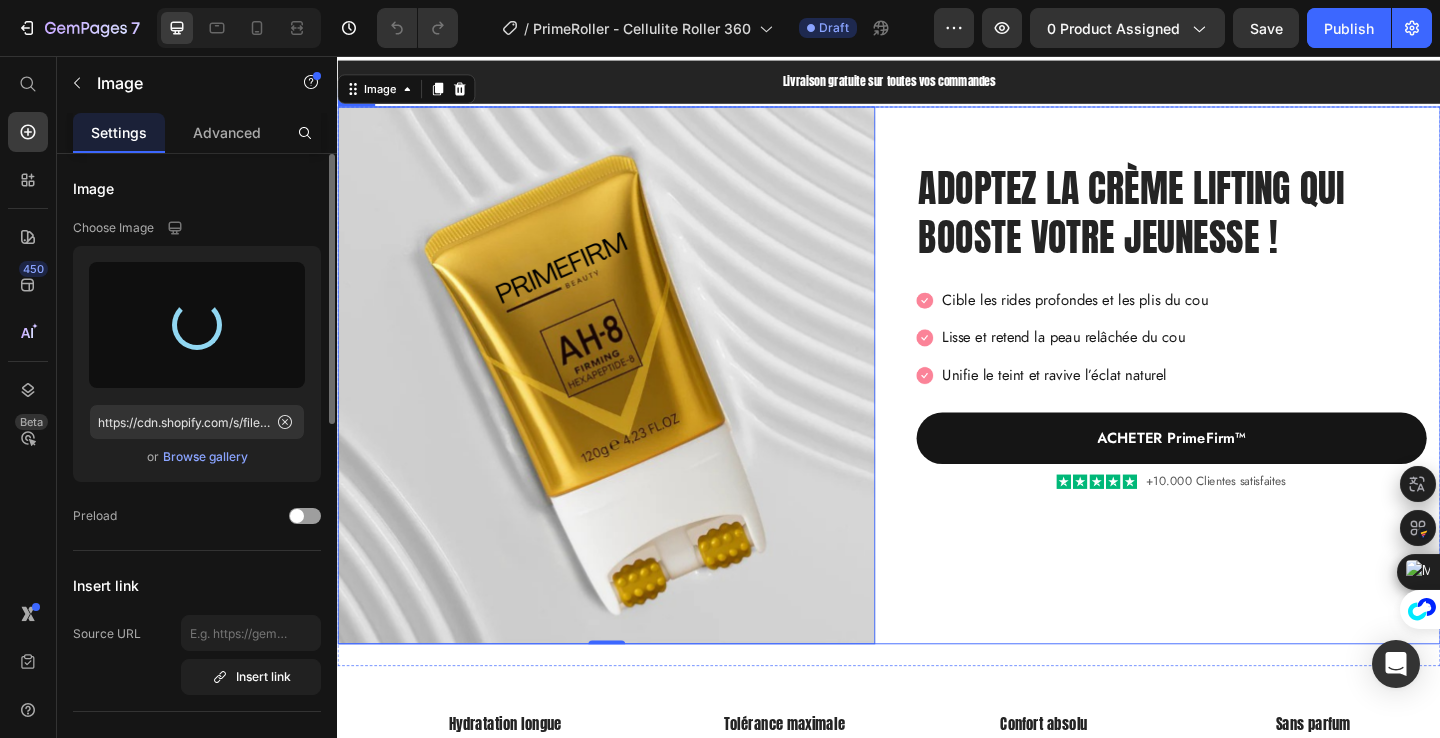 scroll, scrollTop: 0, scrollLeft: 0, axis: both 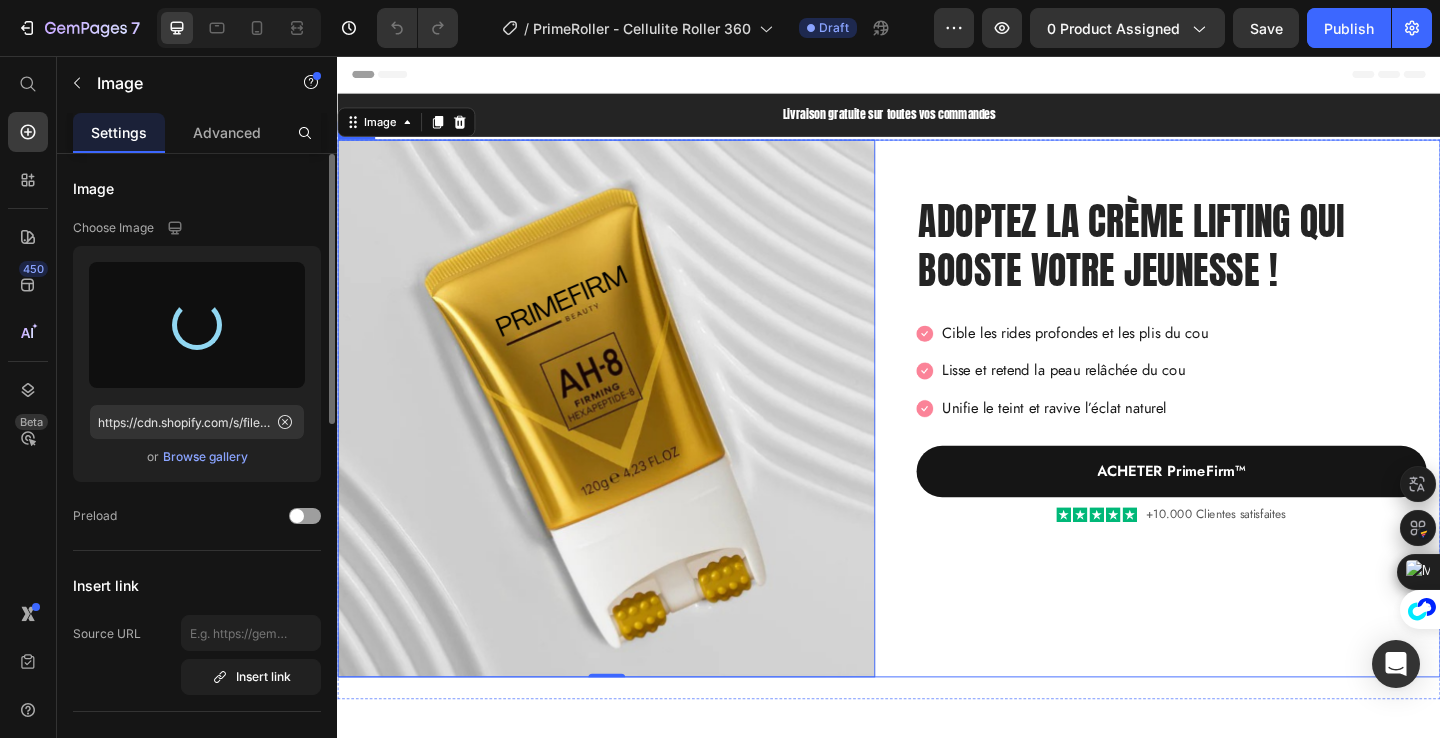 type on "https://cdn.shopify.com/s/files/1/0713/3557/5778/files/gempages_531932412842607509-d21b7226-33b3-436e-9b94-ac2eb67212f8.jpg" 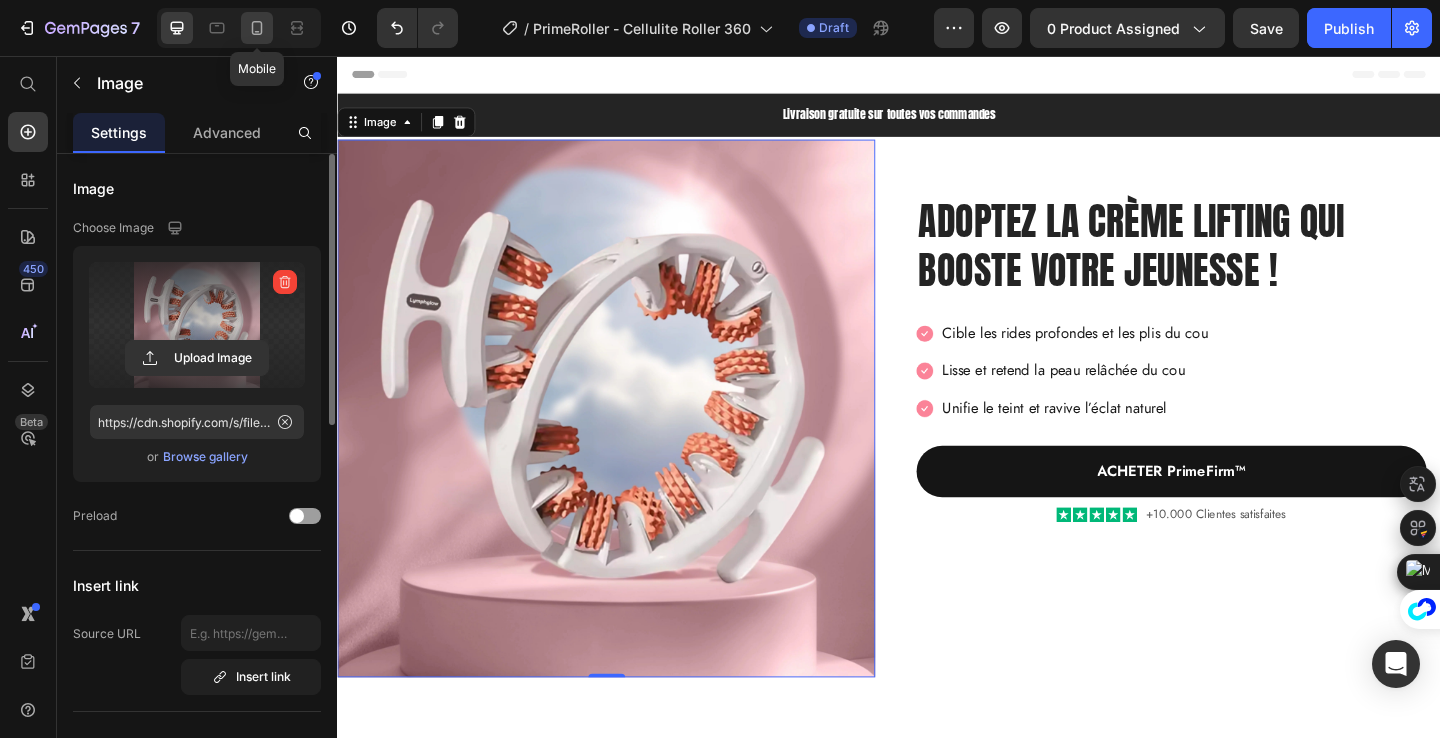 click 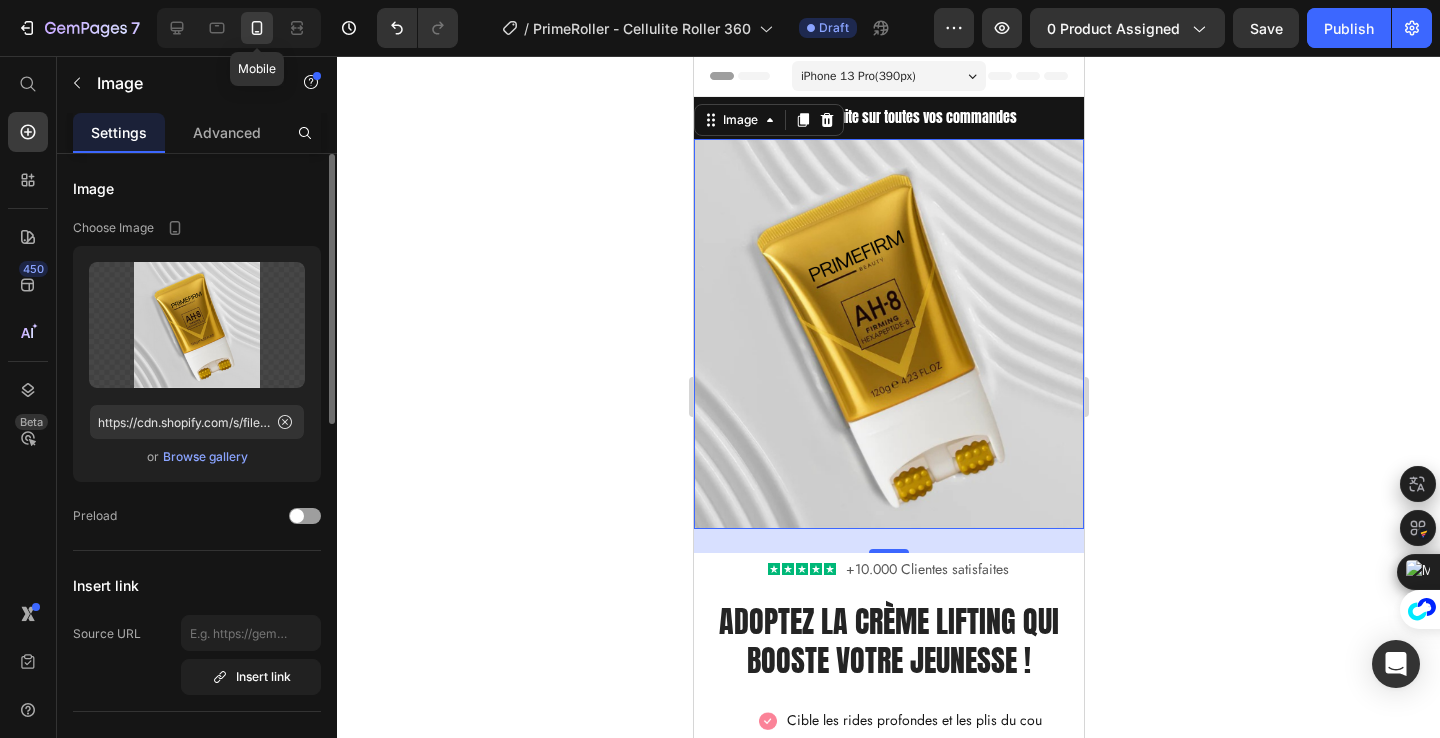 scroll, scrollTop: 13, scrollLeft: 0, axis: vertical 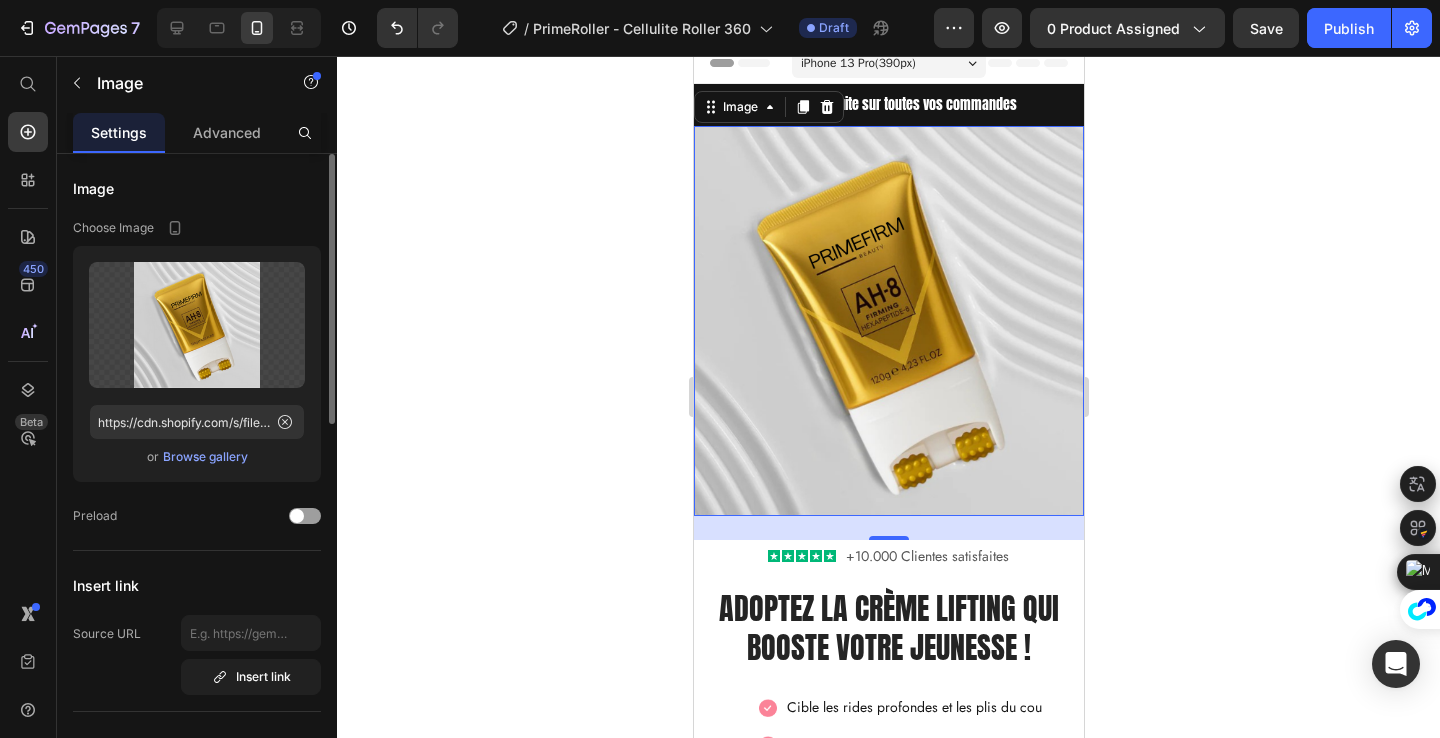 click at bounding box center [888, 321] 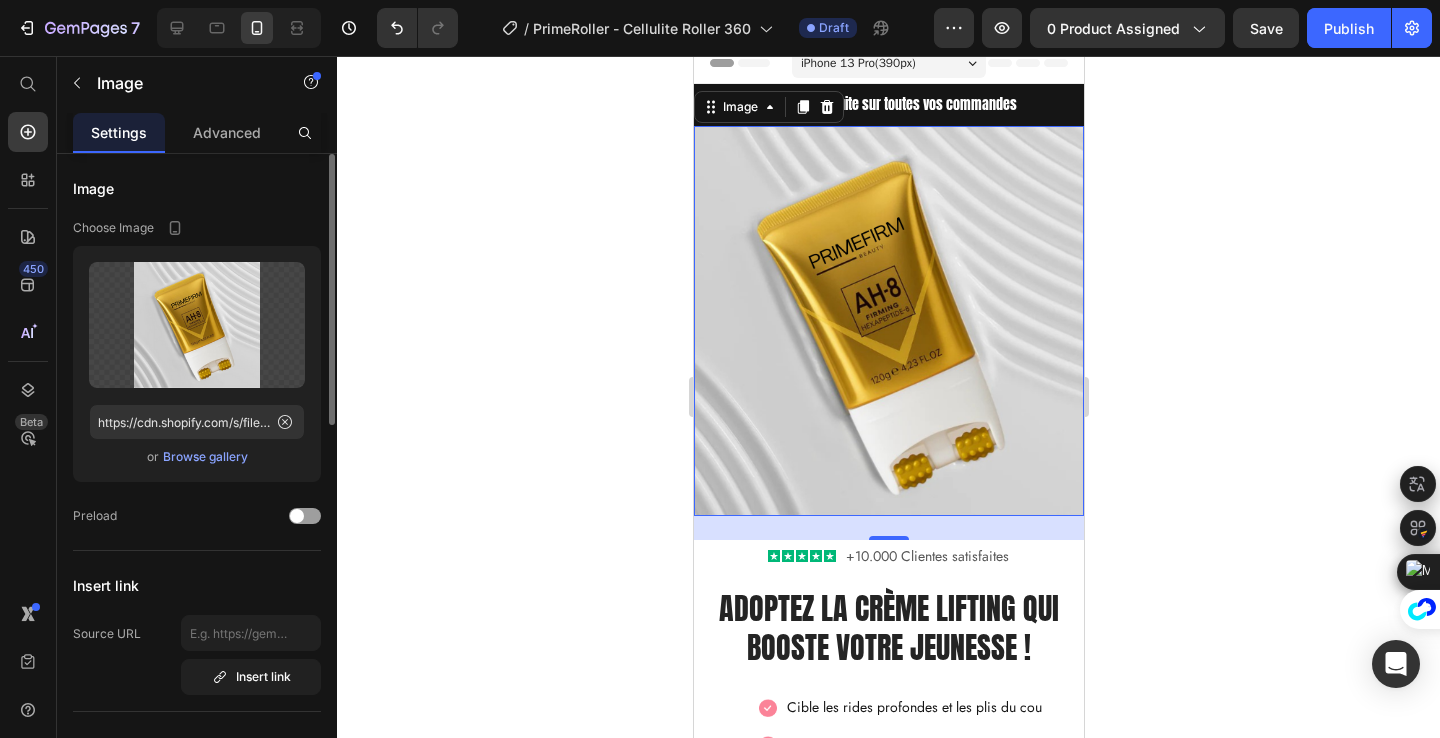 click on "Browse gallery" at bounding box center [205, 457] 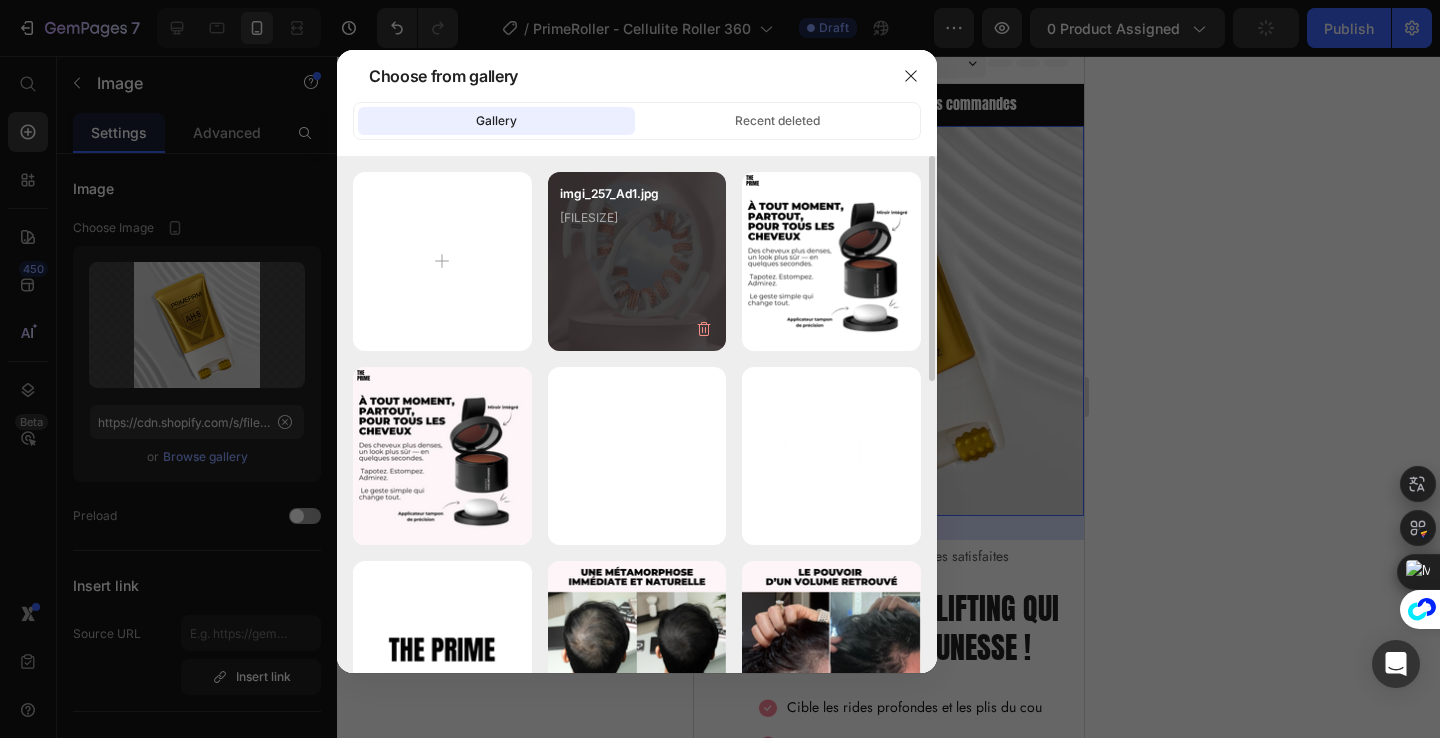 click on "imgi_257_Ad1.jpg [FILESIZE]" at bounding box center [637, 224] 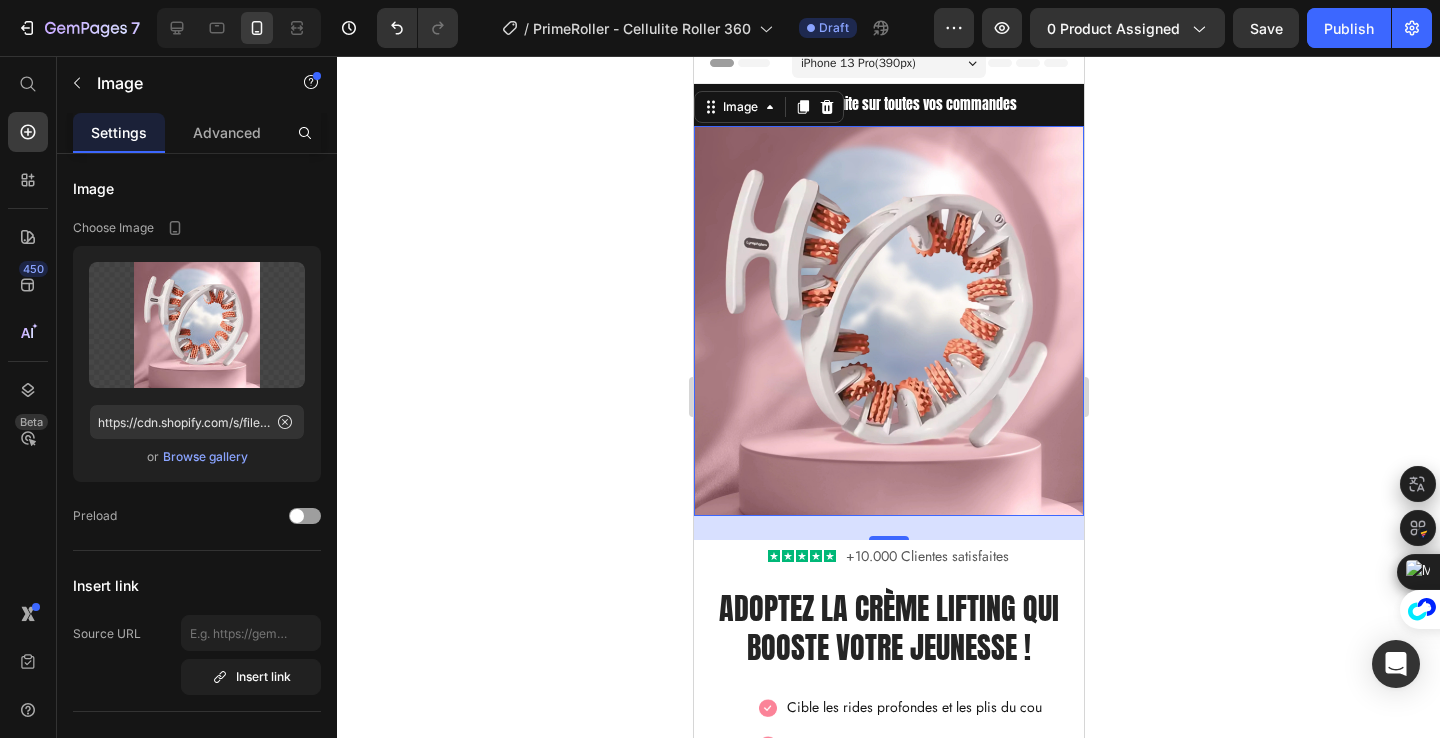 click 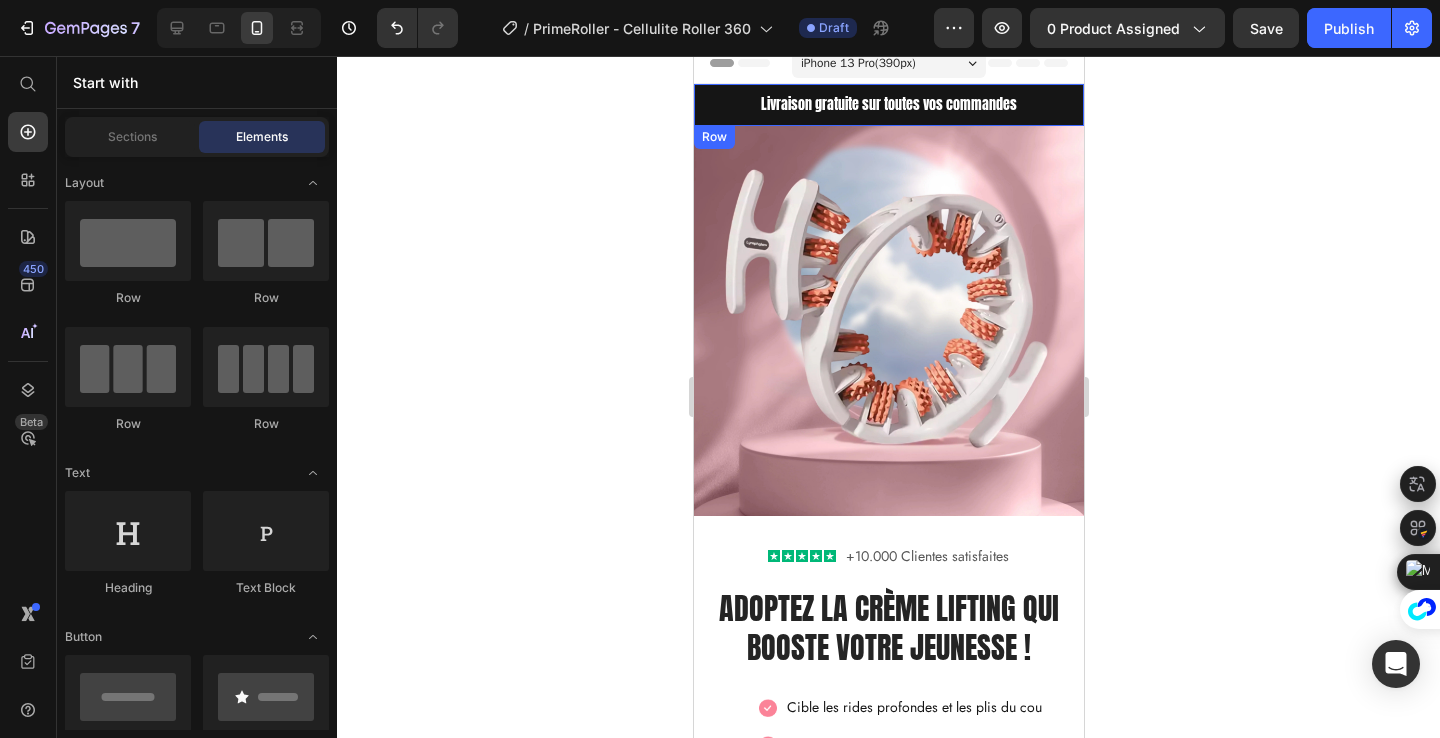 click on "Livraison gratuite sur toutes vos commandes Text Block Row" at bounding box center [888, 105] 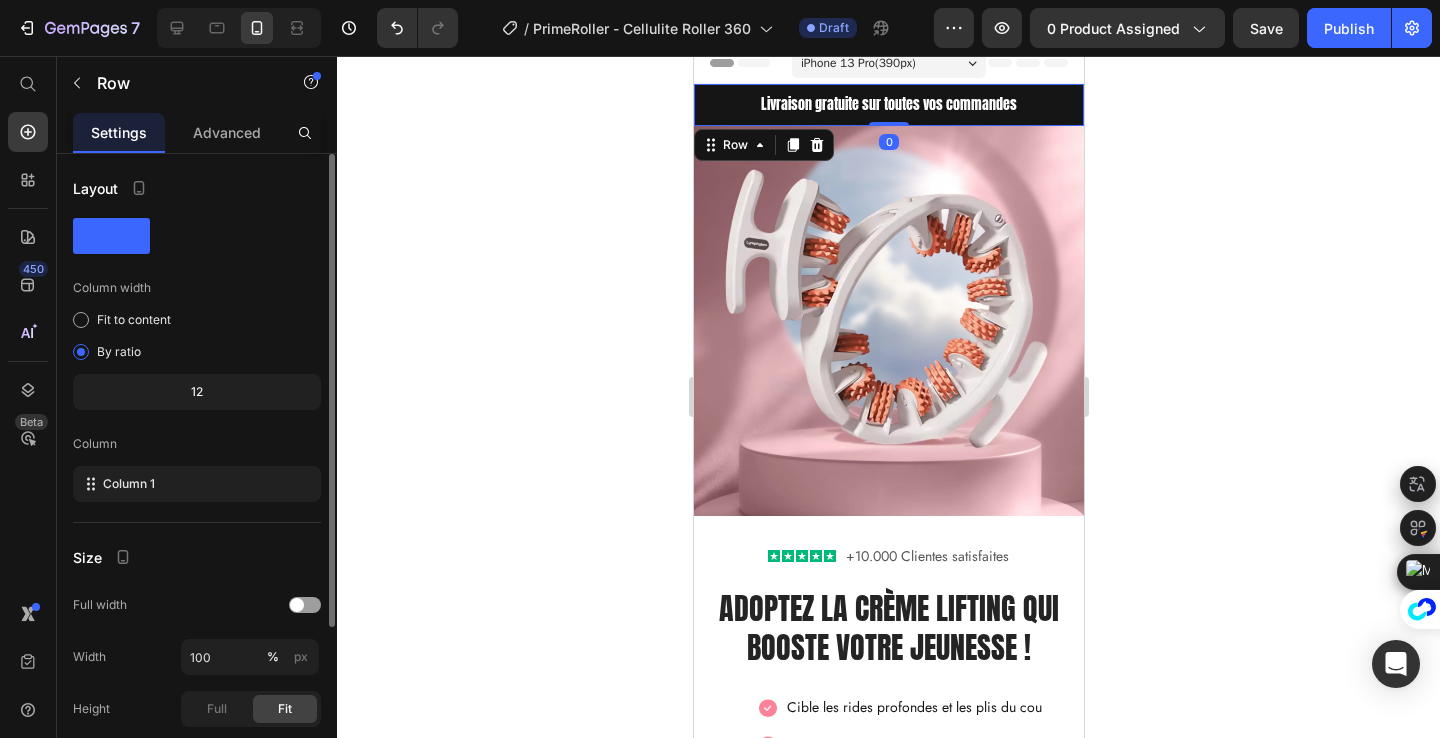 scroll, scrollTop: 227, scrollLeft: 0, axis: vertical 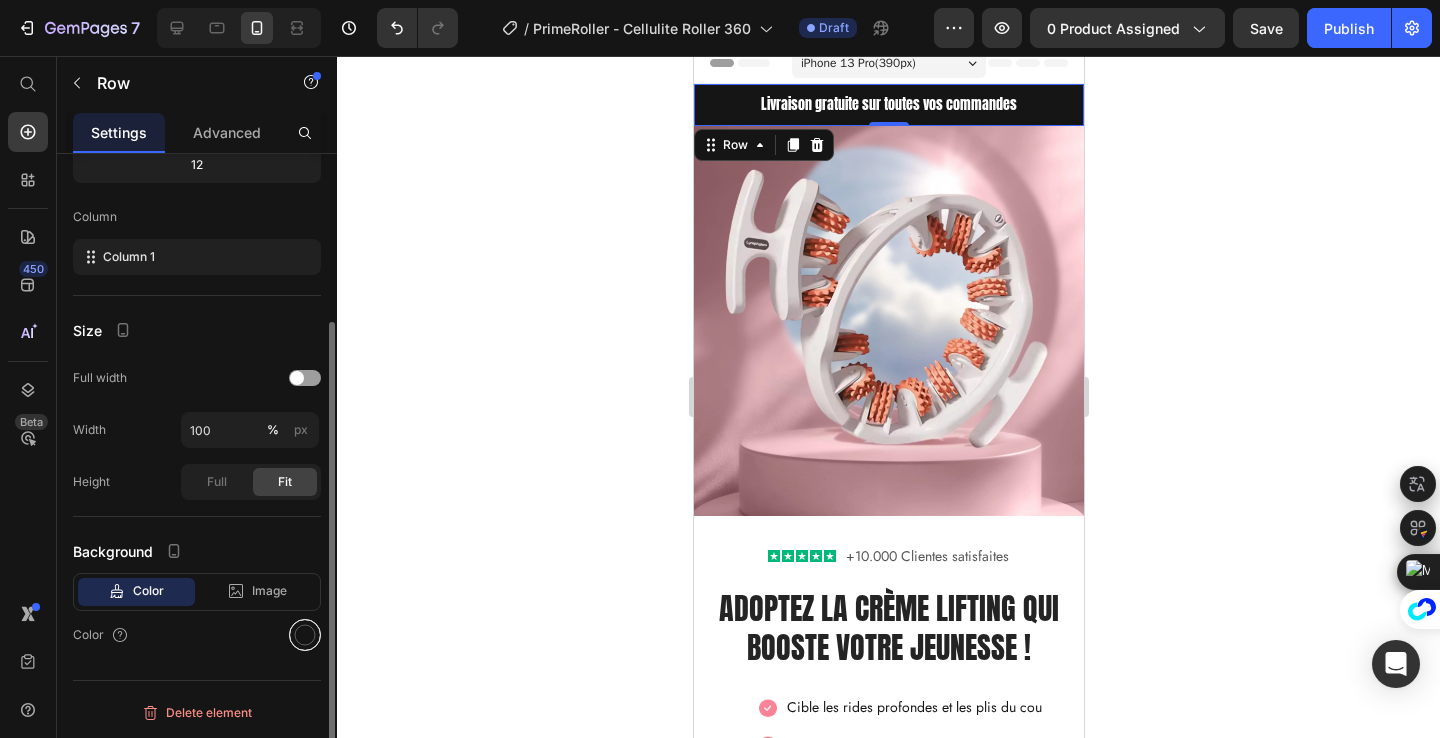 click at bounding box center [305, 635] 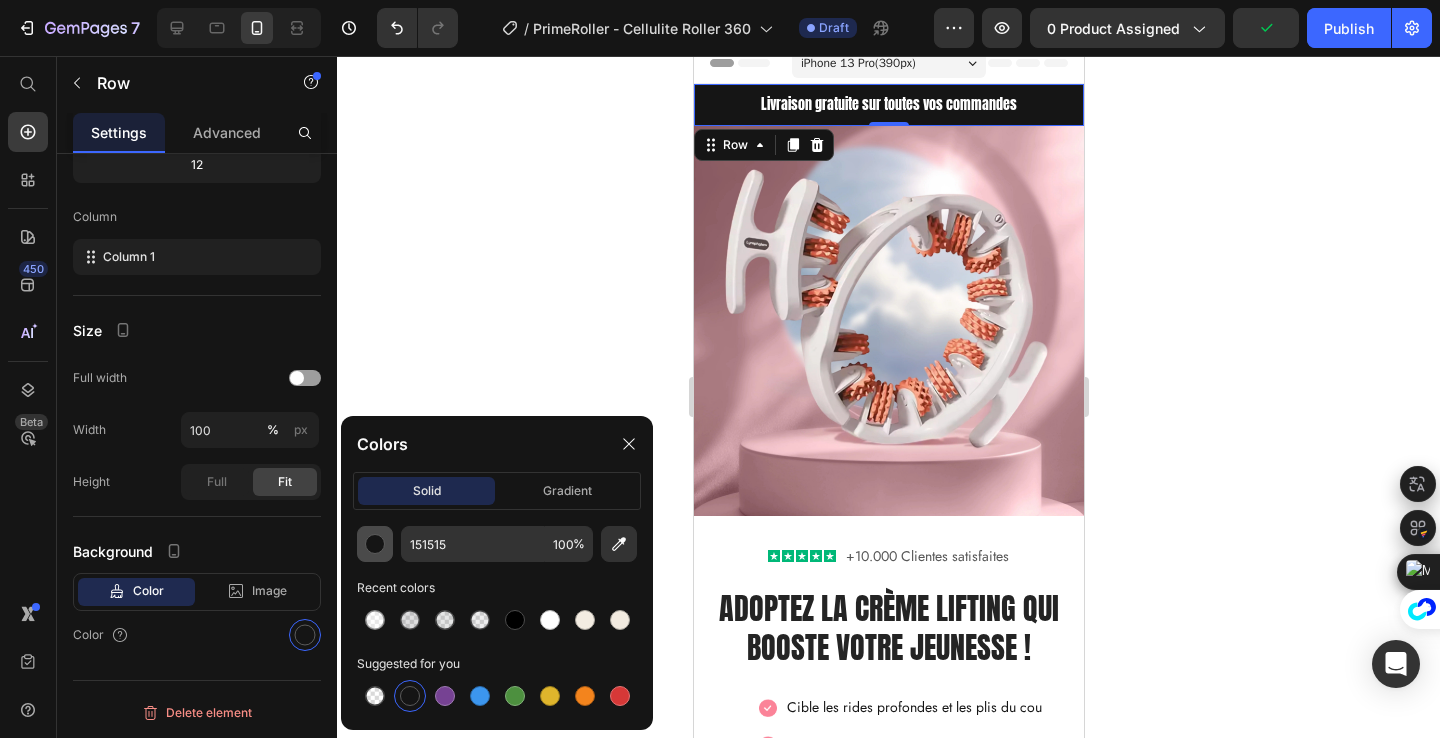click at bounding box center (375, 544) 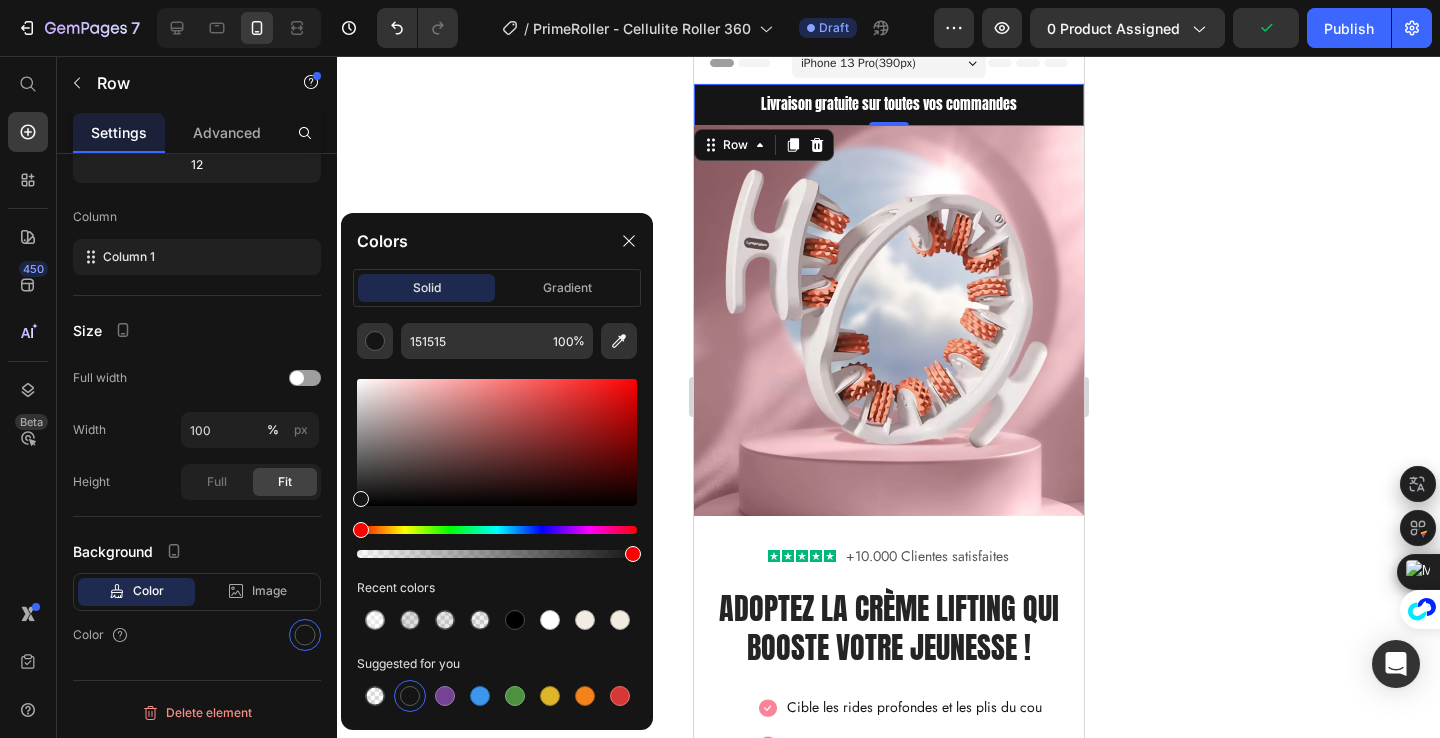 click at bounding box center (497, 442) 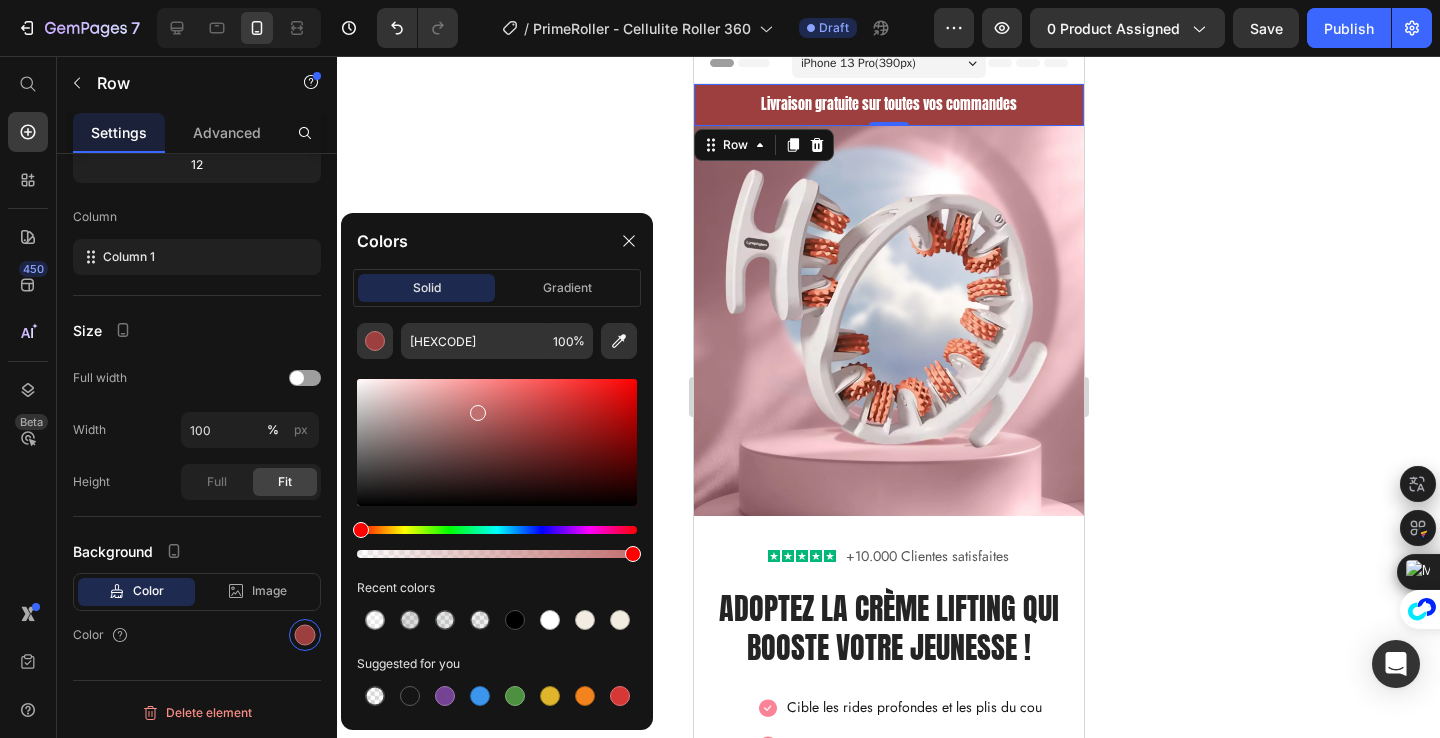 drag, startPoint x: 526, startPoint y: 427, endPoint x: 474, endPoint y: 404, distance: 56.859474 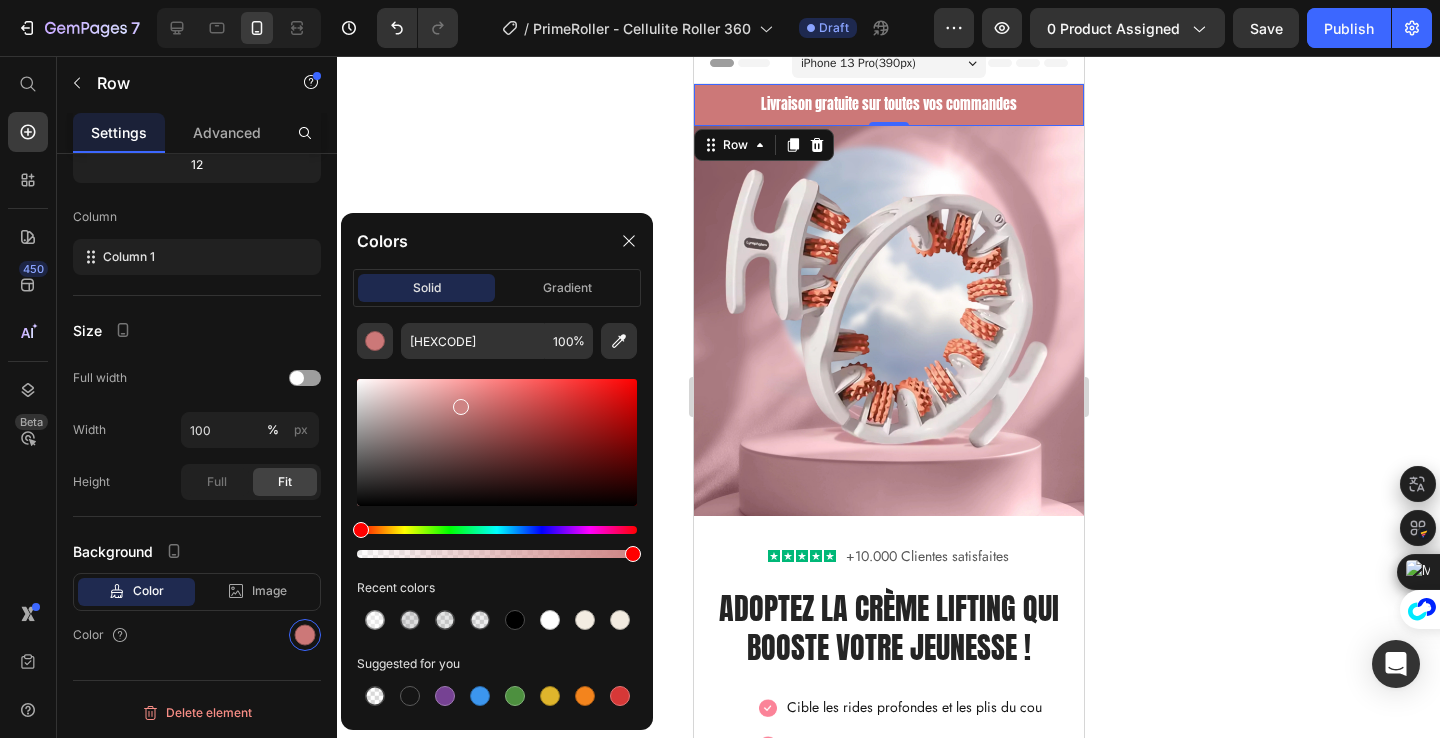 drag, startPoint x: 474, startPoint y: 404, endPoint x: 458, endPoint y: 403, distance: 16.03122 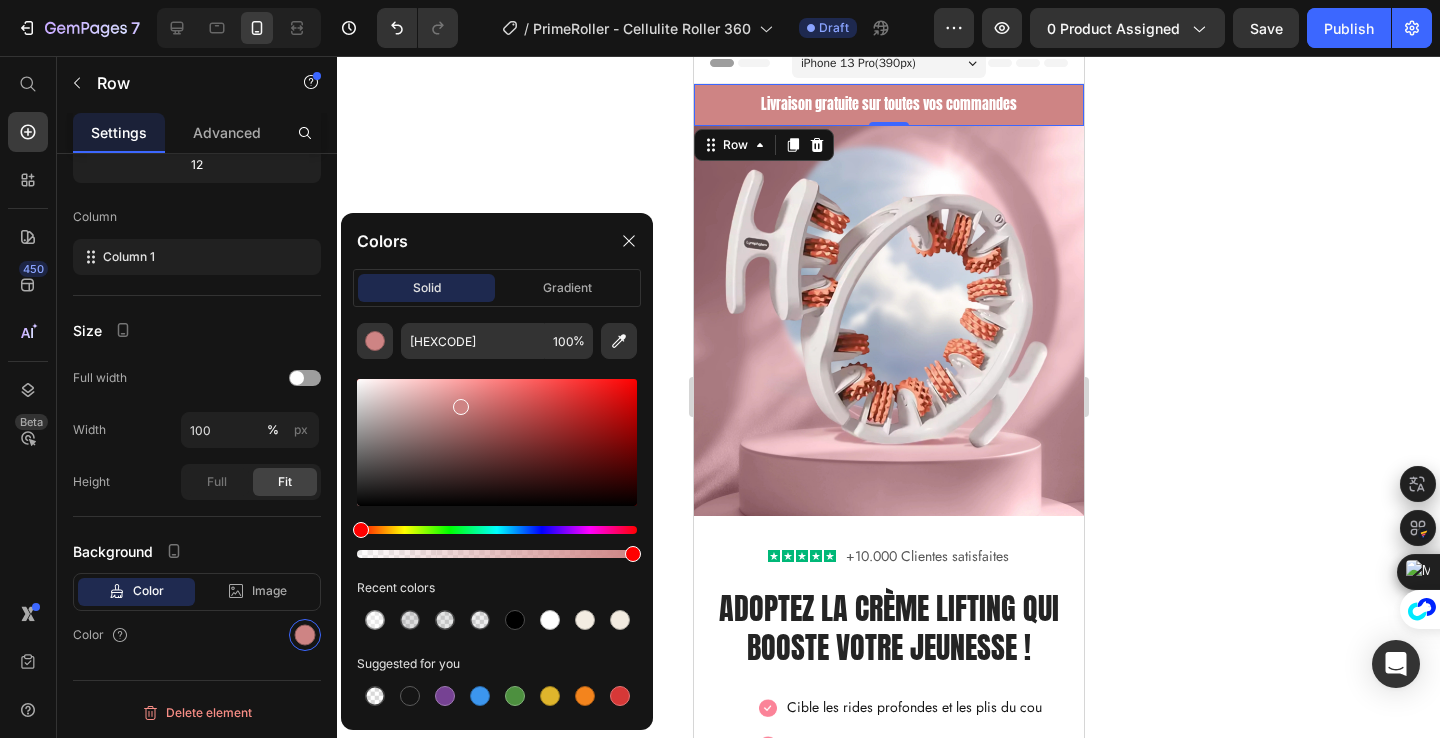 click 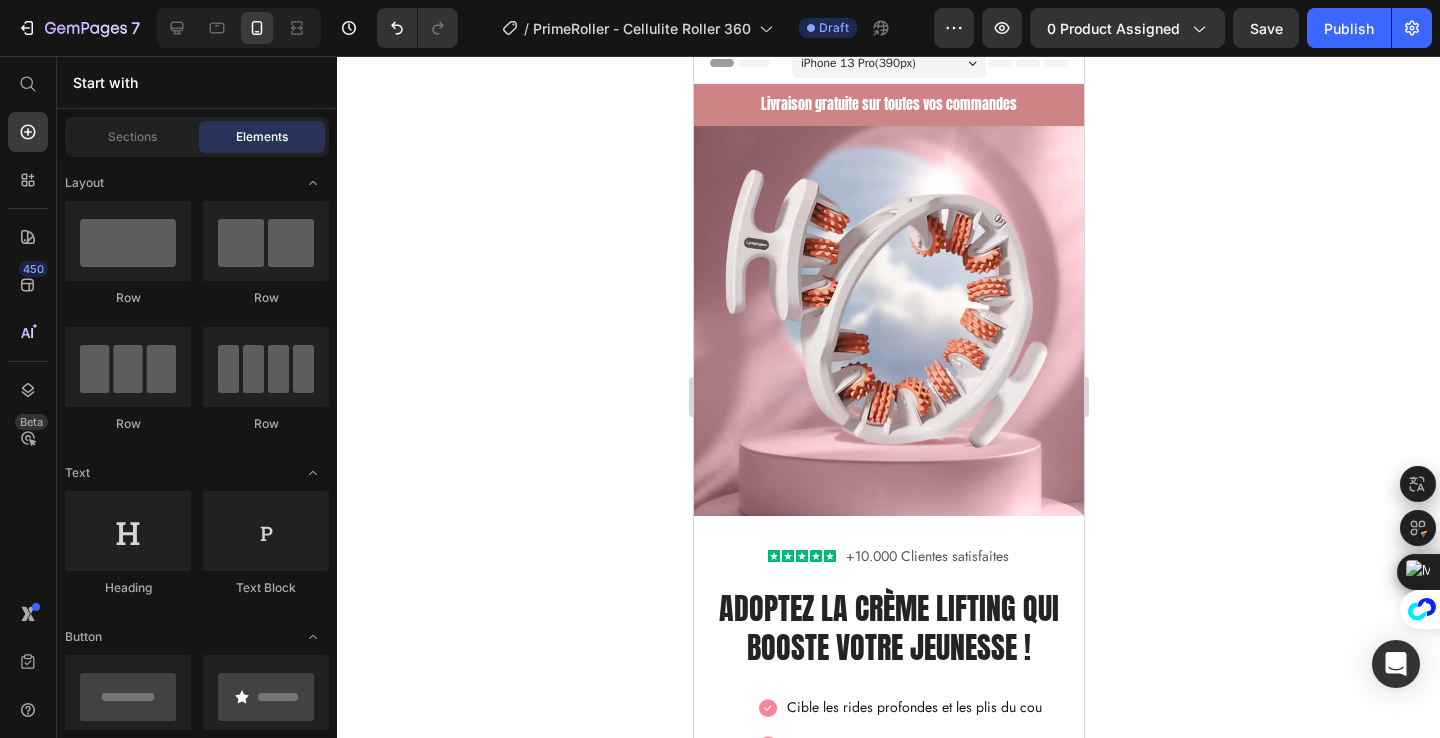 click 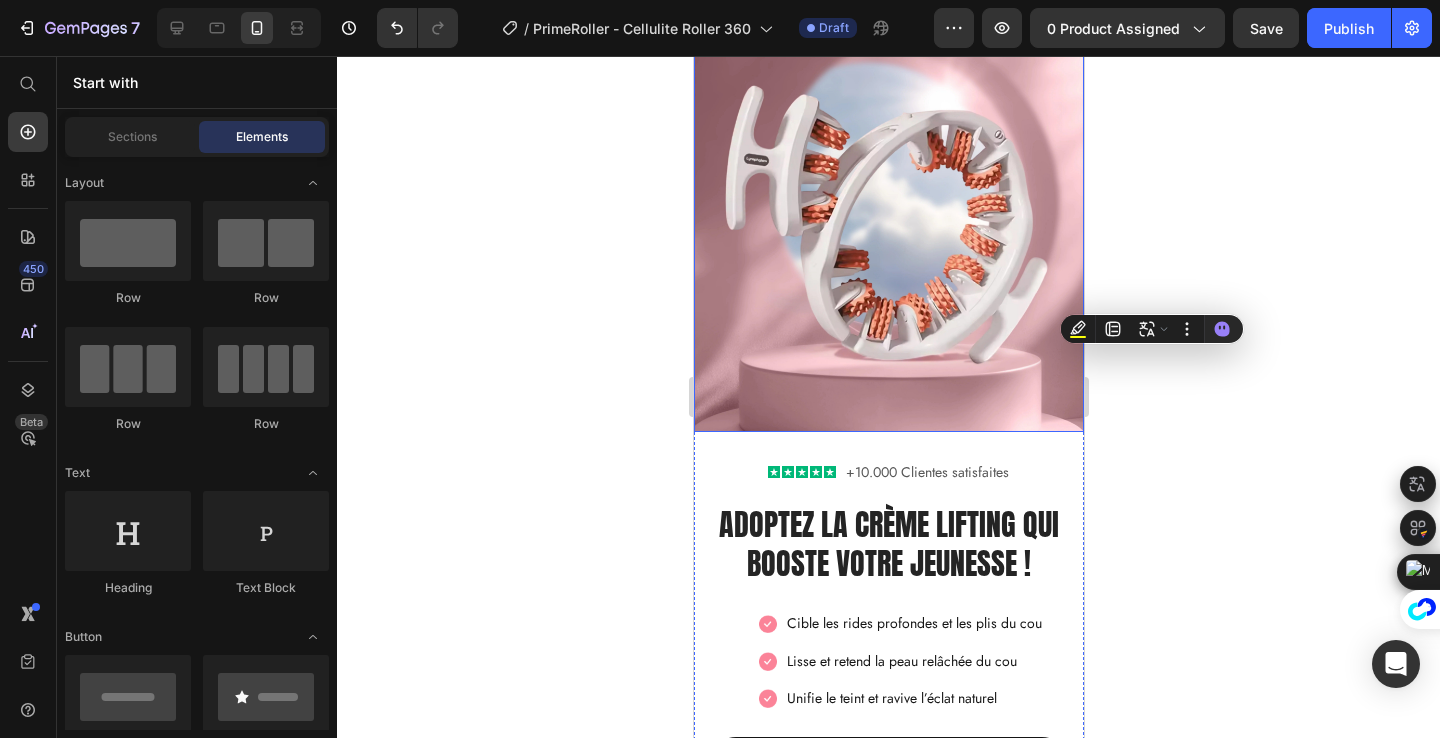 scroll, scrollTop: 0, scrollLeft: 0, axis: both 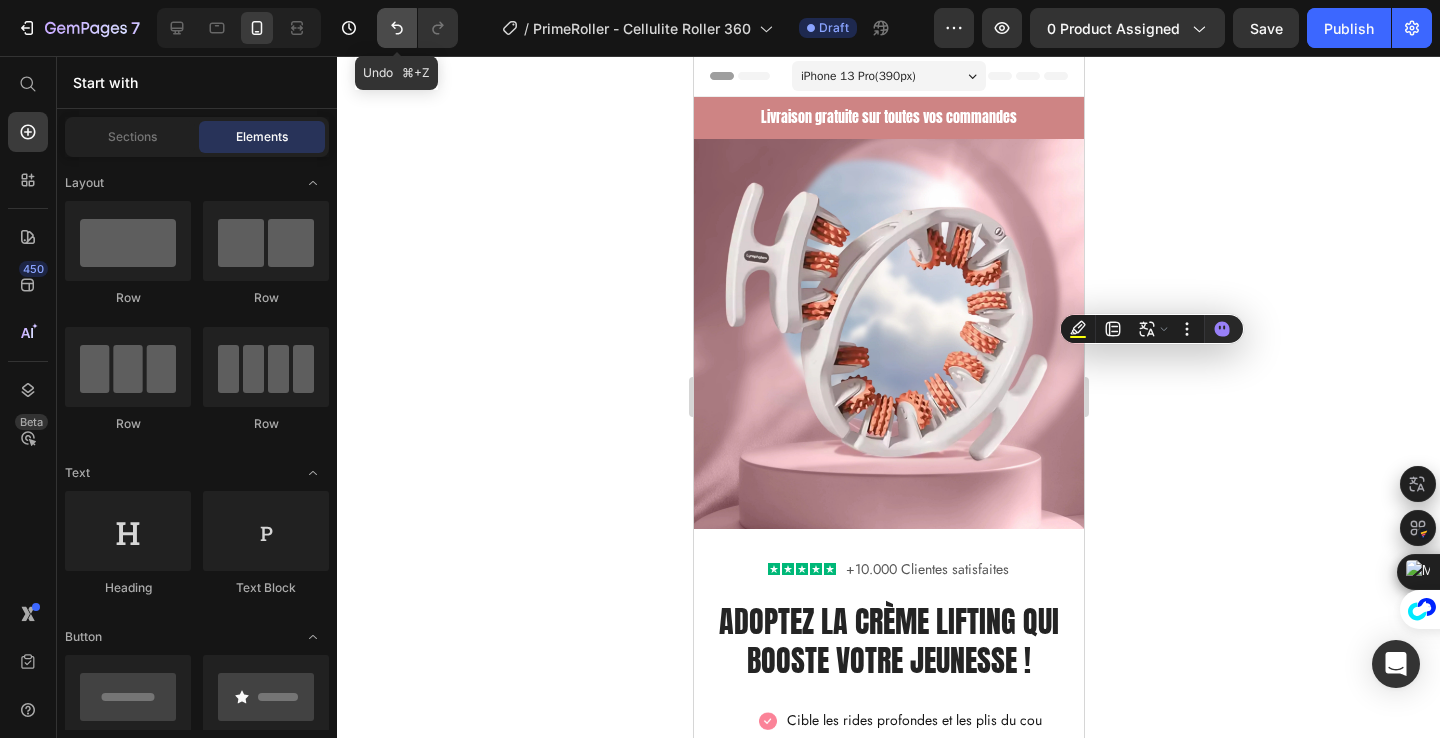 click 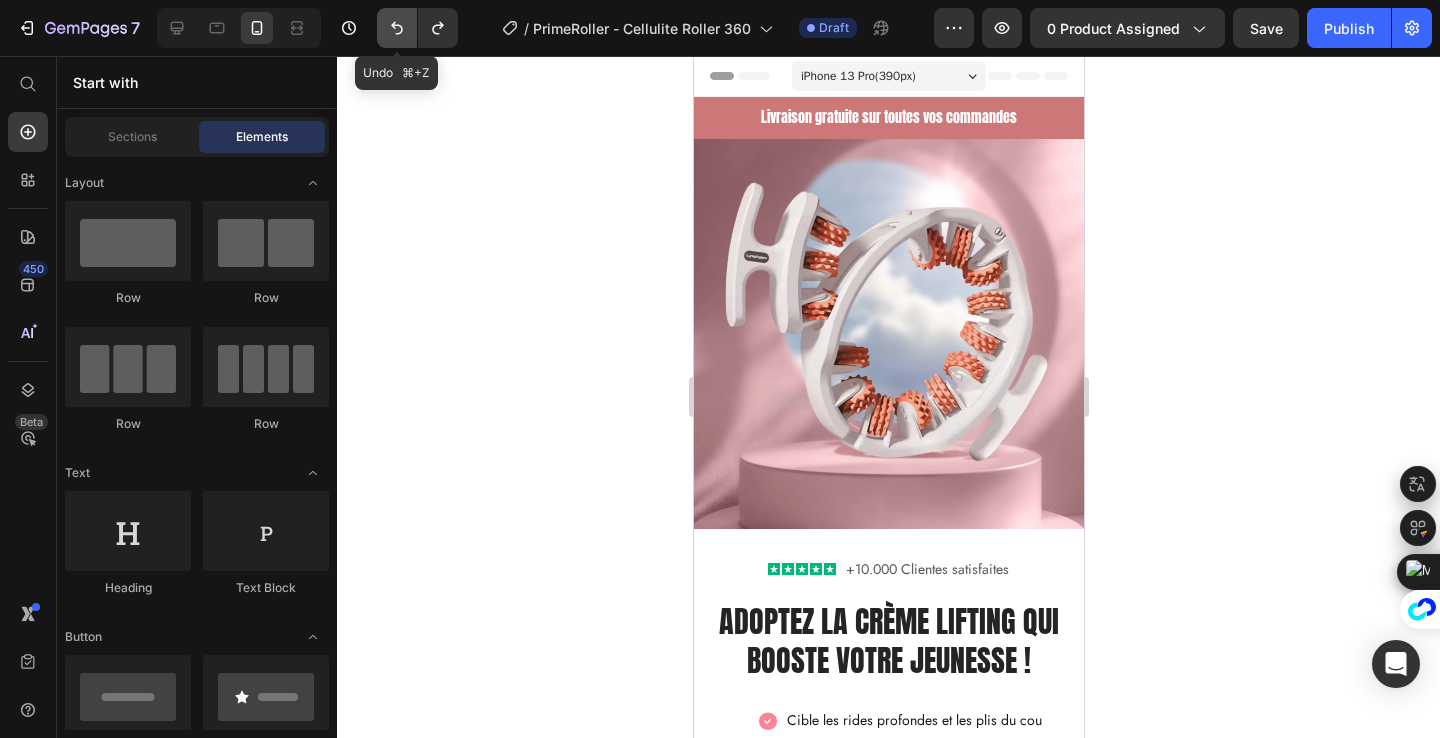 click 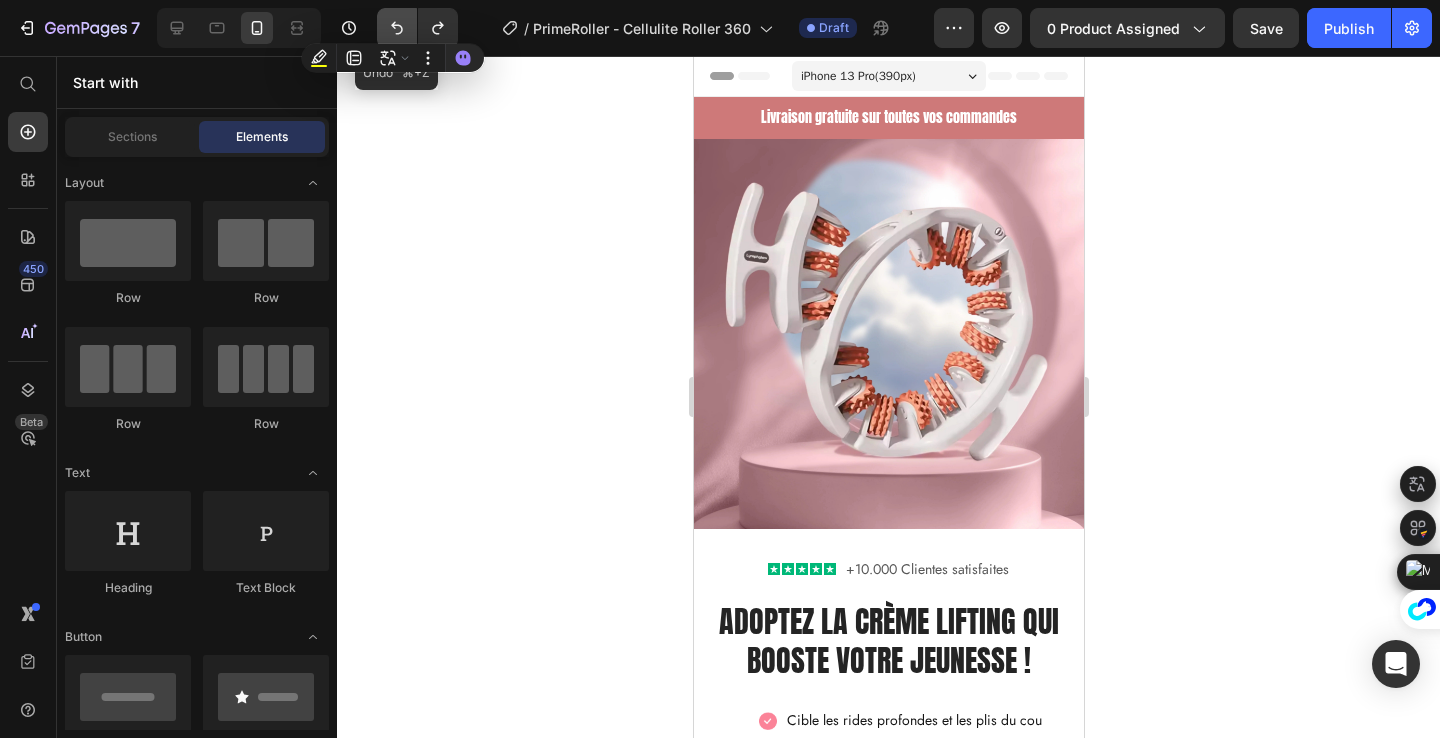 click 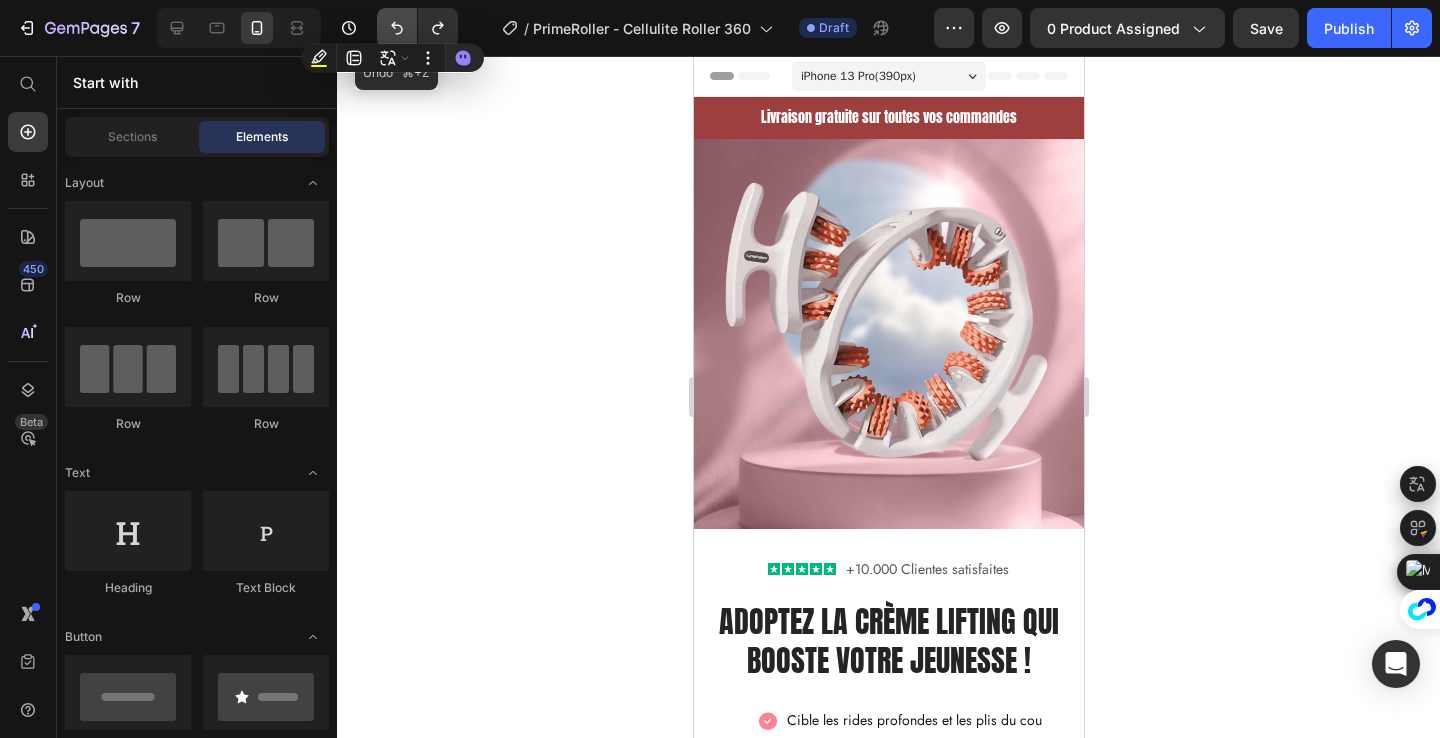 click 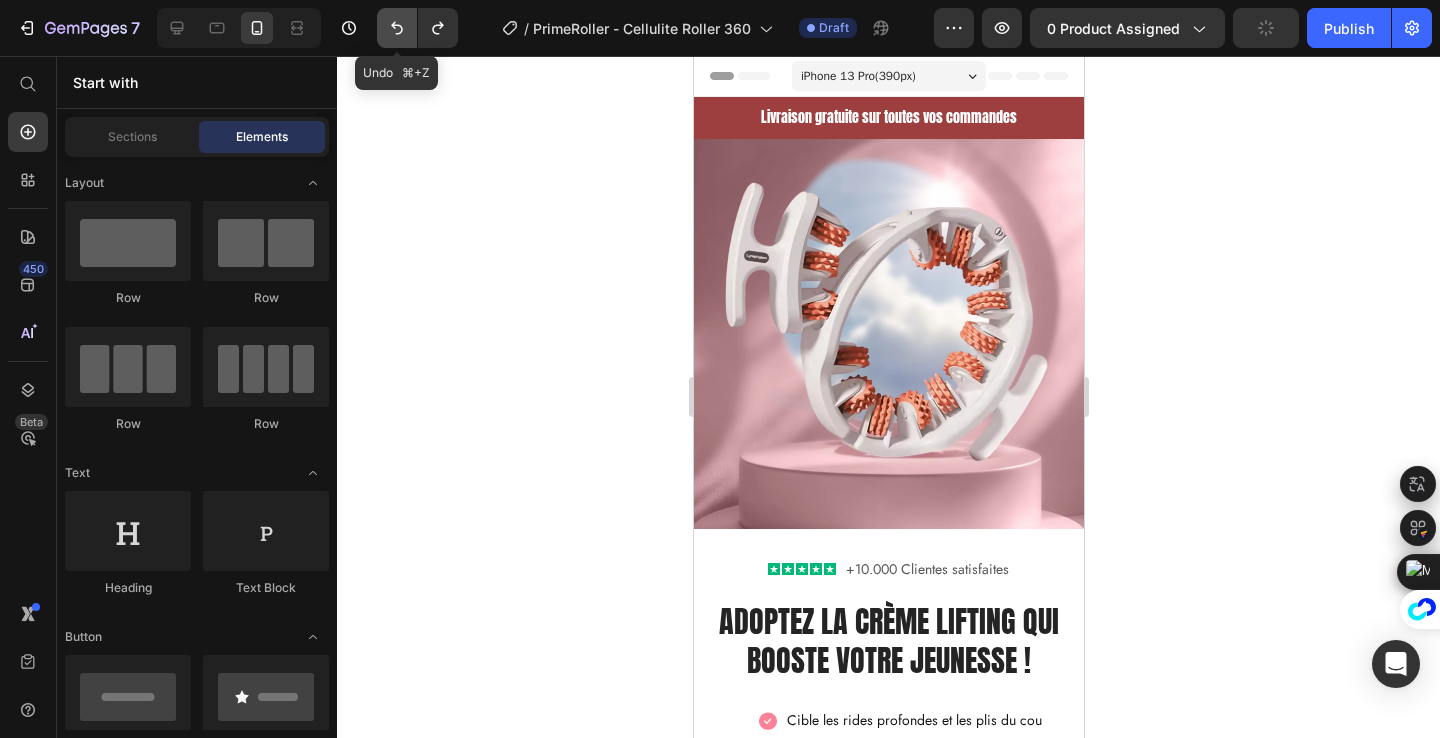 click 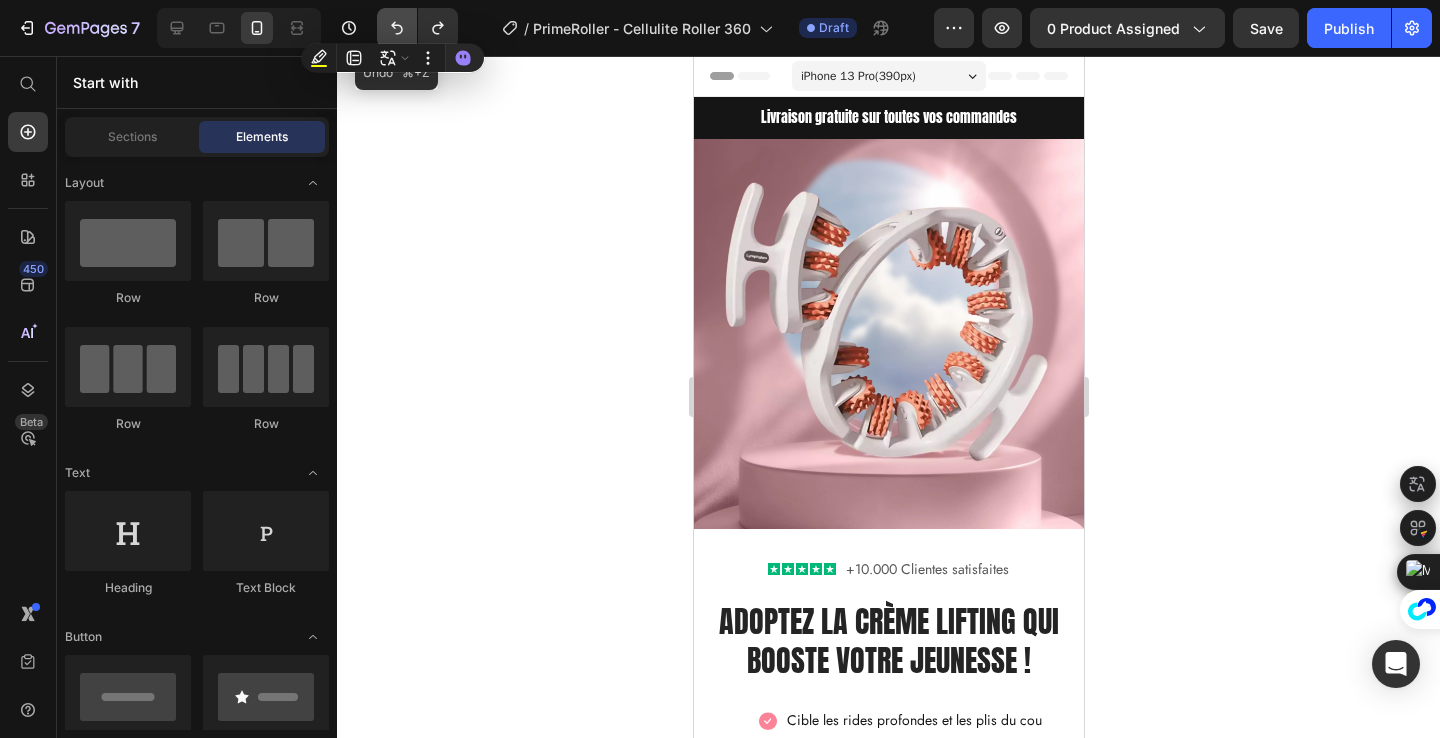 click 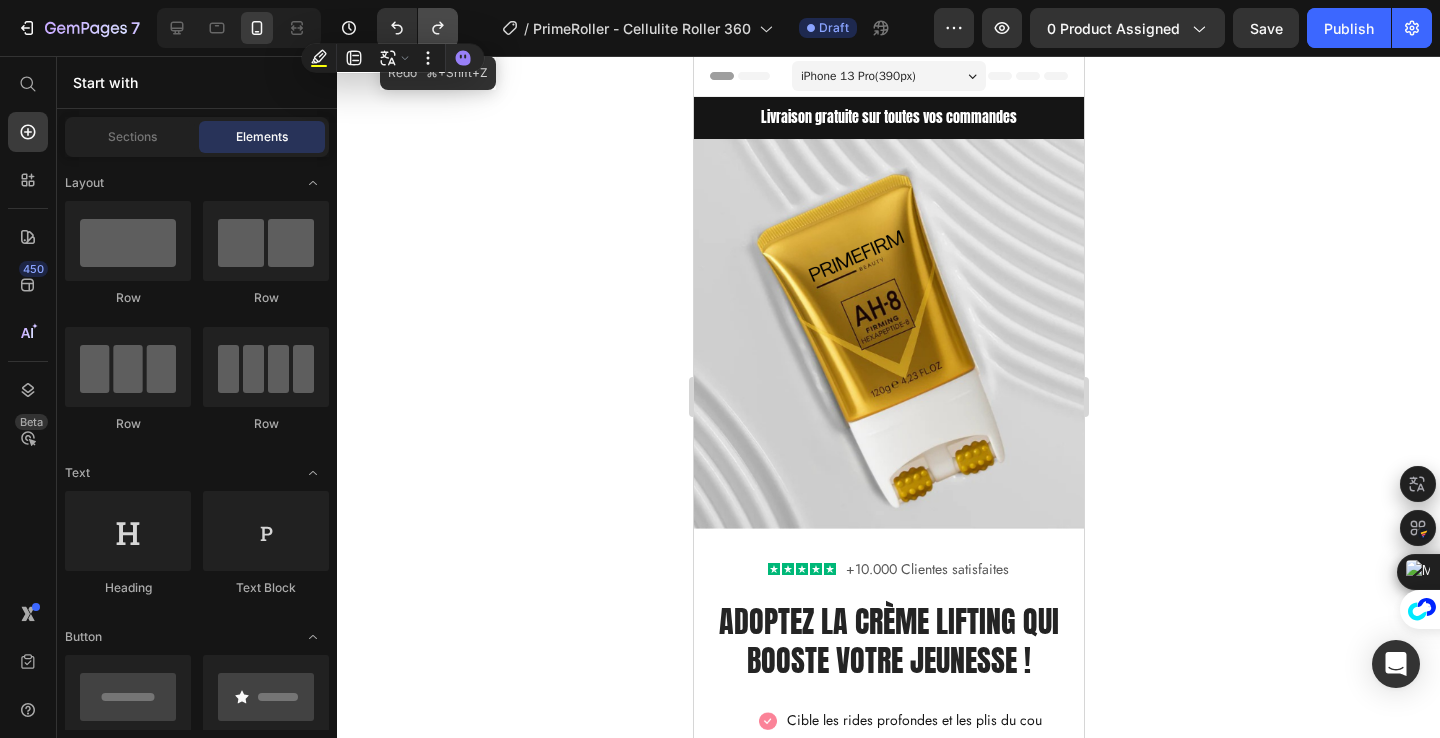 click 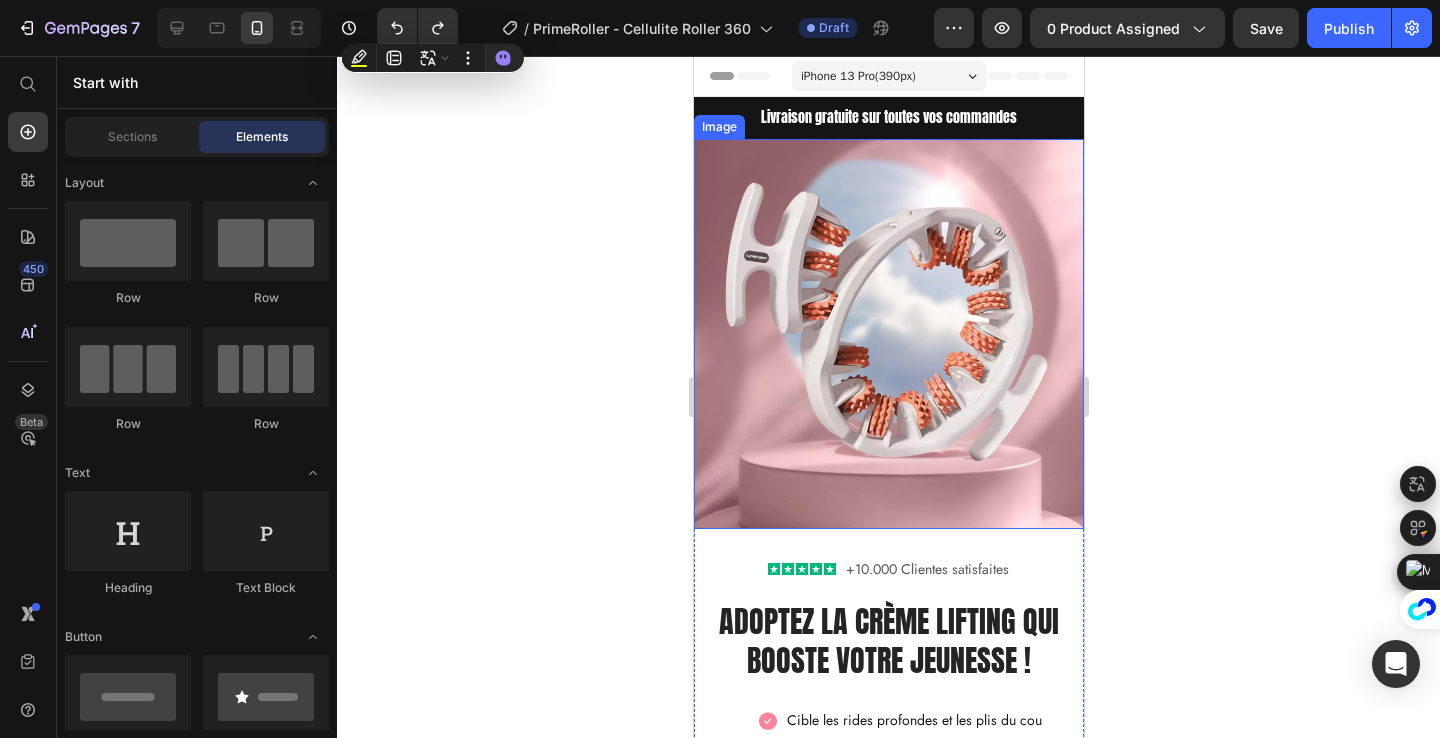 click 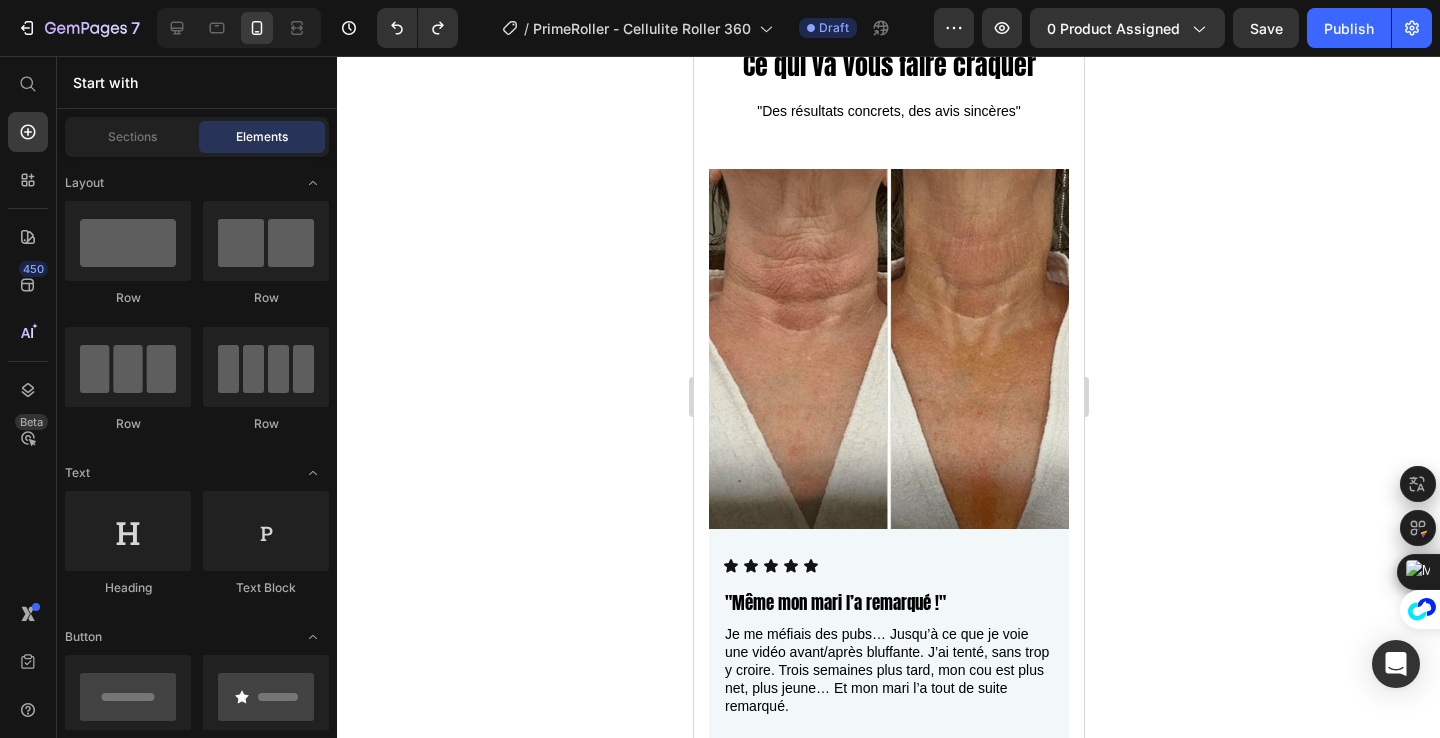 scroll, scrollTop: 1472, scrollLeft: 0, axis: vertical 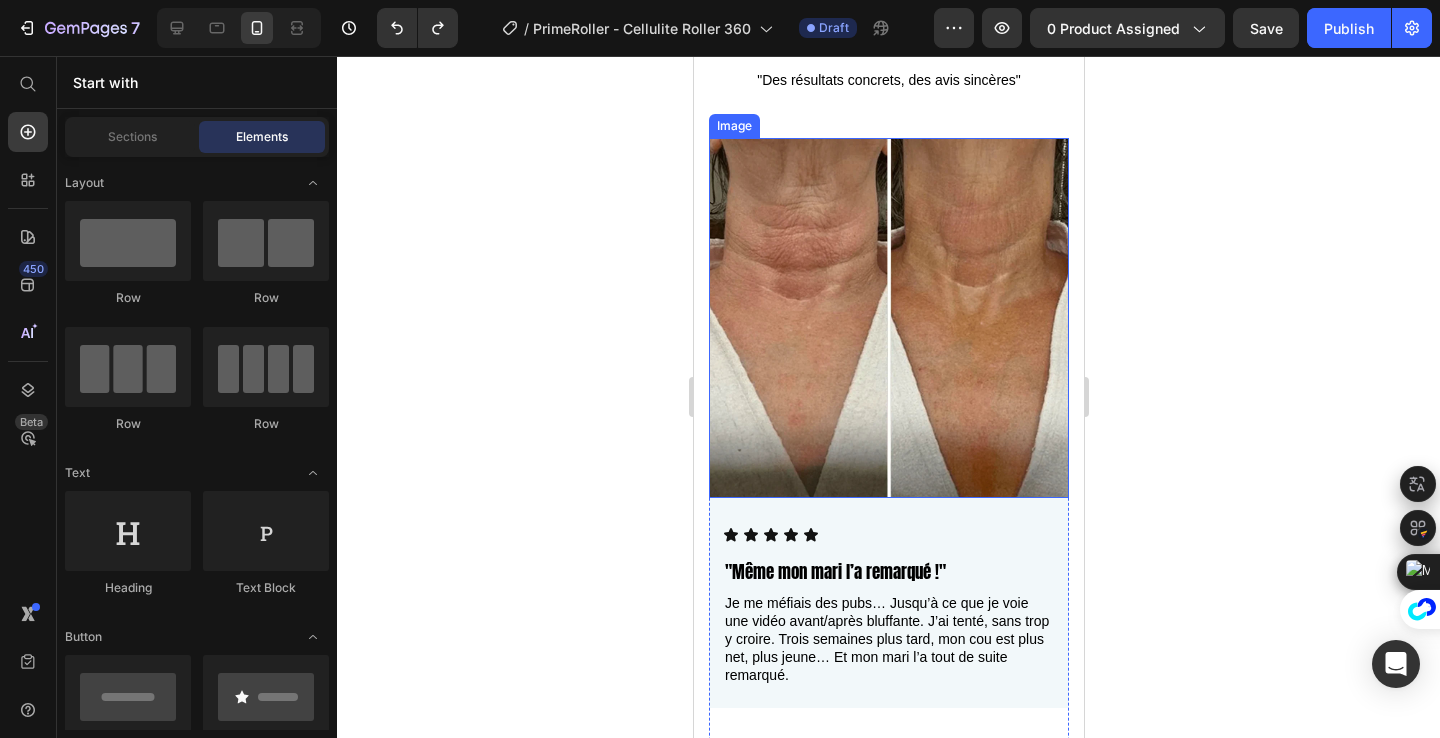 click at bounding box center (888, 318) 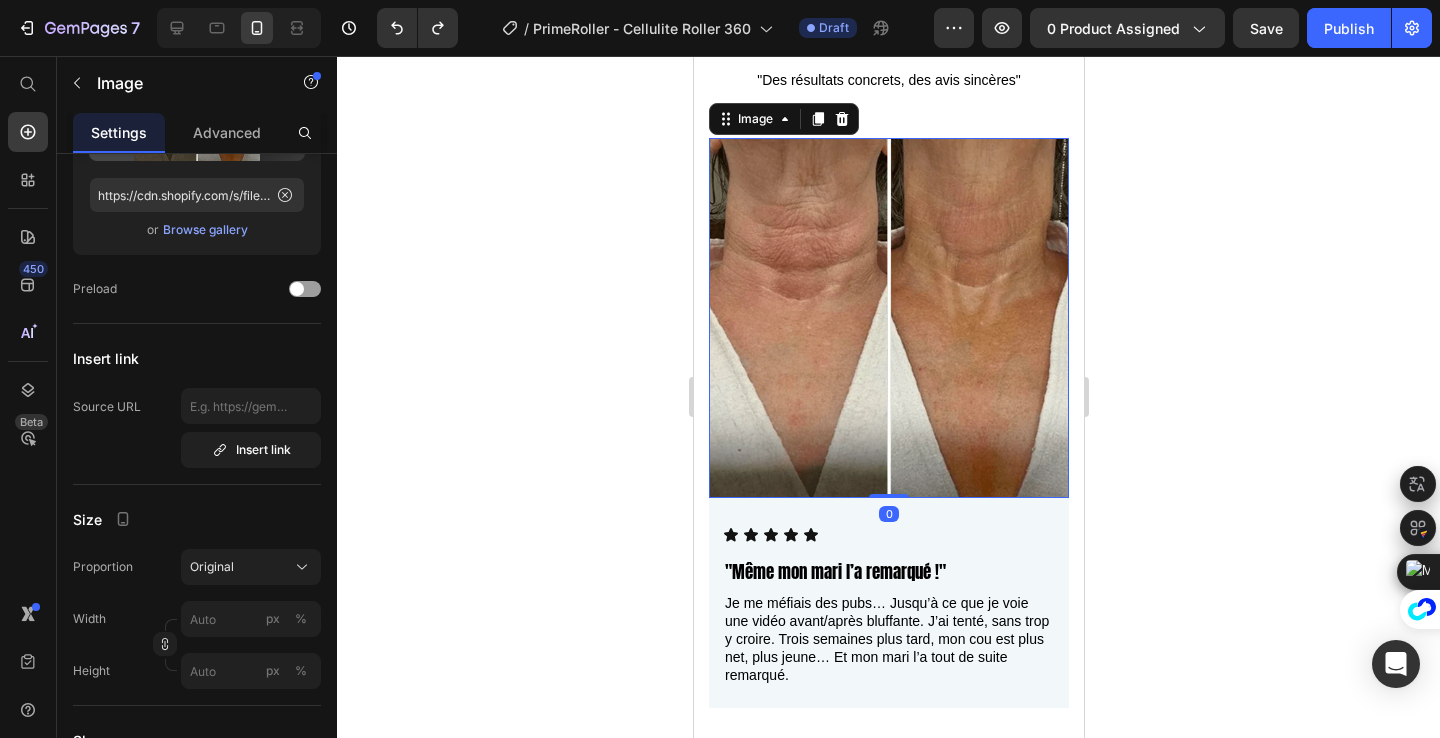 scroll, scrollTop: 0, scrollLeft: 0, axis: both 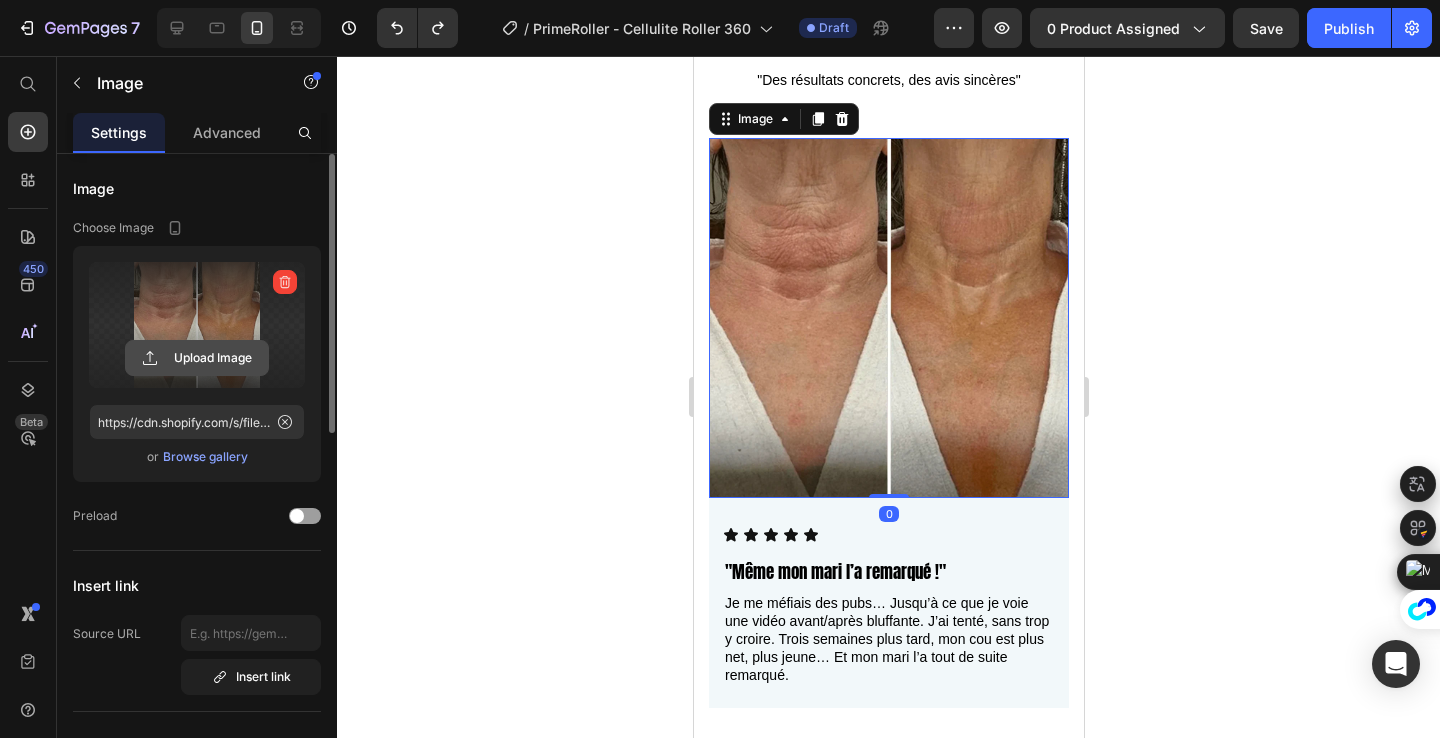 click 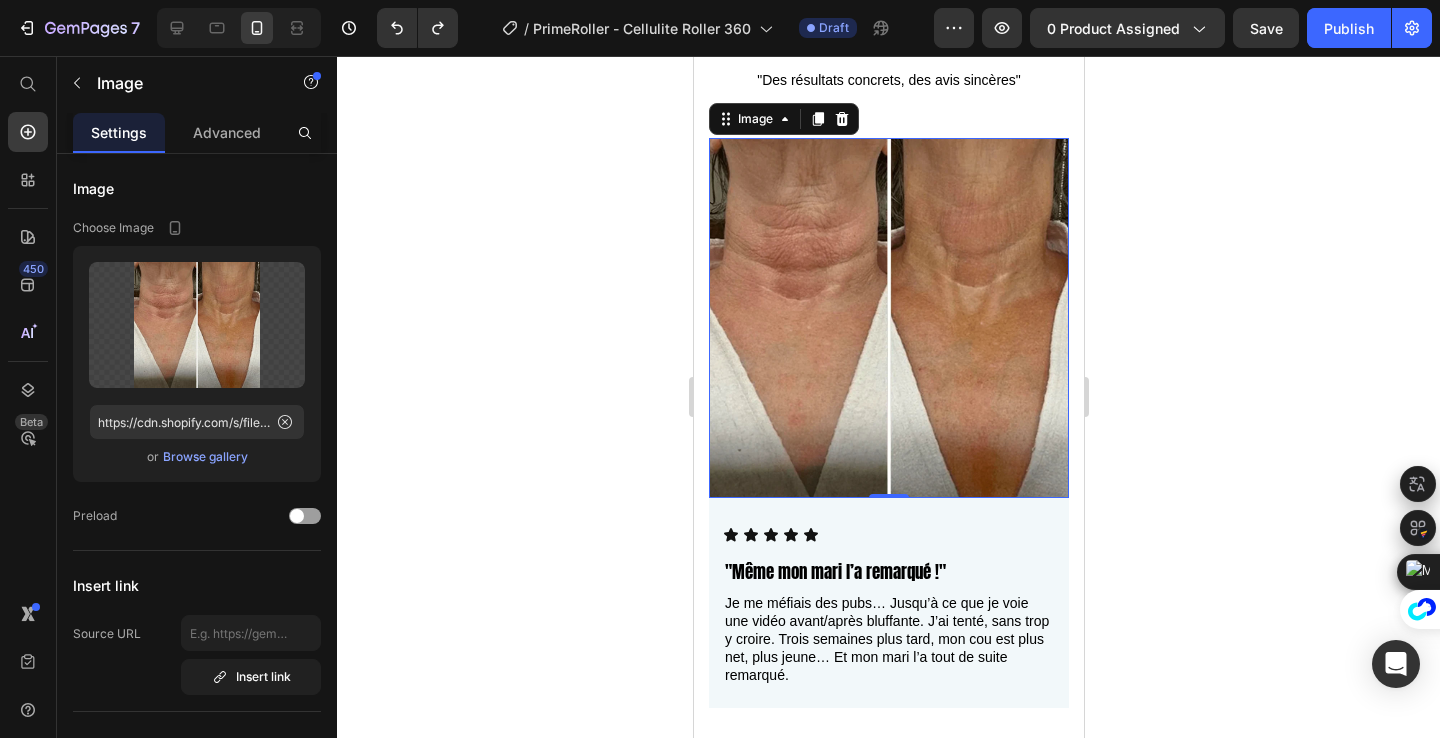 click 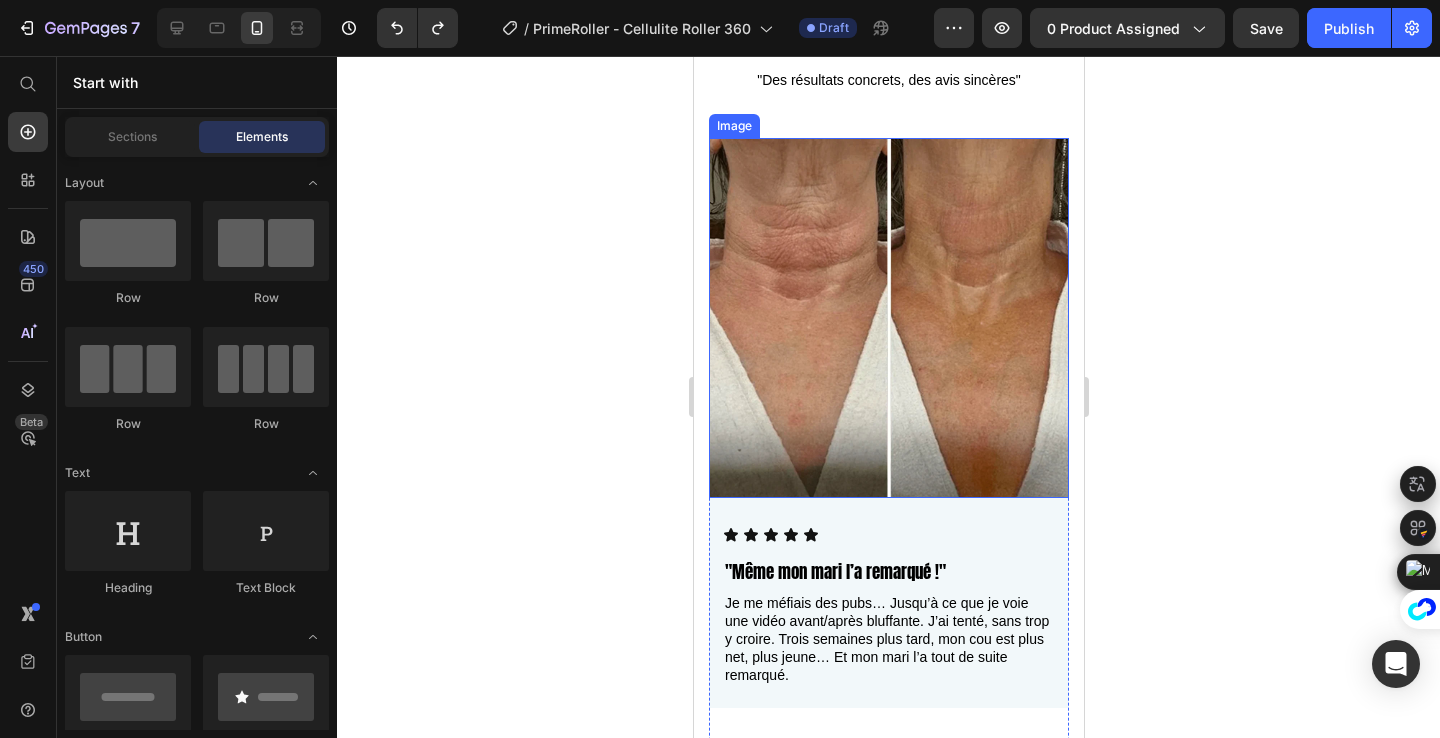 click at bounding box center (888, 318) 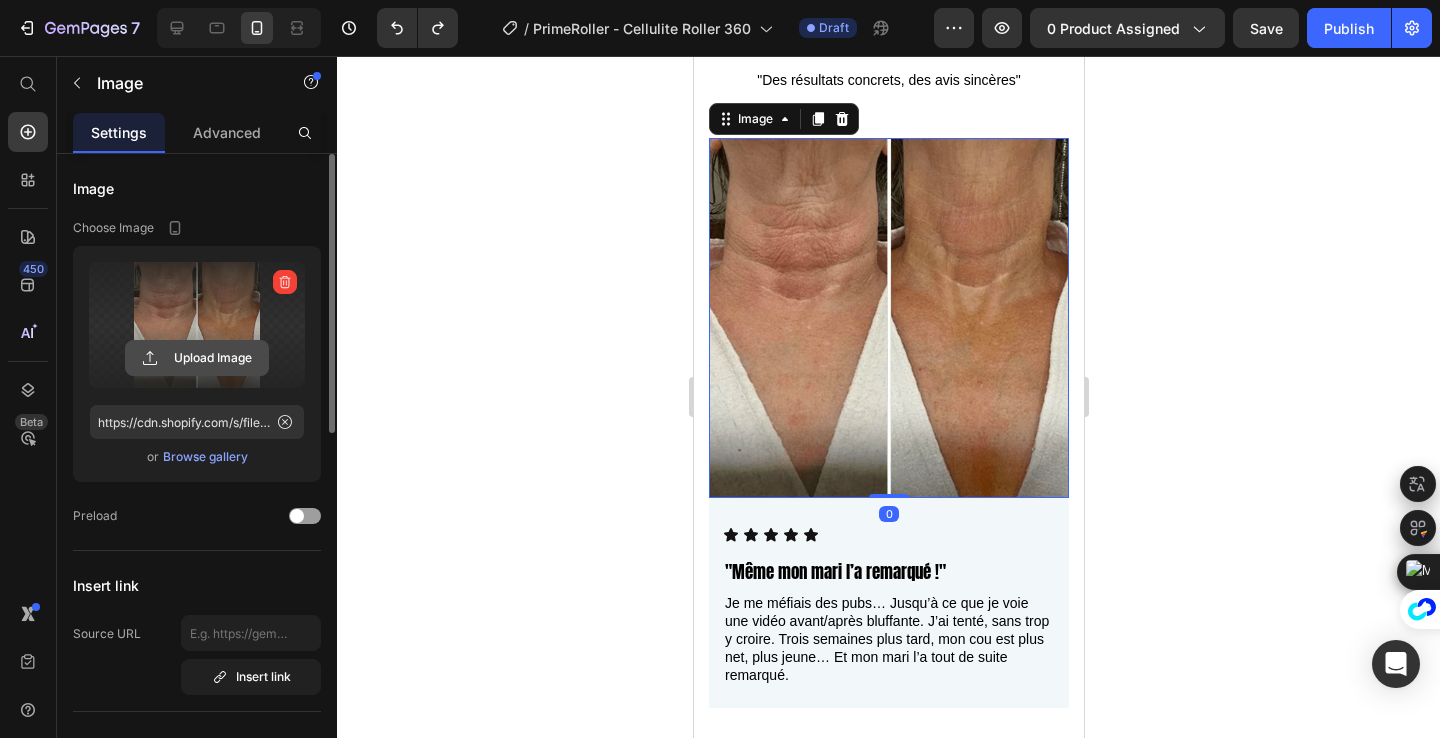 click 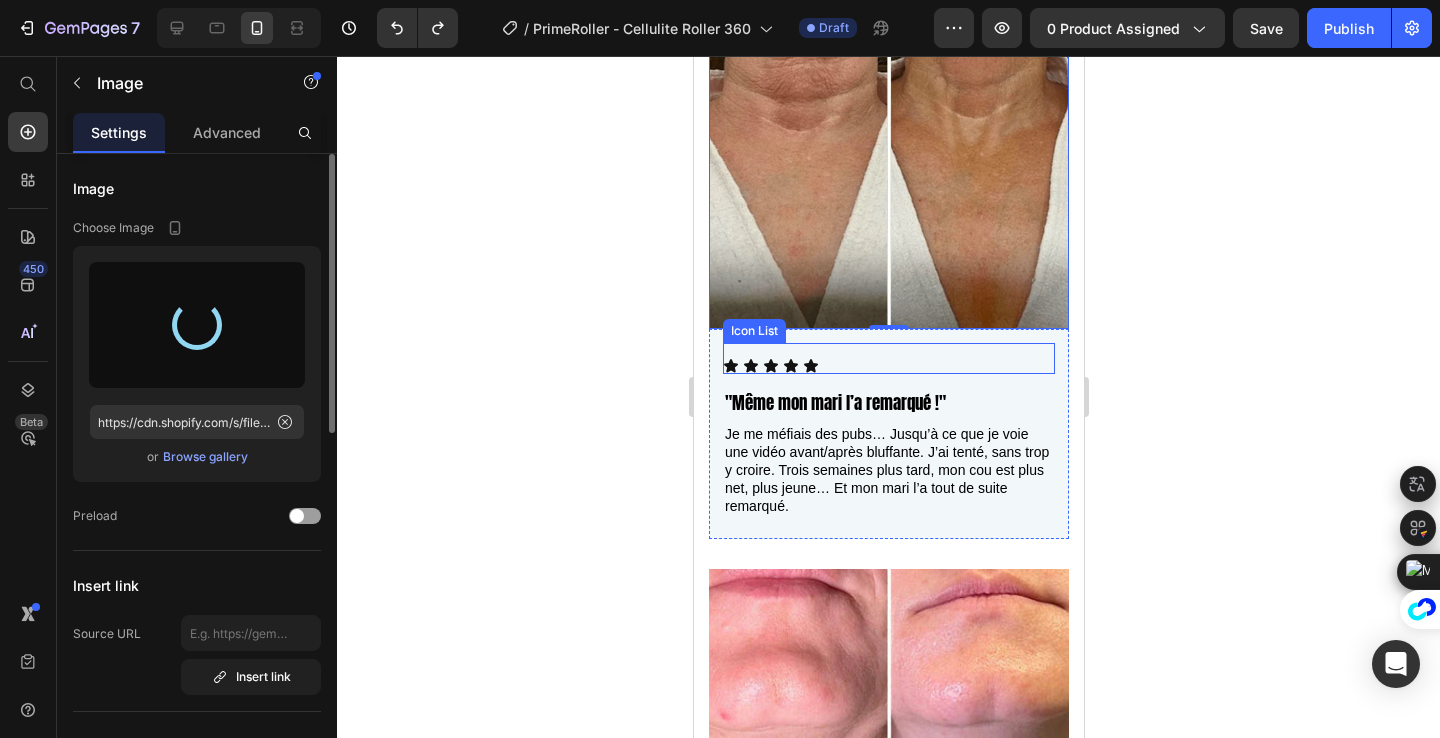 scroll, scrollTop: 1643, scrollLeft: 0, axis: vertical 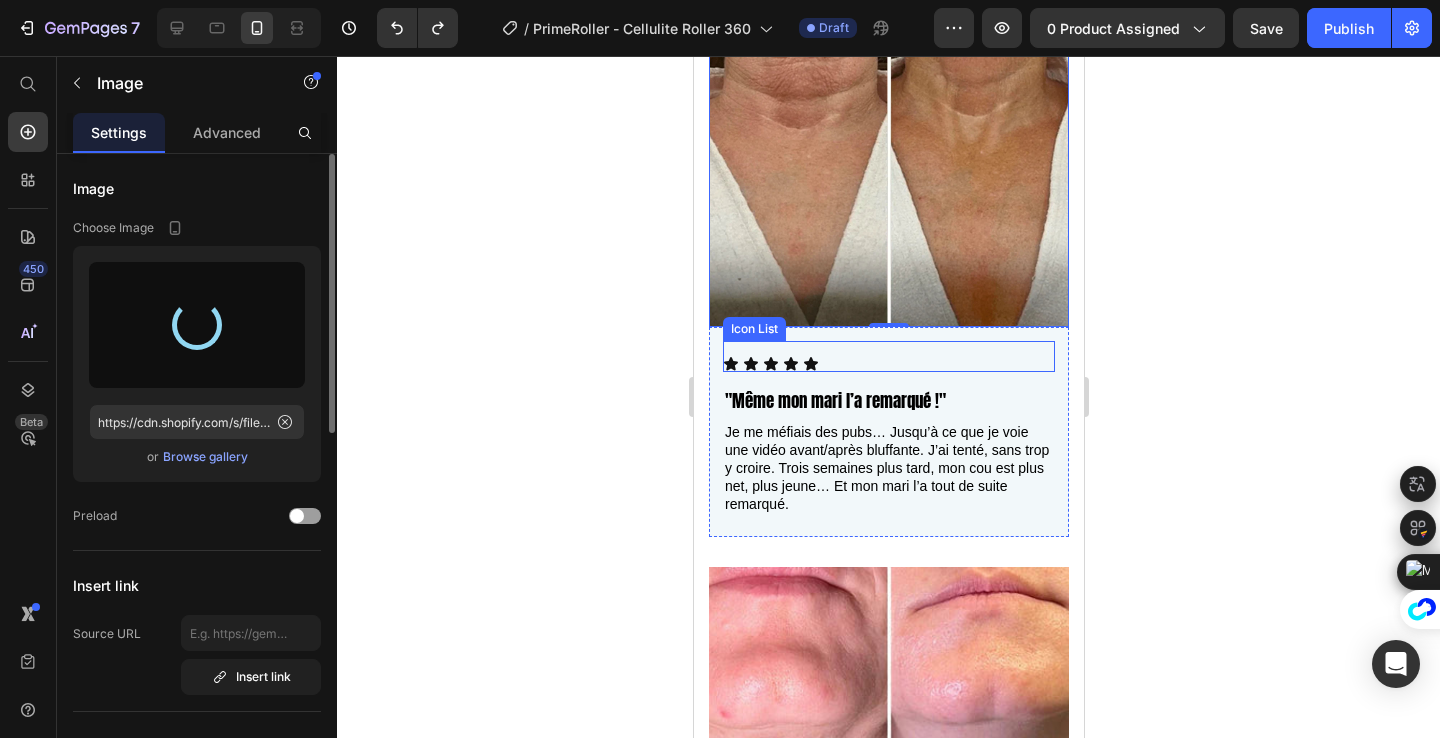 type on "https://cdn.shopify.com/s/files/1/0713/3557/5778/files/gempages_531932412842607509-9eaaccd2-3897-4485-b1d3-112e37776530.jpg" 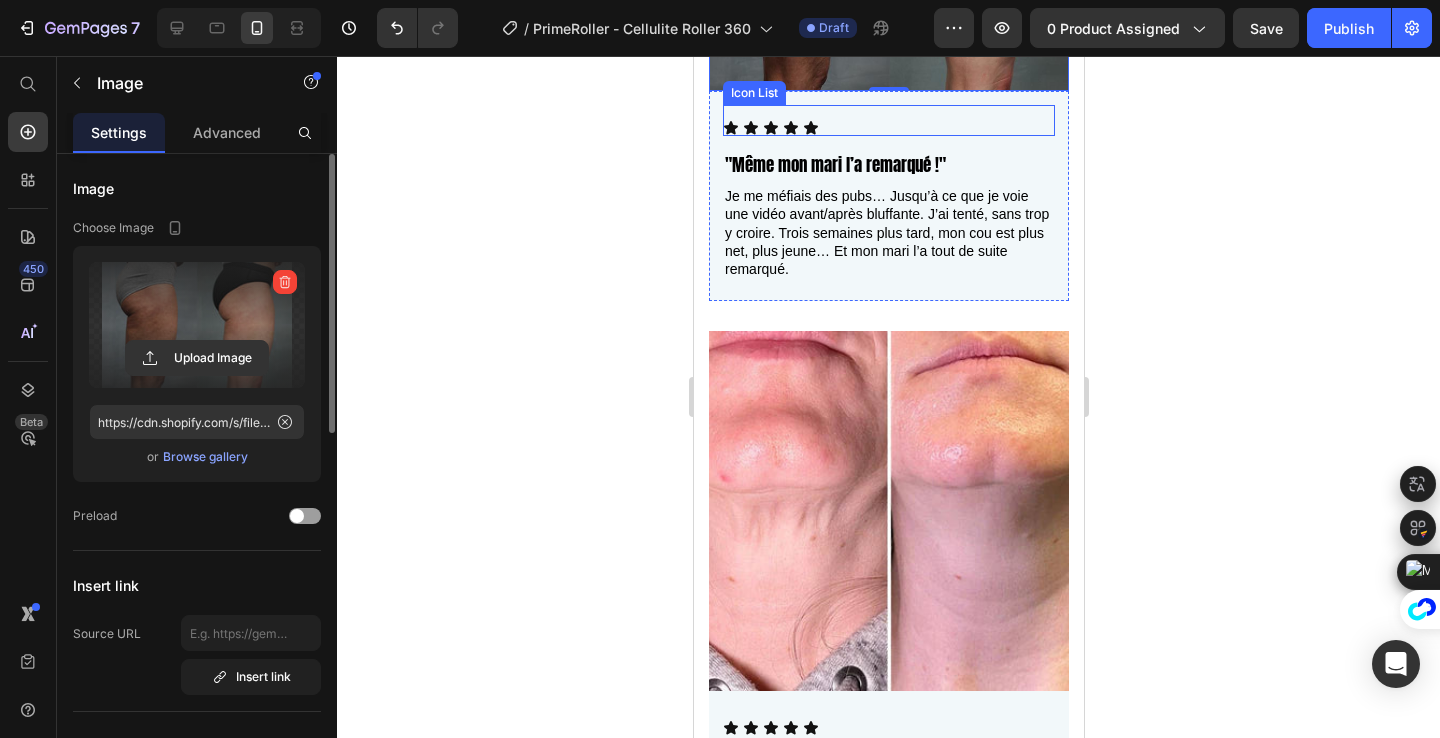 scroll, scrollTop: 1818, scrollLeft: 0, axis: vertical 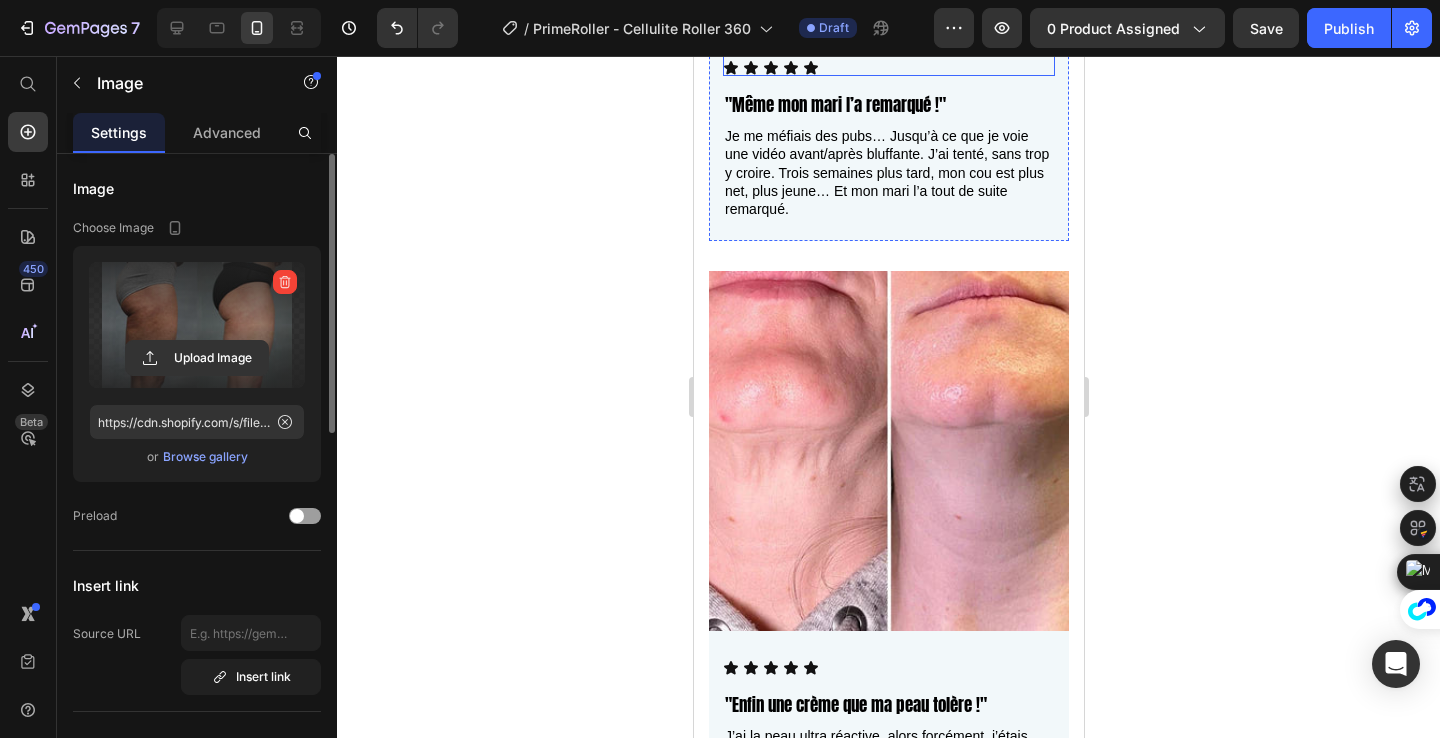 click at bounding box center (888, 451) 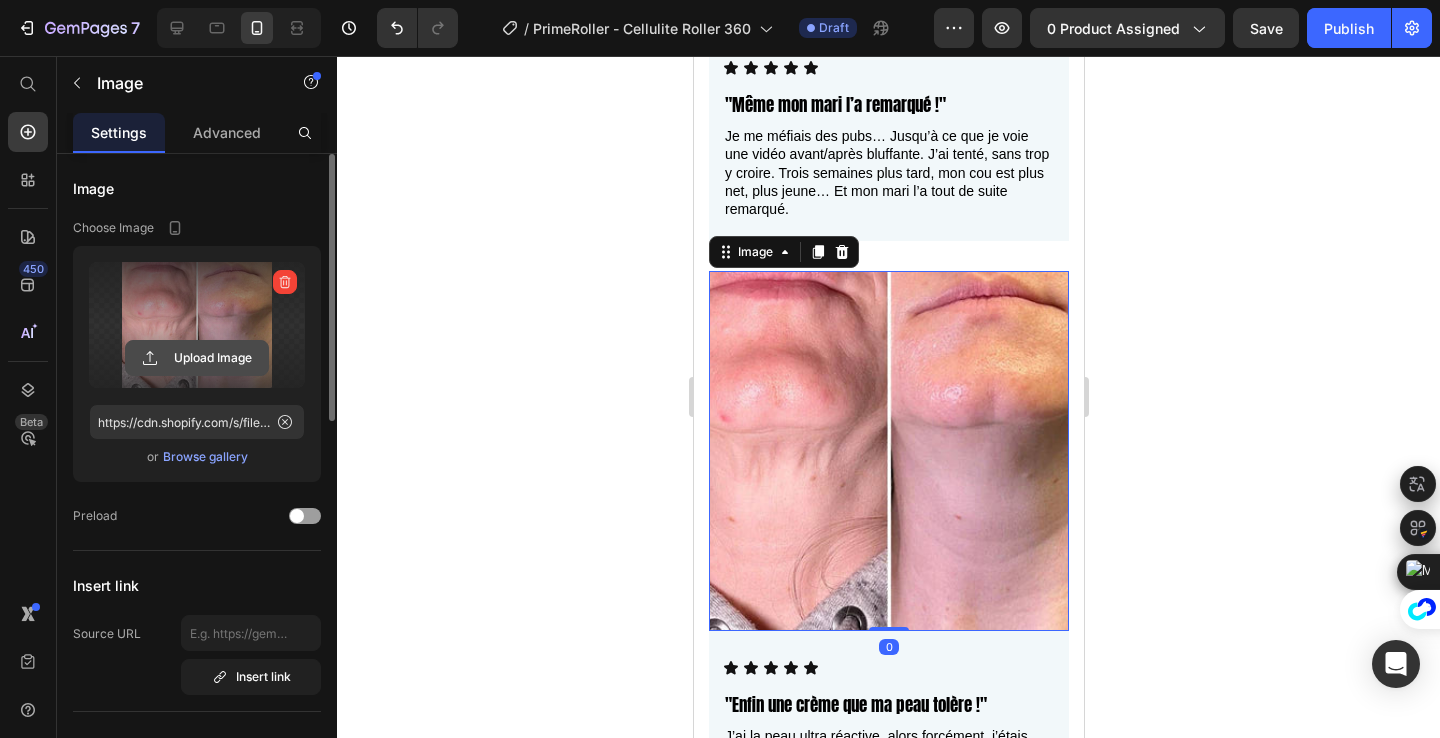 click 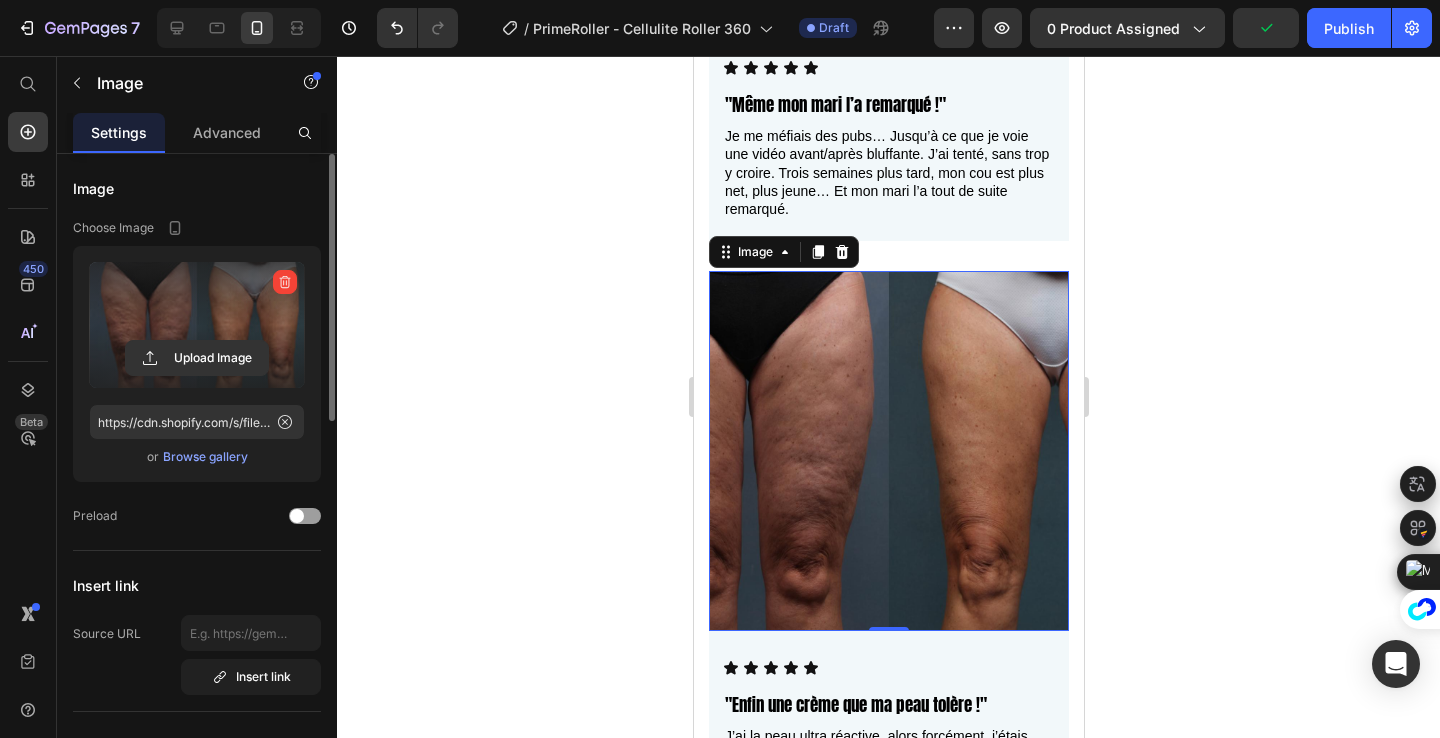 type on "https://cdn.shopify.com/s/files/1/0713/3557/5778/files/gempages_531932412842607509-800a5500-8ac8-40fe-9ba4-5813133a4dfe.jpg" 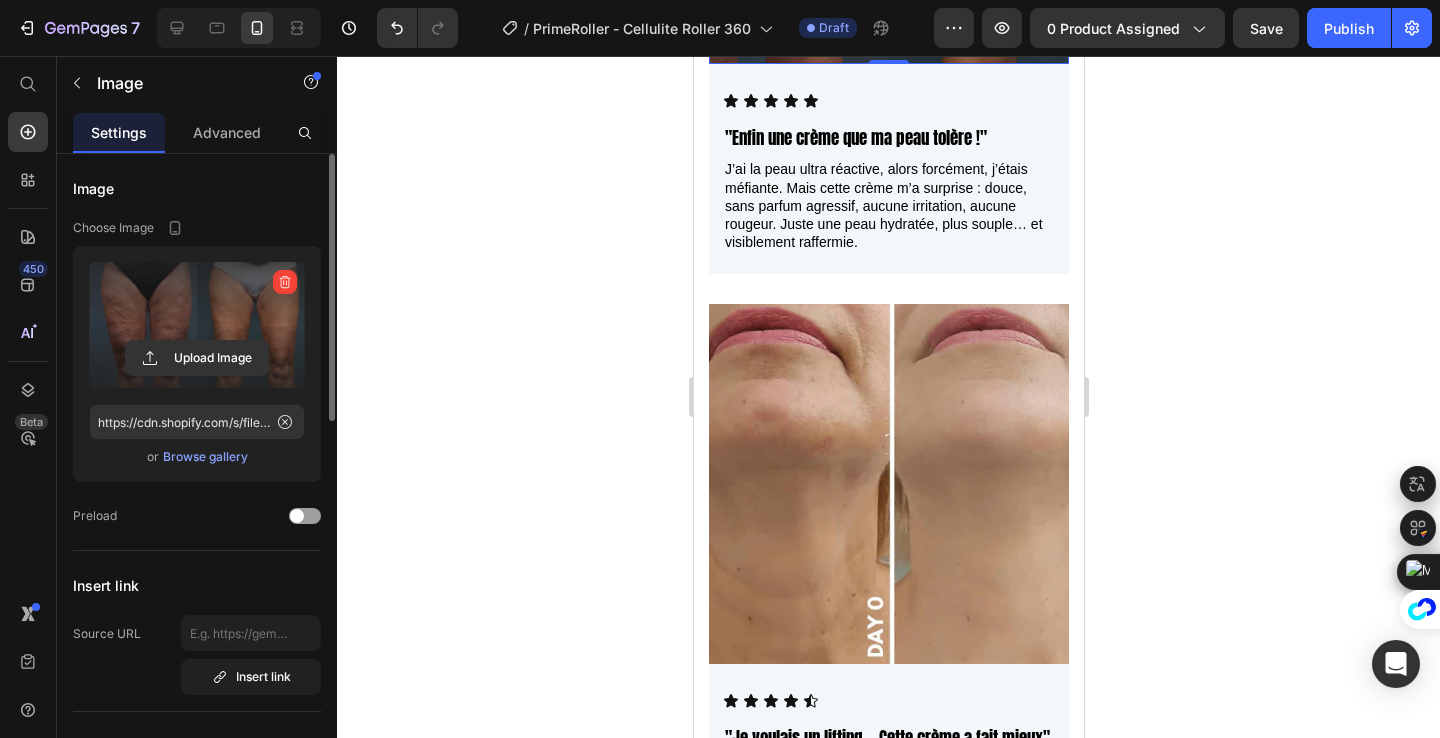 scroll, scrollTop: 2471, scrollLeft: 0, axis: vertical 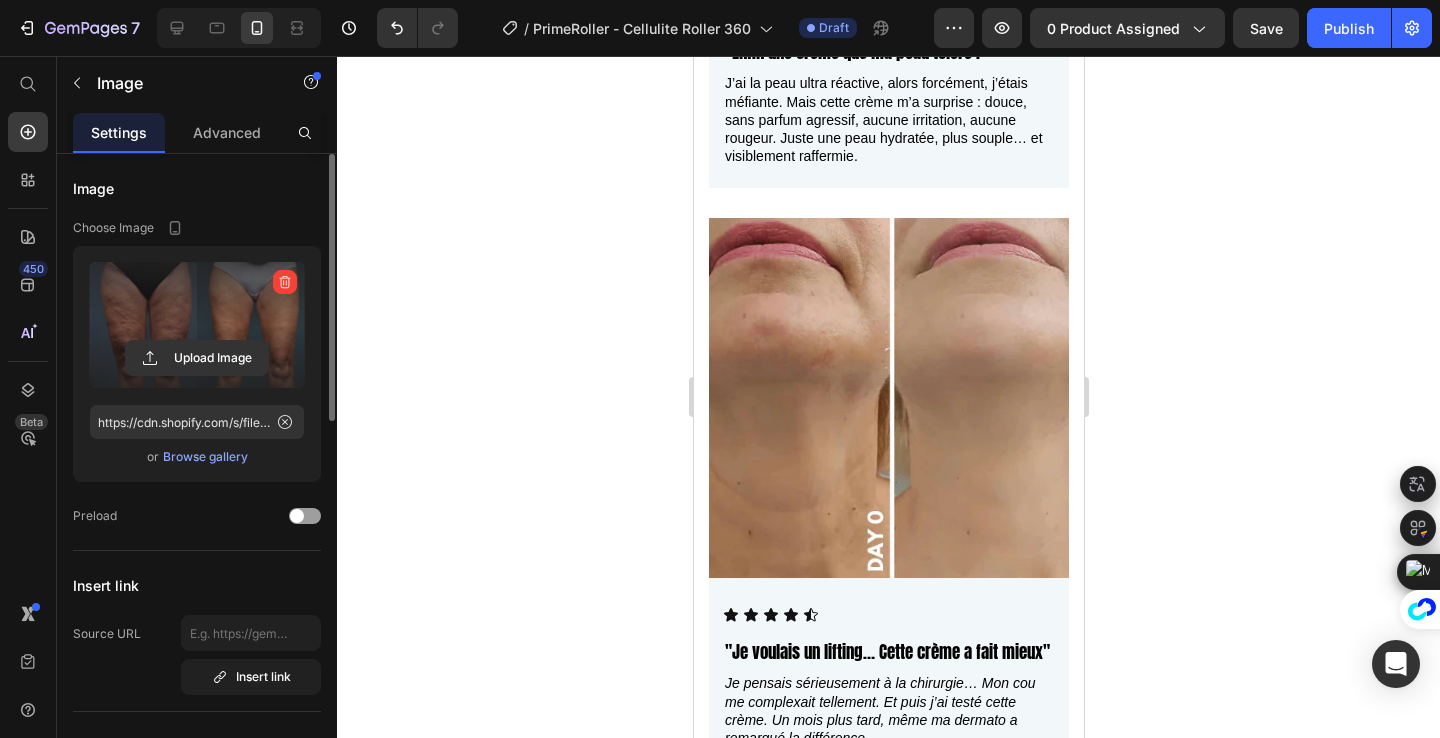 click at bounding box center (888, 398) 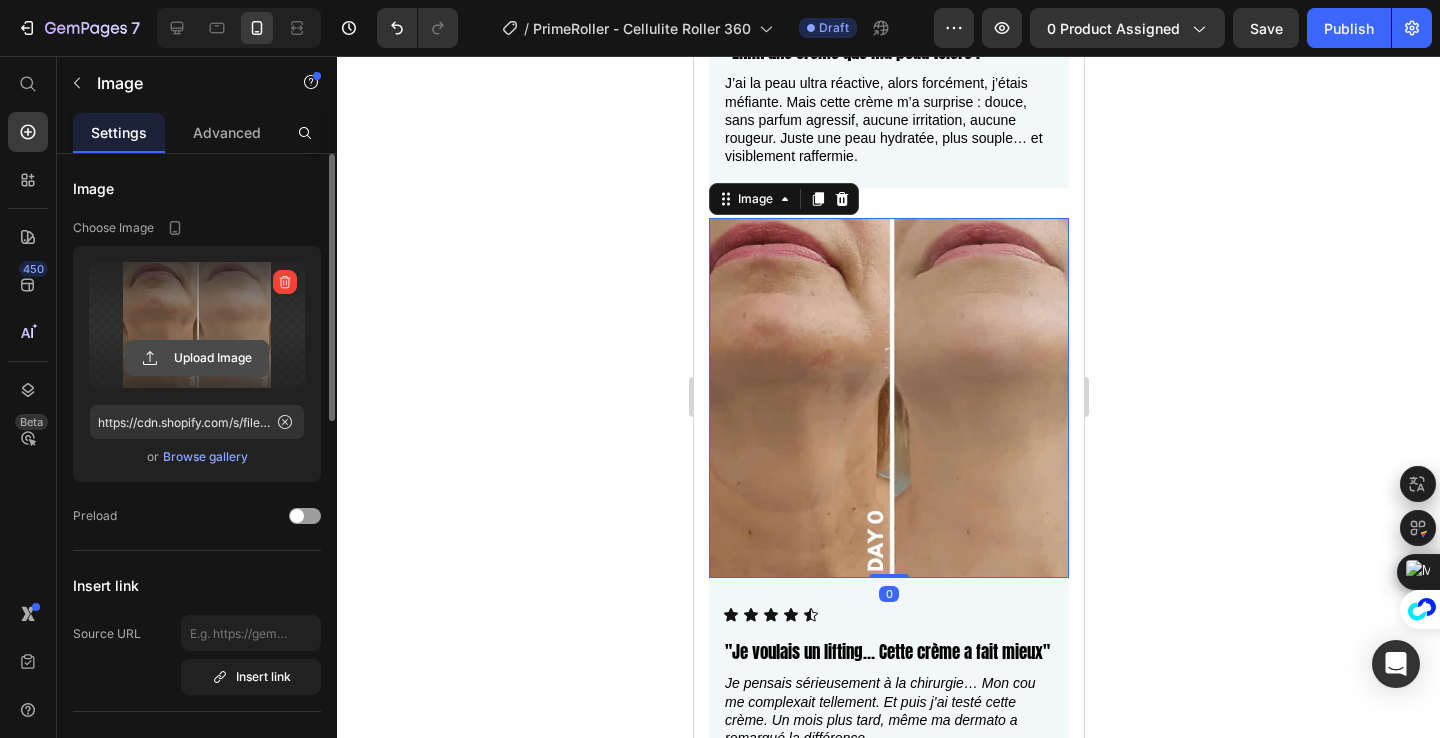 click 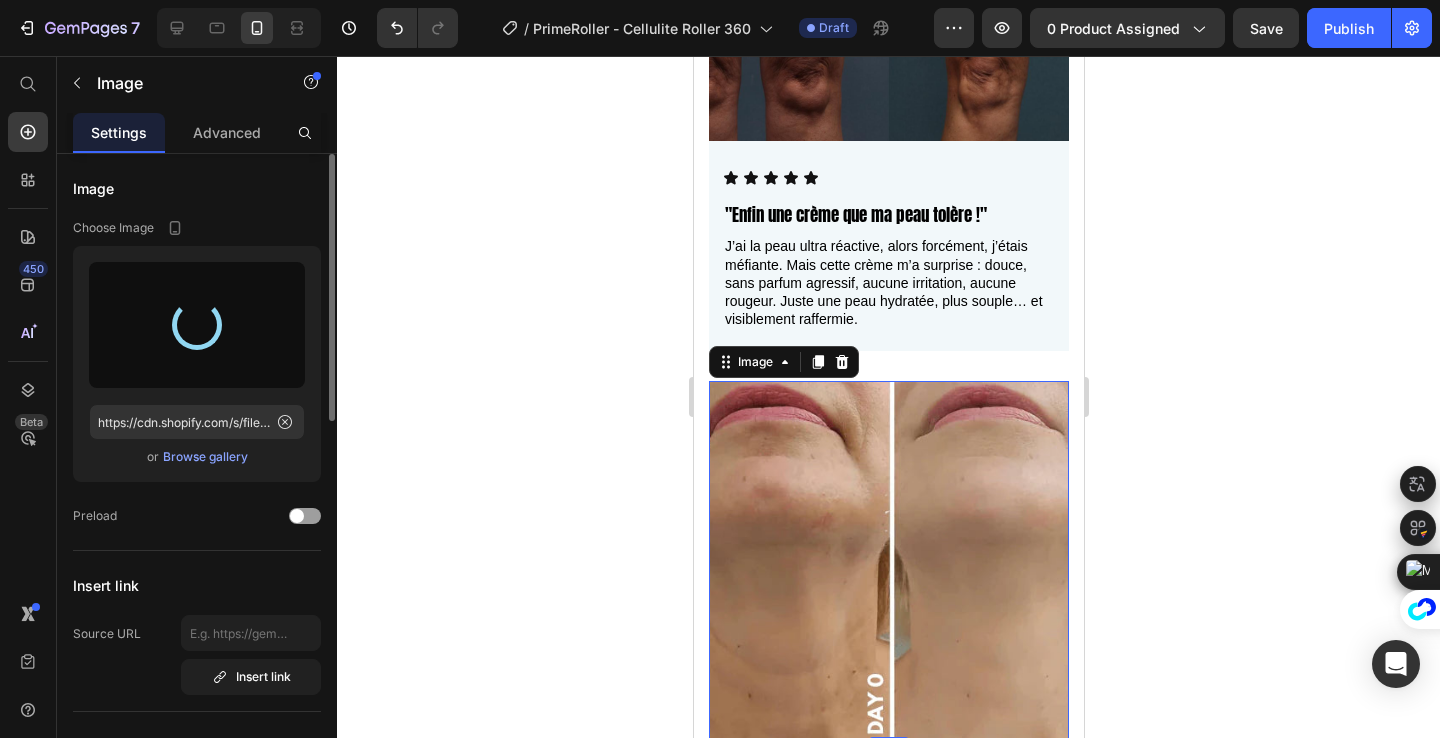 type on "https://cdn.shopify.com/s/files/1/0713/3557/5778/files/gempages_531932412842607509-bfa0bf37-72f1-4f71-bd54-73f5236b0c4a.webp" 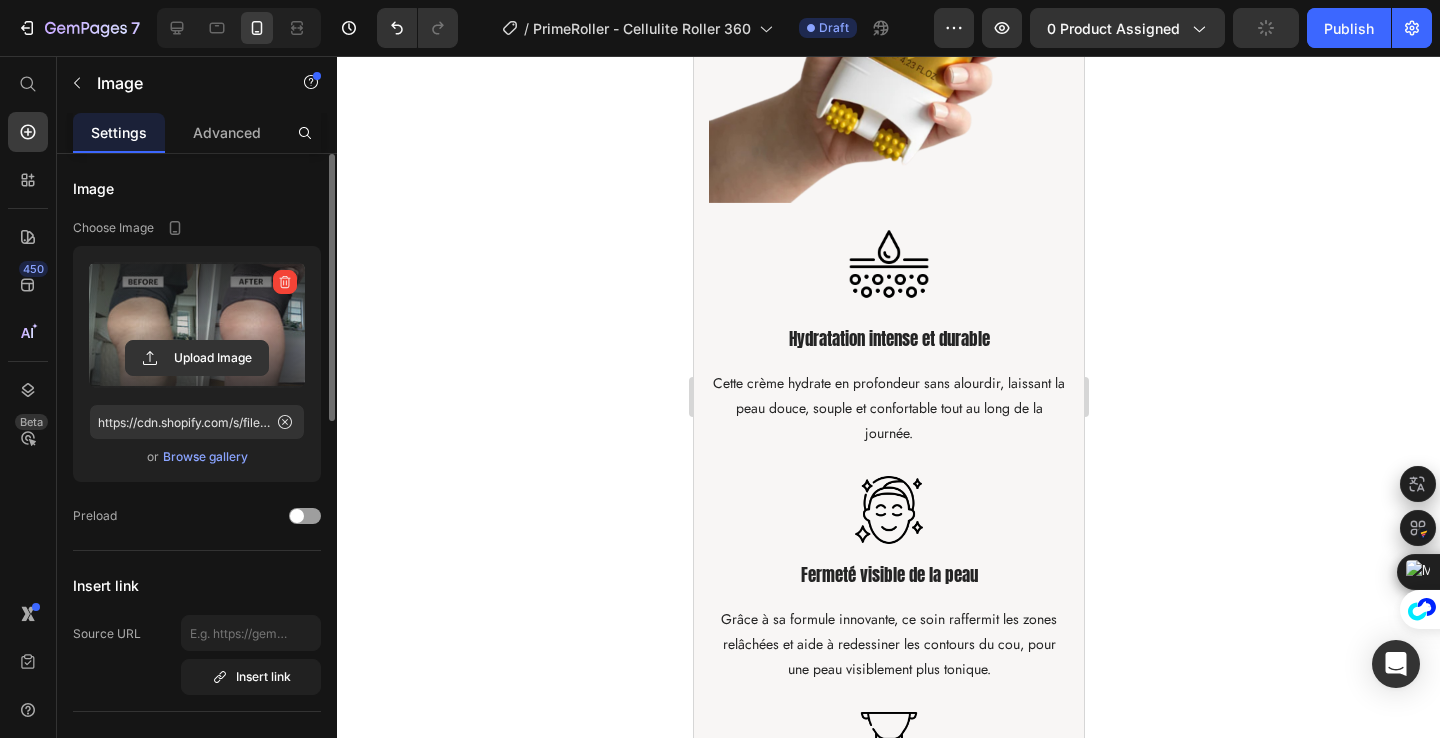 scroll, scrollTop: 3383, scrollLeft: 0, axis: vertical 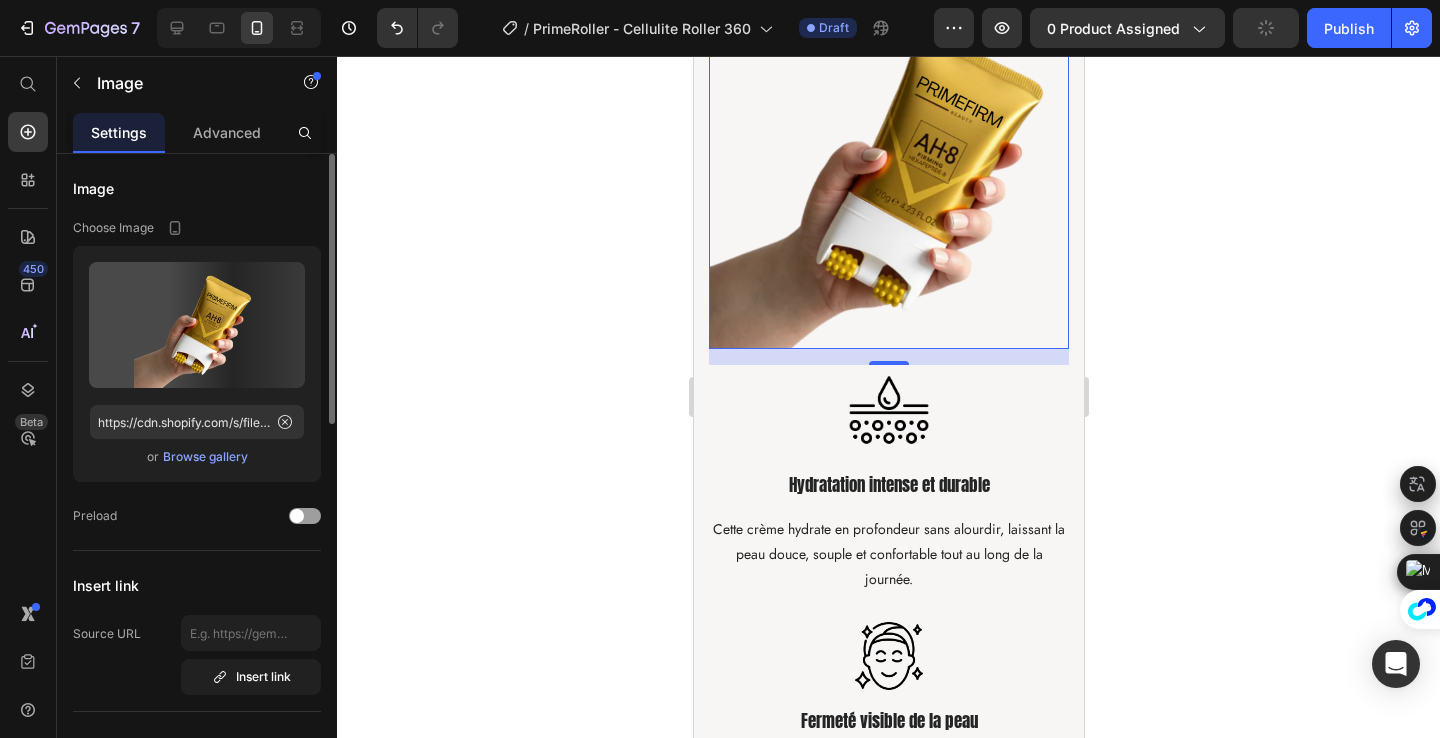 click at bounding box center [888, 169] 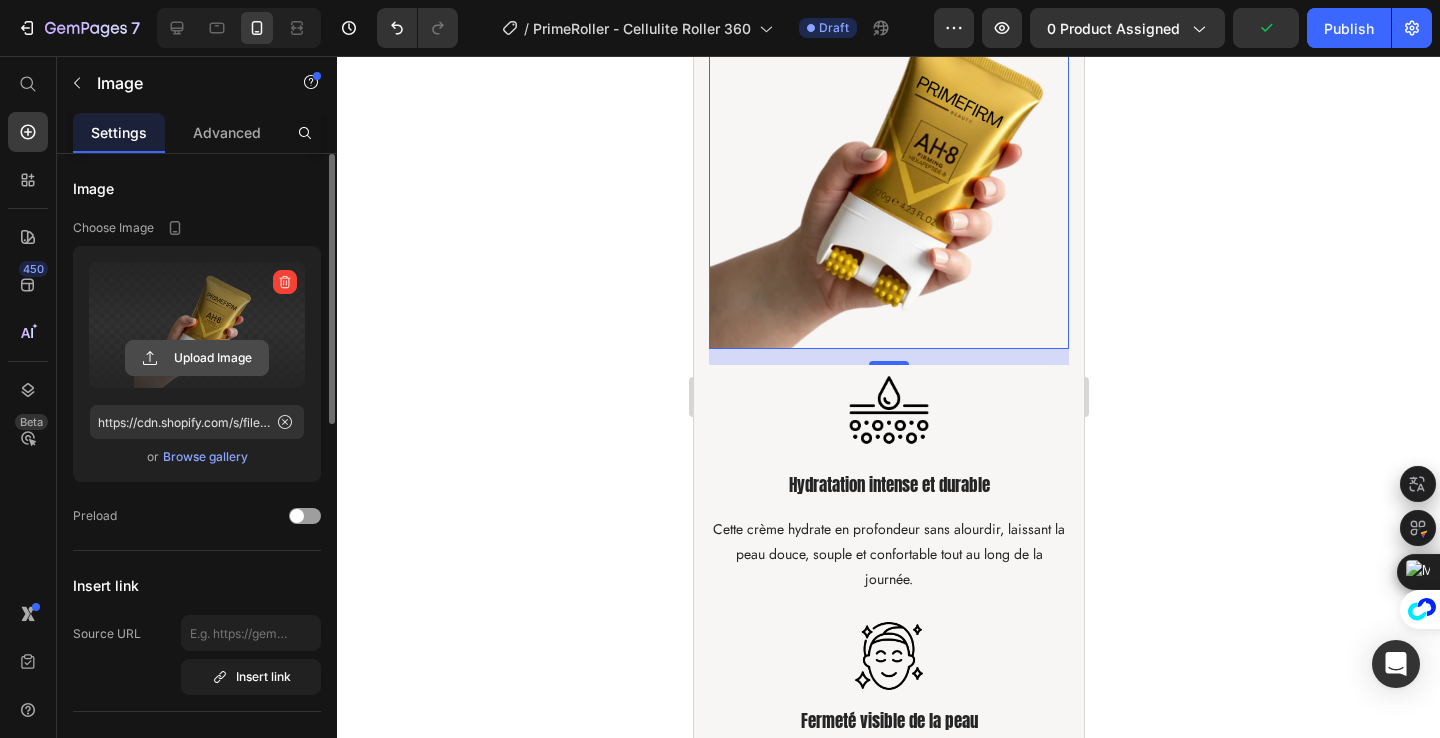 click 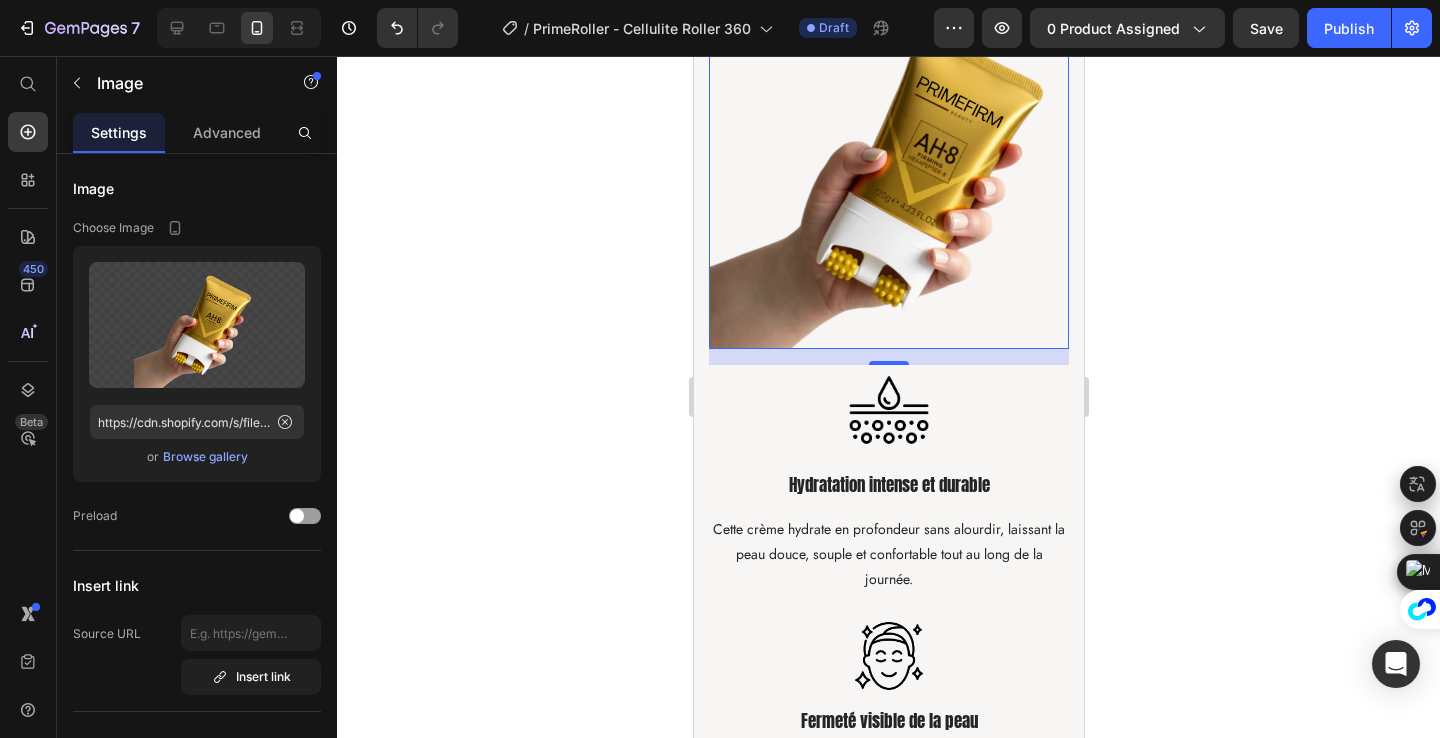 click 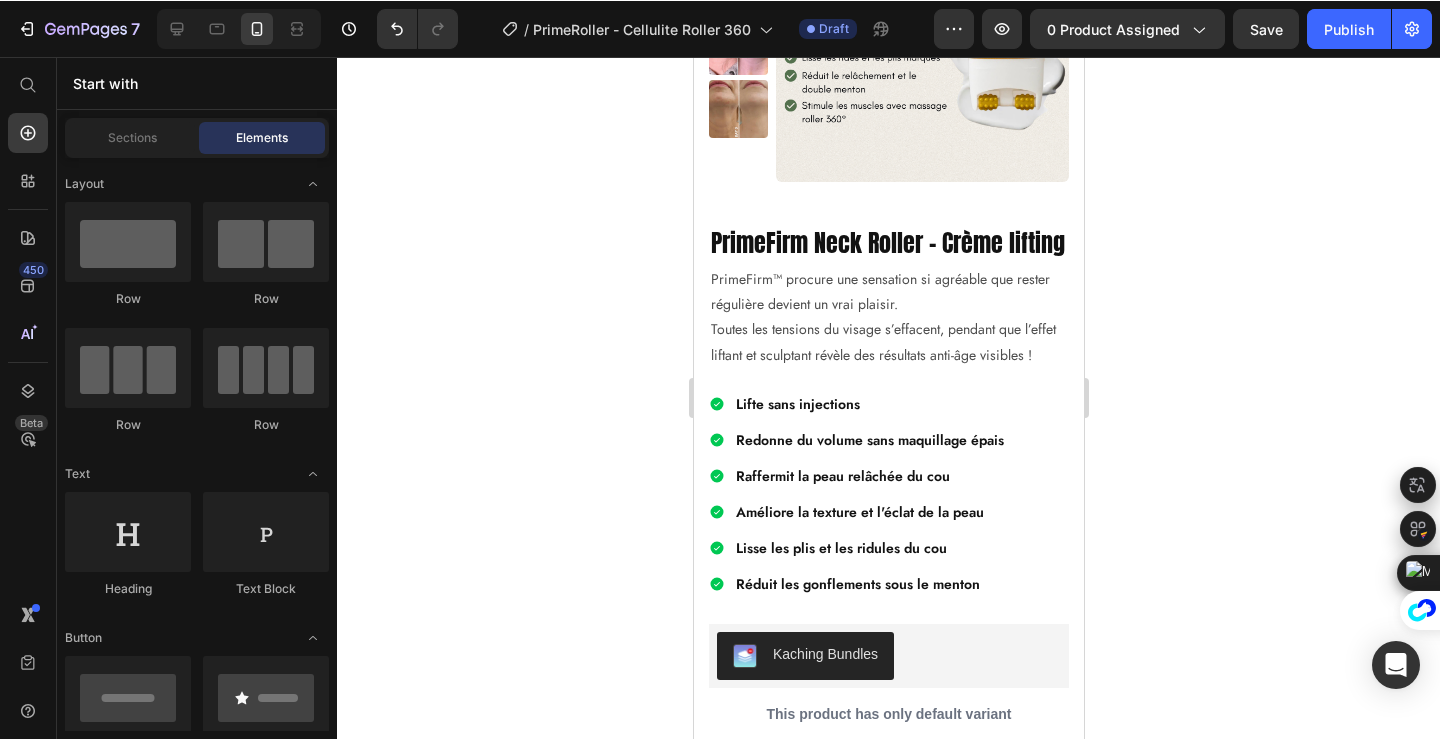 scroll, scrollTop: 4839, scrollLeft: 0, axis: vertical 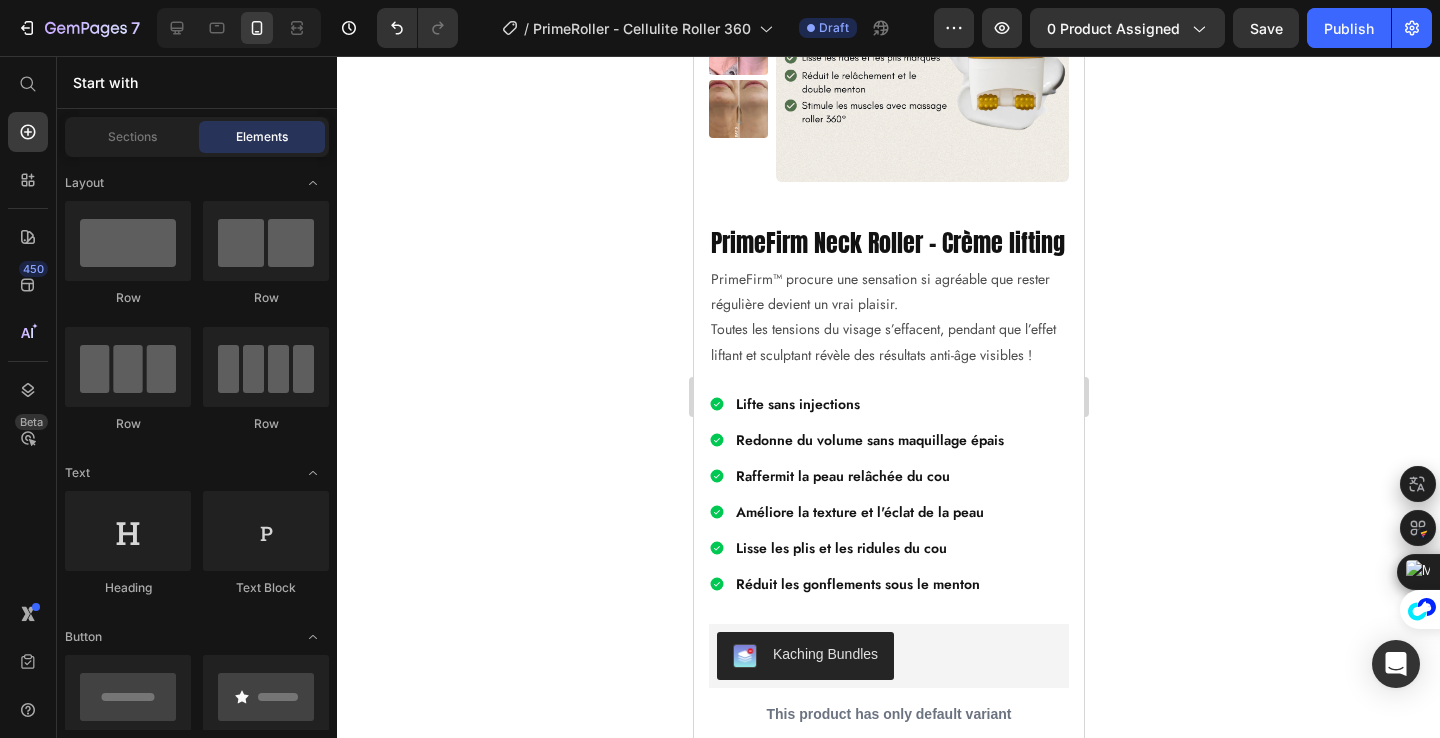 click 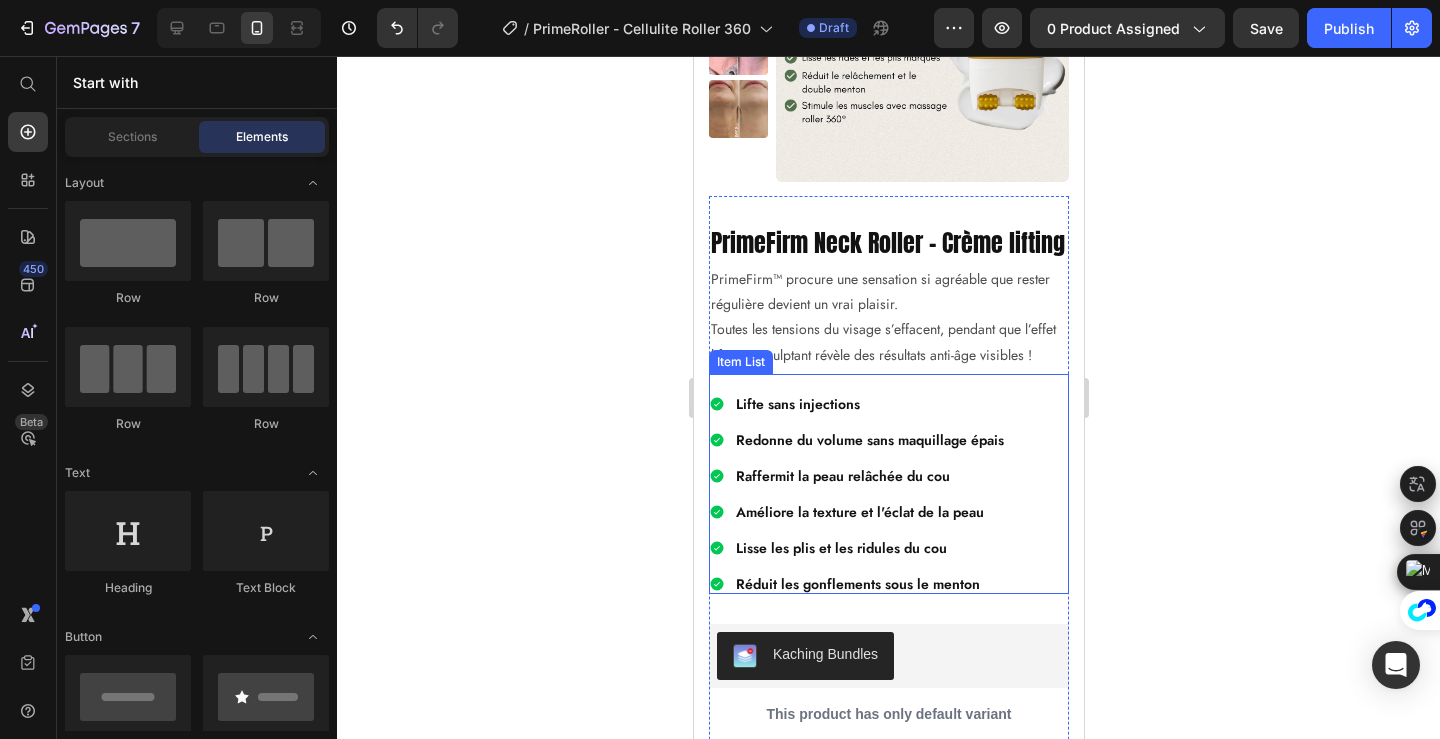 click on "Lifte sans injections" at bounding box center (797, 404) 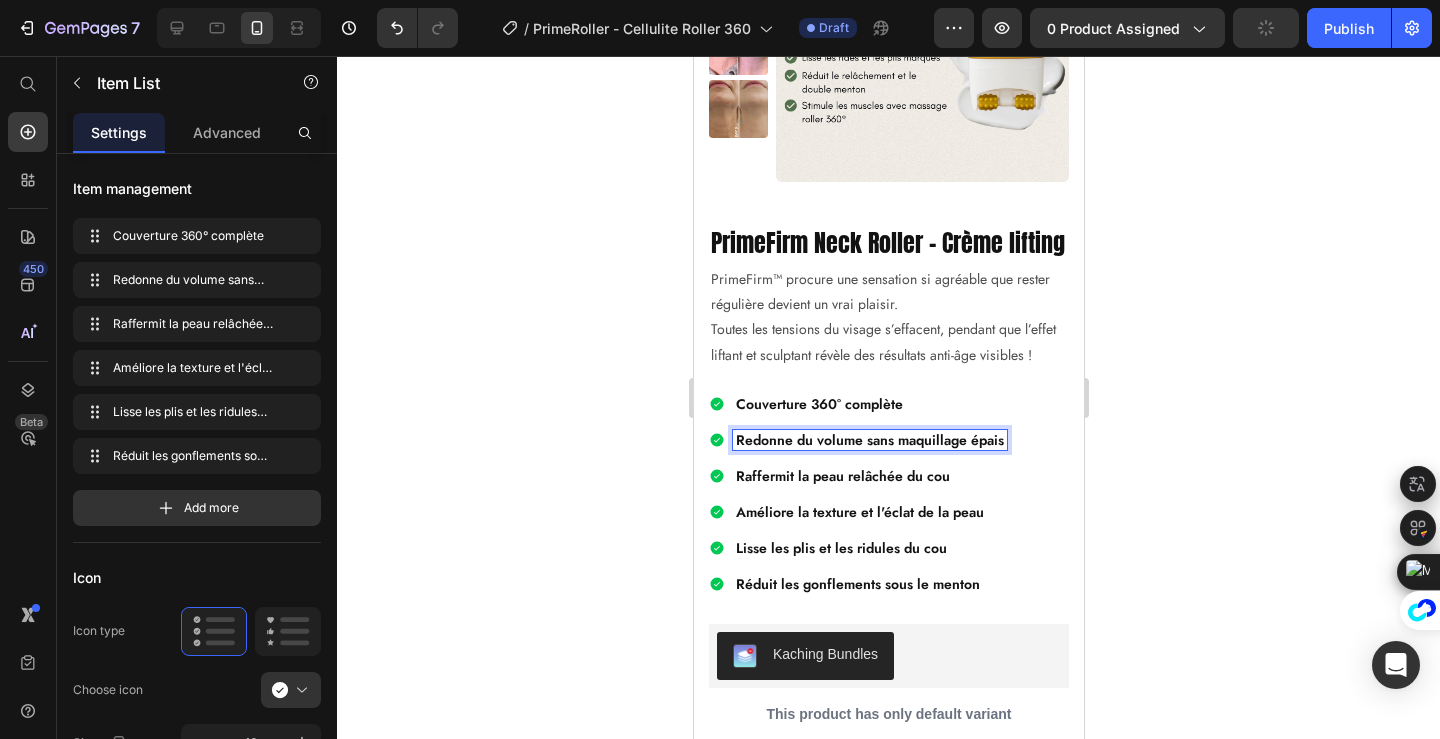 click on "Redonne du volume sans maquillage épais" at bounding box center [869, 440] 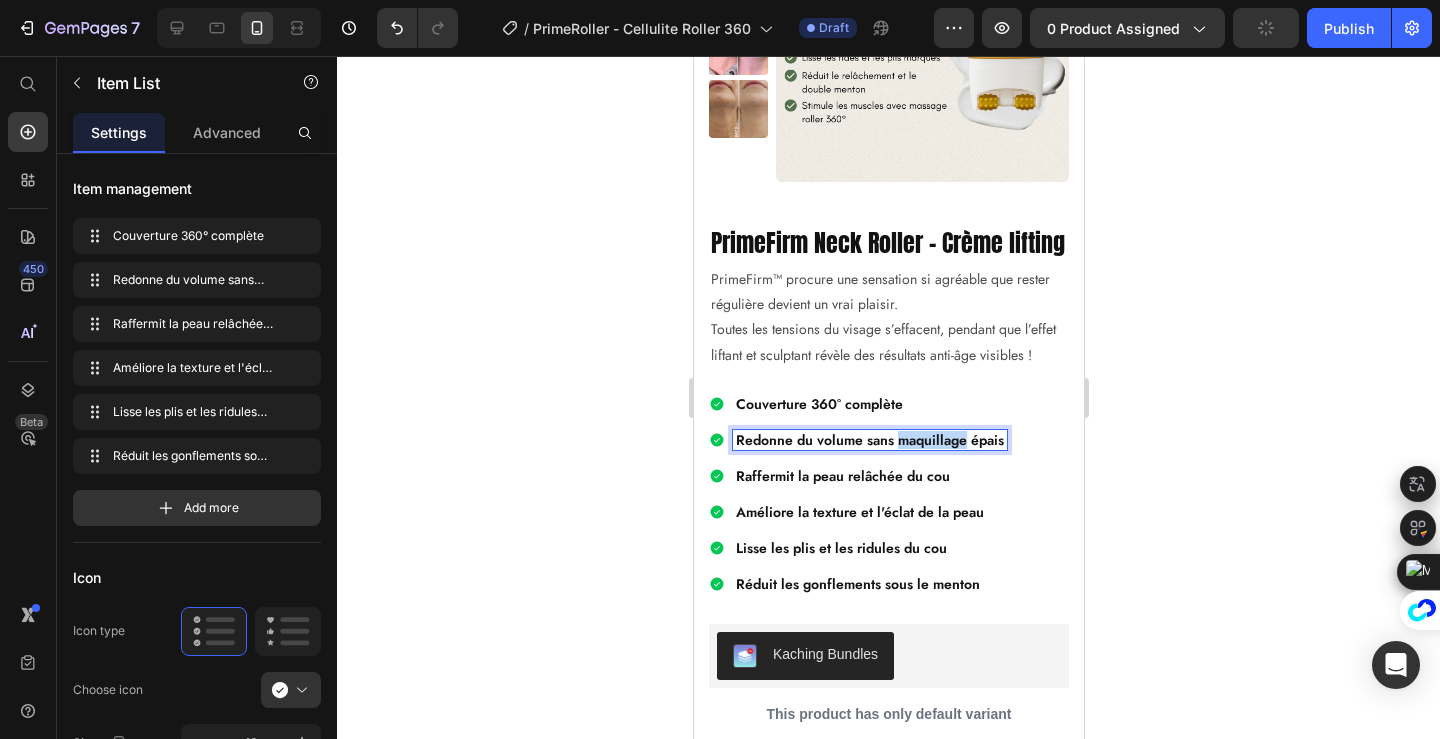 click on "Redonne du volume sans maquillage épais" at bounding box center [869, 440] 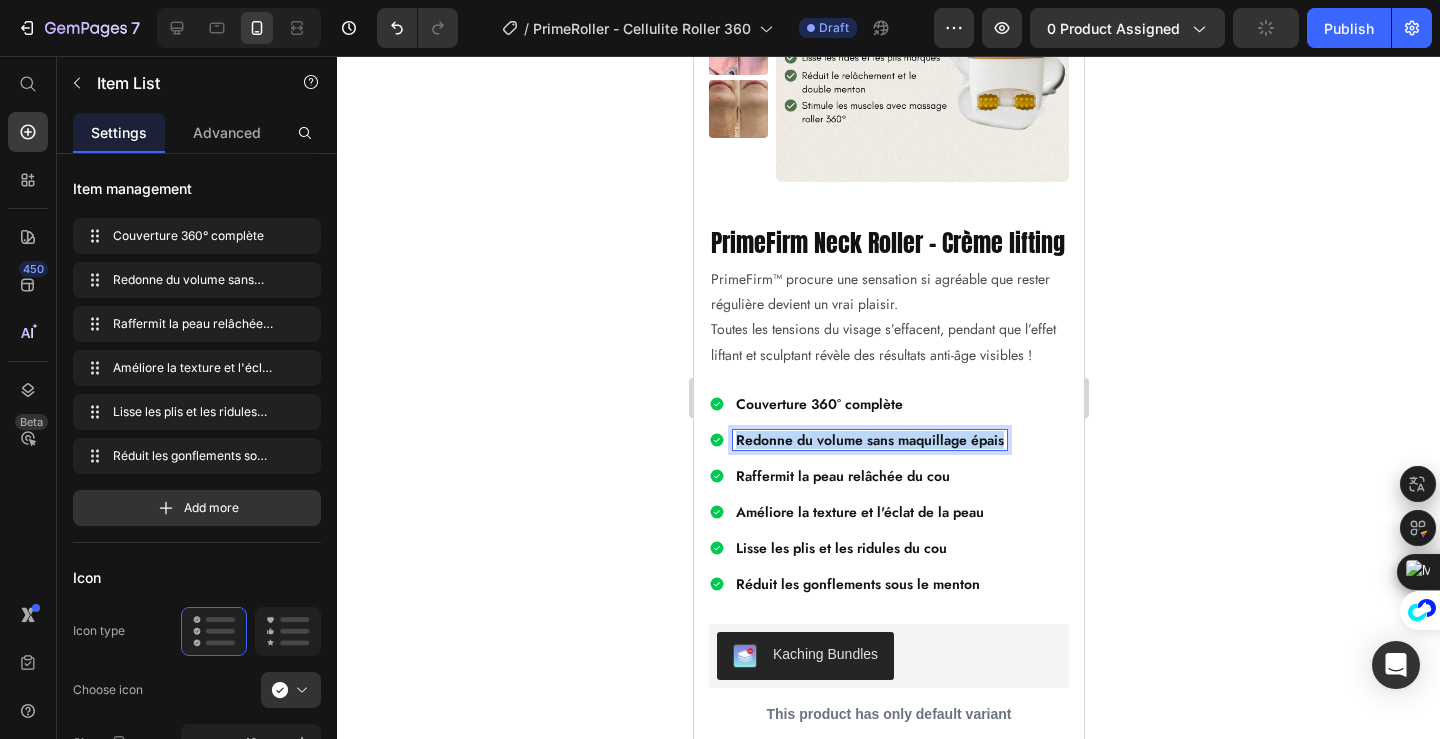 click on "Redonne du volume sans maquillage épais" at bounding box center (869, 440) 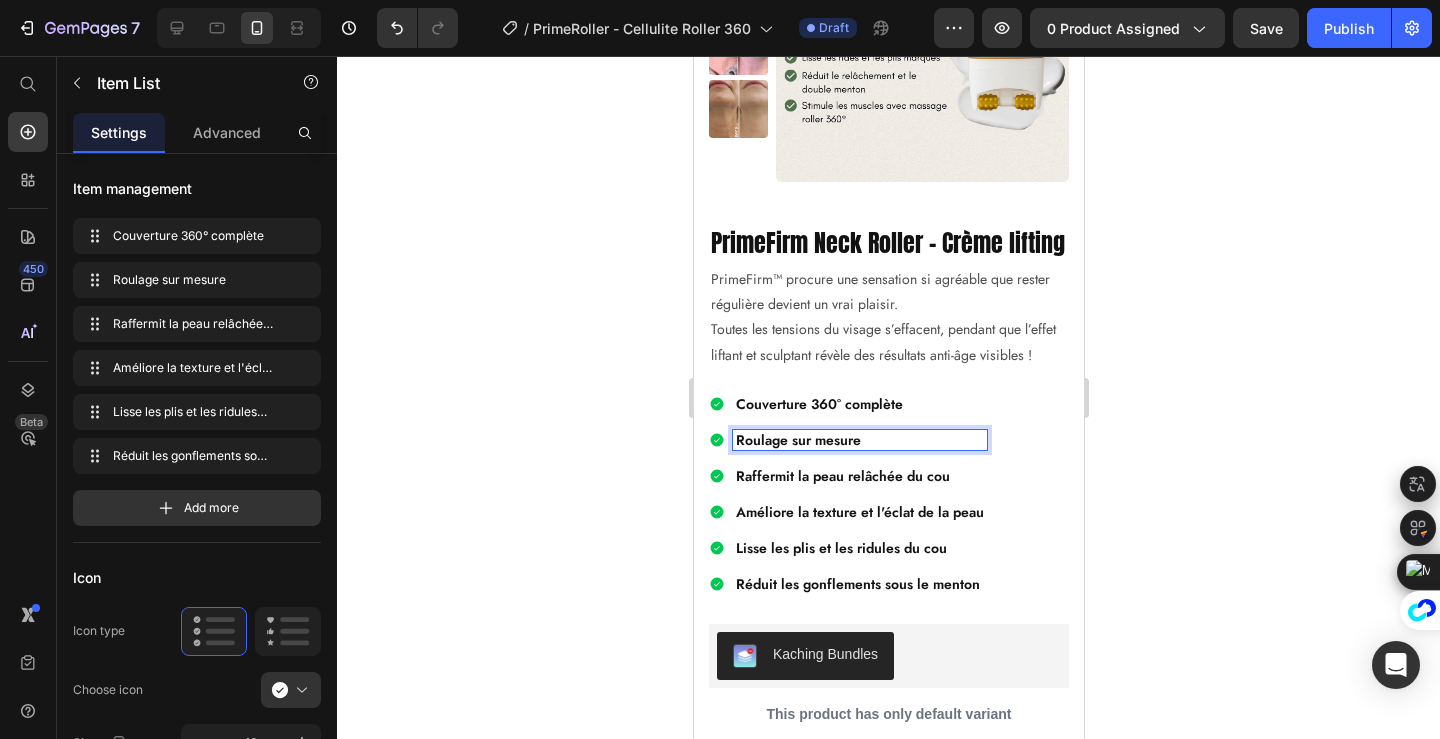 click on "Raffermit la peau relâchée du cou" at bounding box center [842, 476] 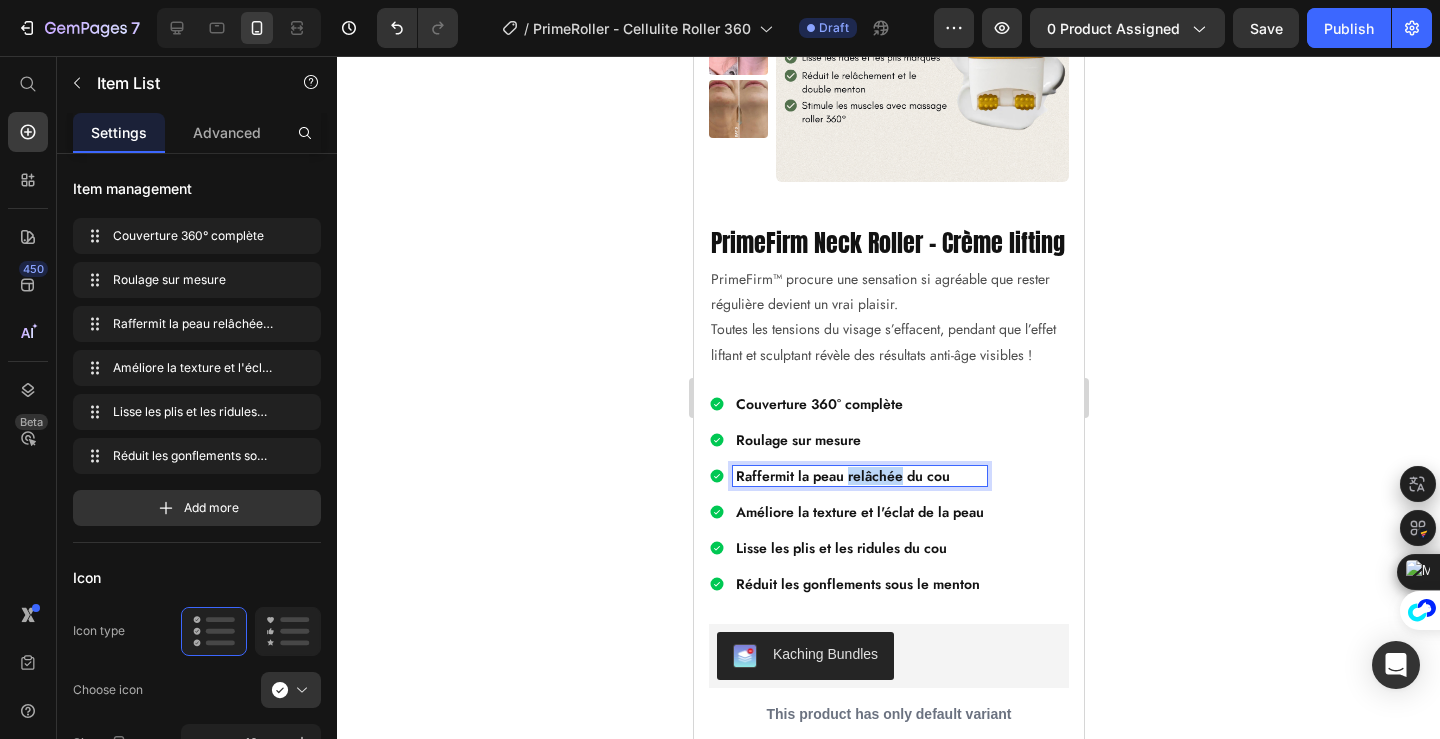 click on "Raffermit la peau relâchée du cou" at bounding box center [842, 476] 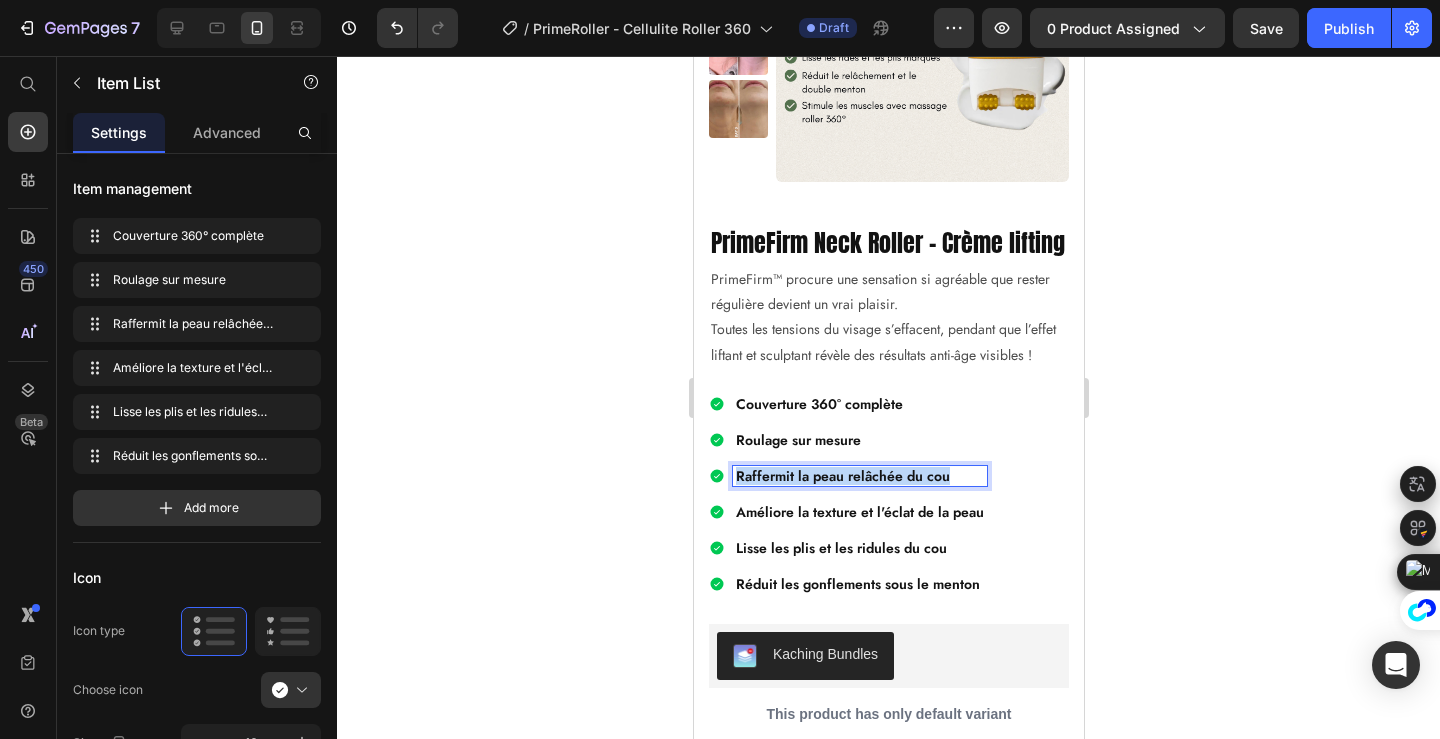 click on "Raffermit la peau relâchée du cou" at bounding box center (842, 476) 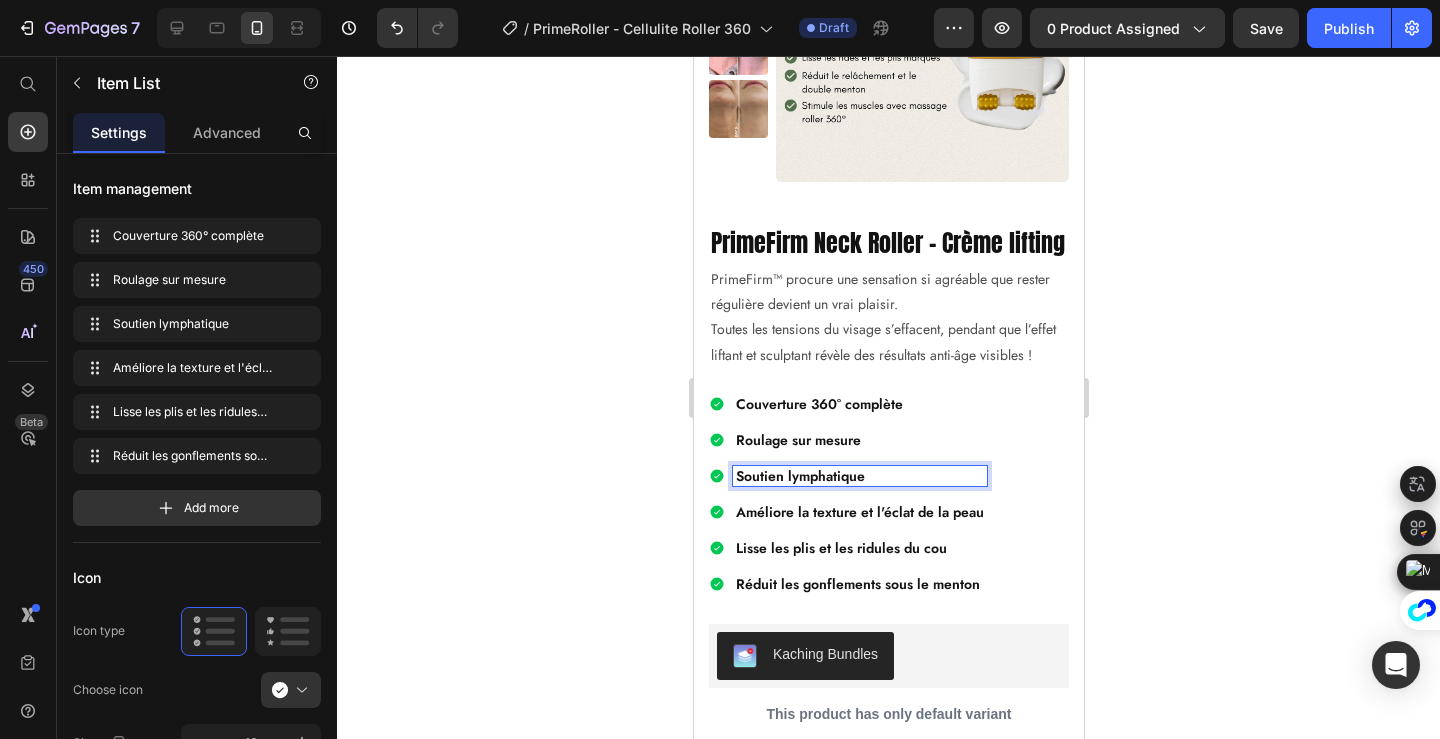 click on "Améliore la texture et l'éclat de la peau" at bounding box center (859, 512) 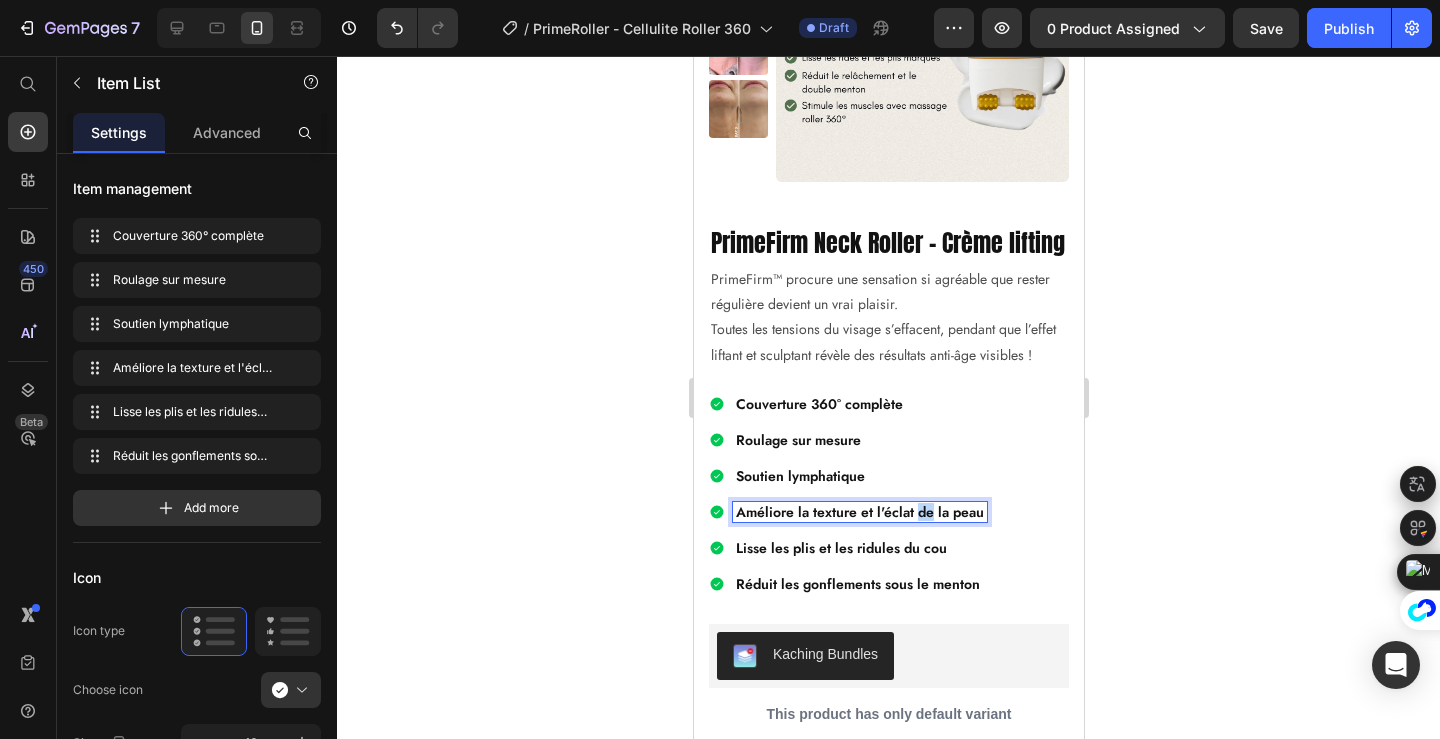 click on "Améliore la texture et l'éclat de la peau" at bounding box center [859, 512] 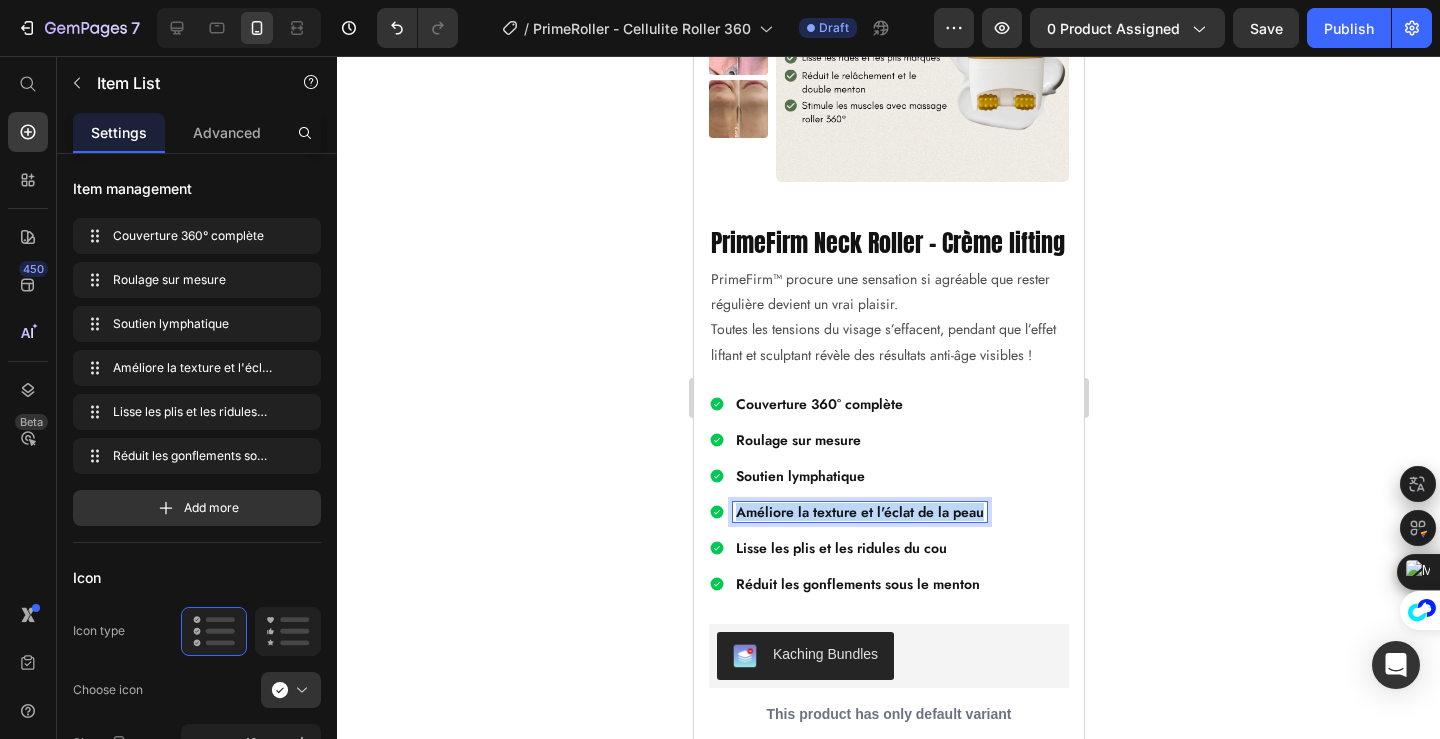 click on "Améliore la texture et l'éclat de la peau" at bounding box center [859, 512] 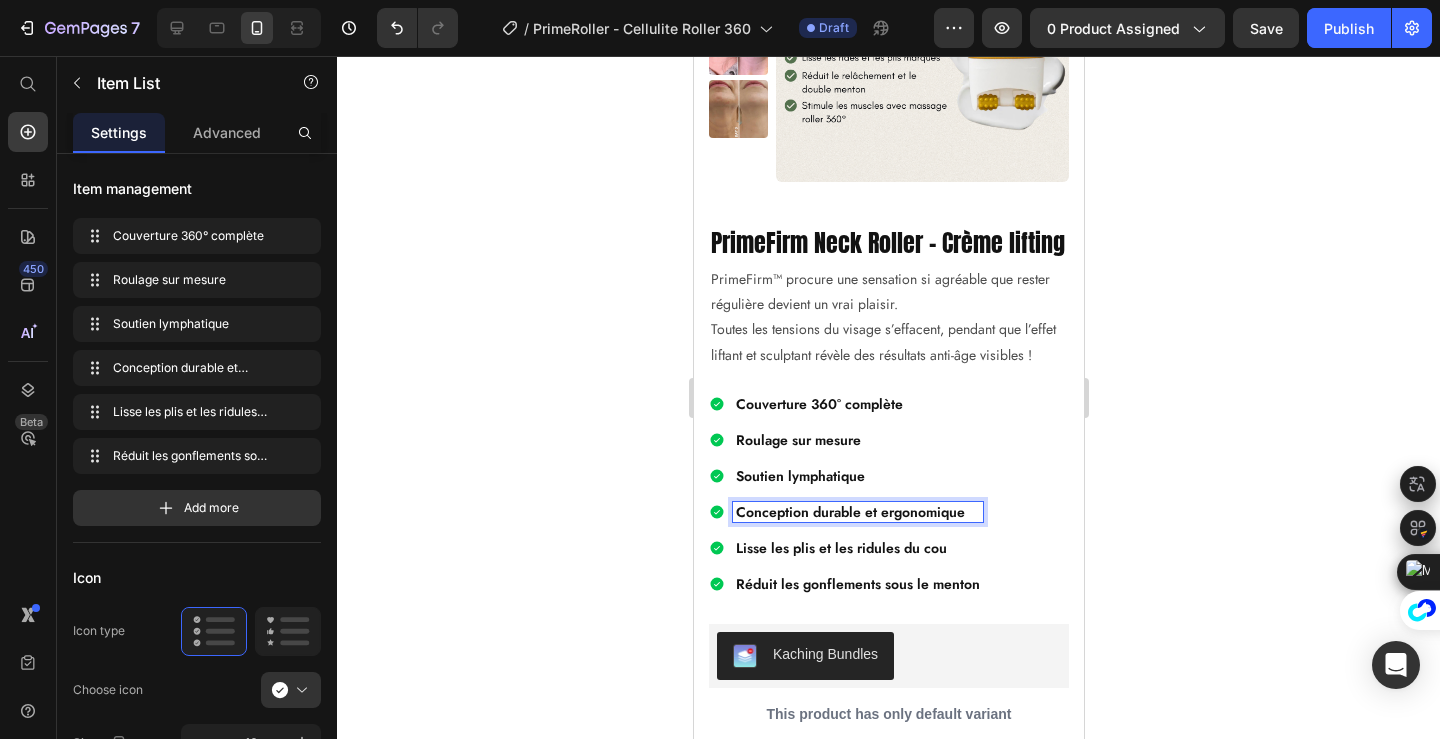 click 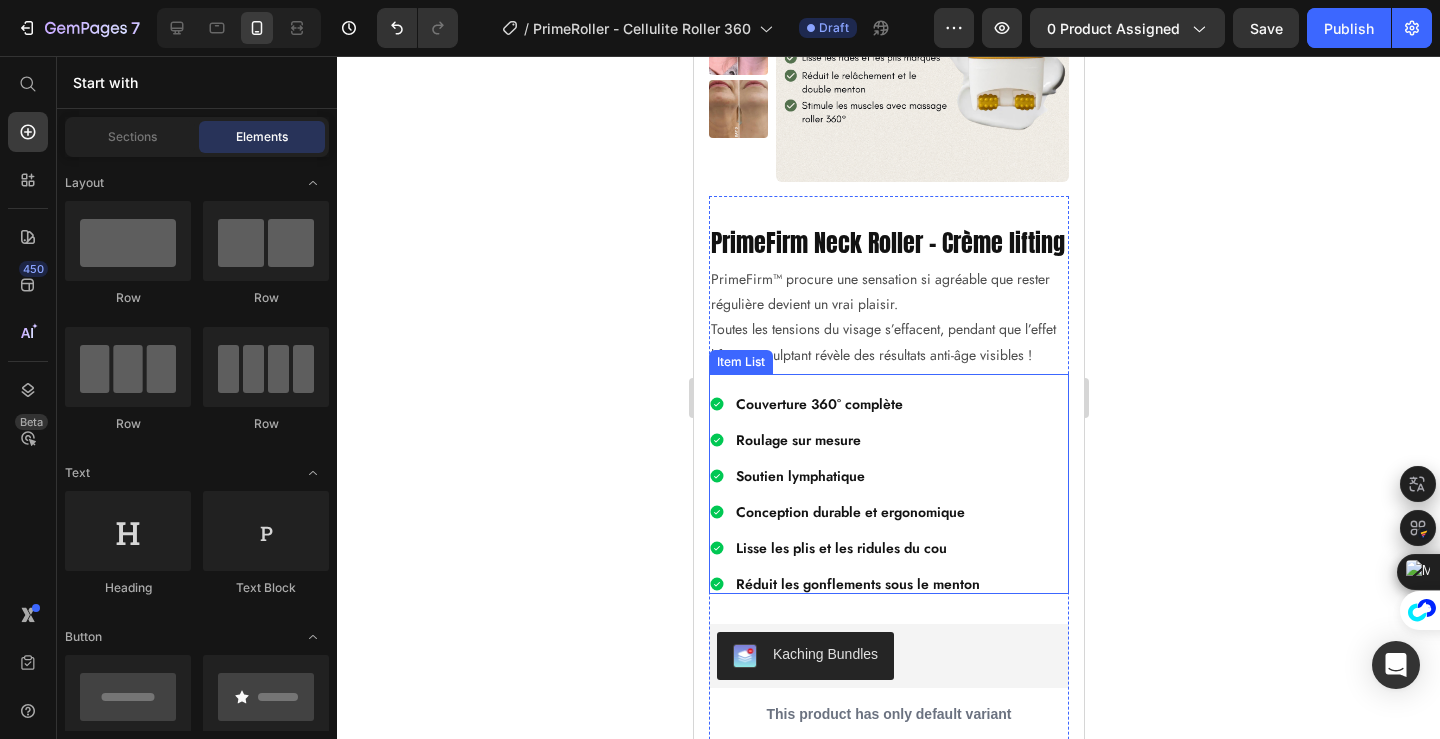 click on "Lisse les plis et les ridules du cou" at bounding box center [857, 548] 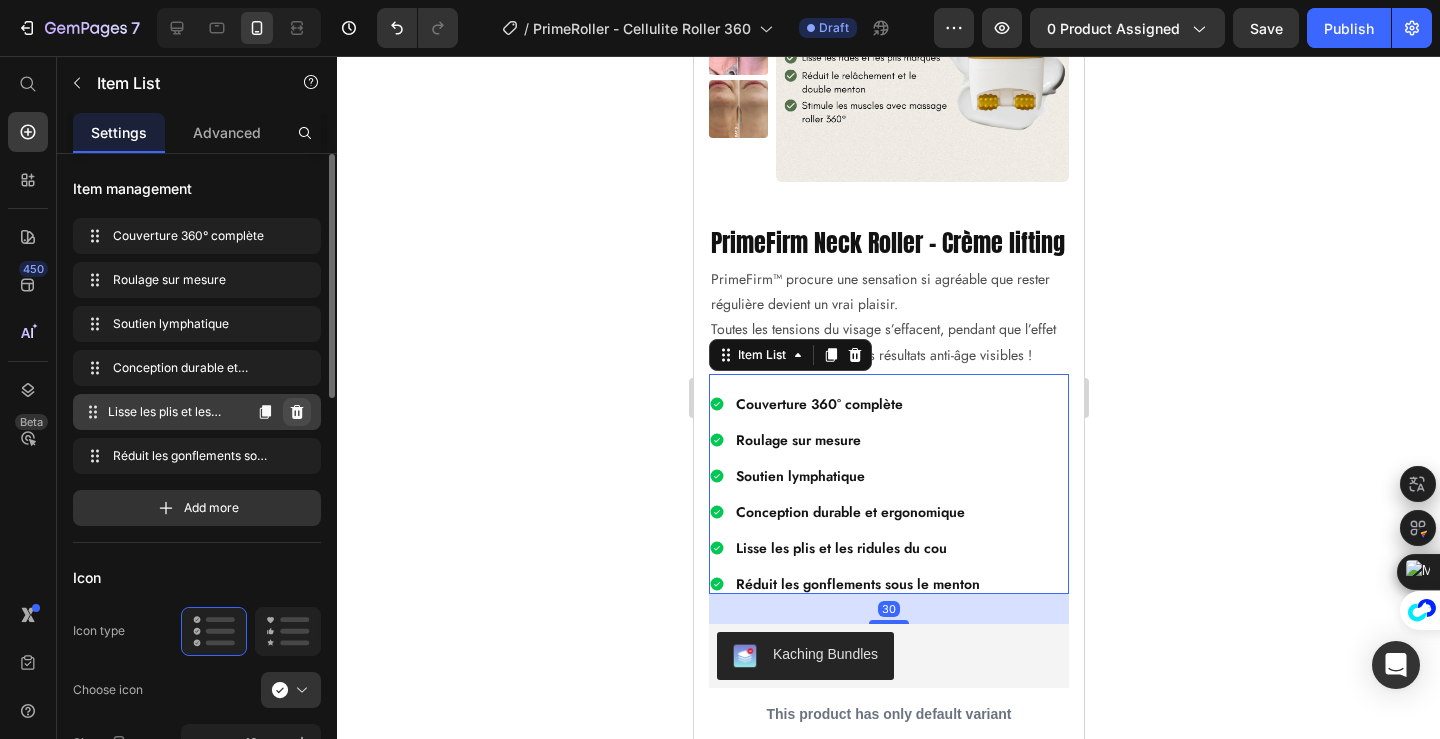click 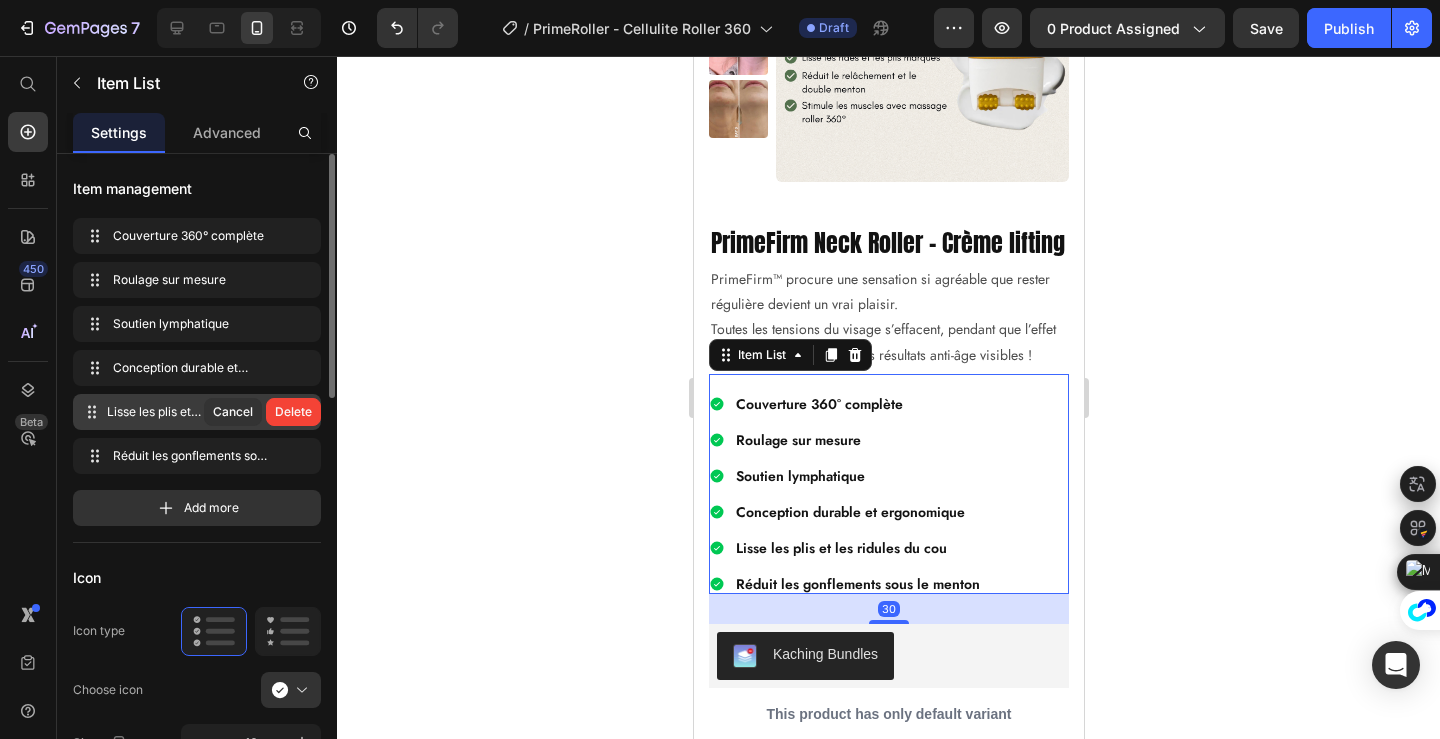 click on "Delete" at bounding box center [293, 412] 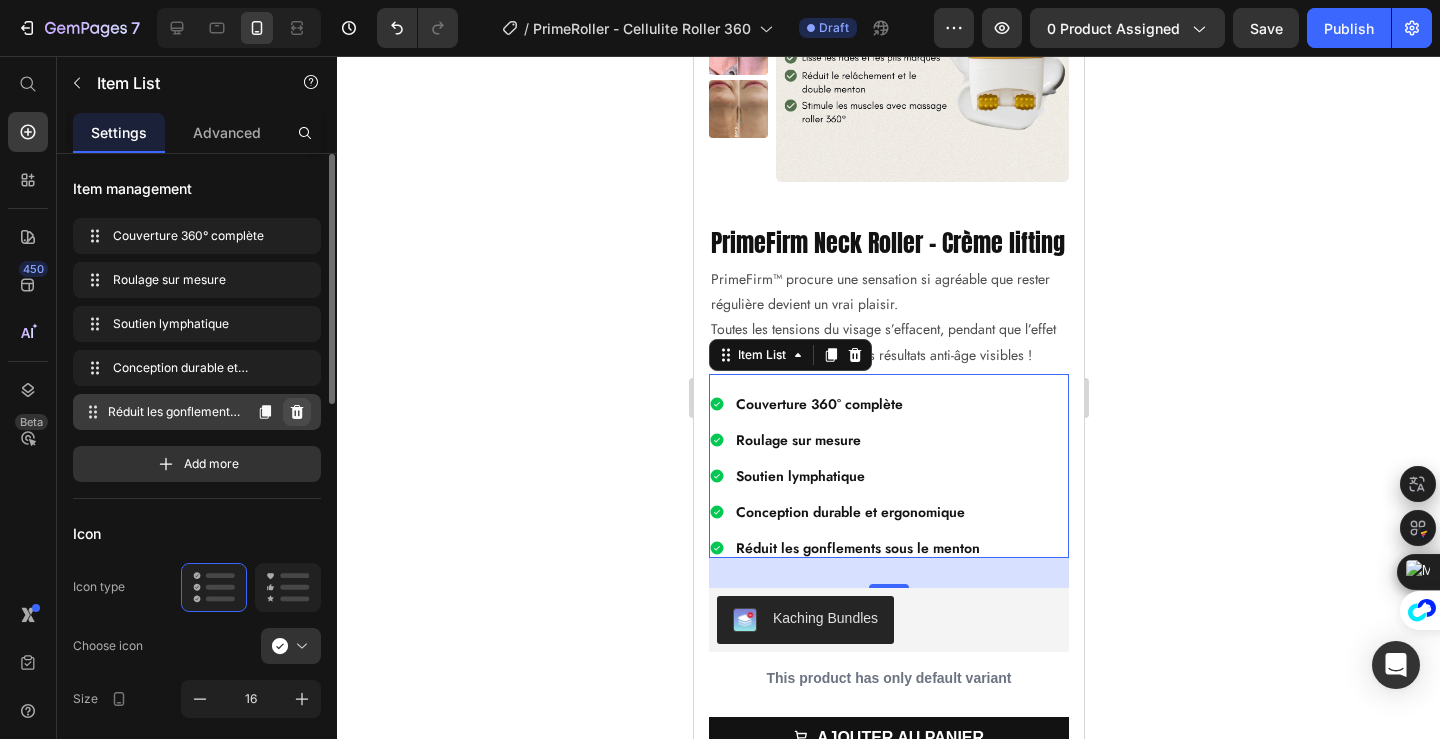click 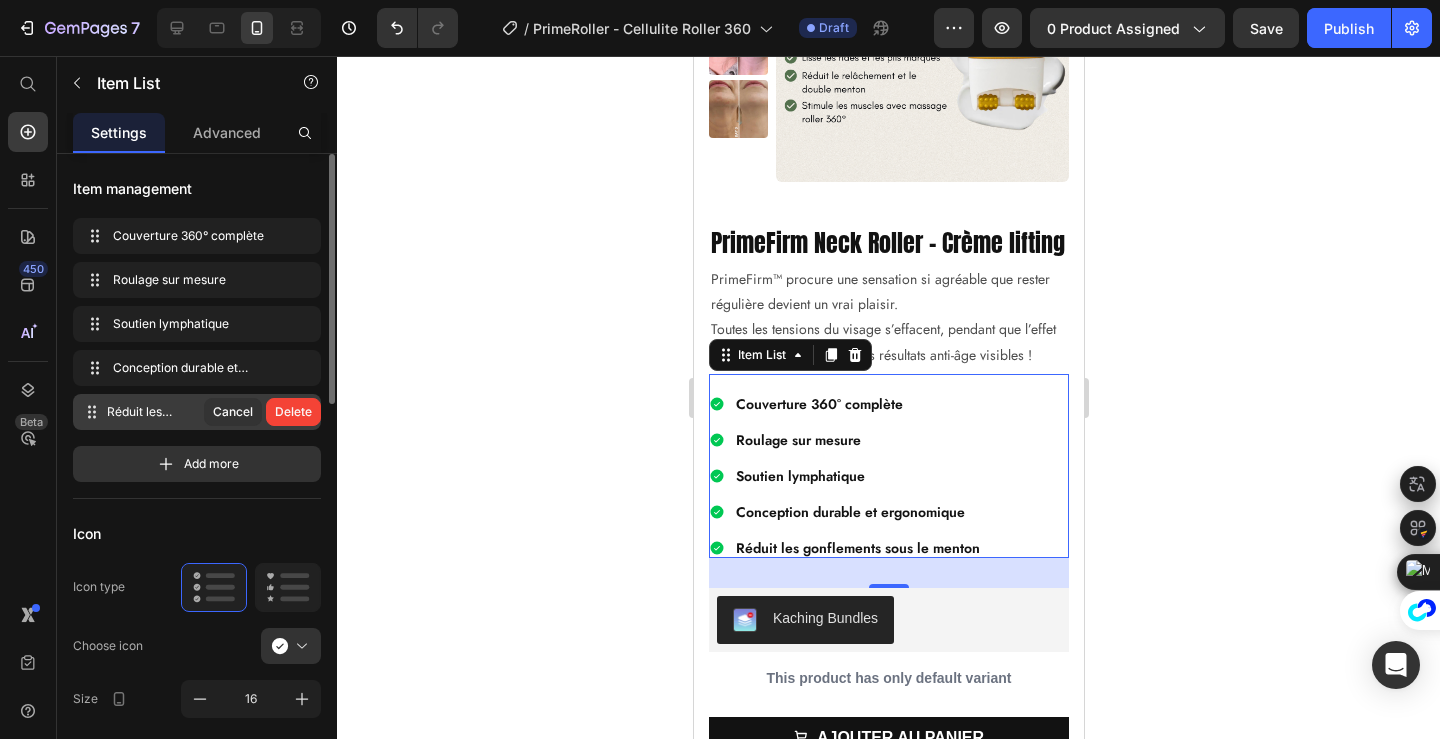 click on "Delete" at bounding box center [293, 412] 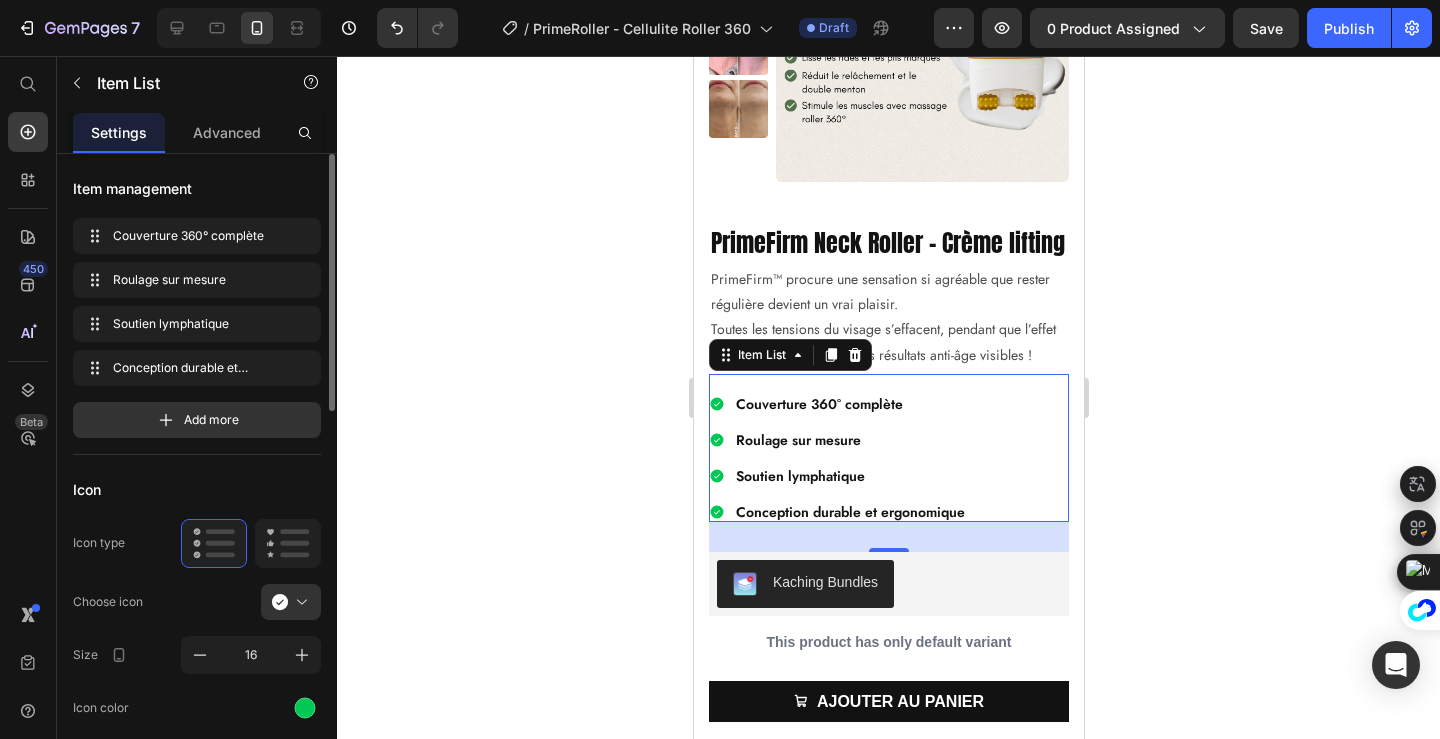 click 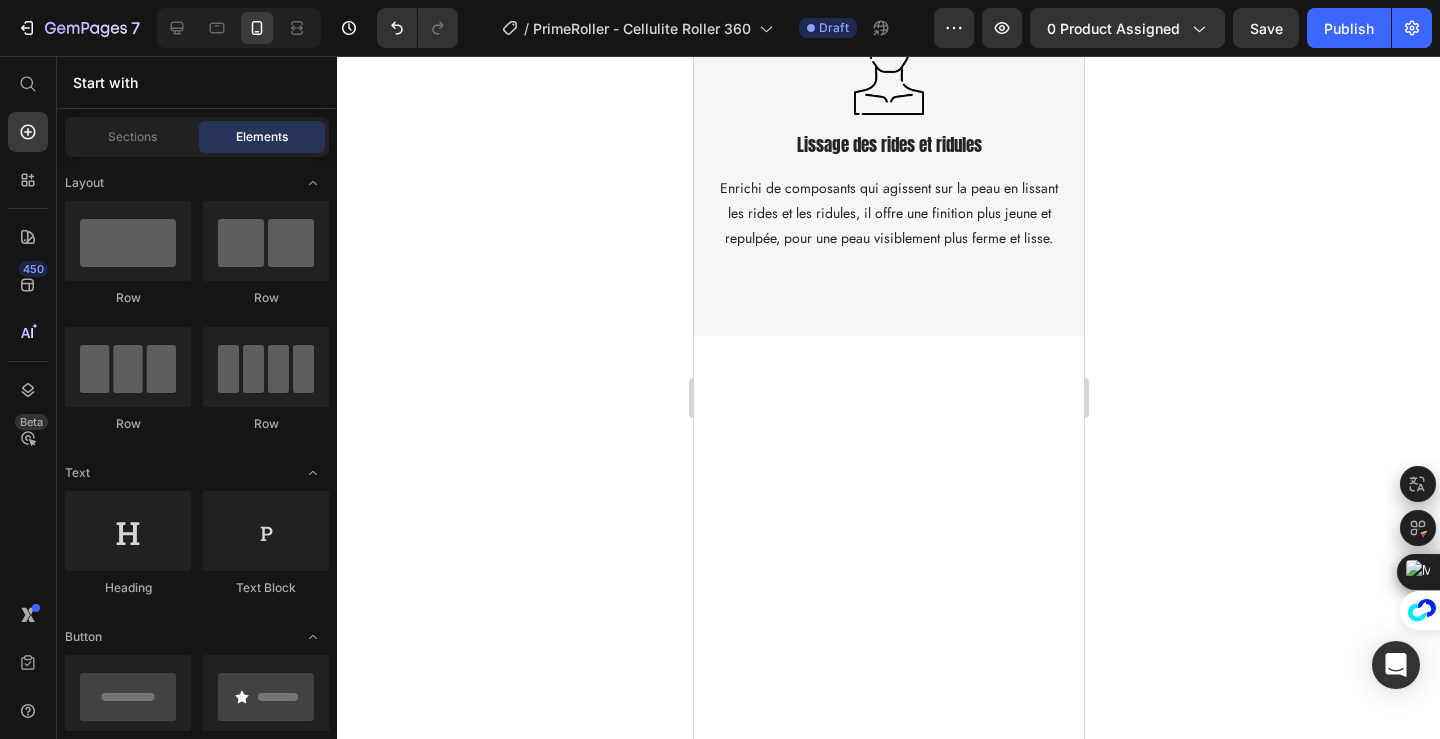 scroll, scrollTop: 0, scrollLeft: 0, axis: both 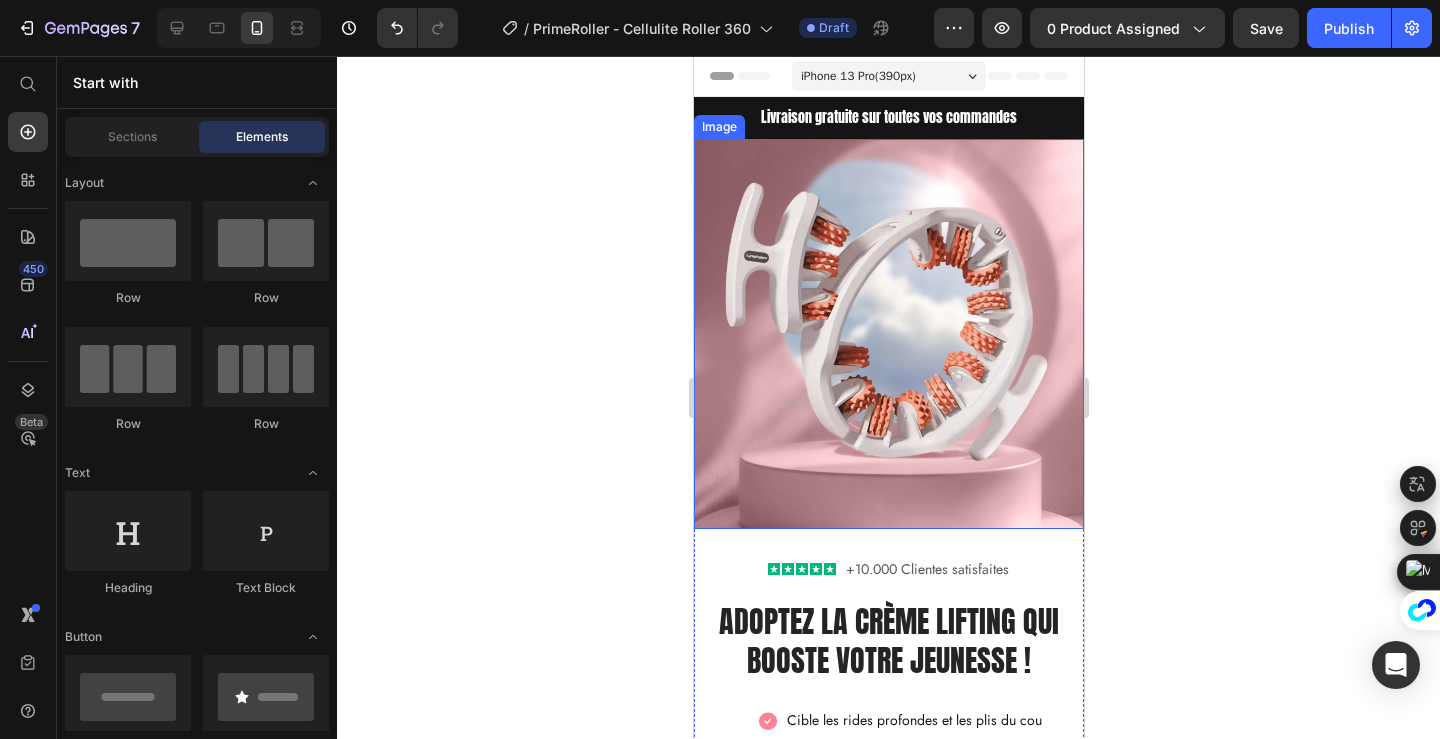 click at bounding box center [888, 334] 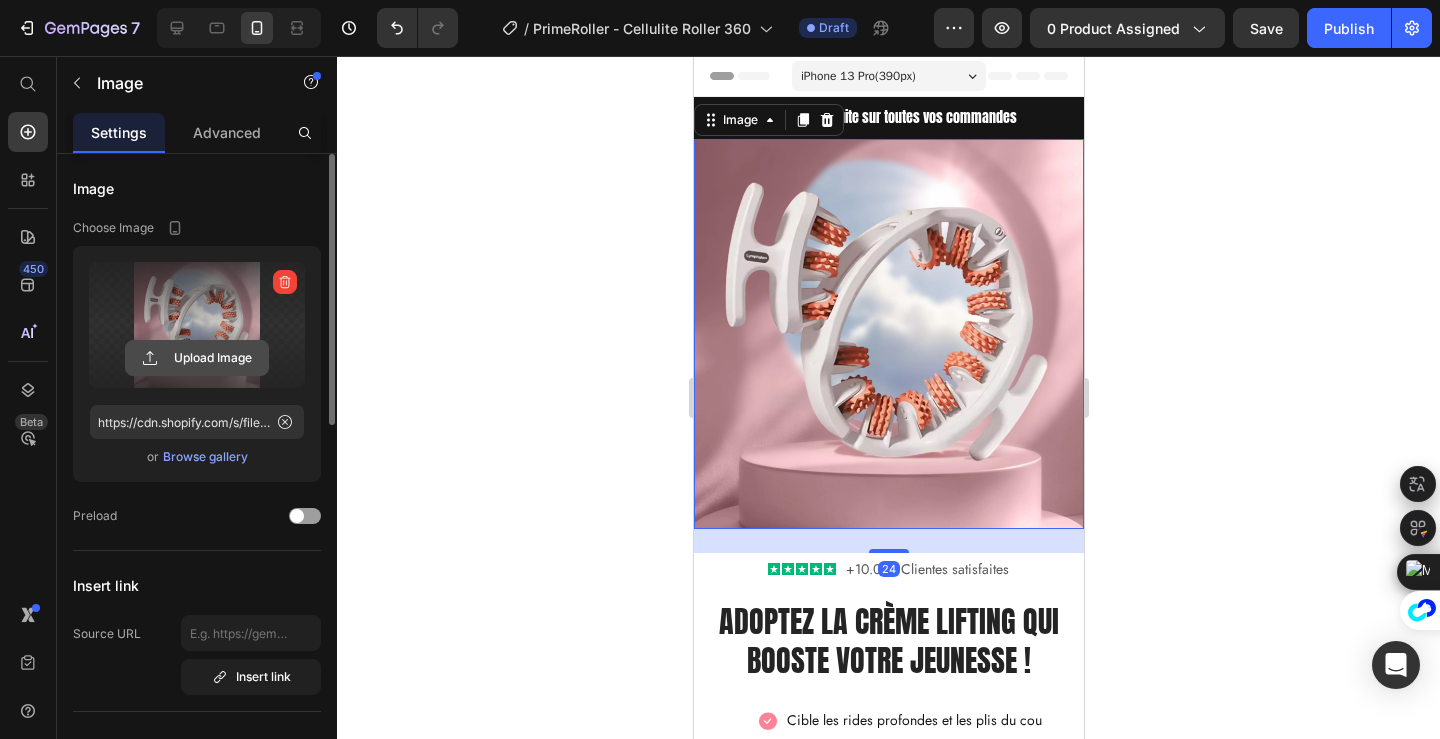 click 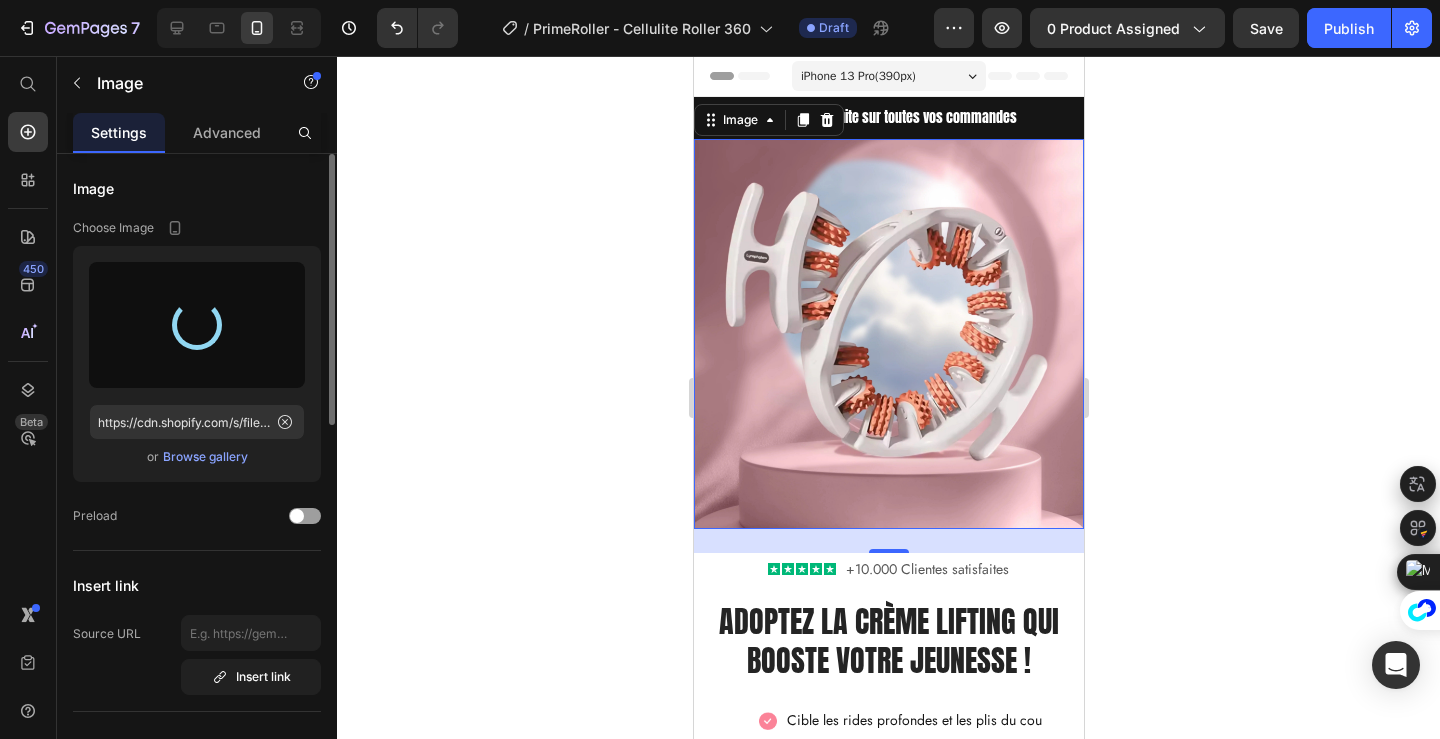 type on "https://cdn.shopify.com/s/files/1/0713/3557/5778/files/gempages_531932412842607509-01a4f3e1-ba87-4393-8790-239334f68038.jpg" 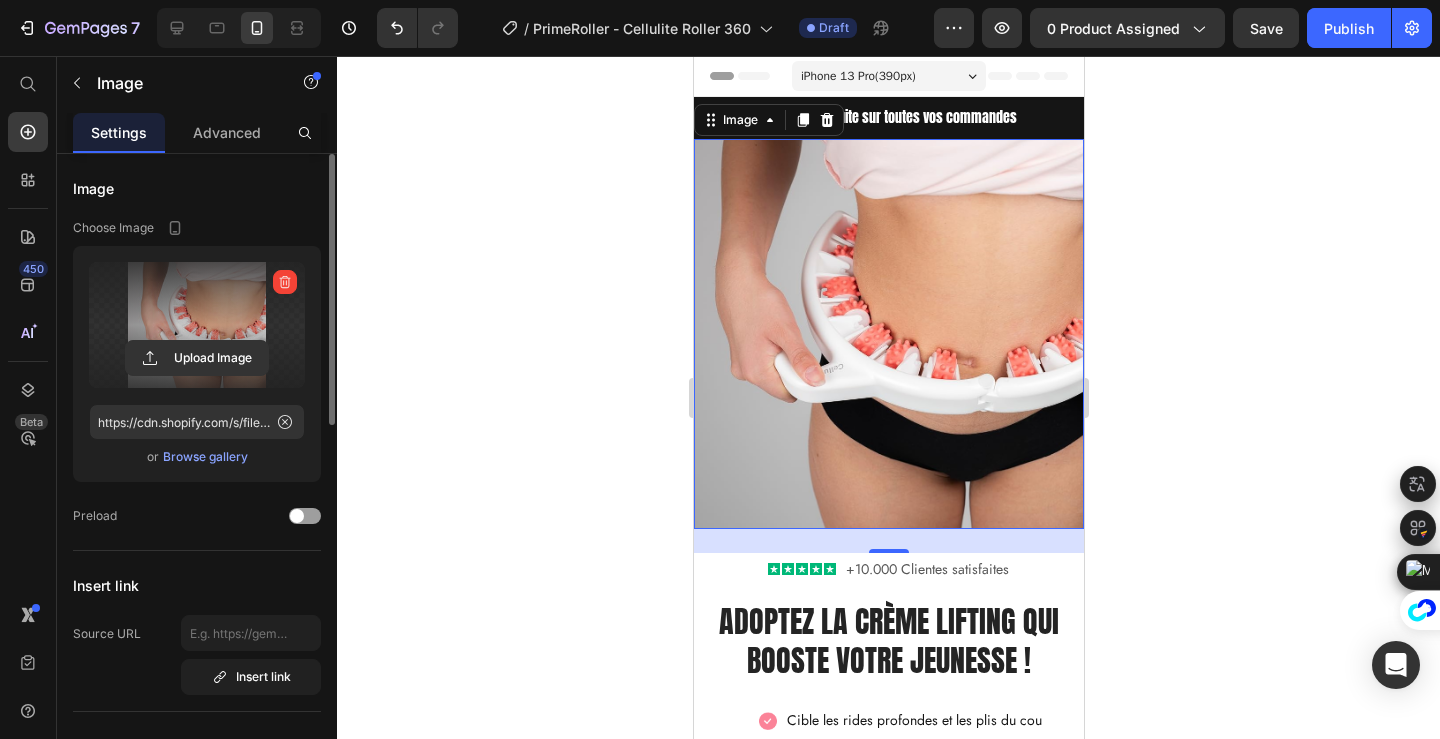 click 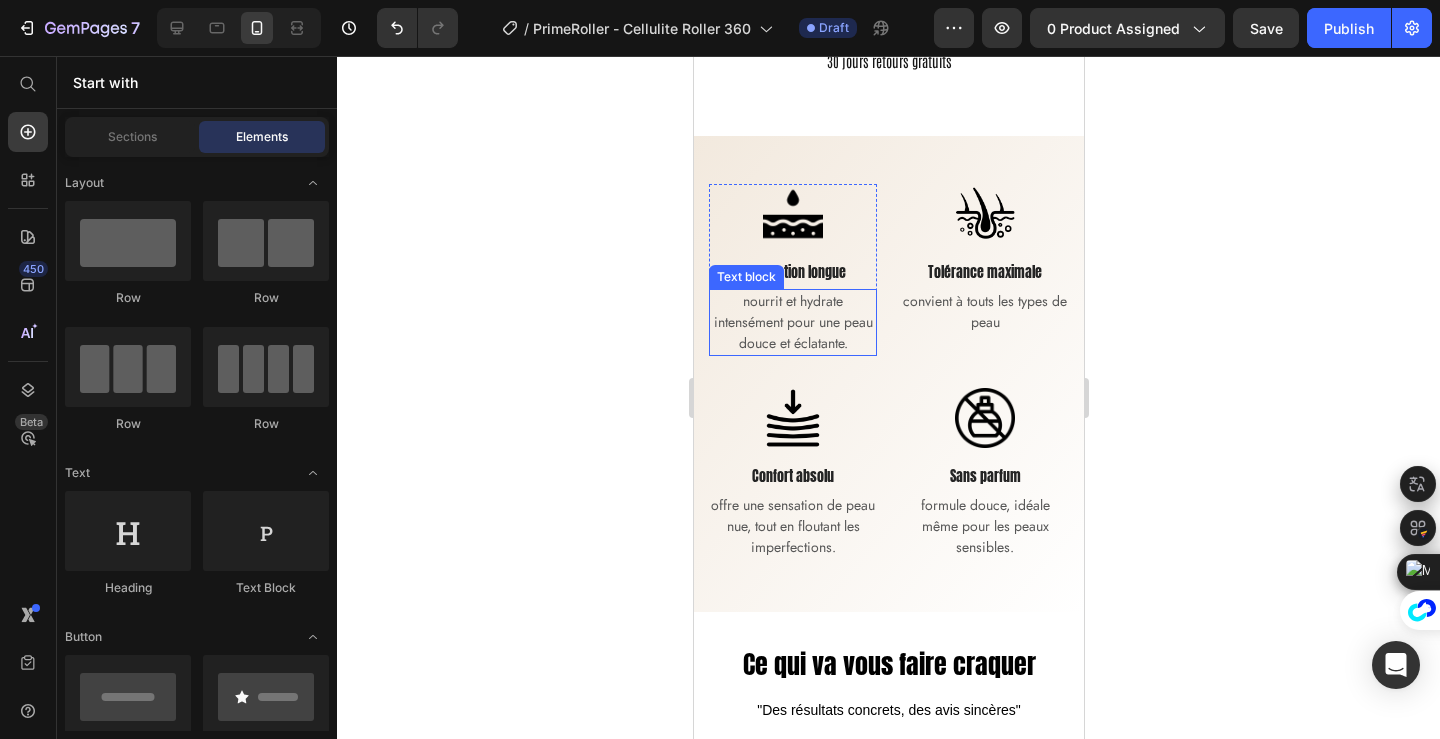 scroll, scrollTop: 844, scrollLeft: 0, axis: vertical 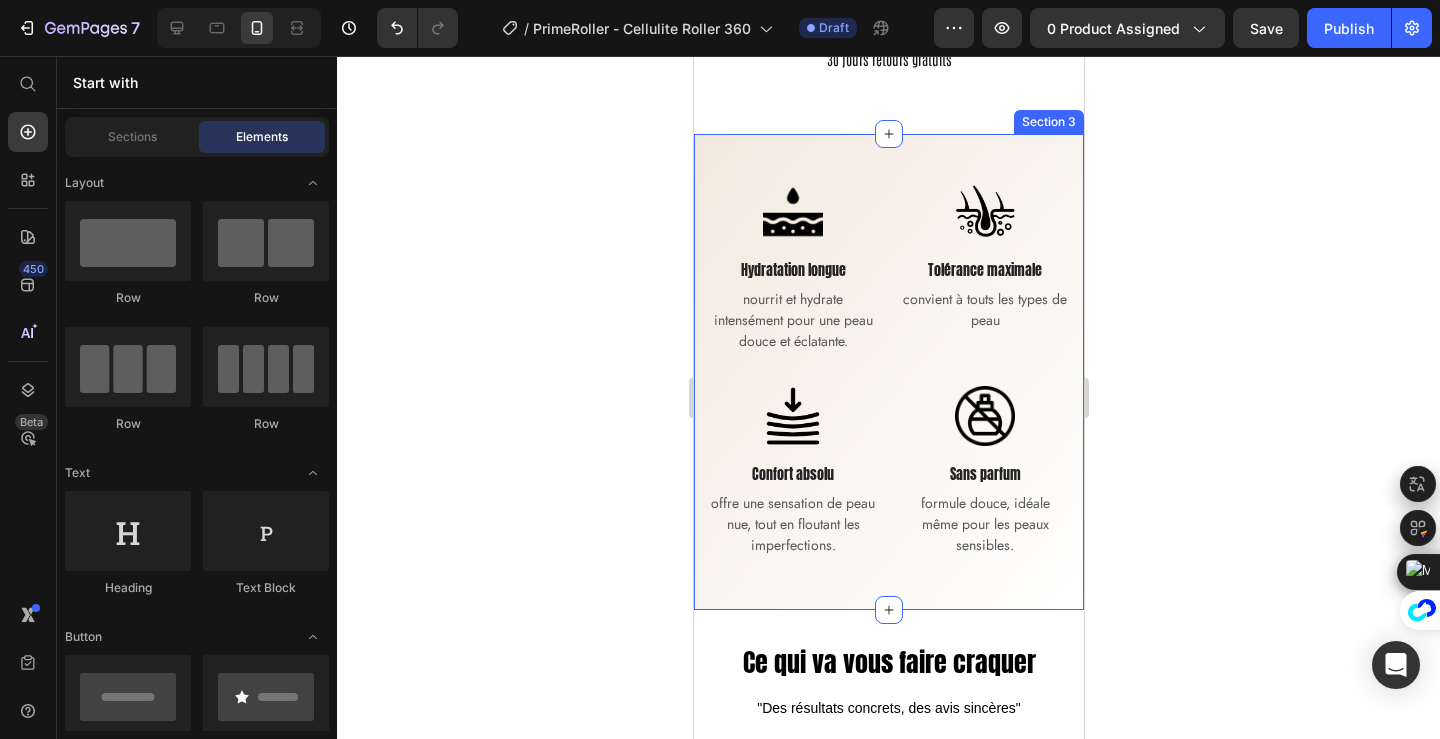 click 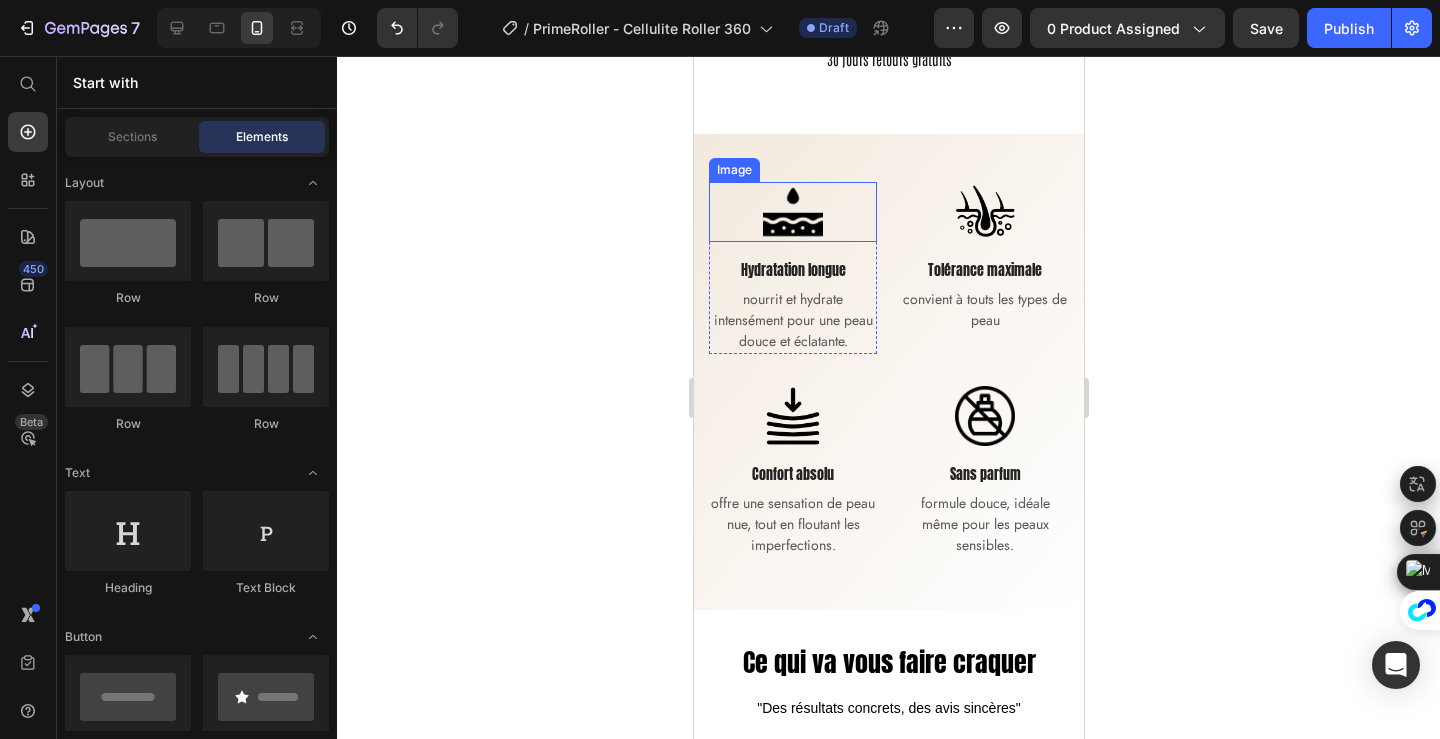 click at bounding box center [792, 212] 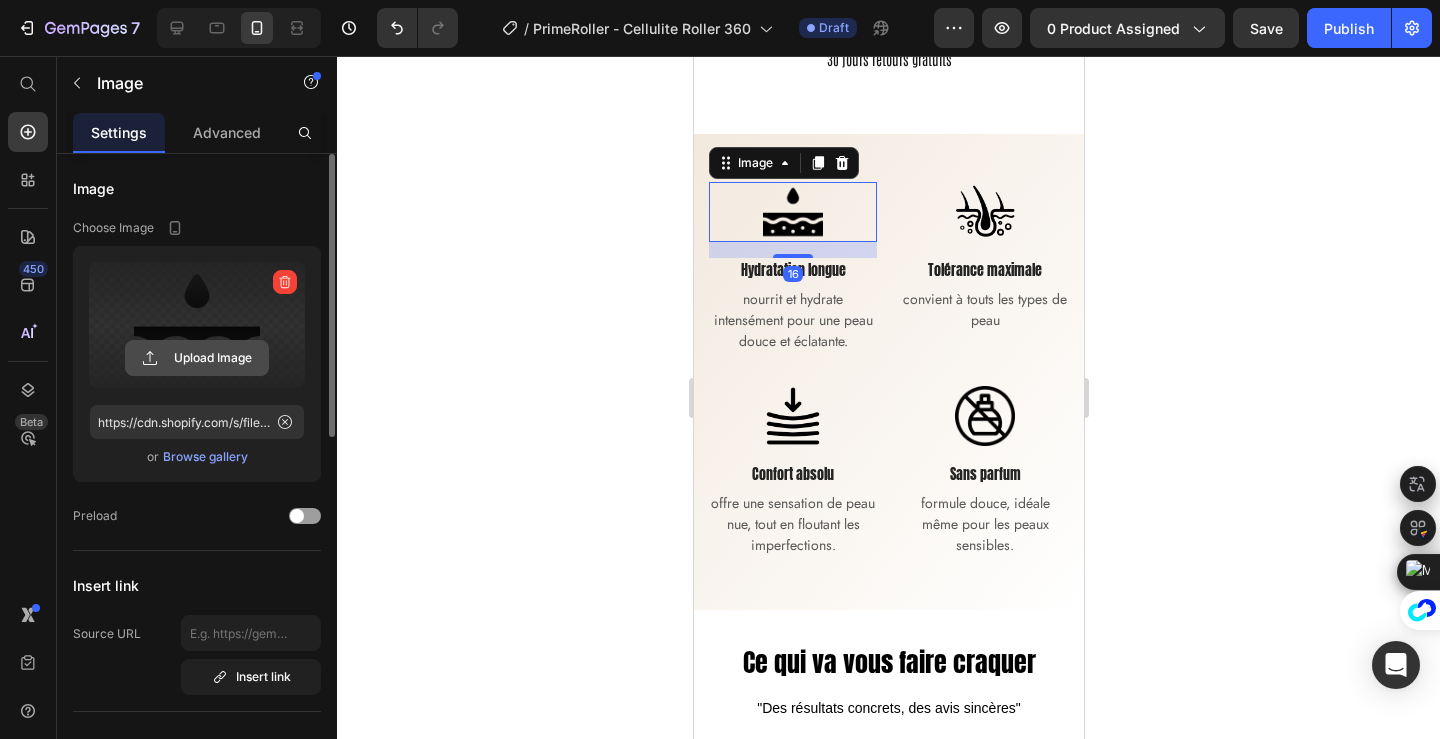 click 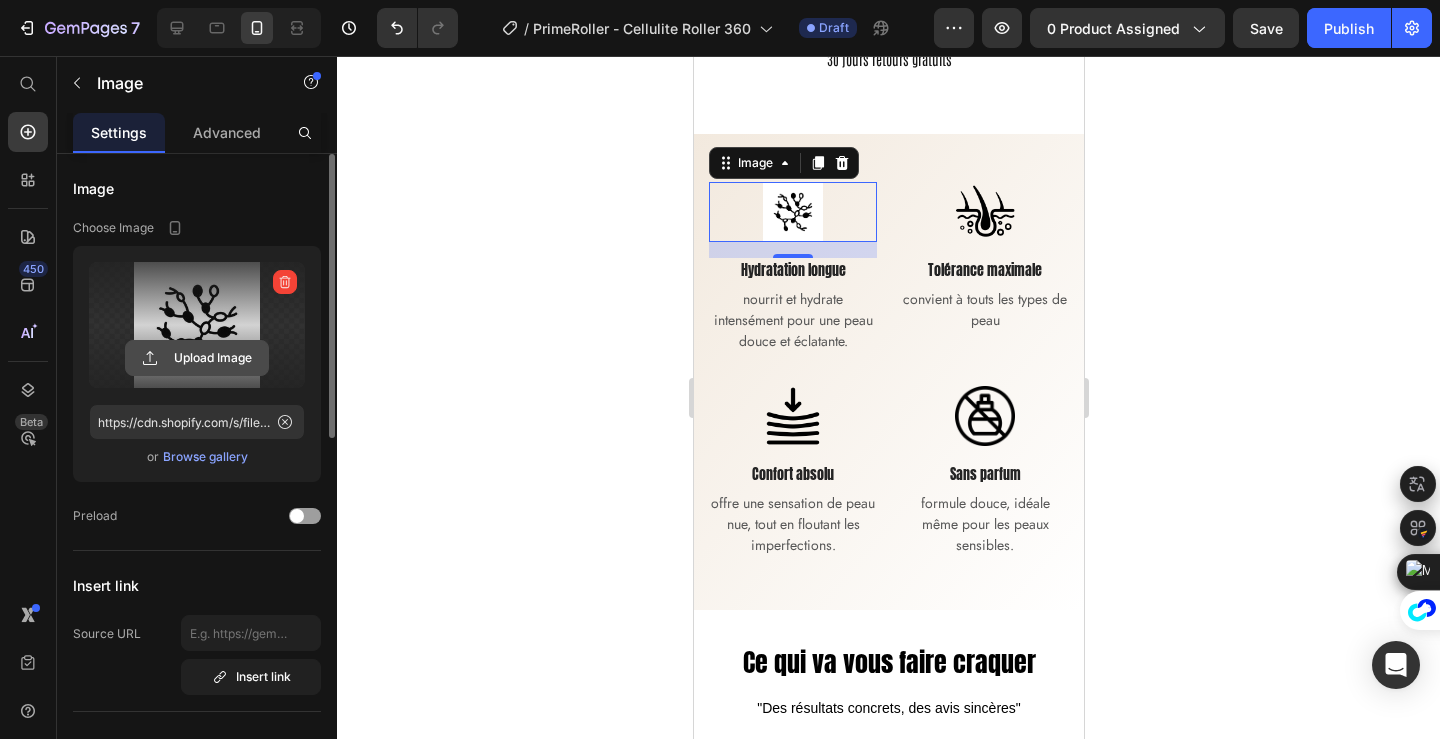 click 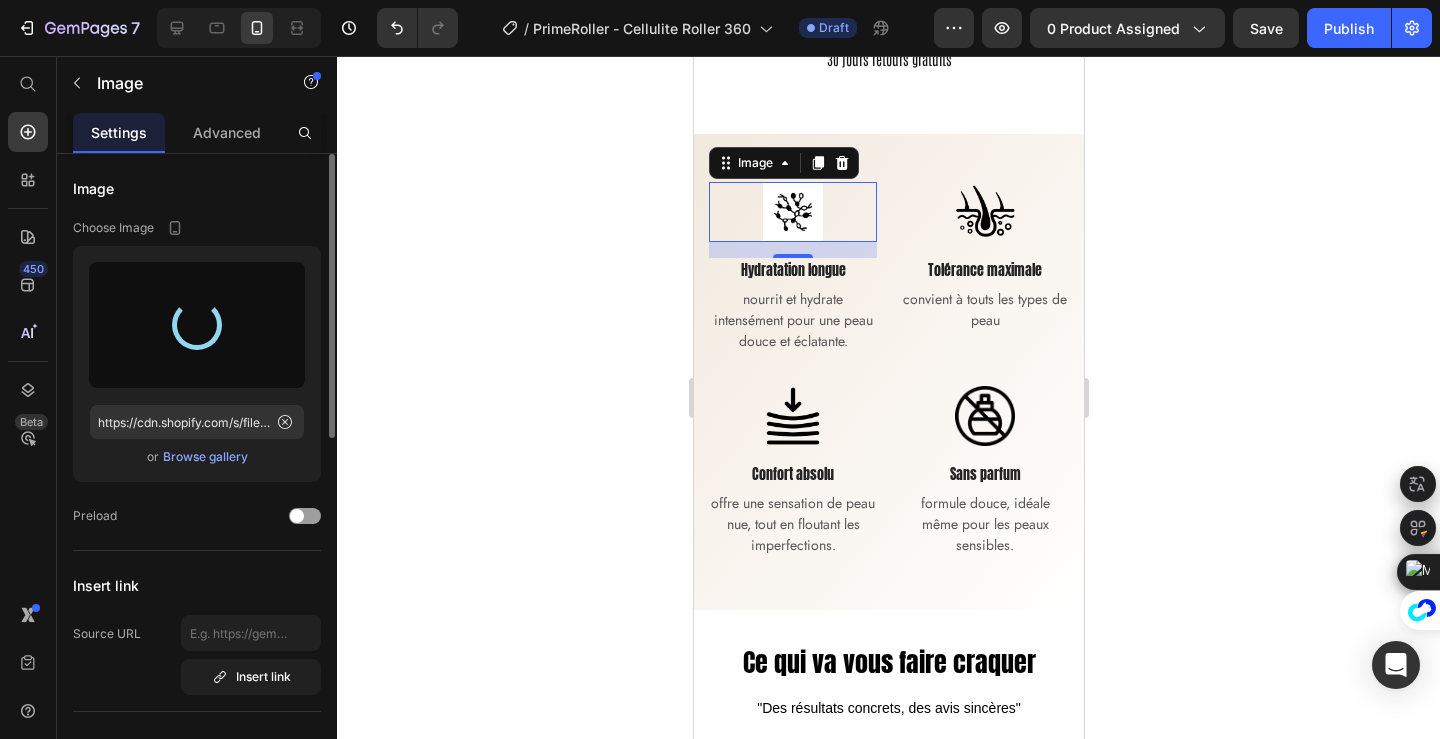 type on "https://cdn.shopify.com/s/files/1/0713/3557/5778/files/gempages_531932412842607509-343f5cb6-45ed-4df2-8464-0c72c622f68b.jpg" 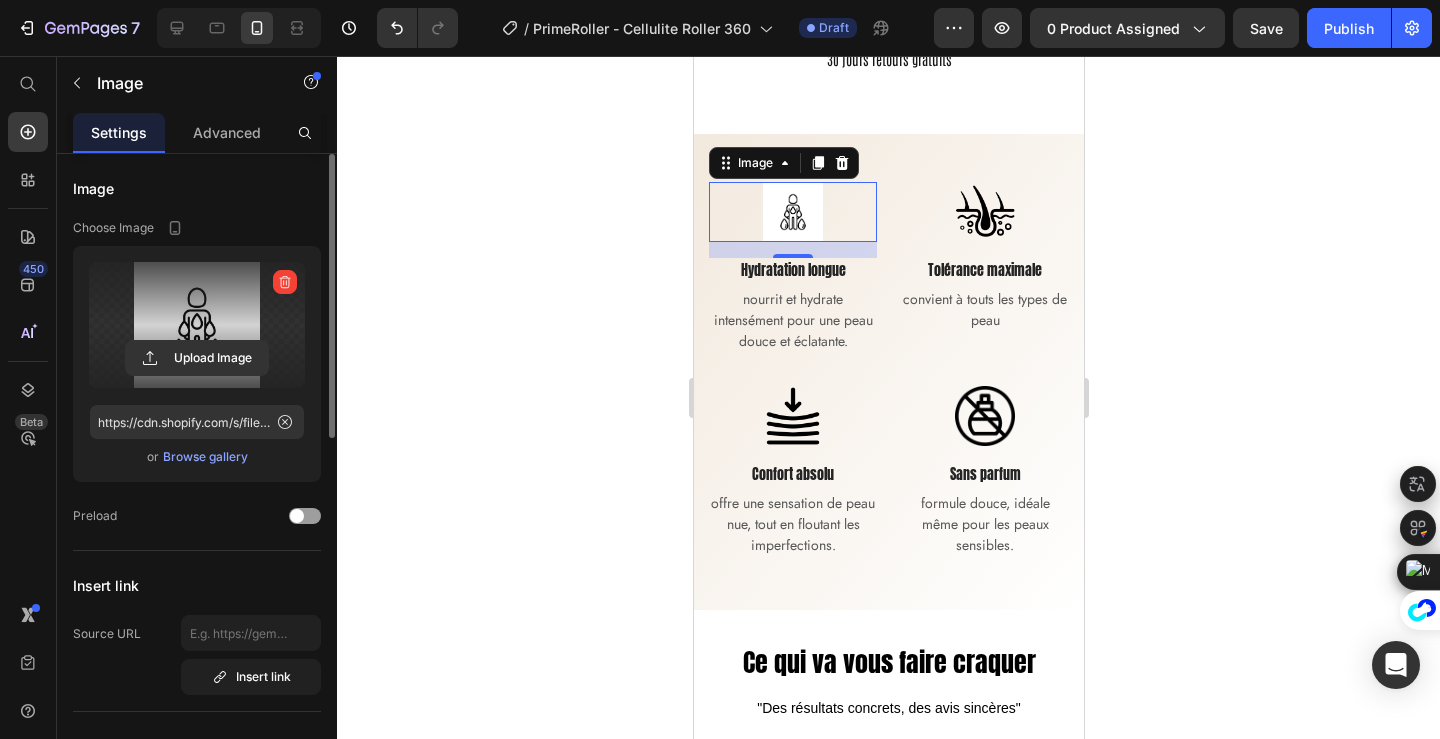 click 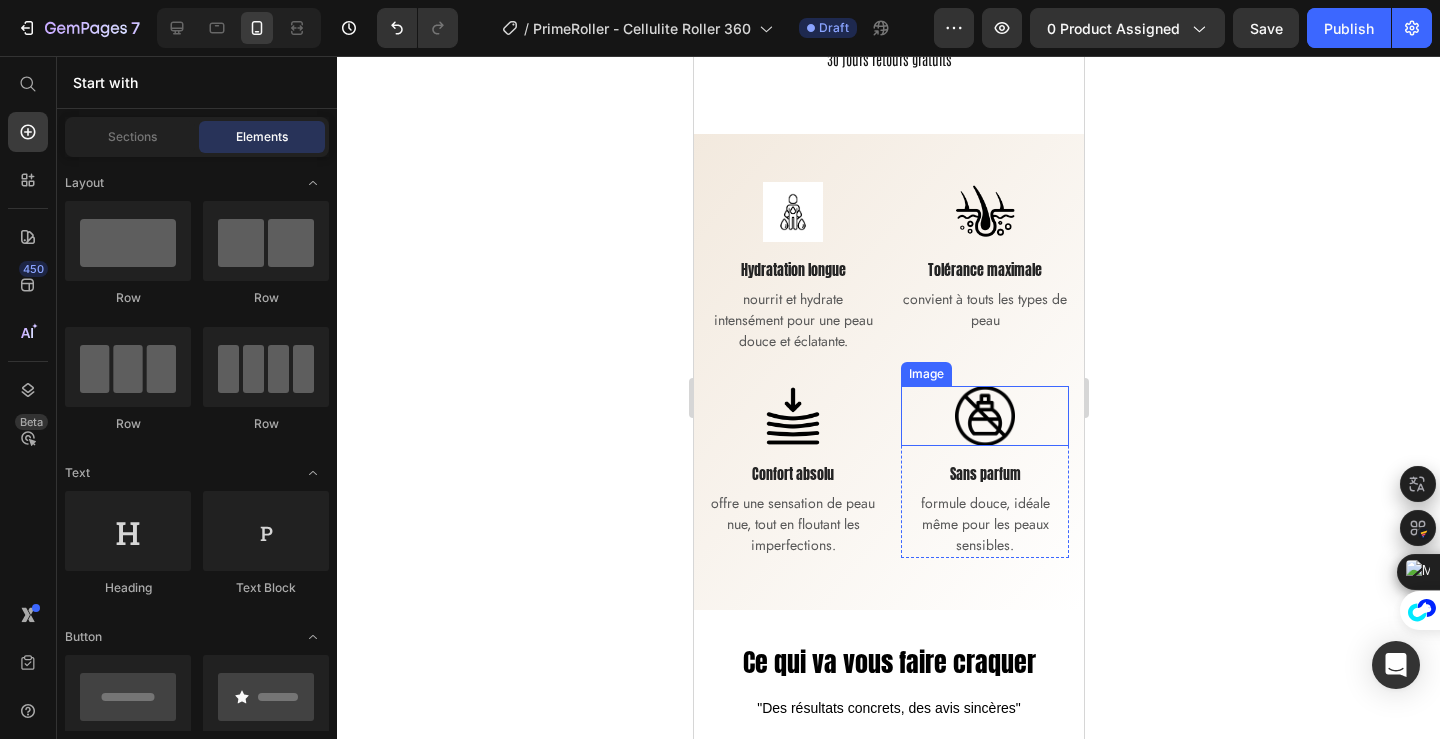 click at bounding box center [984, 416] 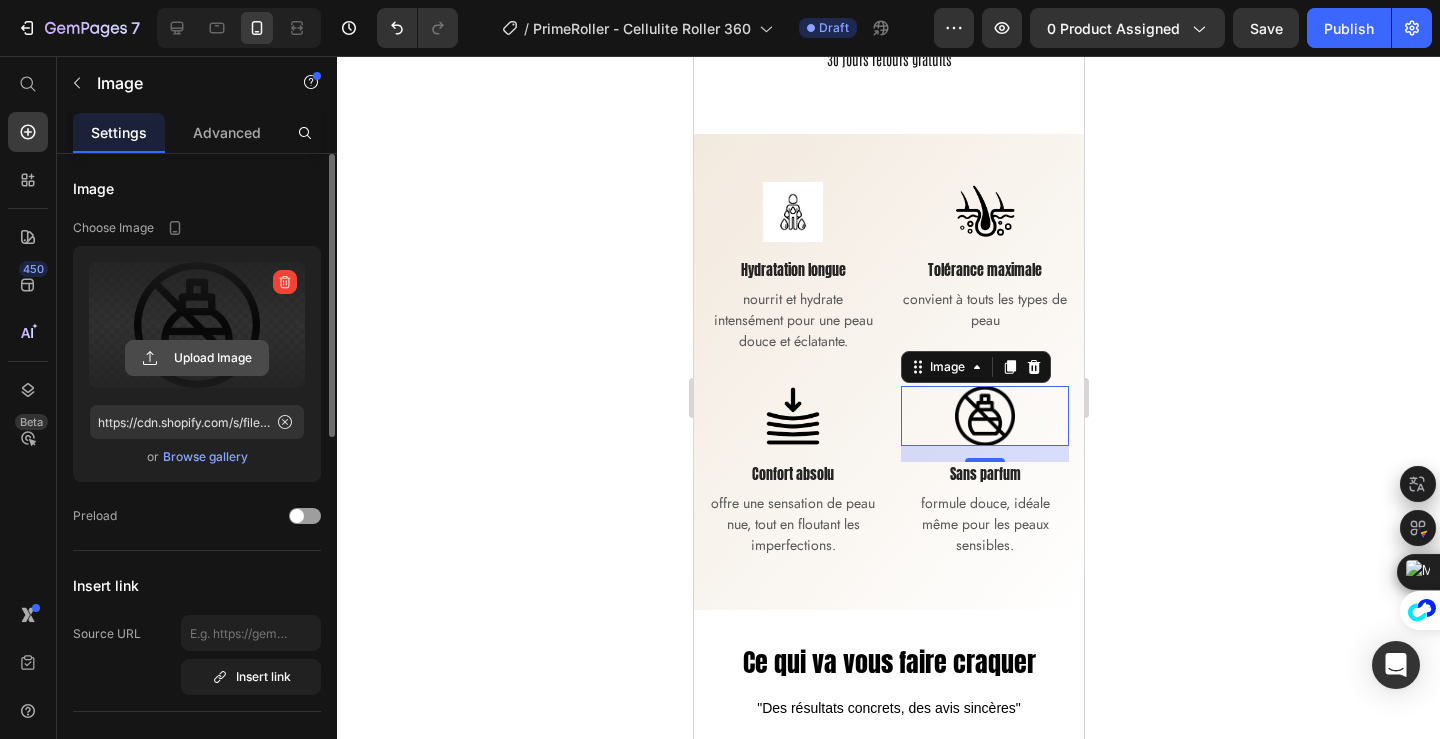 click 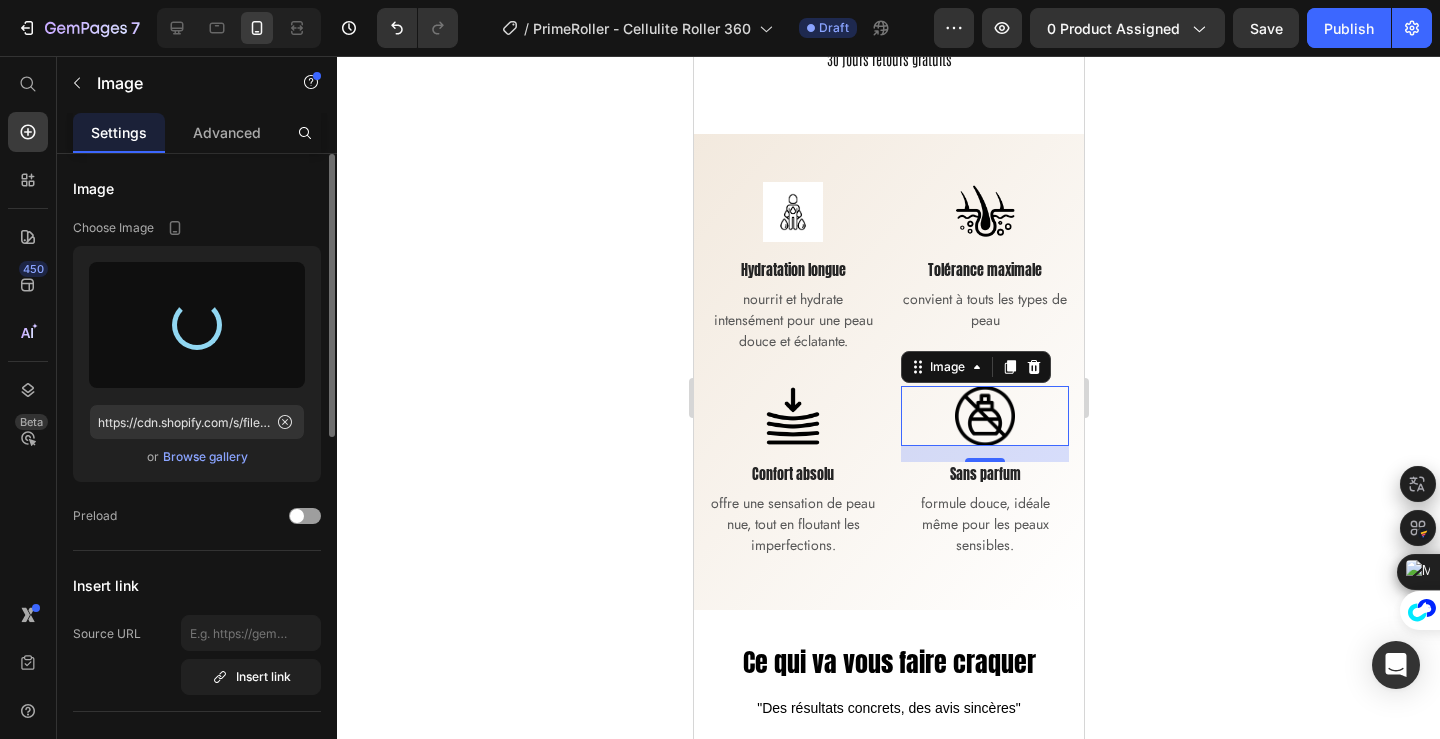 type on "https://cdn.shopify.com/s/files/1/0713/3557/5778/files/gempages_531932412842607509-7e3c72ea-ba15-4d45-8f5e-9218725eac79.png" 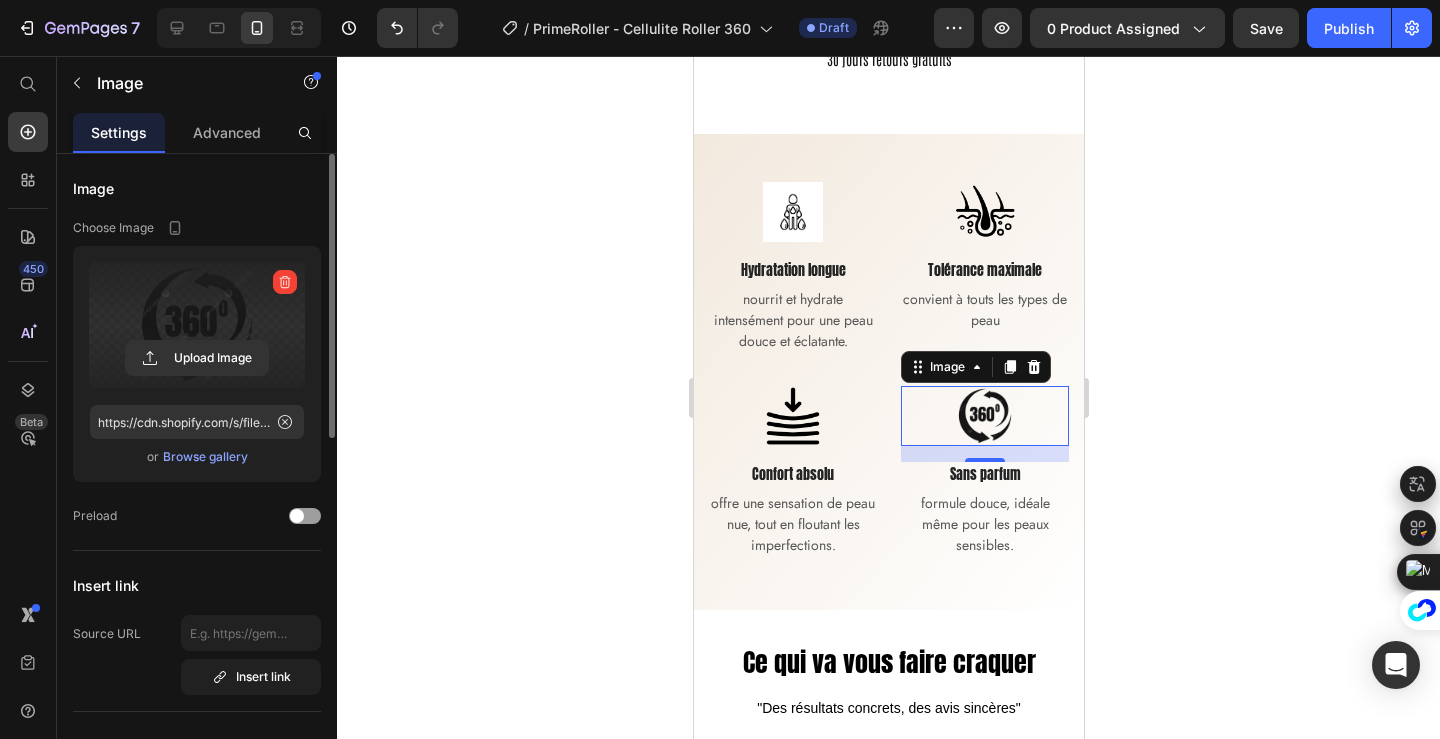 click 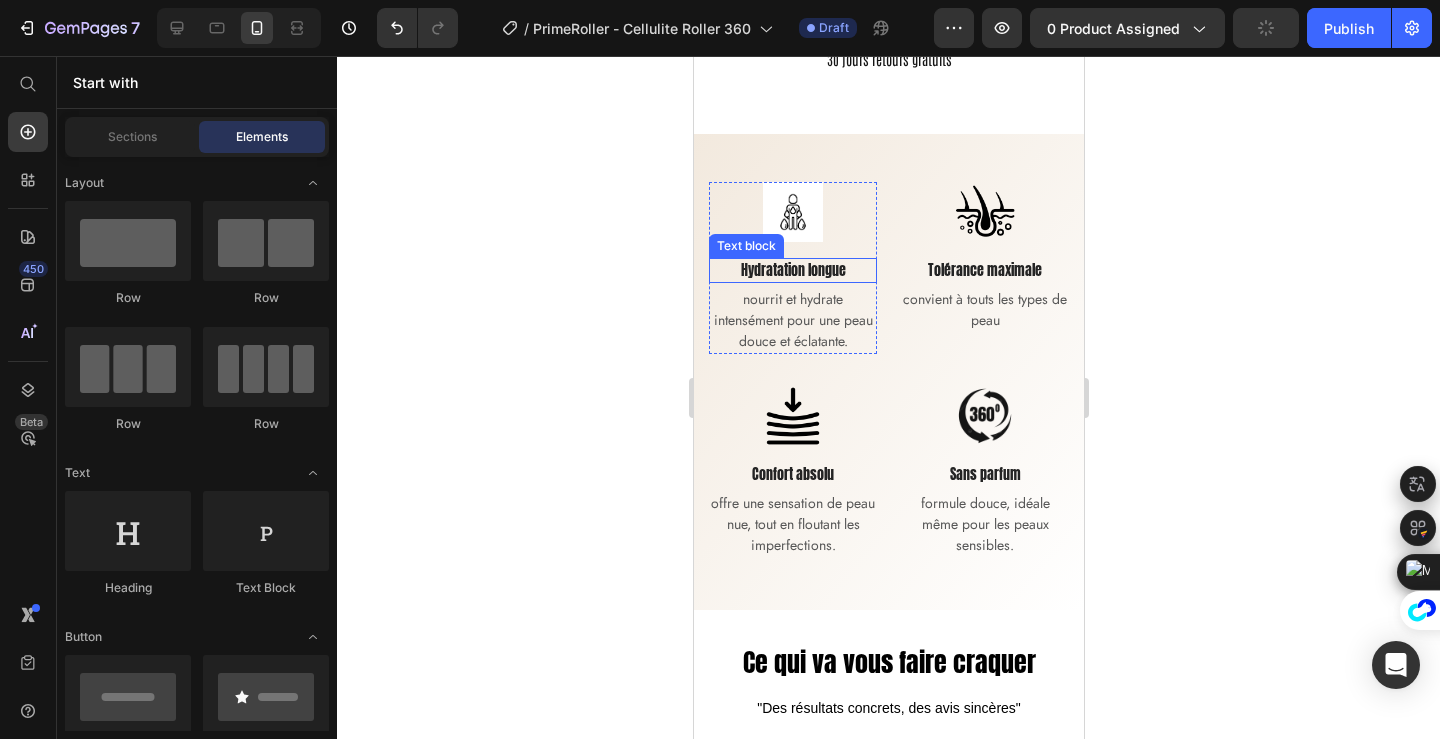 click on "Hydratation longue" at bounding box center [792, 270] 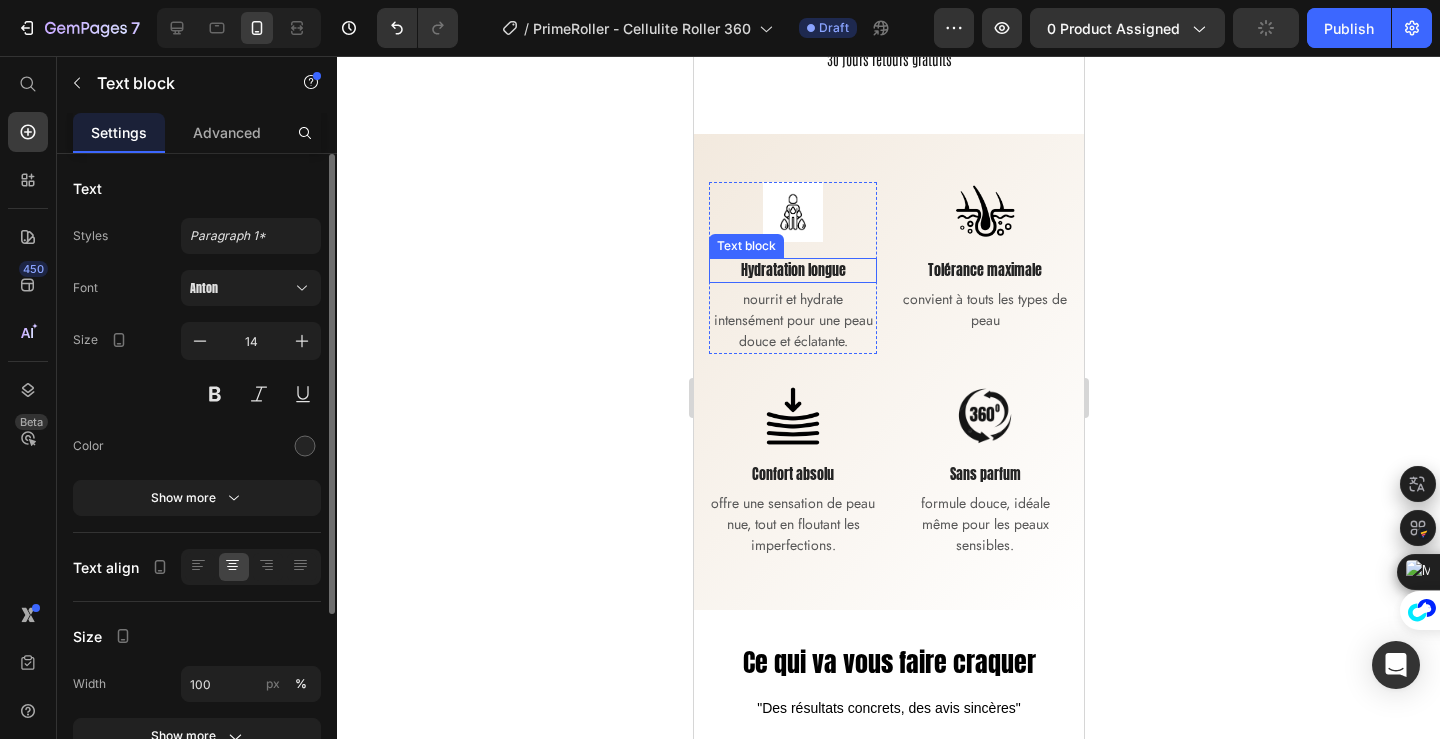click on "Hydratation longue" at bounding box center (792, 270) 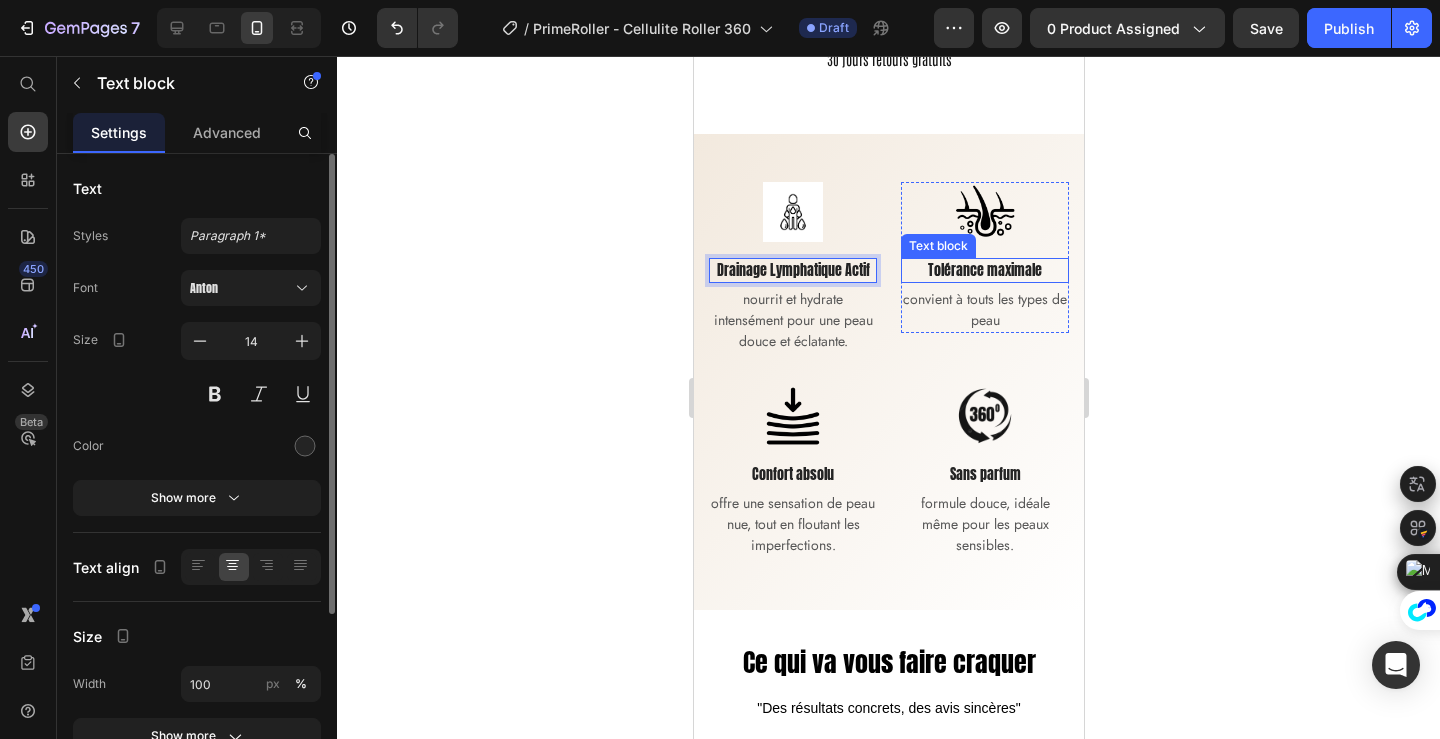click on "Tolérance maximale" at bounding box center [984, 270] 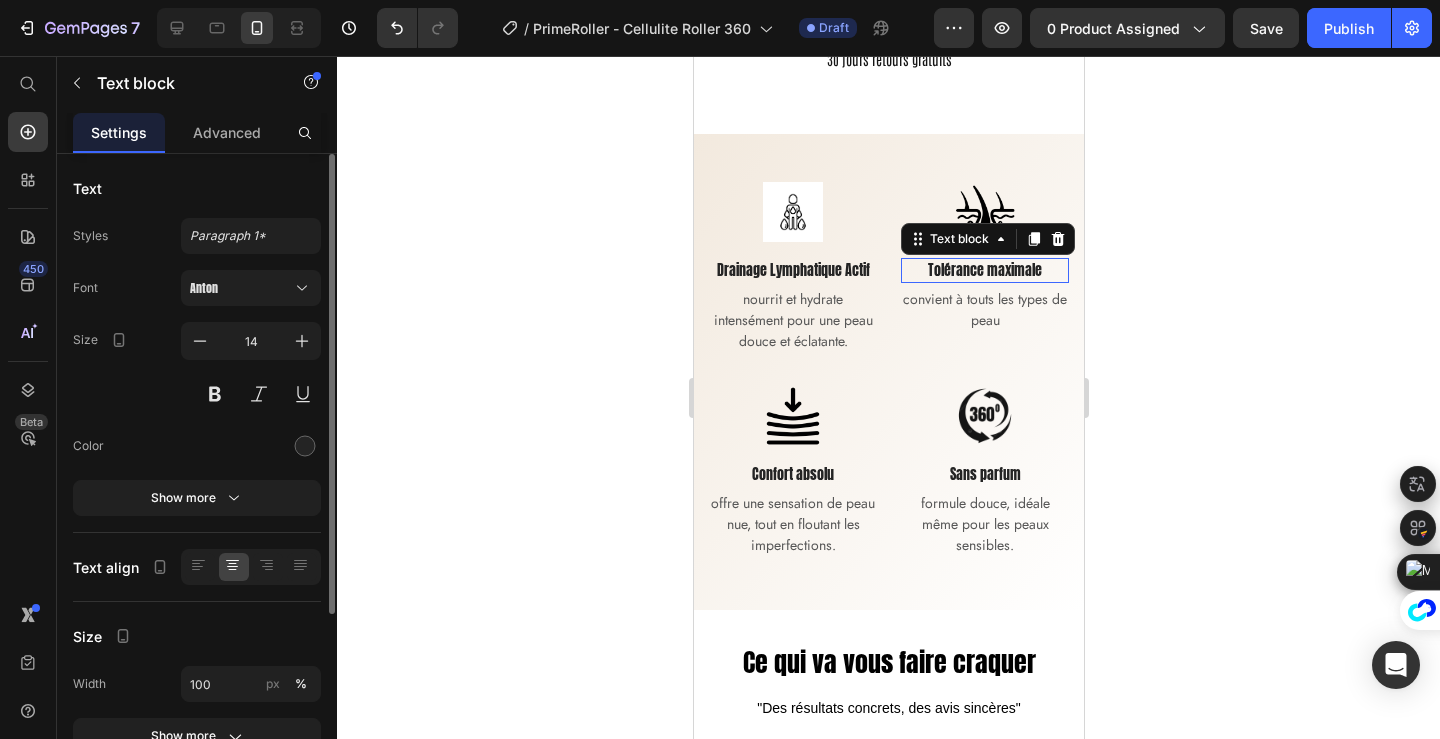 click on "Tolérance maximale" at bounding box center [984, 270] 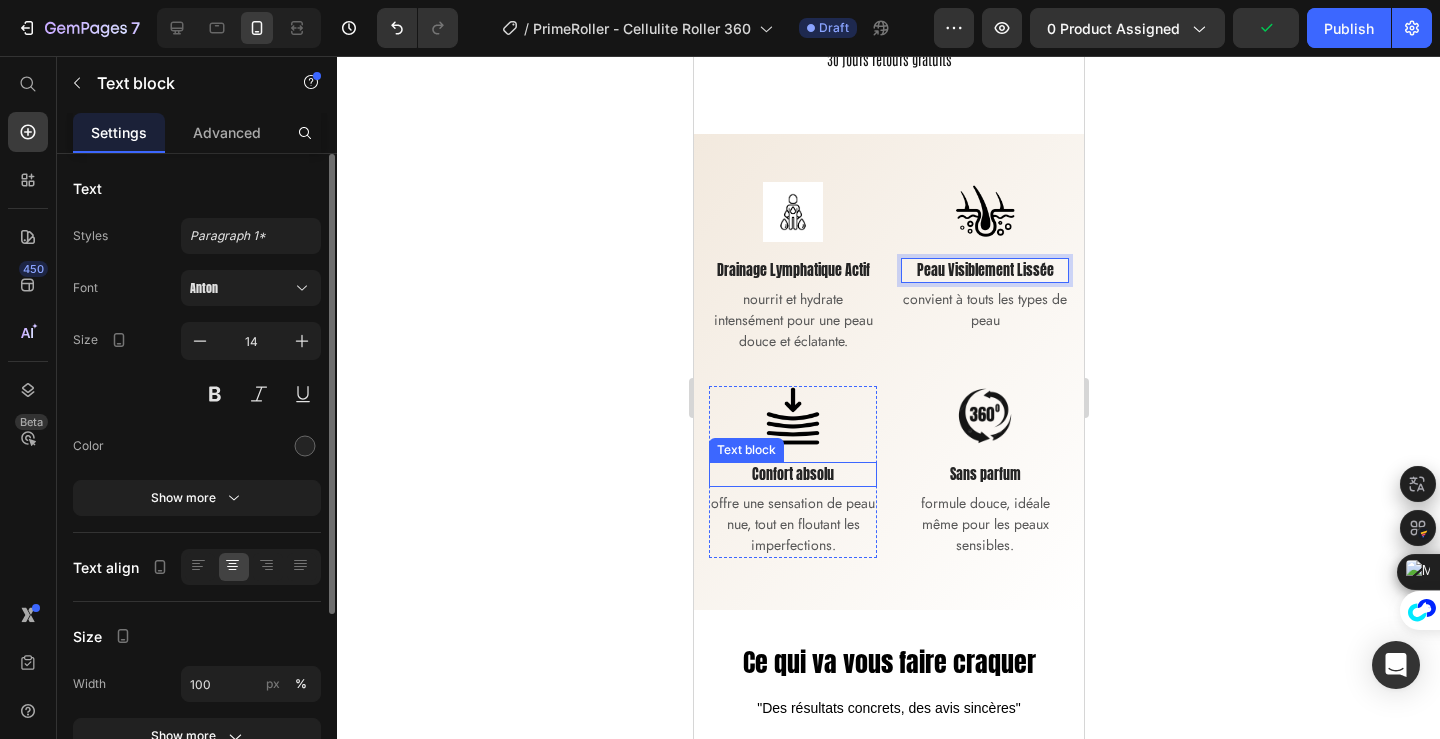click on "Confort absolu" at bounding box center [792, 474] 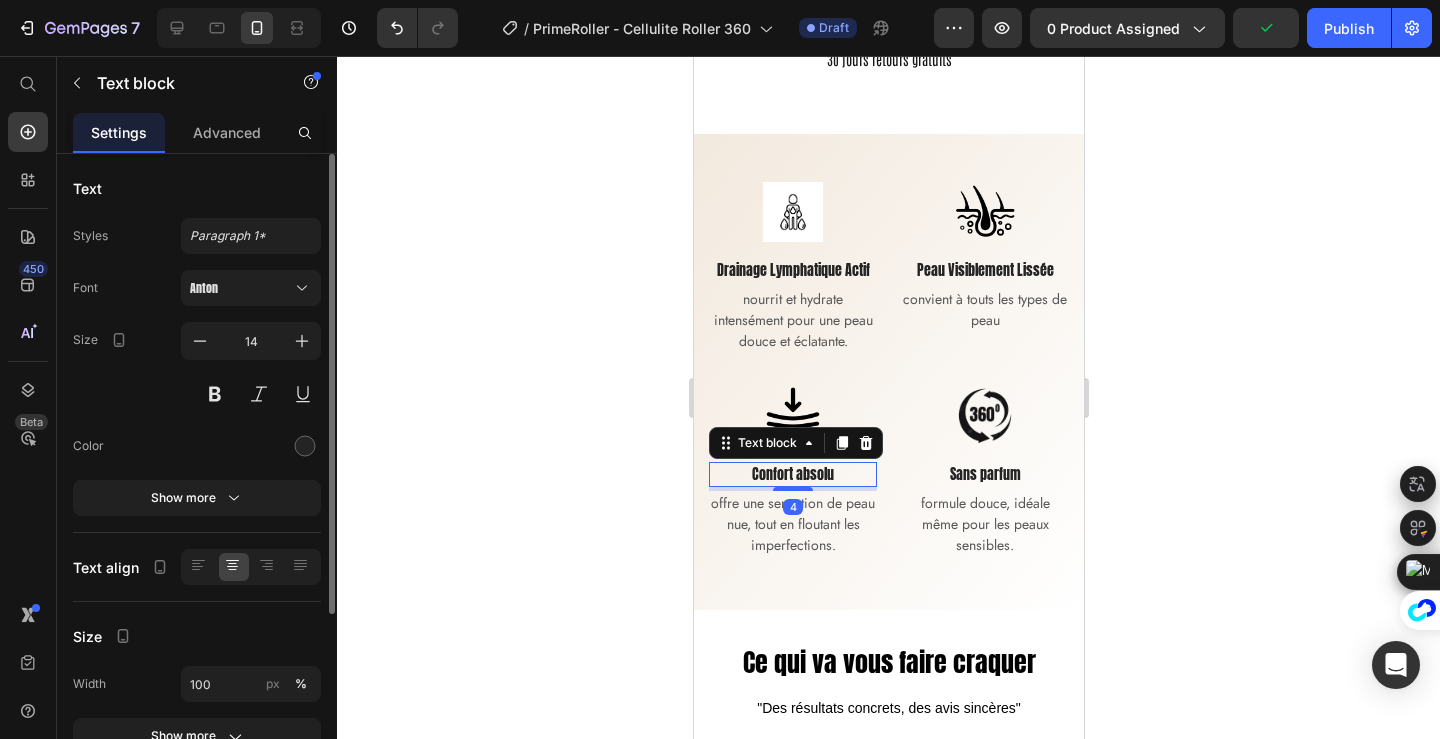 click on "Confort absolu" at bounding box center (792, 474) 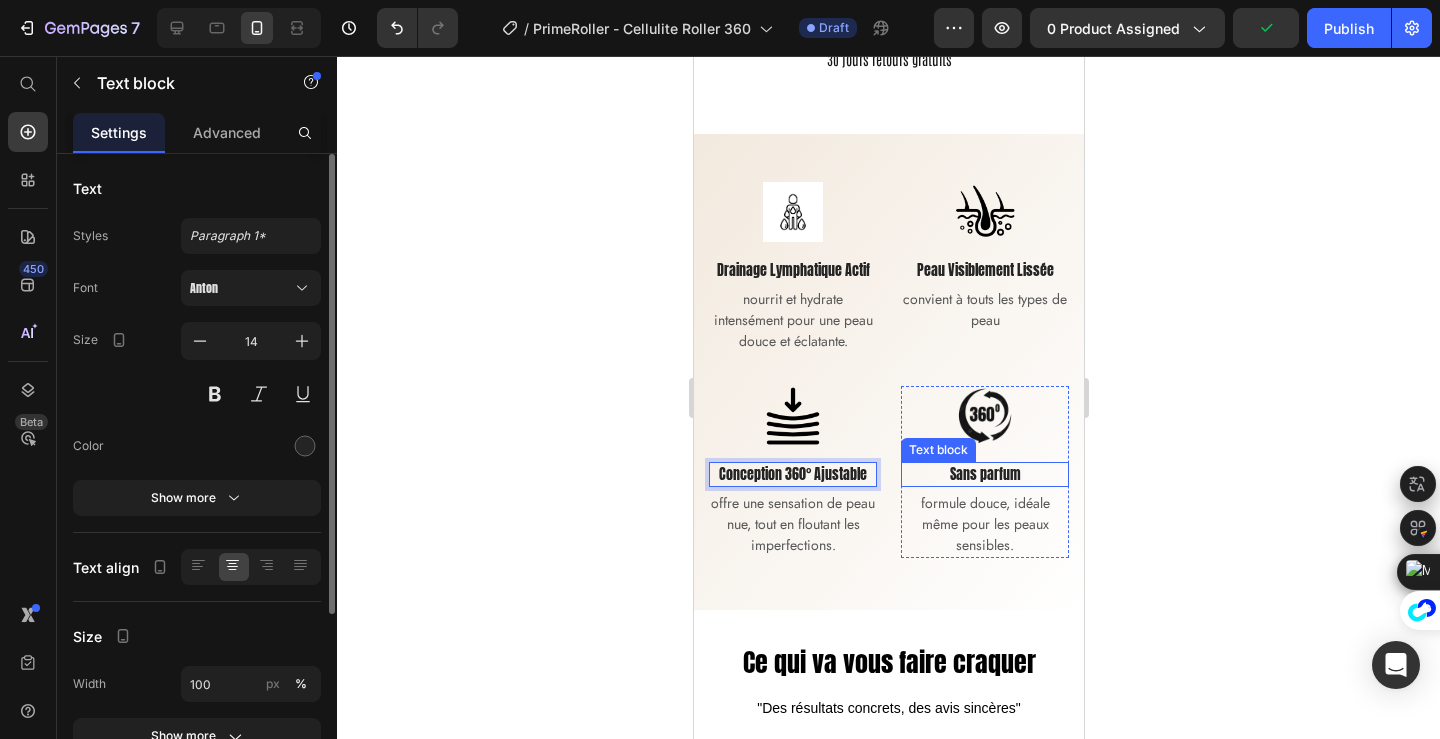 click on "Sans parfum" at bounding box center [984, 474] 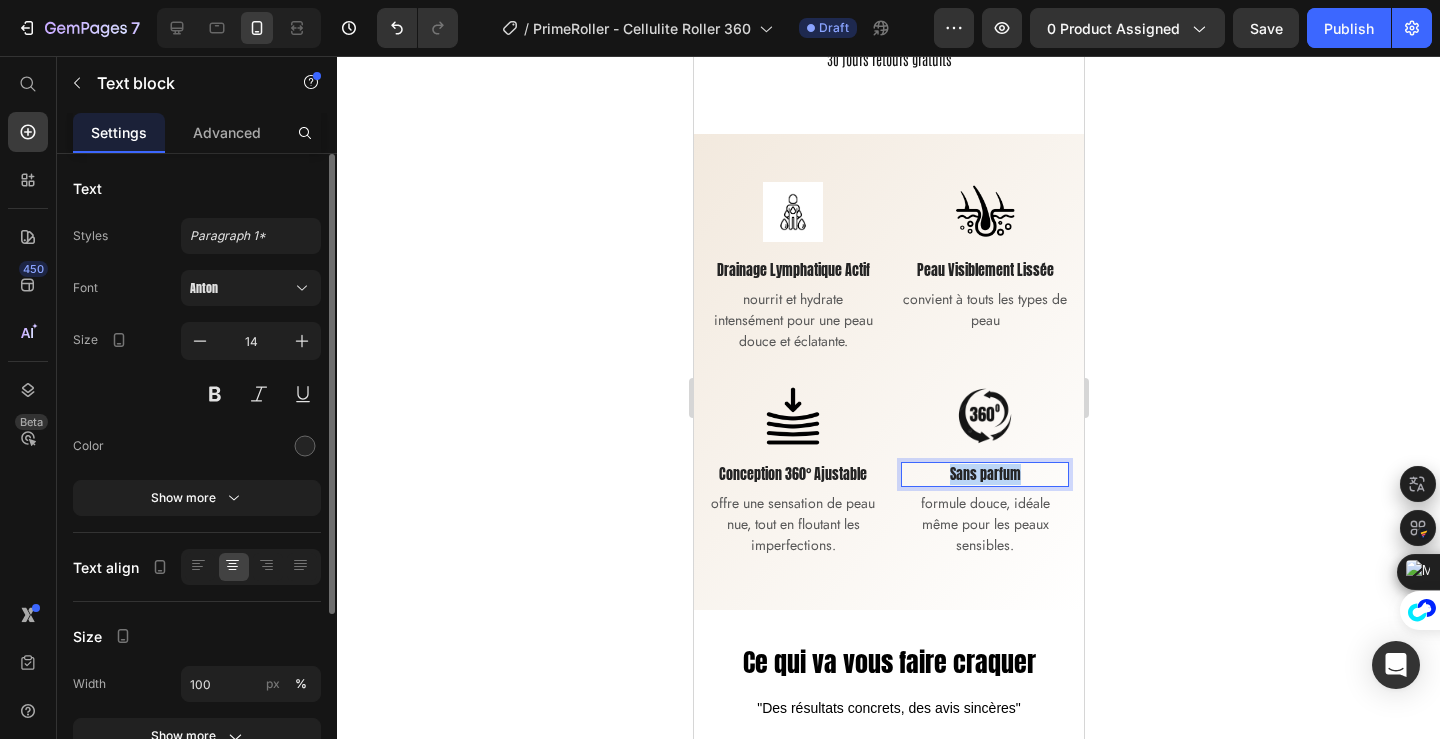 click on "Sans parfum" at bounding box center (984, 474) 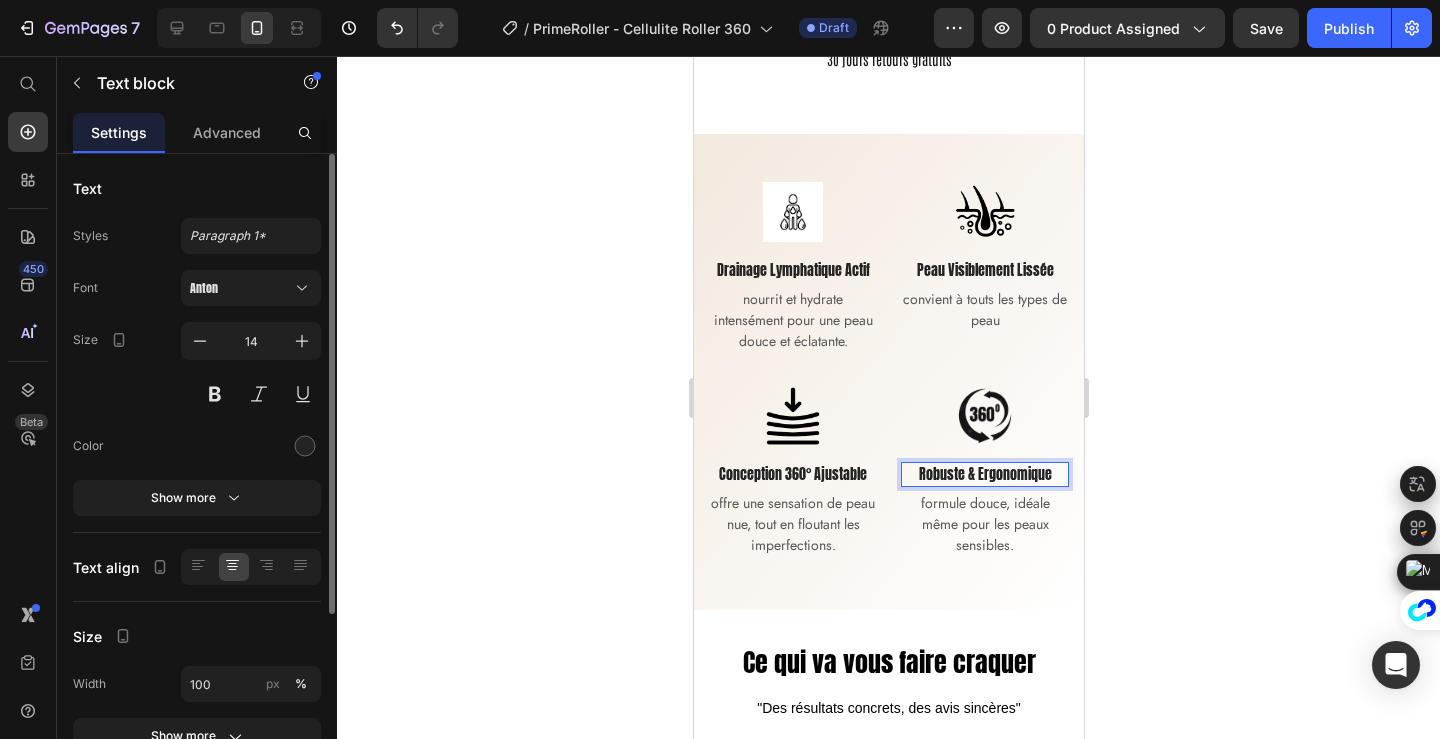 click 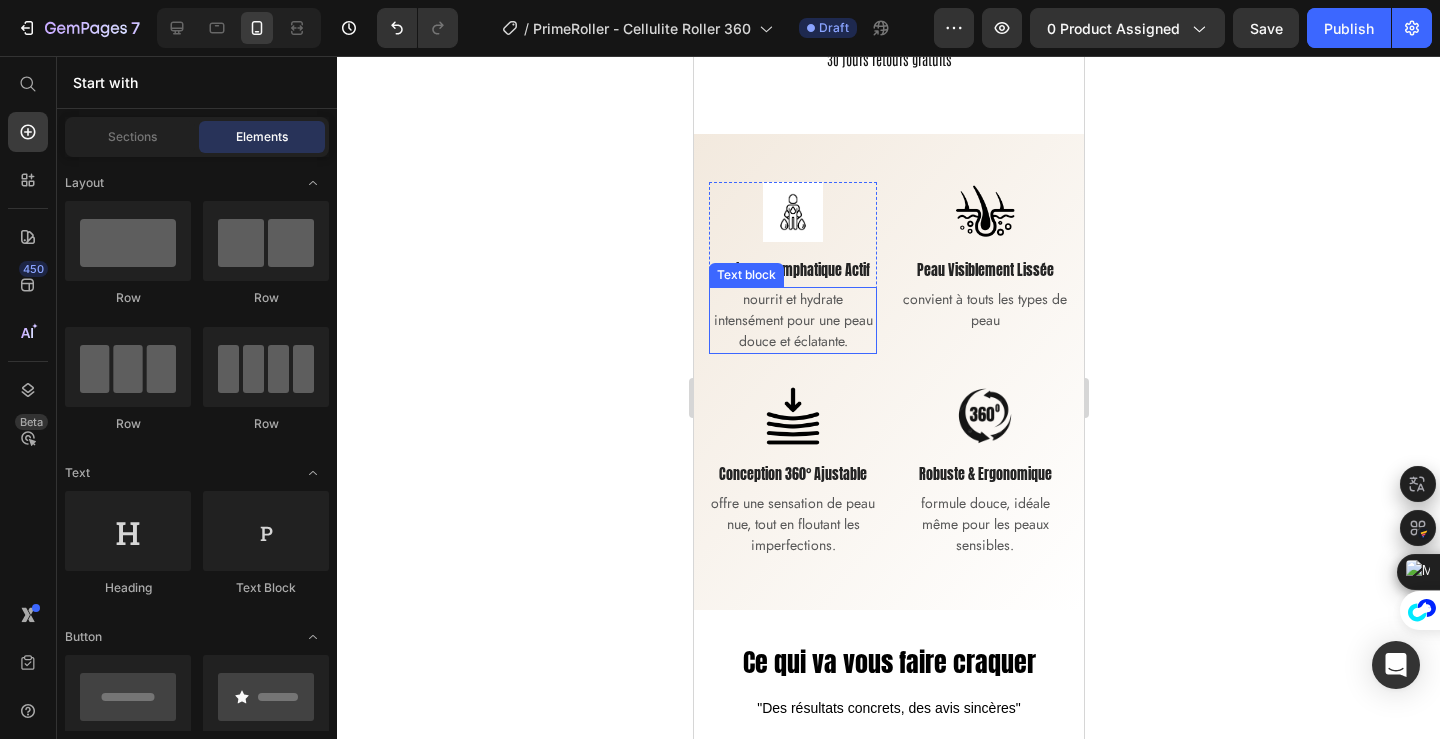 click on "nourrit et hydrate intensément pour une peau douce et éclatante." at bounding box center [792, 320] 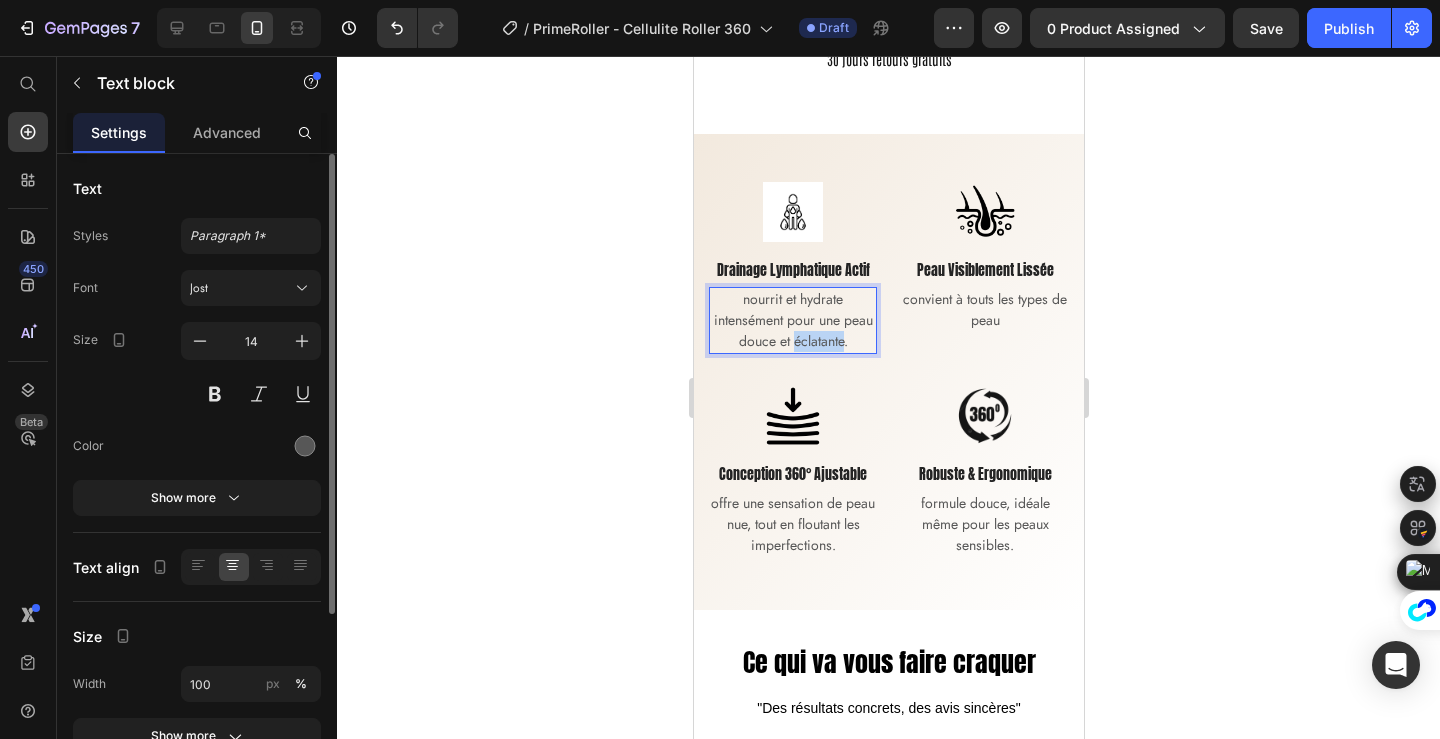 click on "nourrit et hydrate intensément pour une peau douce et éclatante." at bounding box center (792, 320) 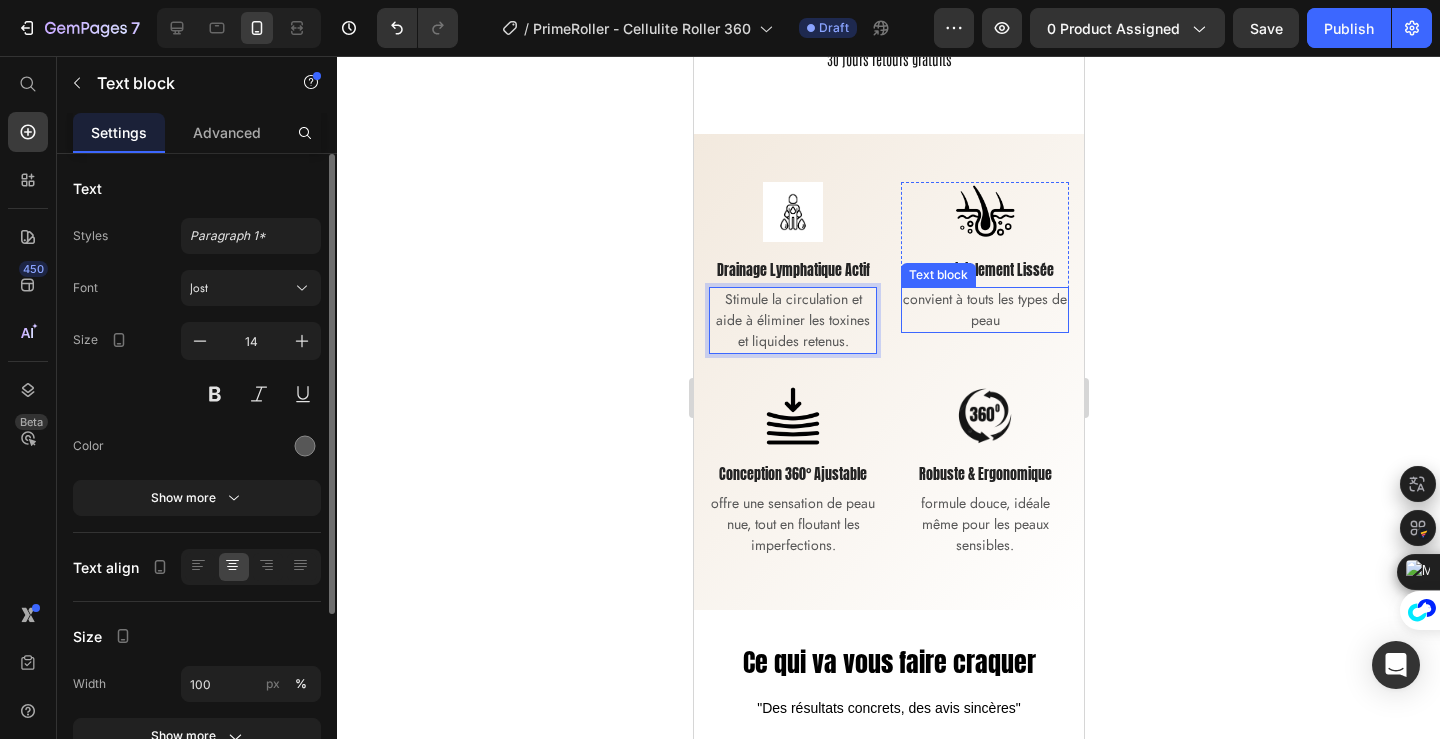 click on "convient à touts les types de peau" at bounding box center (984, 310) 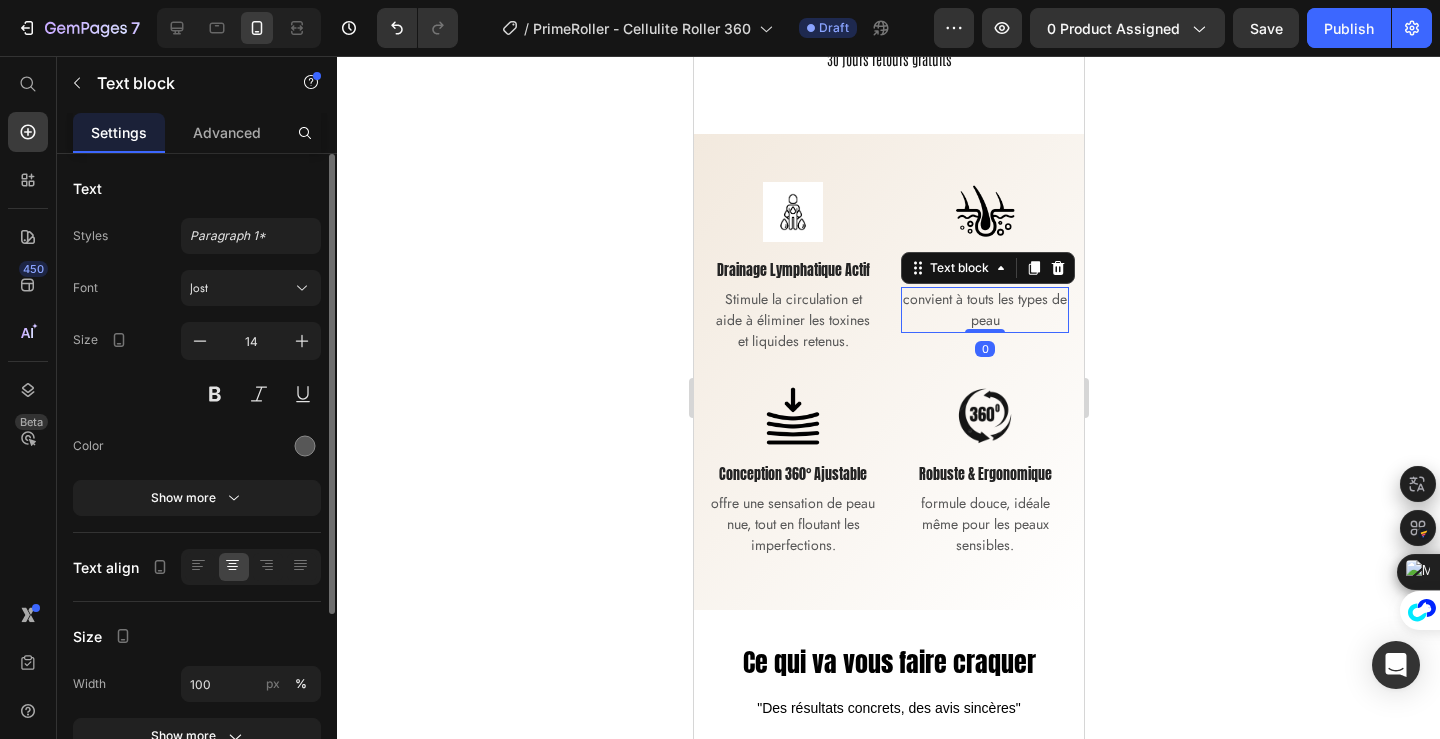 click on "convient à touts les types de peau" at bounding box center [984, 310] 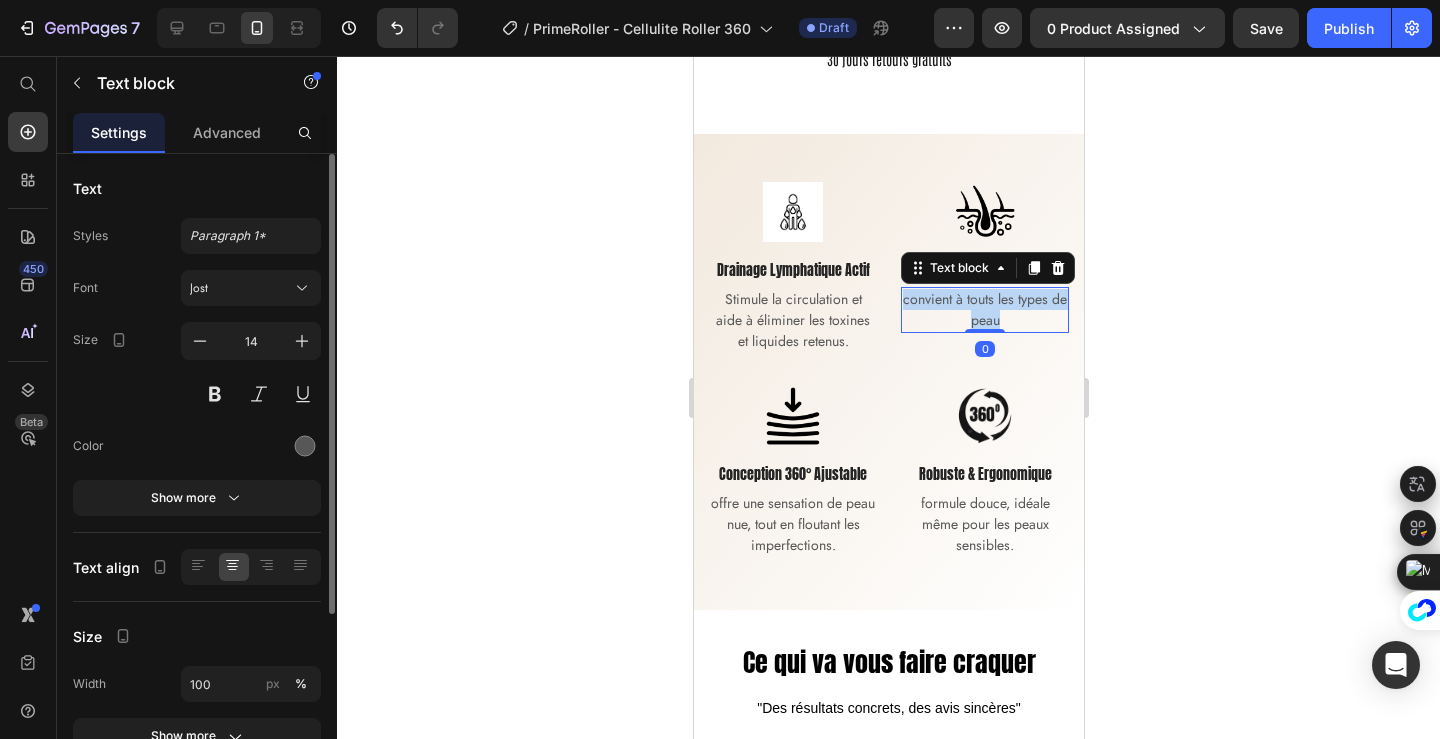 click on "convient à touts les types de peau" at bounding box center [984, 310] 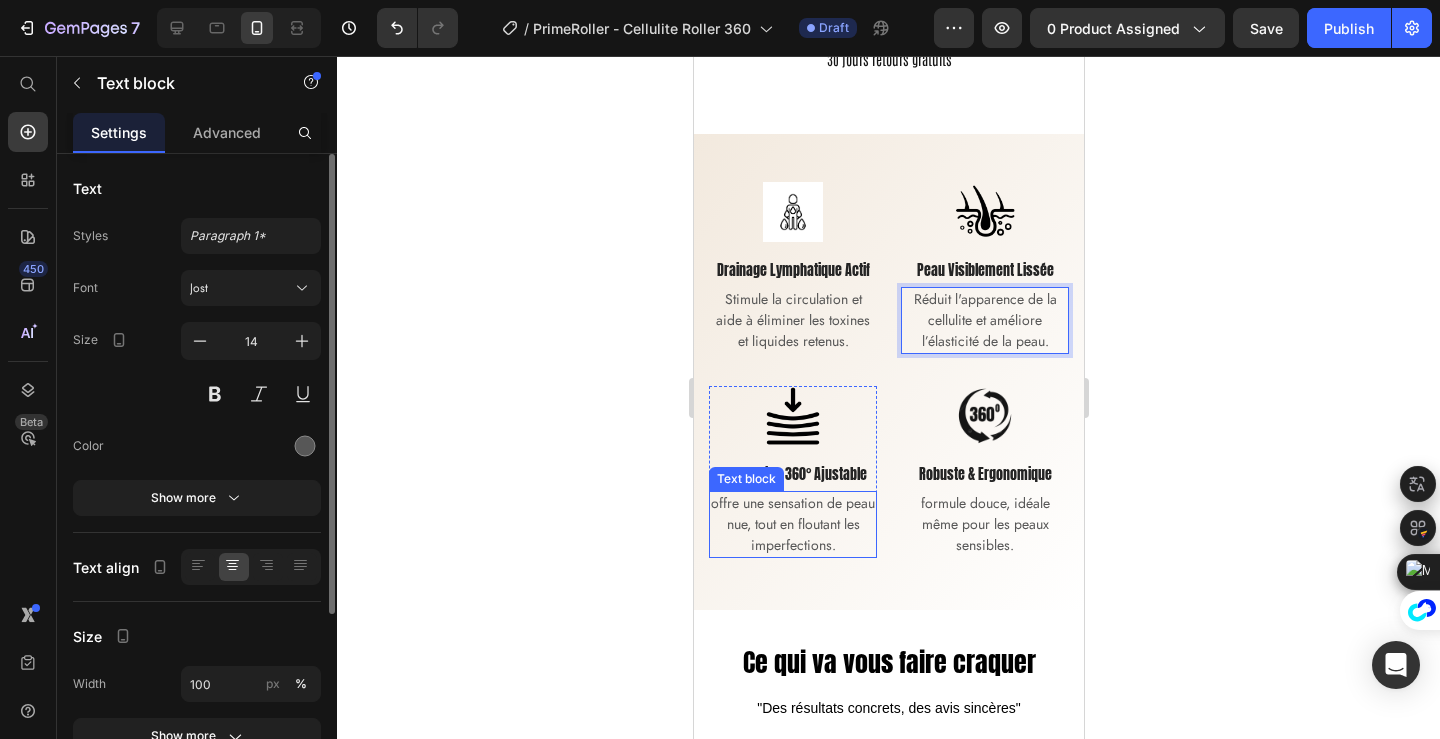 click on "offre une sensation de peau nue, tout en floutant les imperfections." at bounding box center (792, 524) 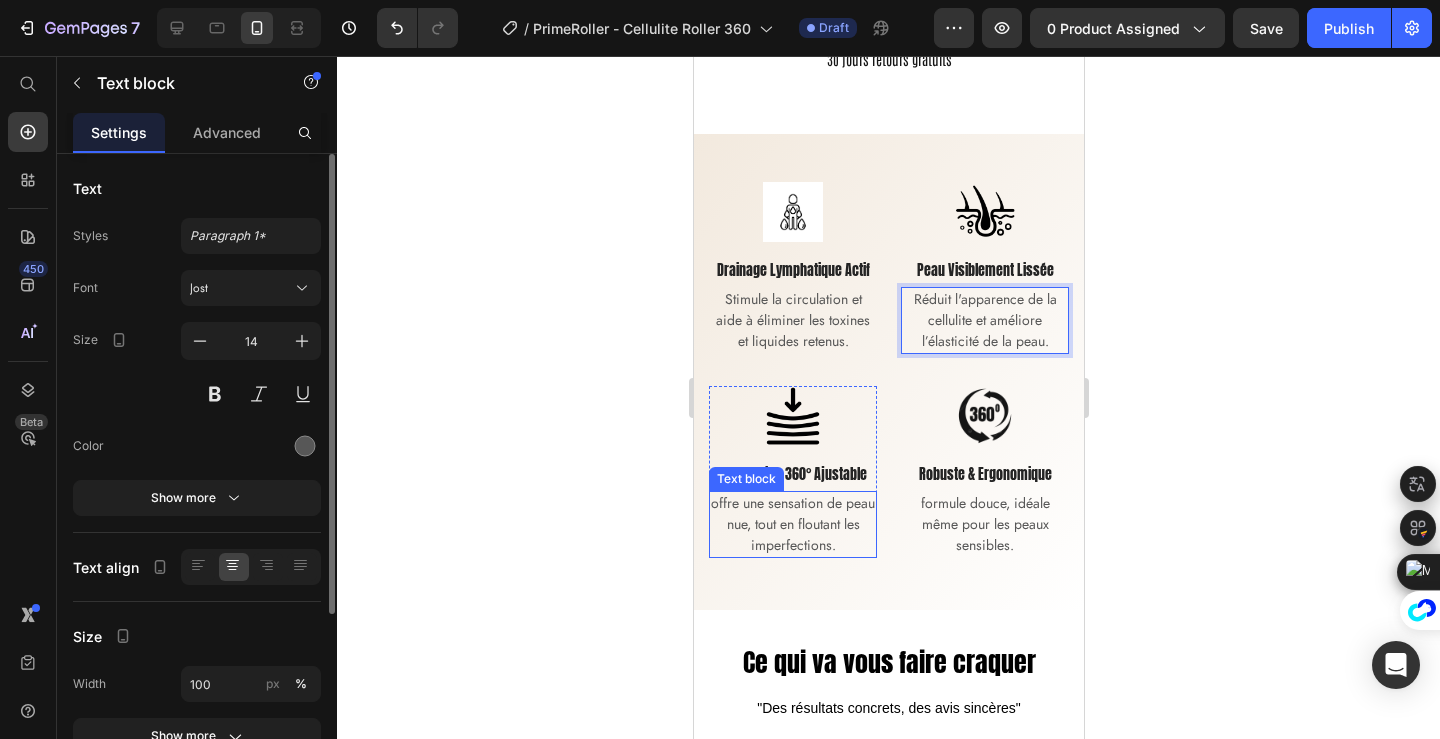 click on "offre une sensation de peau nue, tout en floutant les imperfections." at bounding box center [792, 524] 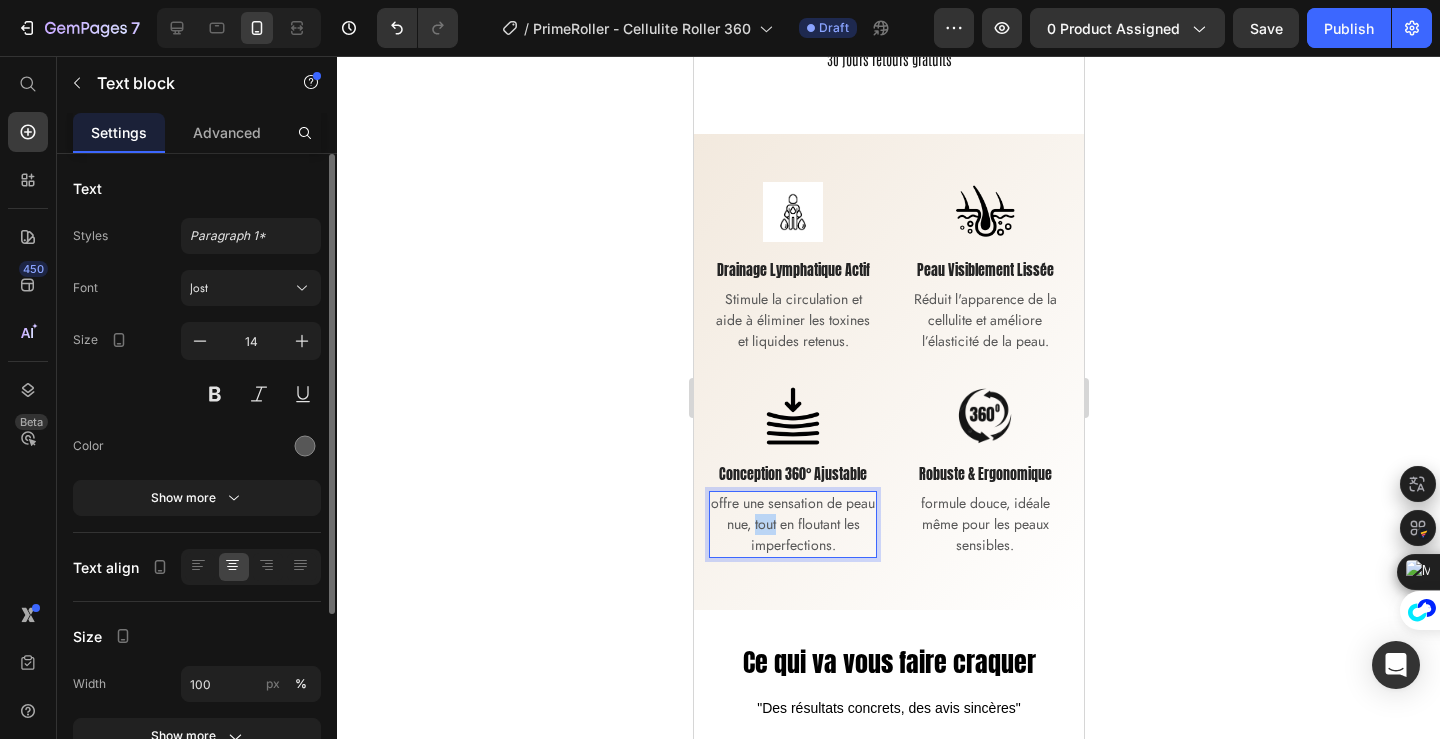 click on "offre une sensation de peau nue, tout en floutant les imperfections." at bounding box center [792, 524] 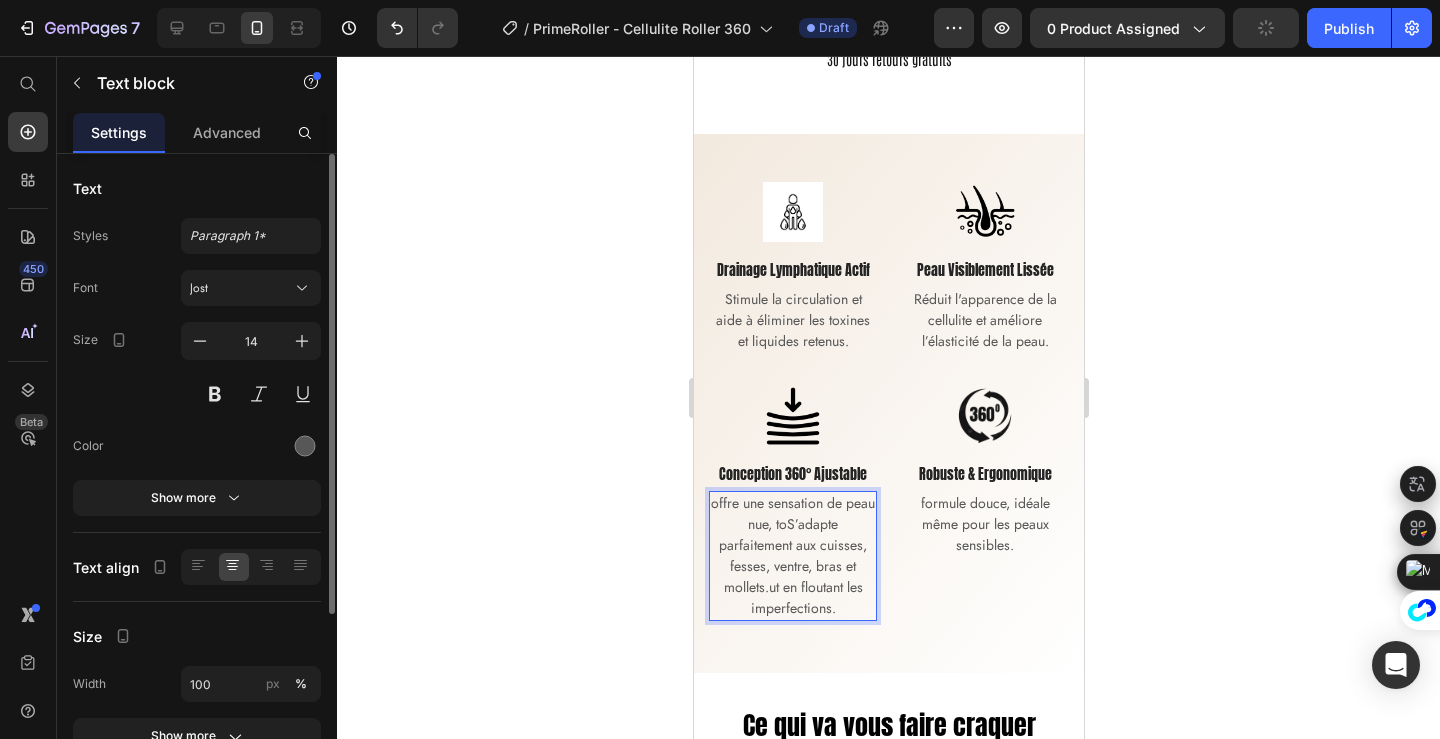click on "offre une sensation de peau nue, toS’adapte parfaitement aux cuisses, fesses, ventre, bras et mollets.ut en floutant les imperfections." at bounding box center (792, 556) 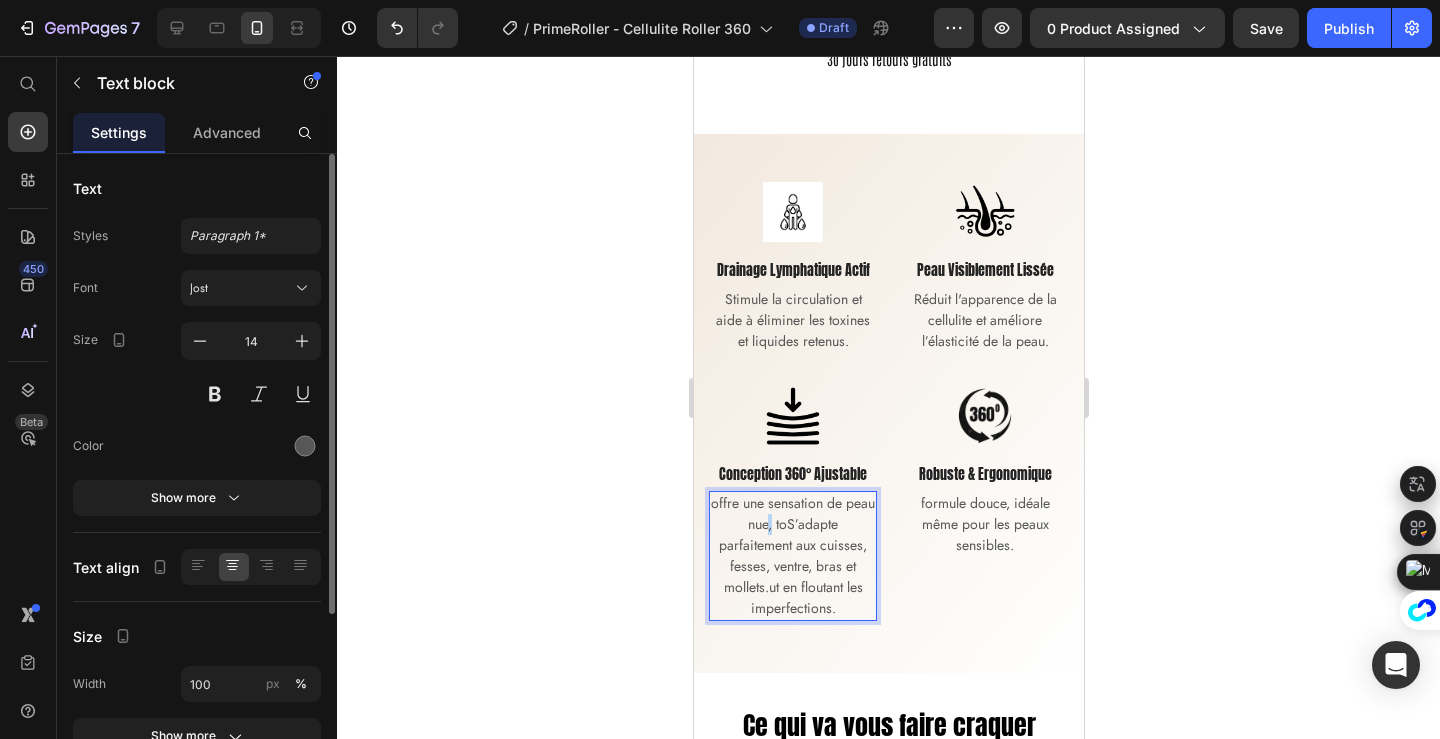 click on "offre une sensation de peau nue, toS’adapte parfaitement aux cuisses, fesses, ventre, bras et mollets.ut en floutant les imperfections." at bounding box center (792, 556) 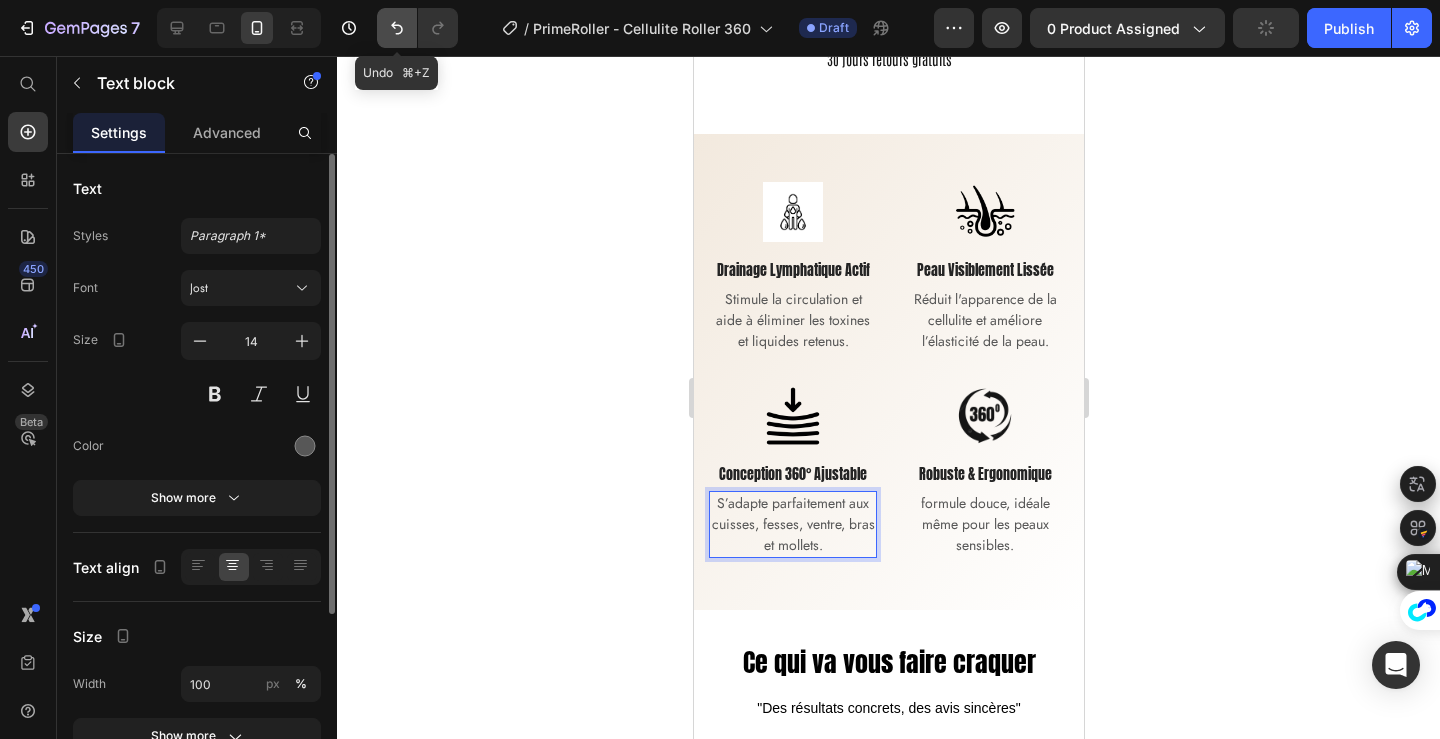 click 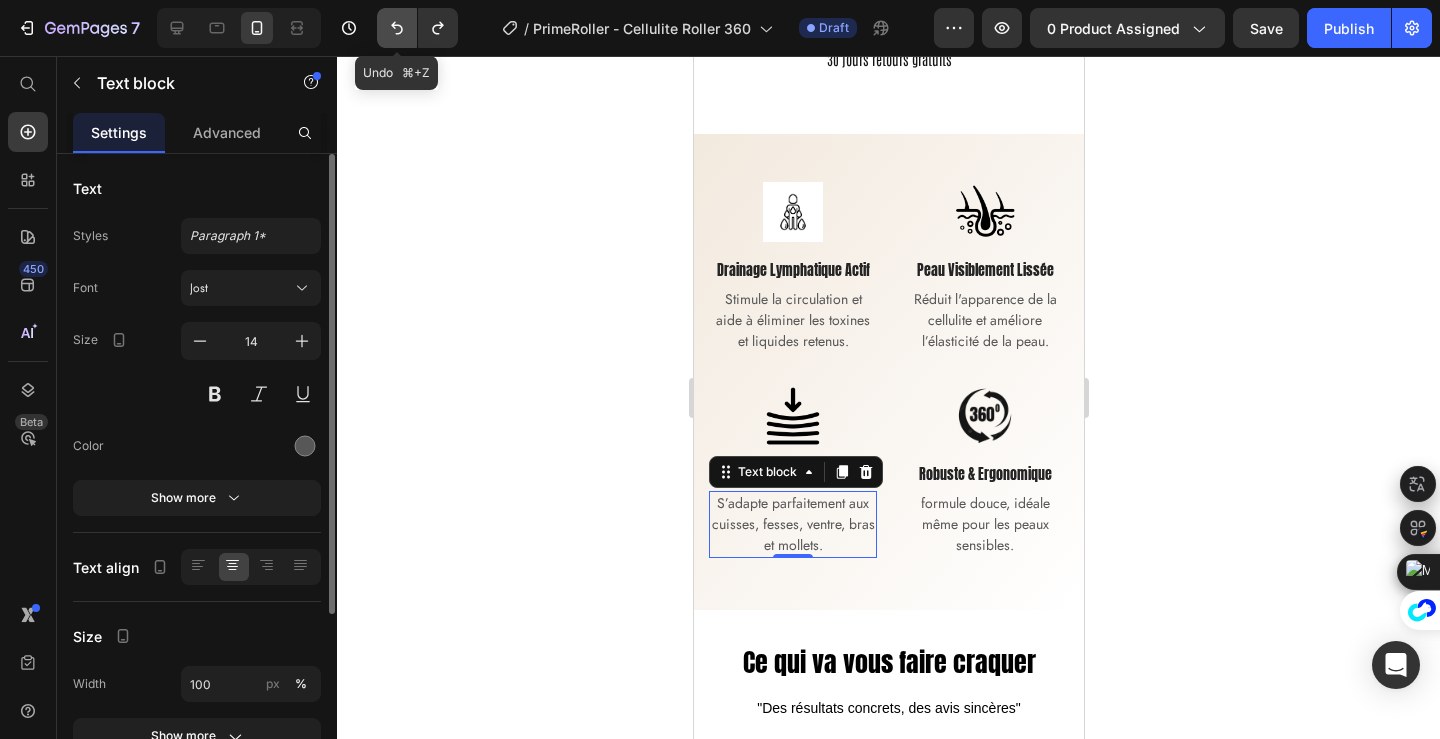 click 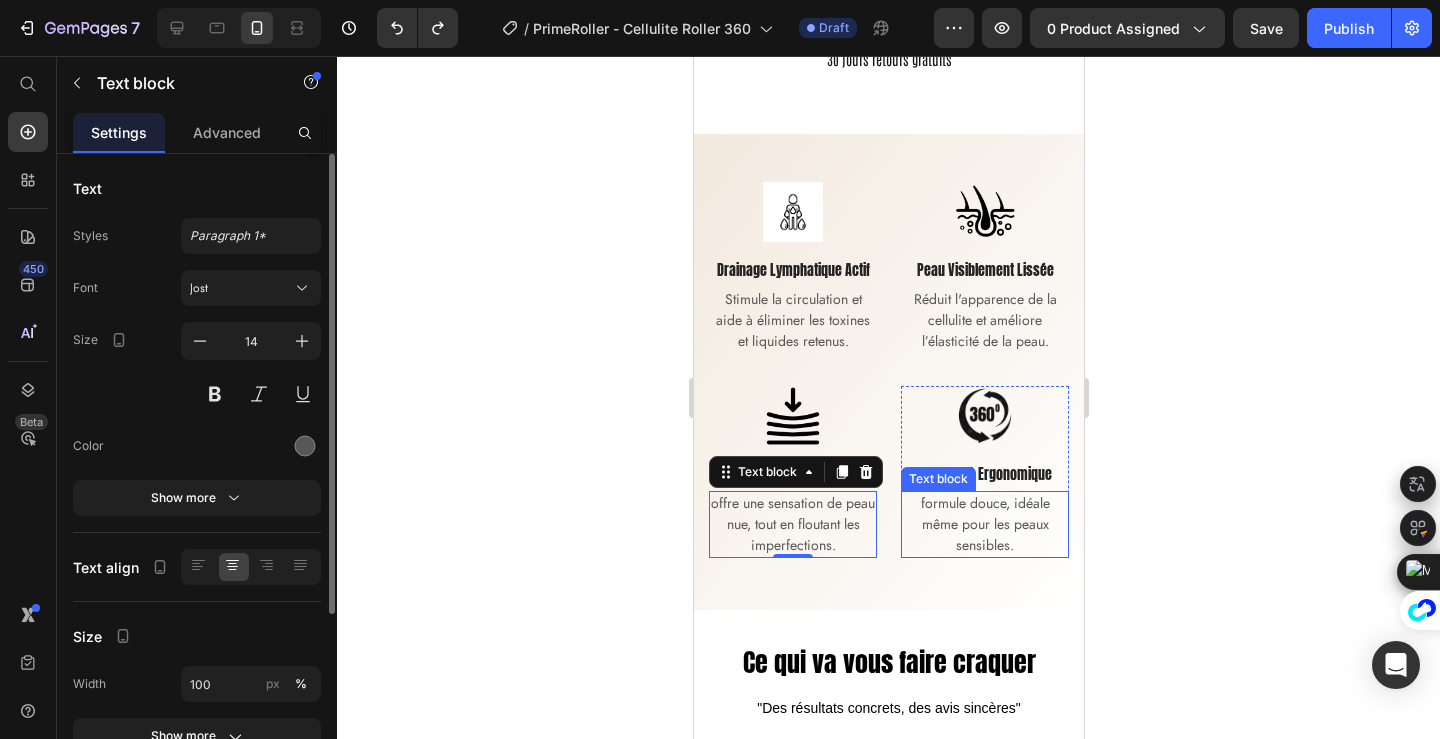 click on "formule douce, idéale même pour les peaux sensibles." at bounding box center (984, 524) 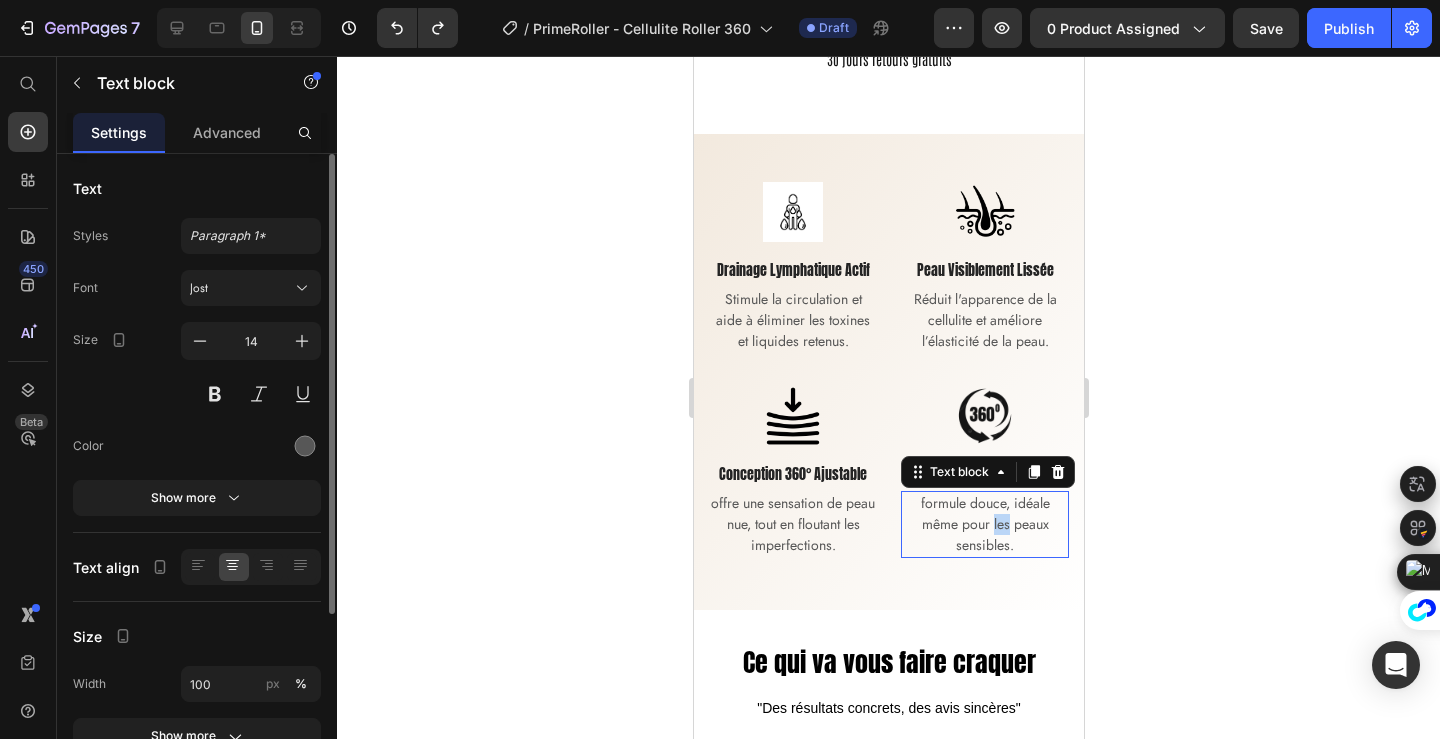 click on "formule douce, idéale même pour les peaux sensibles." at bounding box center [984, 524] 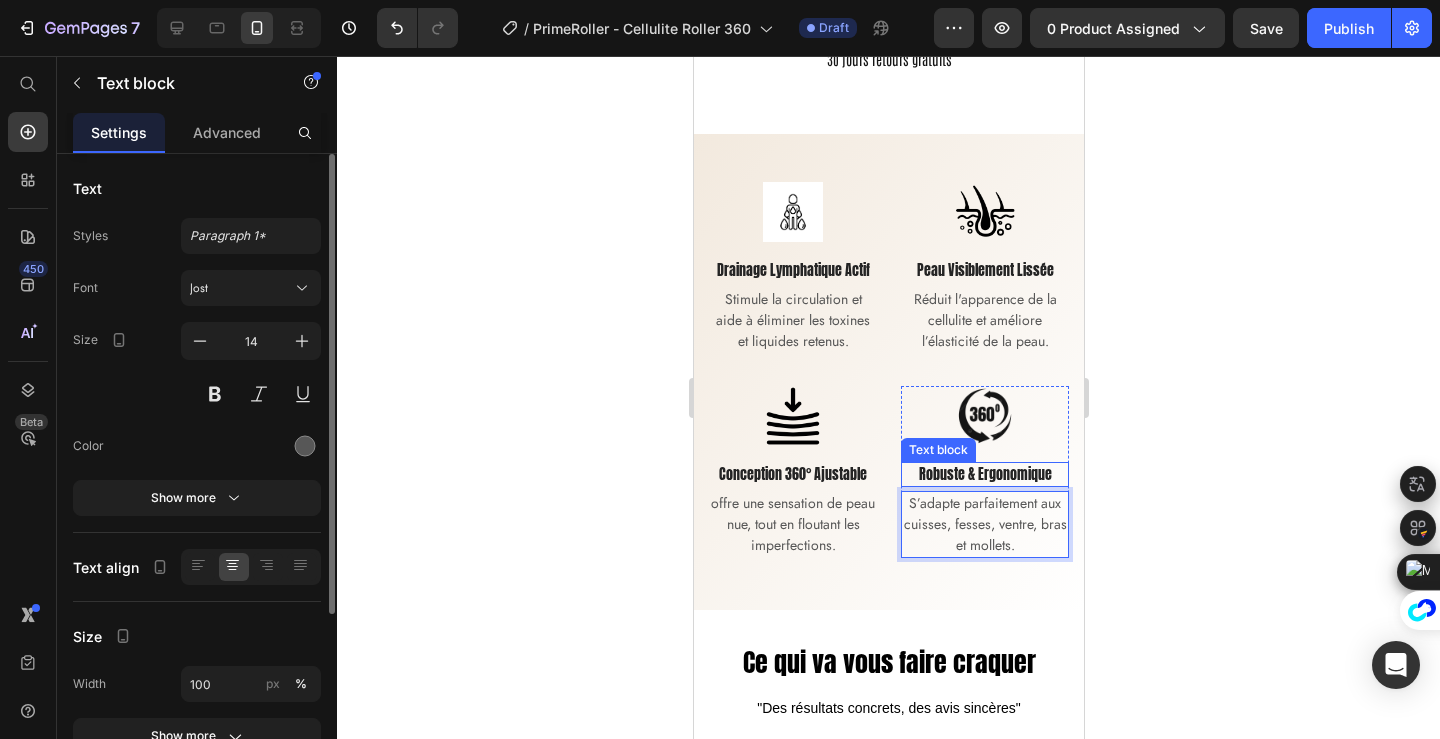 click on "Robuste & Ergonomique" at bounding box center [984, 474] 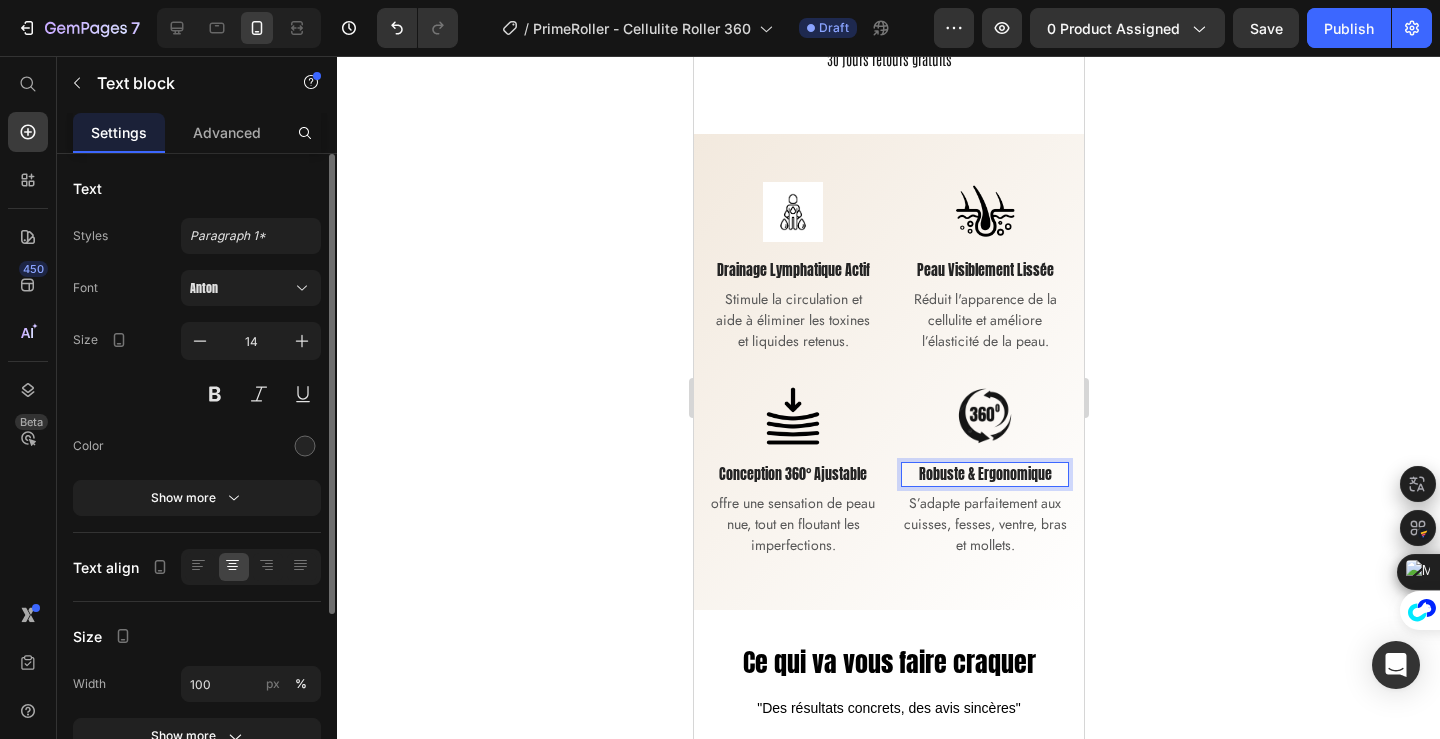 click on "Robuste & Ergonomique" at bounding box center [984, 474] 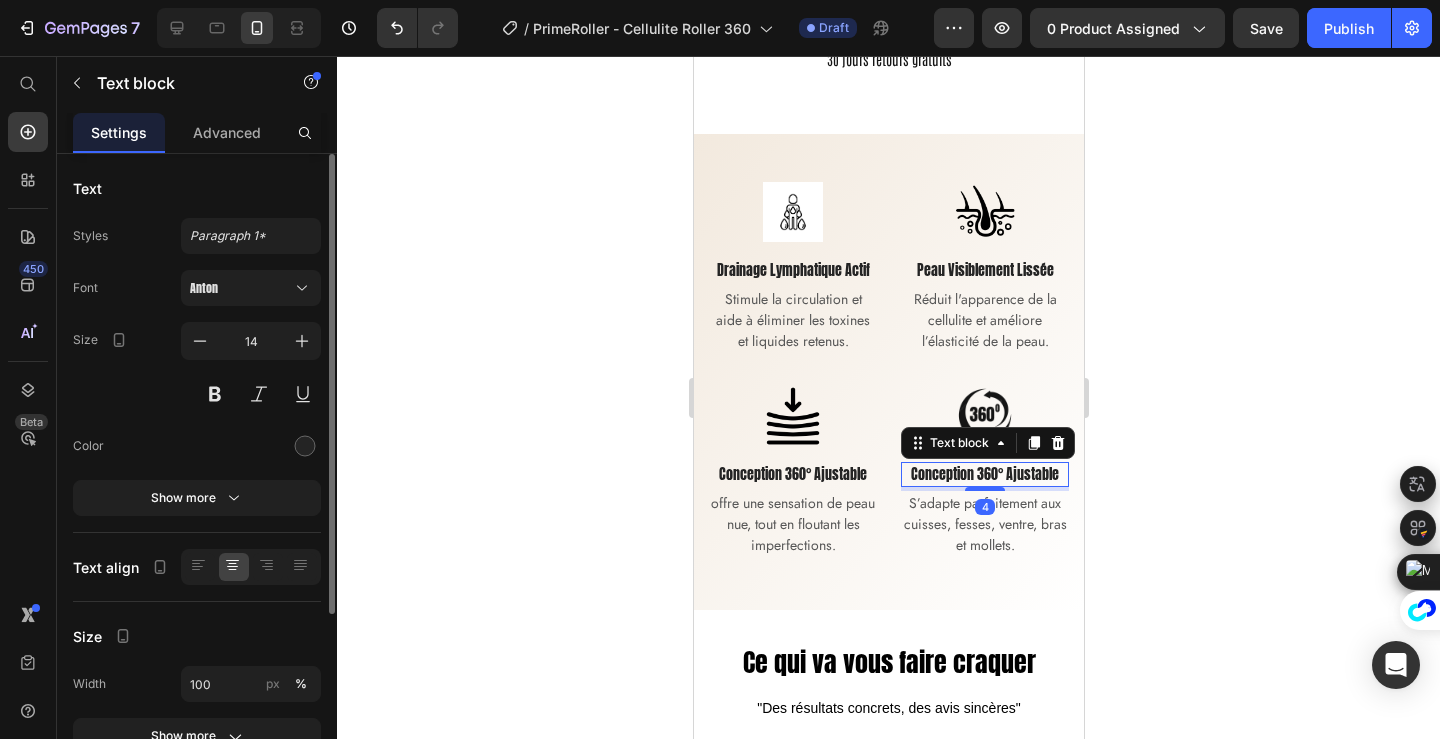 click 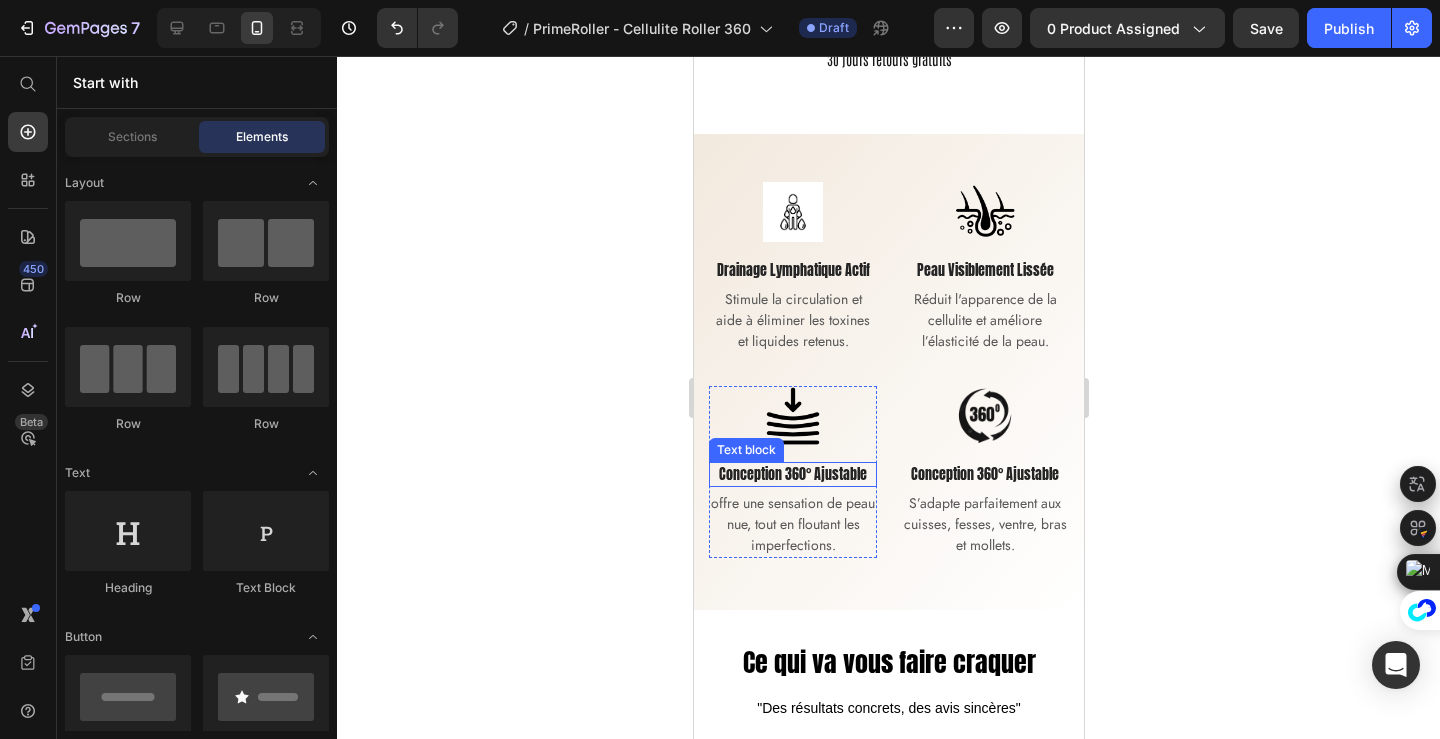 click on "Conception 360° Ajustable" at bounding box center (792, 474) 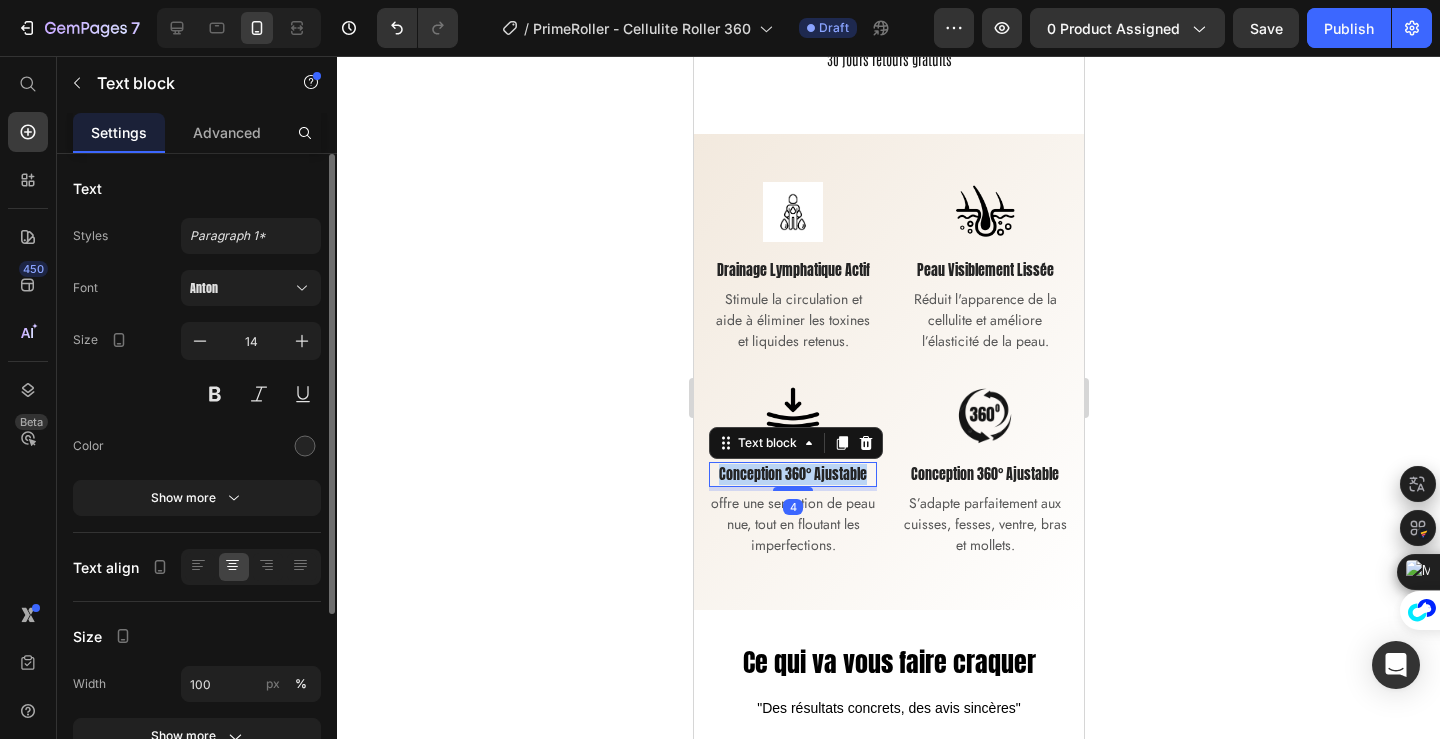 click on "Conception 360° Ajustable" at bounding box center [792, 474] 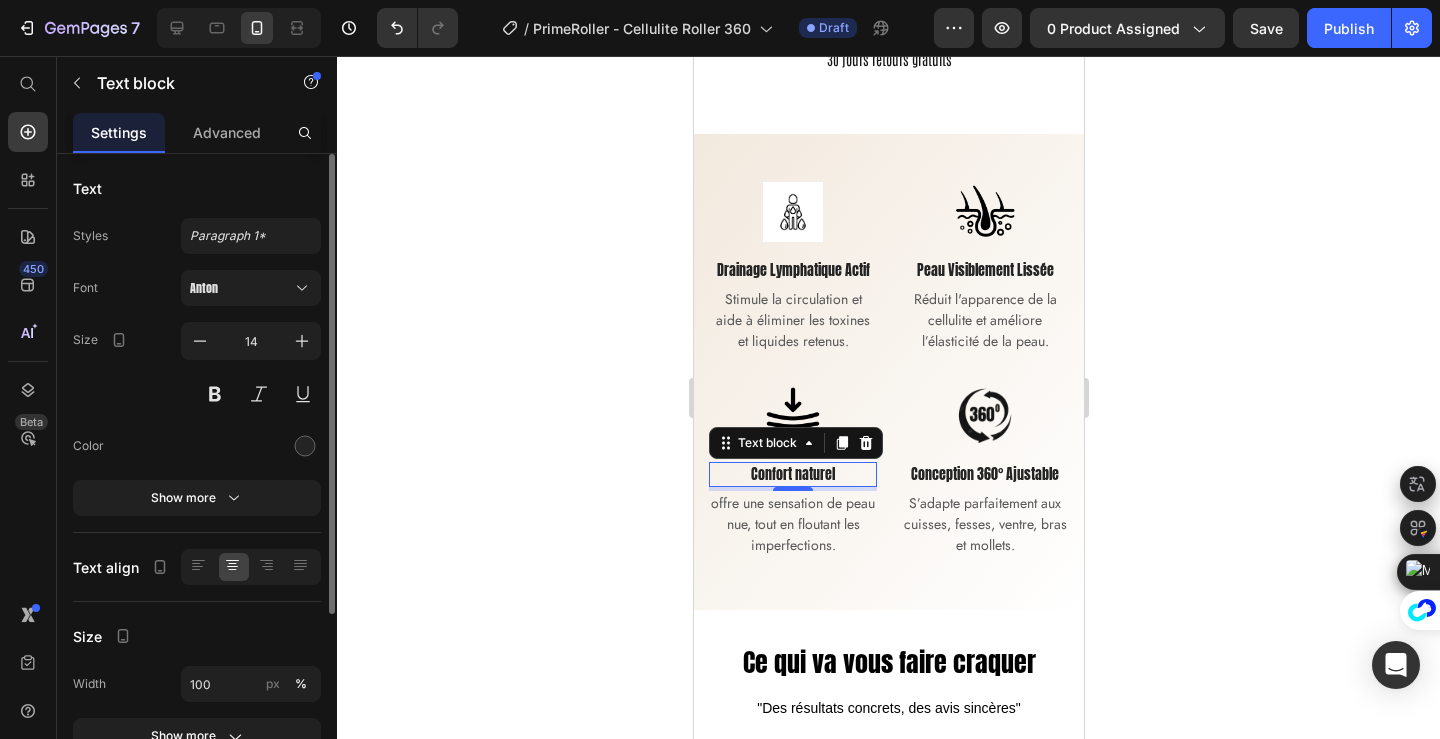 click 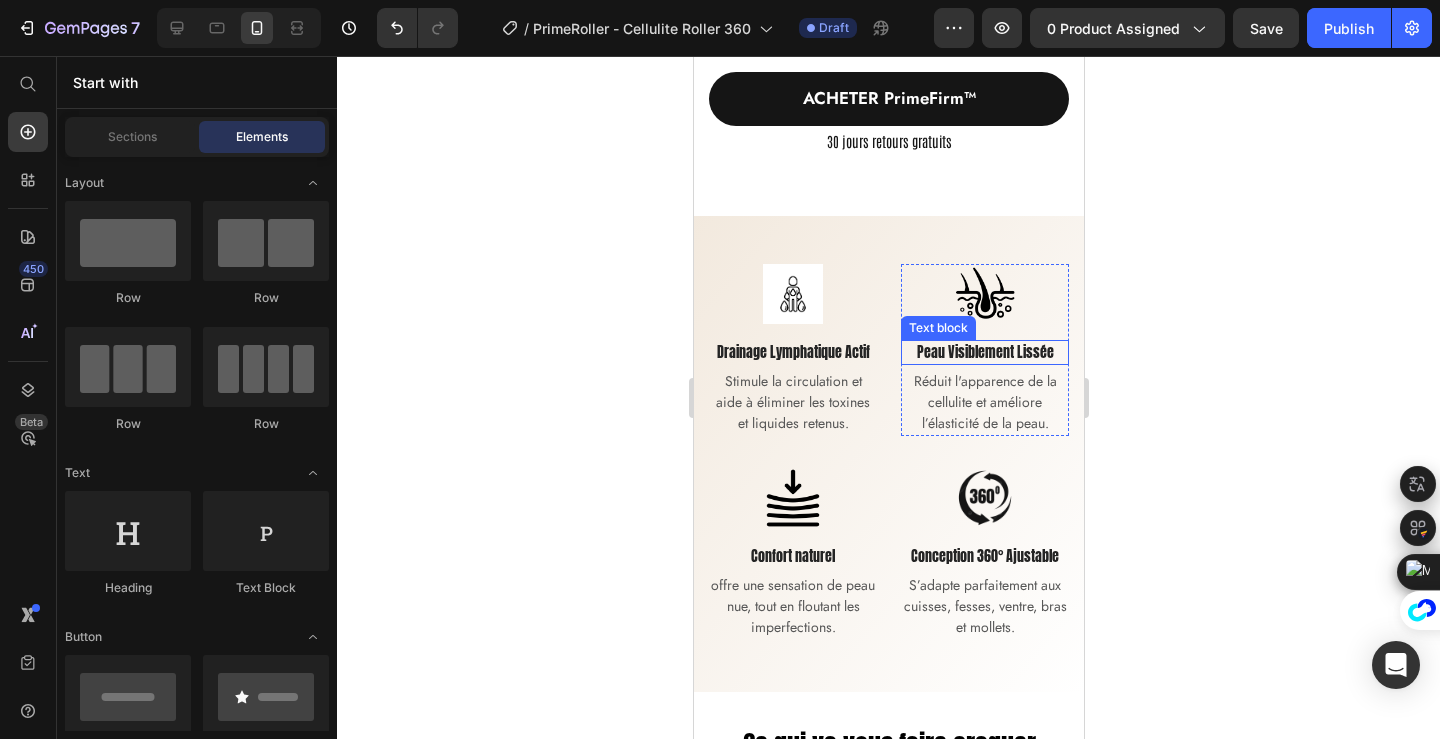 scroll, scrollTop: 764, scrollLeft: 0, axis: vertical 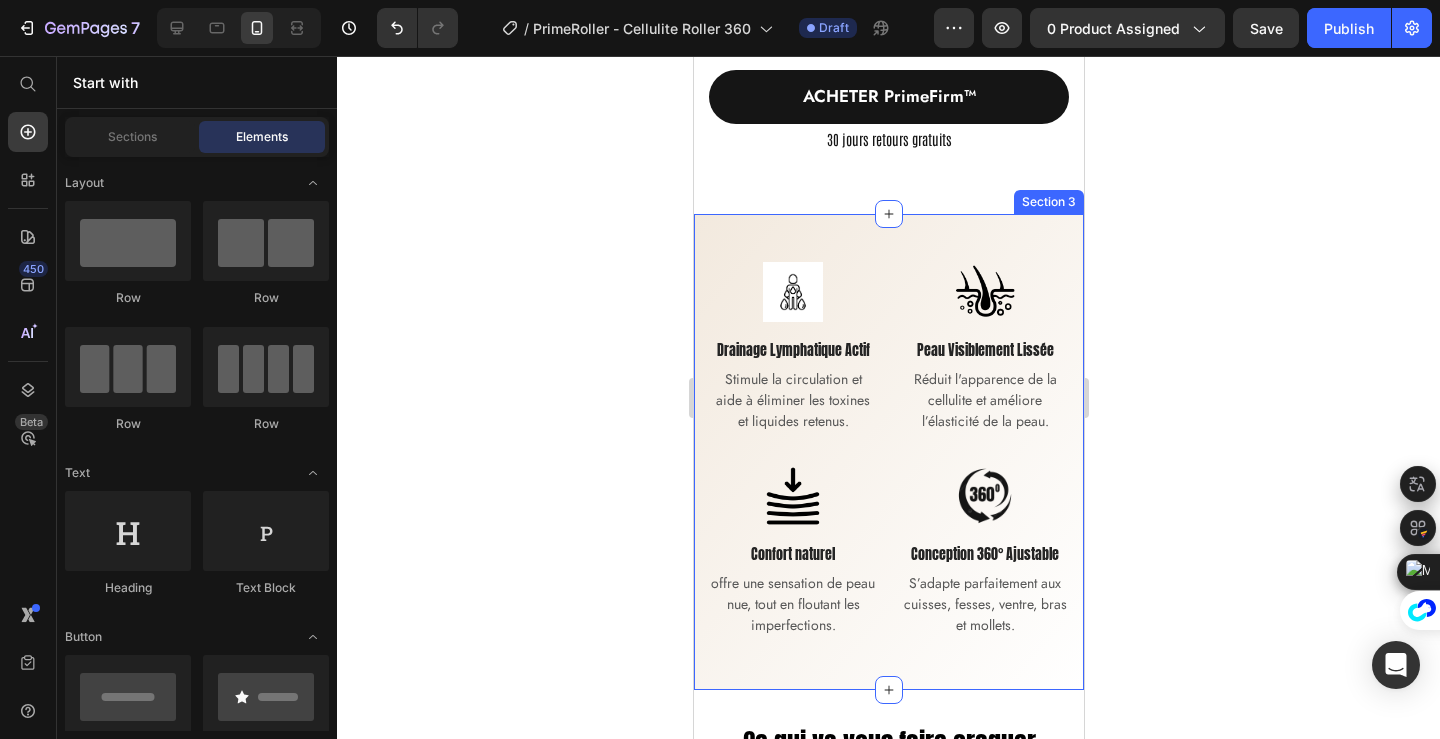 click on "Image Drainage Lymphatique Actif Text block Stimule la circulation et aide à éliminer les toxines et liquides retenus. Text block Row Image Peau Visiblement Lissée Text block Réduit l'apparence de la cellulite et améliore l’élasticité de la peau. Text block Row Image Confort naturel Text block offre une sensation de peau nue, tout en floutant les imperfections. Text block Row Image Conception 360° Ajustable Text block S’adapte parfaitement aux cuisses, fesses, ventre, bras et mollets. Text block Row Row Section 3" at bounding box center [888, 452] 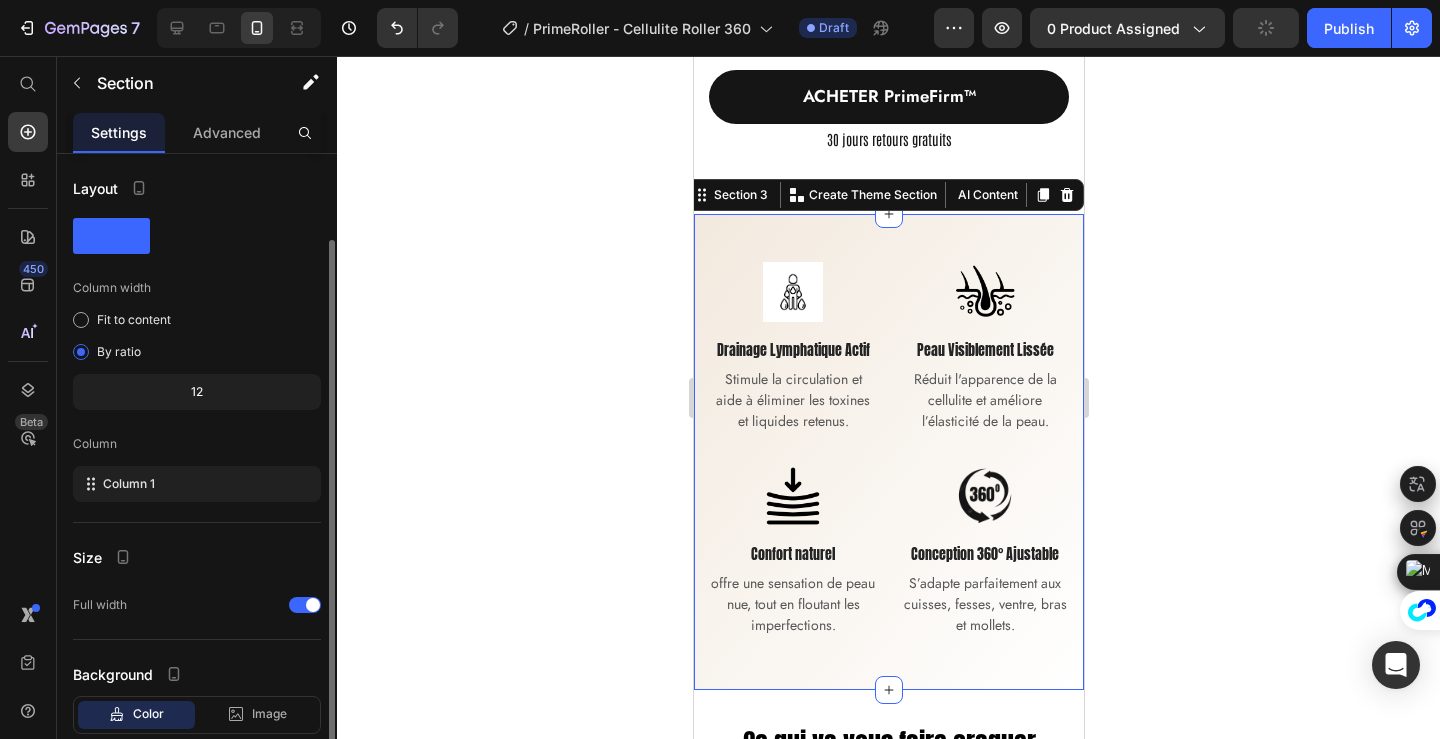 scroll, scrollTop: 122, scrollLeft: 0, axis: vertical 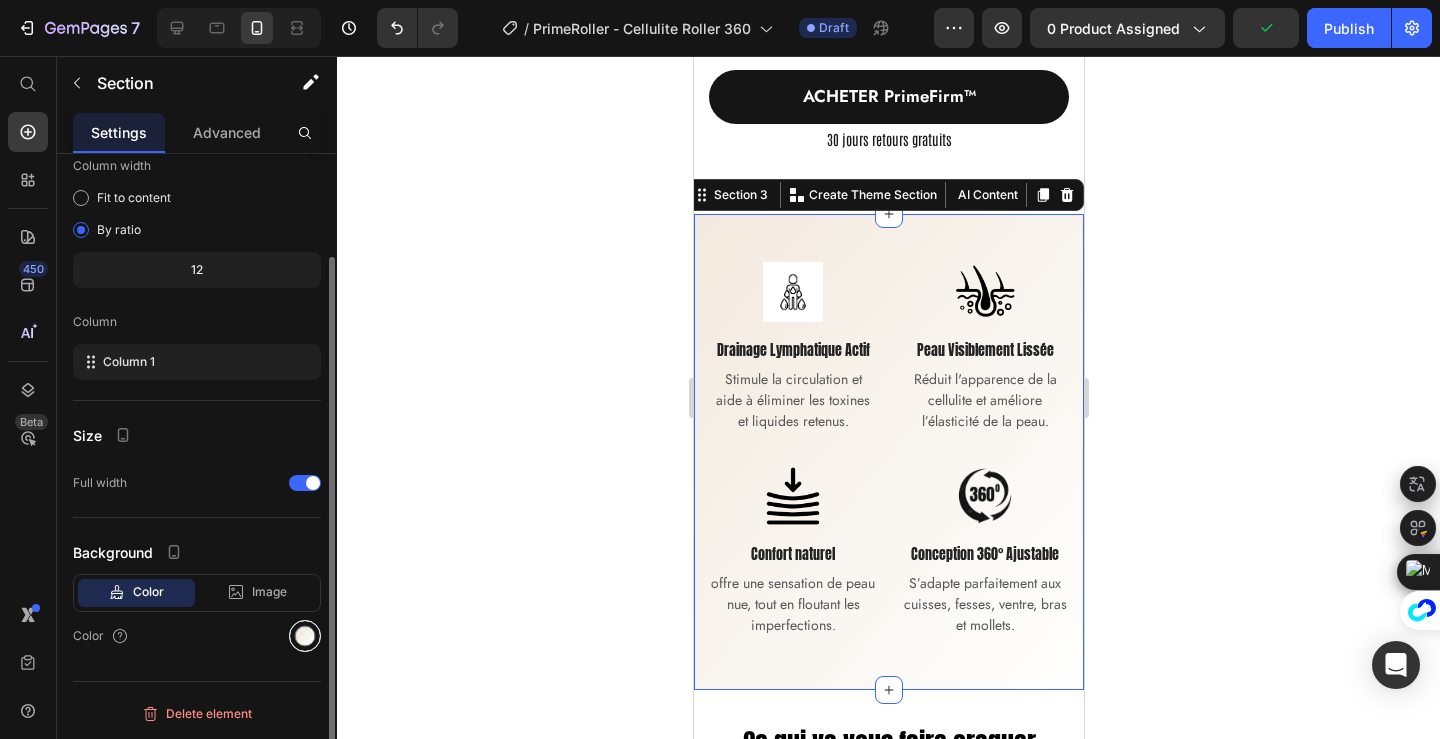 click at bounding box center [305, 636] 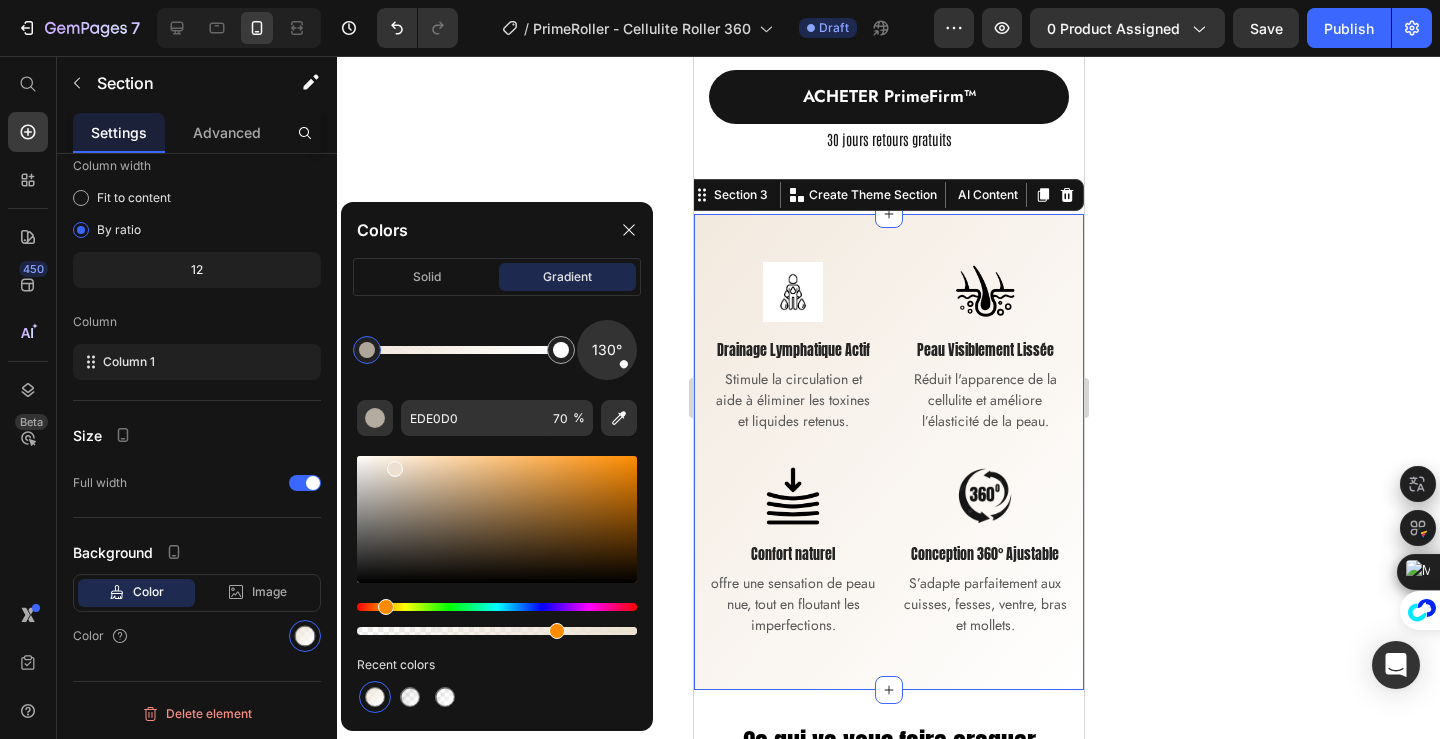 click at bounding box center [497, 607] 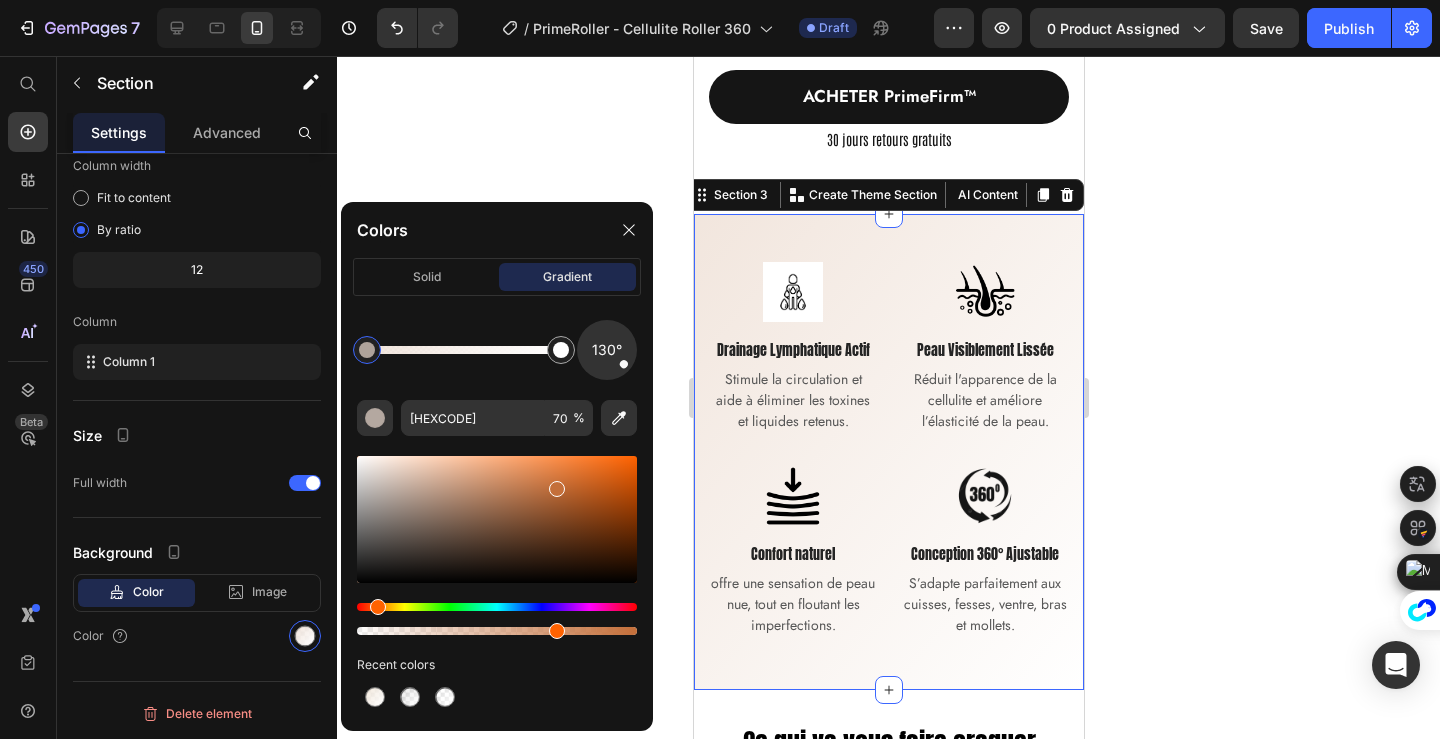 click at bounding box center [497, 519] 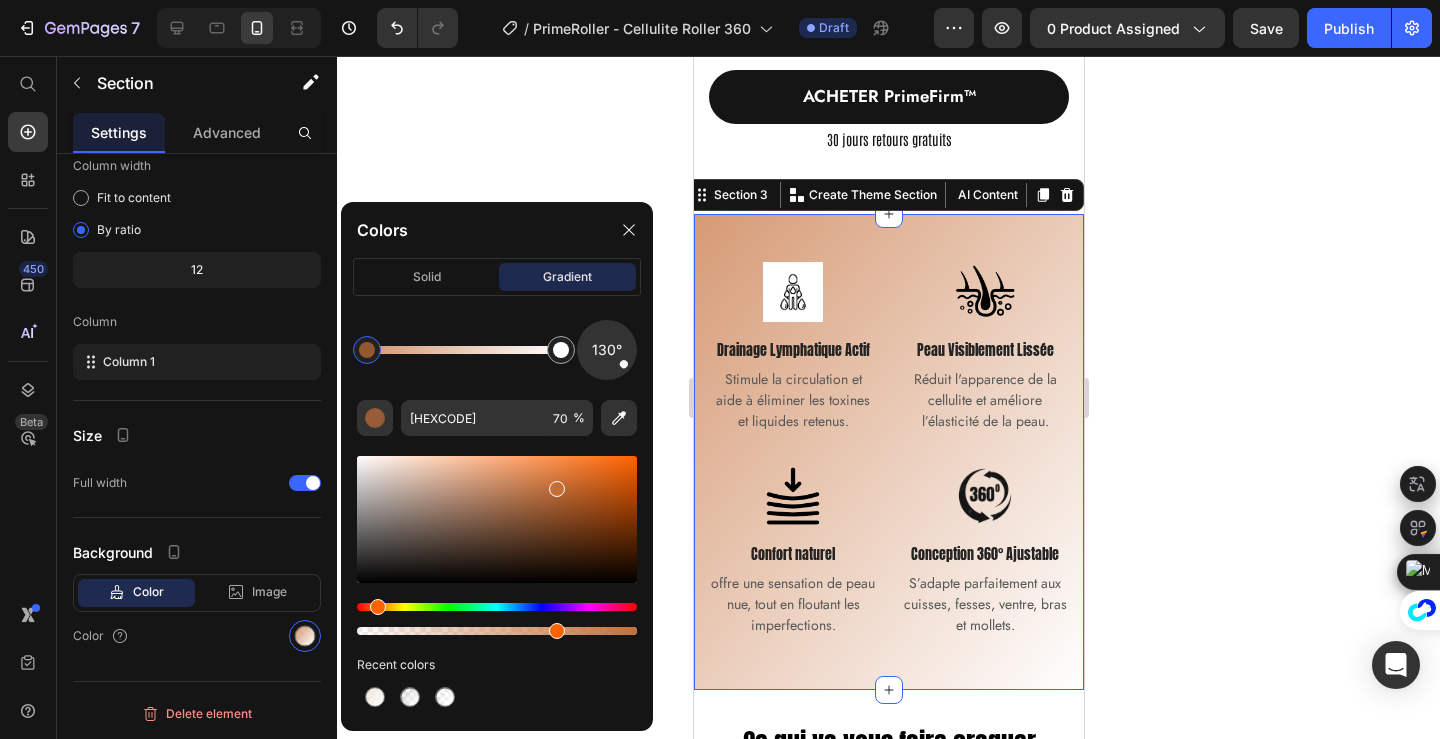 click at bounding box center [497, 607] 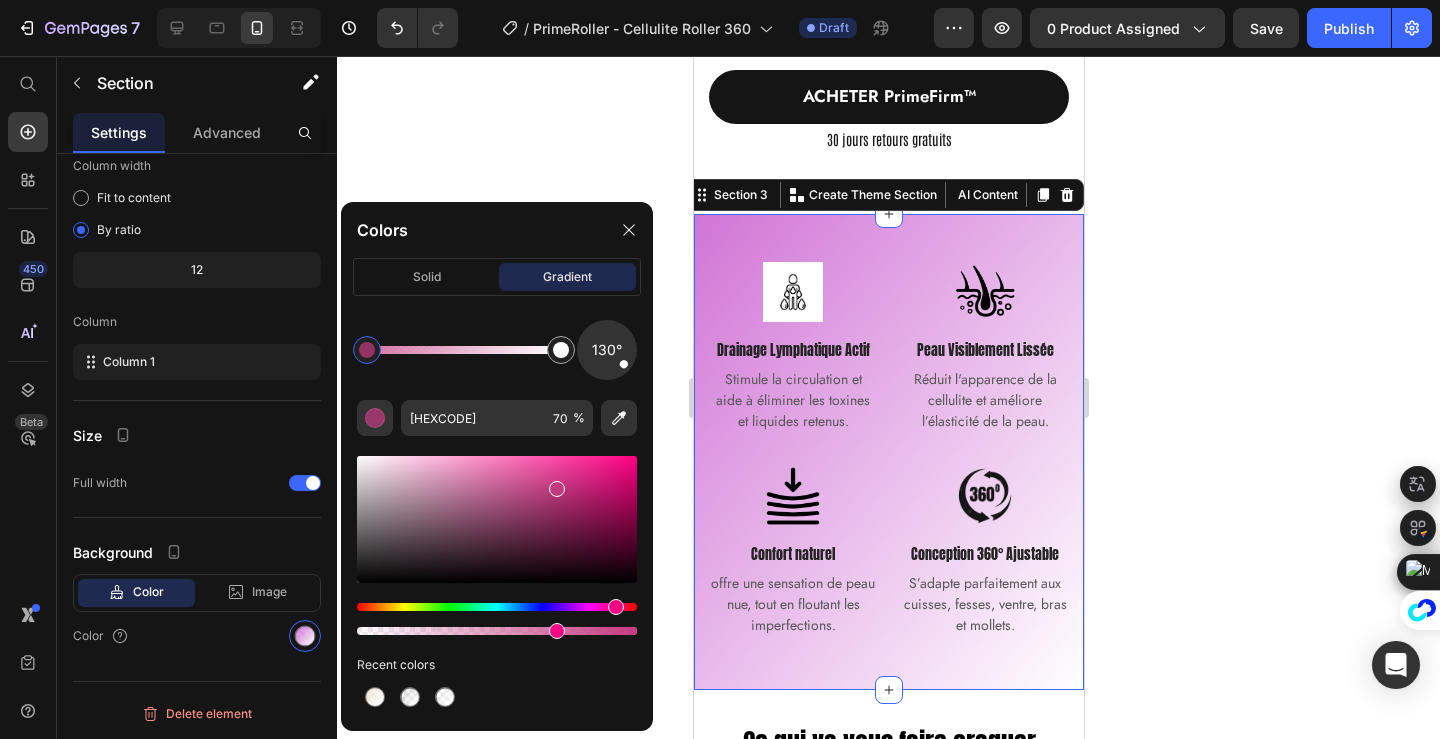drag, startPoint x: 603, startPoint y: 603, endPoint x: 614, endPoint y: 601, distance: 11.18034 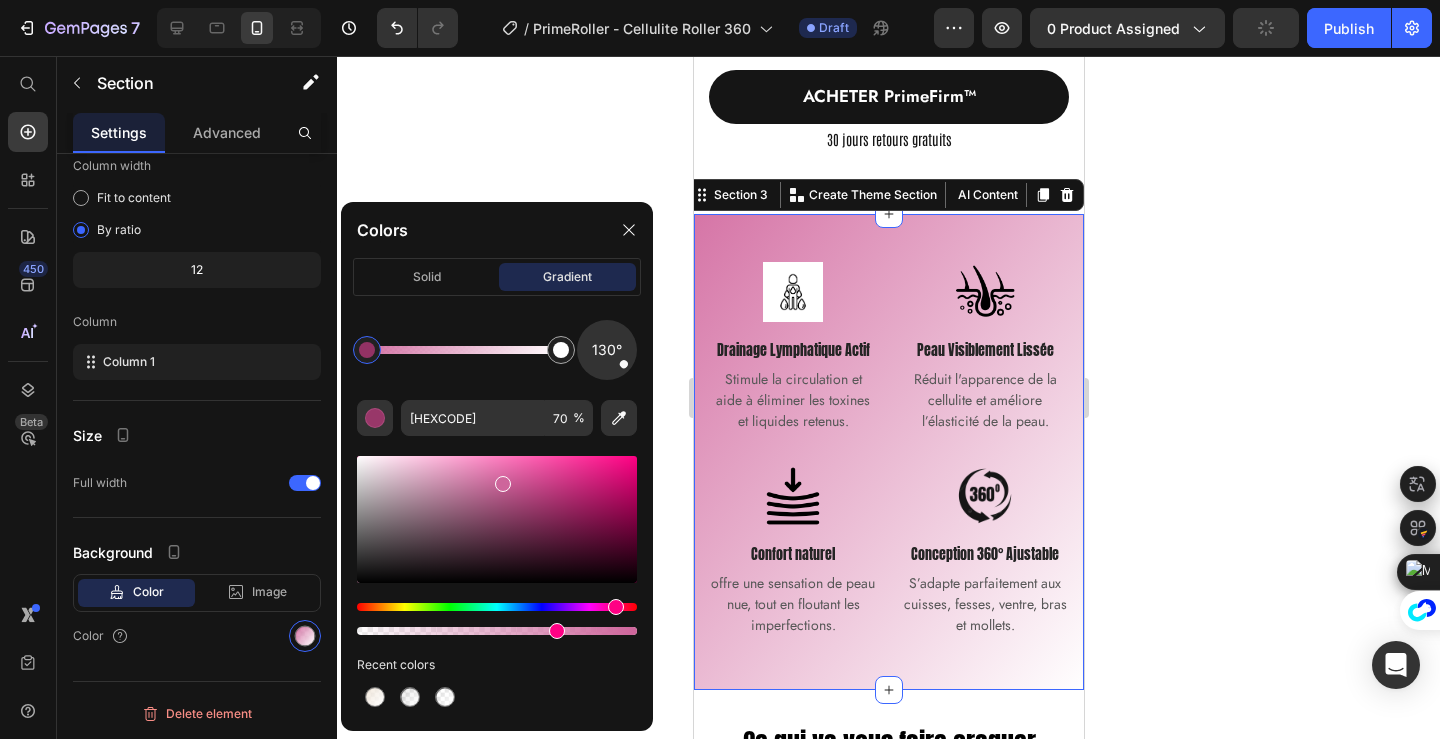 drag, startPoint x: 546, startPoint y: 480, endPoint x: 462, endPoint y: 482, distance: 84.0238 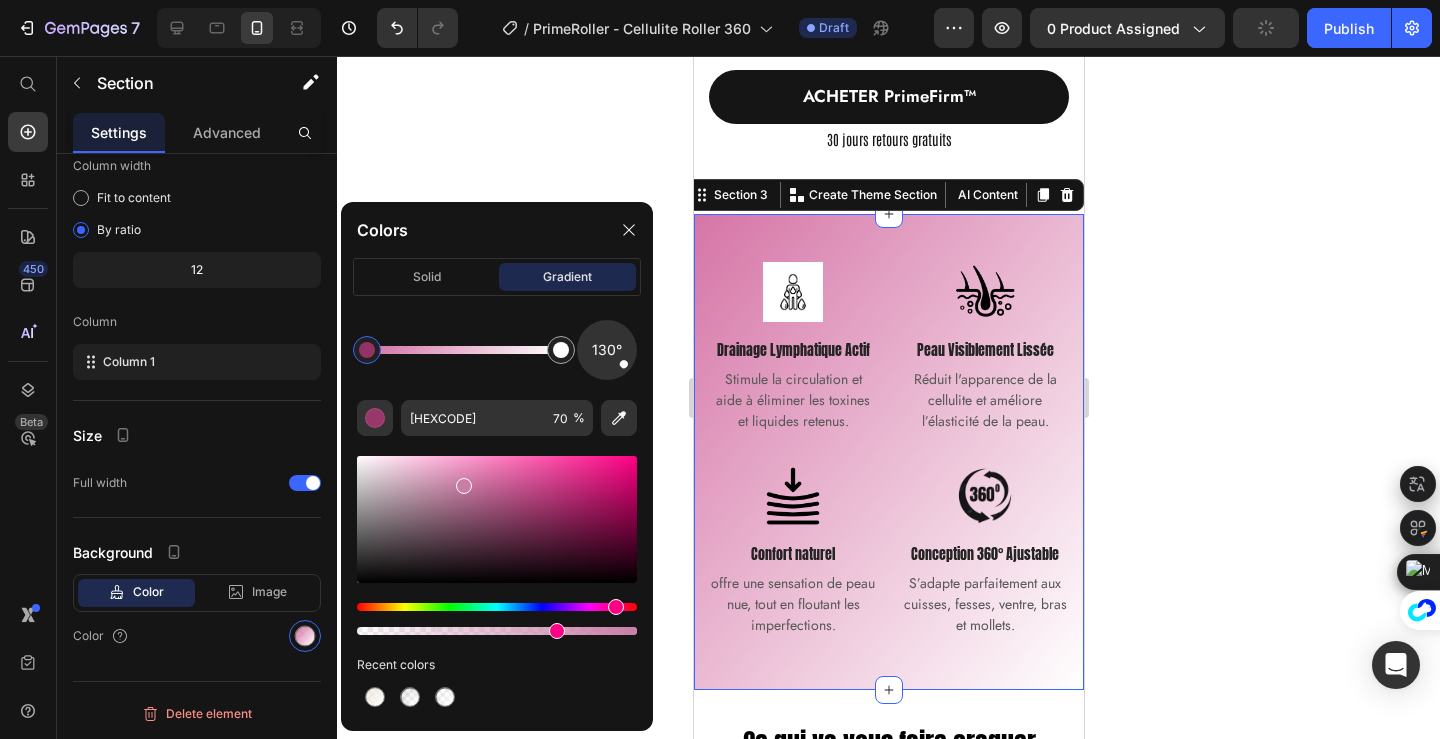 click at bounding box center (464, 486) 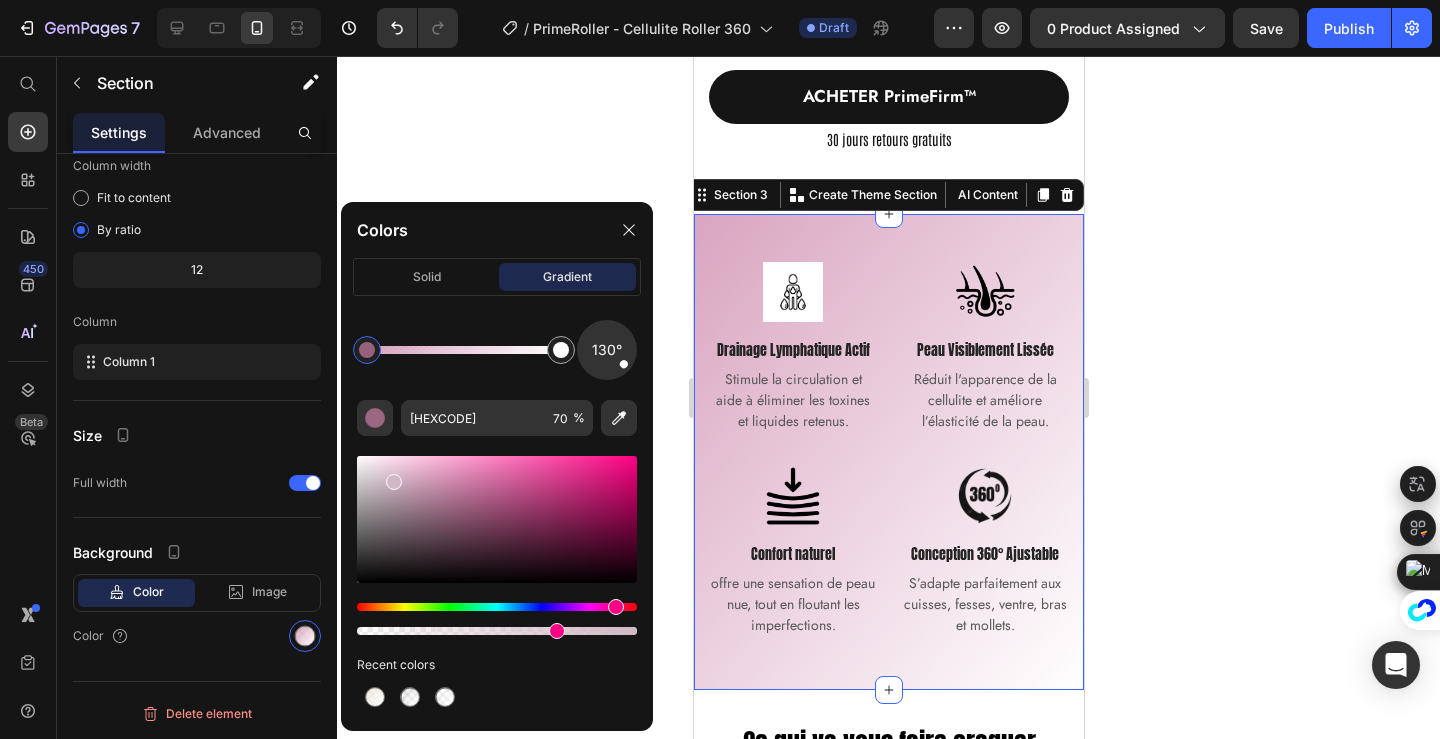 drag, startPoint x: 462, startPoint y: 482, endPoint x: 380, endPoint y: 473, distance: 82.492424 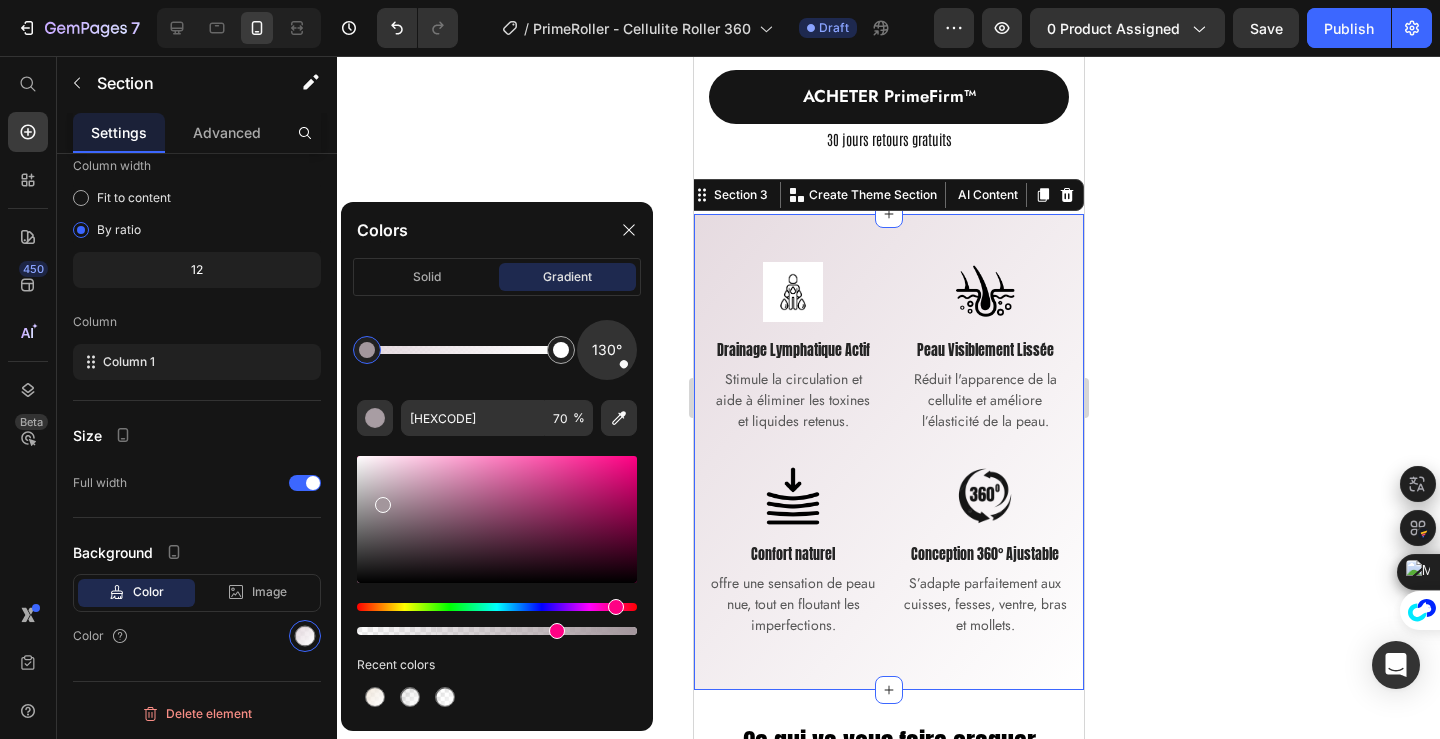 drag, startPoint x: 380, startPoint y: 484, endPoint x: 379, endPoint y: 505, distance: 21.023796 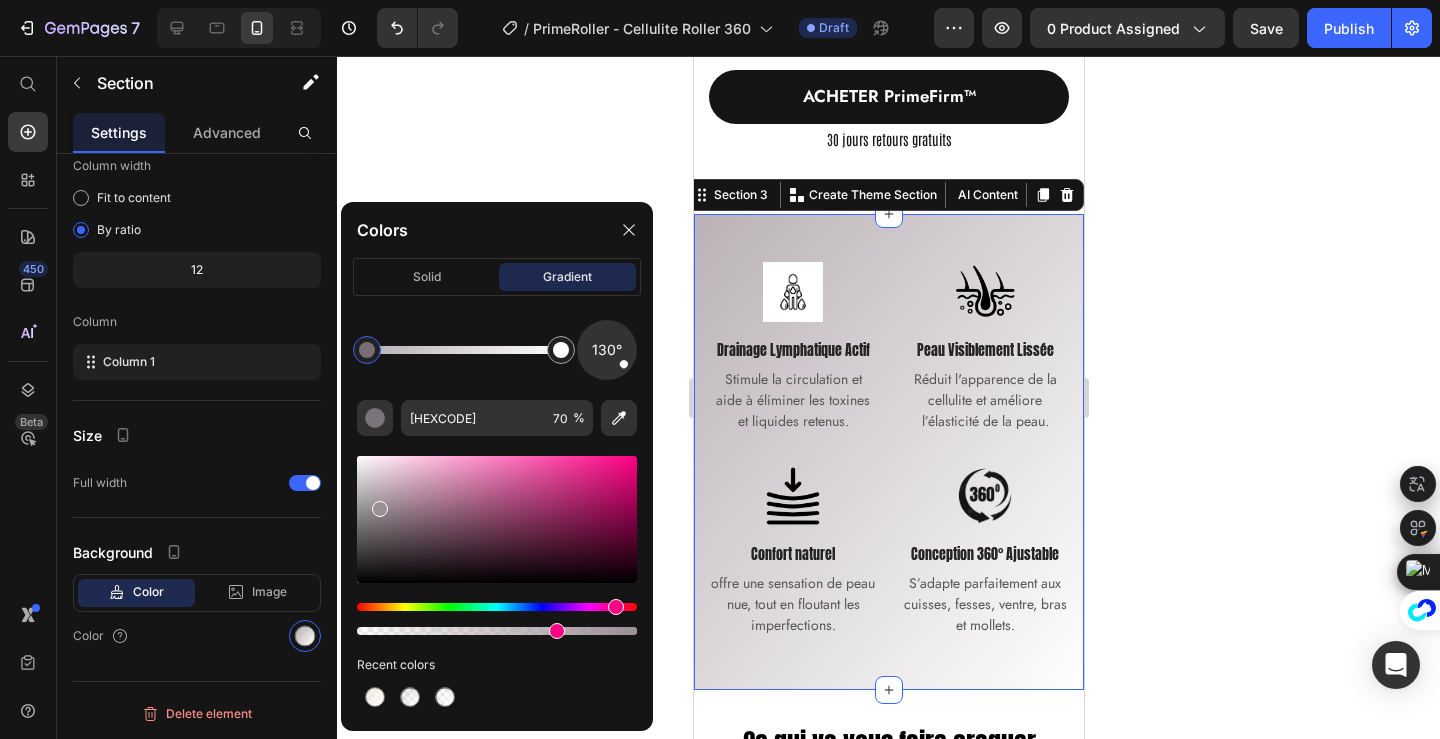 drag, startPoint x: 379, startPoint y: 505, endPoint x: 393, endPoint y: 488, distance: 22.022715 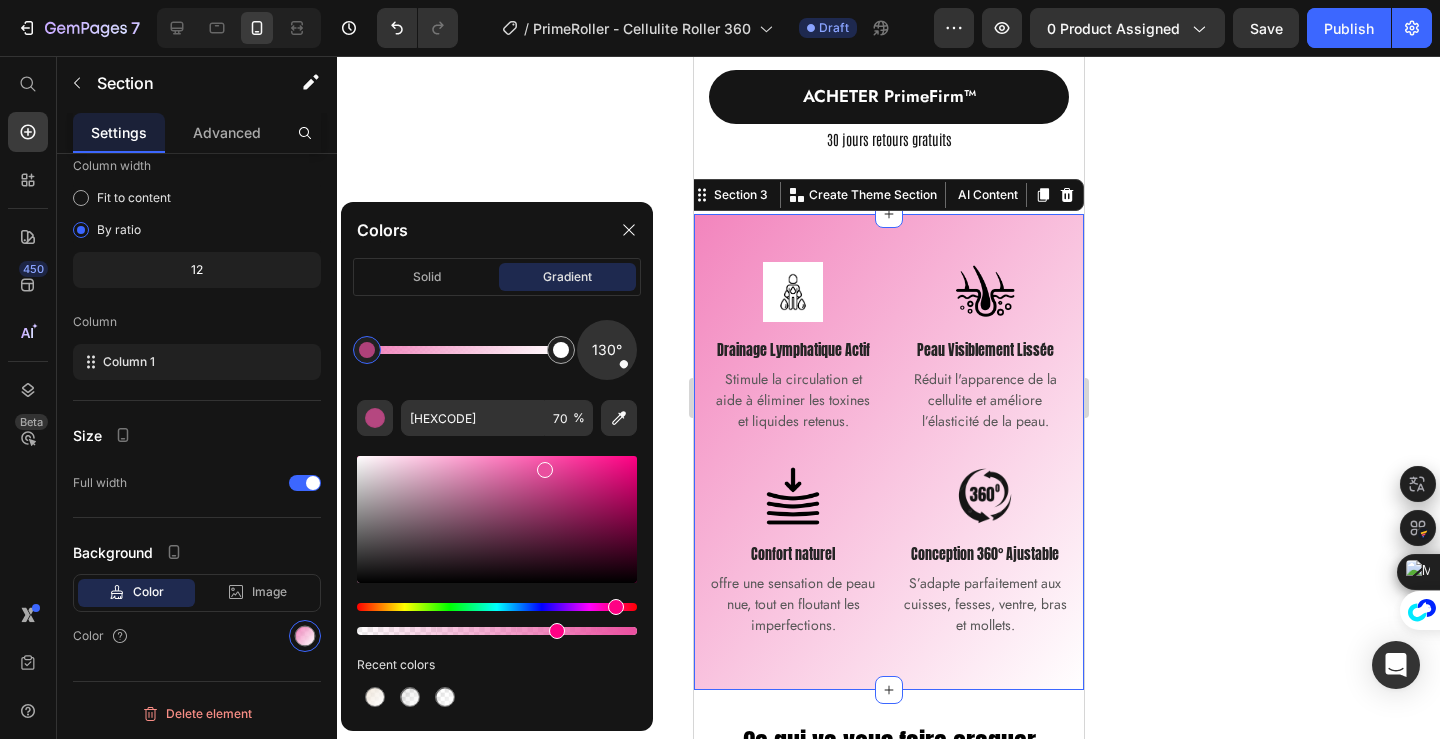 drag, startPoint x: 393, startPoint y: 488, endPoint x: 542, endPoint y: 465, distance: 150.76472 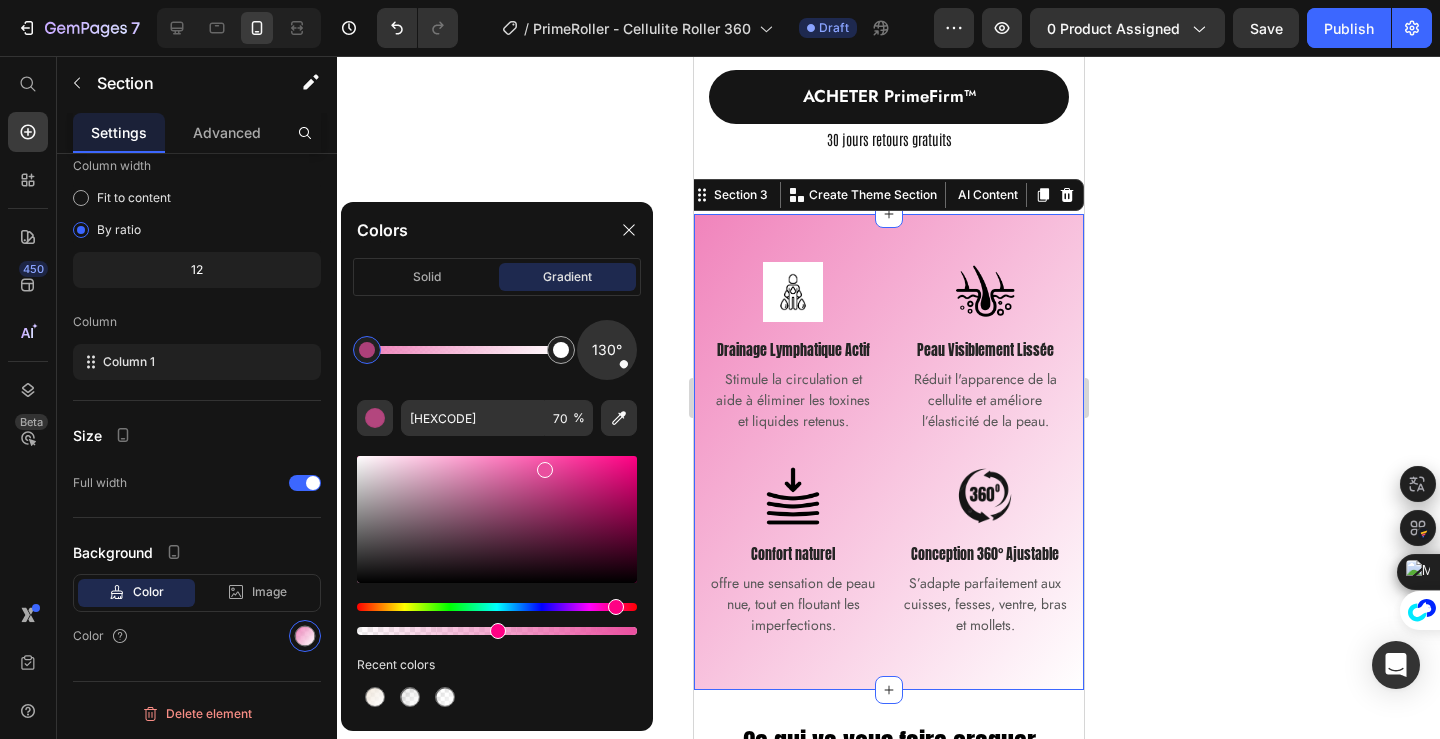drag, startPoint x: 553, startPoint y: 633, endPoint x: 494, endPoint y: 631, distance: 59.03389 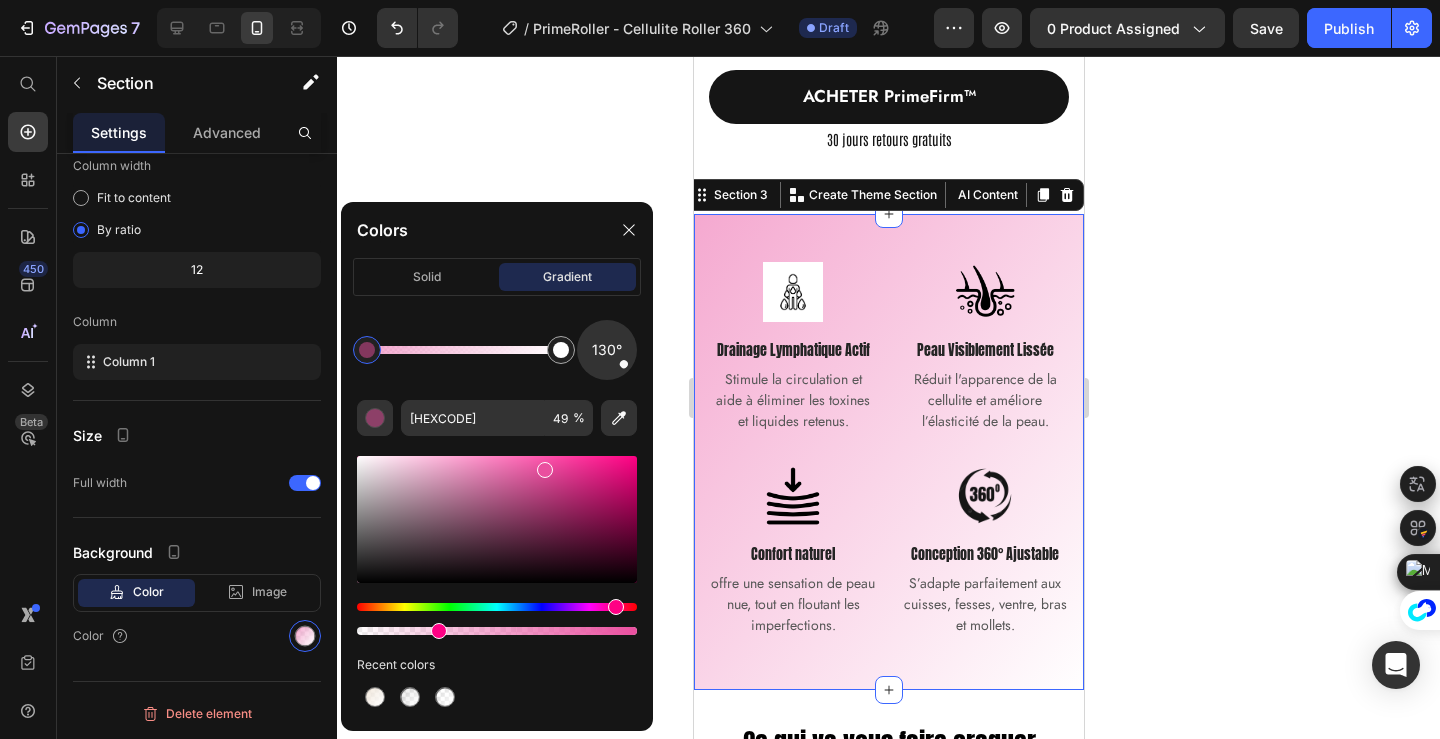 drag, startPoint x: 494, startPoint y: 631, endPoint x: 435, endPoint y: 630, distance: 59.008472 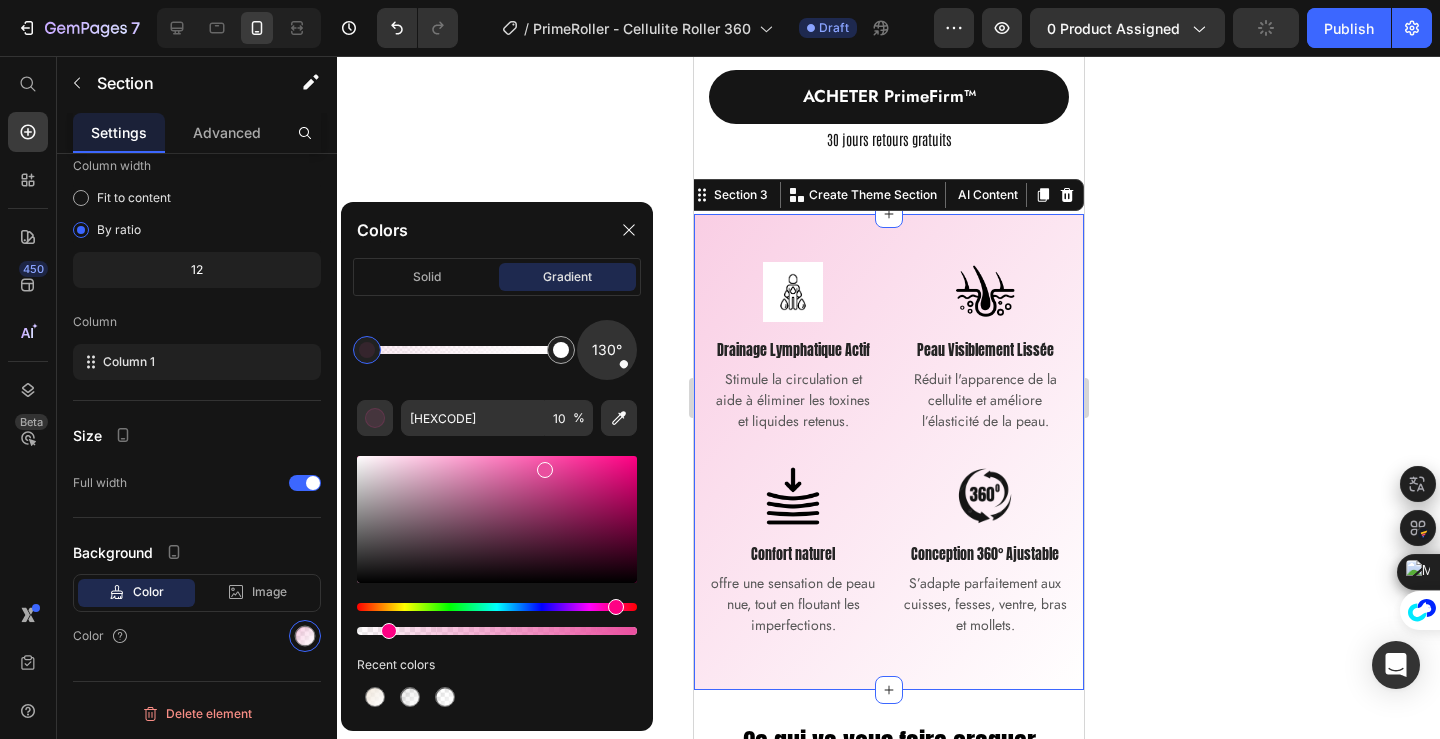 drag, startPoint x: 435, startPoint y: 630, endPoint x: 388, endPoint y: 630, distance: 47 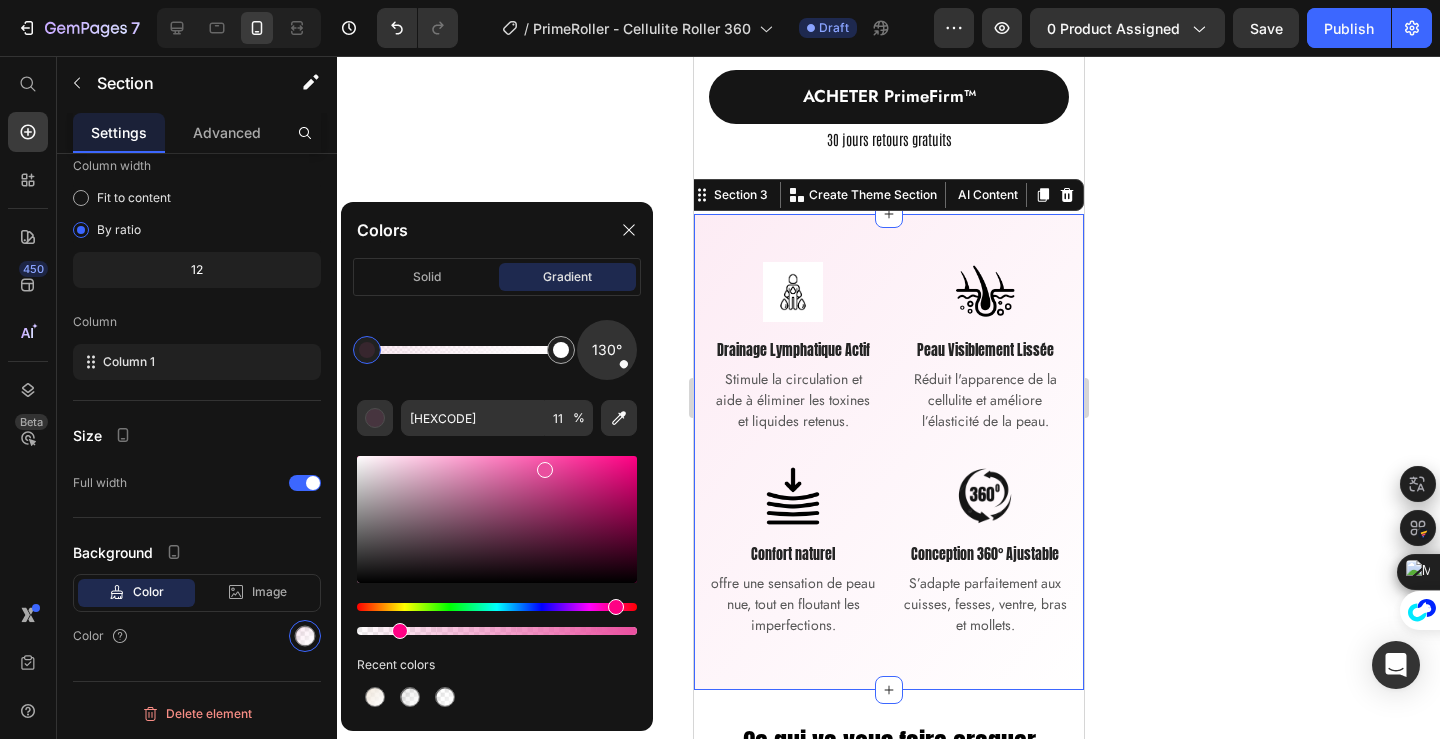 click at bounding box center (400, 631) 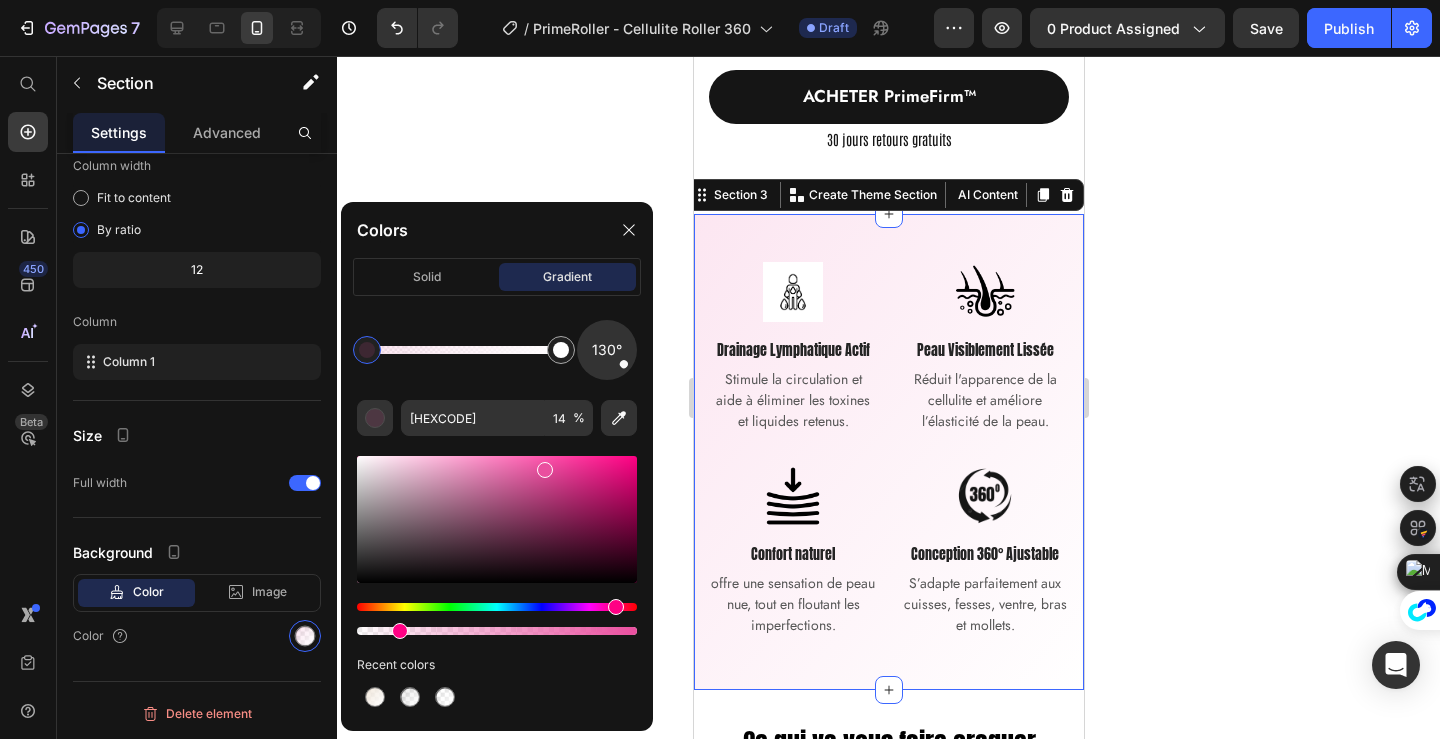 click 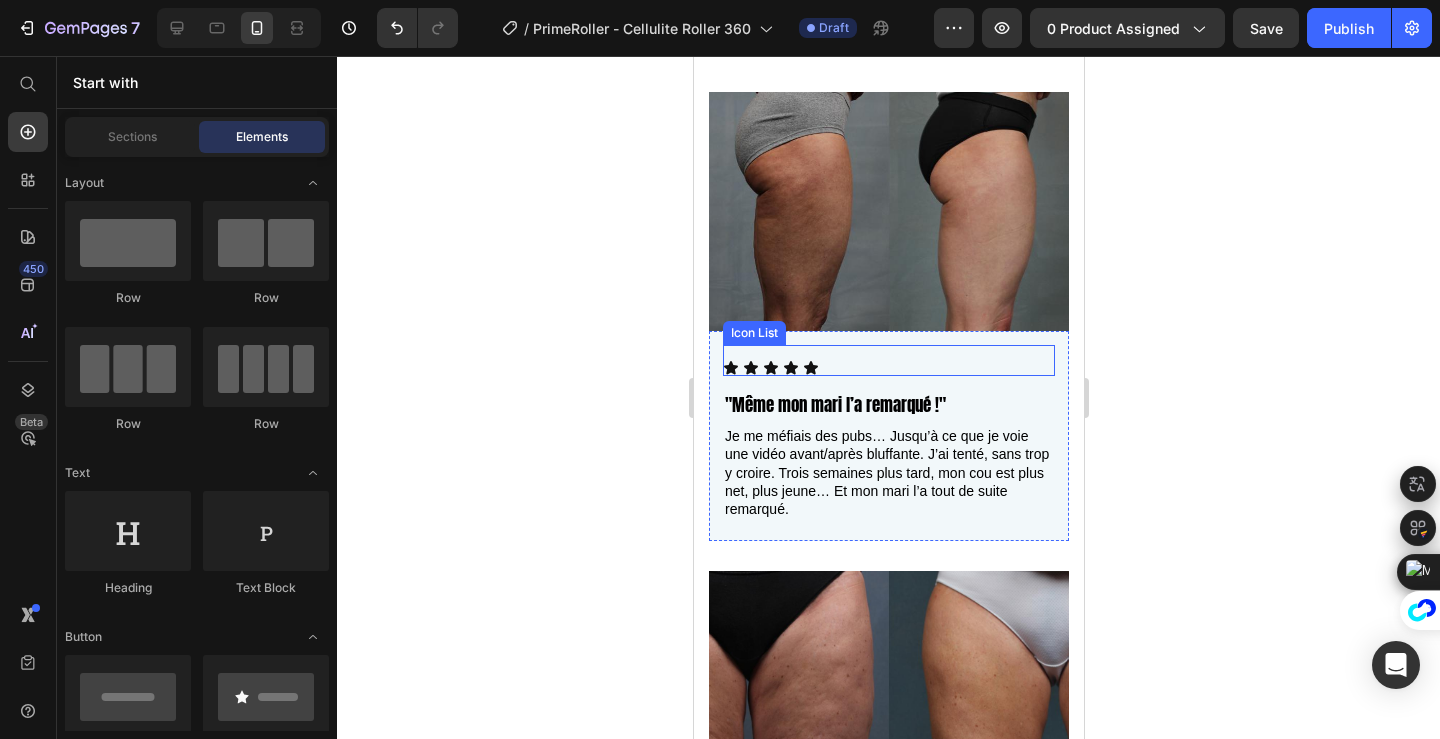 scroll, scrollTop: 1540, scrollLeft: 0, axis: vertical 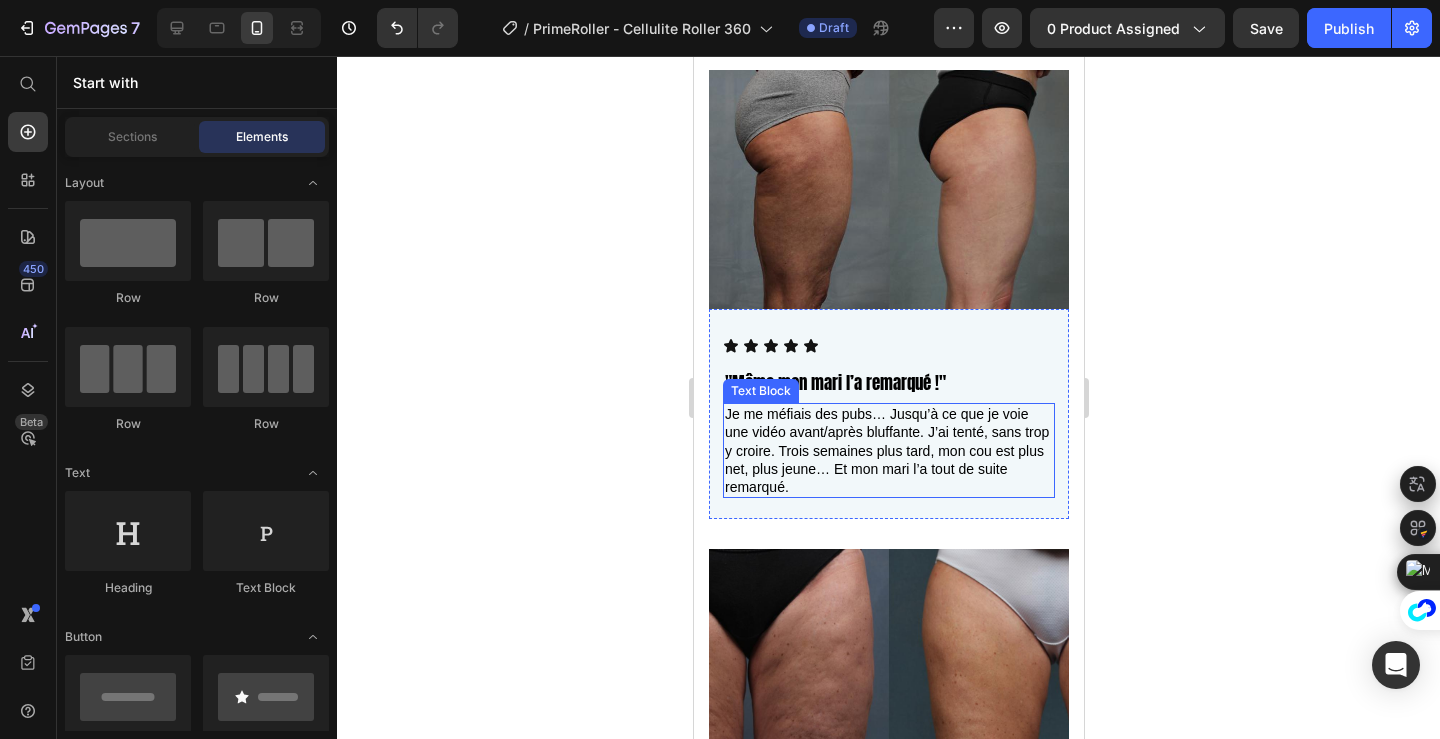 click on "Je me méfiais des pubs… Jusqu’à ce que je voie une vidéo avant/après bluffante. J’ai tenté, sans trop y croire. Trois semaines plus tard, mon cou est plus net, plus jeune… Et mon mari l’a tout de suite remarqué." at bounding box center [888, 450] 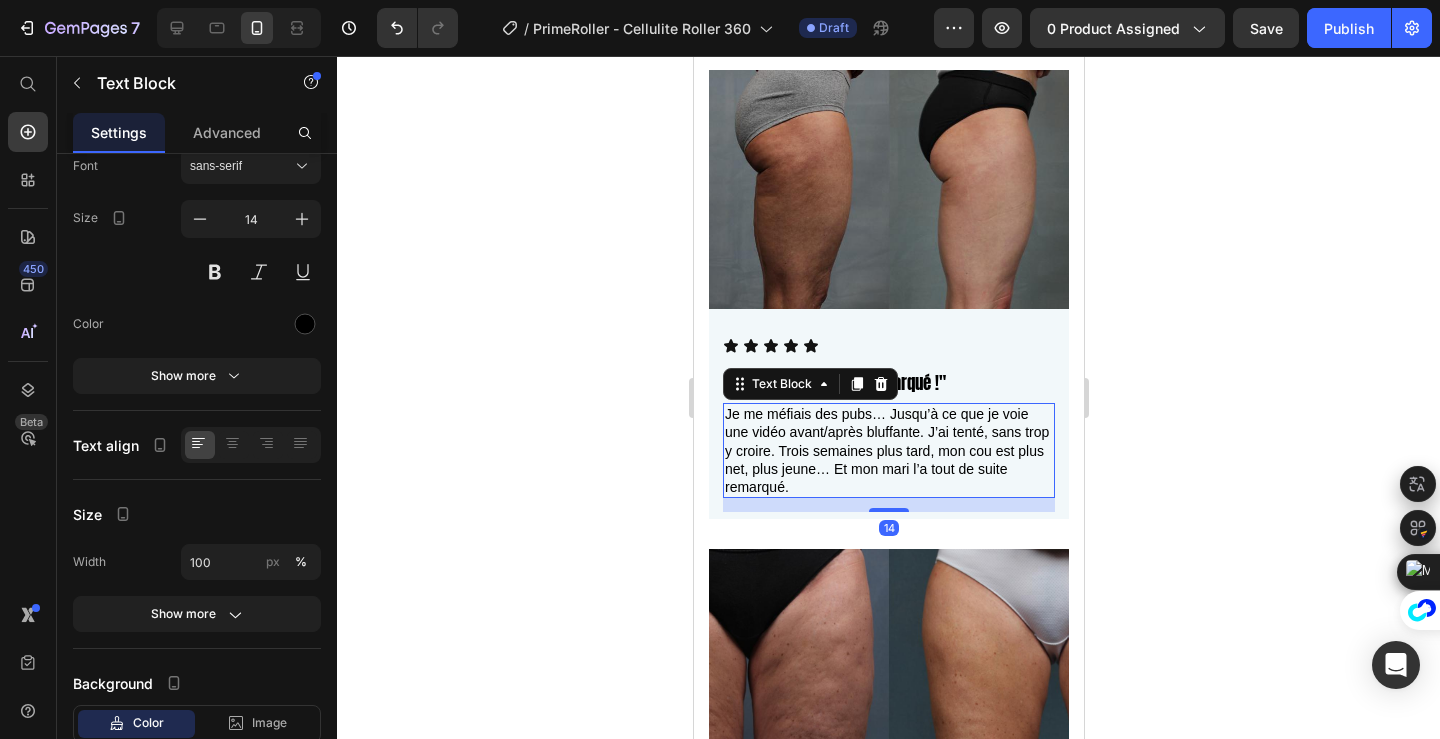 scroll, scrollTop: 0, scrollLeft: 0, axis: both 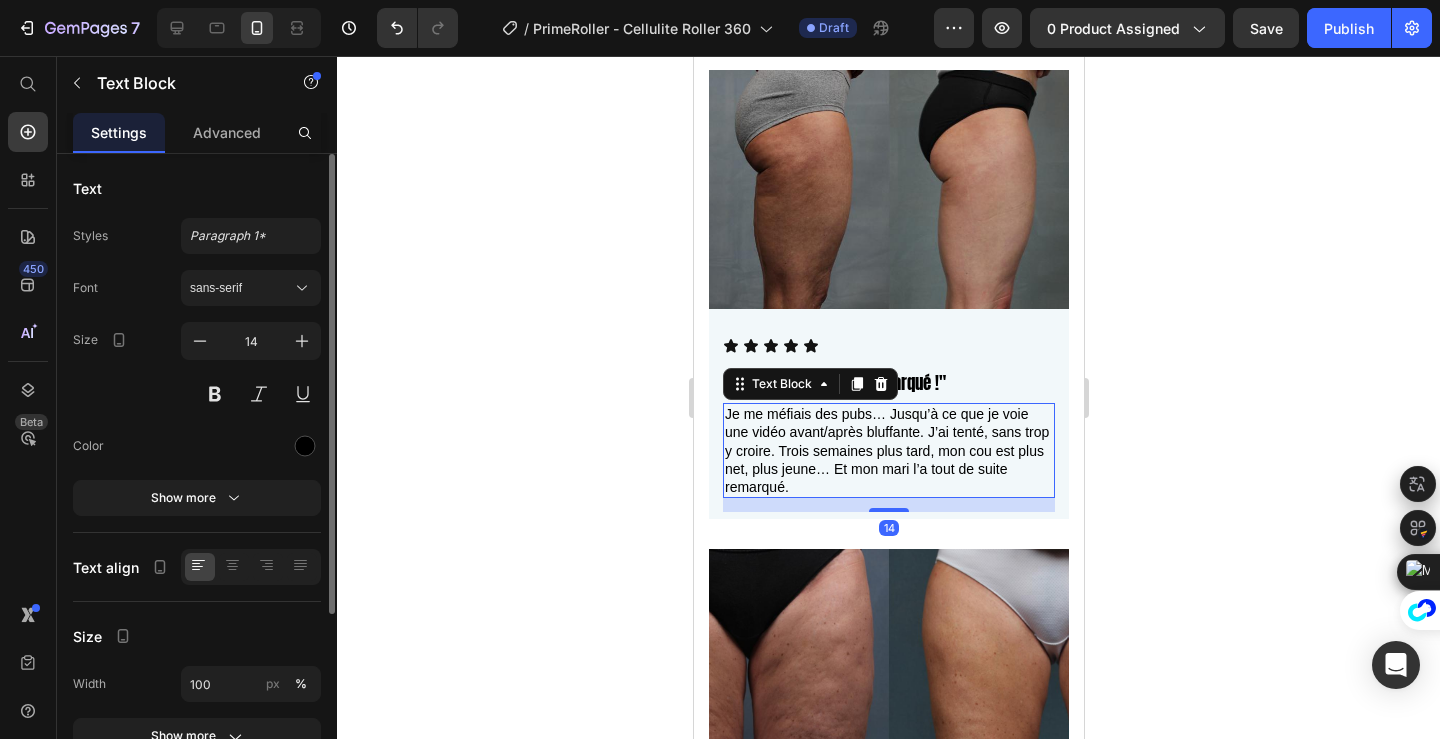 click on "Je me méfiais des pubs… Jusqu’à ce que je voie une vidéo avant/après bluffante. J’ai tenté, sans trop y croire. Trois semaines plus tard, mon cou est plus net, plus jeune… Et mon mari l’a tout de suite remarqué." at bounding box center (888, 450) 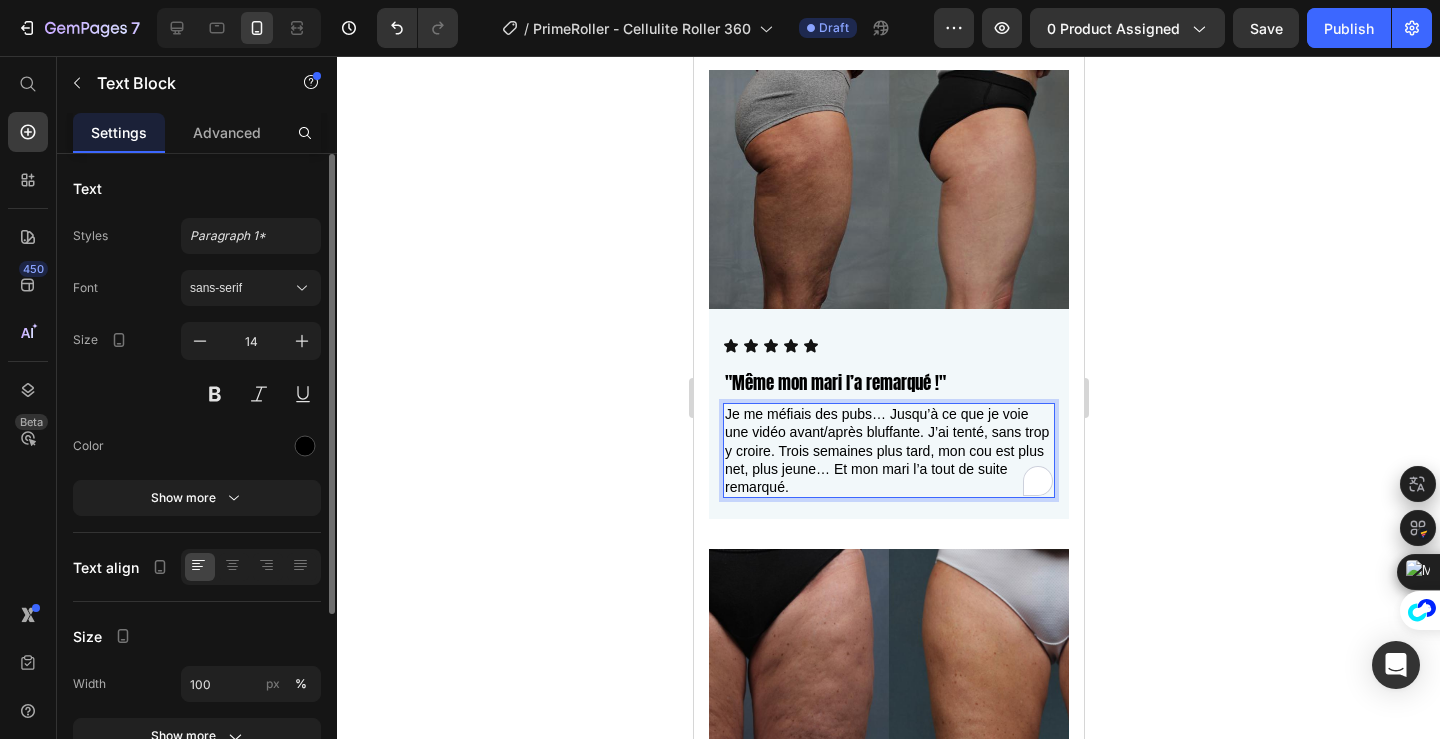 click on "Je me méfiais des pubs… Jusqu’à ce que je voie une vidéo avant/après bluffante. J’ai tenté, sans trop y croire. Trois semaines plus tard, mon cou est plus net, plus jeune… Et mon mari l’a tout de suite remarqué." at bounding box center (888, 450) 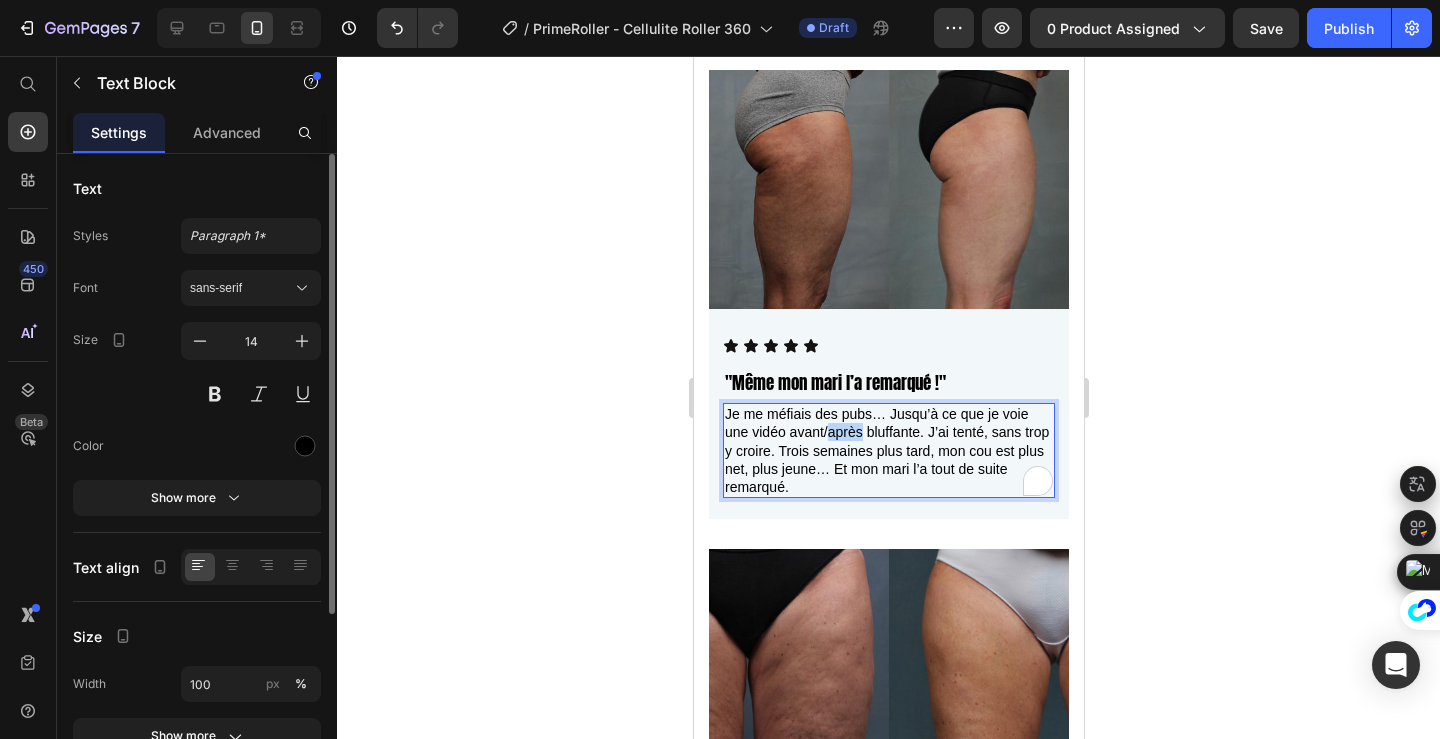 click on "Je me méfiais des pubs… Jusqu’à ce que je voie une vidéo avant/après bluffante. J’ai tenté, sans trop y croire. Trois semaines plus tard, mon cou est plus net, plus jeune… Et mon mari l’a tout de suite remarqué." at bounding box center (888, 450) 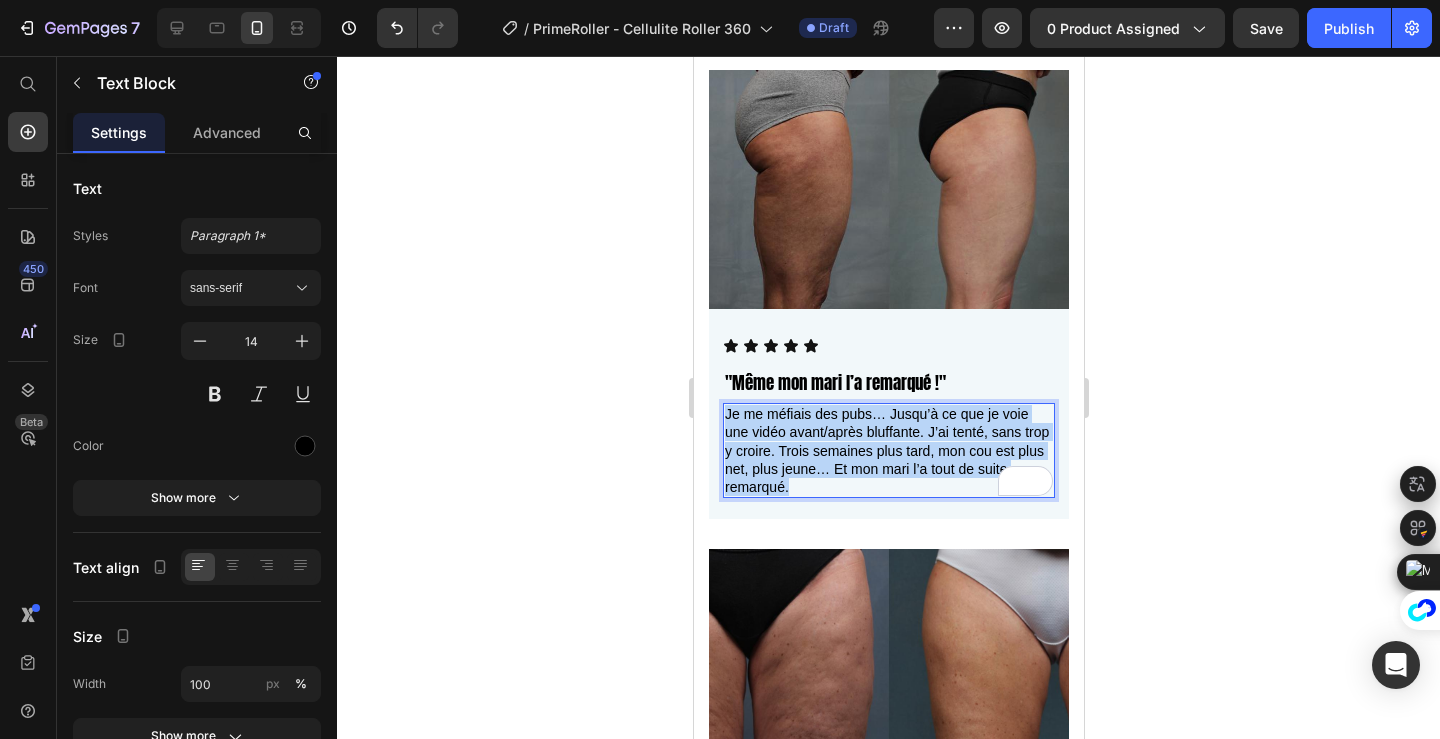 click on "Je me méfiais des pubs… Jusqu’à ce que je voie une vidéo avant/après bluffante. J’ai tenté, sans trop y croire. Trois semaines plus tard, mon cou est plus net, plus jeune… Et mon mari l’a tout de suite remarqué." at bounding box center [888, 450] 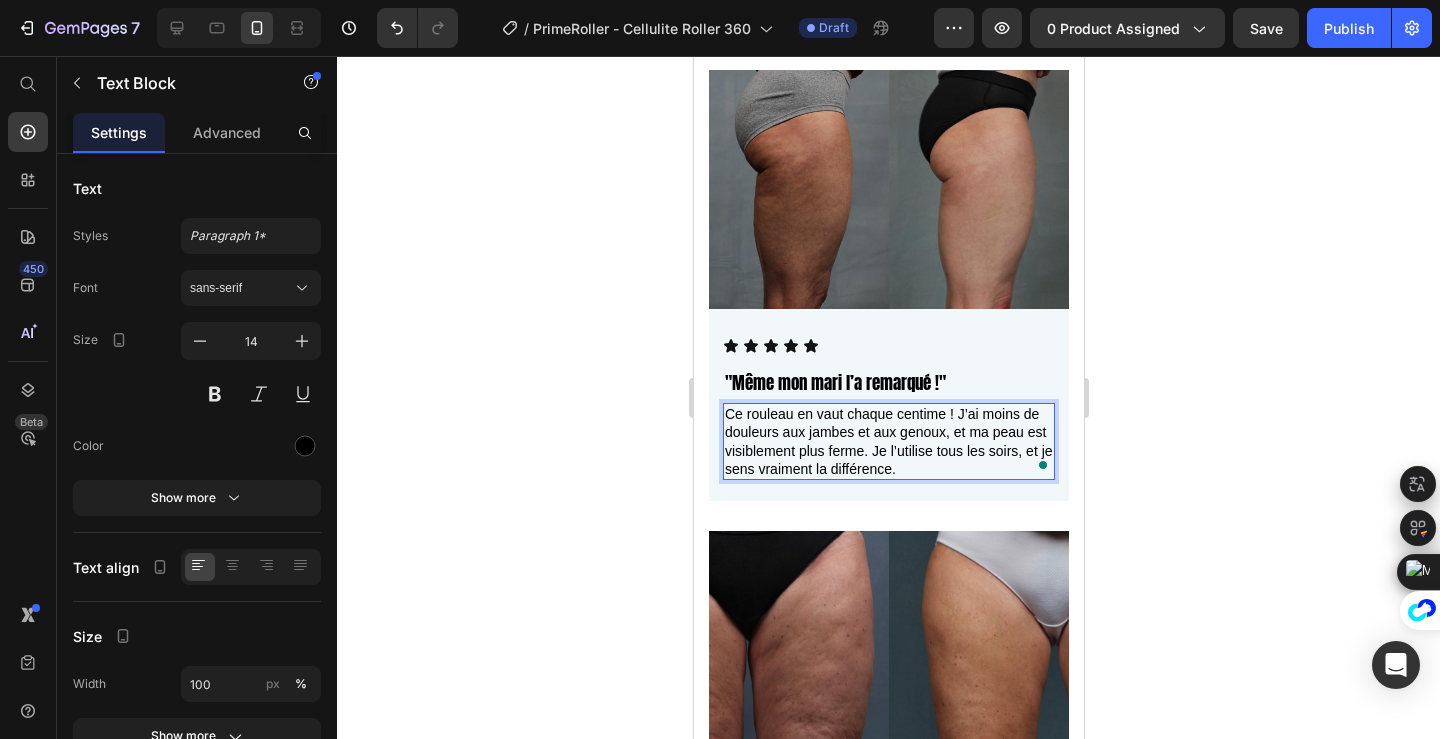 click 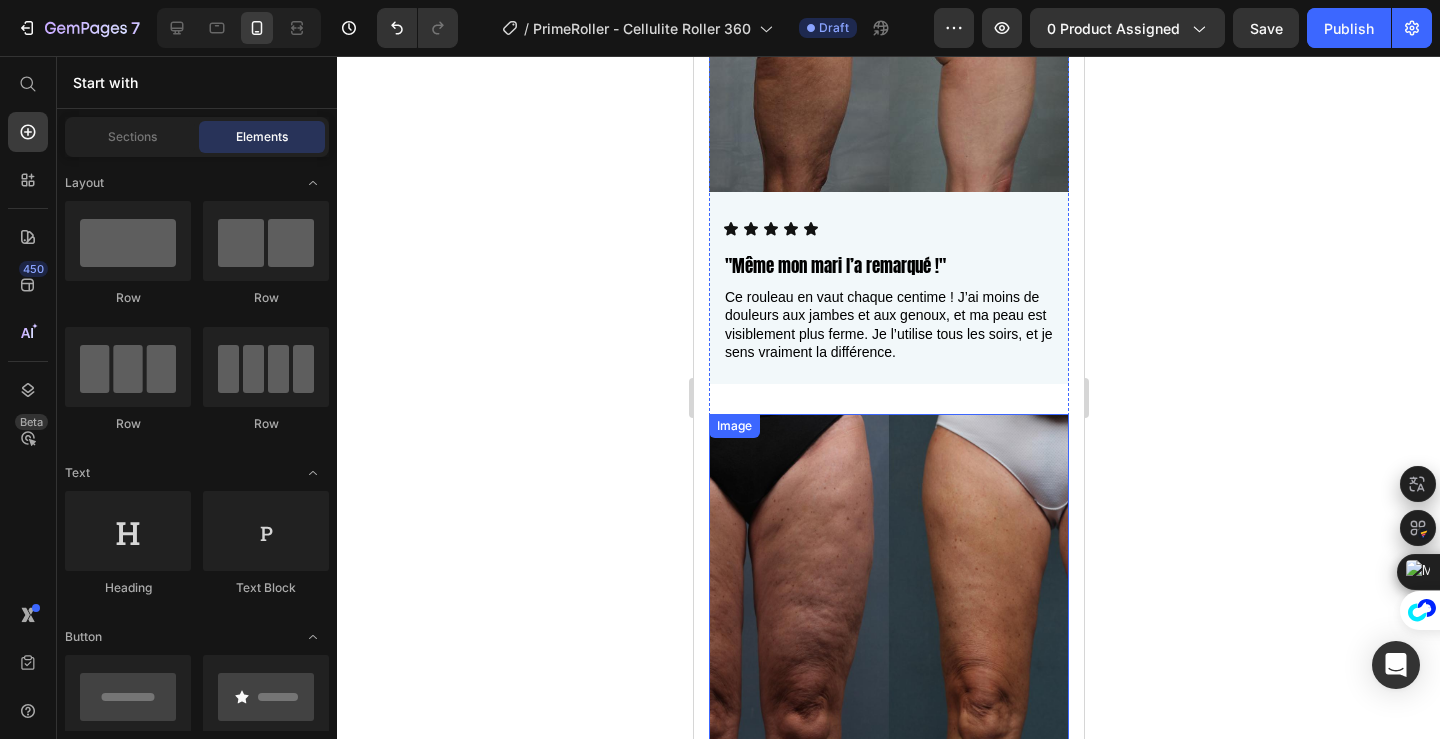 scroll, scrollTop: 1634, scrollLeft: 0, axis: vertical 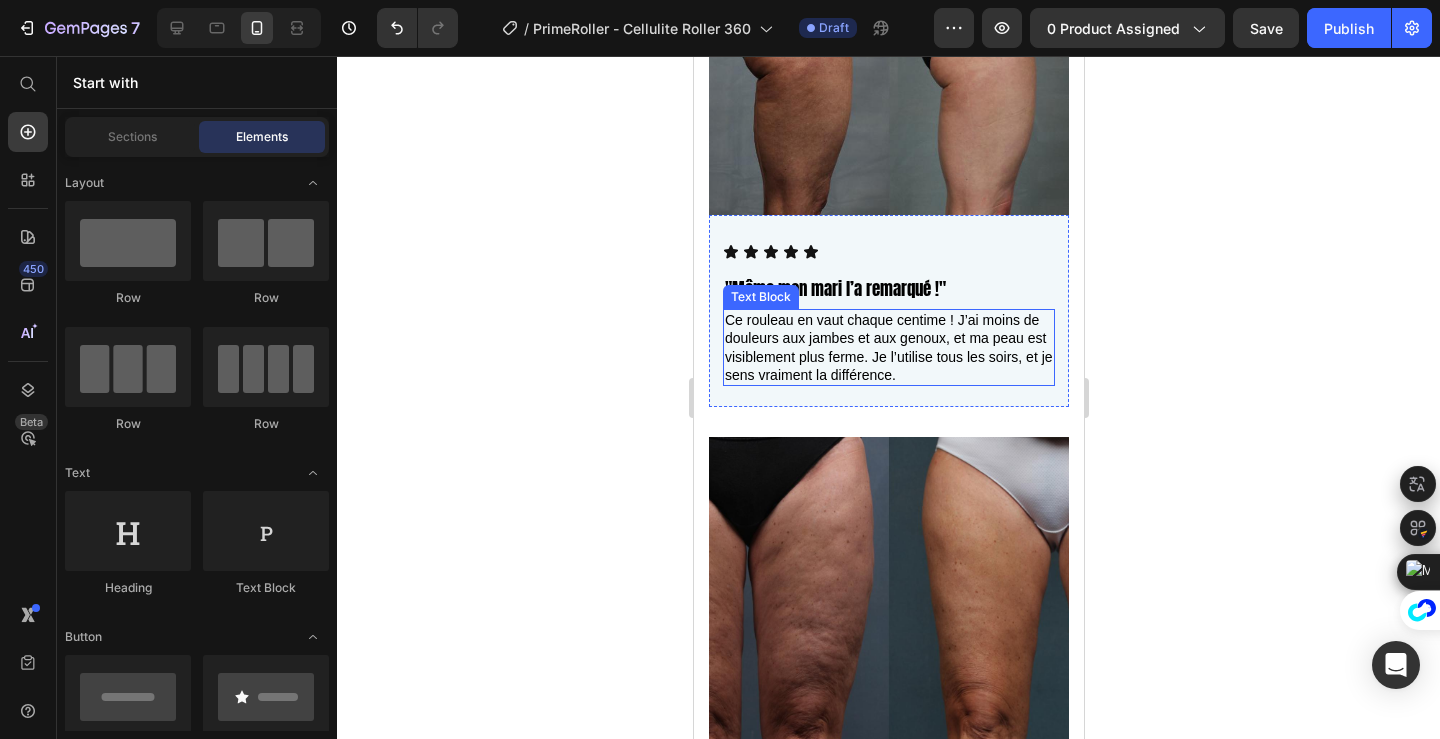 click on "Ce rouleau en vaut chaque centime ! J’ai moins de douleurs aux jambes et aux genoux, et ma peau est visiblement plus ferme. Je l’utilise tous les soirs, et je sens vraiment la différence." at bounding box center [888, 347] 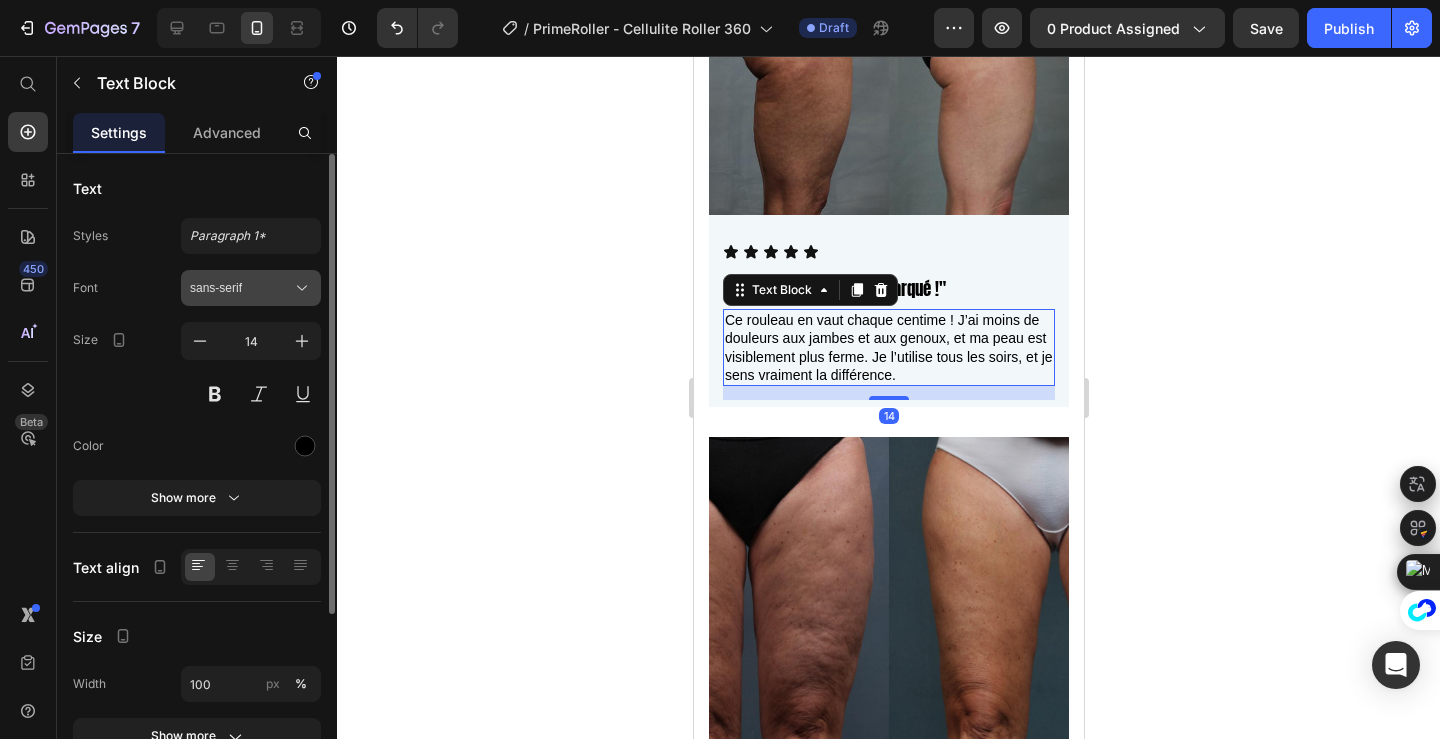 click on "sans-serif" at bounding box center [251, 288] 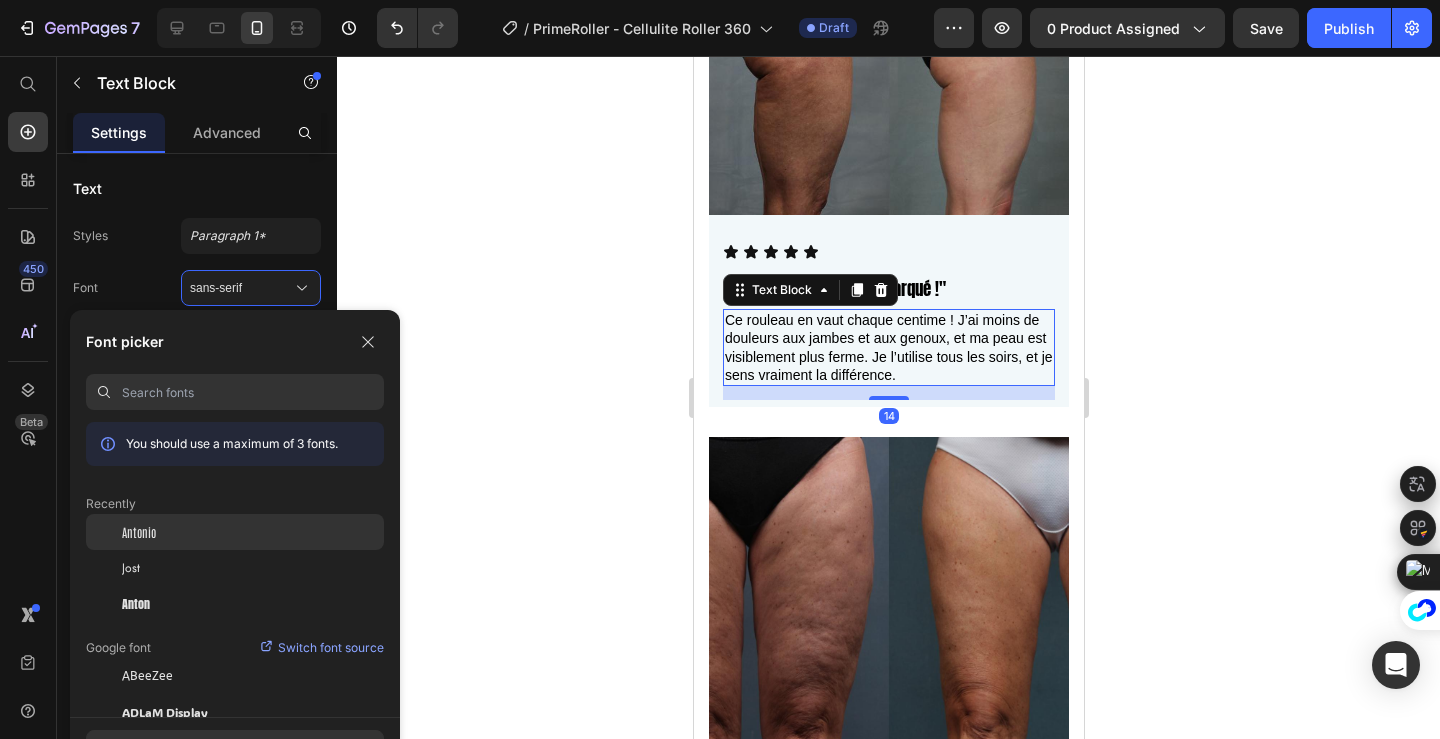 click on "Antonio" 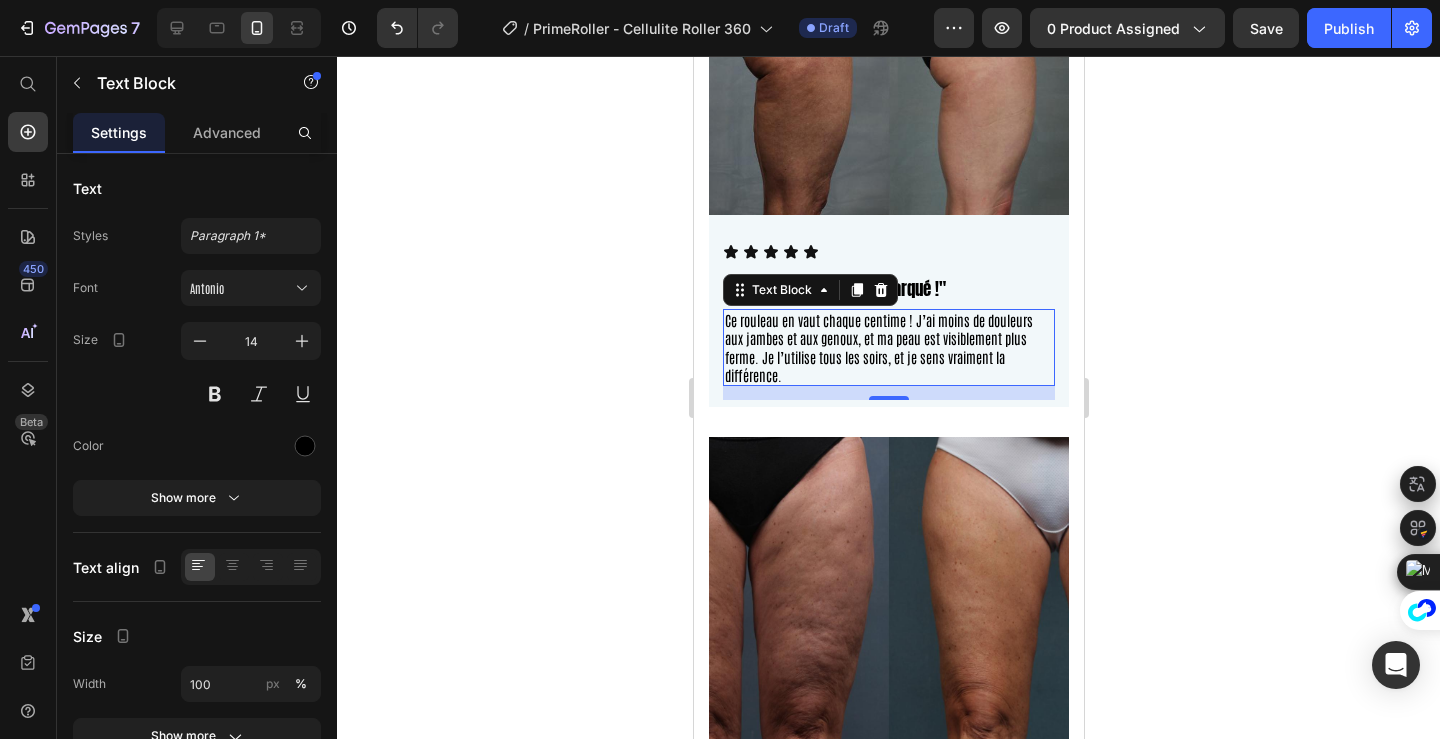 click 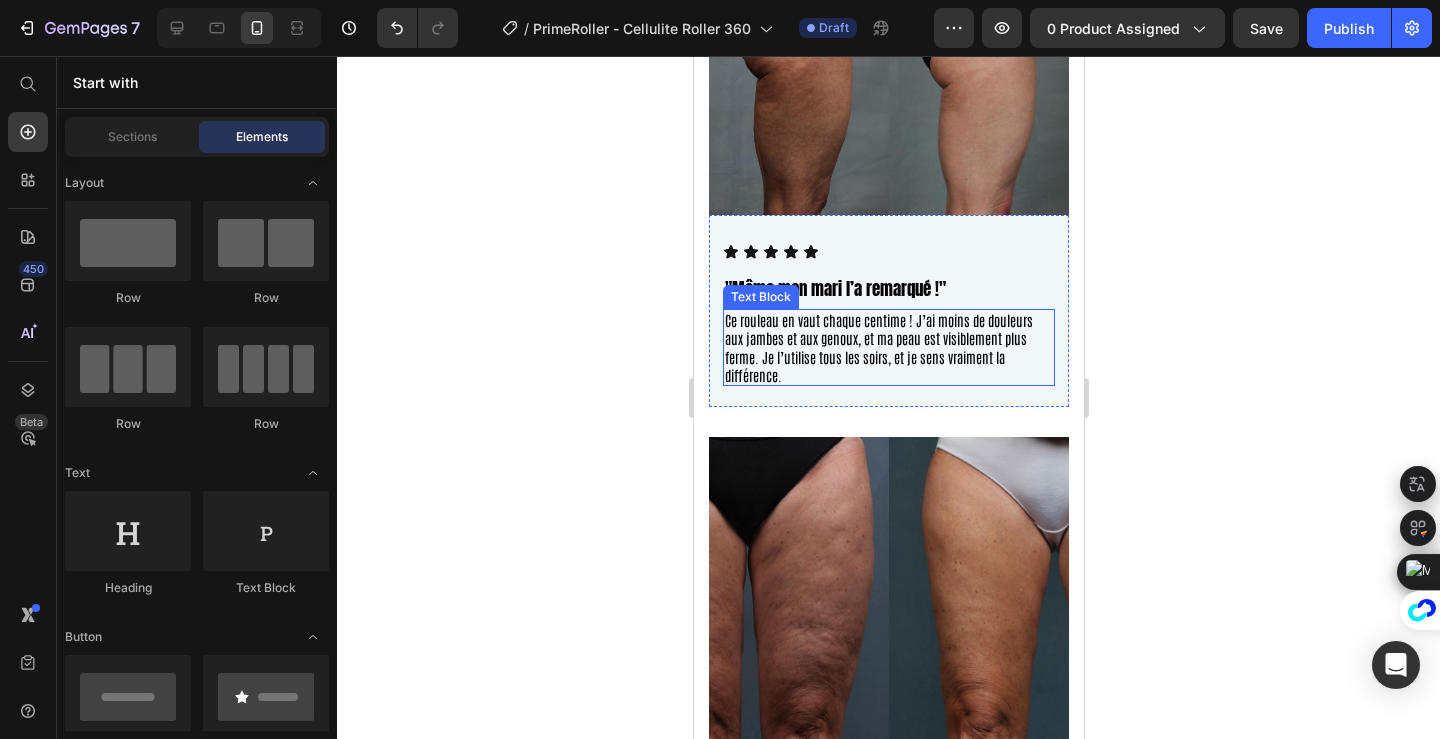 click on "Ce rouleau en vaut chaque centime ! J’ai moins de douleurs aux jambes et aux genoux, et ma peau est visiblement plus ferme. Je l’utilise tous les soirs, et je sens vraiment la différence." at bounding box center (888, 347) 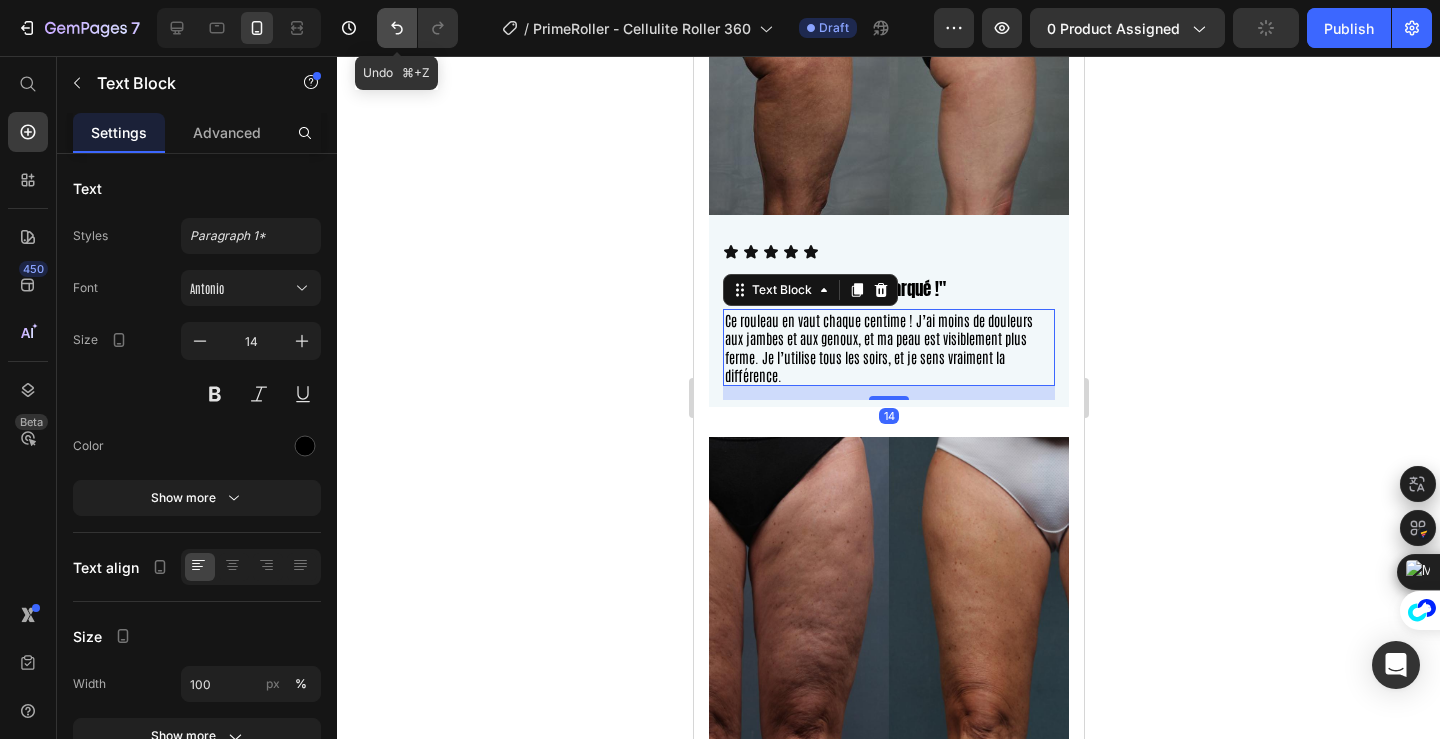 click 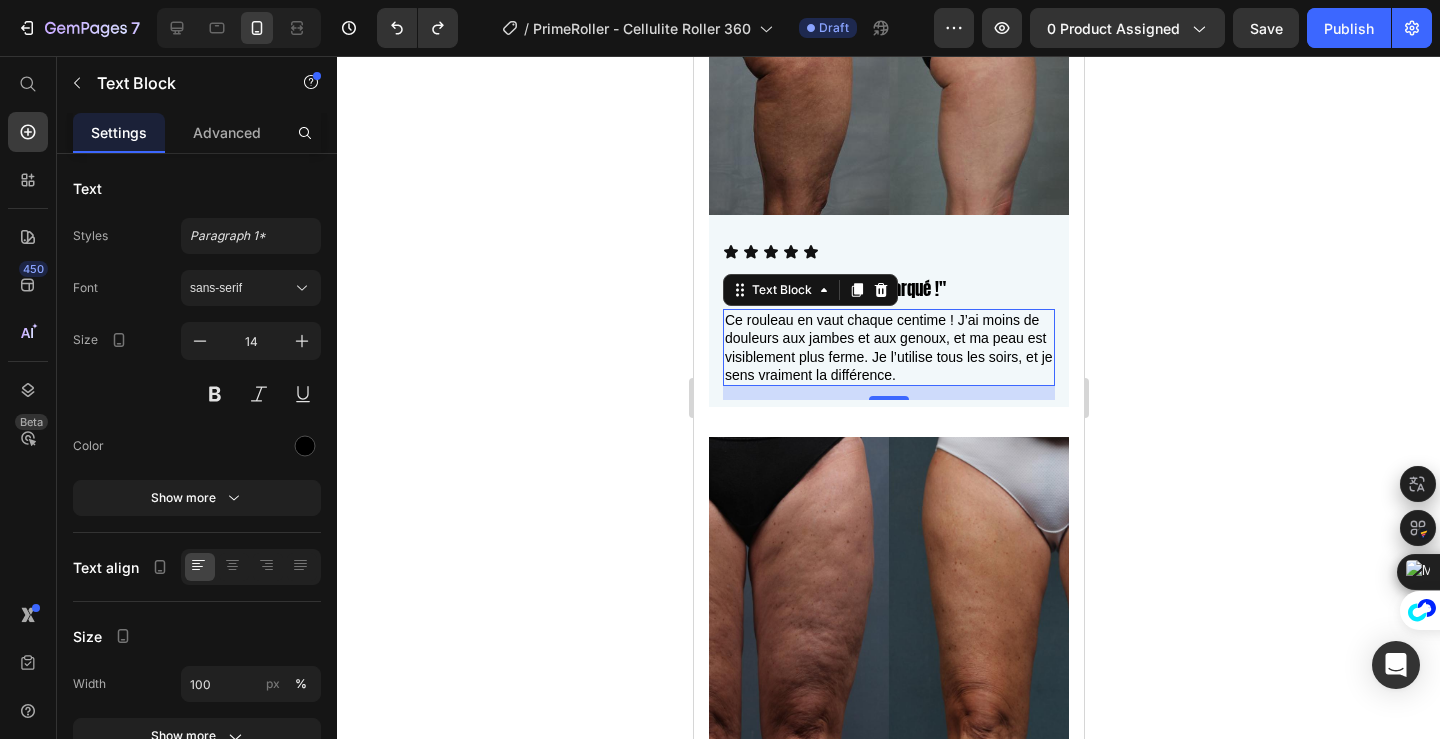 click 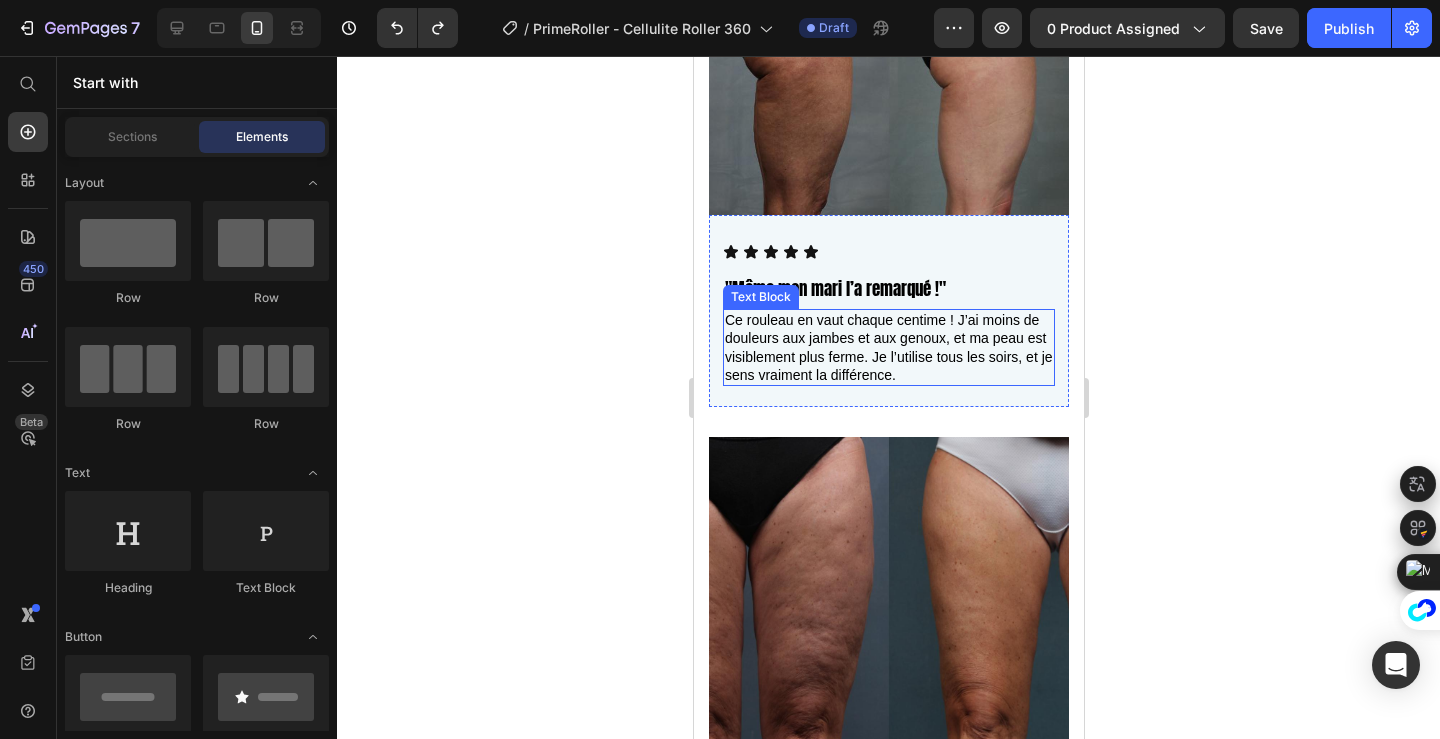 click on "Ce rouleau en vaut chaque centime ! J’ai moins de douleurs aux jambes et aux genoux, et ma peau est visiblement plus ferme. Je l’utilise tous les soirs, et je sens vraiment la différence." at bounding box center [888, 347] 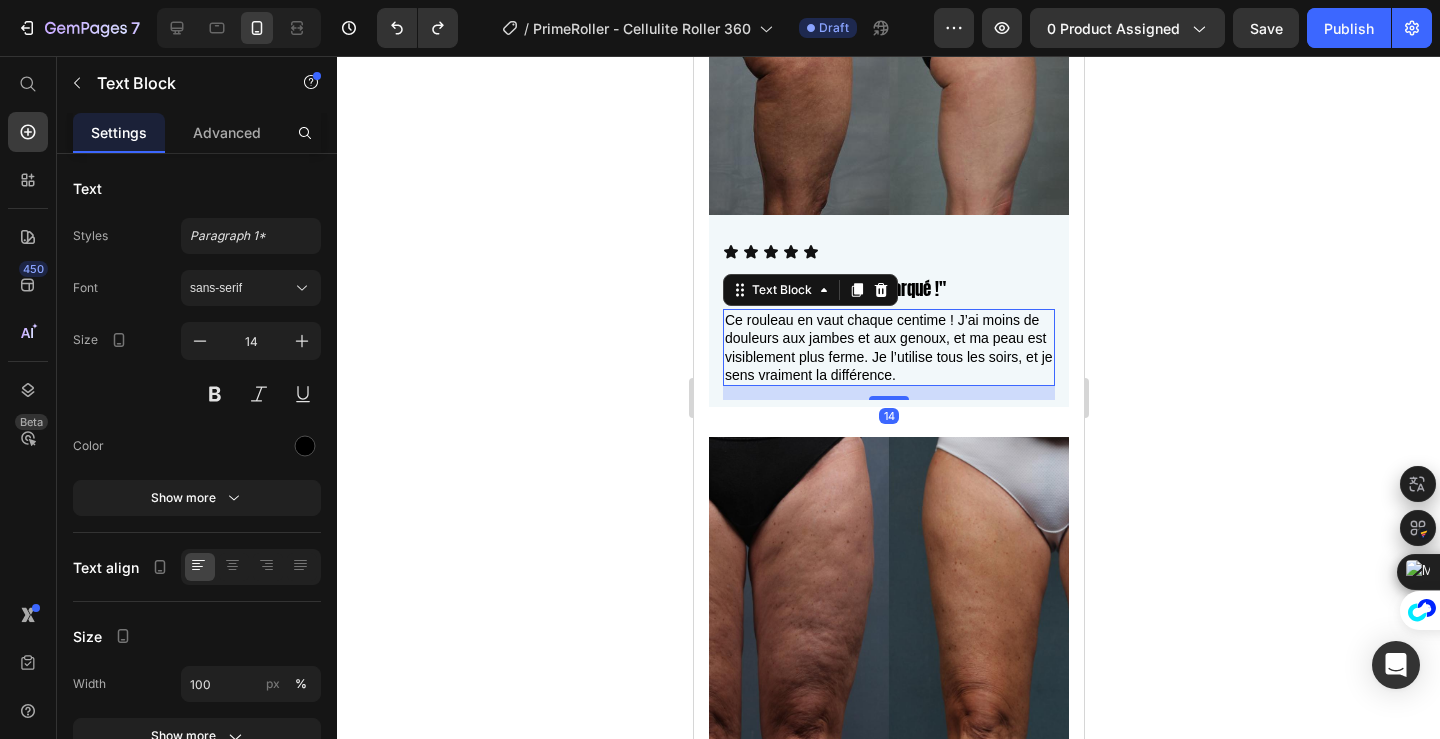 click 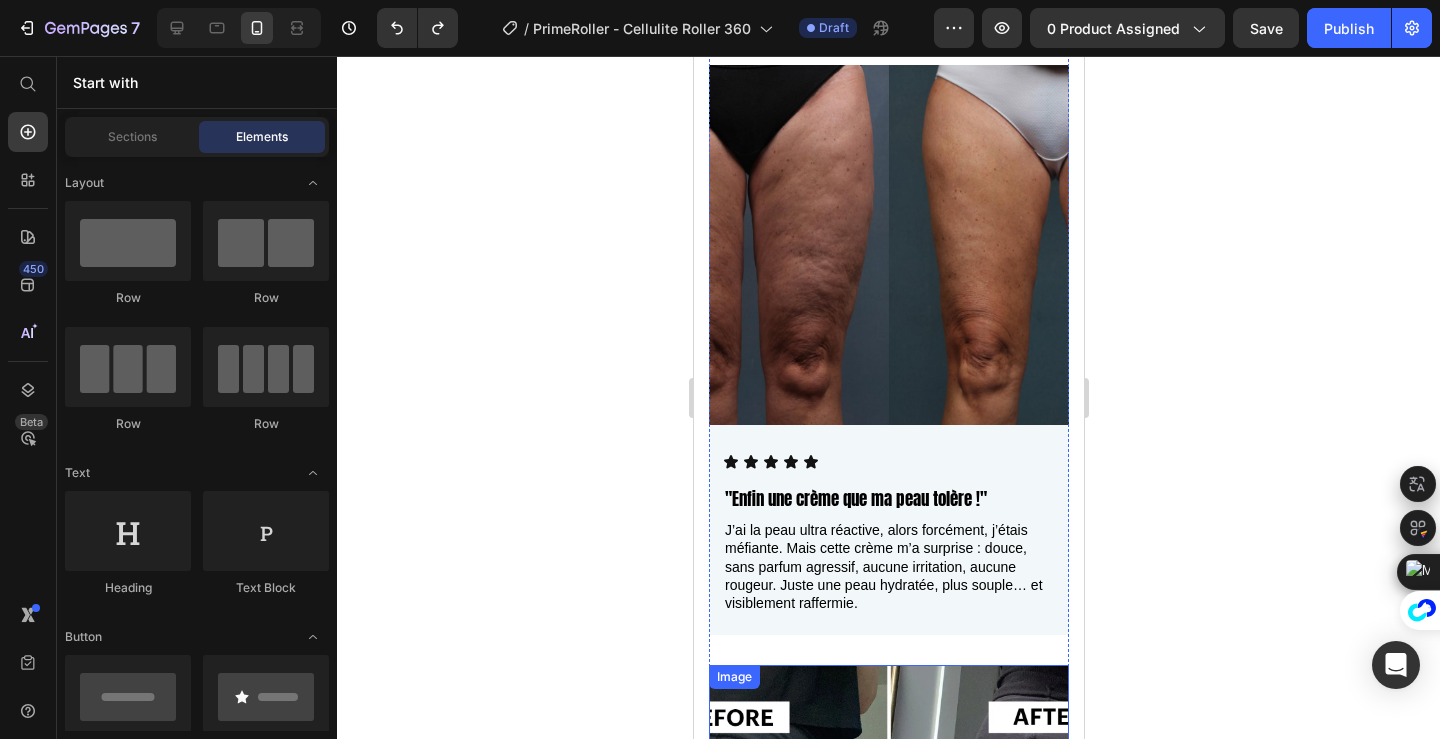 scroll, scrollTop: 2098, scrollLeft: 0, axis: vertical 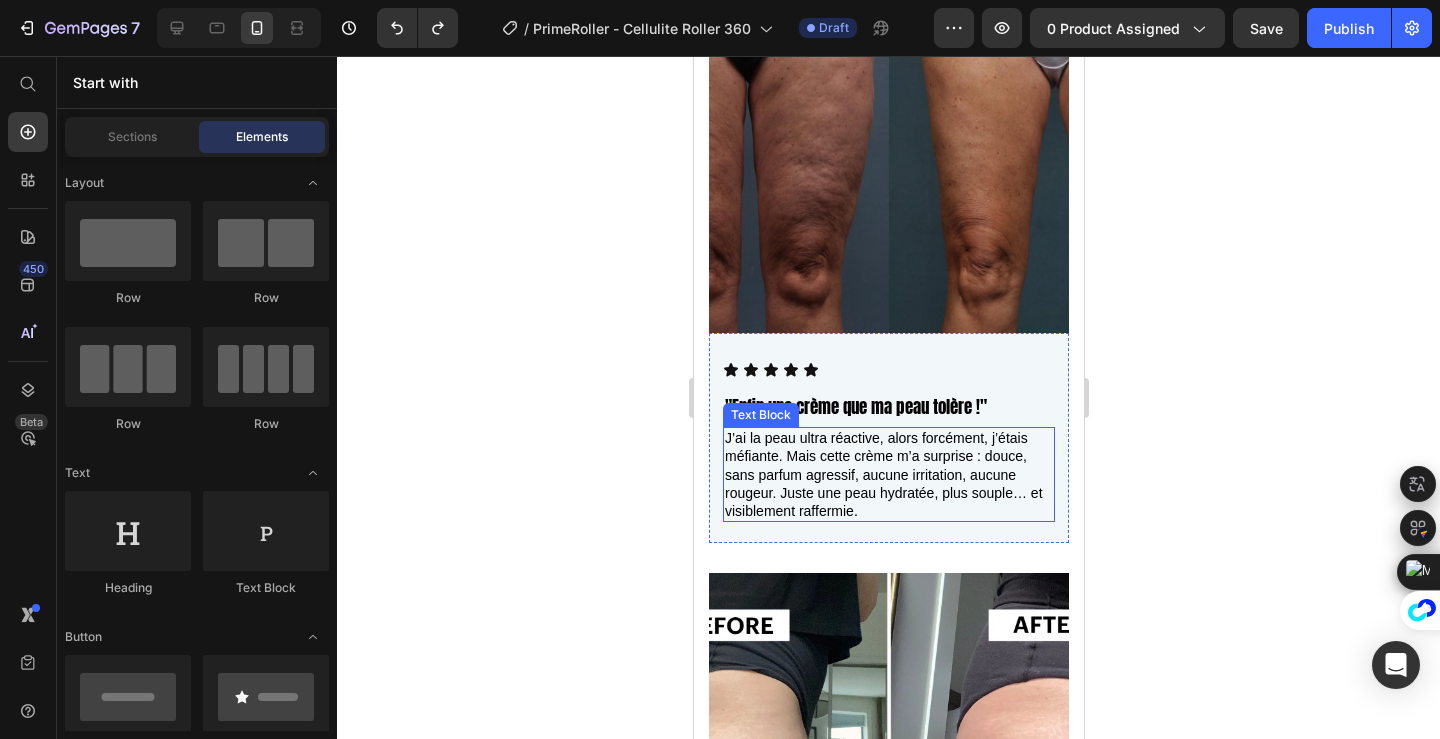 click on "J’ai la peau ultra réactive, alors forcément, j’étais méfiante. Mais cette crème m’a surprise : douce, sans parfum agressif, aucune irritation, aucune rougeur. Juste une peau hydratée, plus souple… et visiblement raffermie." at bounding box center (888, 474) 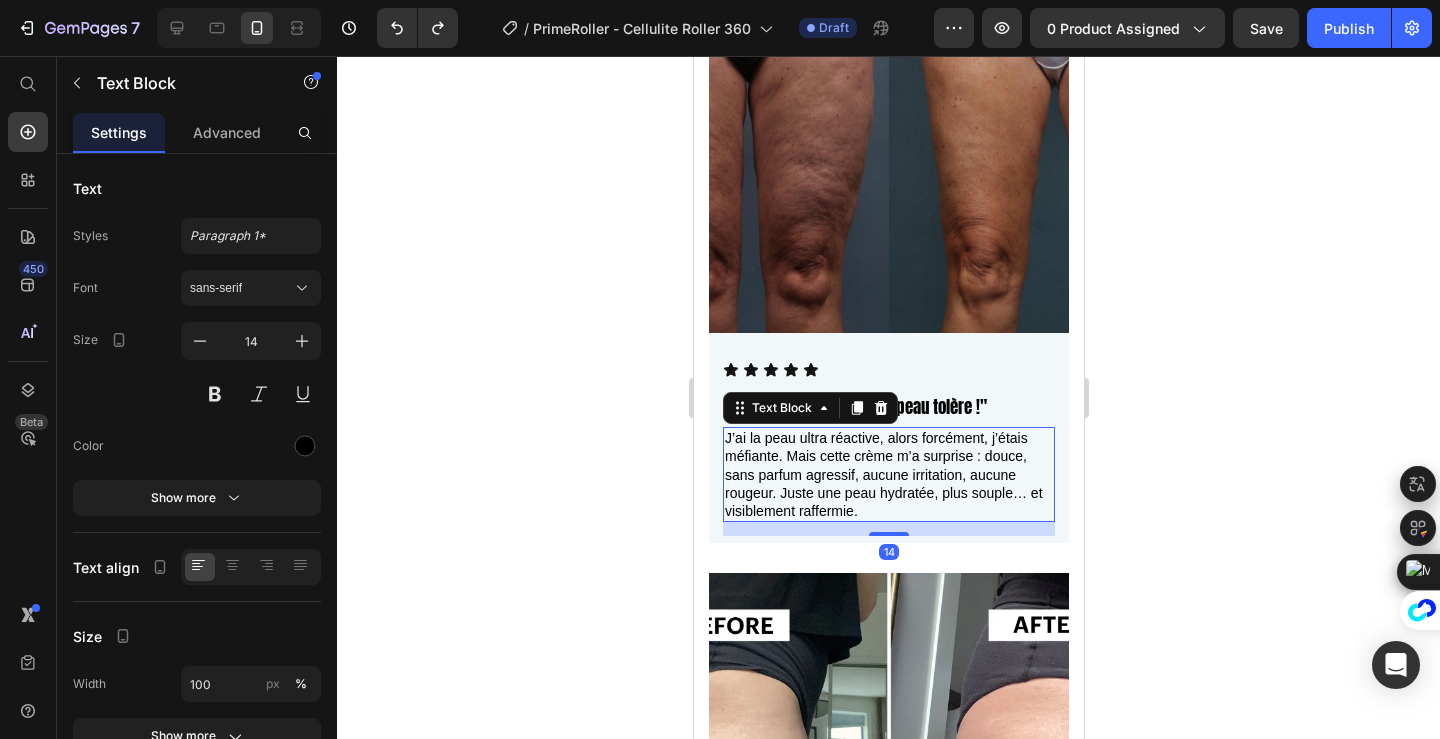 click on "J’ai la peau ultra réactive, alors forcément, j’étais méfiante. Mais cette crème m’a surprise : douce, sans parfum agressif, aucune irritation, aucune rougeur. Juste une peau hydratée, plus souple… et visiblement raffermie." at bounding box center (888, 474) 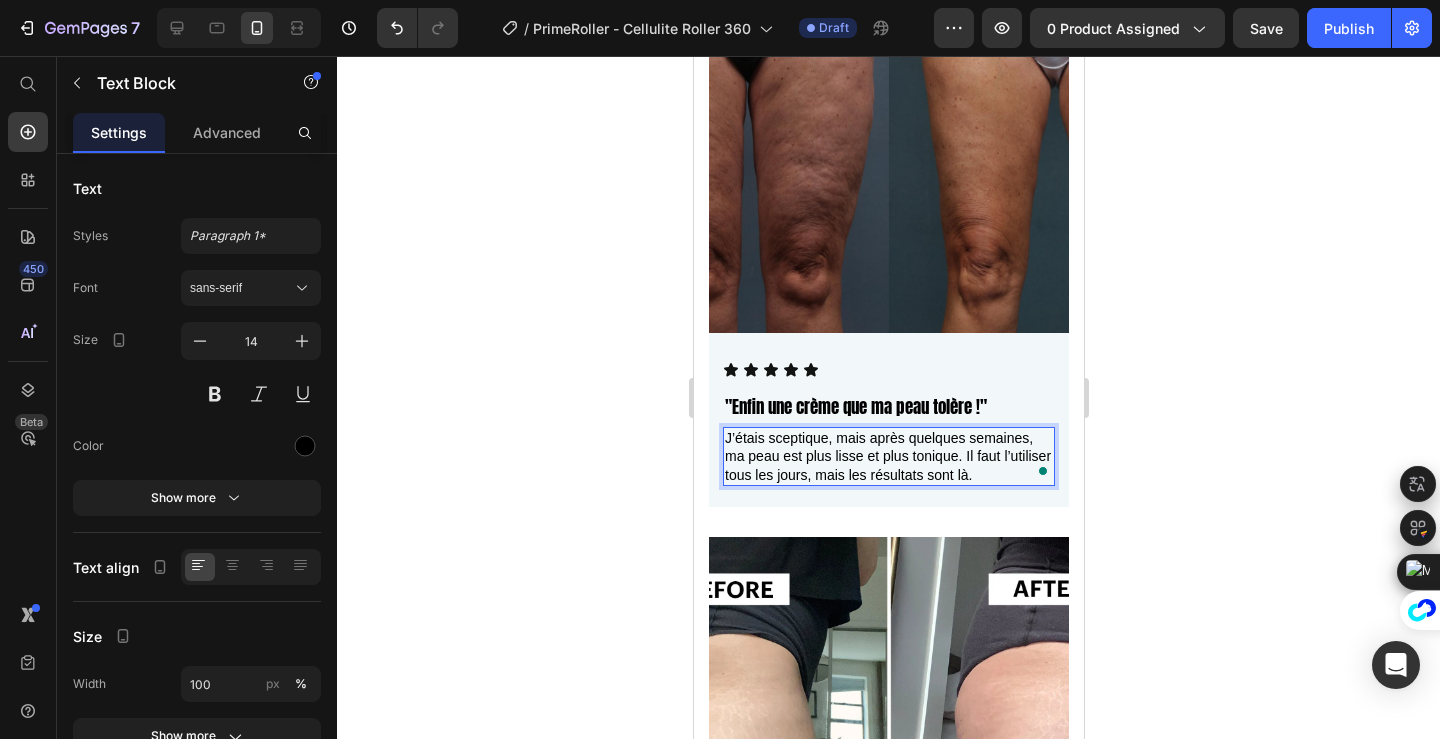 click 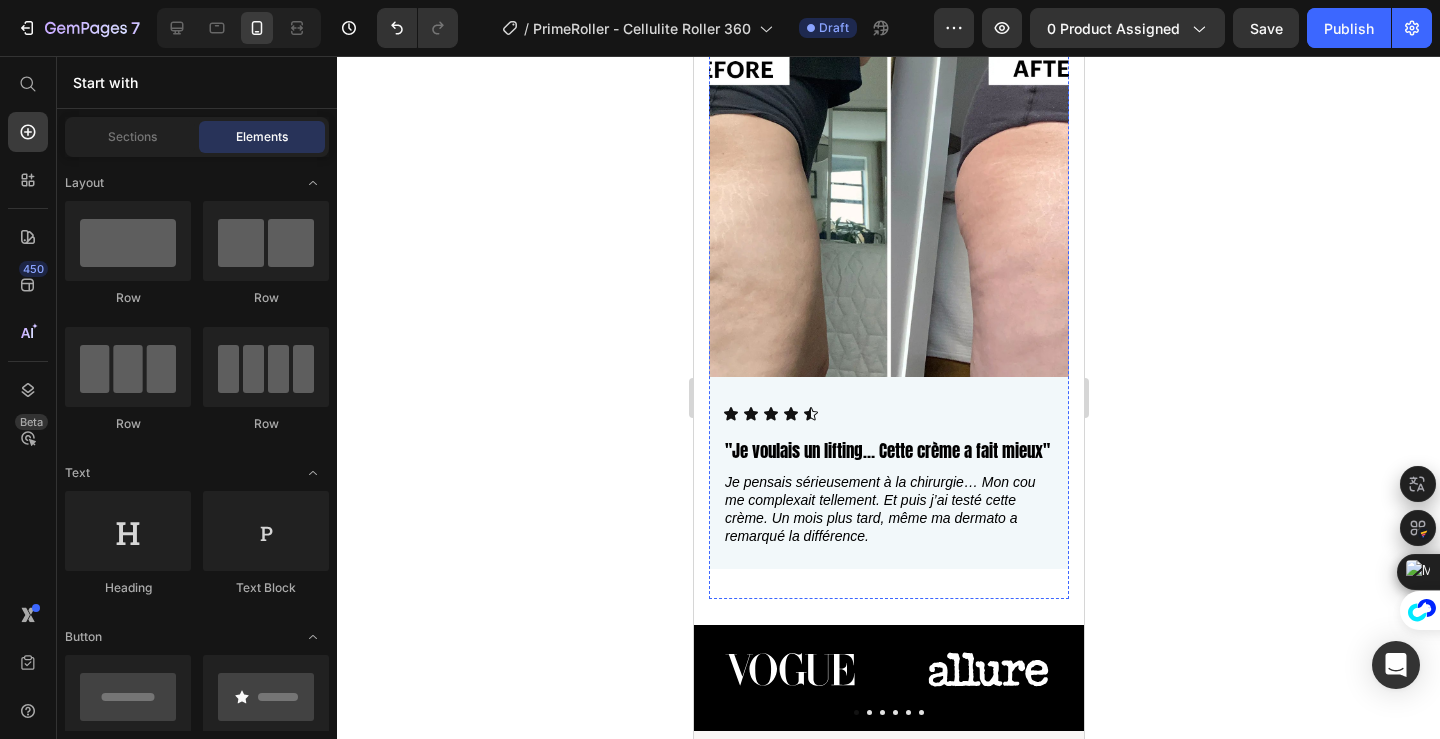 scroll, scrollTop: 2651, scrollLeft: 0, axis: vertical 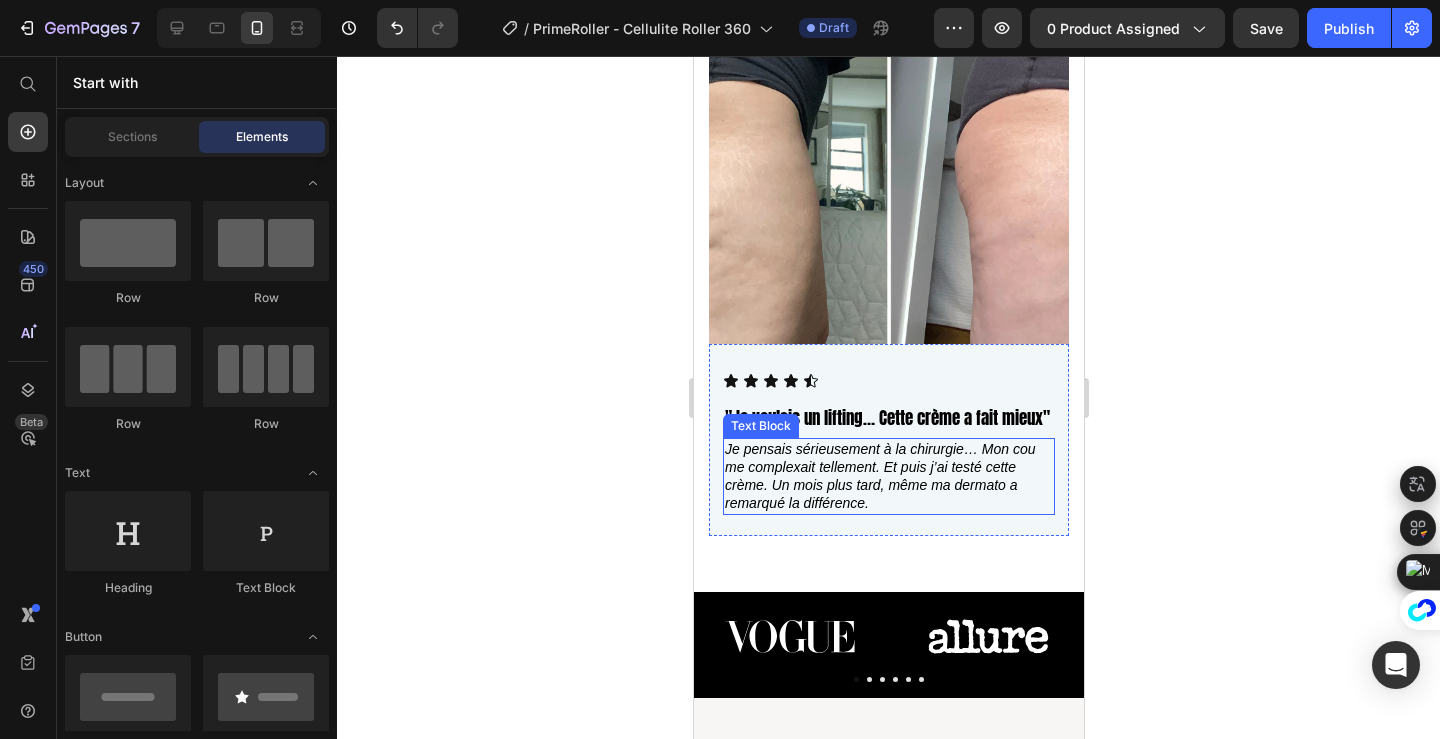 click on "Je pensais sérieusement à la chirurgie… Mon cou me complexait tellement. Et puis j’ai testé cette crème. Un mois plus tard, même ma dermato a remarqué la différence." at bounding box center (879, 476) 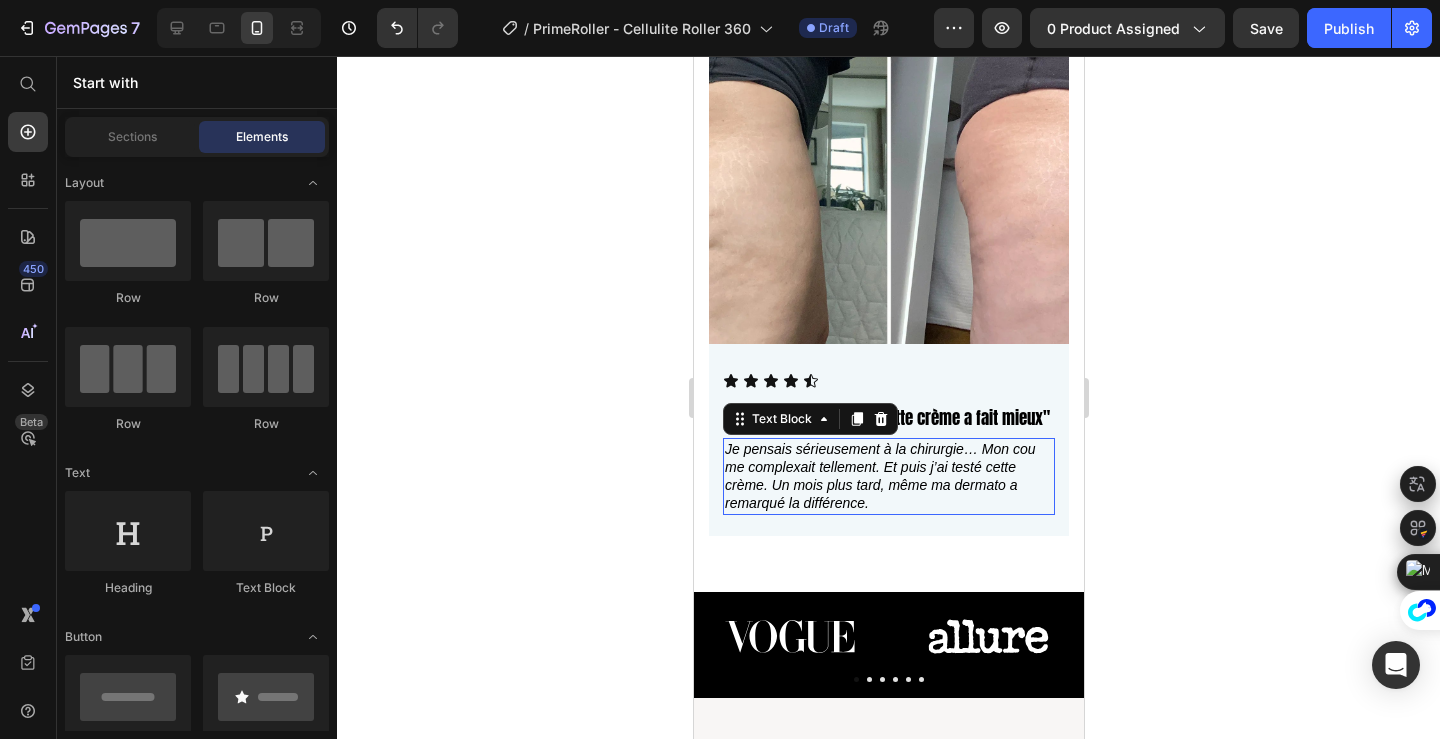 click on "Je pensais sérieusement à la chirurgie… Mon cou me complexait tellement. Et puis j’ai testé cette crème. Un mois plus tard, même ma dermato a remarqué la différence." at bounding box center [879, 476] 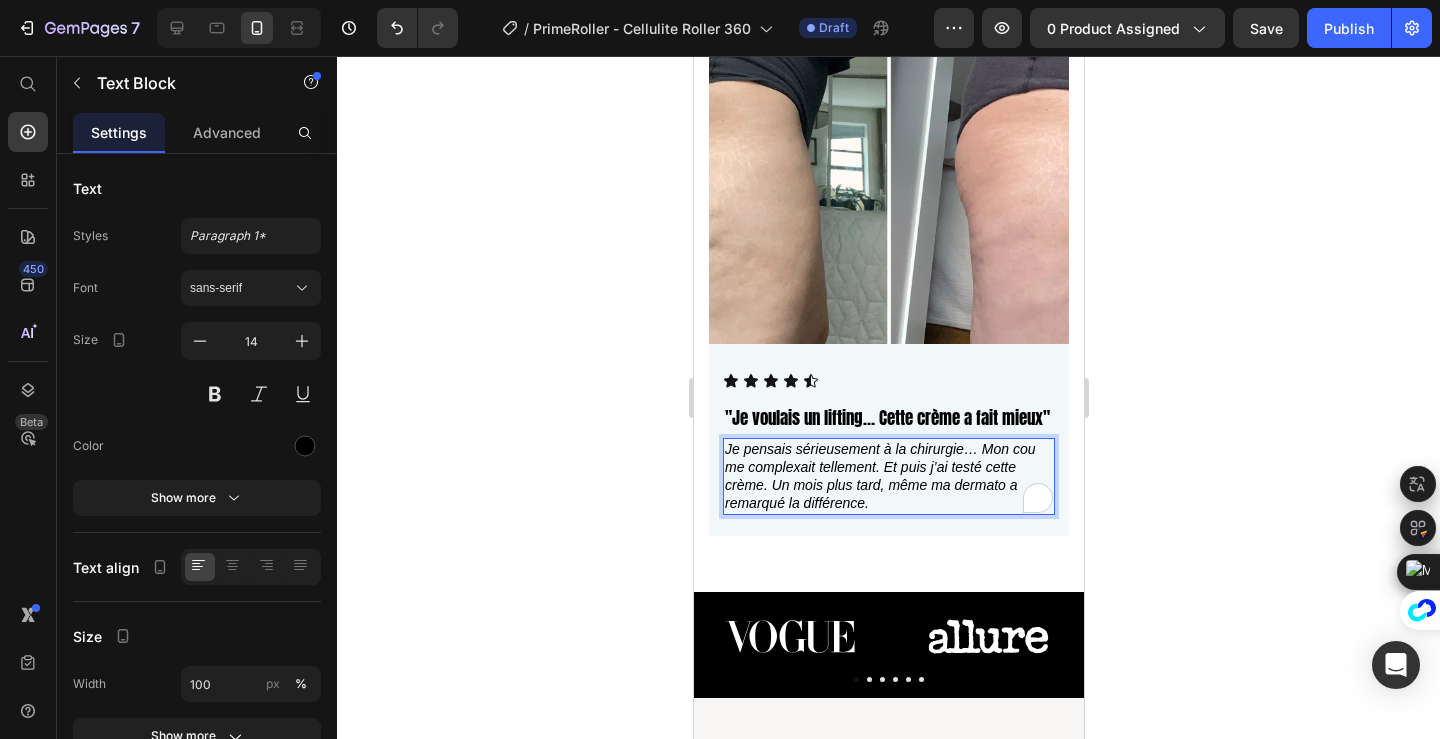 click on "Je pensais sérieusement à la chirurgie… Mon cou me complexait tellement. Et puis j’ai testé cette crème. Un mois plus tard, même ma dermato a remarqué la différence." at bounding box center (879, 476) 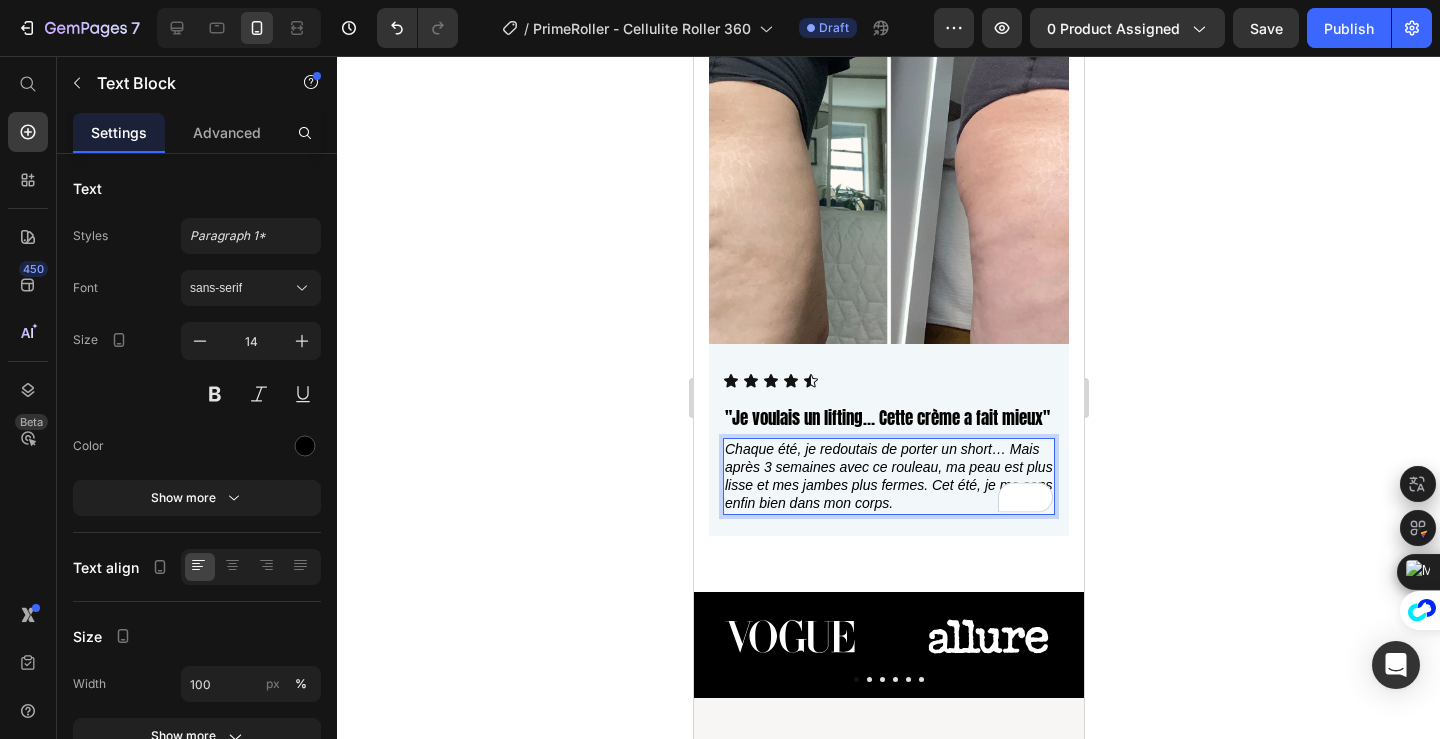 click 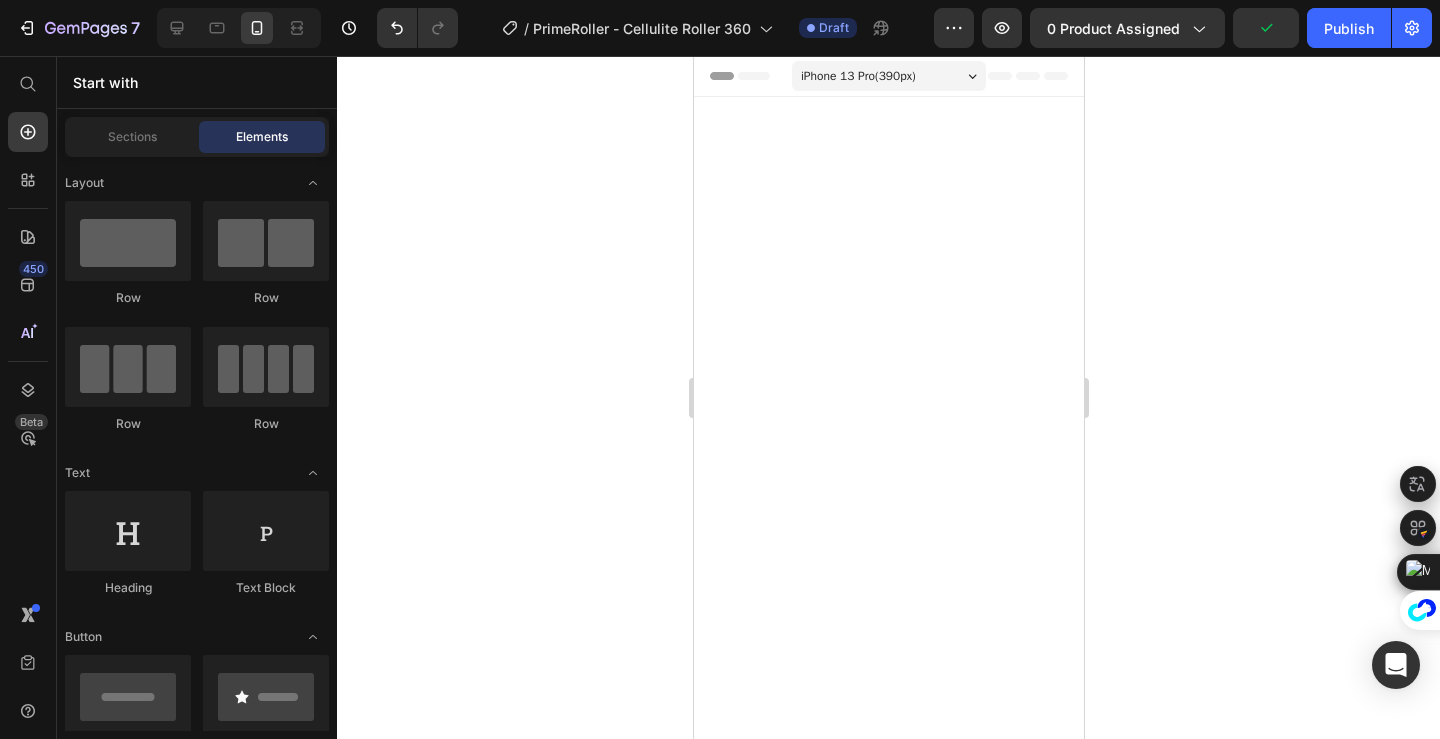 scroll, scrollTop: 0, scrollLeft: 0, axis: both 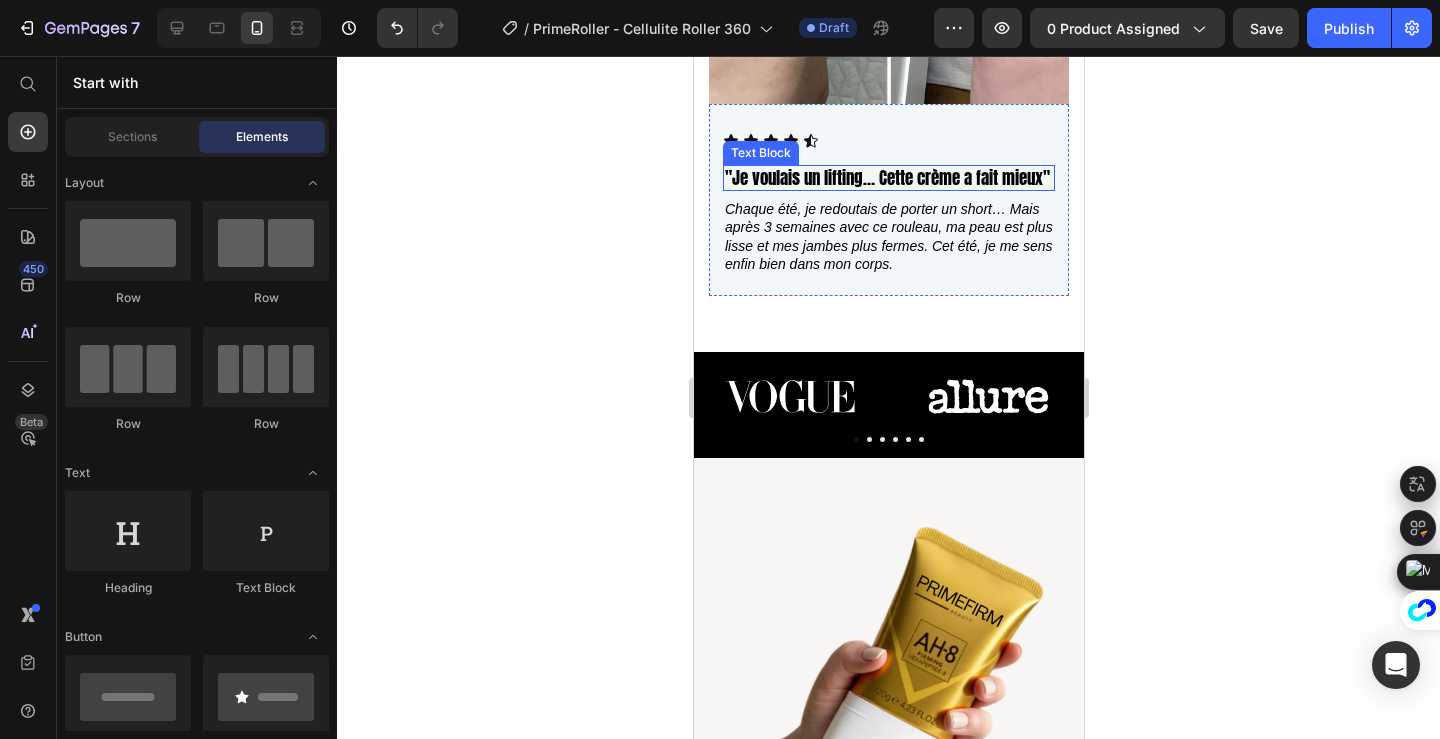 click on ""Je voulais un lifting… Cette crème a fait mieux"" at bounding box center (888, 178) 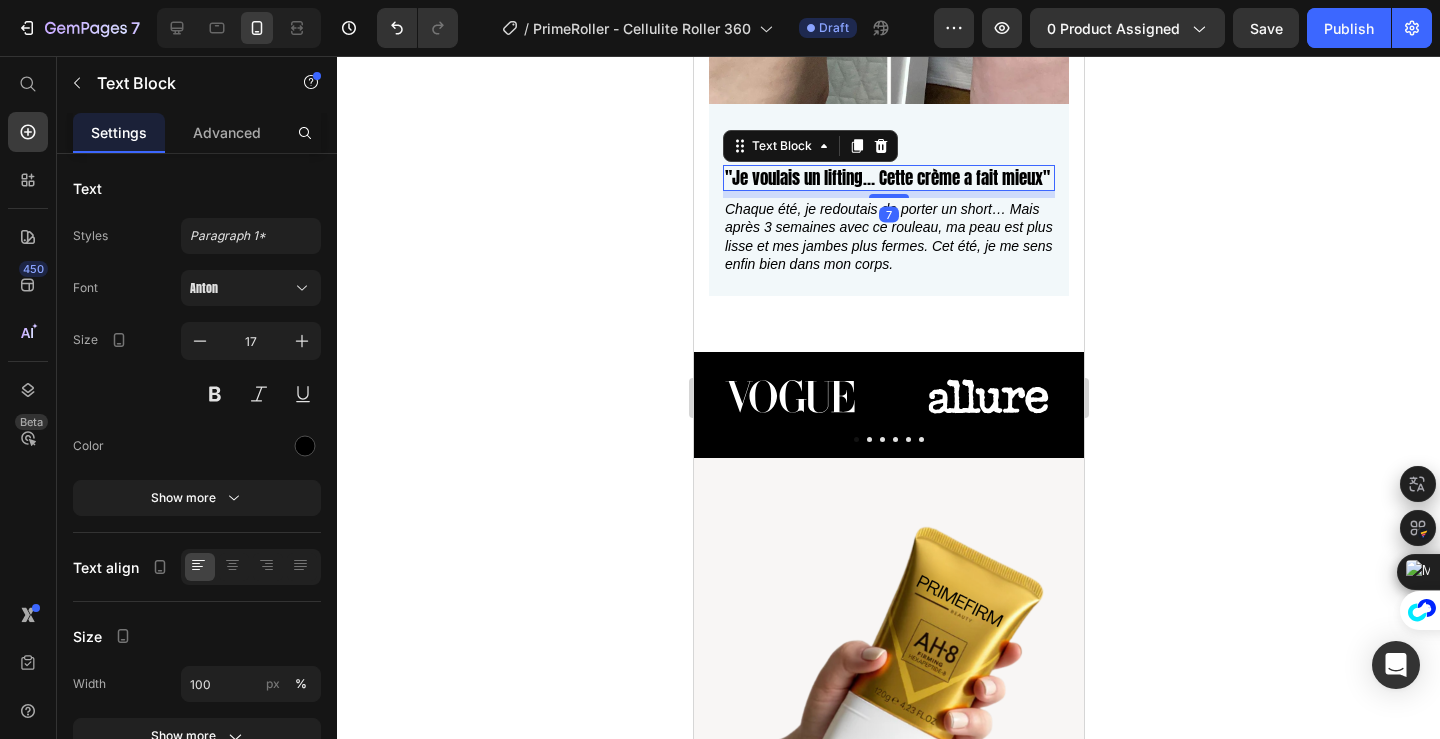 click on ""Je voulais un lifting… Cette crème a fait mieux"" at bounding box center [888, 178] 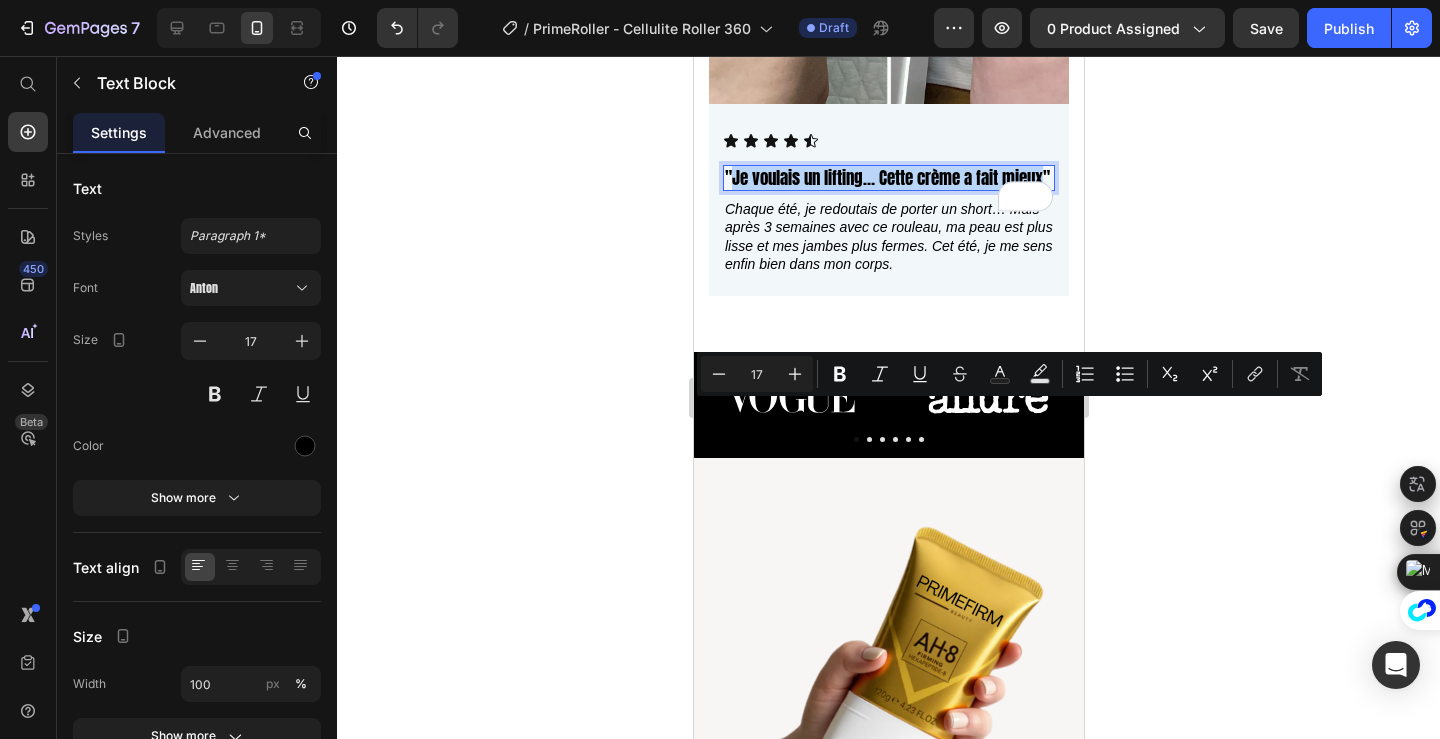 drag, startPoint x: 764, startPoint y: 440, endPoint x: 728, endPoint y: 414, distance: 44.407207 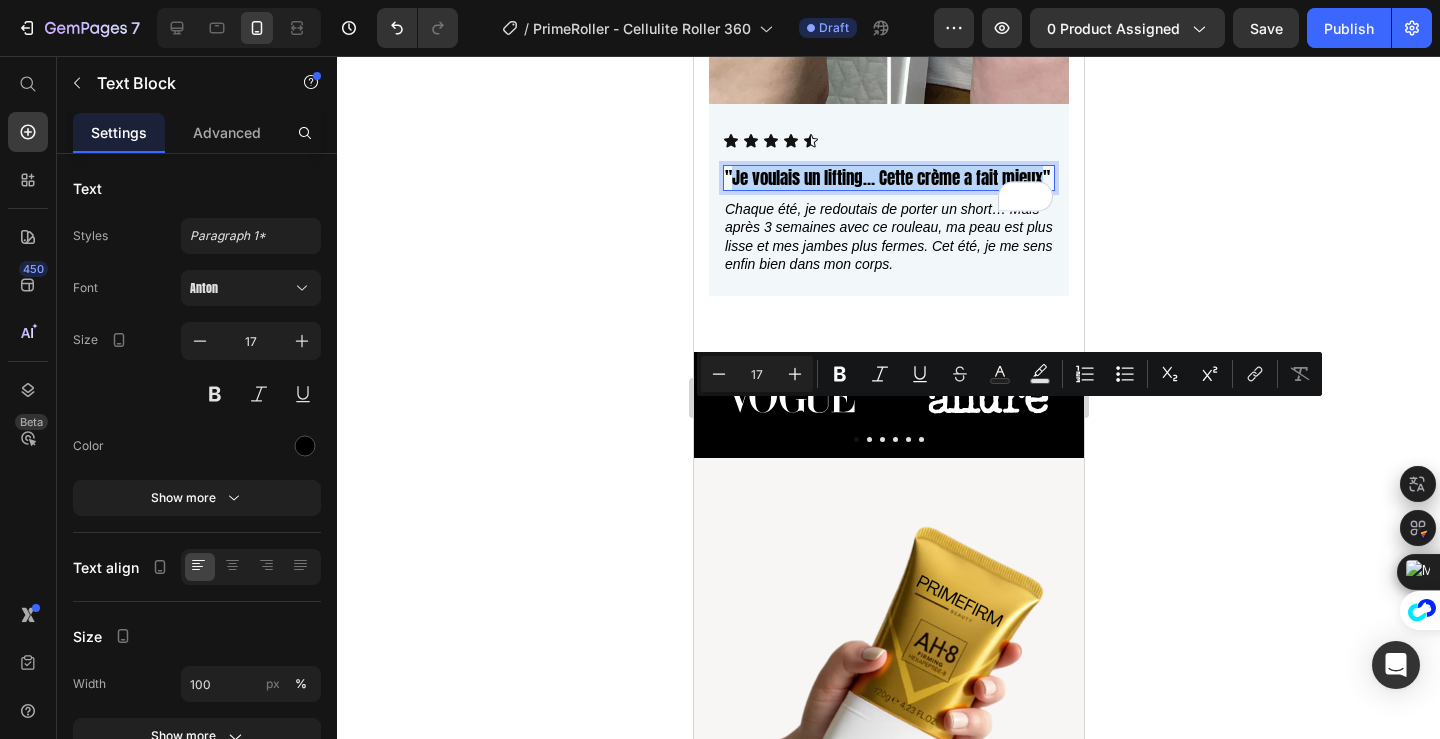 click on ""Je voulais un lifting… Cette crème a fait mieux"" at bounding box center [888, 178] 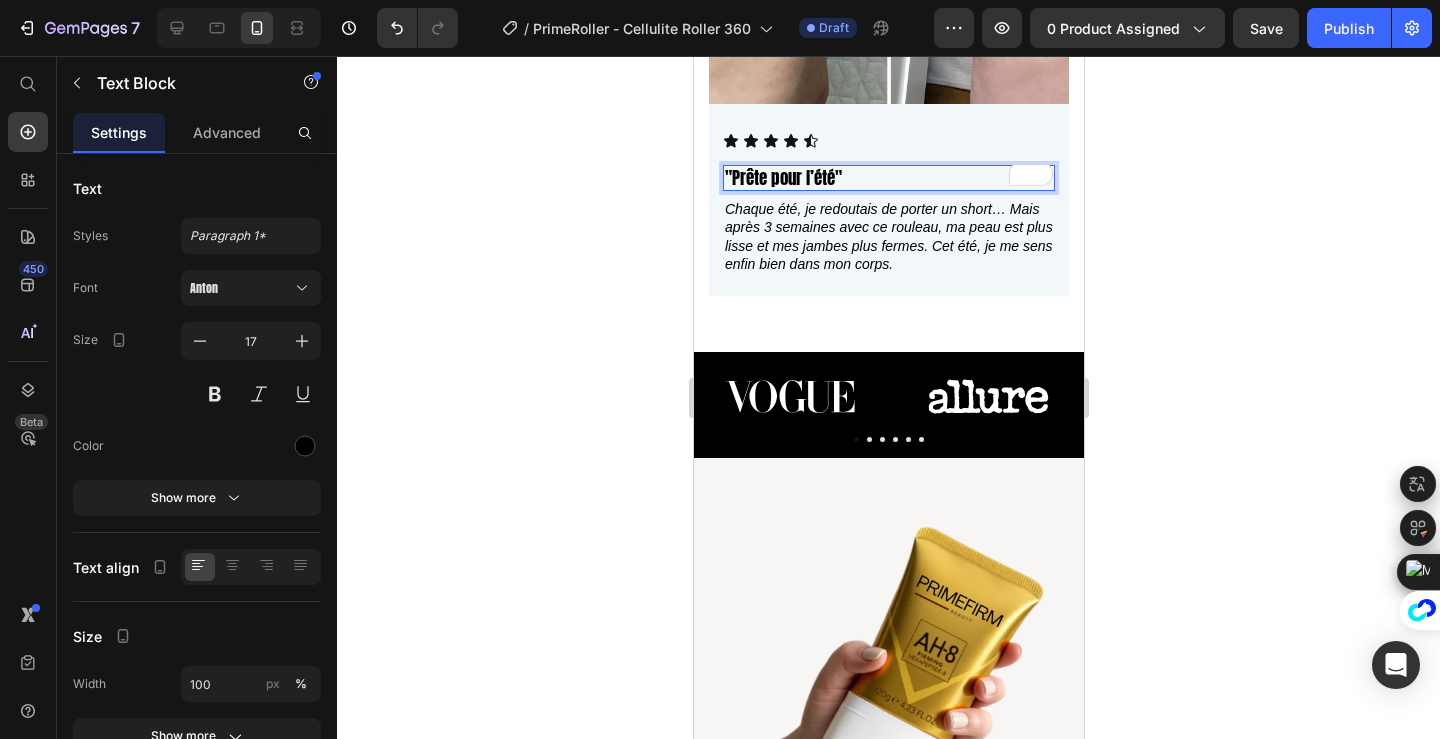 click on ""Prête pour l’été"" at bounding box center [888, 178] 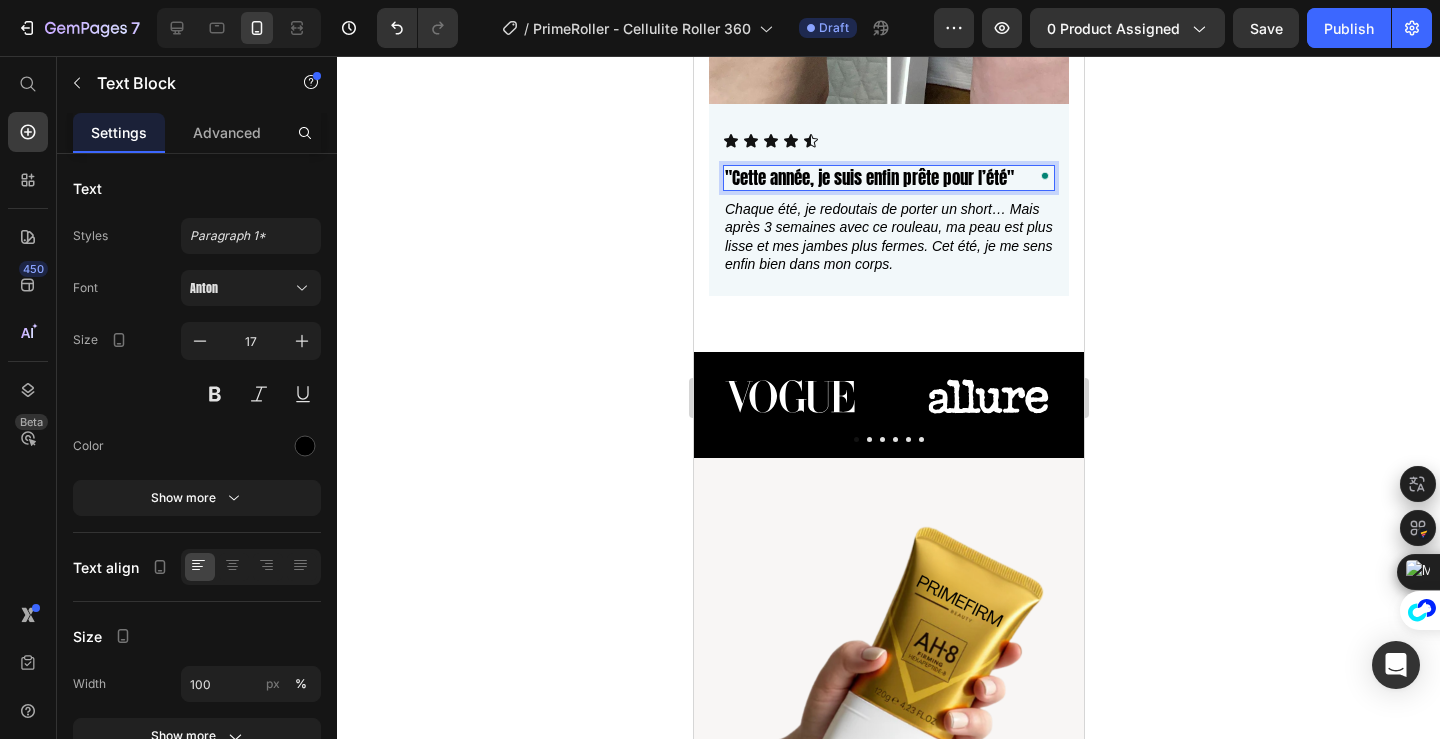 click 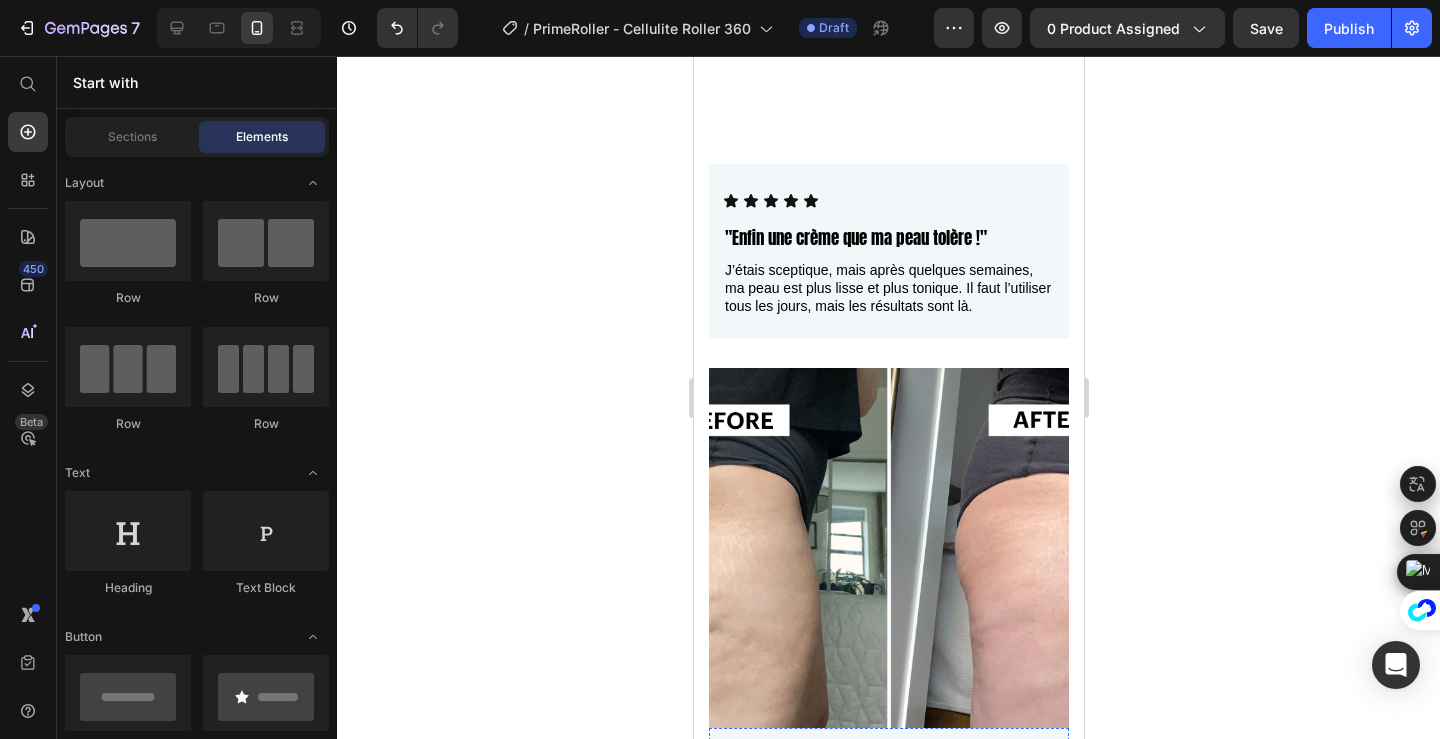 scroll, scrollTop: 2014, scrollLeft: 0, axis: vertical 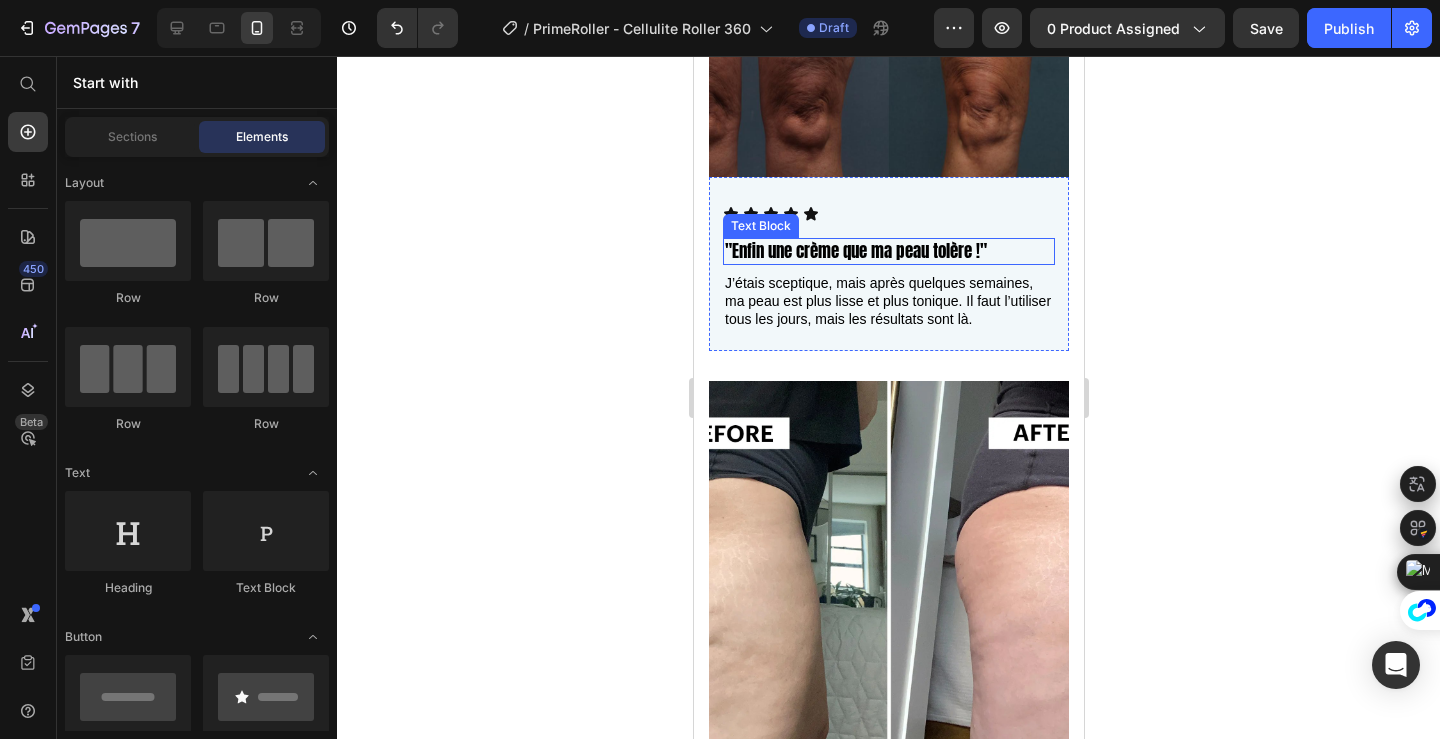 click on ""Enfin une crème que ma peau tolère !"" at bounding box center (888, 251) 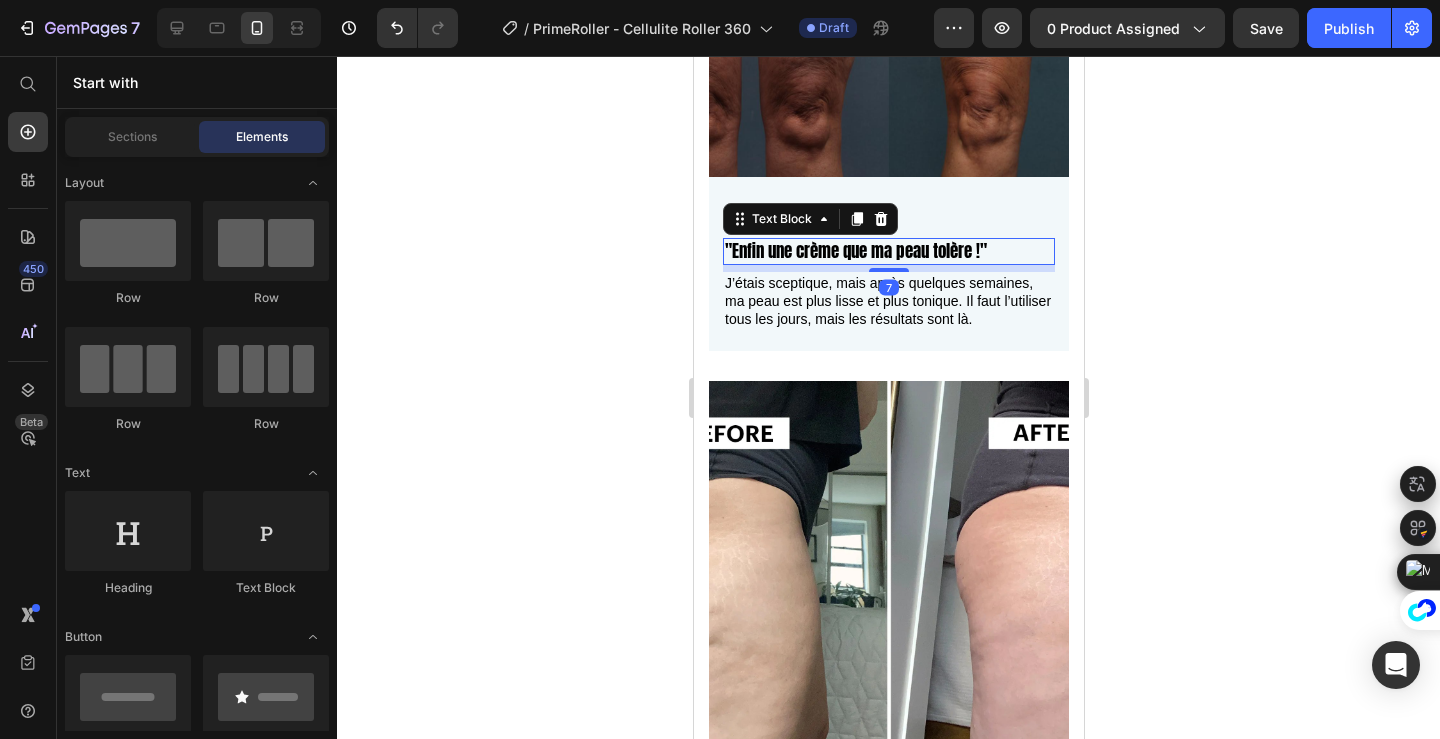 click on ""Enfin une crème que ma peau tolère !"" at bounding box center (888, 251) 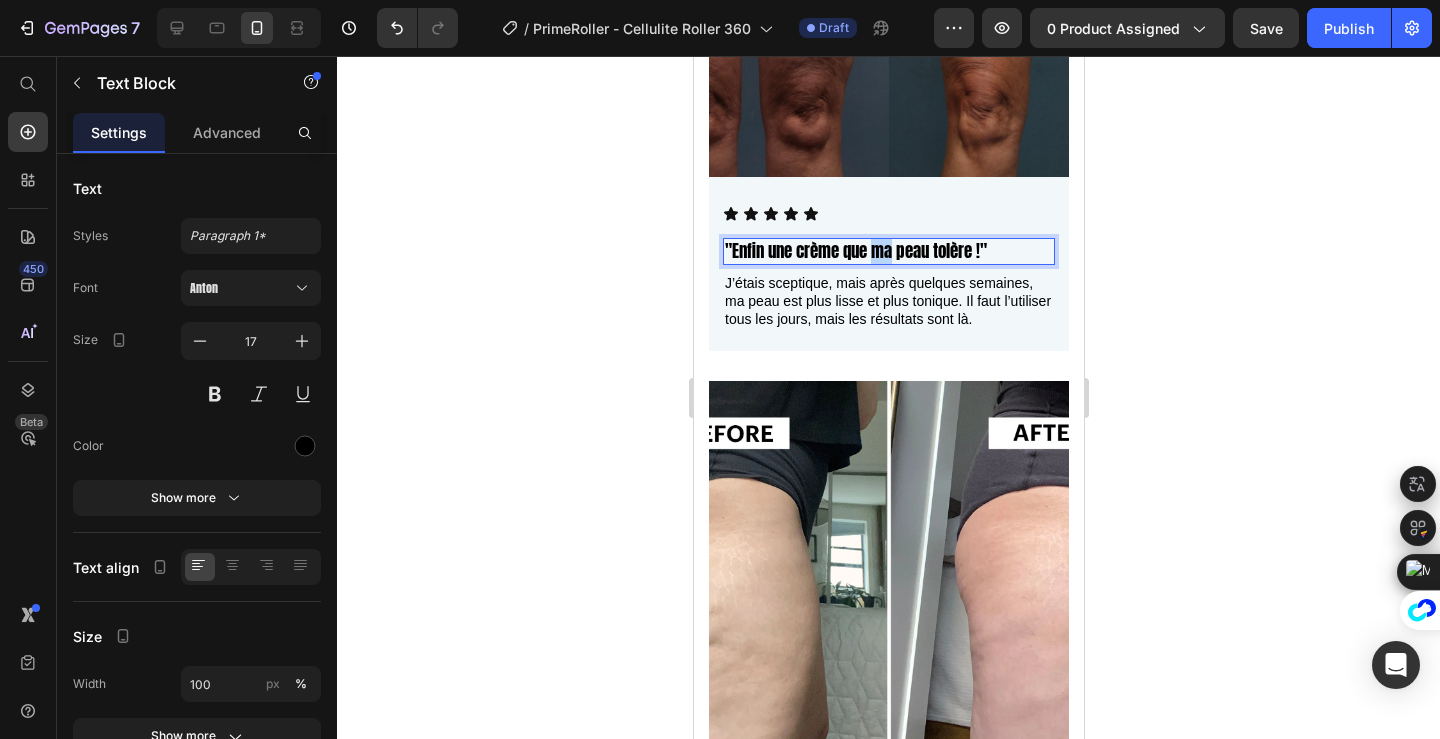 click on ""Enfin une crème que ma peau tolère !"" at bounding box center (888, 251) 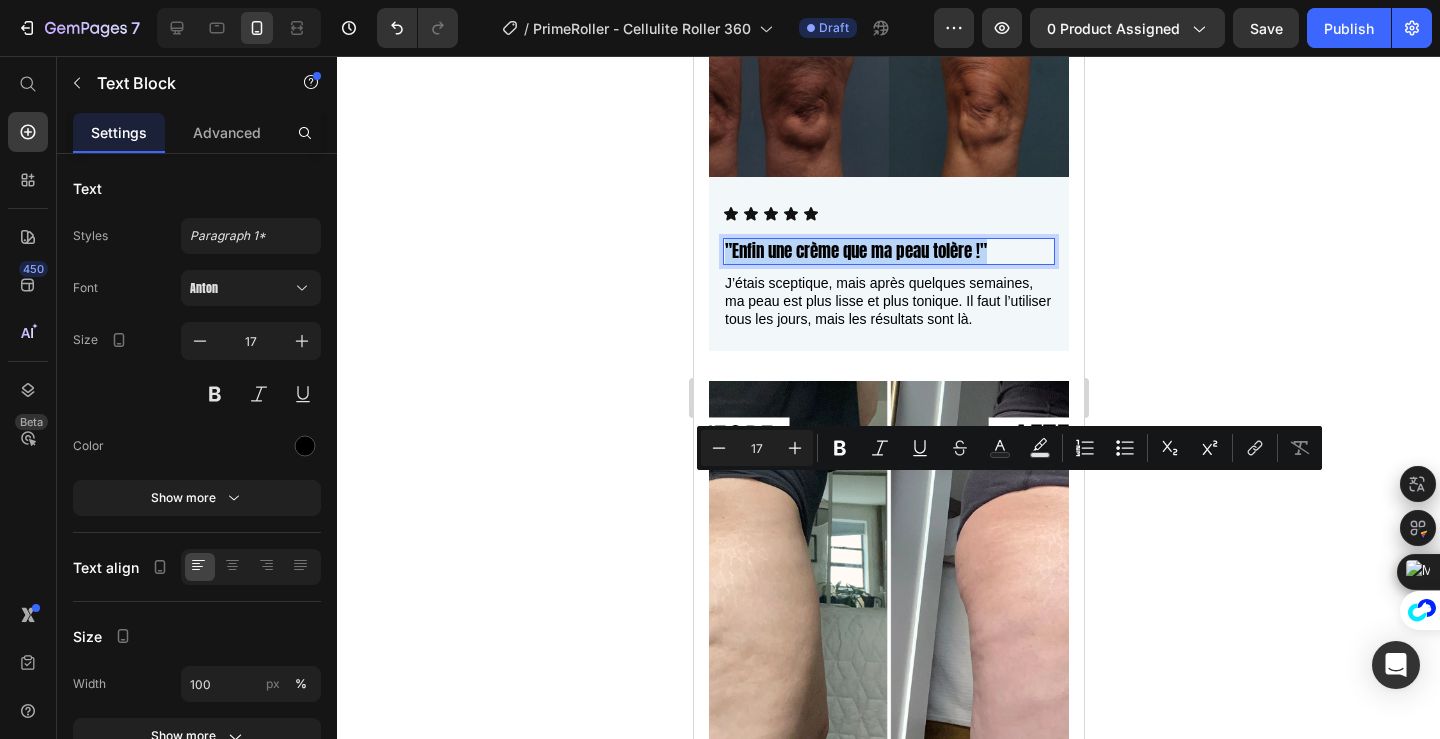 click on ""Enfin une crème que ma peau tolère !"" at bounding box center [888, 251] 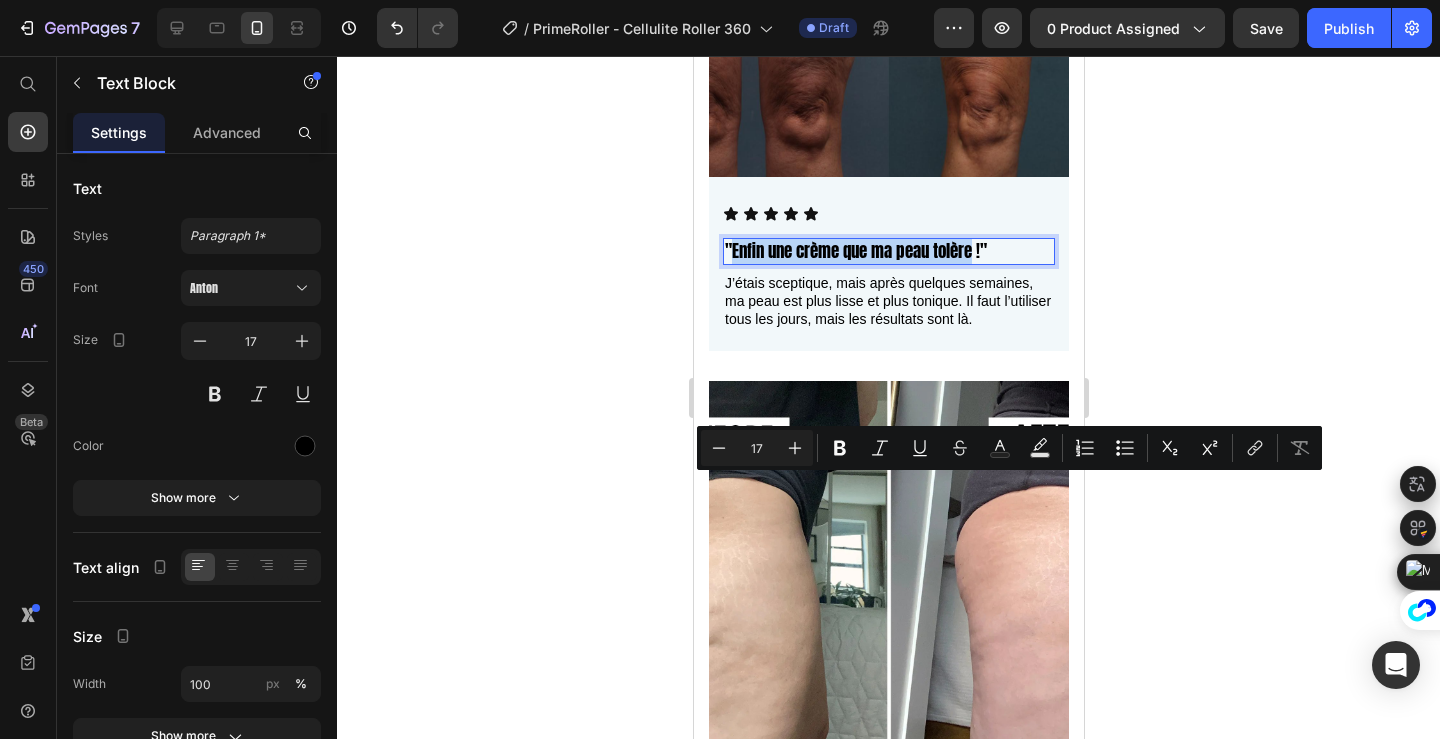 drag, startPoint x: 733, startPoint y: 486, endPoint x: 975, endPoint y: 493, distance: 242.10121 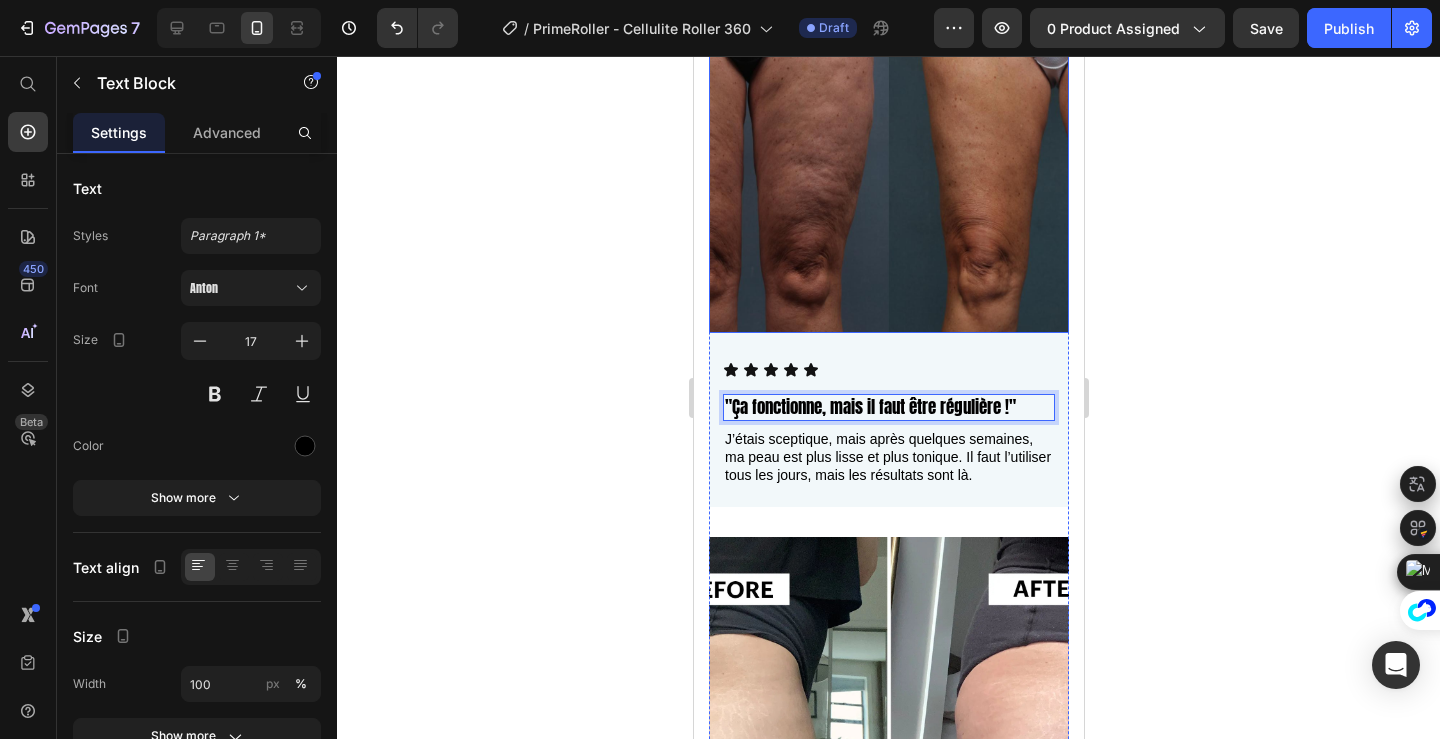 scroll, scrollTop: 1555, scrollLeft: 0, axis: vertical 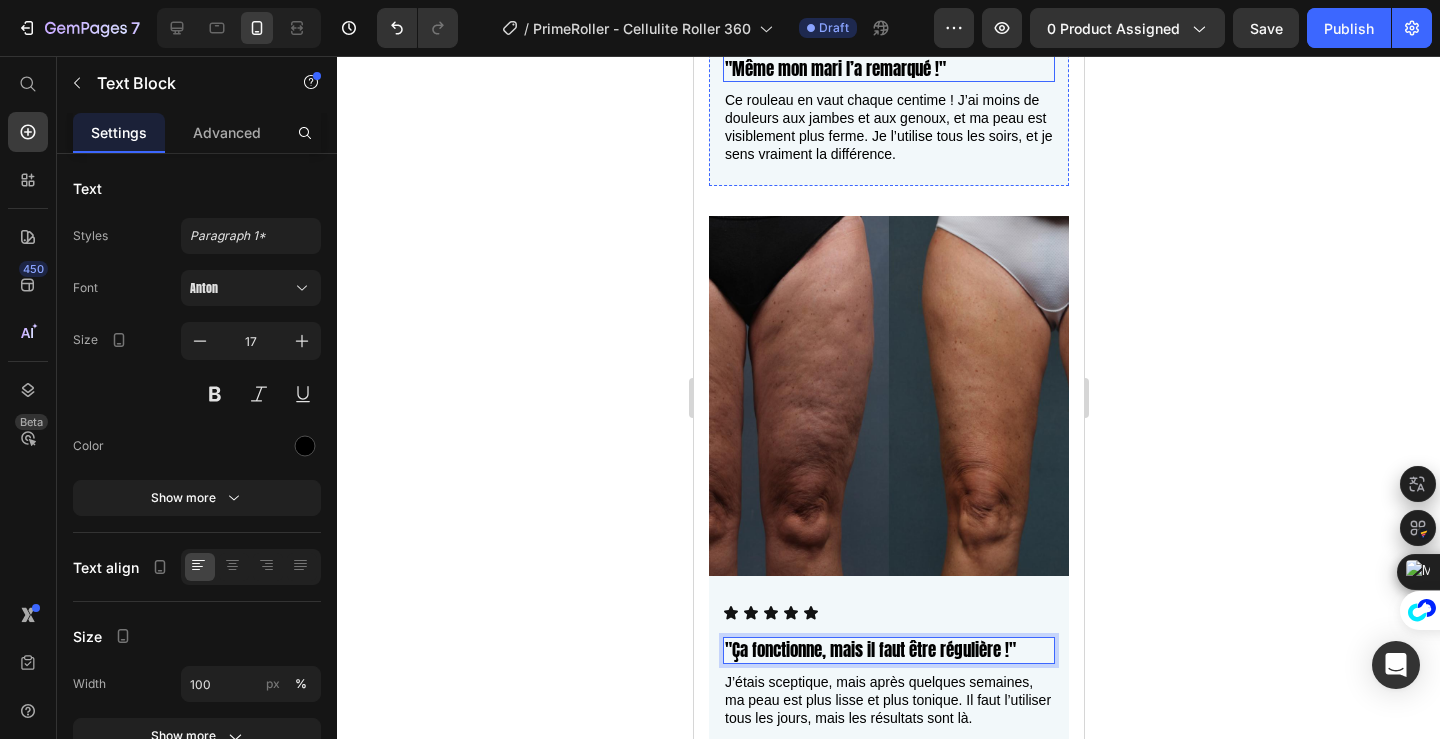 click on ""Même mon mari l’a remarqué !"" at bounding box center (888, 69) 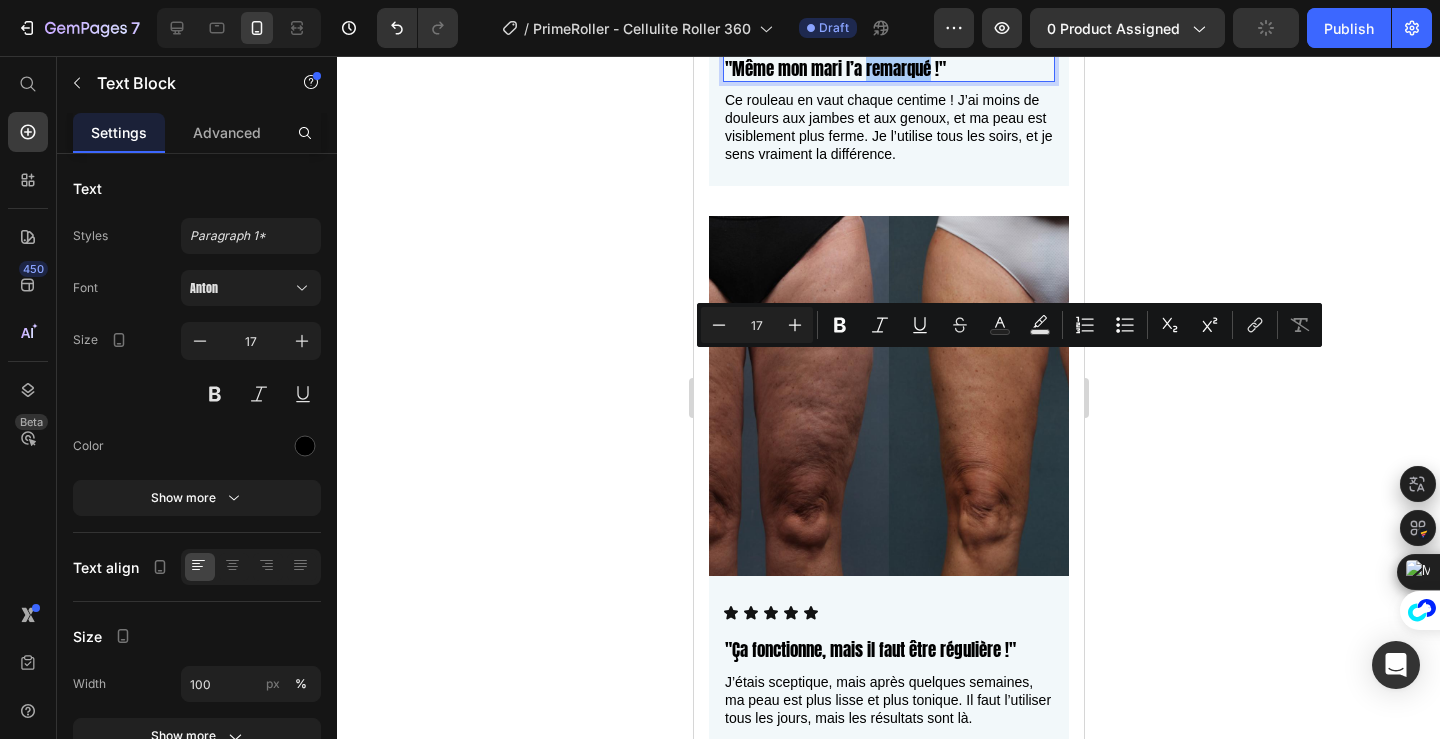 click 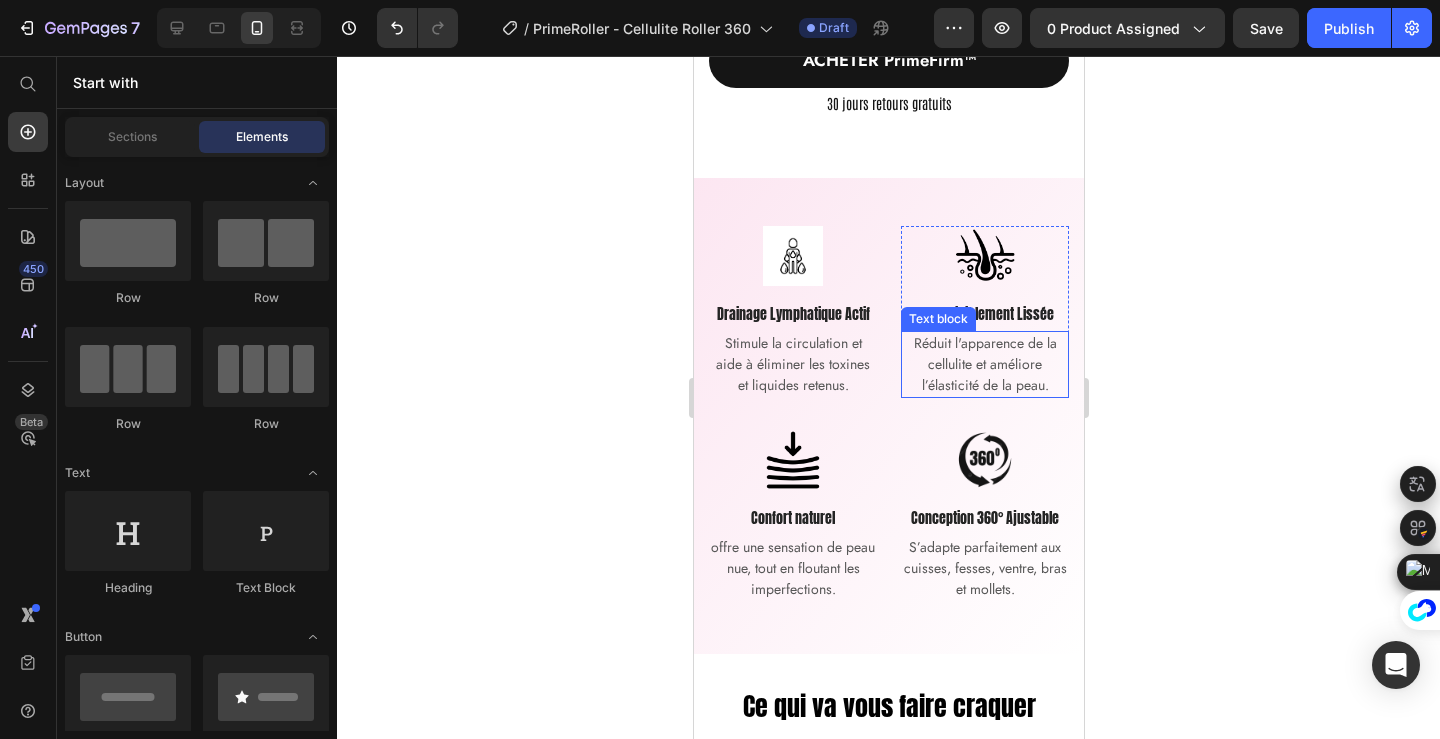 scroll, scrollTop: 826, scrollLeft: 0, axis: vertical 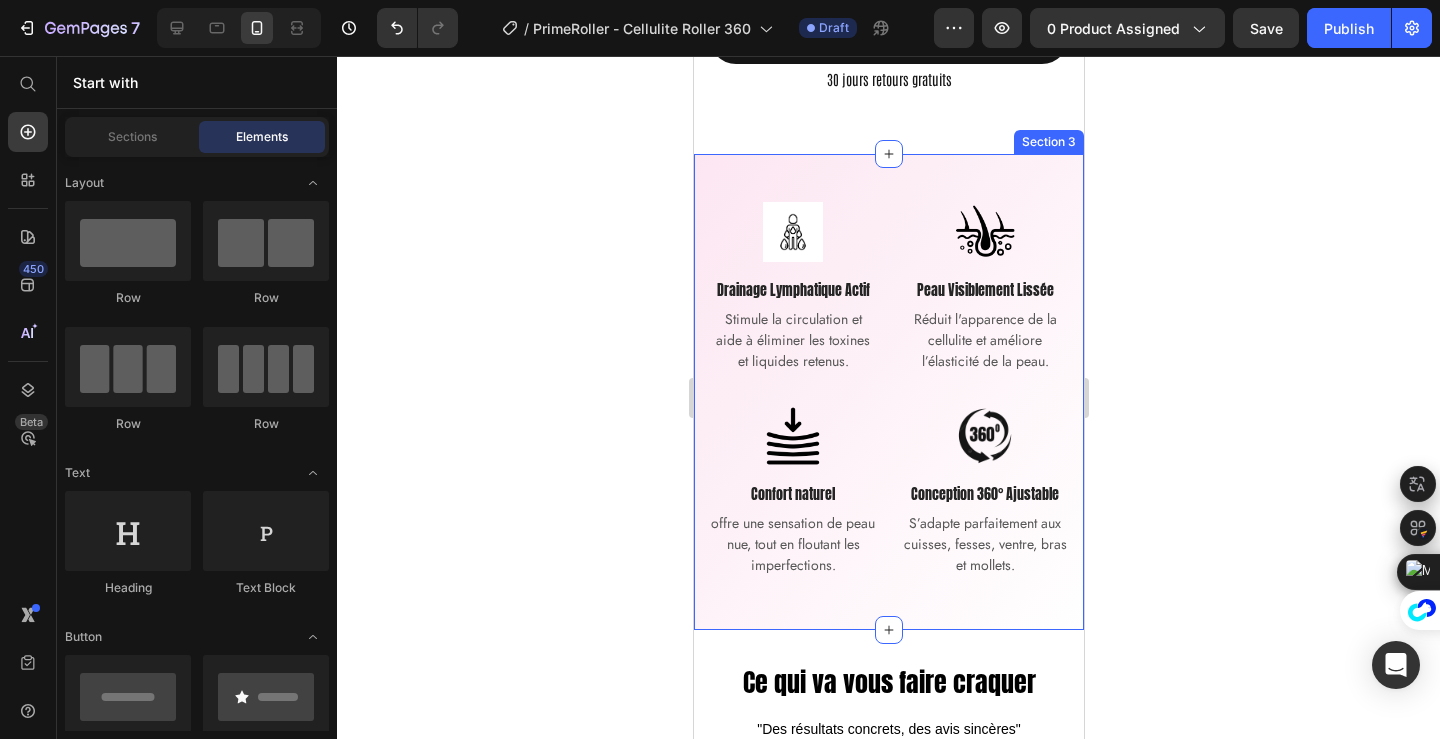 click on "Image Drainage Lymphatique Actif Text block Stimule la circulation et aide à éliminer les toxines et liquides retenus. Text block Row Image Peau Visiblement Lissée Text block Réduit l'apparence de la cellulite et améliore l’élasticité de la peau. Text block Row Image Confort naturel Text block offre une sensation de peau nue, tout en floutant les imperfections. Text block Row Image Conception 360° Ajustable Text block S’adapte parfaitement aux cuisses, fesses, ventre, bras et mollets. Text block Row Row Section 3" at bounding box center [888, 392] 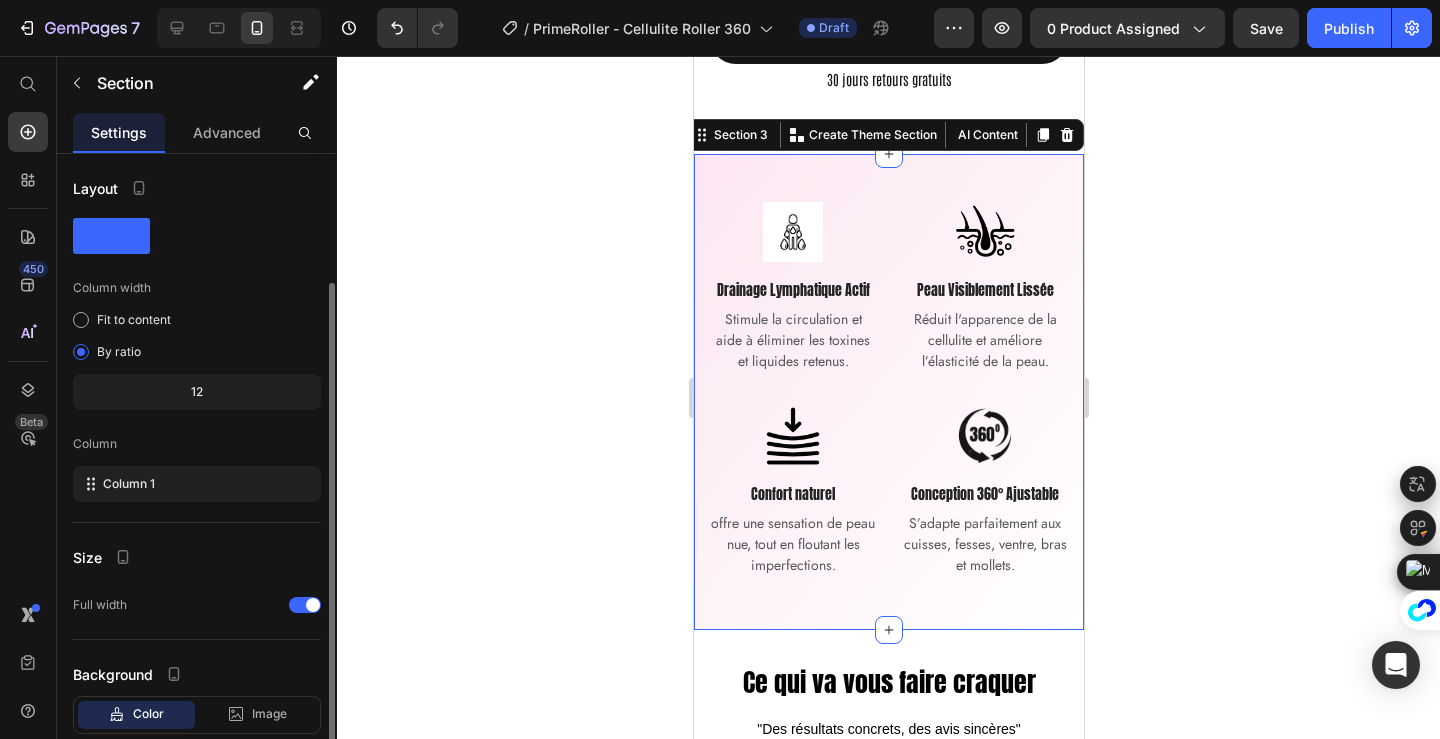 scroll, scrollTop: 122, scrollLeft: 0, axis: vertical 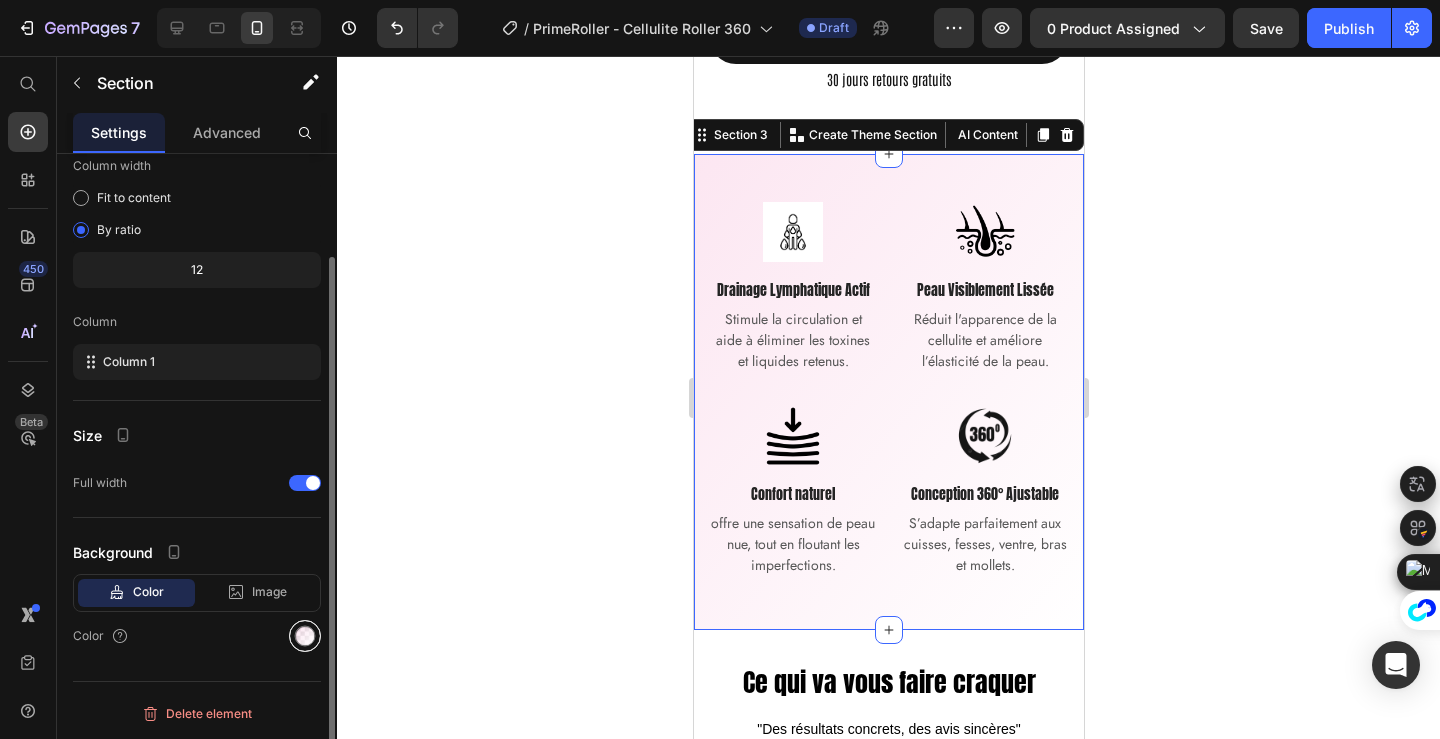 click at bounding box center [305, 636] 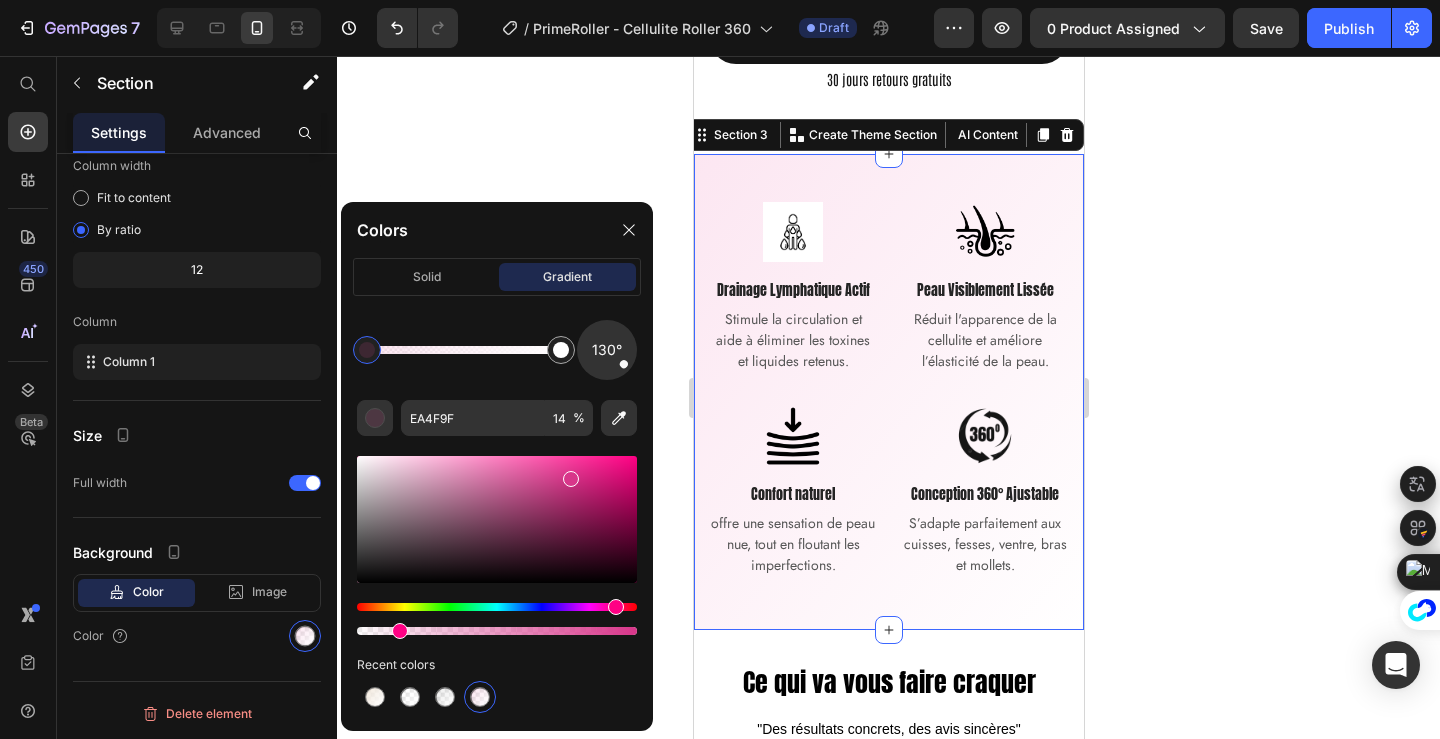 click at bounding box center (497, 519) 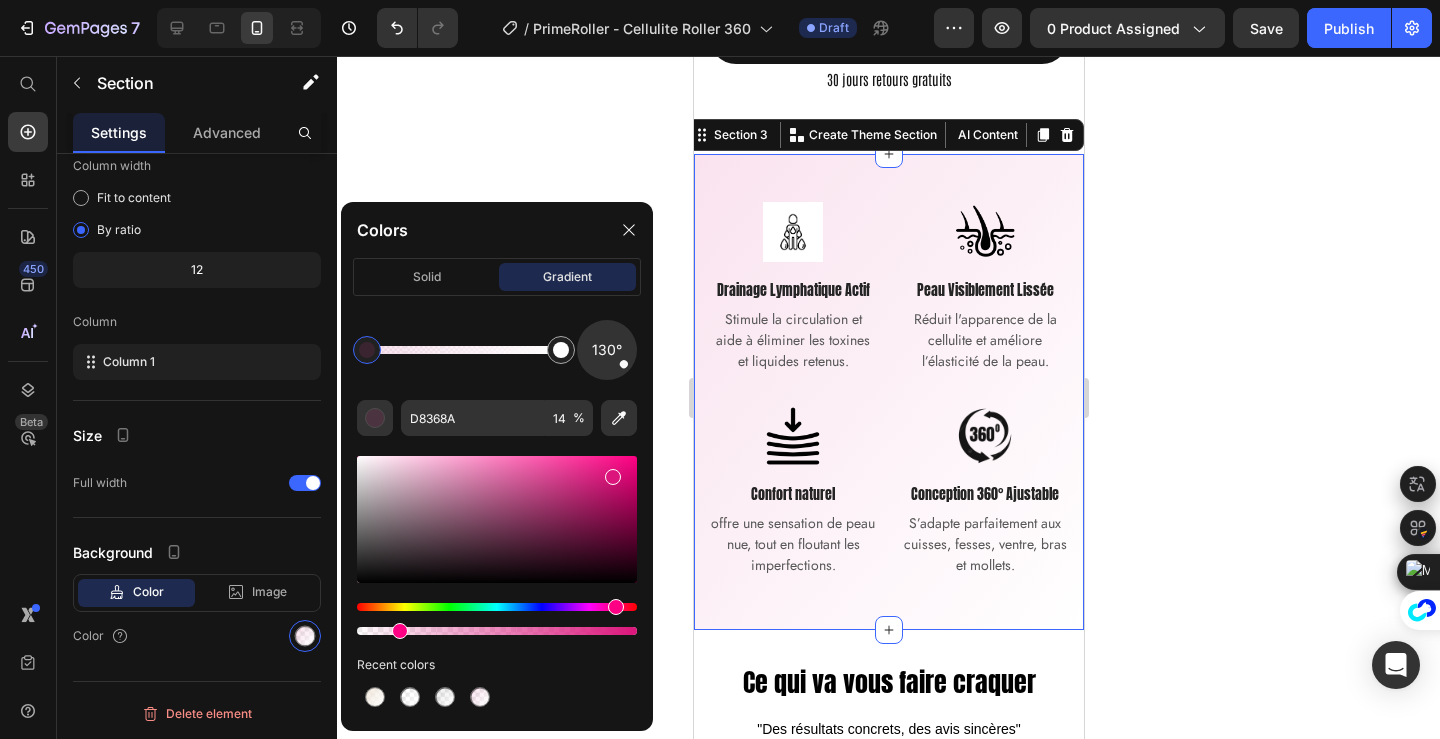 drag, startPoint x: 573, startPoint y: 475, endPoint x: 610, endPoint y: 473, distance: 37.054016 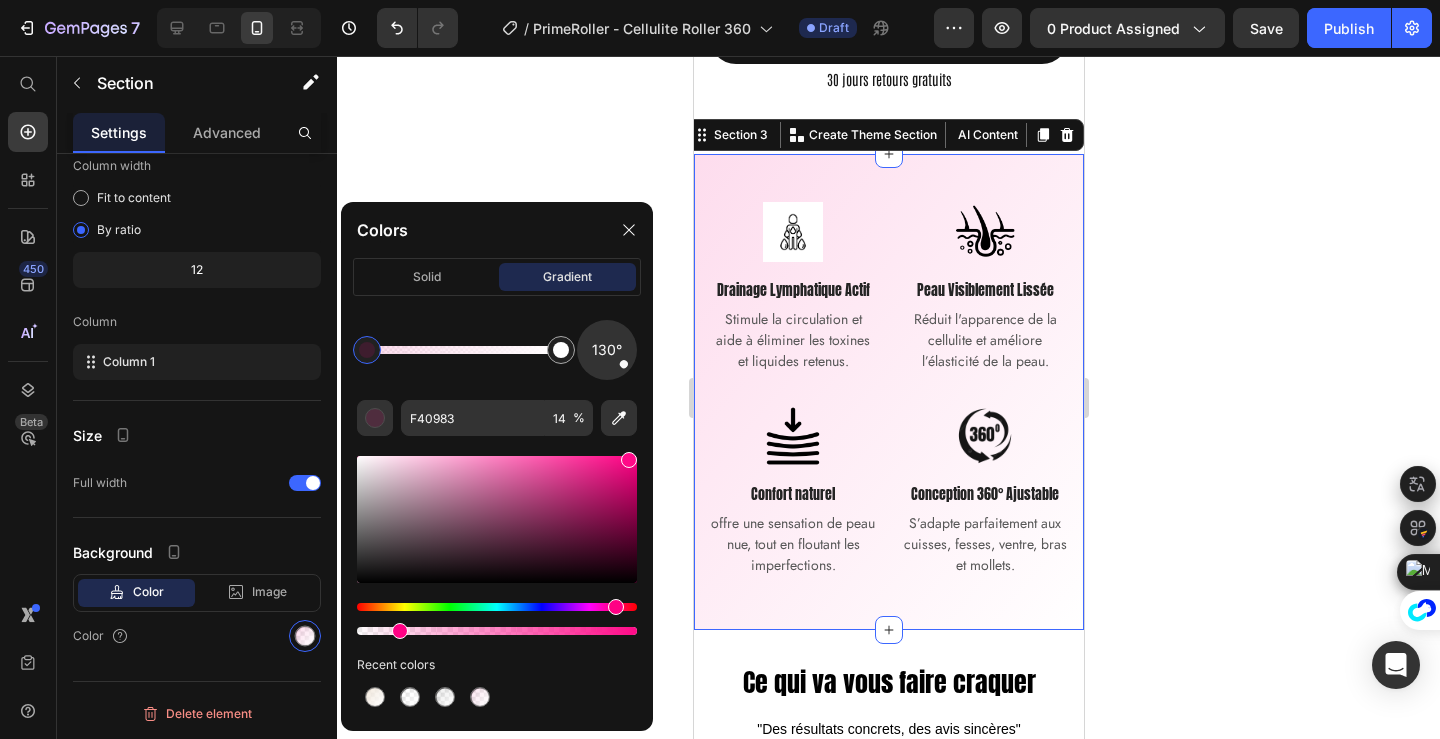 drag, startPoint x: 610, startPoint y: 473, endPoint x: 627, endPoint y: 455, distance: 24.758837 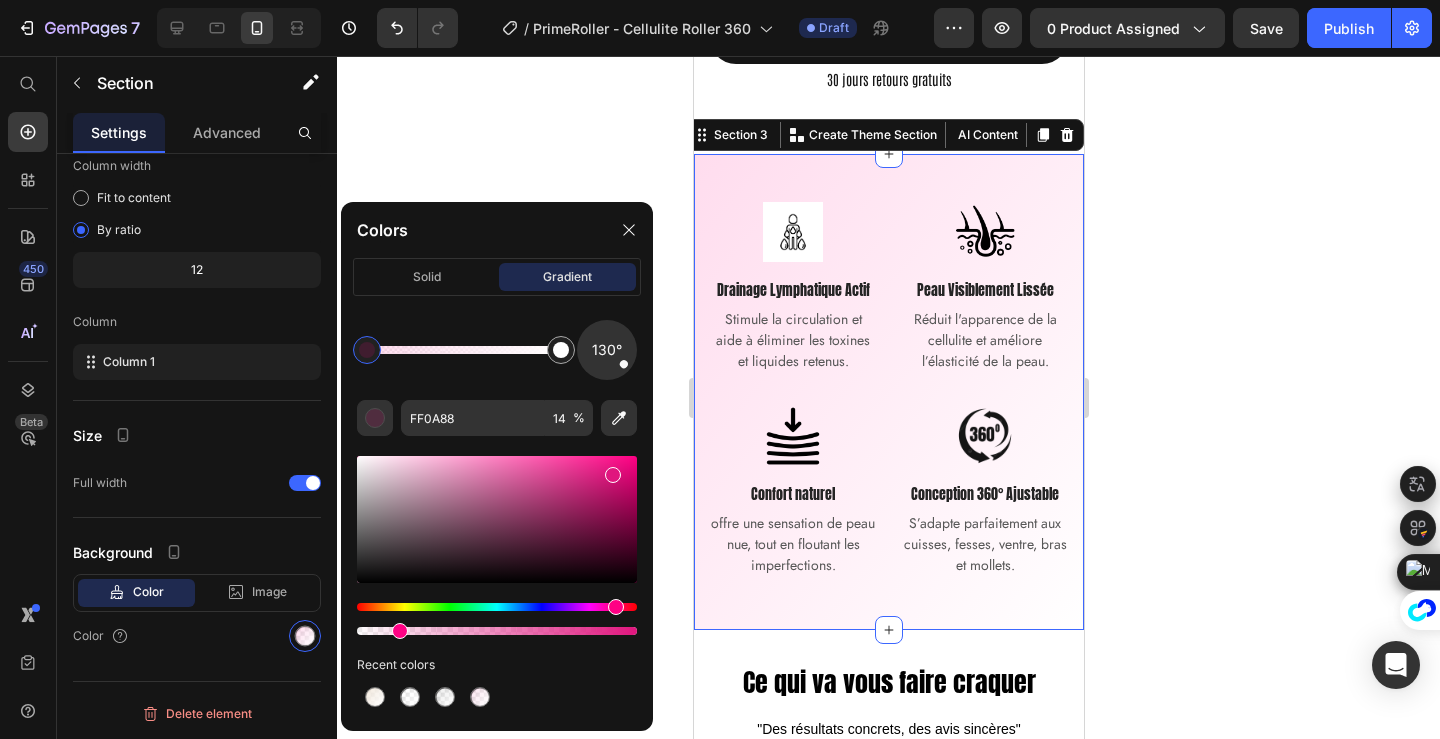 click at bounding box center [497, 519] 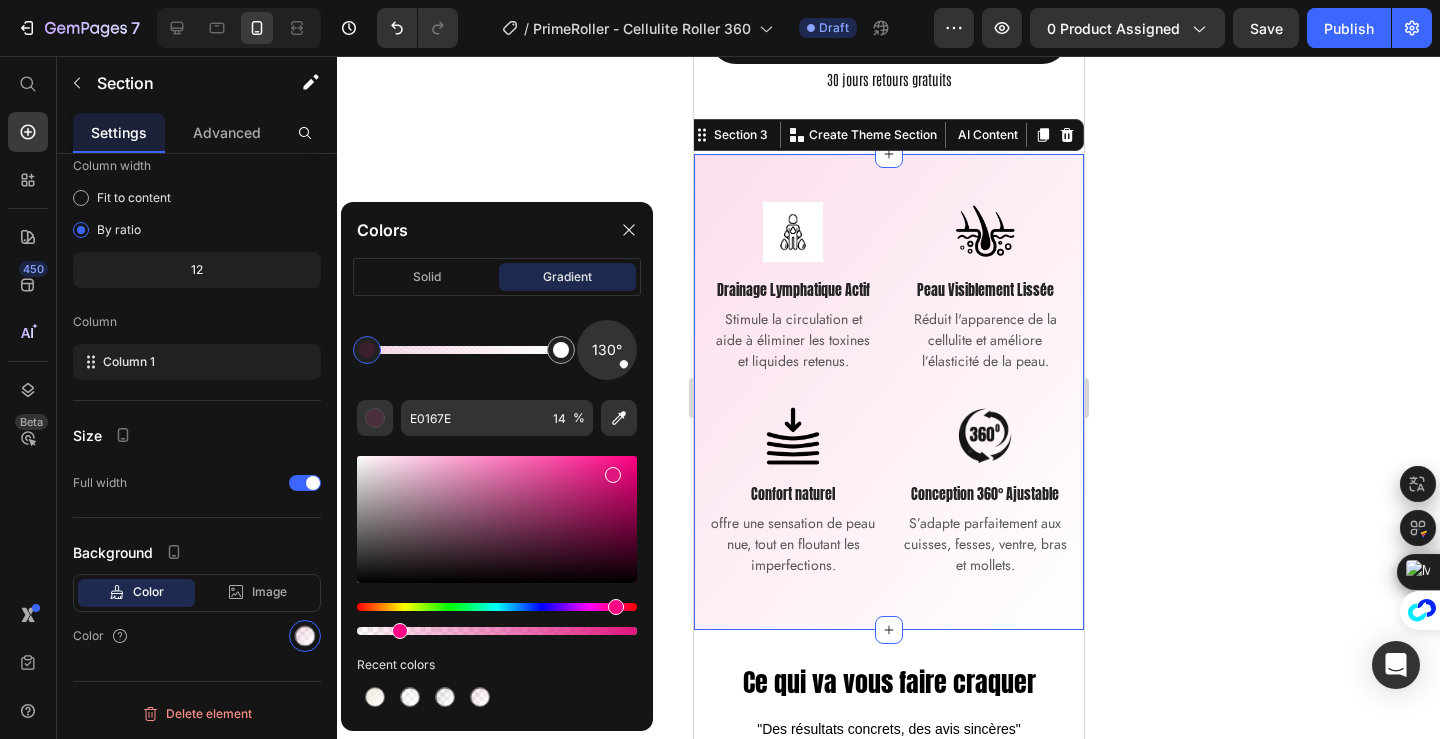 click at bounding box center [613, 475] 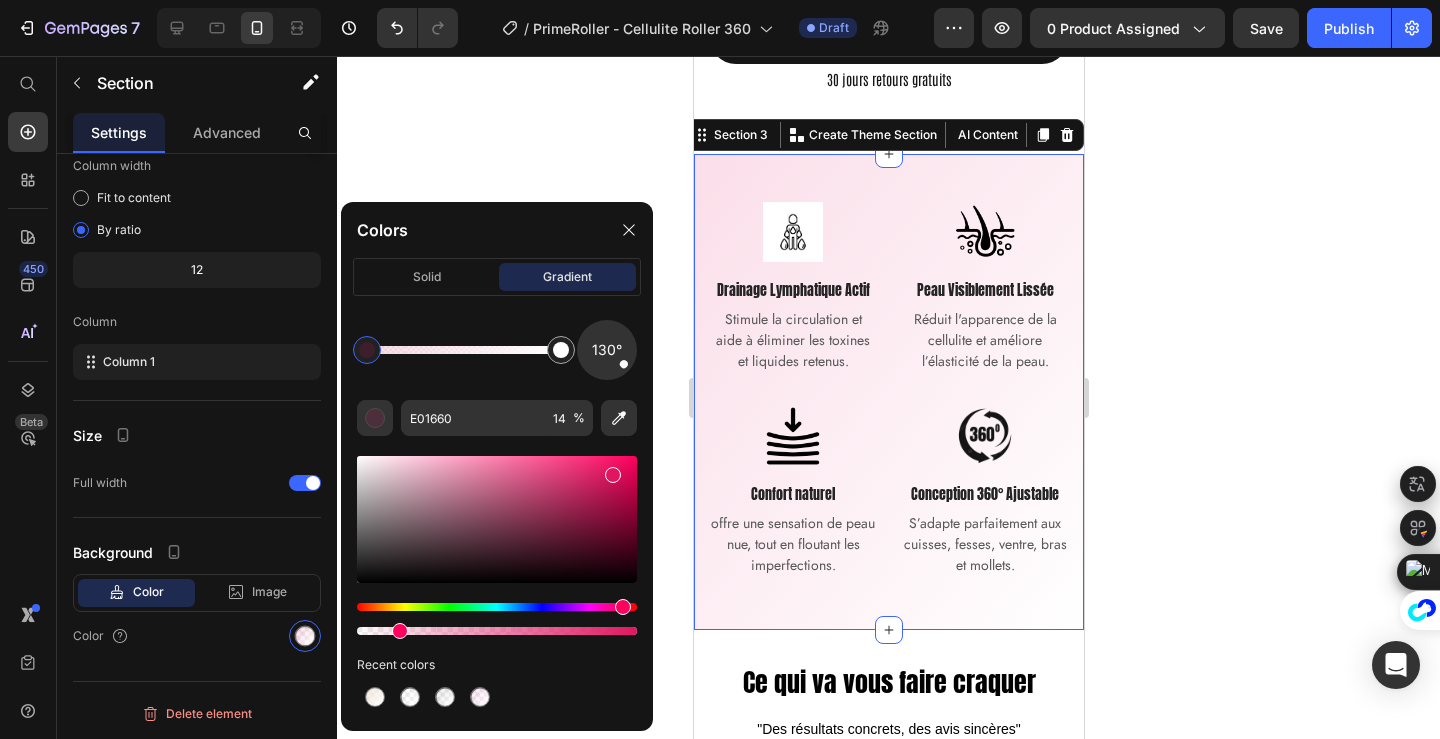 click at bounding box center (623, 607) 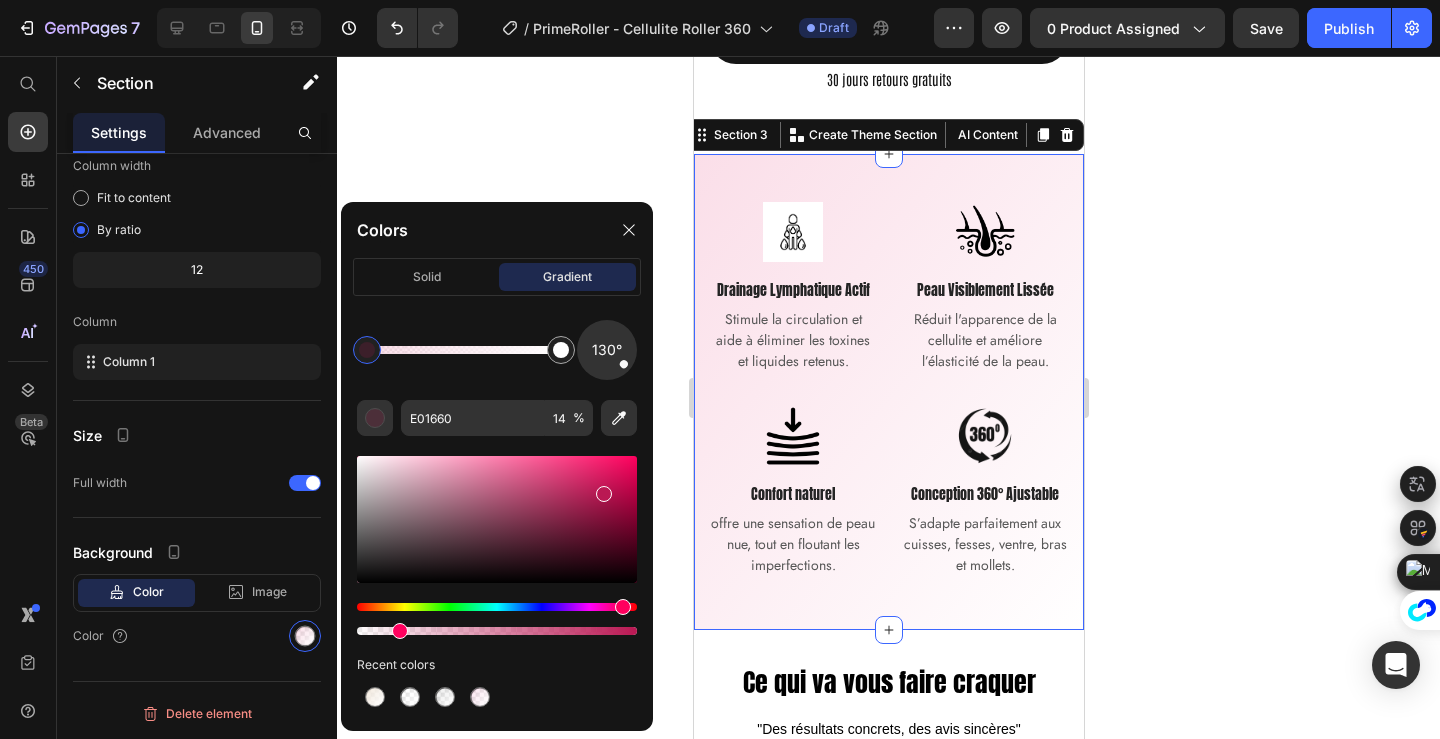 click at bounding box center (497, 519) 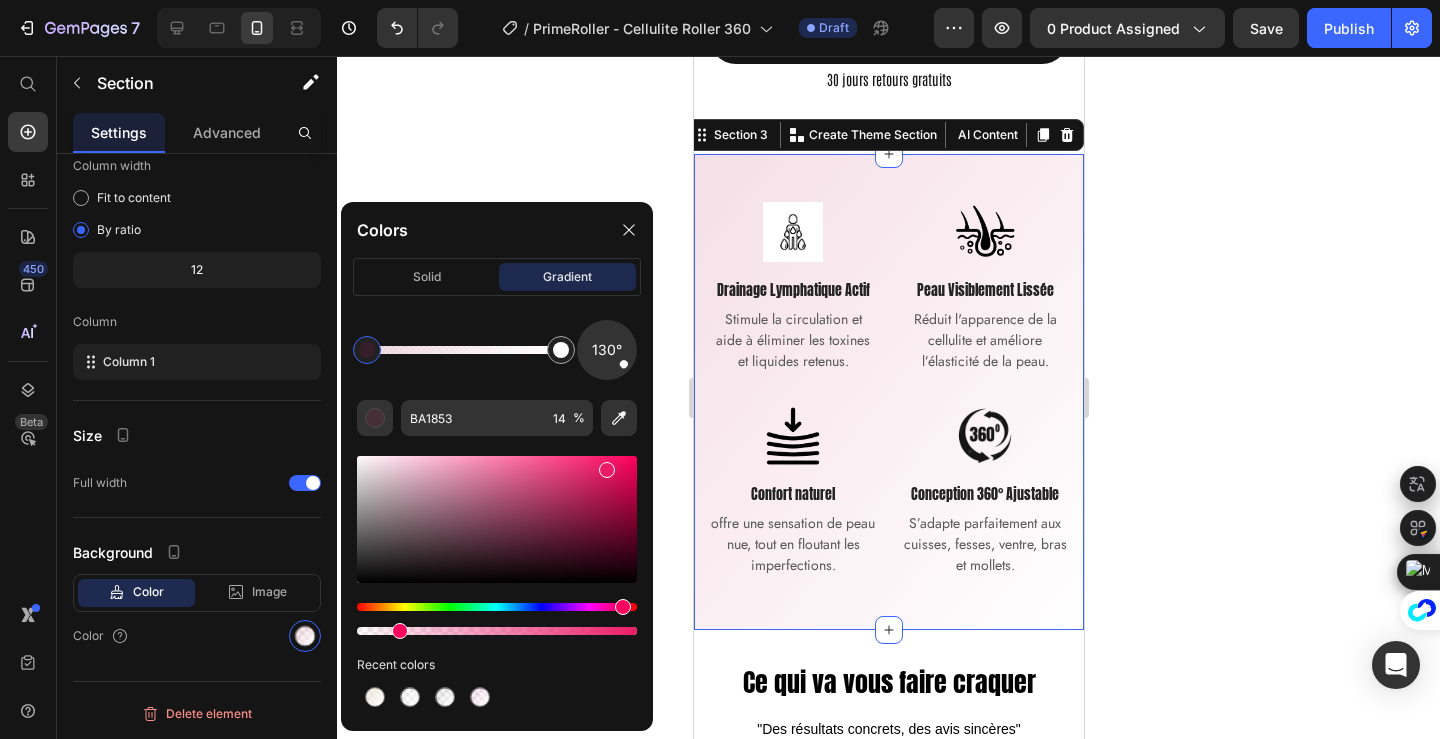 drag, startPoint x: 603, startPoint y: 490, endPoint x: 606, endPoint y: 466, distance: 24.186773 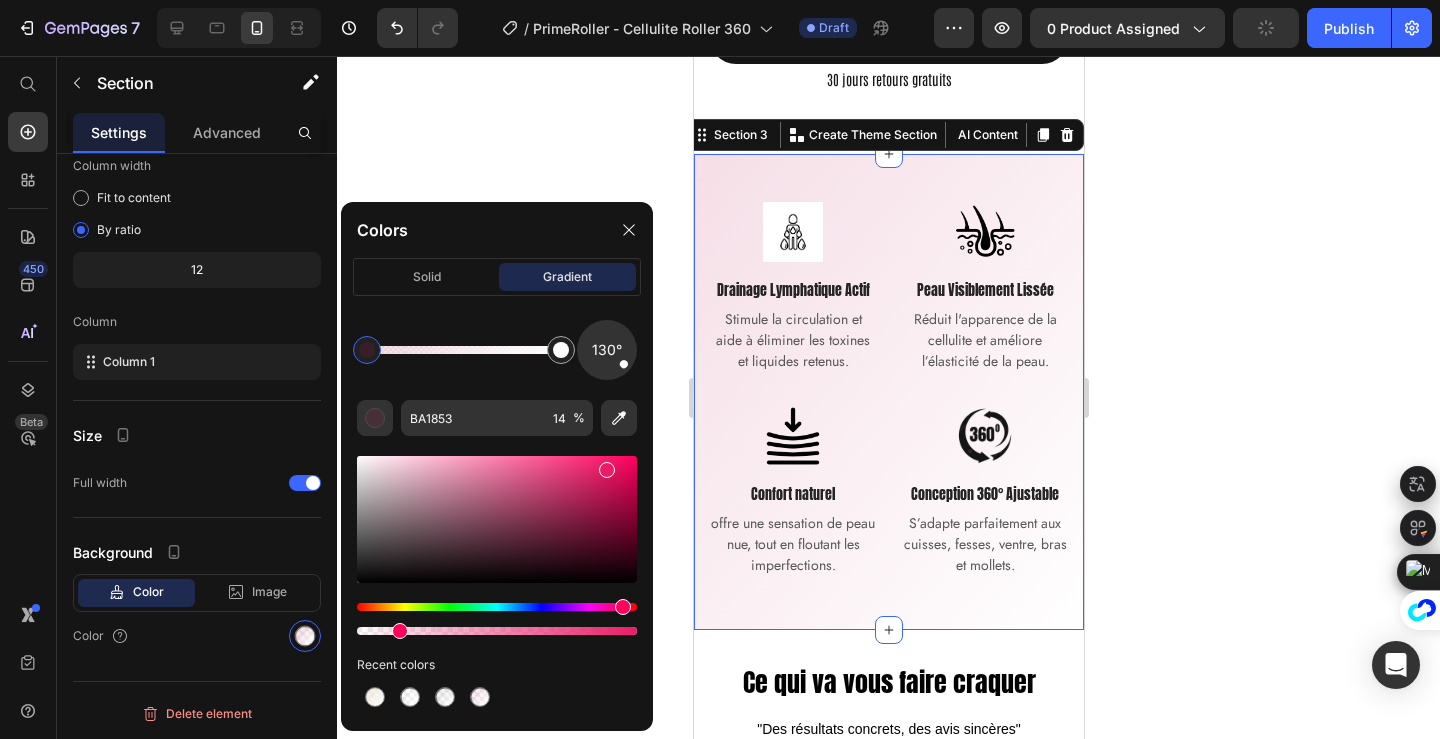type on "EA1C67" 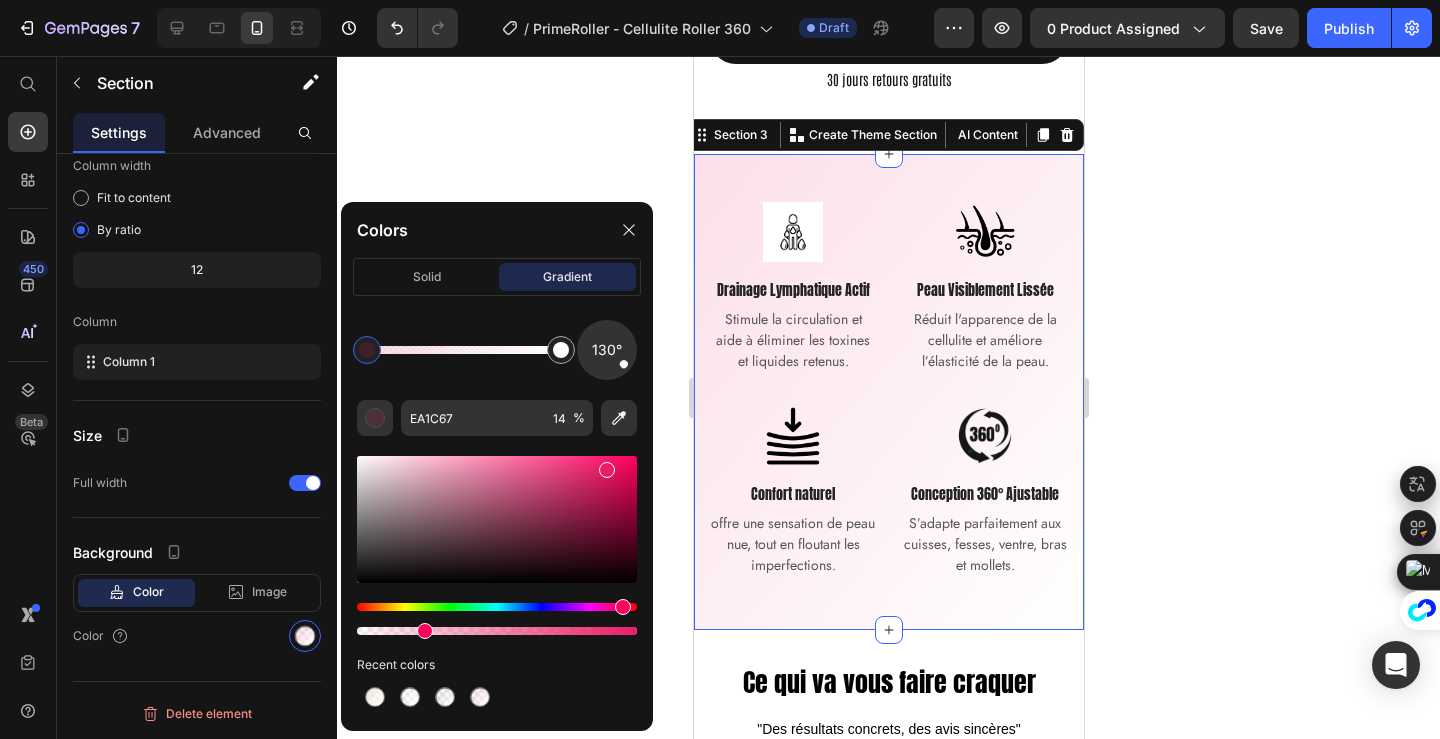 click at bounding box center (497, 631) 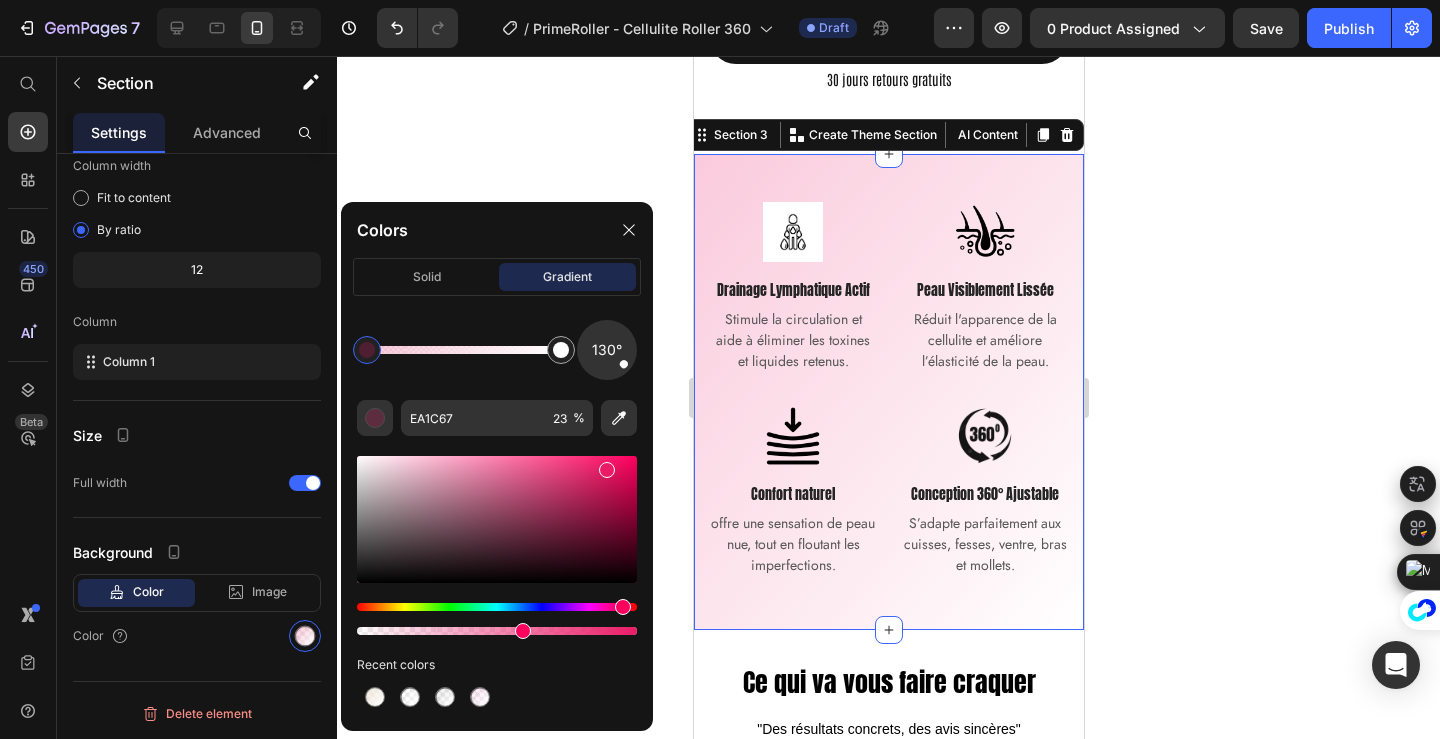 drag, startPoint x: 423, startPoint y: 632, endPoint x: 518, endPoint y: 636, distance: 95.084175 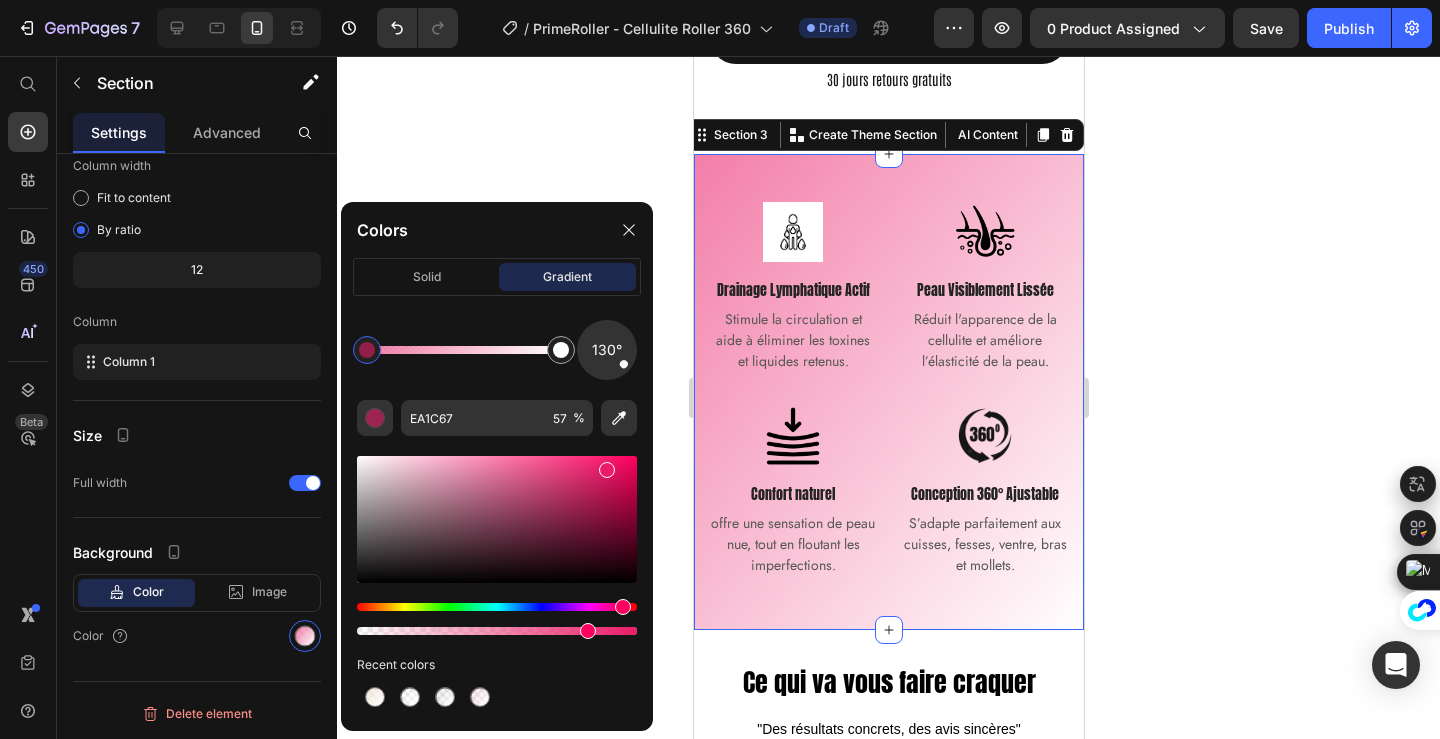 drag, startPoint x: 518, startPoint y: 636, endPoint x: 582, endPoint y: 634, distance: 64.03124 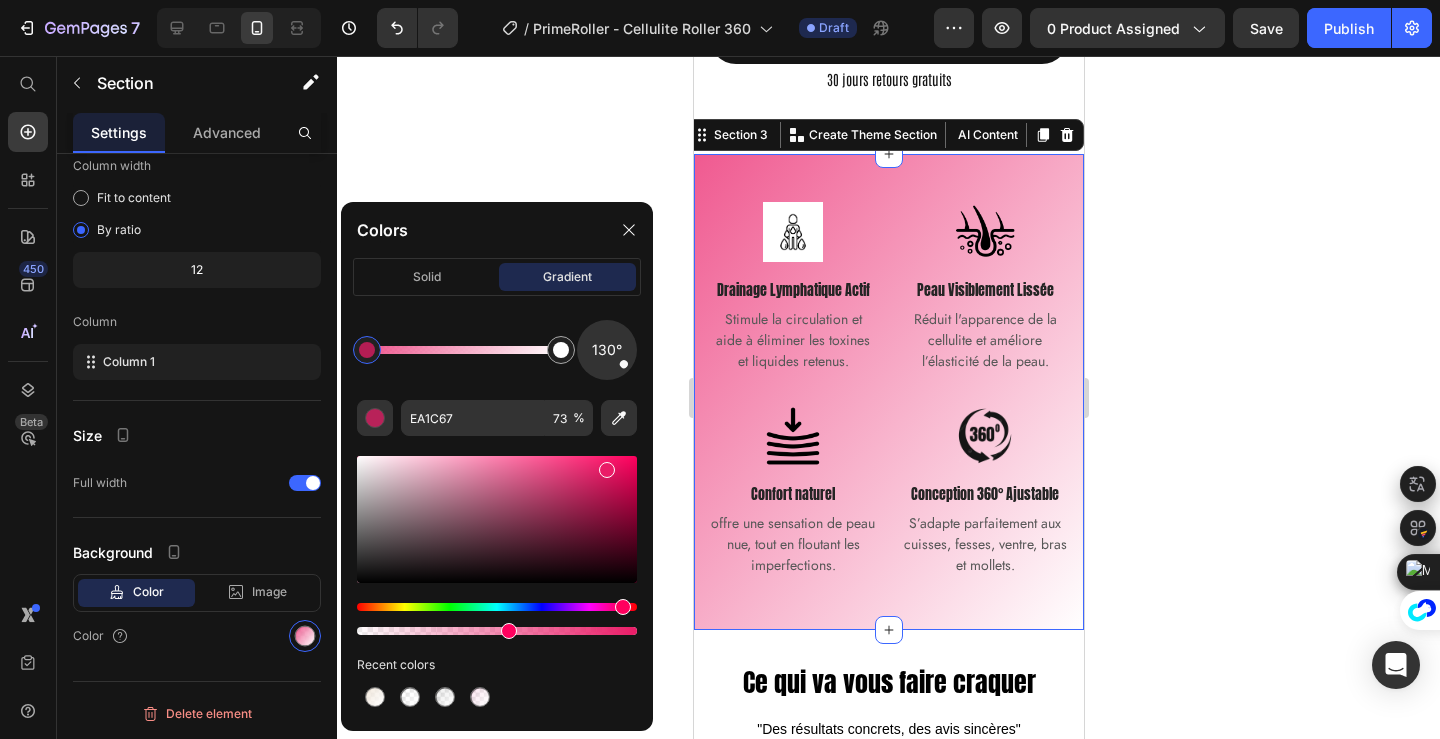 drag, startPoint x: 589, startPoint y: 632, endPoint x: 506, endPoint y: 627, distance: 83.15047 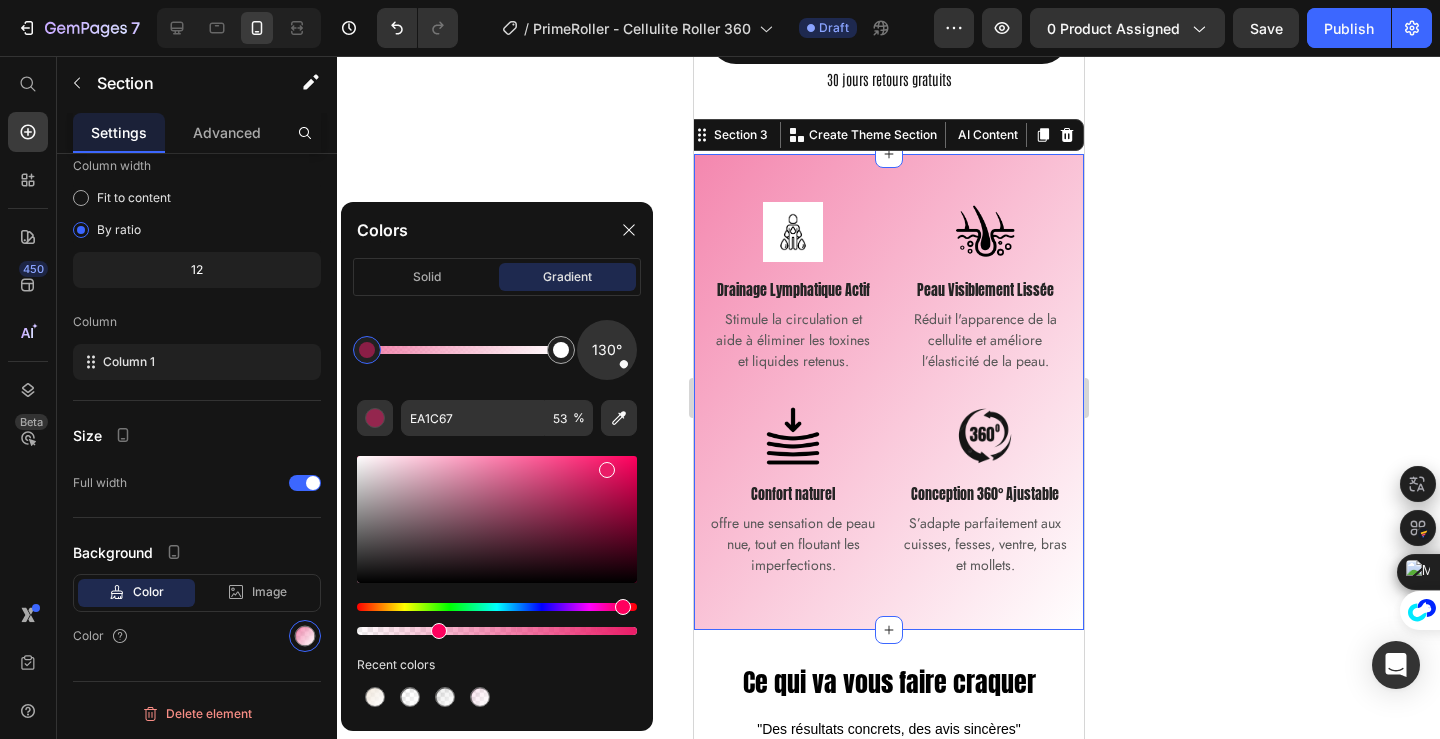 drag, startPoint x: 507, startPoint y: 631, endPoint x: 431, endPoint y: 627, distance: 76.105194 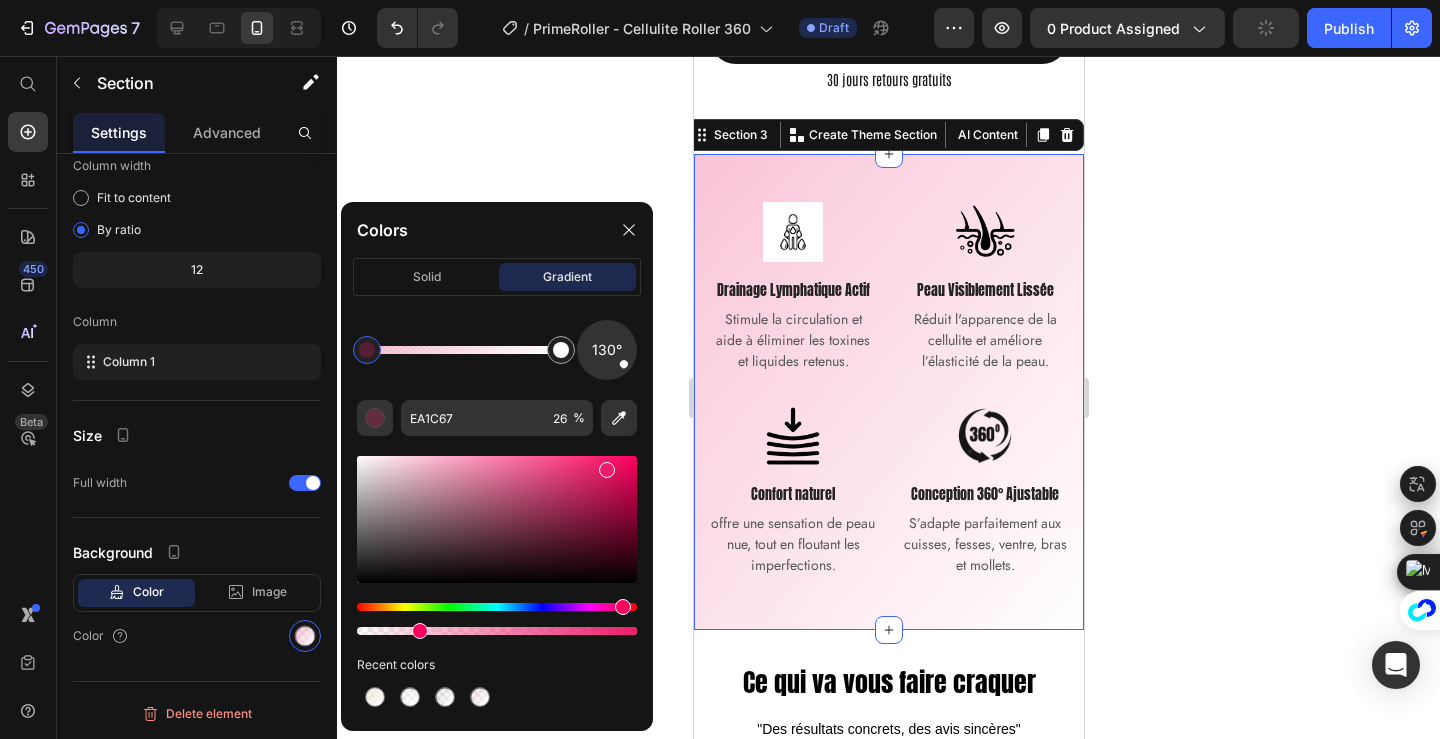 type on "21" 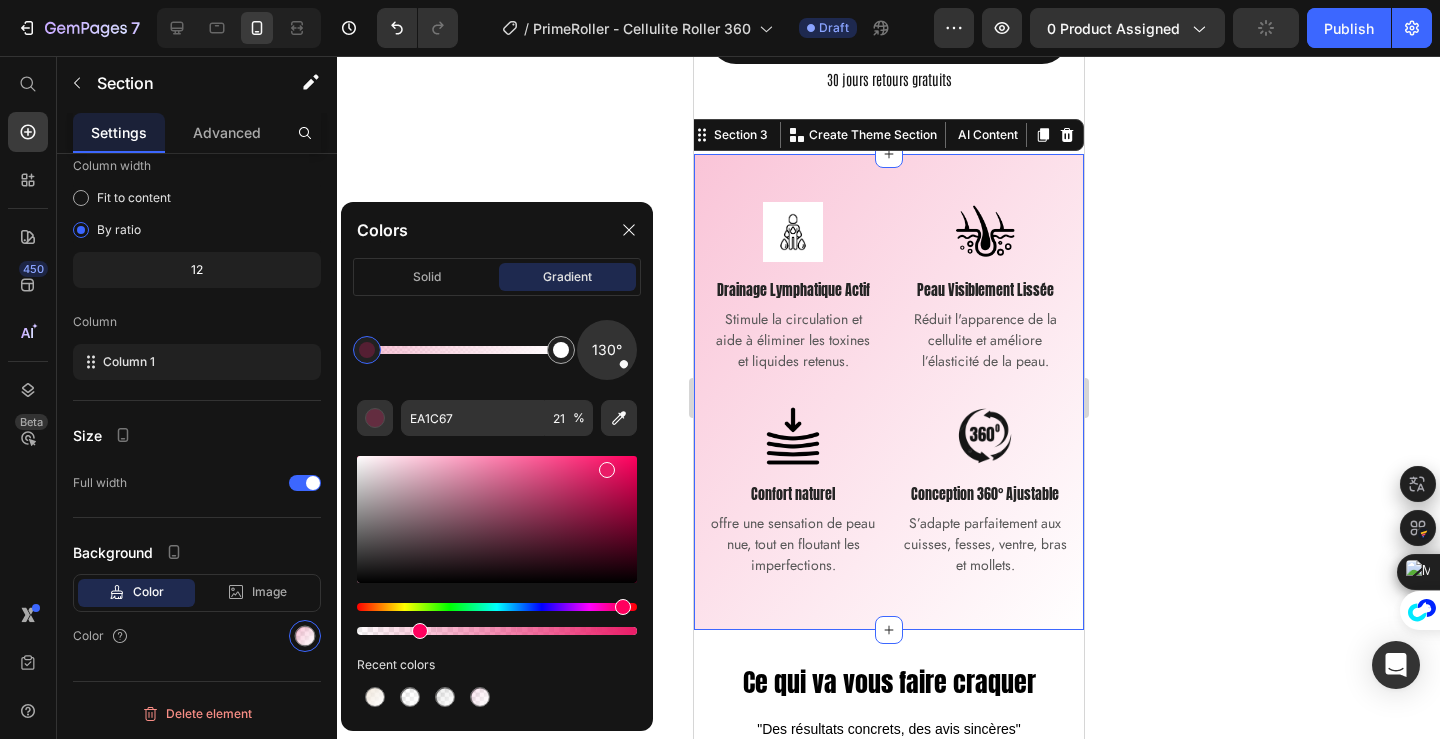 drag, startPoint x: 431, startPoint y: 627, endPoint x: 417, endPoint y: 627, distance: 14 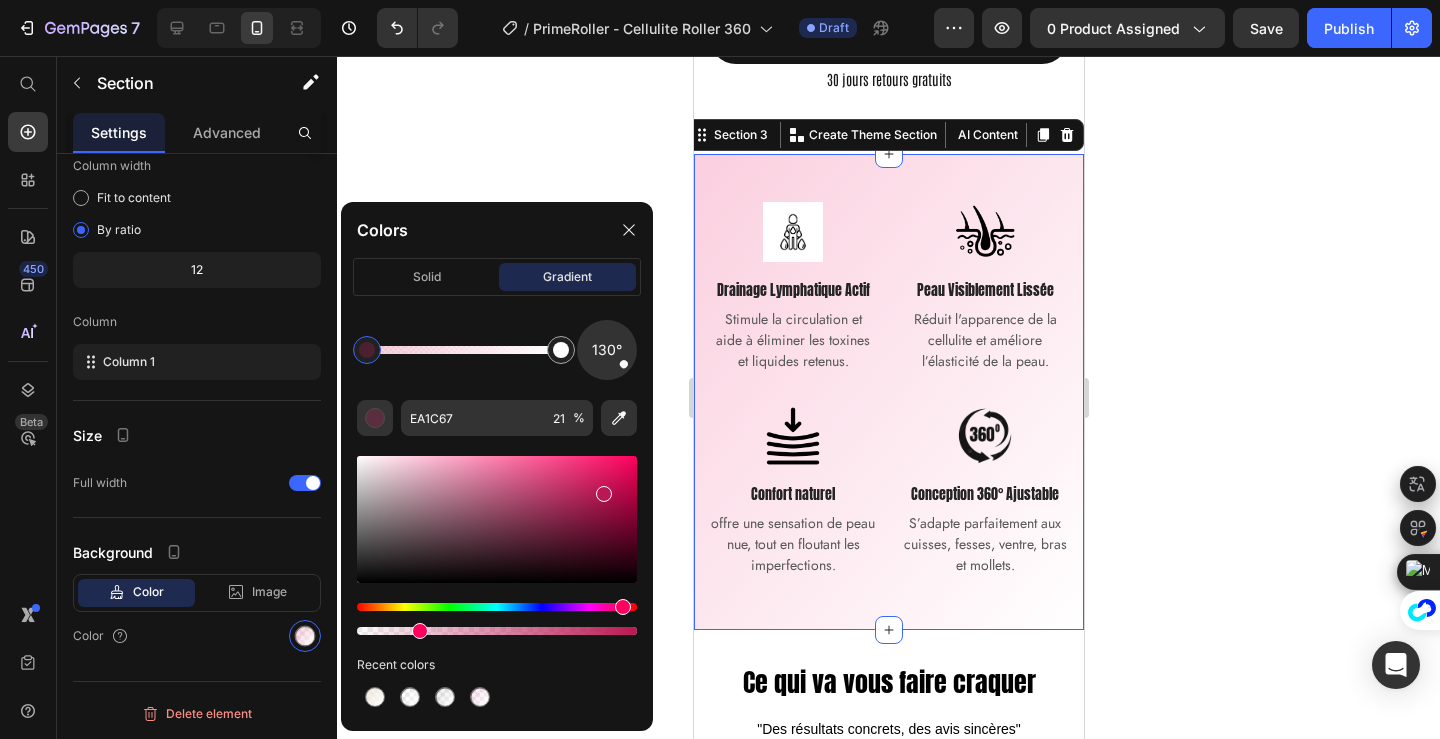 drag, startPoint x: 605, startPoint y: 477, endPoint x: 601, endPoint y: 490, distance: 13.601471 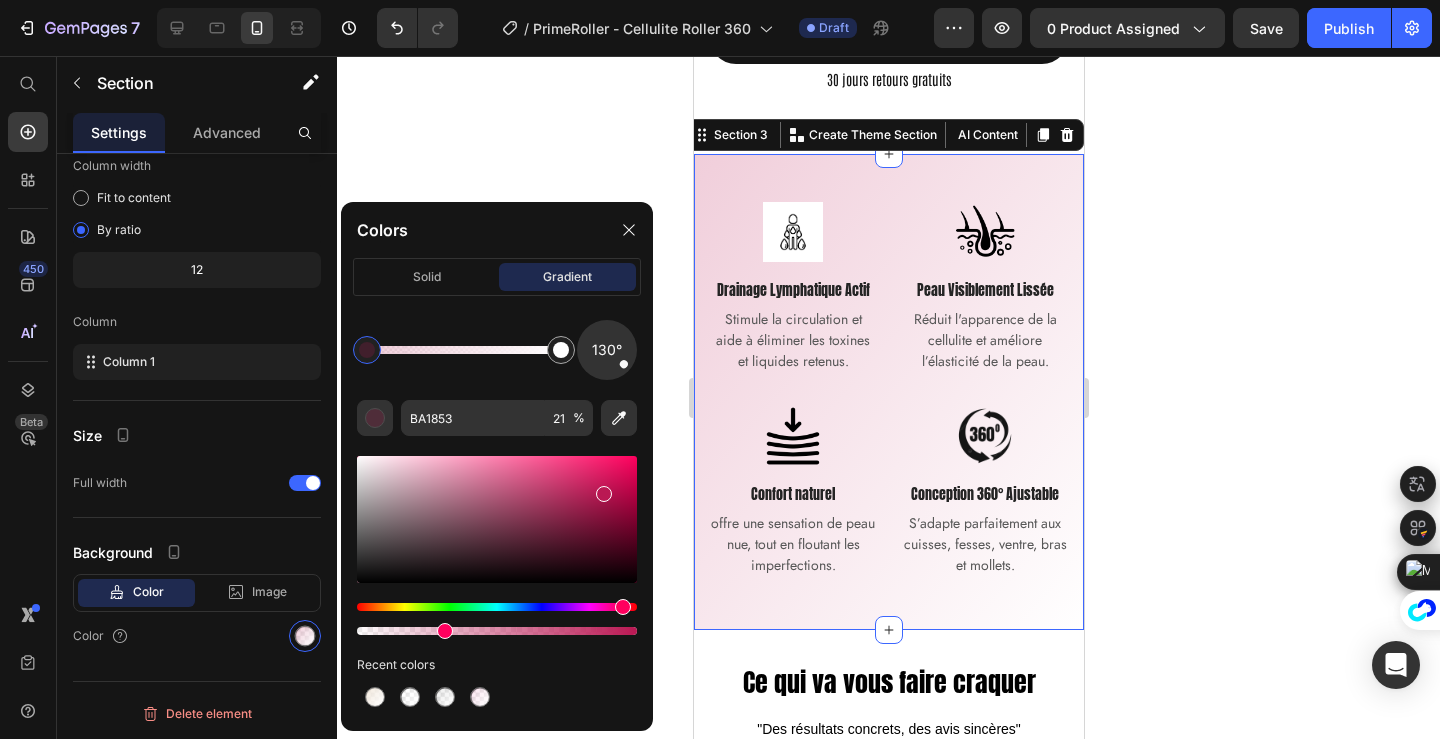 drag, startPoint x: 423, startPoint y: 629, endPoint x: 440, endPoint y: 630, distance: 17.029387 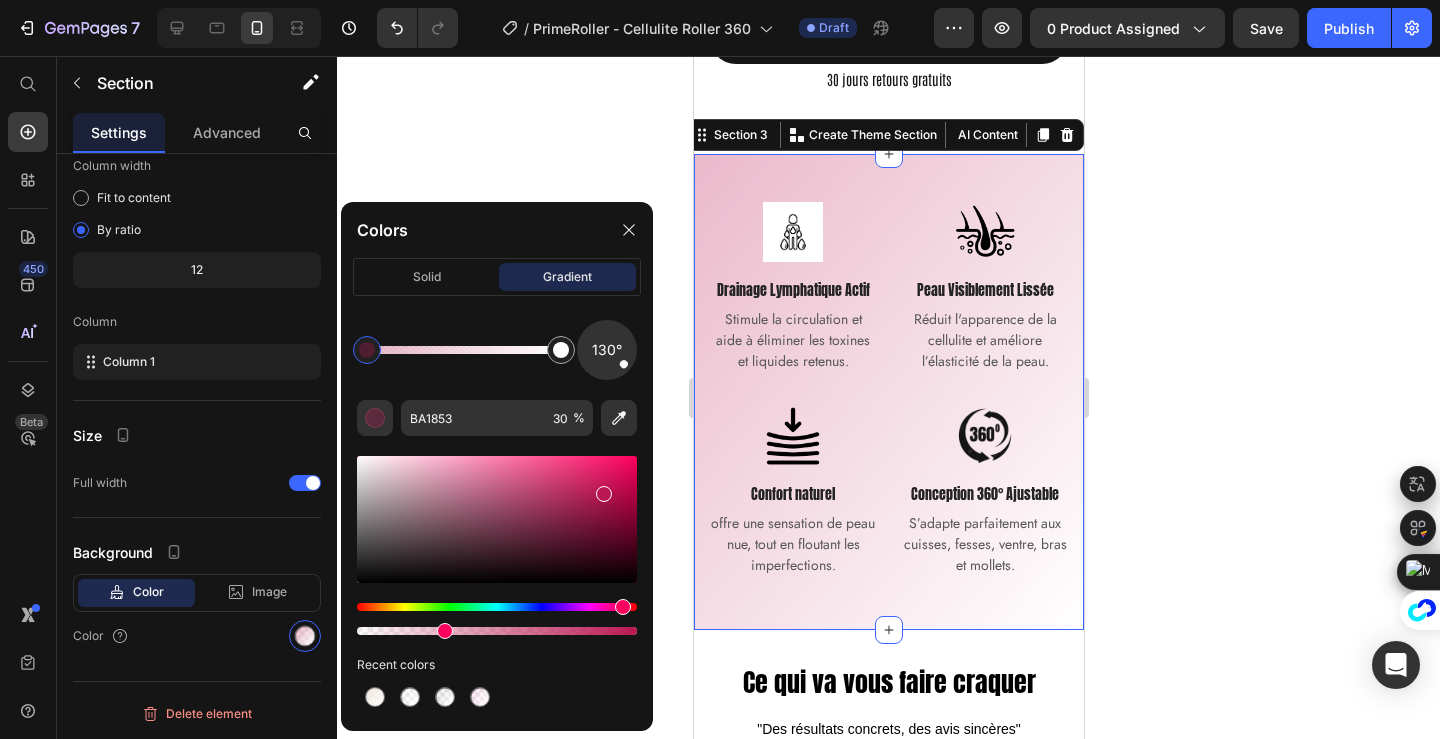 click 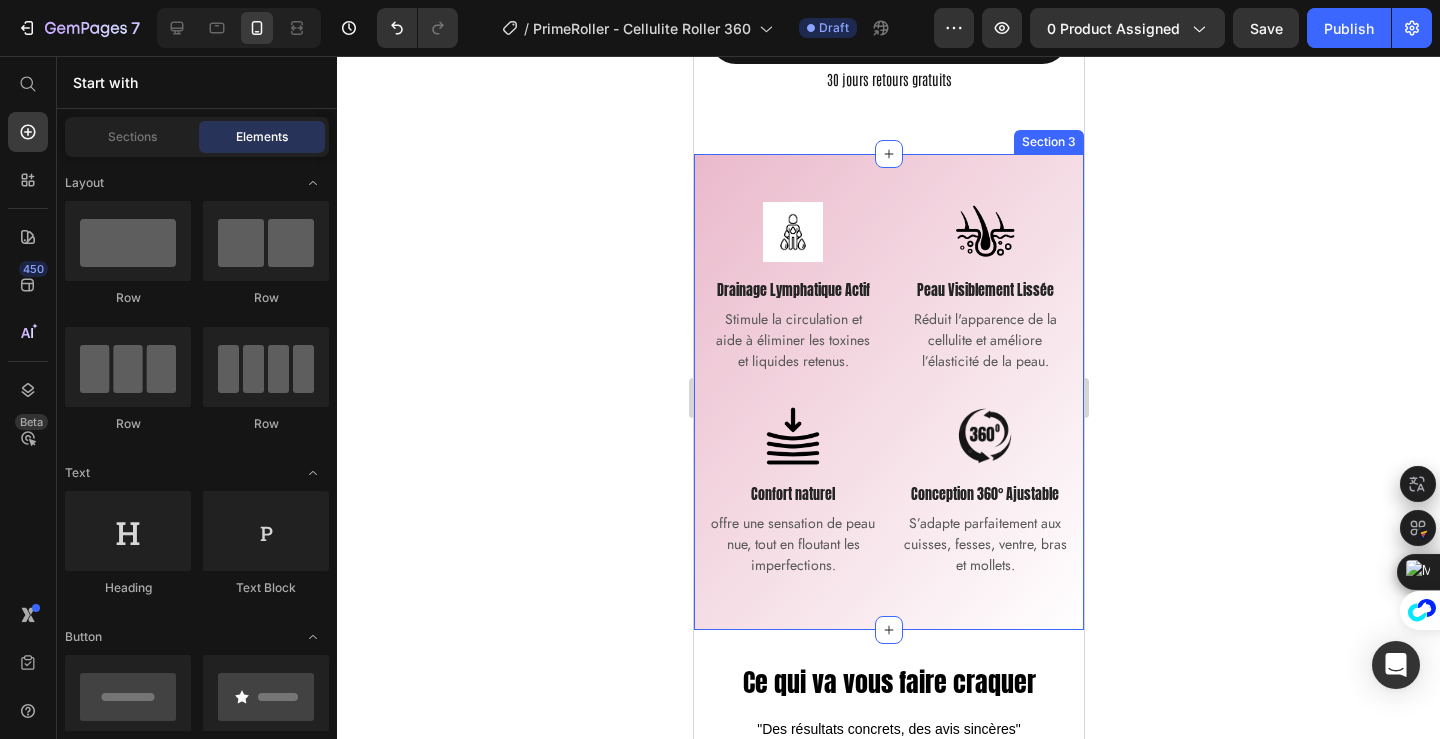 click on "Image Drainage Lymphatique Actif Text block Stimule la circulation et aide à éliminer les toxines et liquides retenus. Text block Row Image Peau Visiblement Lissée Text block Réduit l'apparence de la cellulite et améliore l’élasticité de la peau. Text block Row Image Confort naturel Text block offre une sensation de peau nue, tout en floutant les imperfections. Text block Row Image Conception 360° Ajustable Text block S’adapte parfaitement aux cuisses, fesses, ventre, bras et mollets. Text block Row Row Section 3" at bounding box center [888, 392] 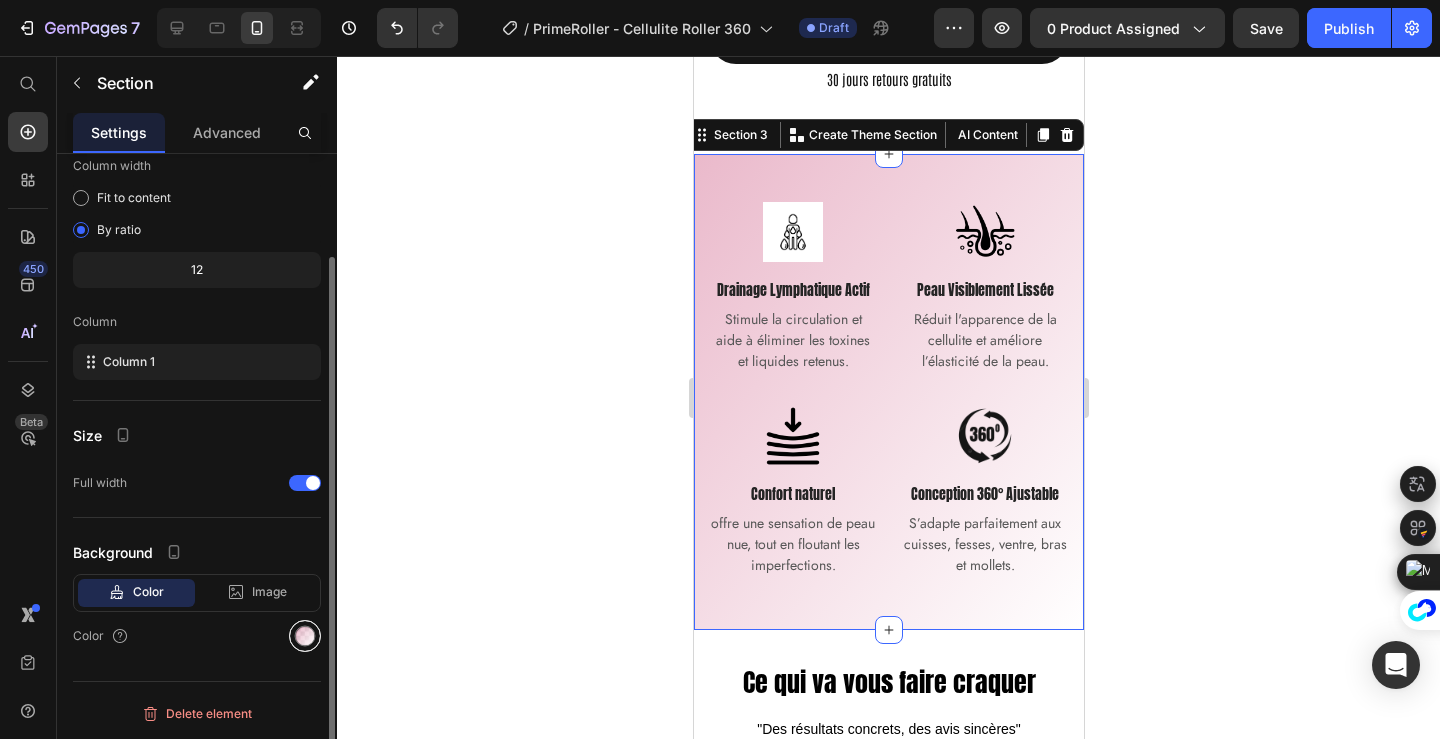 click at bounding box center (305, 636) 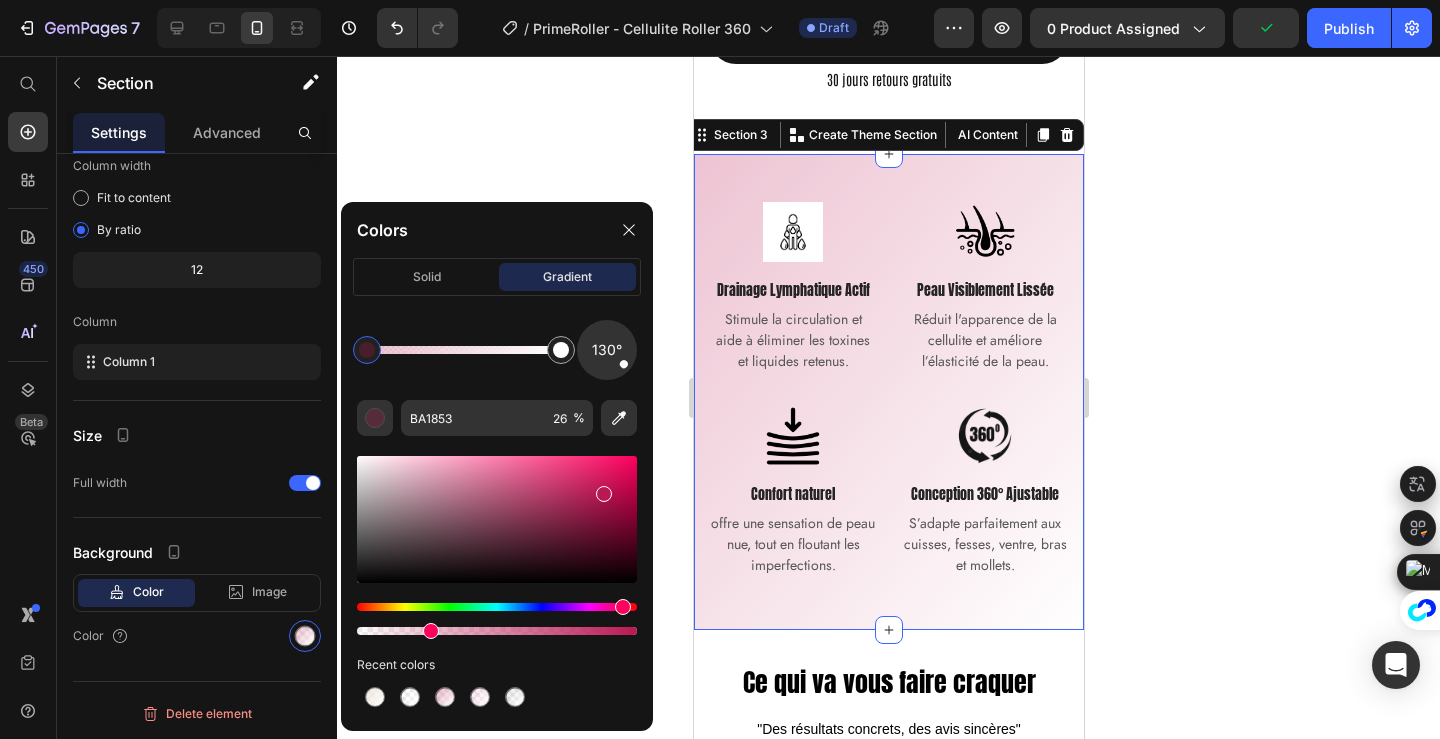 click at bounding box center (497, 631) 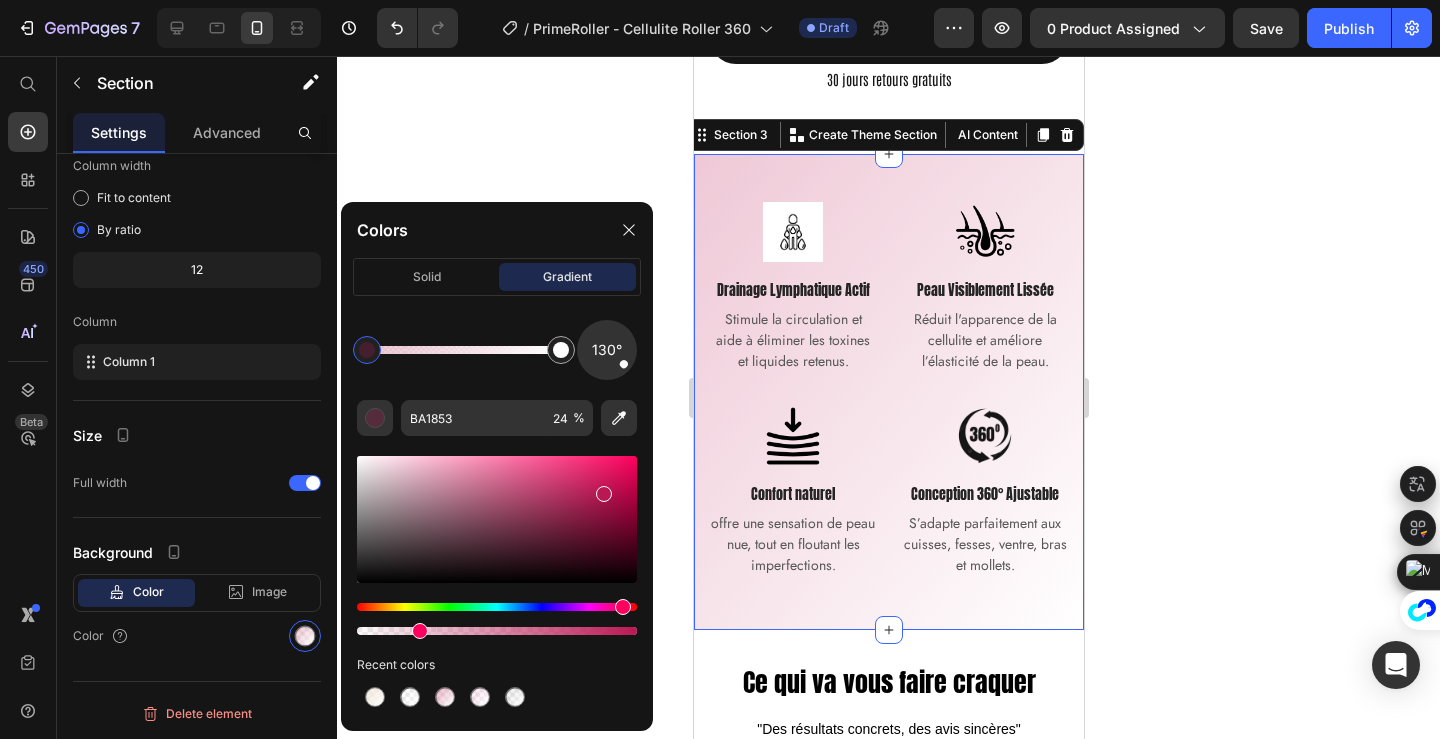 drag, startPoint x: 425, startPoint y: 633, endPoint x: 415, endPoint y: 634, distance: 10.049875 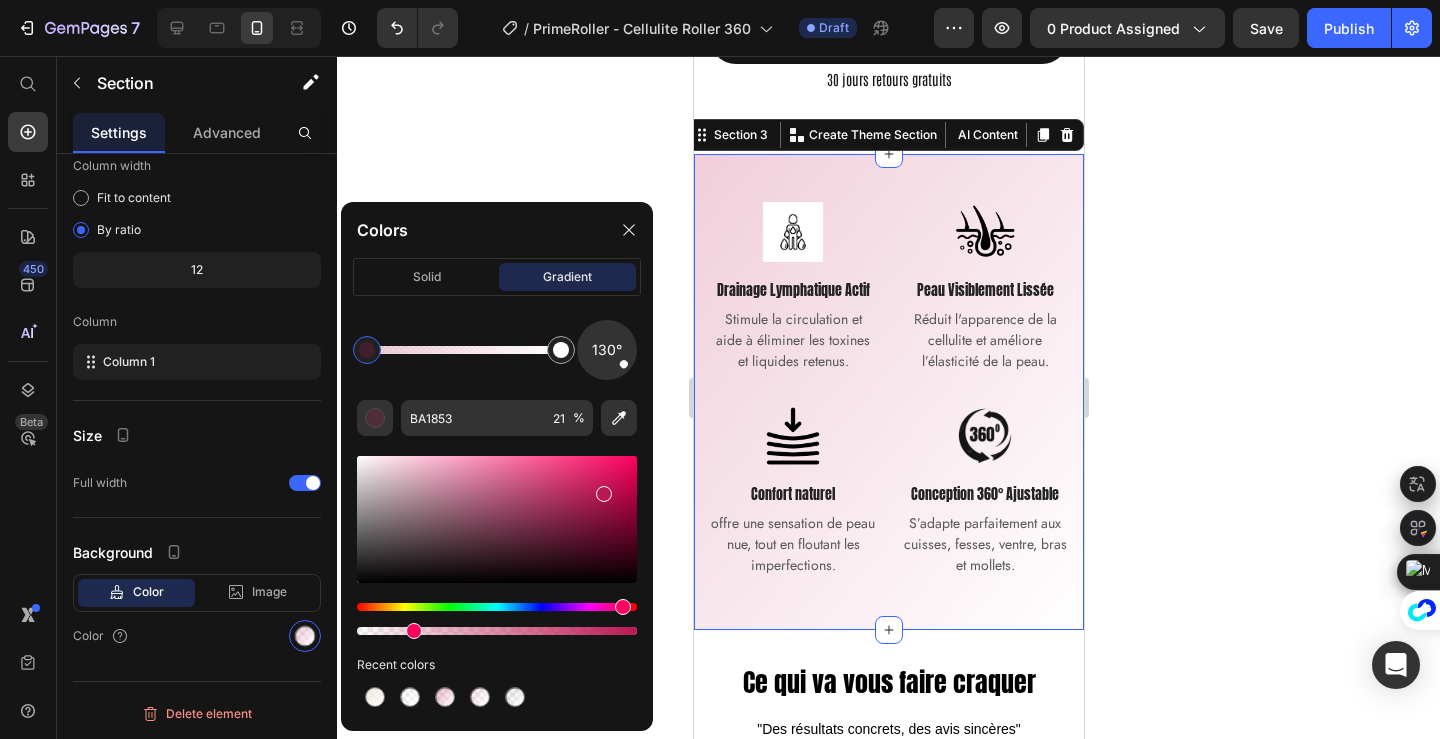 type on "19" 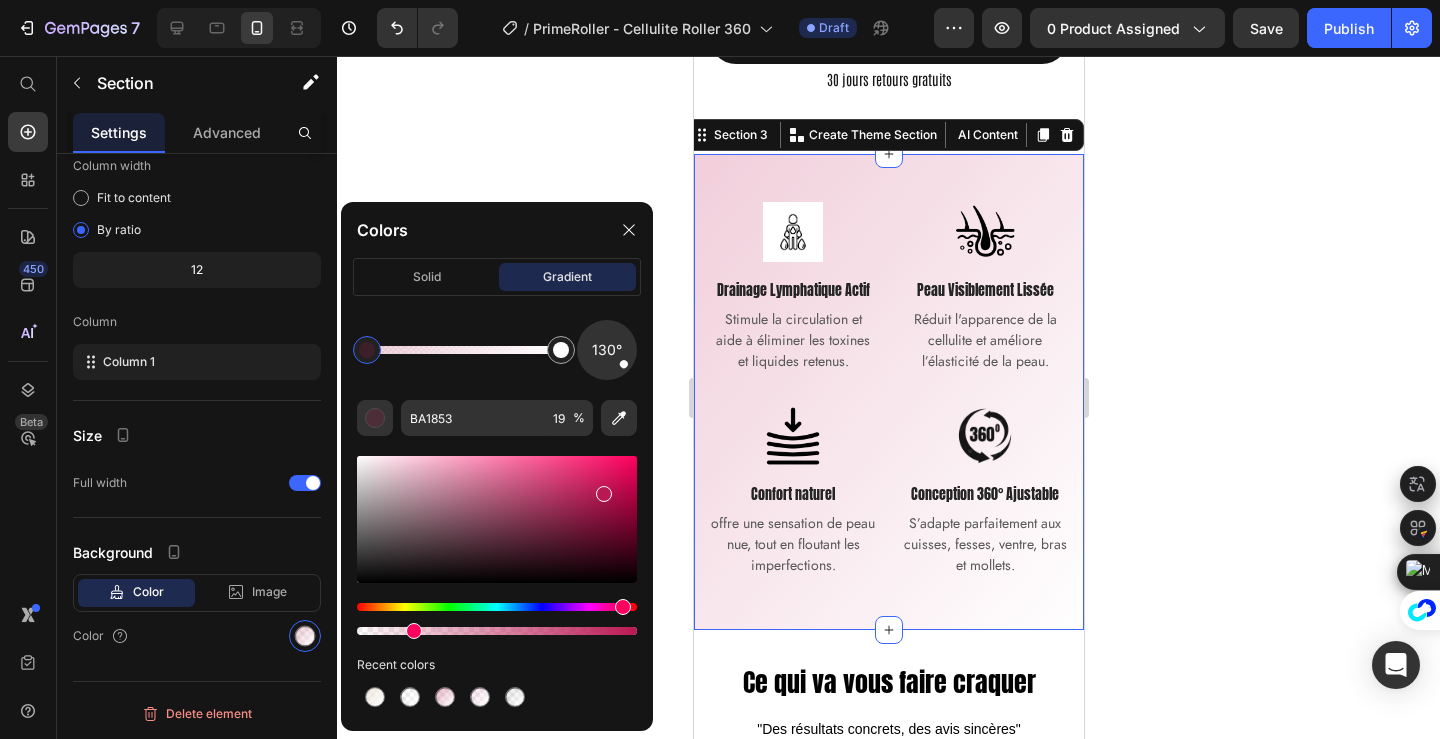 click at bounding box center (414, 631) 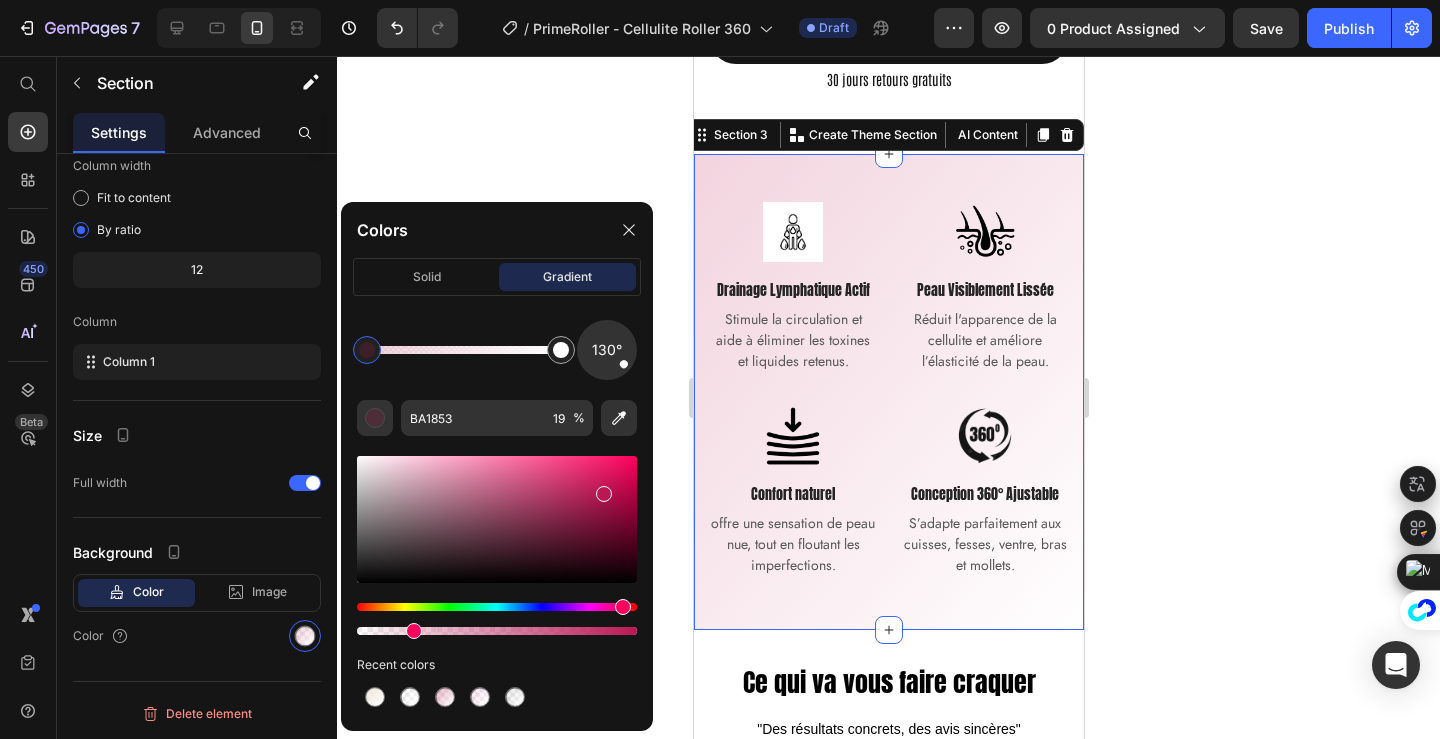 click 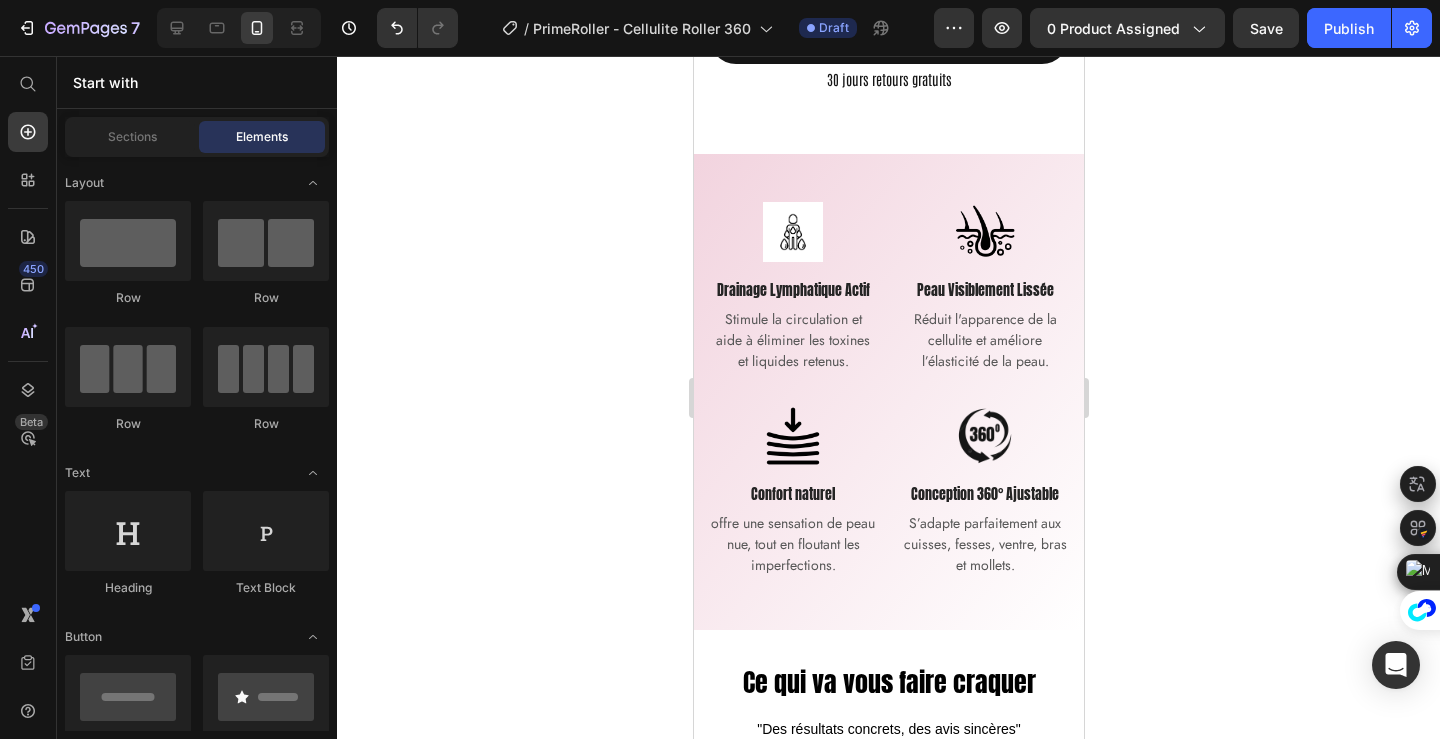 click 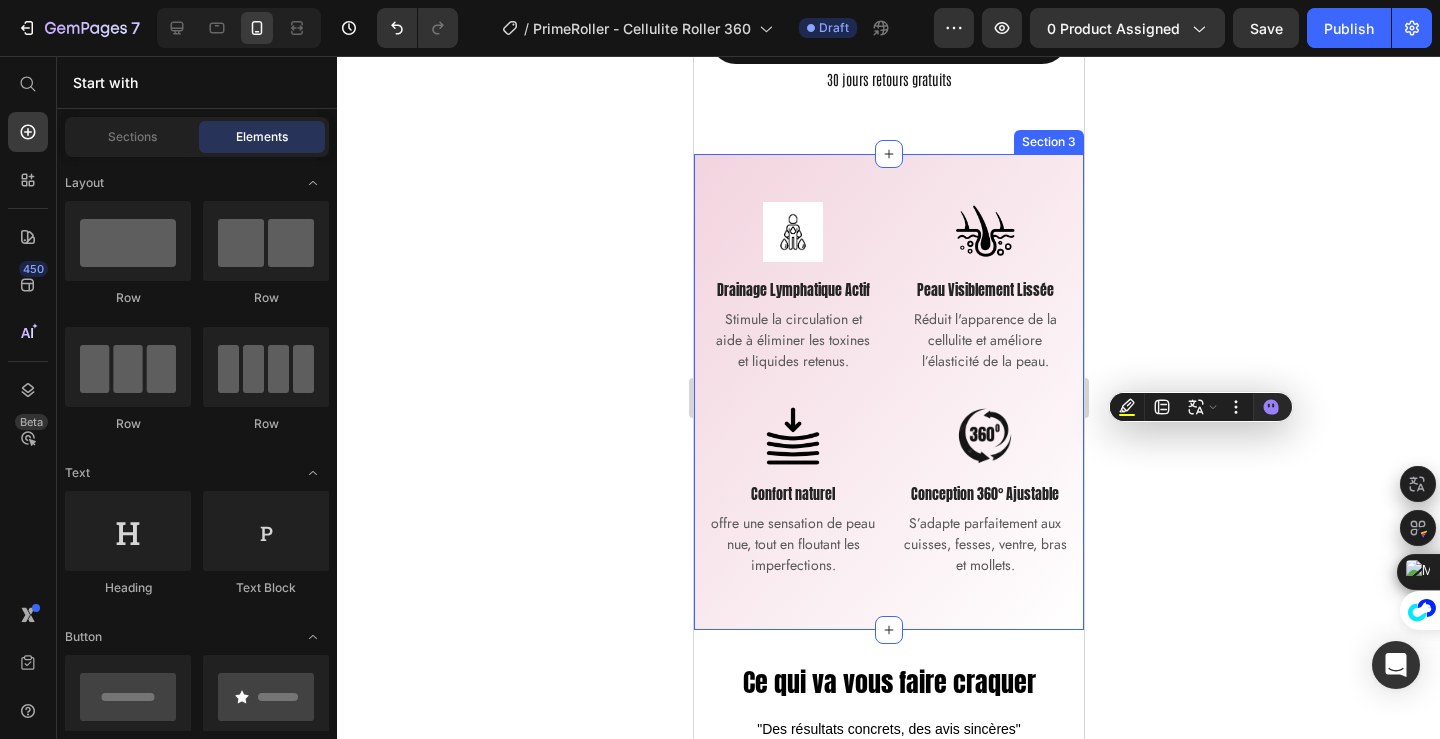 click on "Image Drainage Lymphatique Actif Text block Stimule la circulation et aide à éliminer les toxines et liquides retenus. Text block Row Image Peau Visiblement Lissée Text block Réduit l'apparence de la cellulite et améliore l’élasticité de la peau. Text block Row Image Confort naturel Text block offre une sensation de peau nue, tout en floutant les imperfections. Text block Row Image Conception 360° Ajustable Text block S’adapte parfaitement aux cuisses, fesses, ventre, bras et mollets. Text block Row Row Section 3" at bounding box center (888, 392) 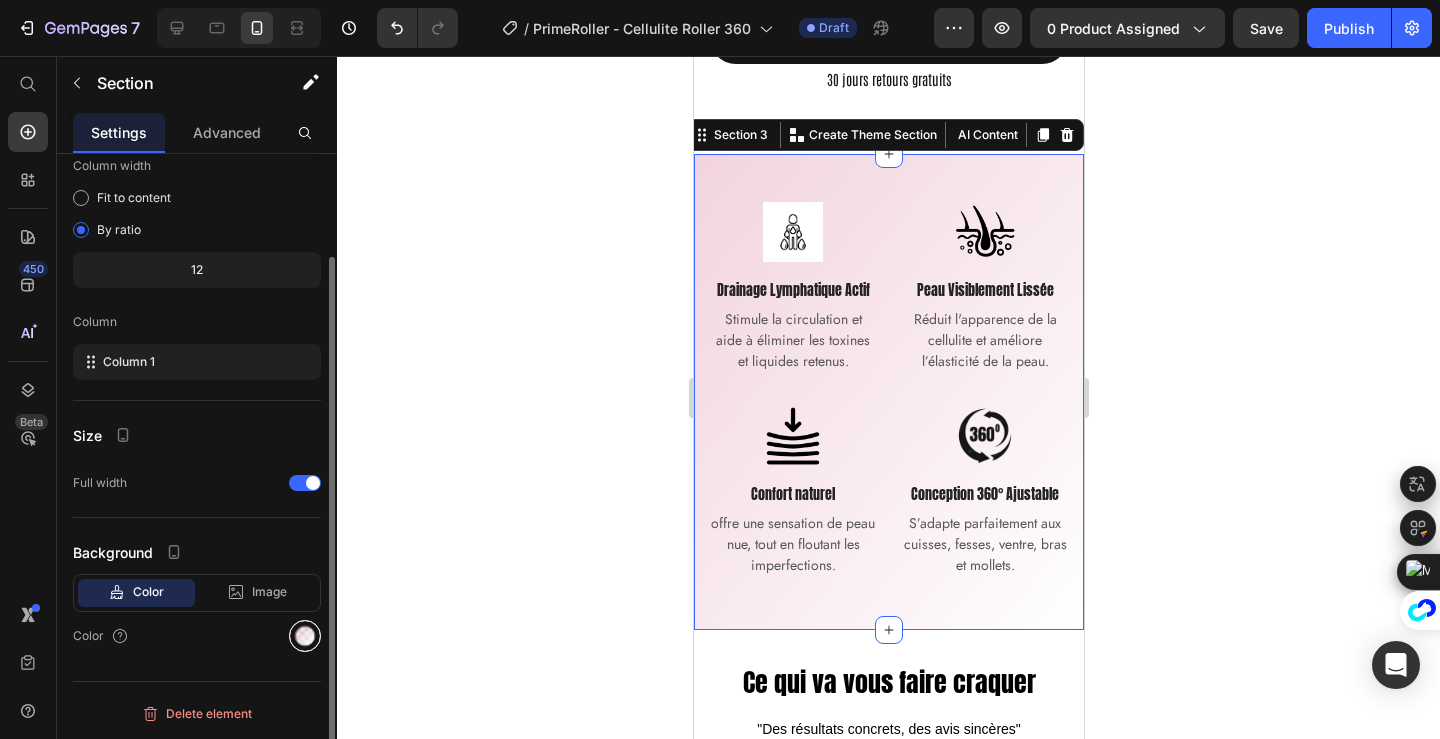 click at bounding box center [305, 636] 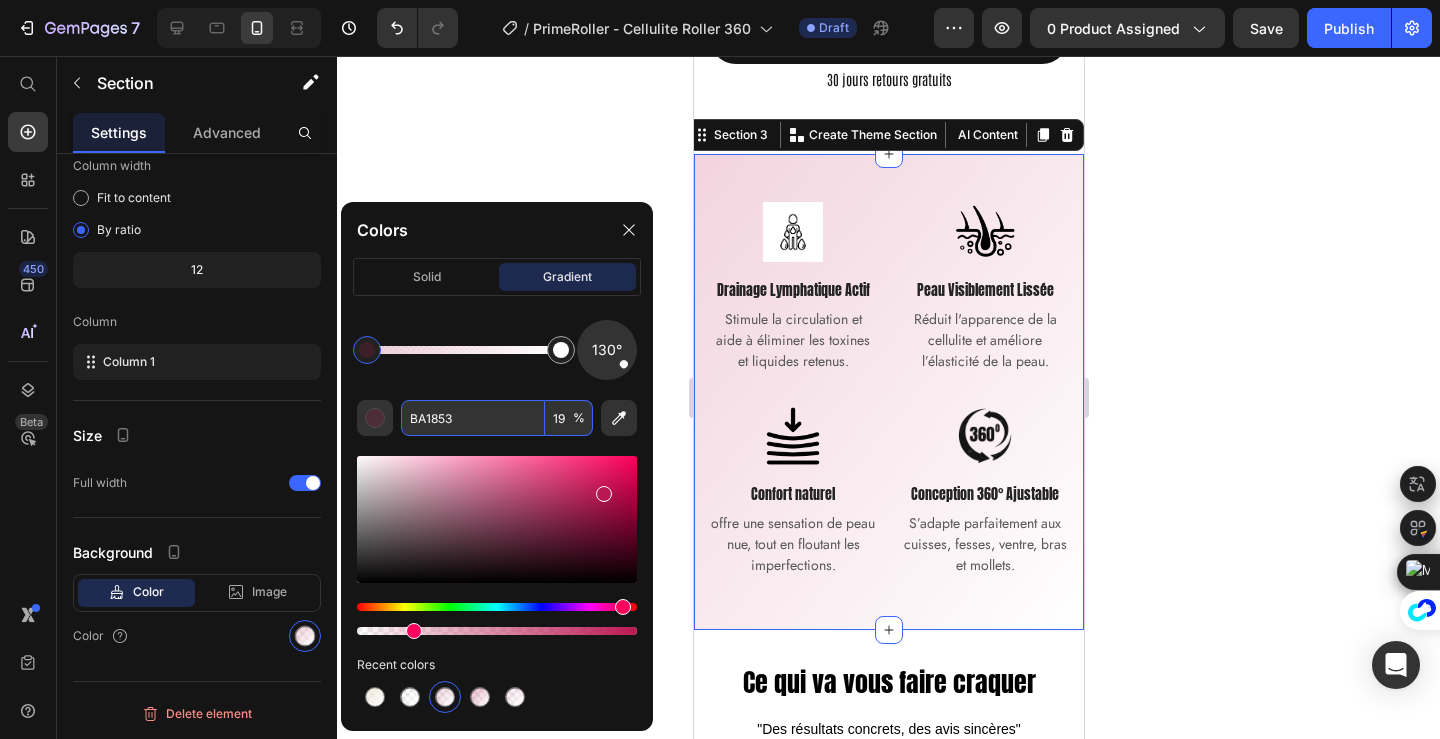 click on "BA1853" at bounding box center [473, 418] 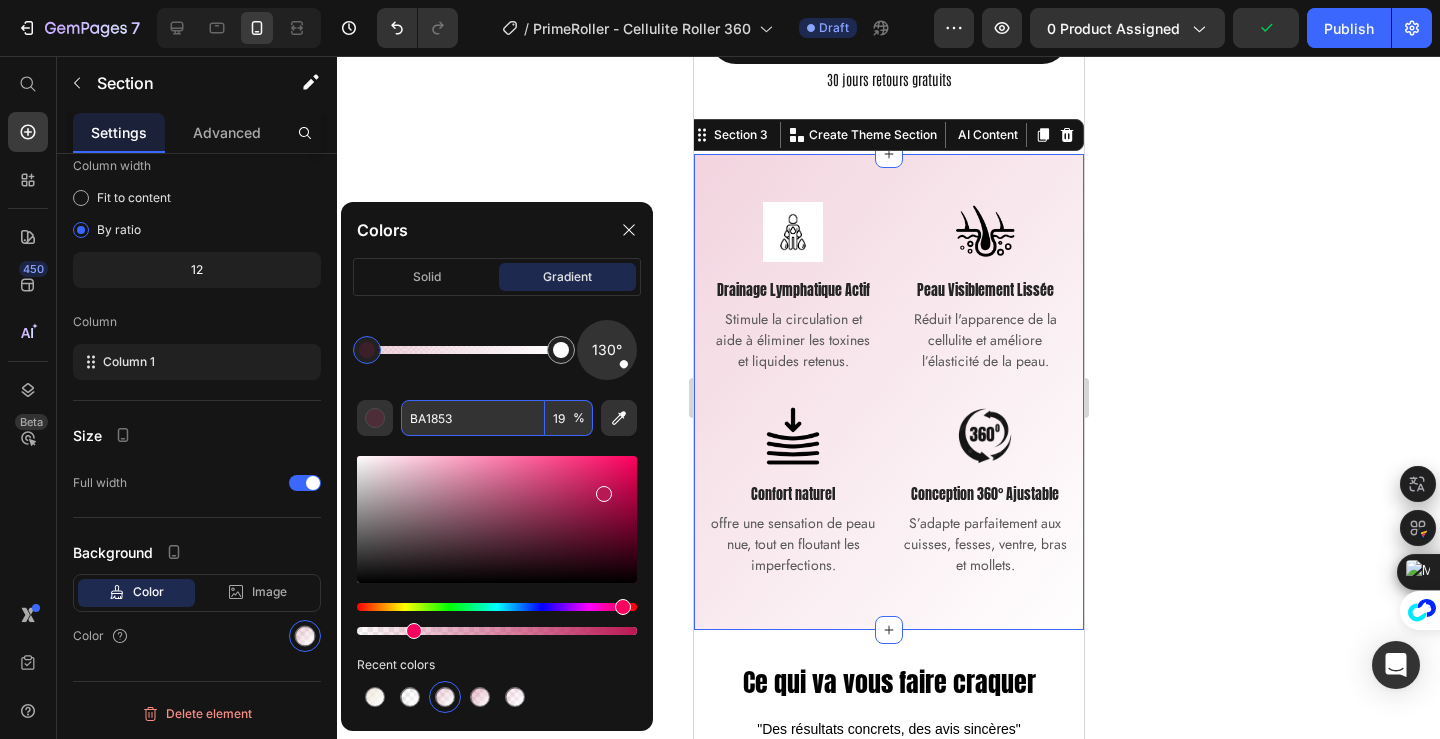 click on "19" at bounding box center (569, 418) 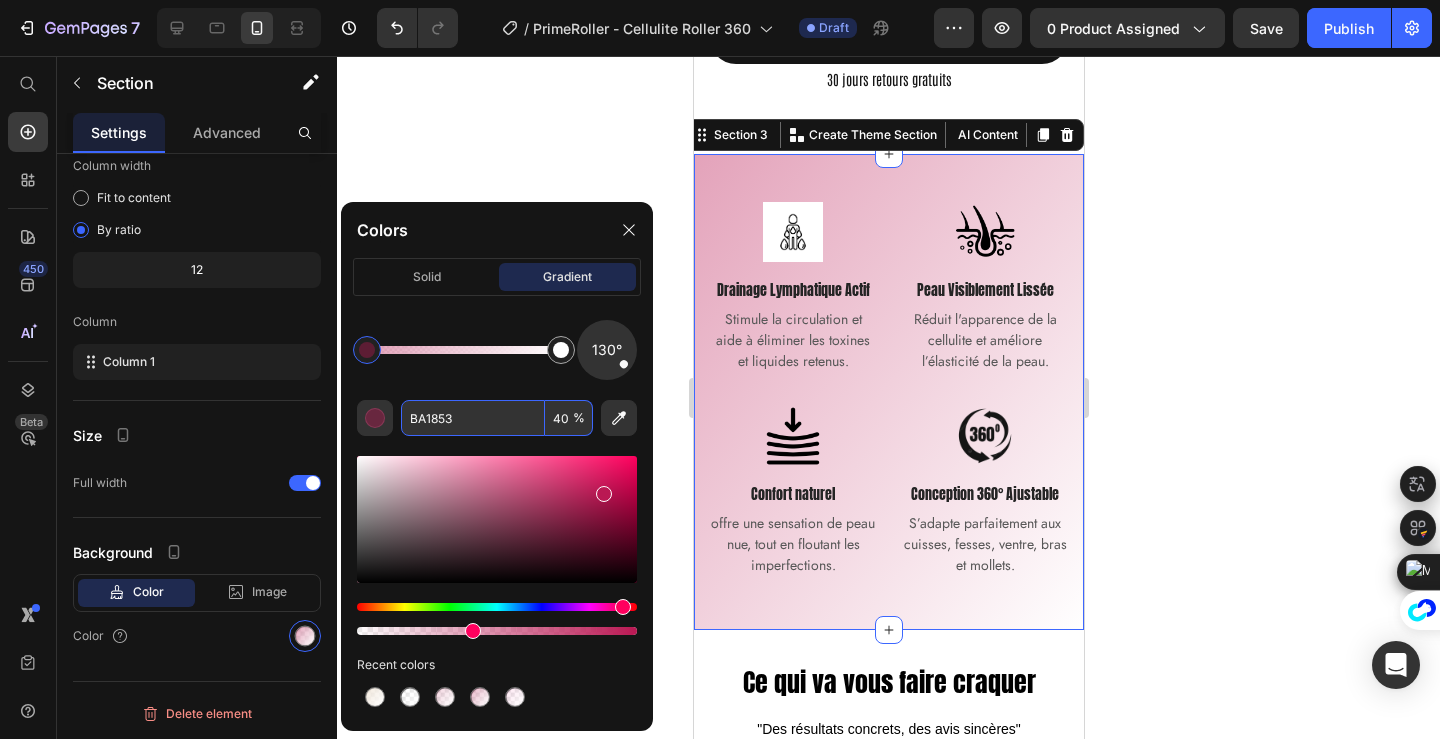 type on "4" 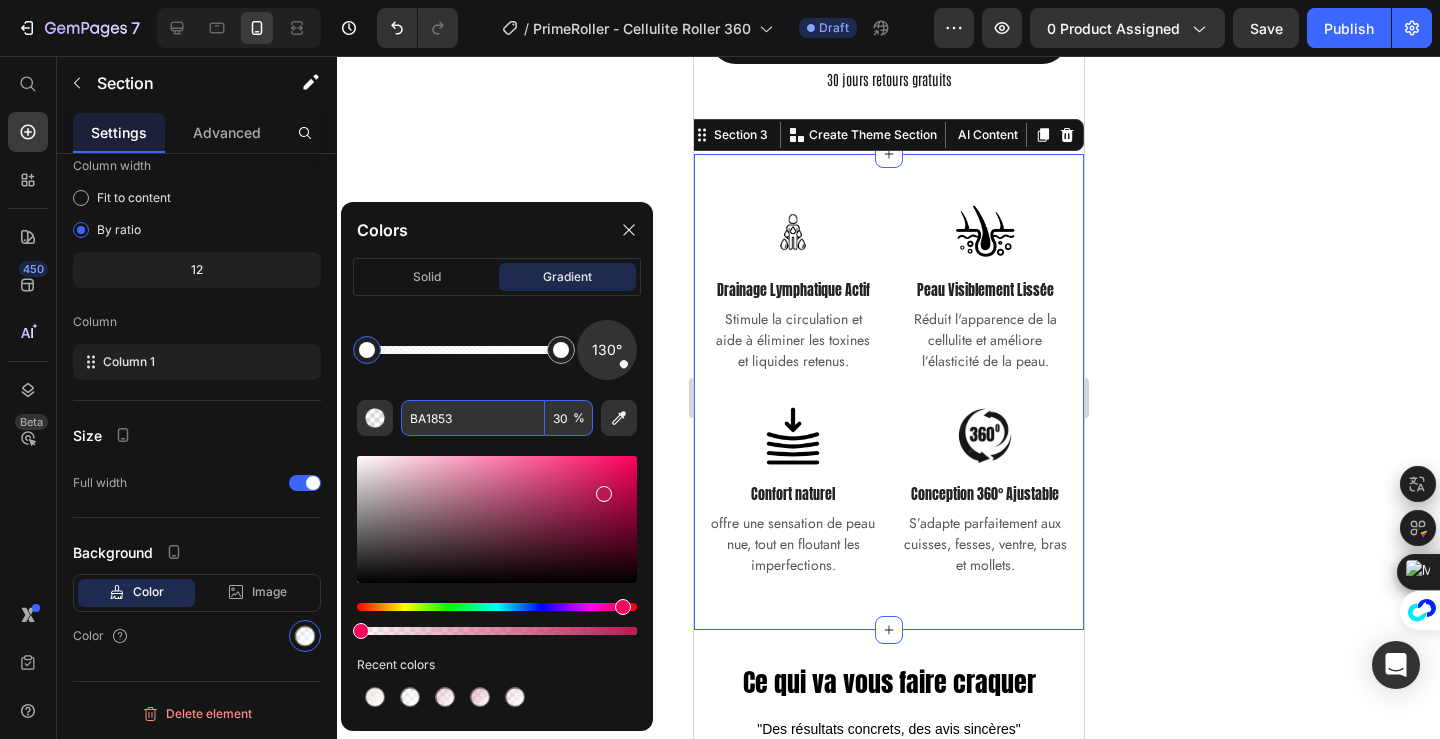 scroll, scrollTop: 0, scrollLeft: 0, axis: both 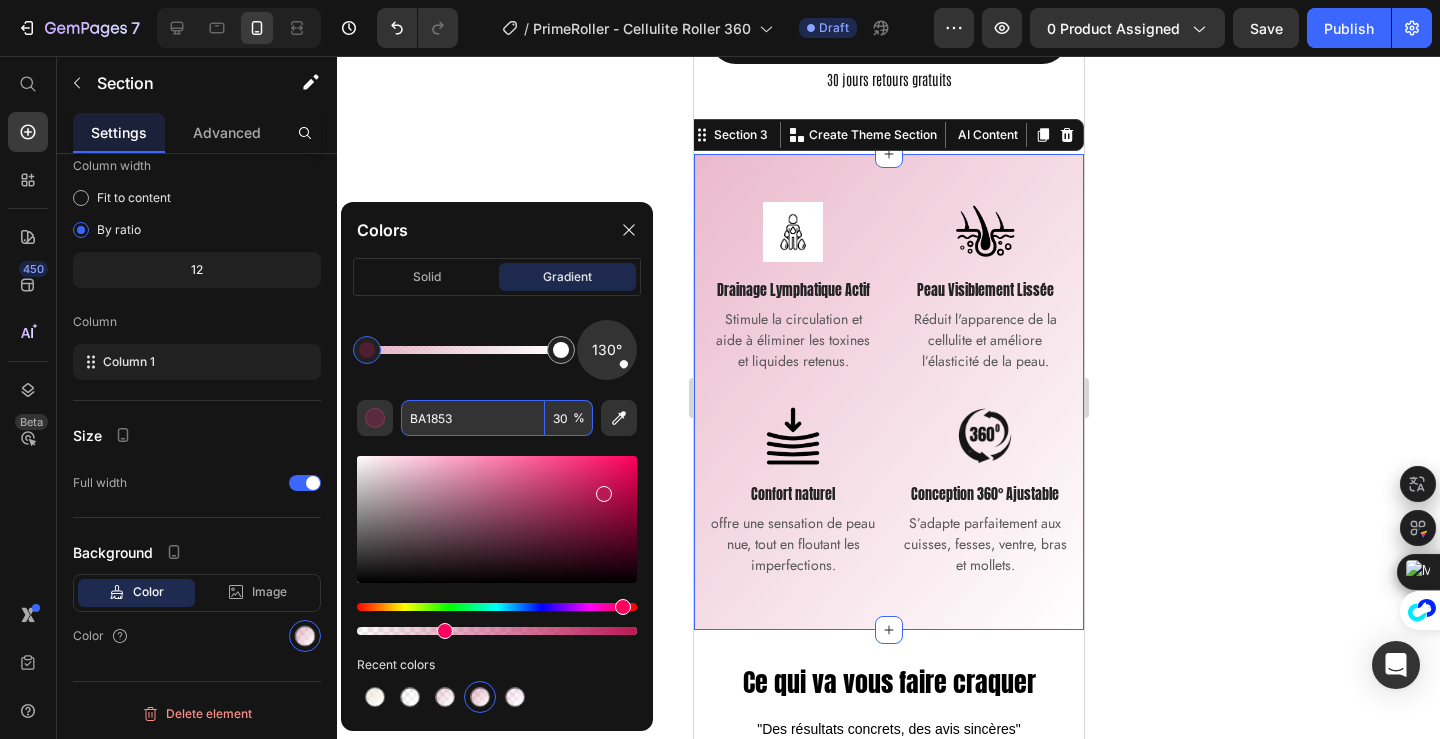 type on "3" 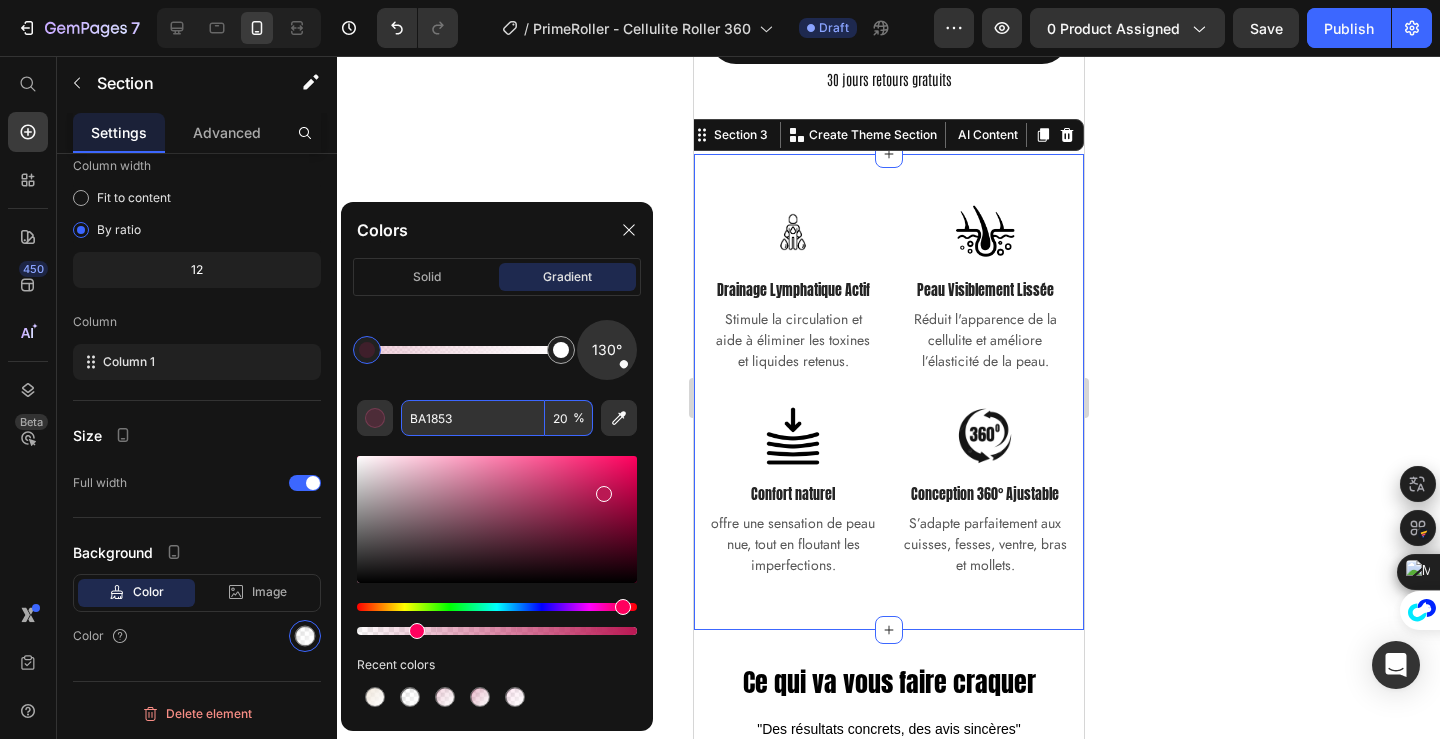 scroll, scrollTop: 0, scrollLeft: 0, axis: both 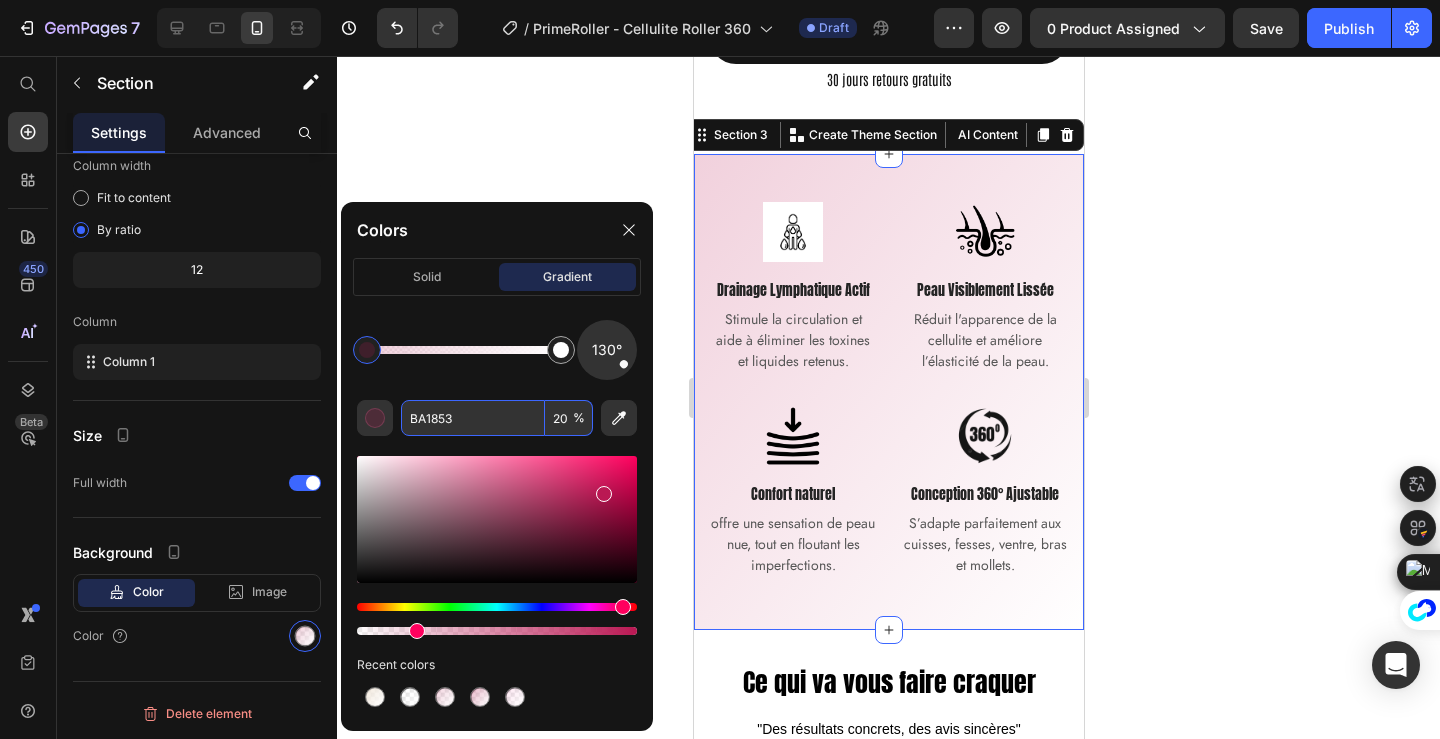 type on "20" 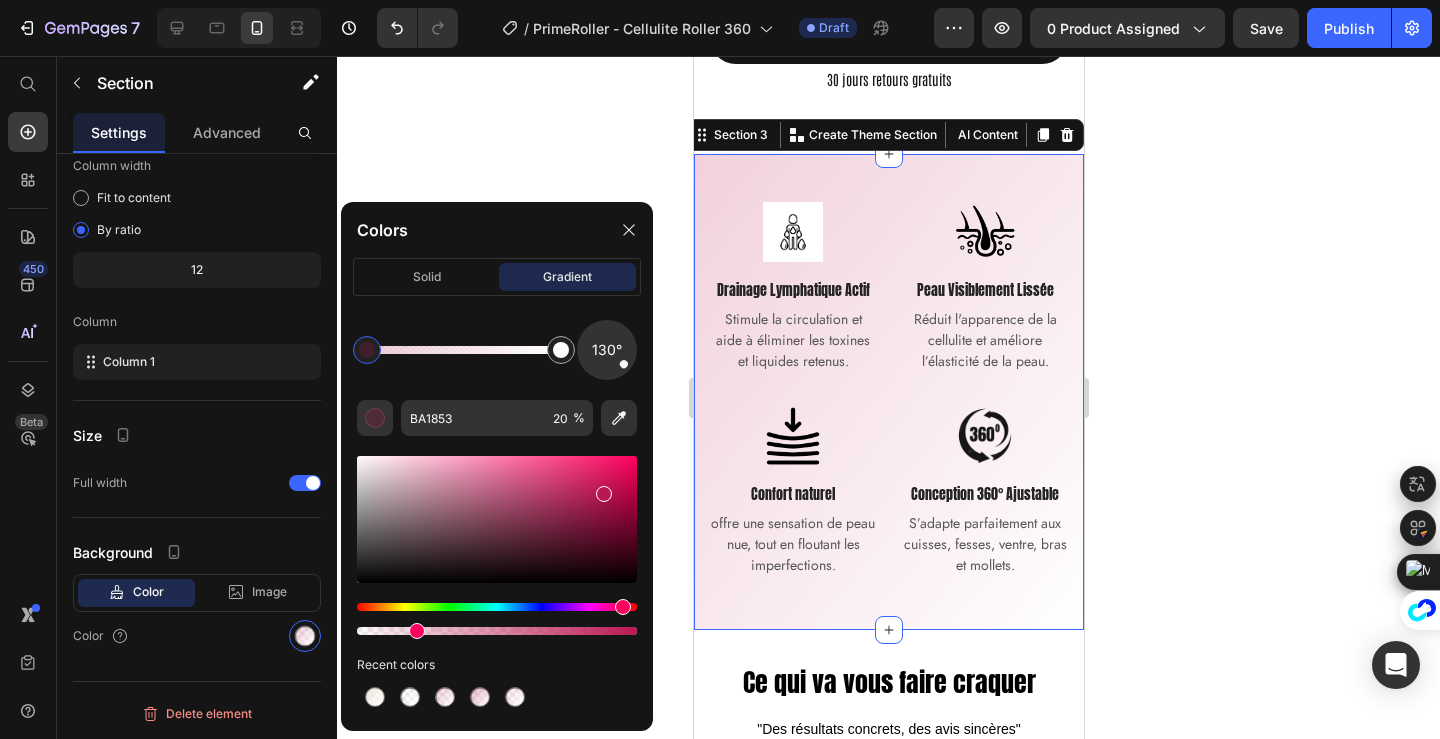 click 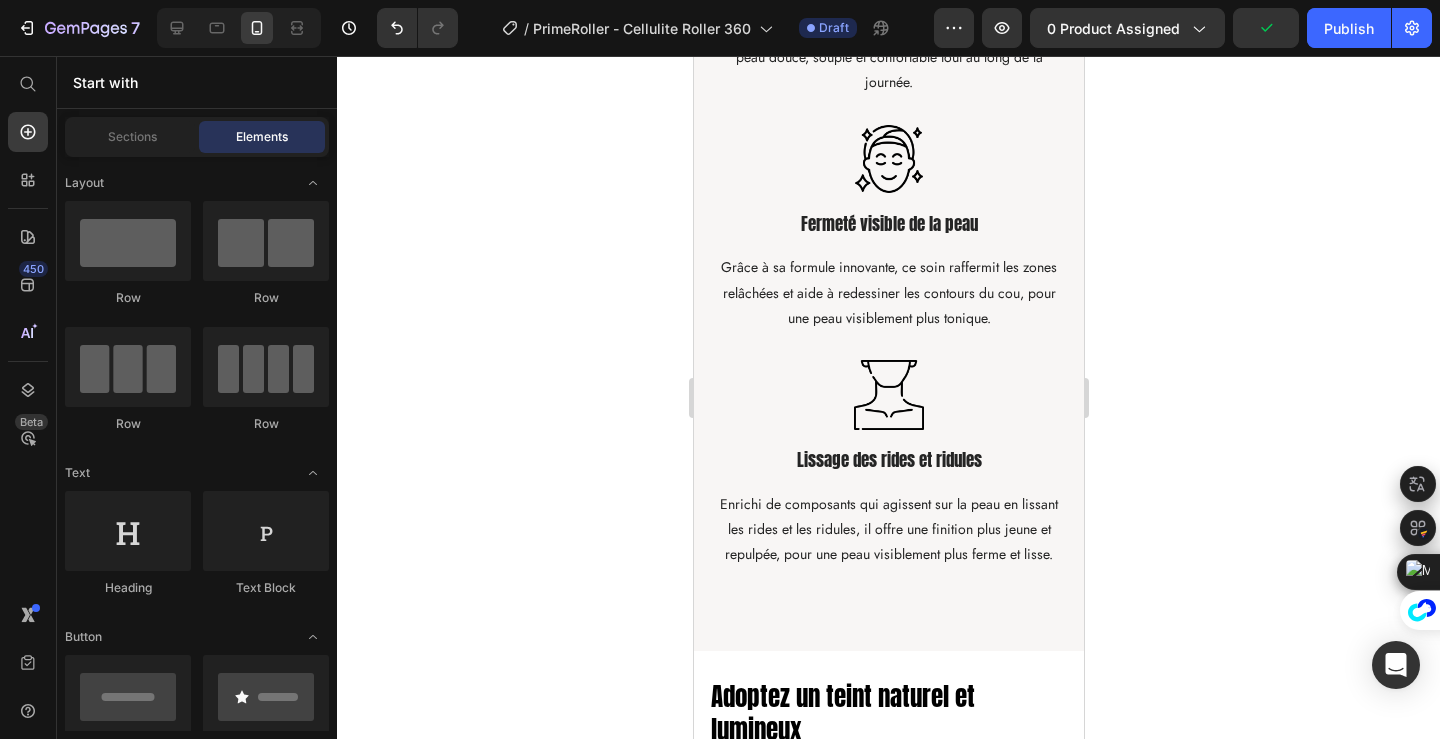 scroll, scrollTop: 3918, scrollLeft: 0, axis: vertical 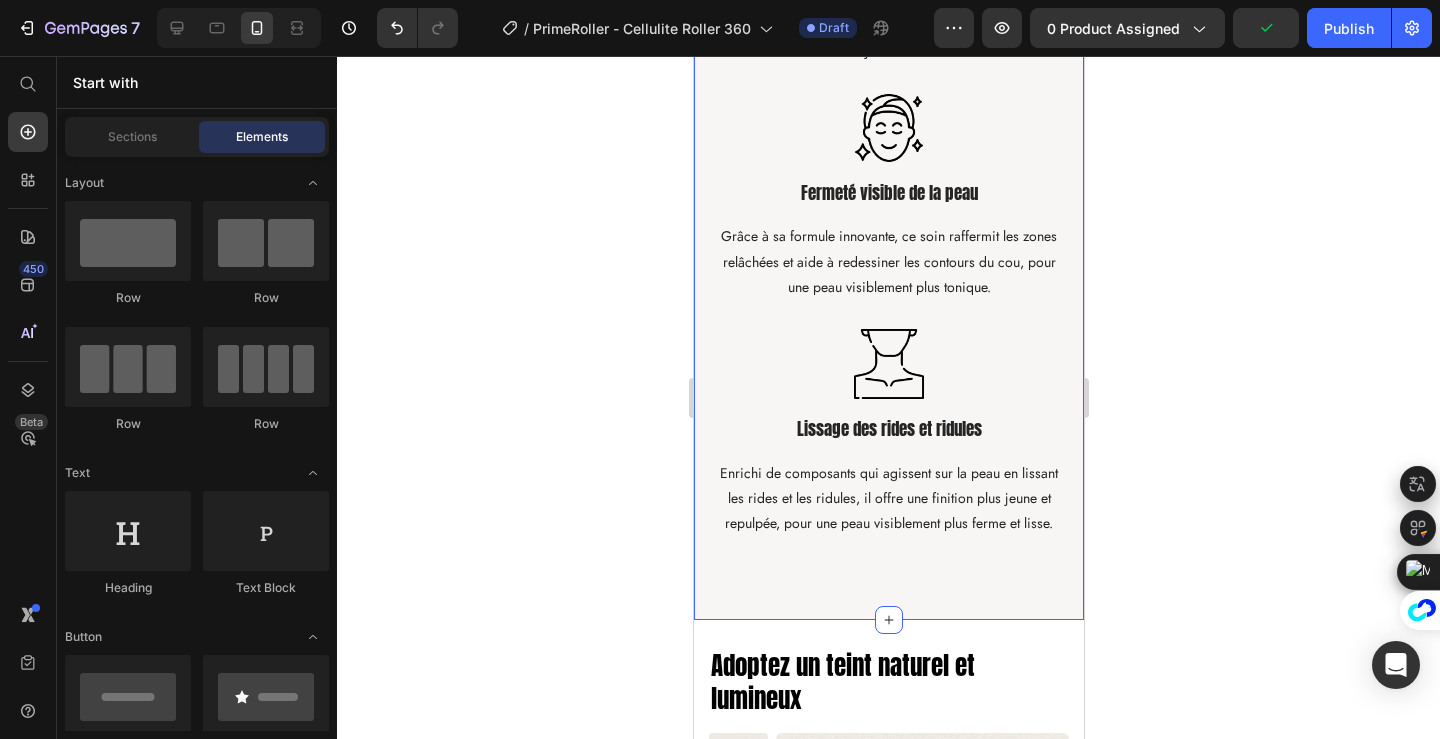 click on "Image Hydratation intense et durable Text block Cette crème hydrate en profondeur sans alourdir, laissant la peau douce, souple et confortable tout au long de la journée. Text block Image Image Fermeté visible de la peau Text block Grâce à sa formule innovante, ce soin raffermit les zones relâchées et aide à redessiner les contours du cou, pour une peau visiblement plus tonique. Text block Image Lissage des rides et ridules Text block Enrichi de composants qui agissent sur la peau en lissant les rides et les ridules, il offre une finition plus jeune et repulpée, pour une peau visiblement plus ferme et lisse. Text block Row Section 7" at bounding box center (888, 25) 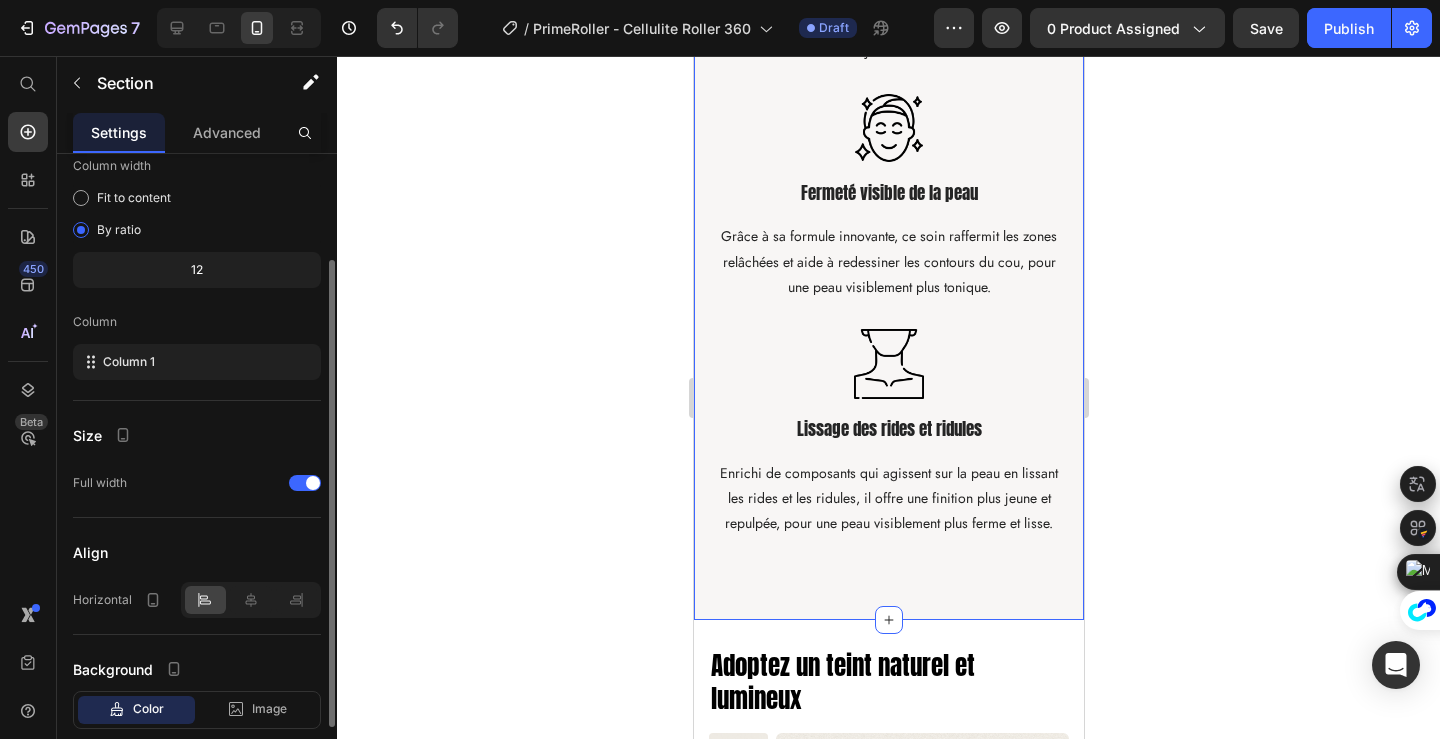 scroll, scrollTop: 239, scrollLeft: 0, axis: vertical 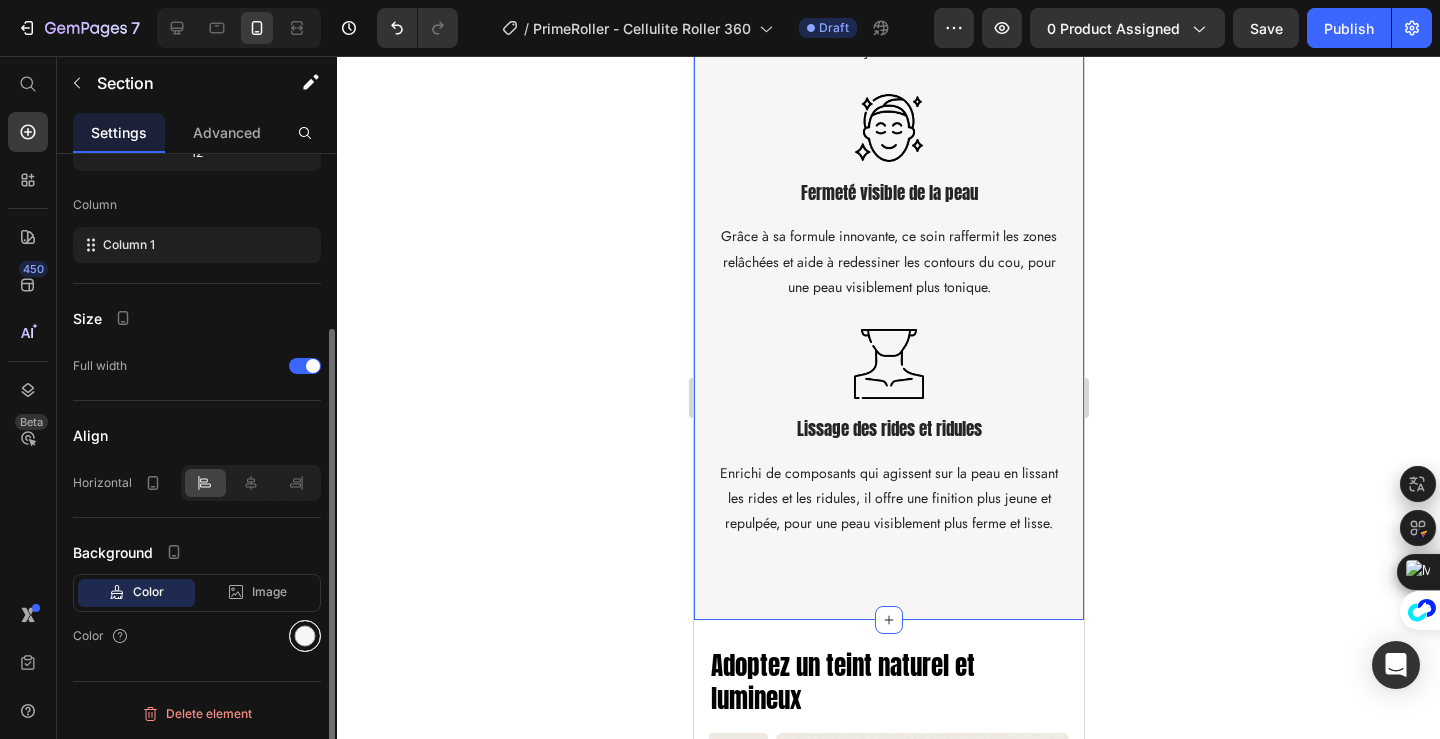 click at bounding box center [305, 636] 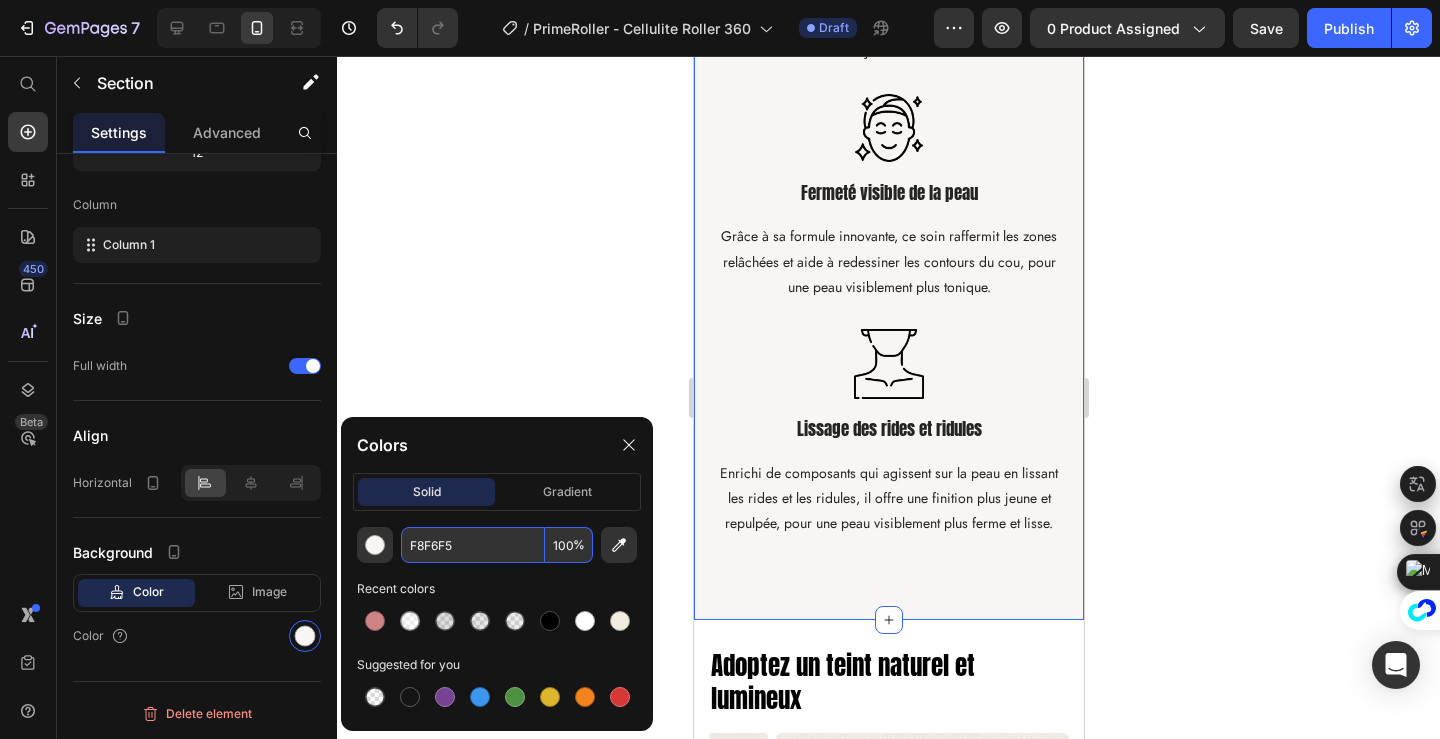 click on "F8F6F5" at bounding box center (473, 545) 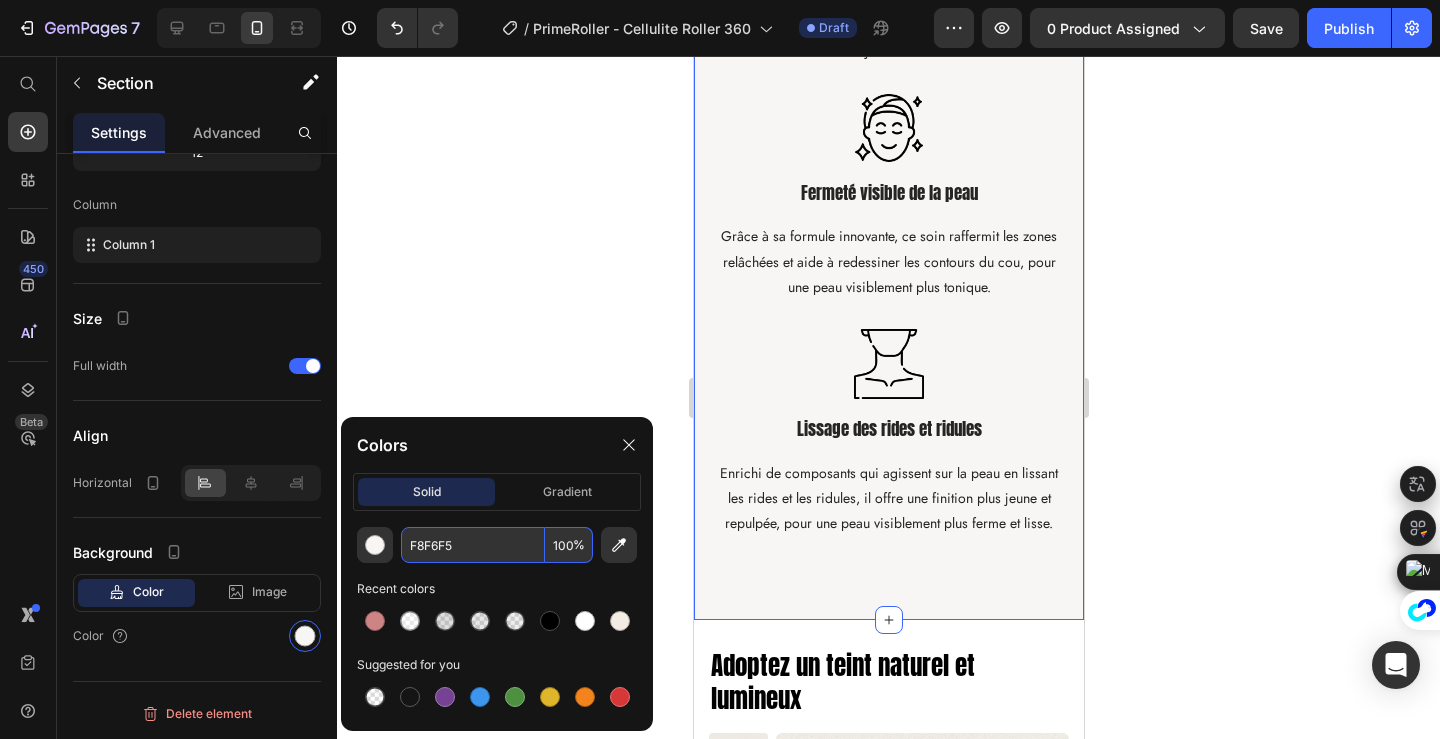paste on "BA1853" 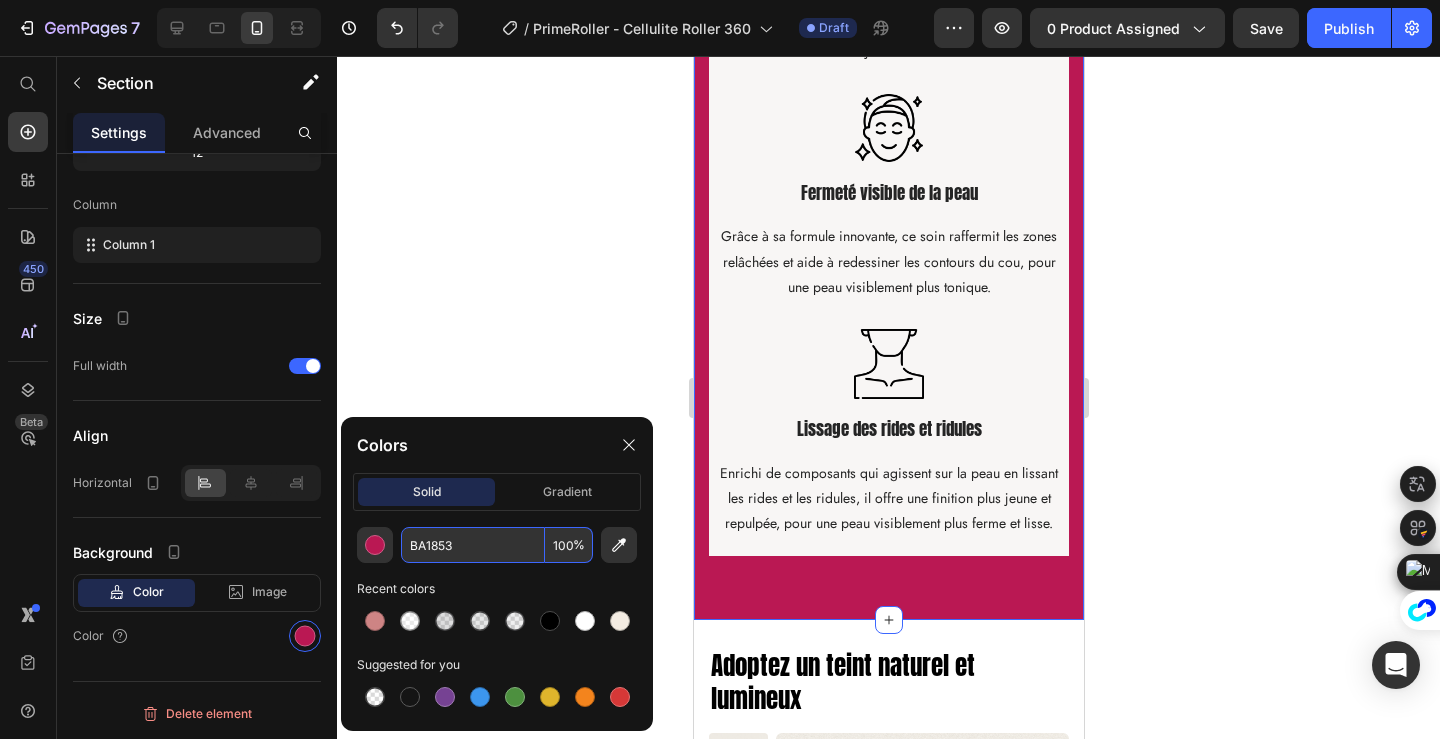 type on "BA1853" 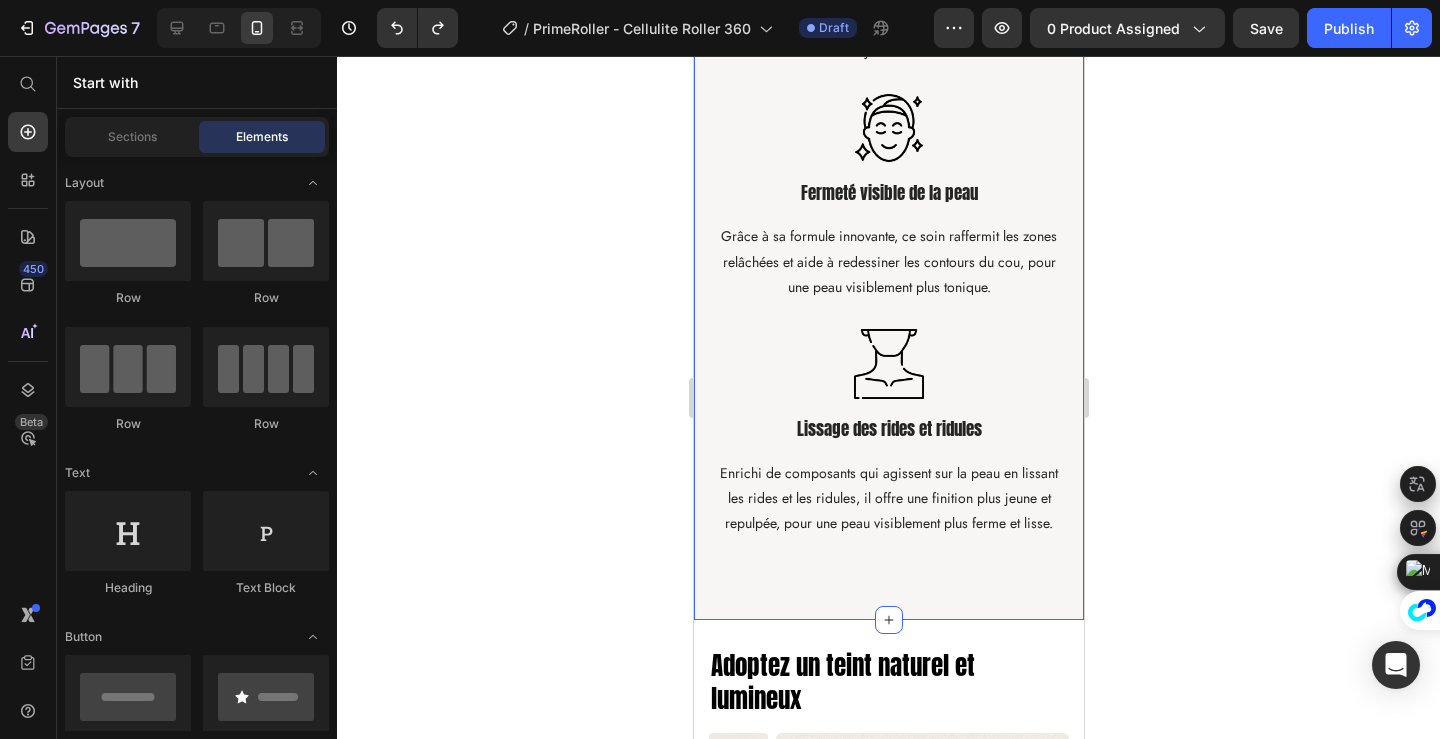 click on "Image Hydratation intense et durable Text block Cette crème hydrate en profondeur sans alourdir, laissant la peau douce, souple et confortable tout au long de la journée. Text block Image Image Fermeté visible de la peau Text block Grâce à sa formule innovante, ce soin raffermit les zones relâchées et aide à redessiner les contours du cou, pour une peau visiblement plus tonique. Text block Image Lissage des rides et ridules Text block Enrichi de composants qui agissent sur la peau en lissant les rides et les ridules, il offre une finition plus jeune et repulpée, pour une peau visiblement plus ferme et lisse. Text block Row" at bounding box center (888, 16) 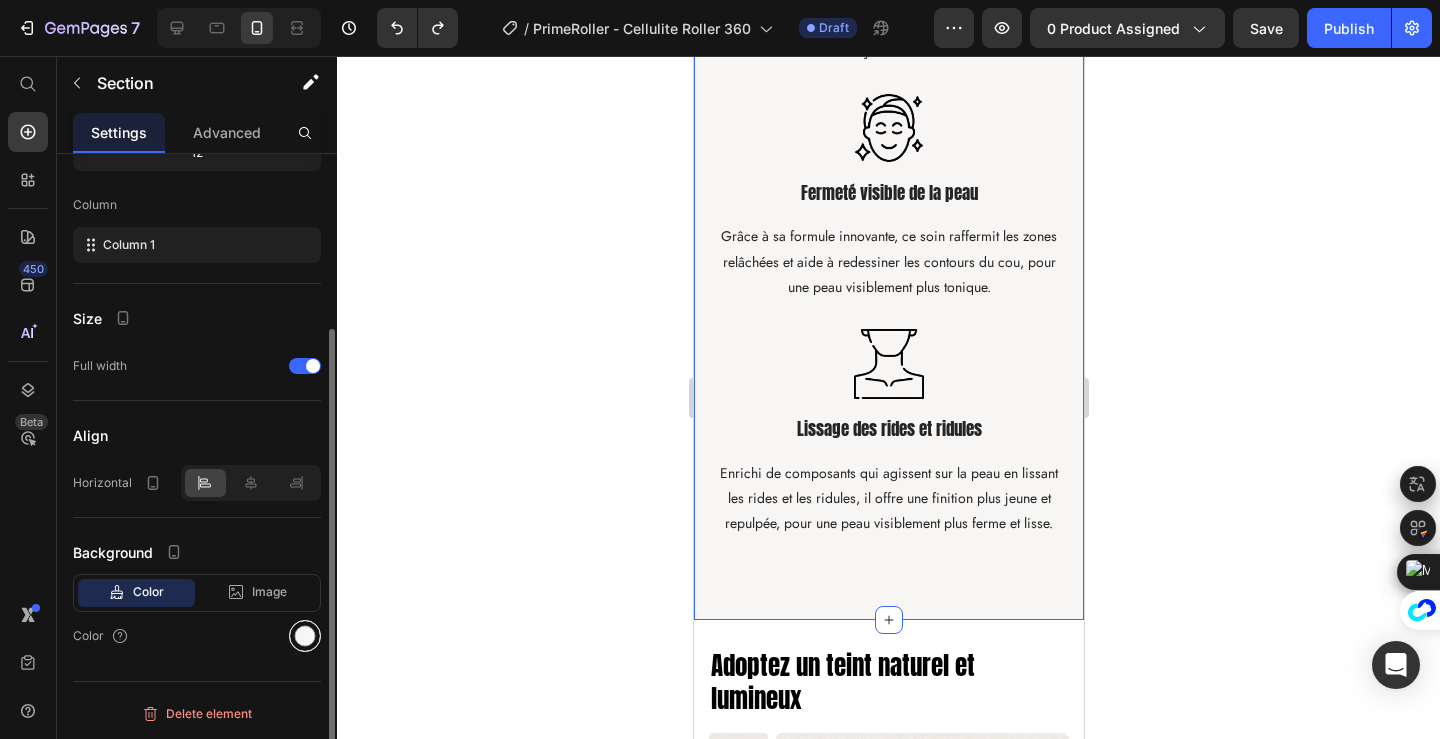 click at bounding box center (305, 636) 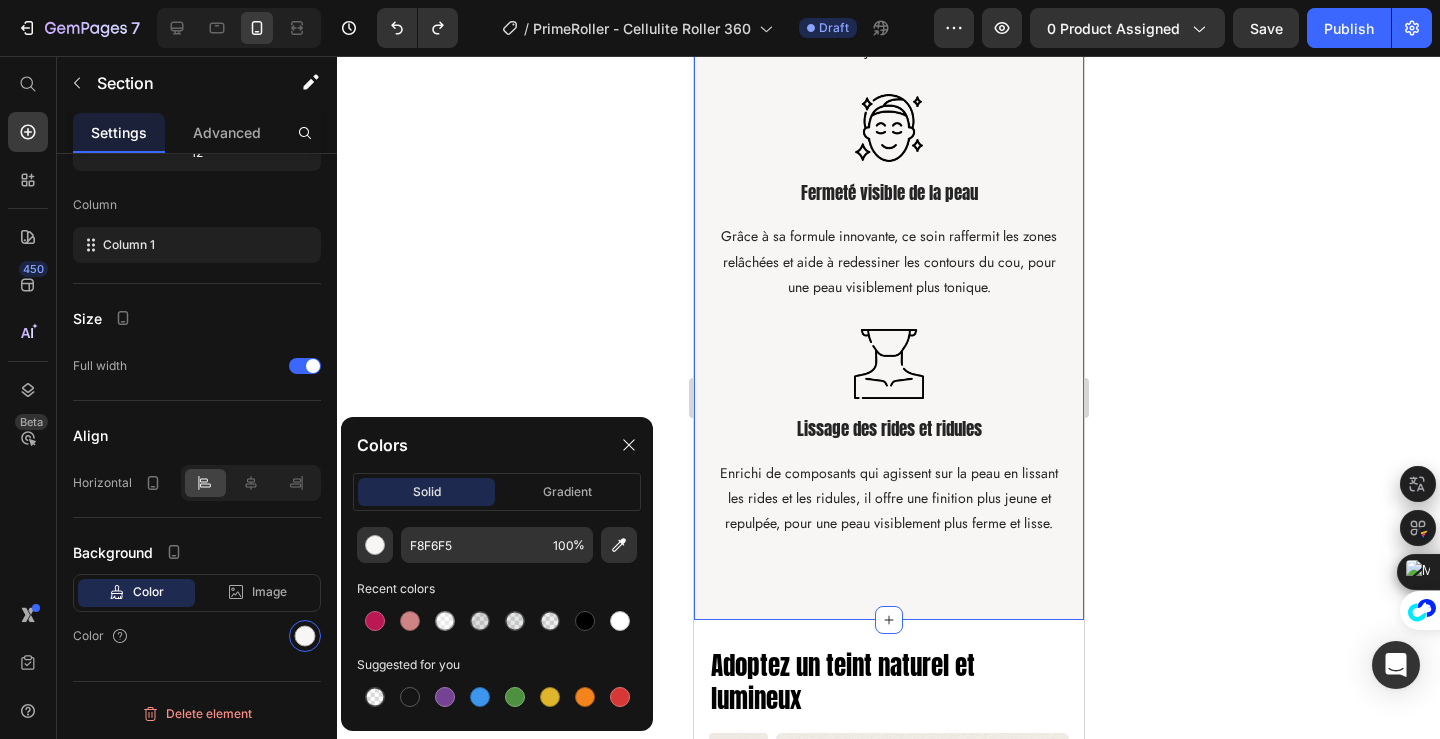 click on "Colors solid gradient F8F6F5 100 % Recent colors Suggested for you" 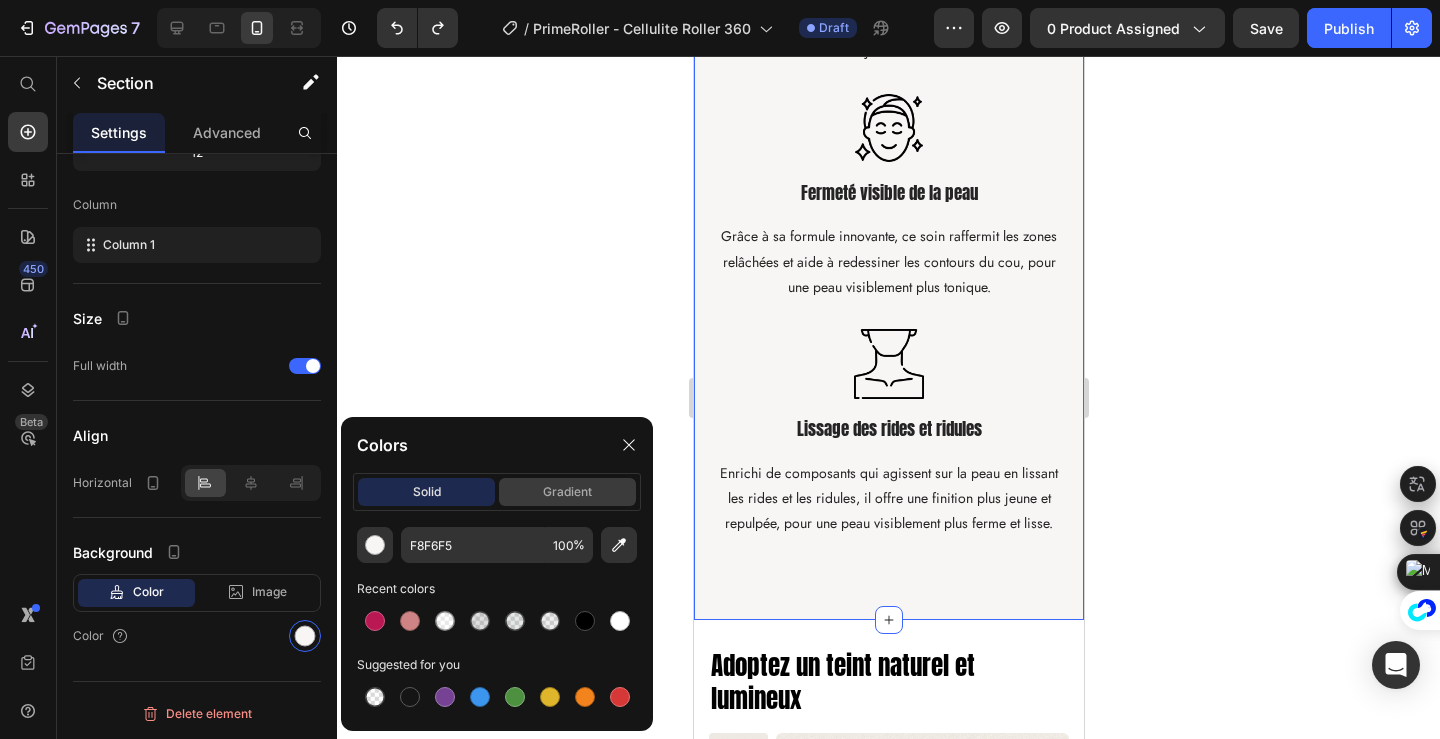 click on "gradient" 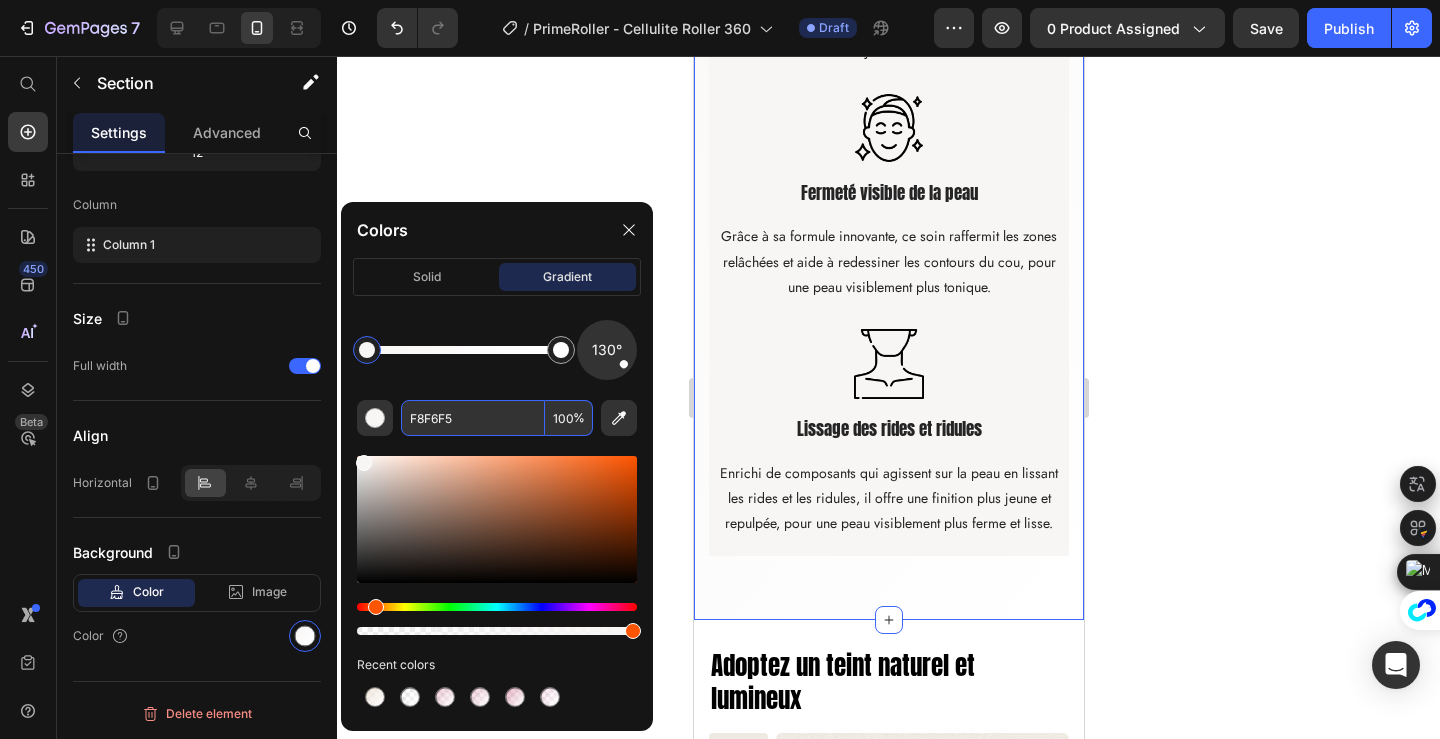 click on "F8F6F5" at bounding box center [473, 418] 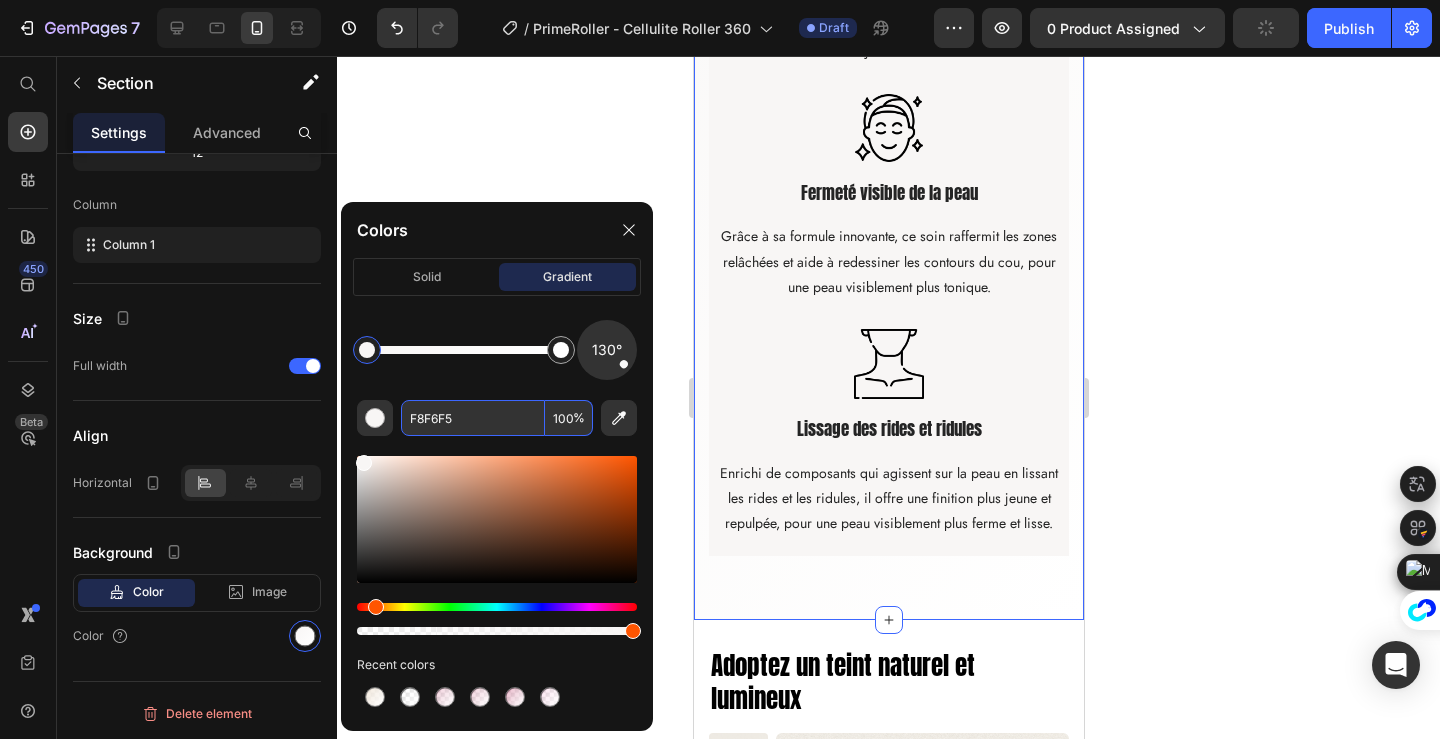 paste on "BA1853" 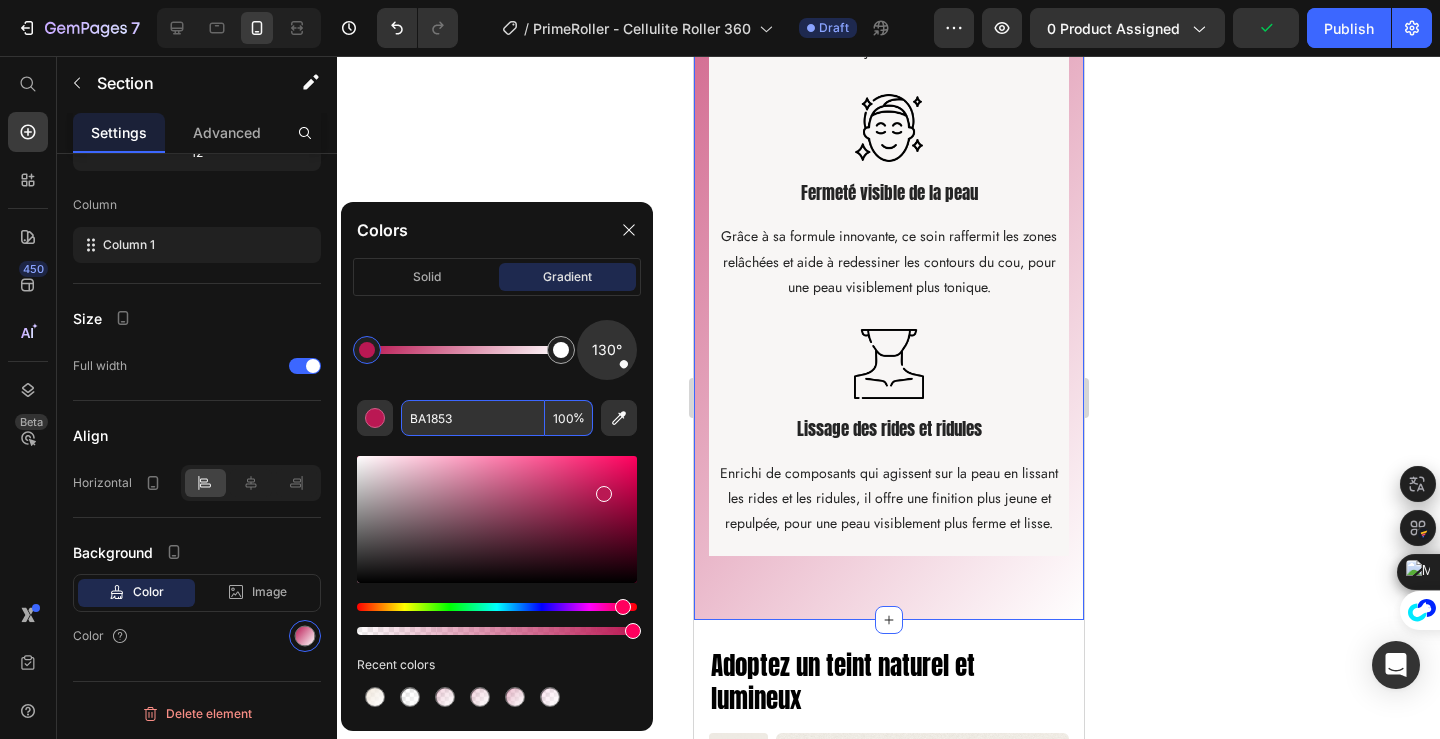 type on "BA1853" 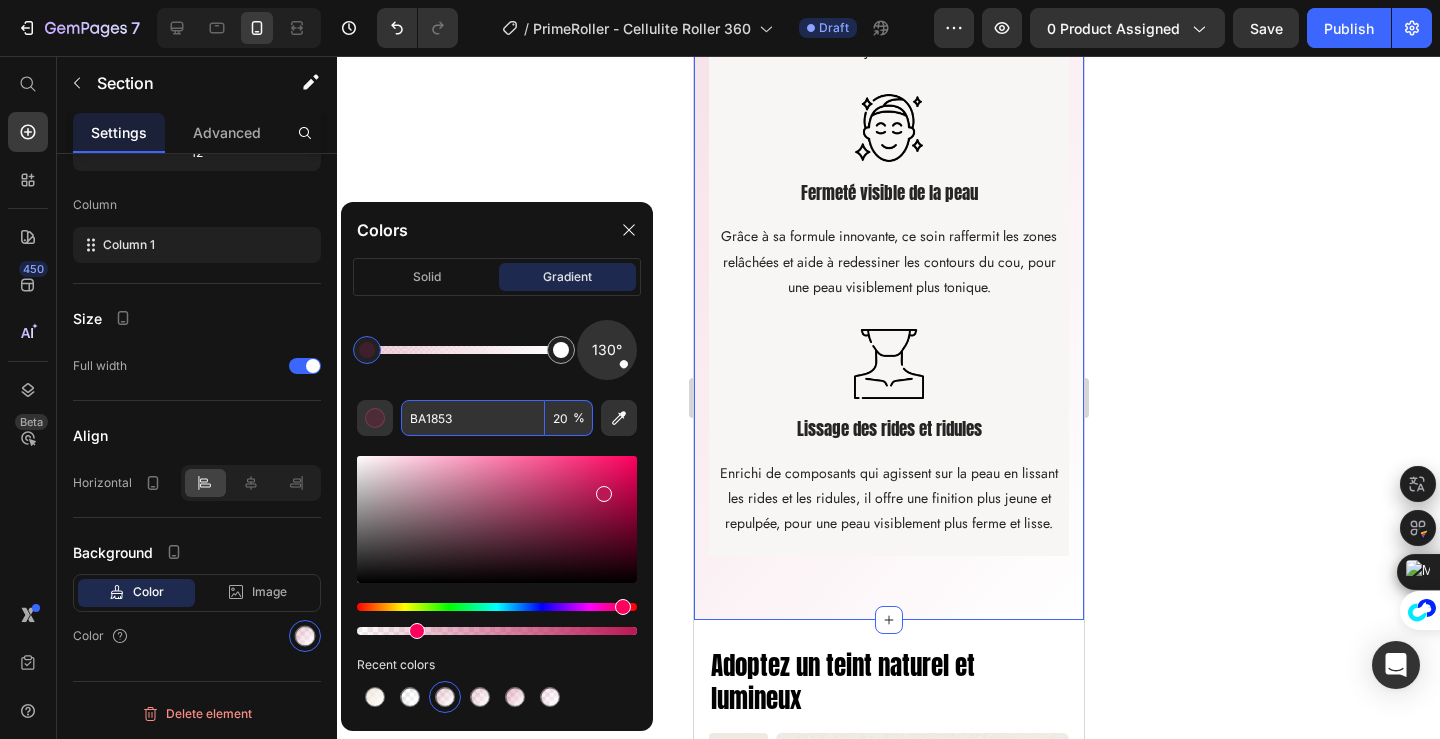 type on "20" 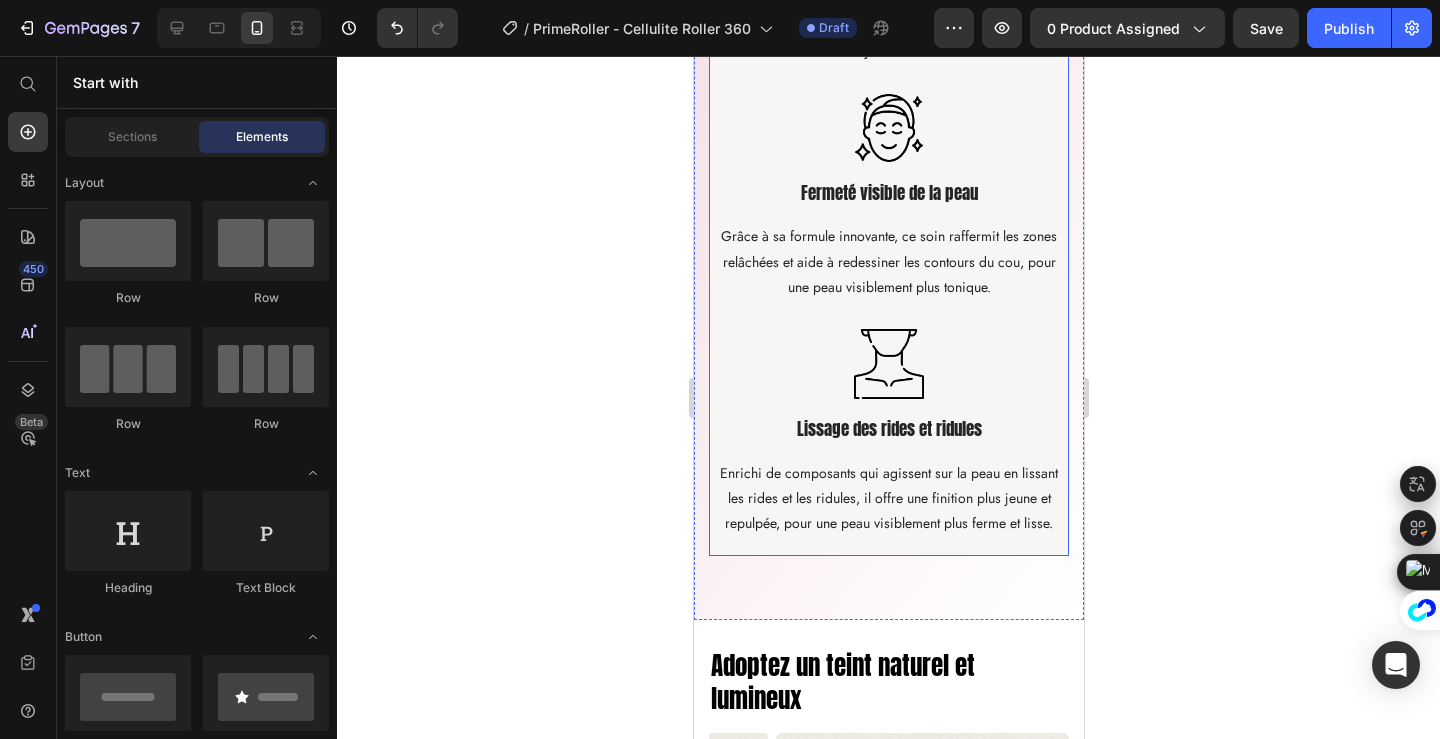 click on "Image Fermeté visible de la peau Text block Grâce à sa formule innovante, ce soin raffermit les zones relâchées et aide à redessiner les contours du cou, pour une peau visiblement plus tonique. Text block Image Lissage des rides et ridules Text block Enrichi de composants qui agissent sur la peau en lissant les rides et les ridules, il offre une finition plus jeune et repulpée, pour une peau visiblement plus ferme et lisse. Text block" at bounding box center (888, 324) 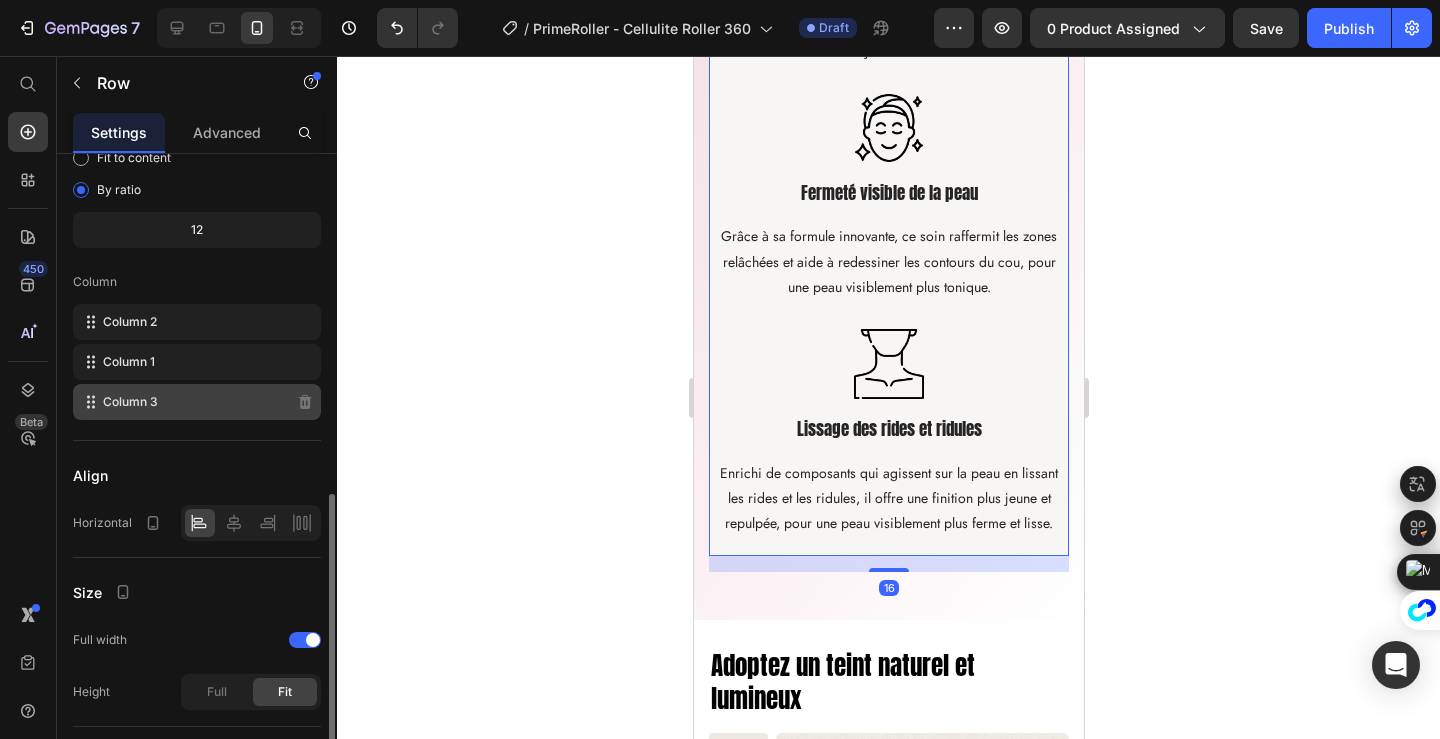 scroll, scrollTop: 371, scrollLeft: 0, axis: vertical 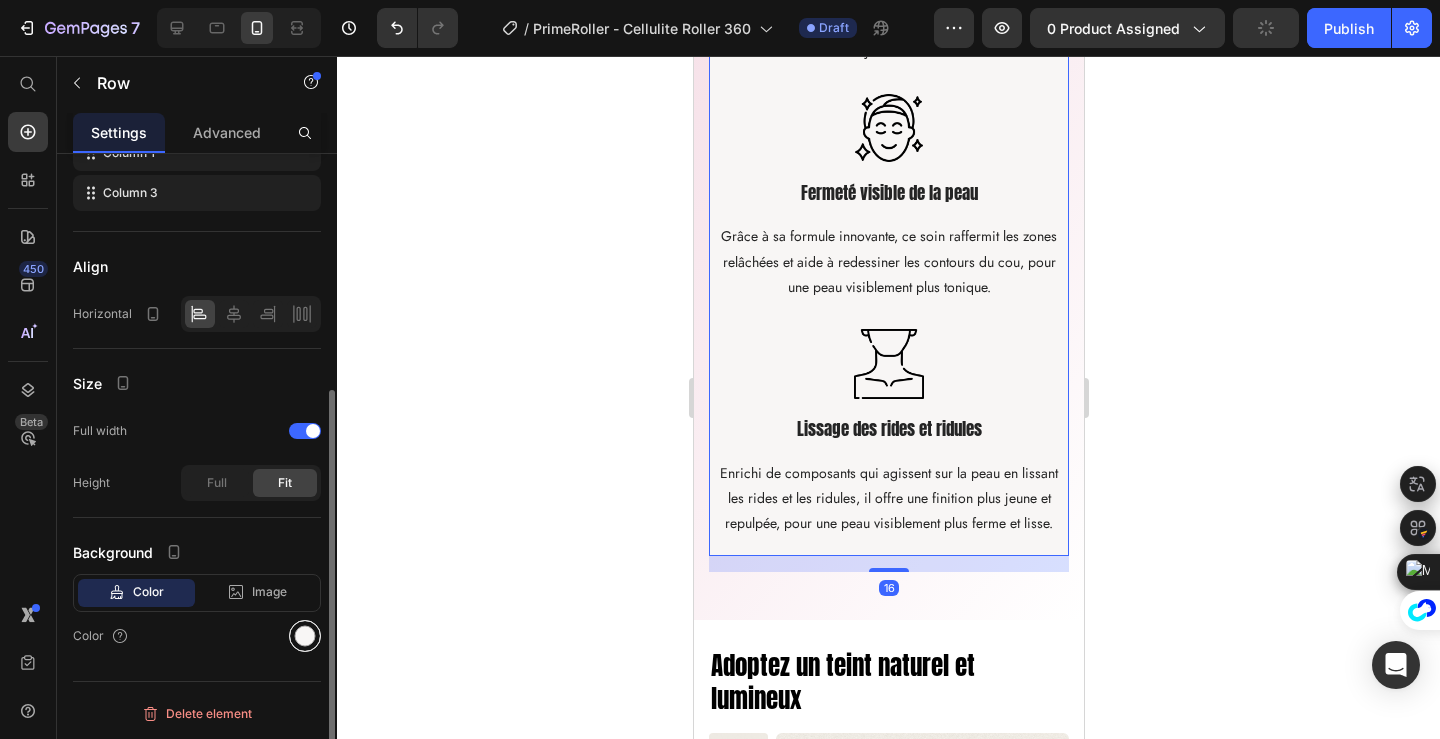 click at bounding box center (305, 636) 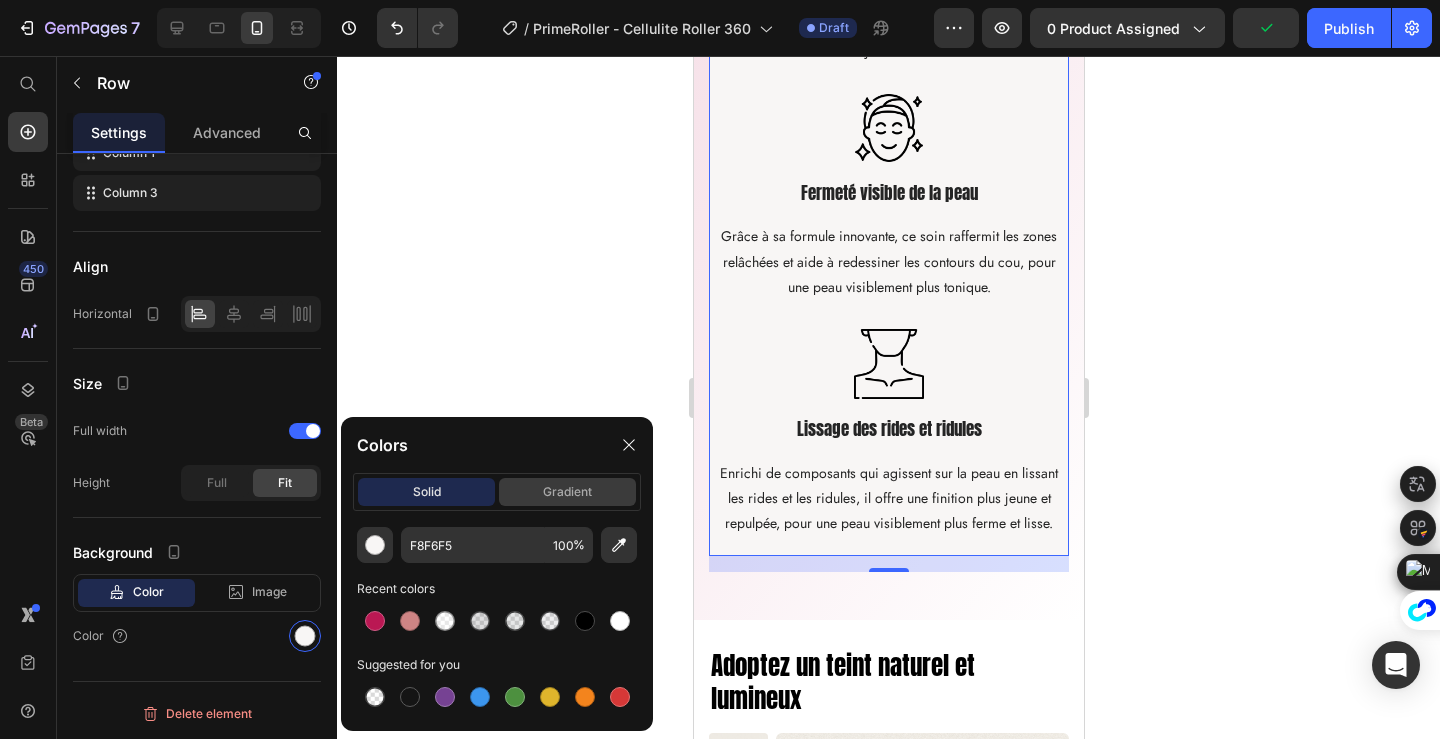 click on "gradient" 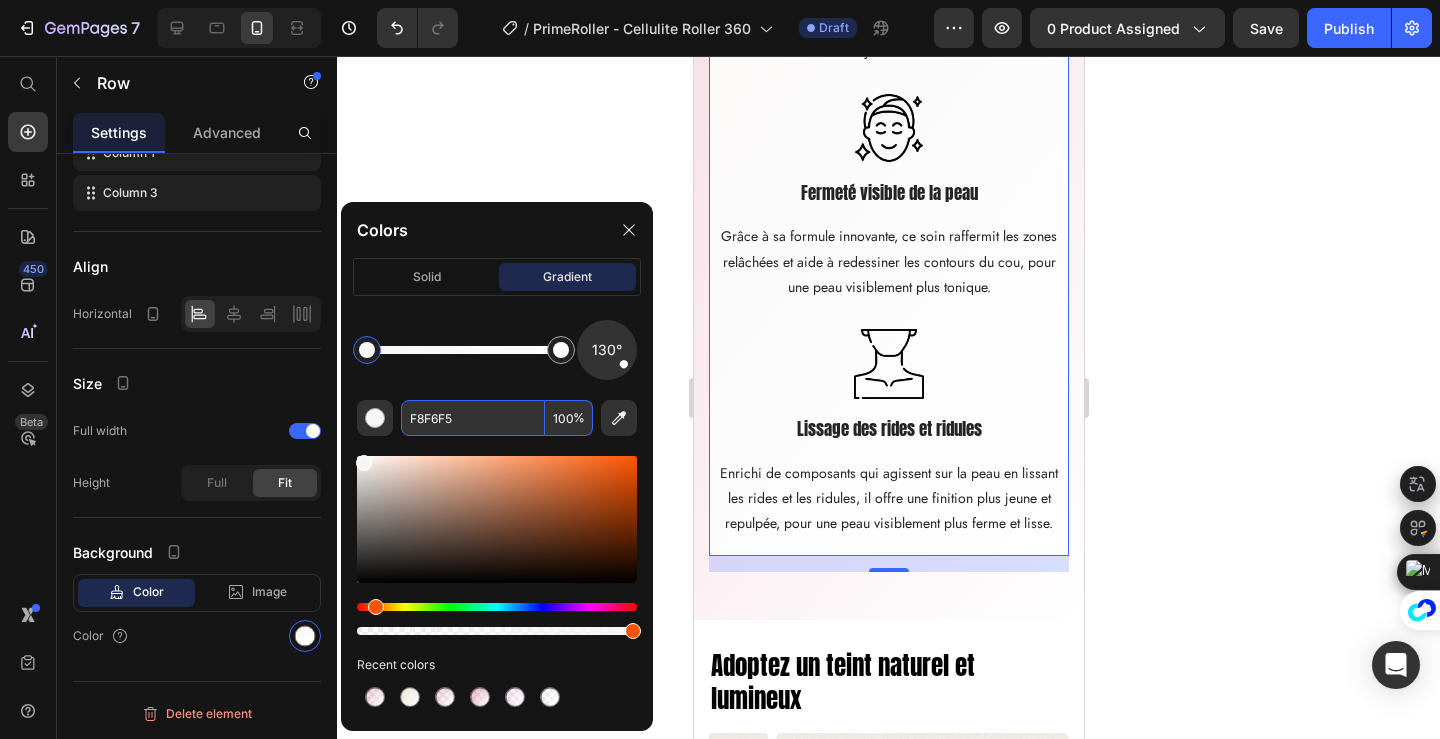 click on "F8F6F5" at bounding box center (473, 418) 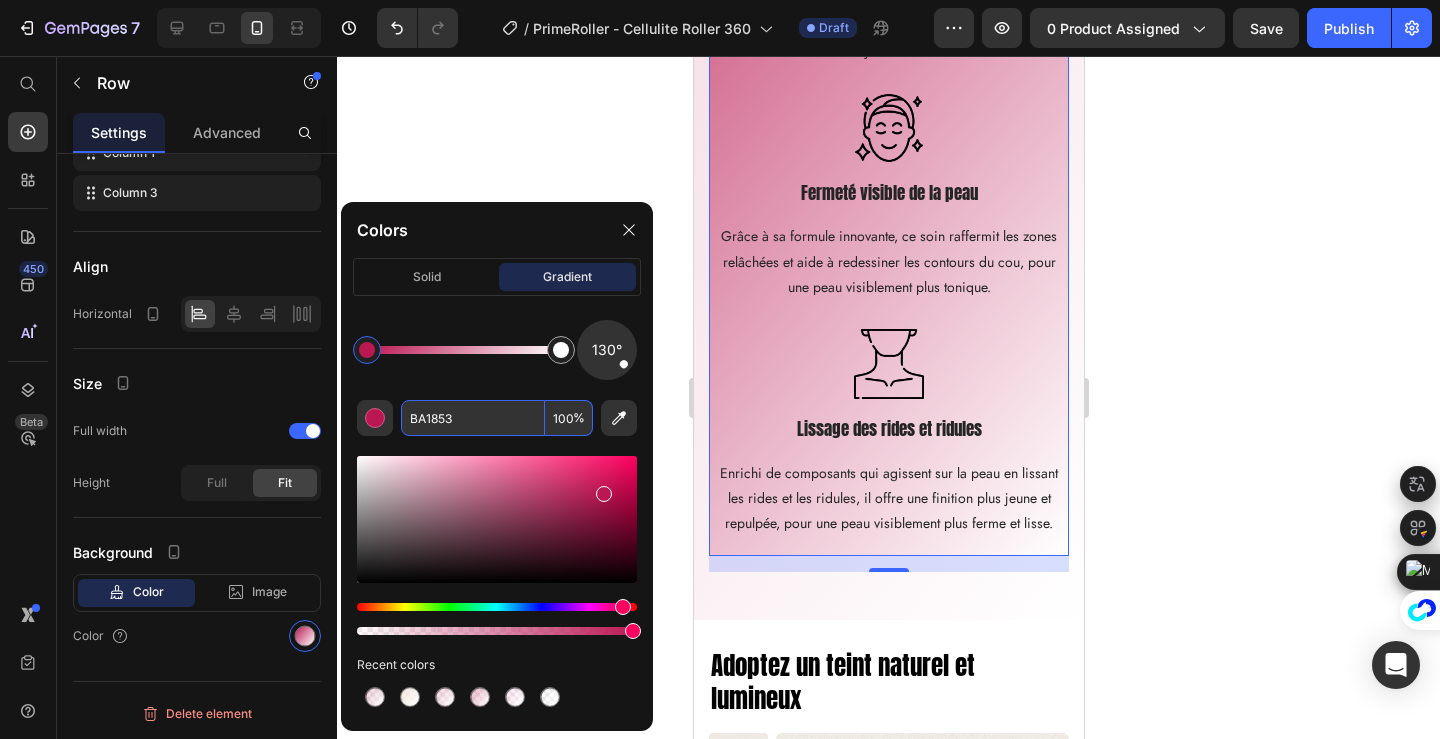 type on "BA1853" 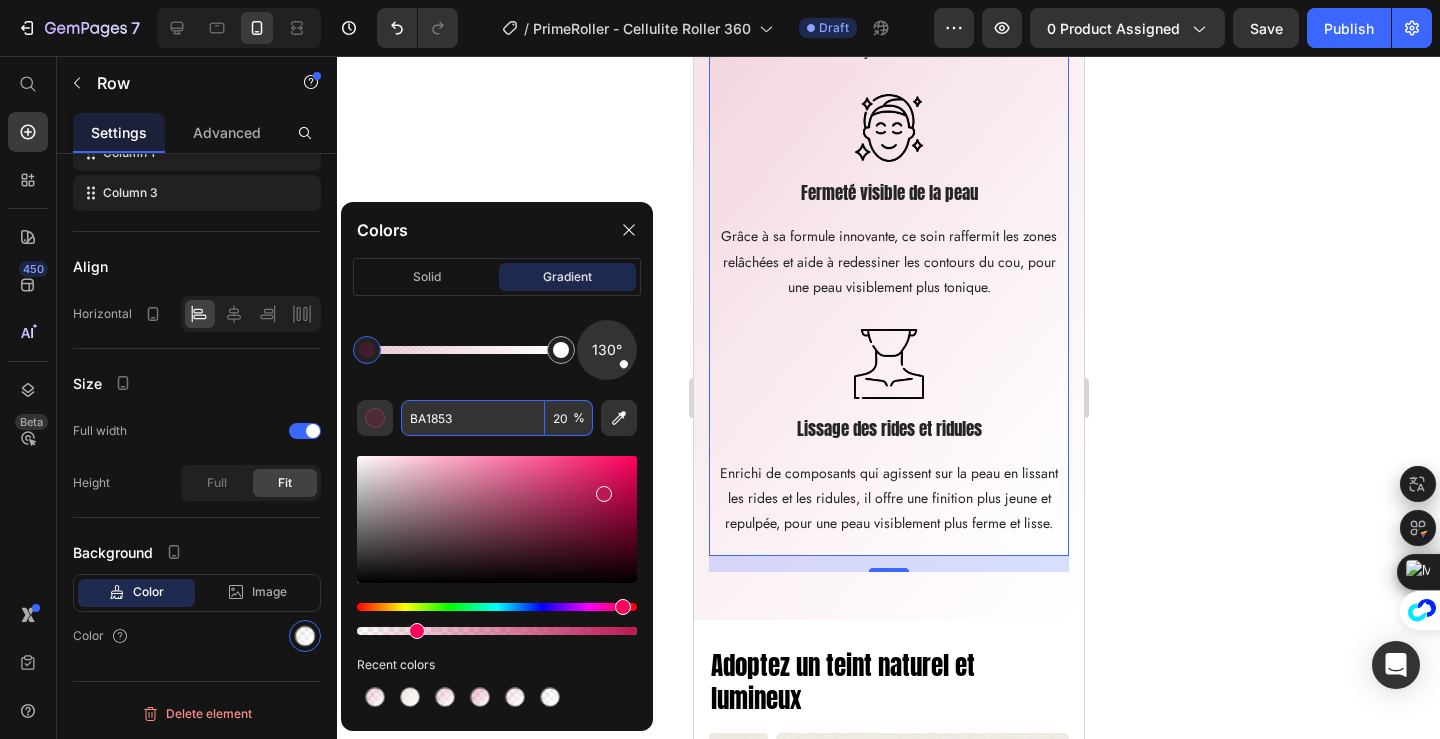 type on "20" 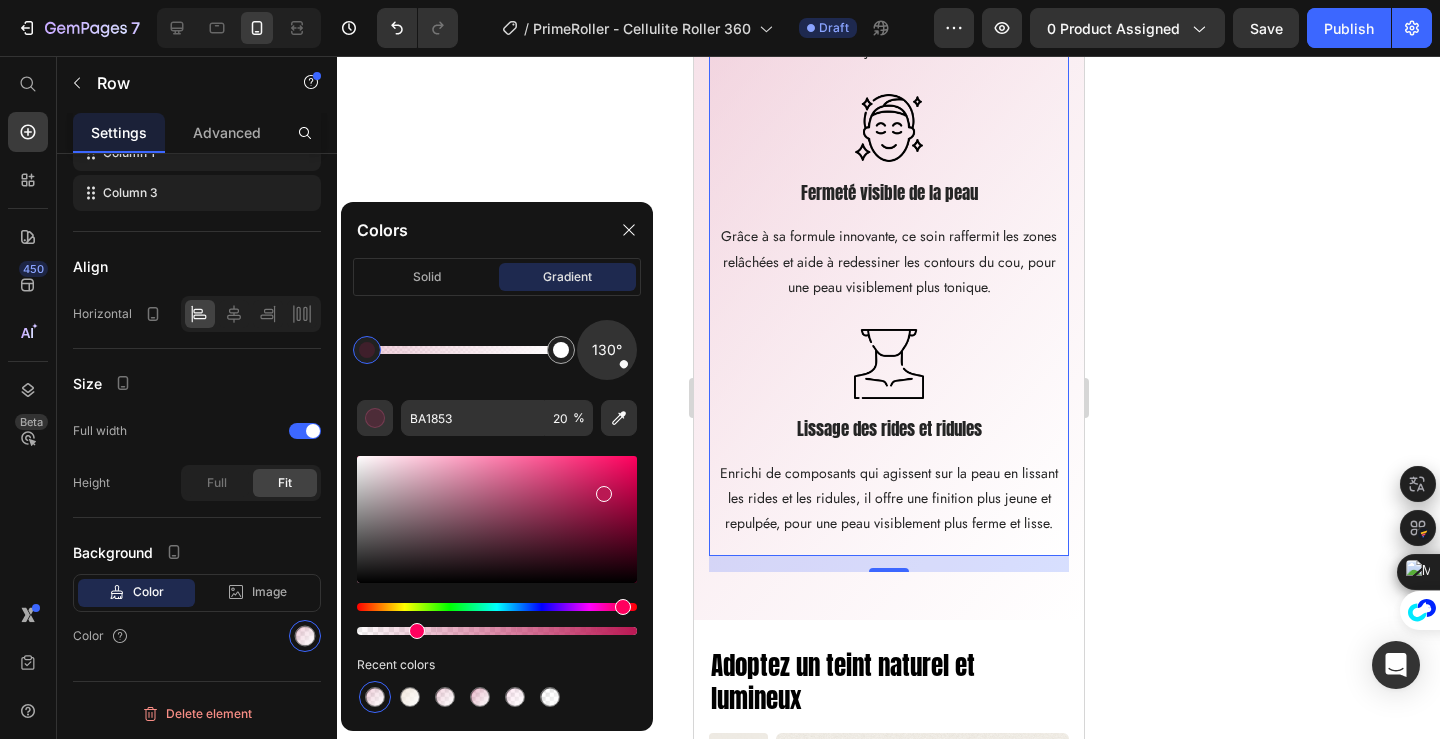 click 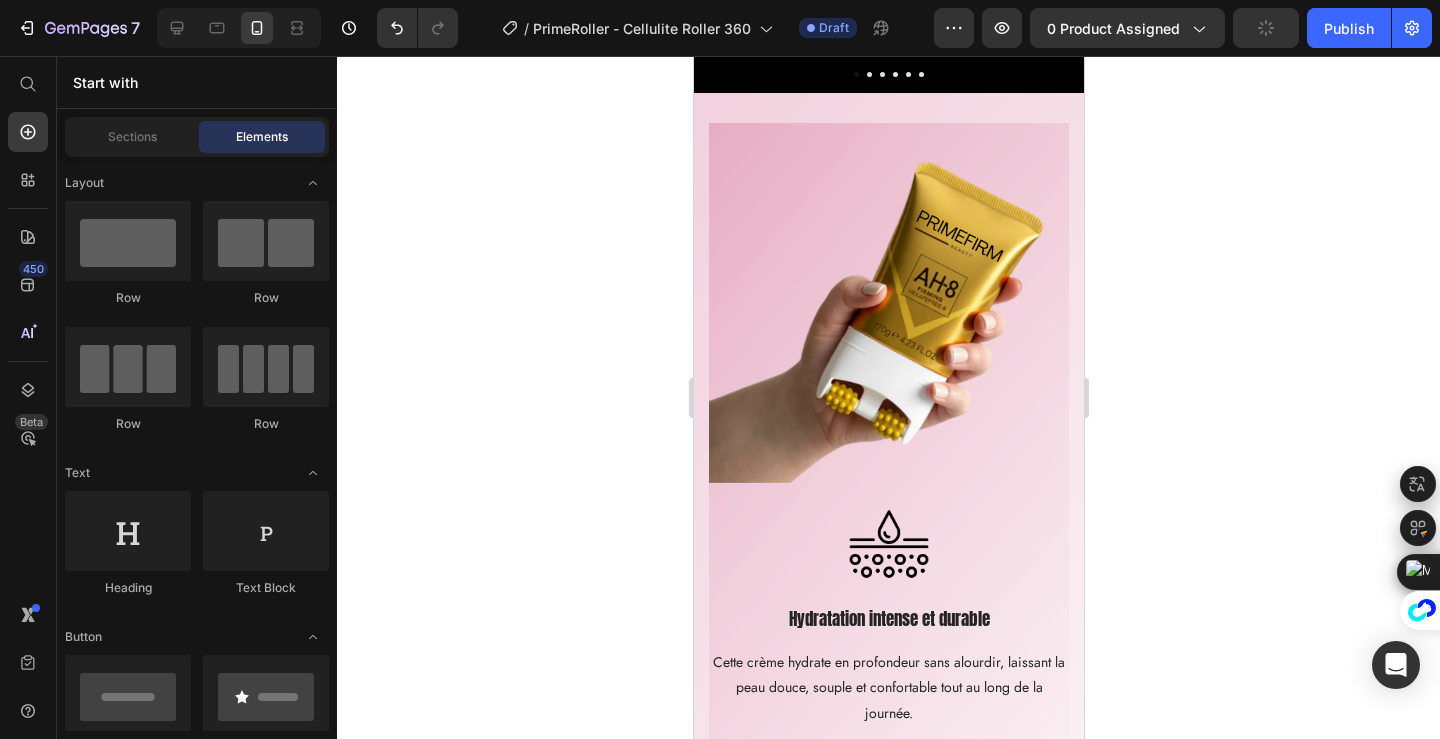 scroll, scrollTop: 3409, scrollLeft: 0, axis: vertical 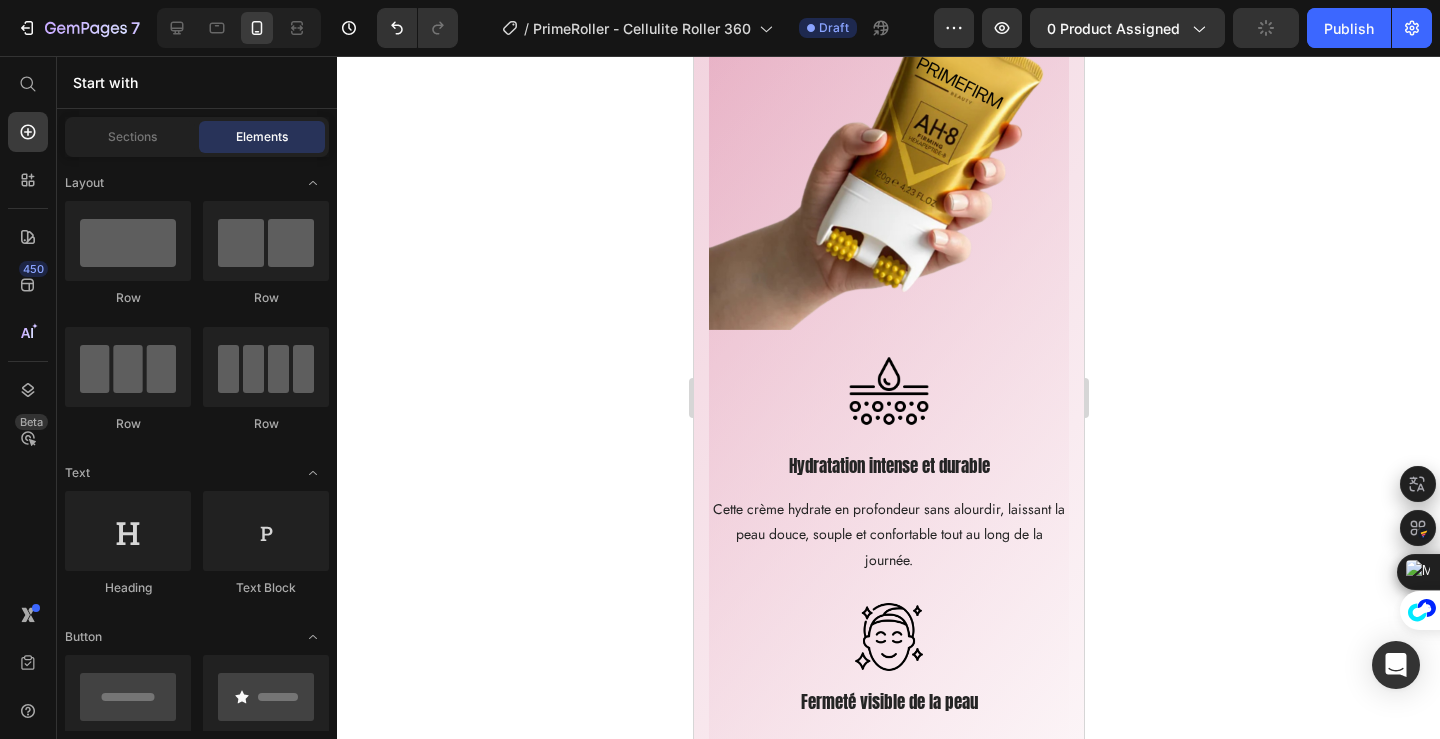 click 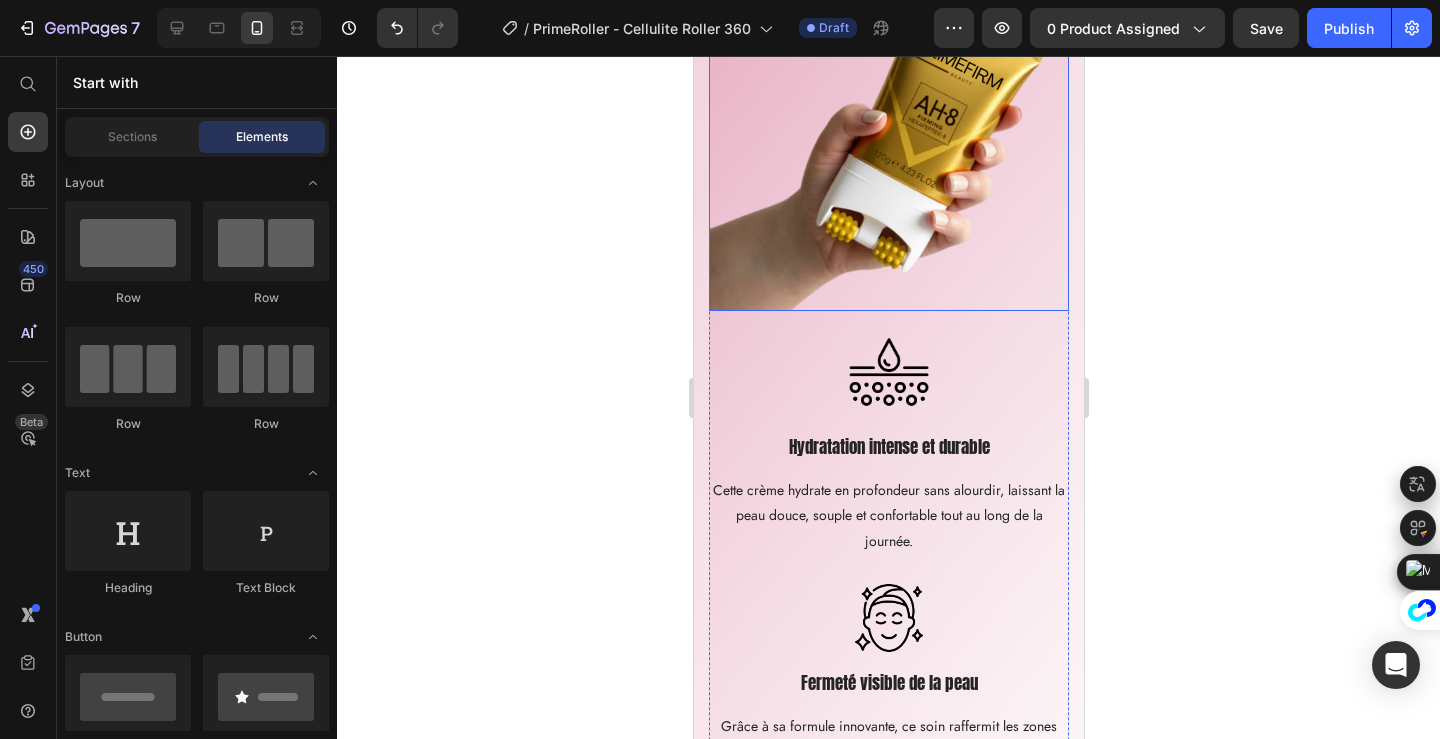 scroll, scrollTop: 3183, scrollLeft: 0, axis: vertical 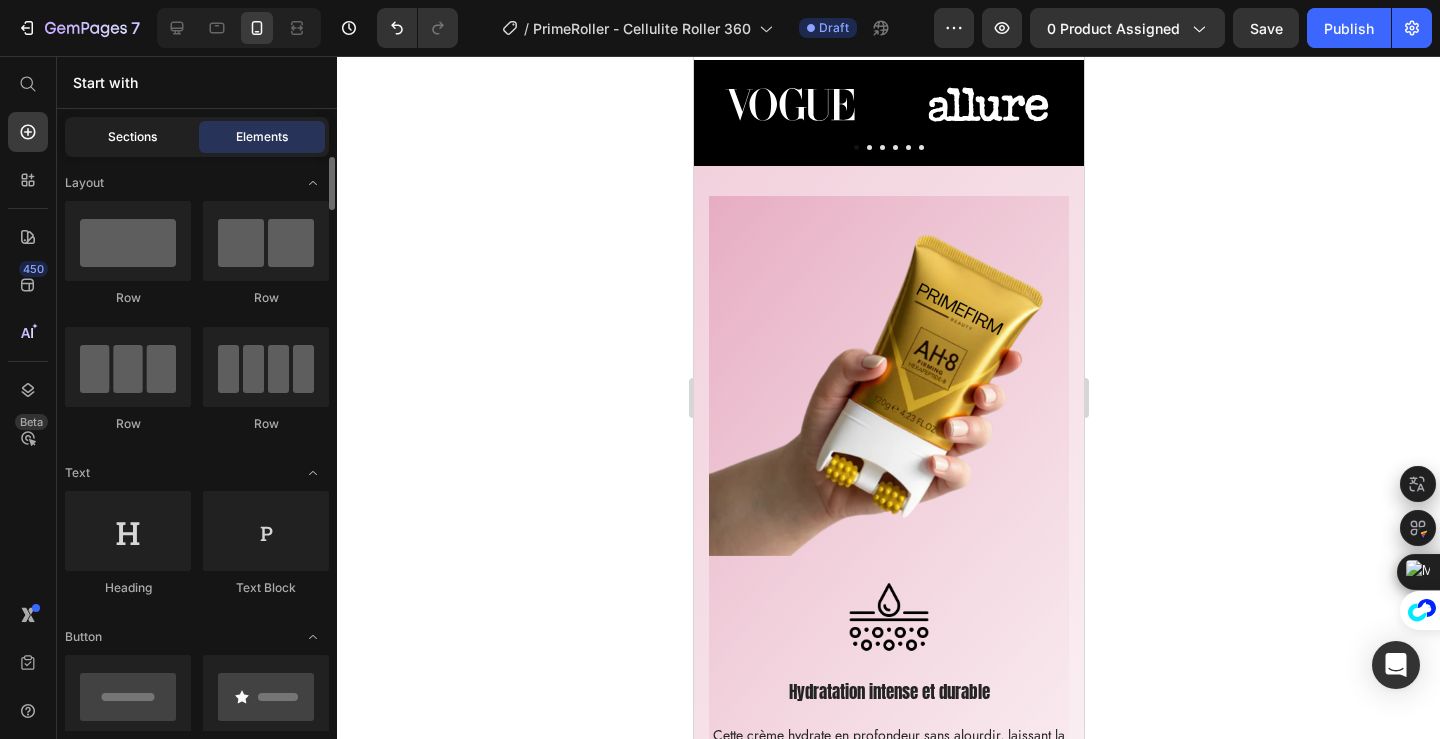 click on "Sections" at bounding box center [132, 137] 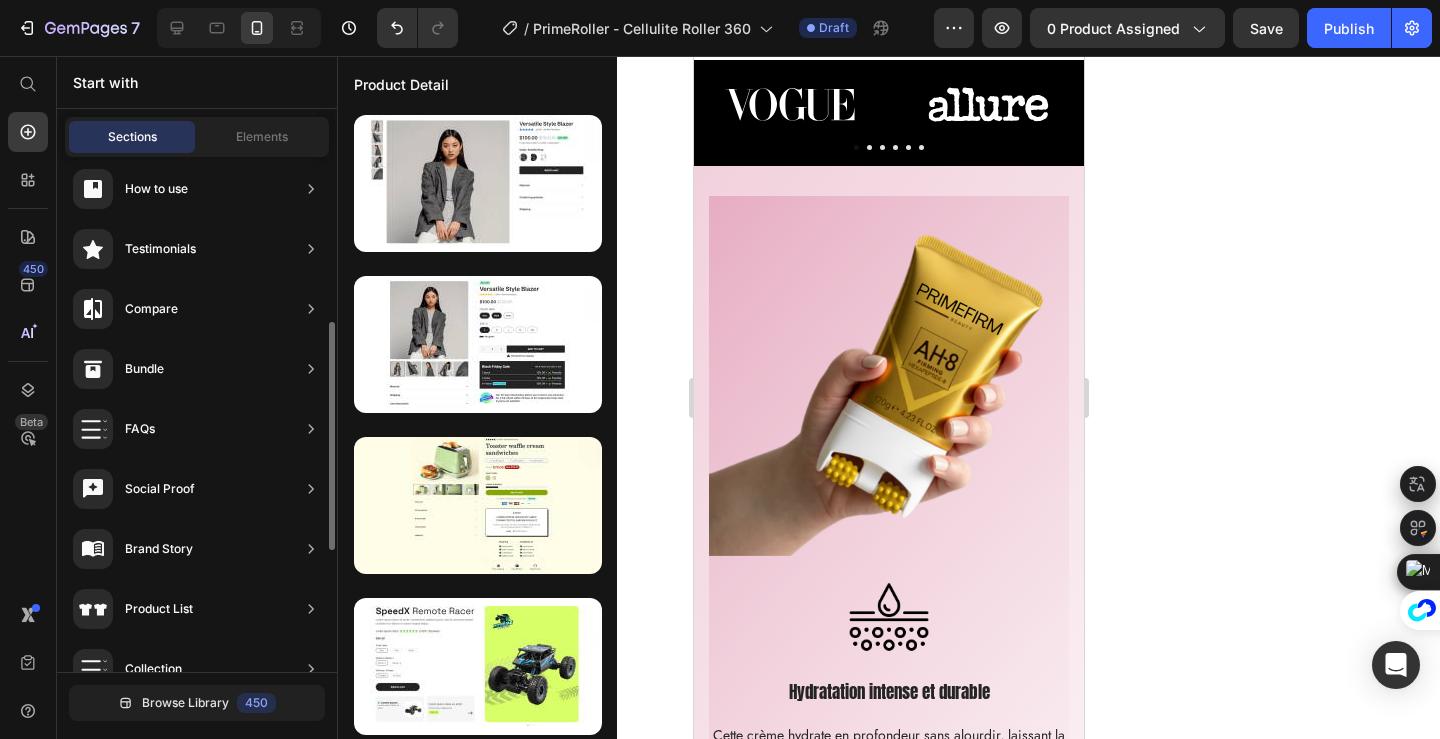 scroll, scrollTop: 382, scrollLeft: 0, axis: vertical 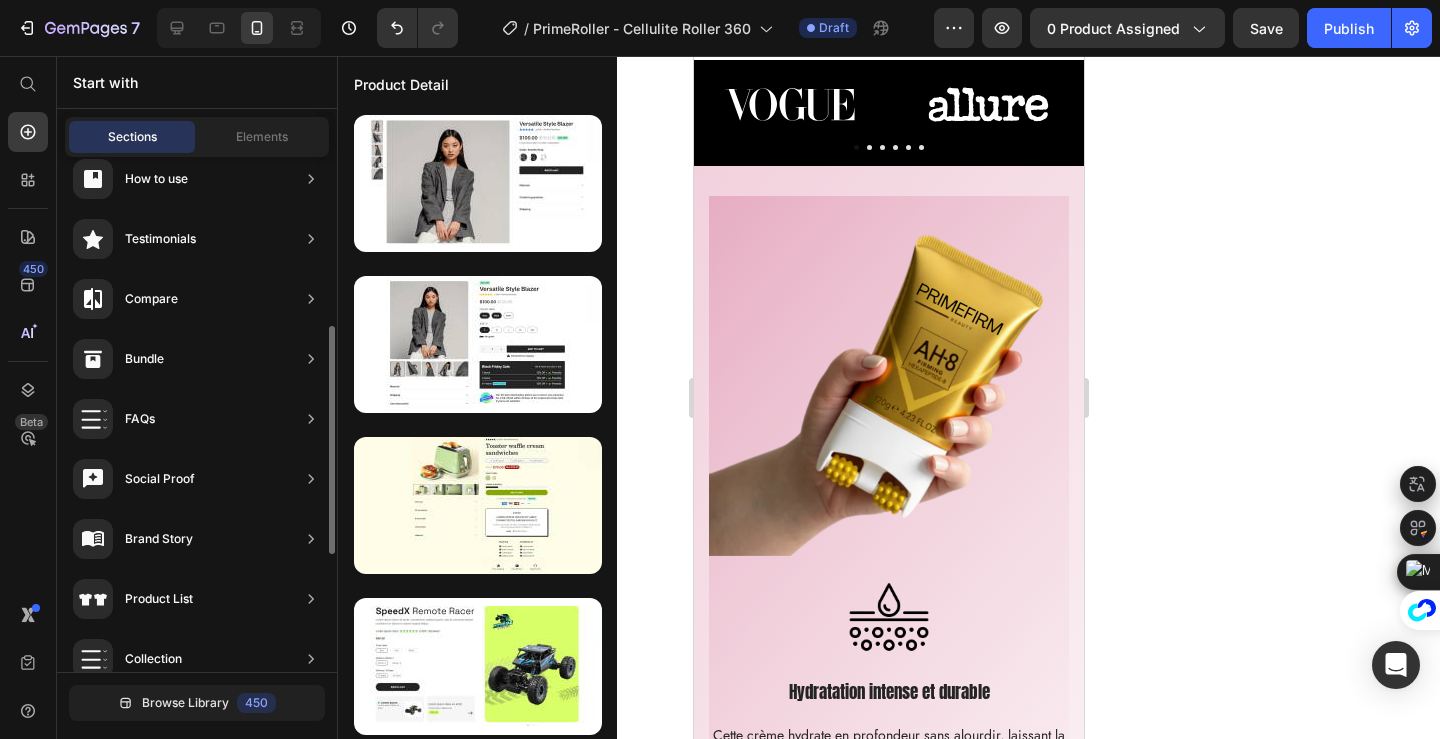 click on "Compare" 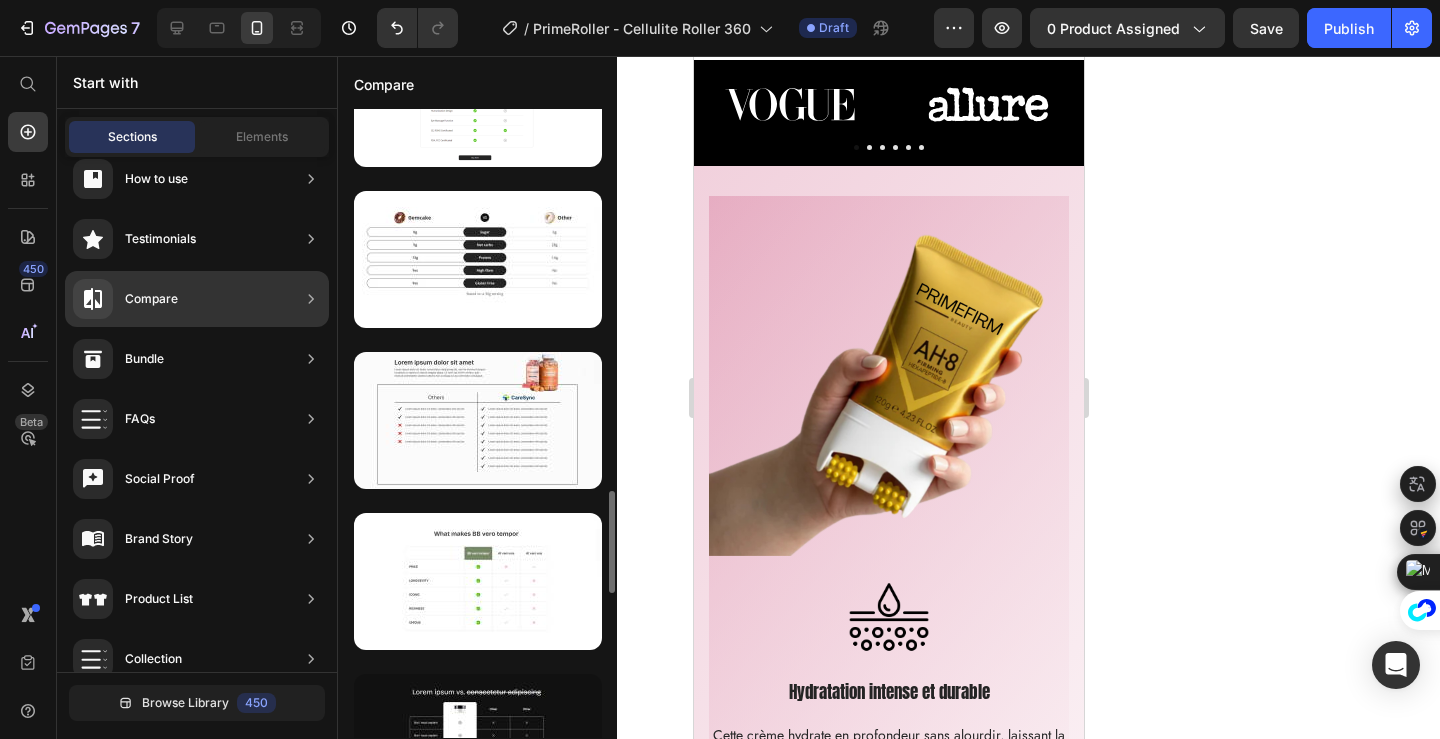 scroll, scrollTop: 0, scrollLeft: 0, axis: both 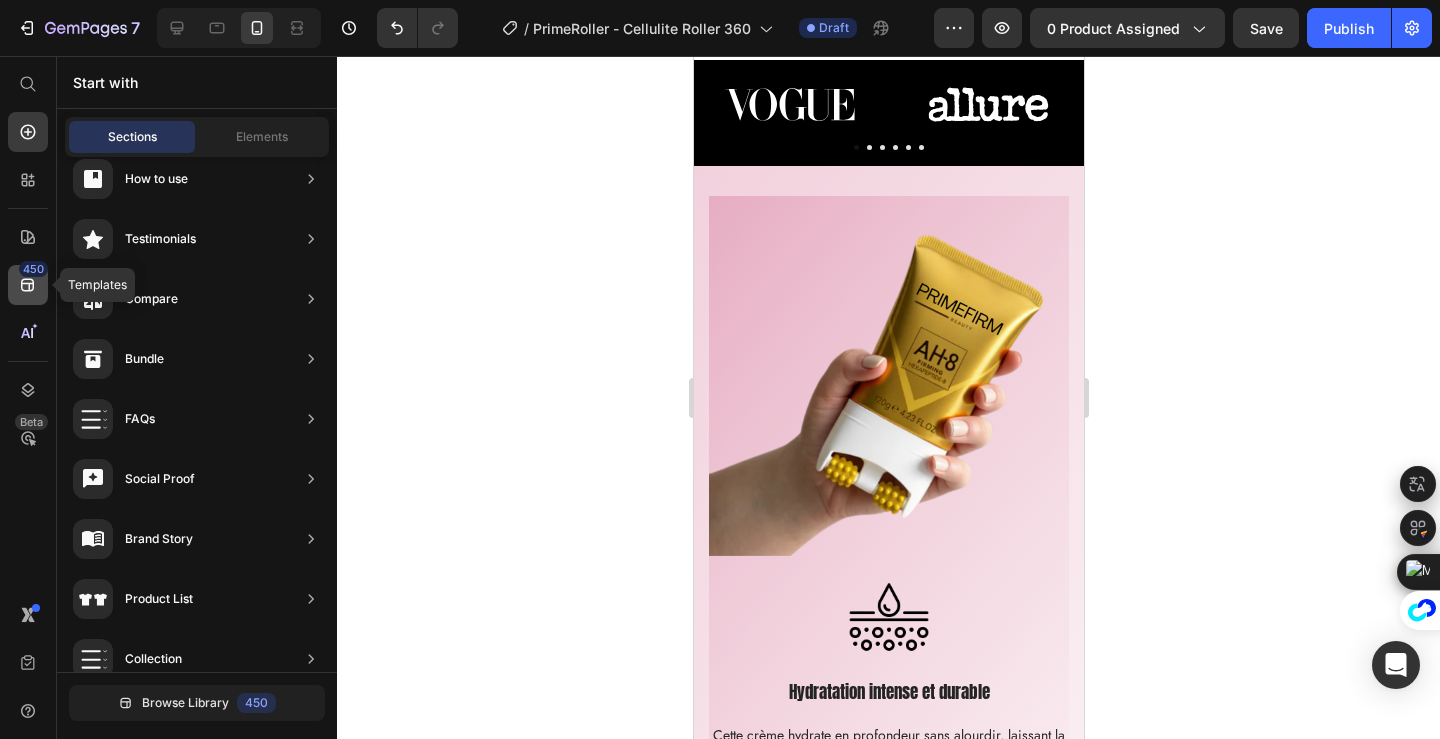 click on "450" 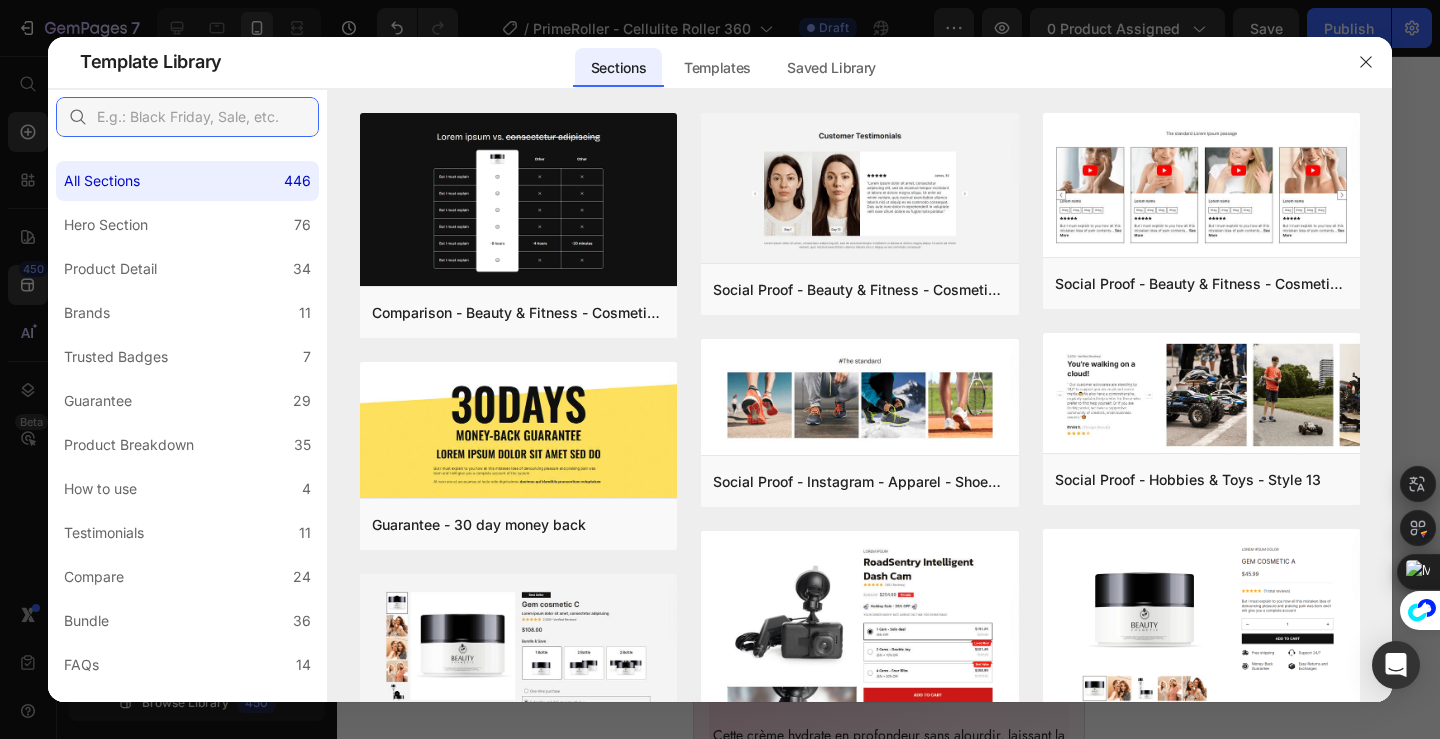 click at bounding box center (187, 117) 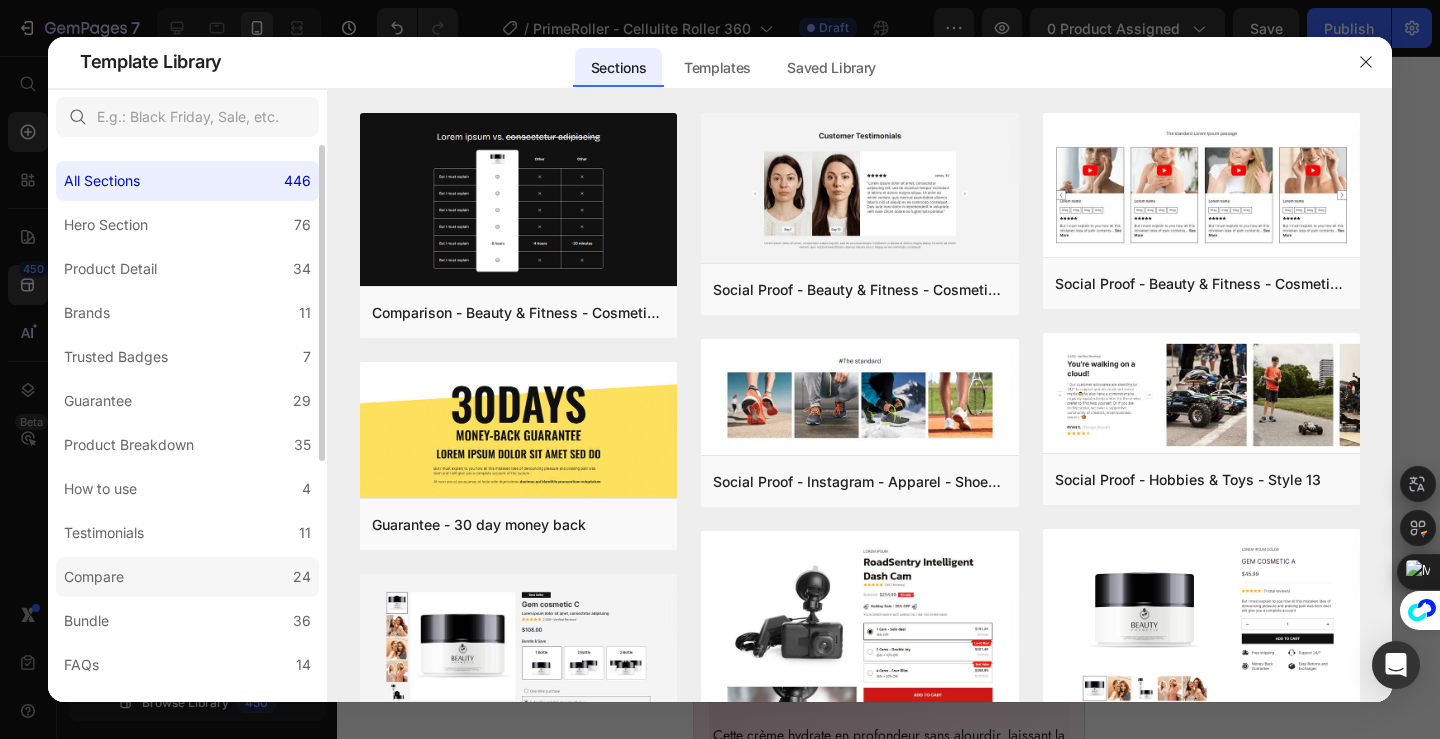 click on "Compare 24" 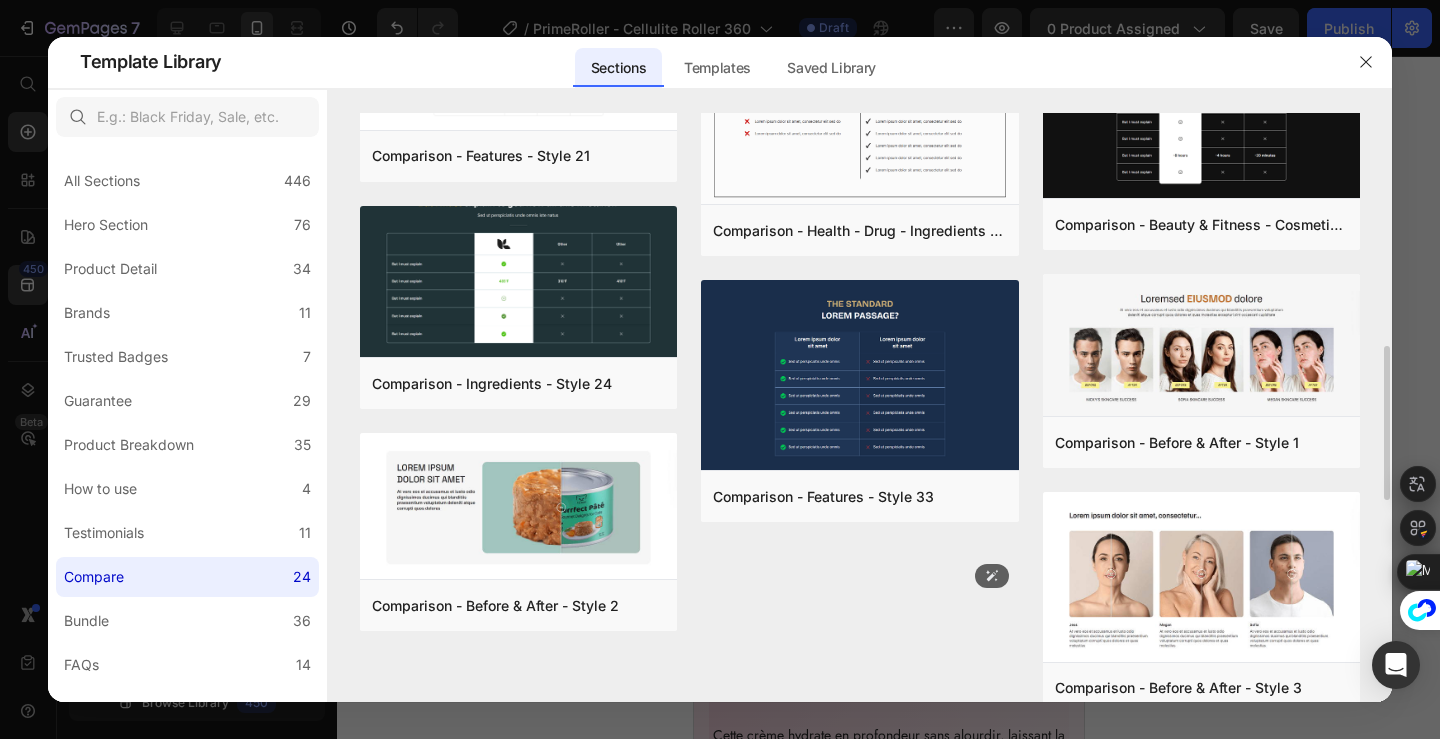 scroll, scrollTop: 1652, scrollLeft: 0, axis: vertical 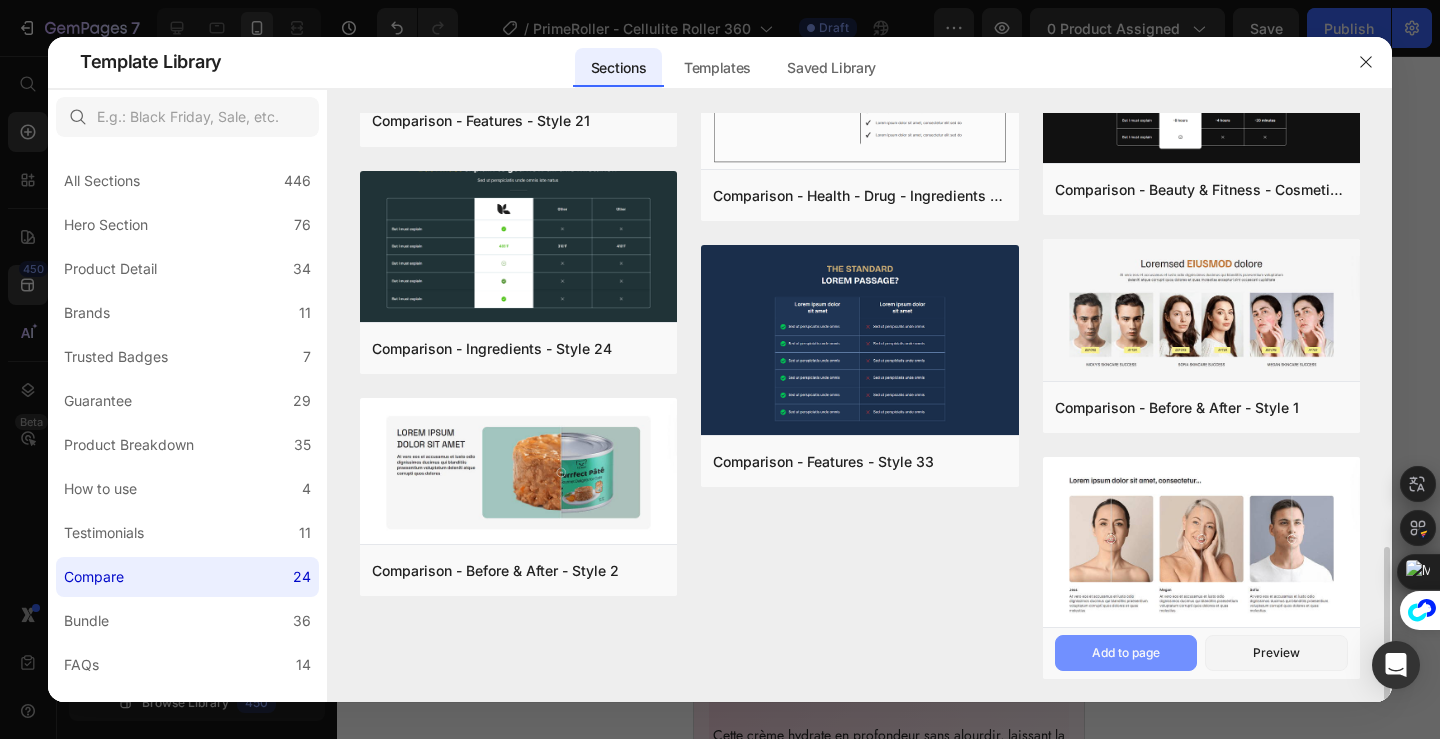click on "Add to page" at bounding box center [1126, 653] 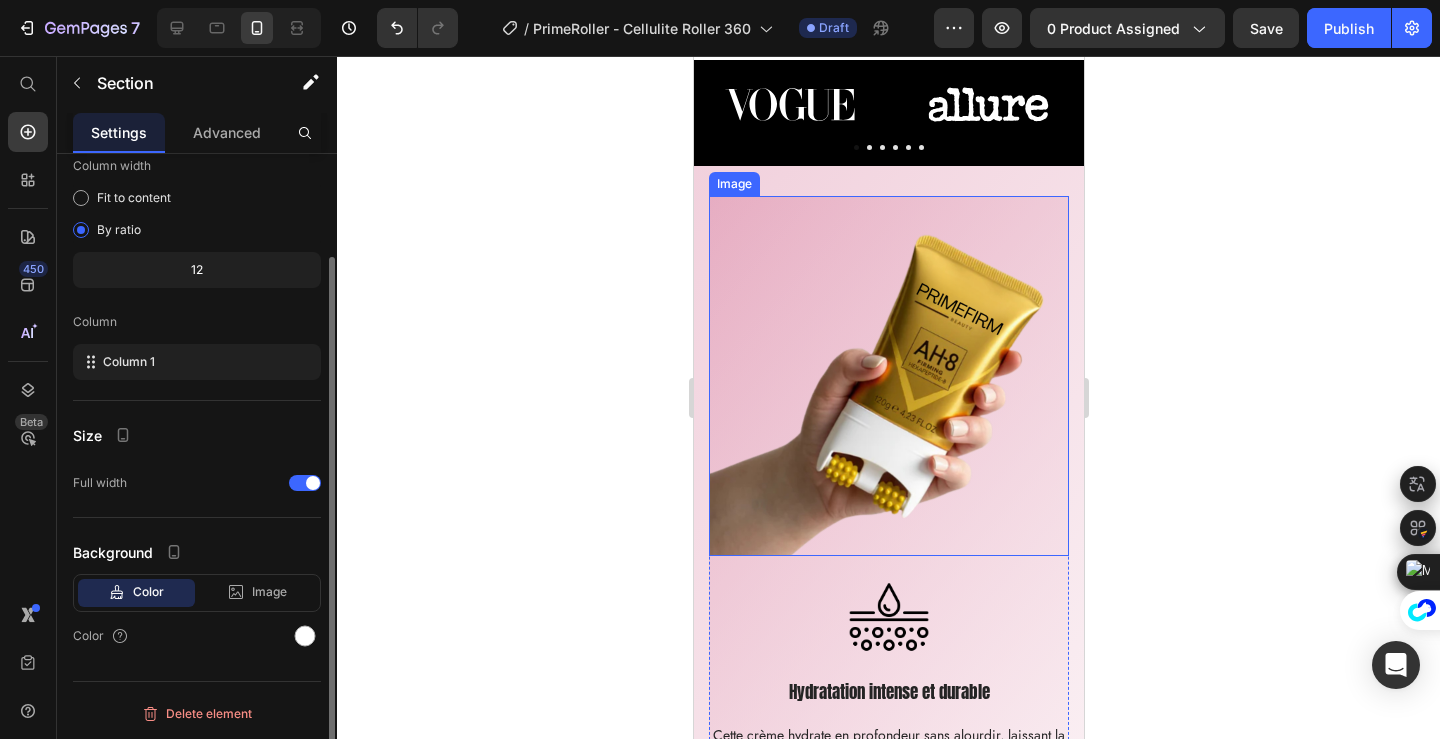 scroll, scrollTop: 0, scrollLeft: 0, axis: both 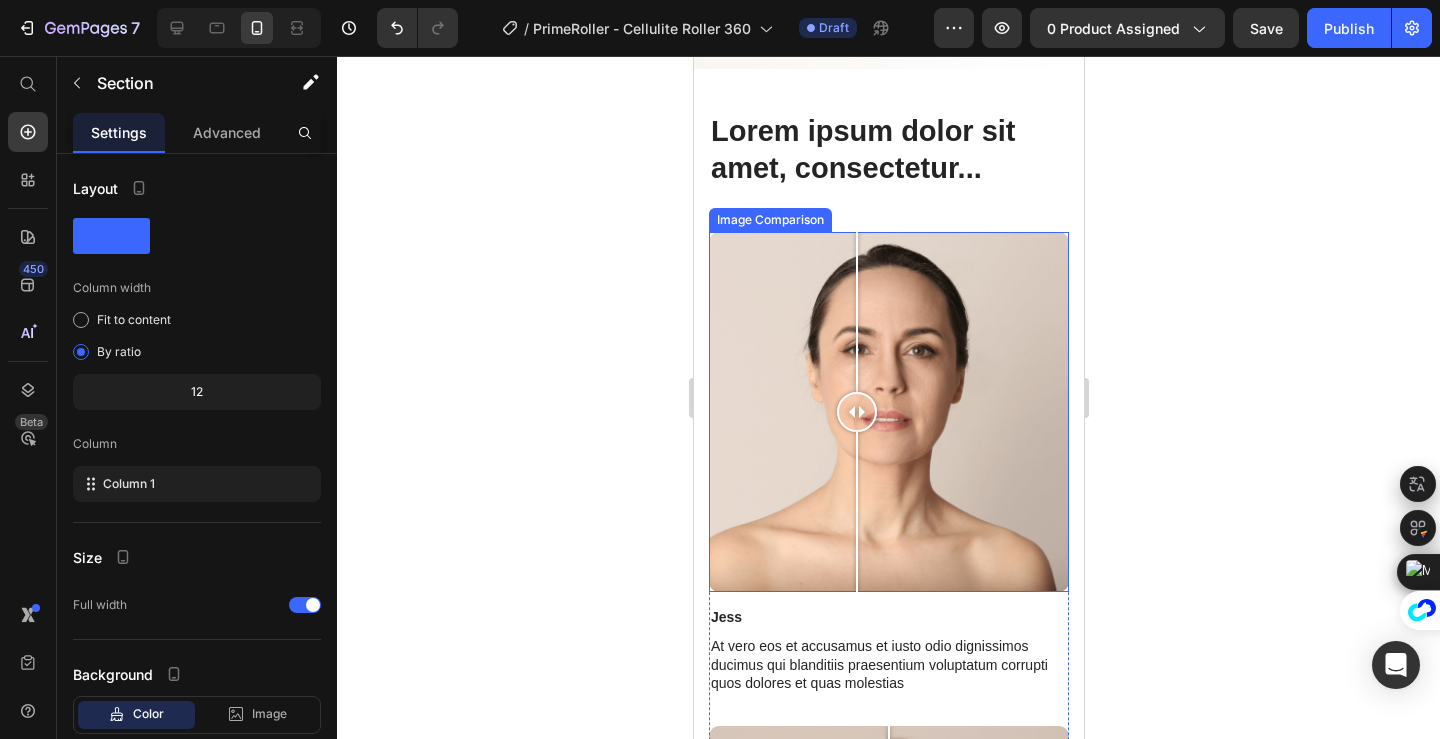 click at bounding box center (888, 412) 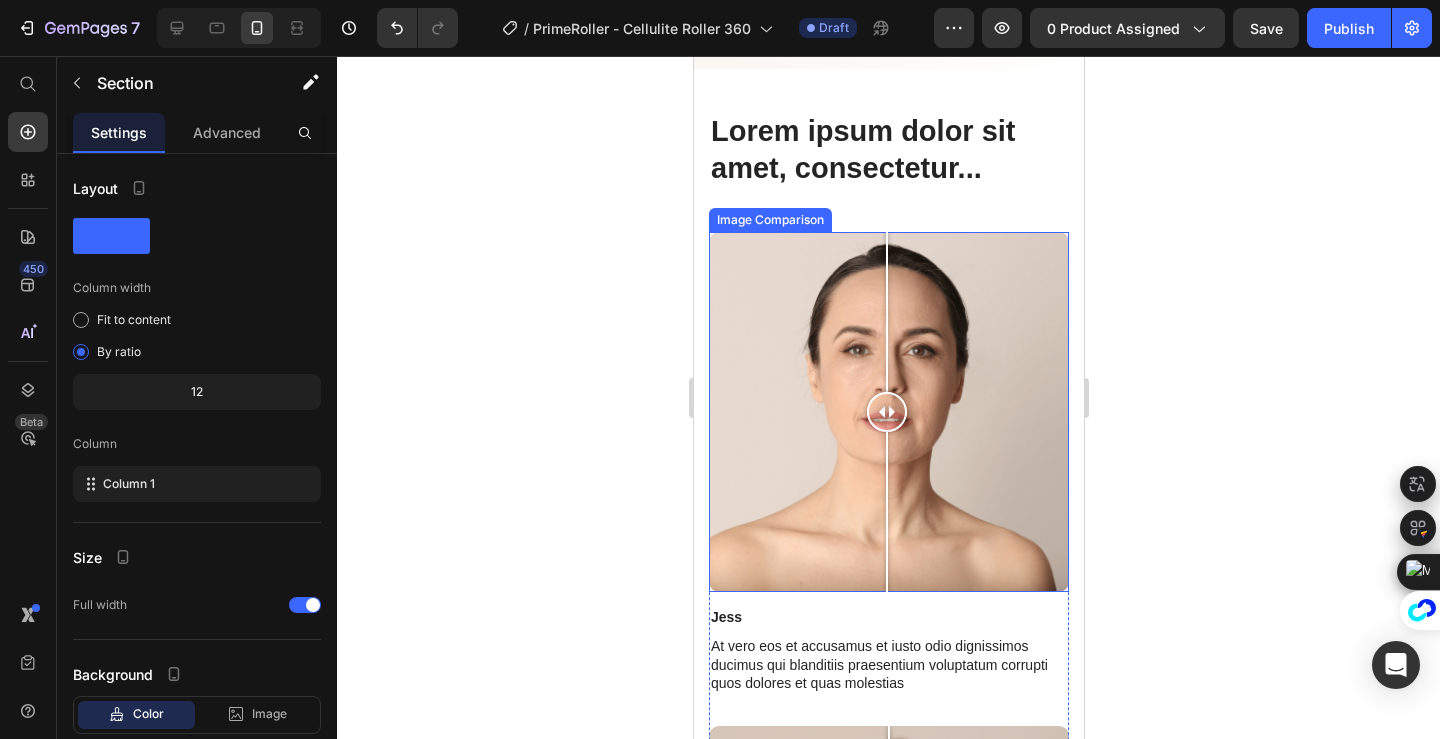 drag, startPoint x: 853, startPoint y: 417, endPoint x: 883, endPoint y: 420, distance: 30.149628 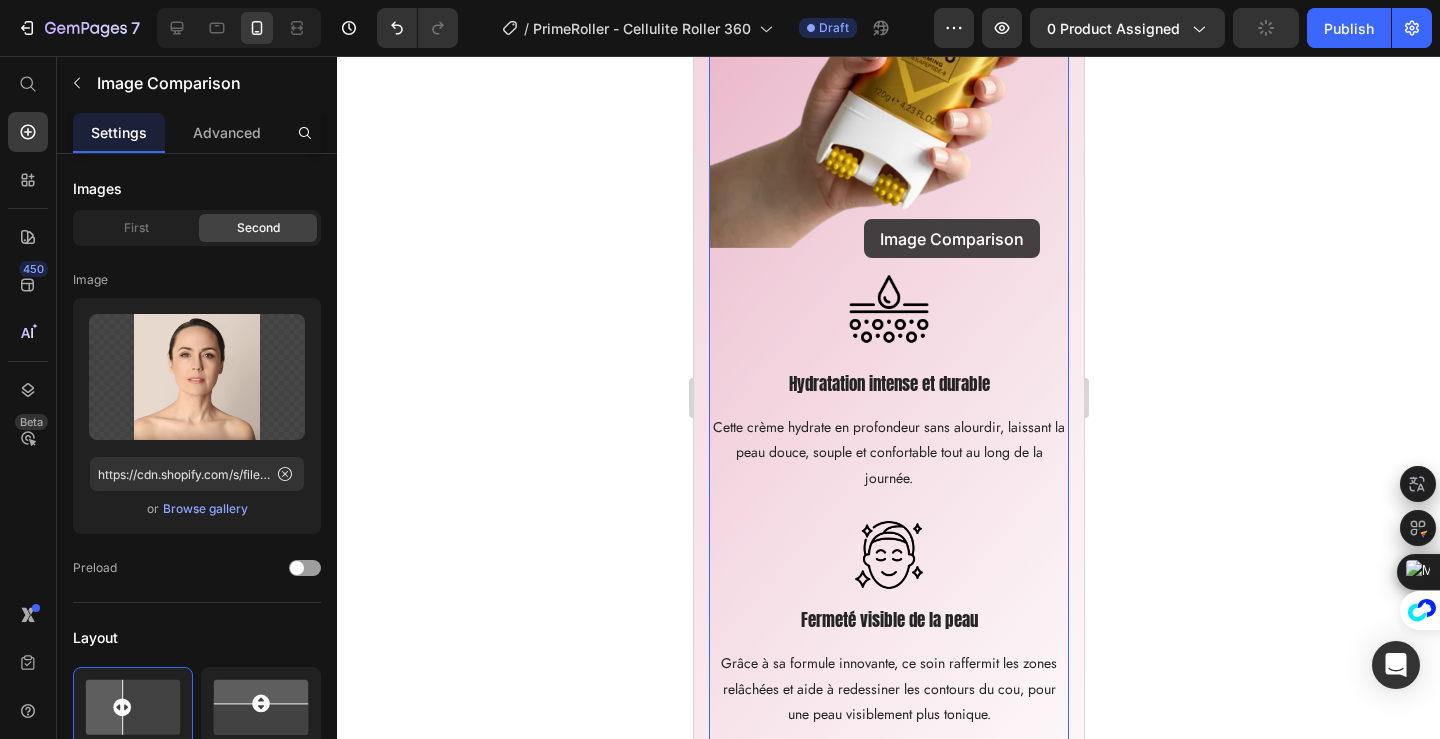 scroll, scrollTop: 3261, scrollLeft: 0, axis: vertical 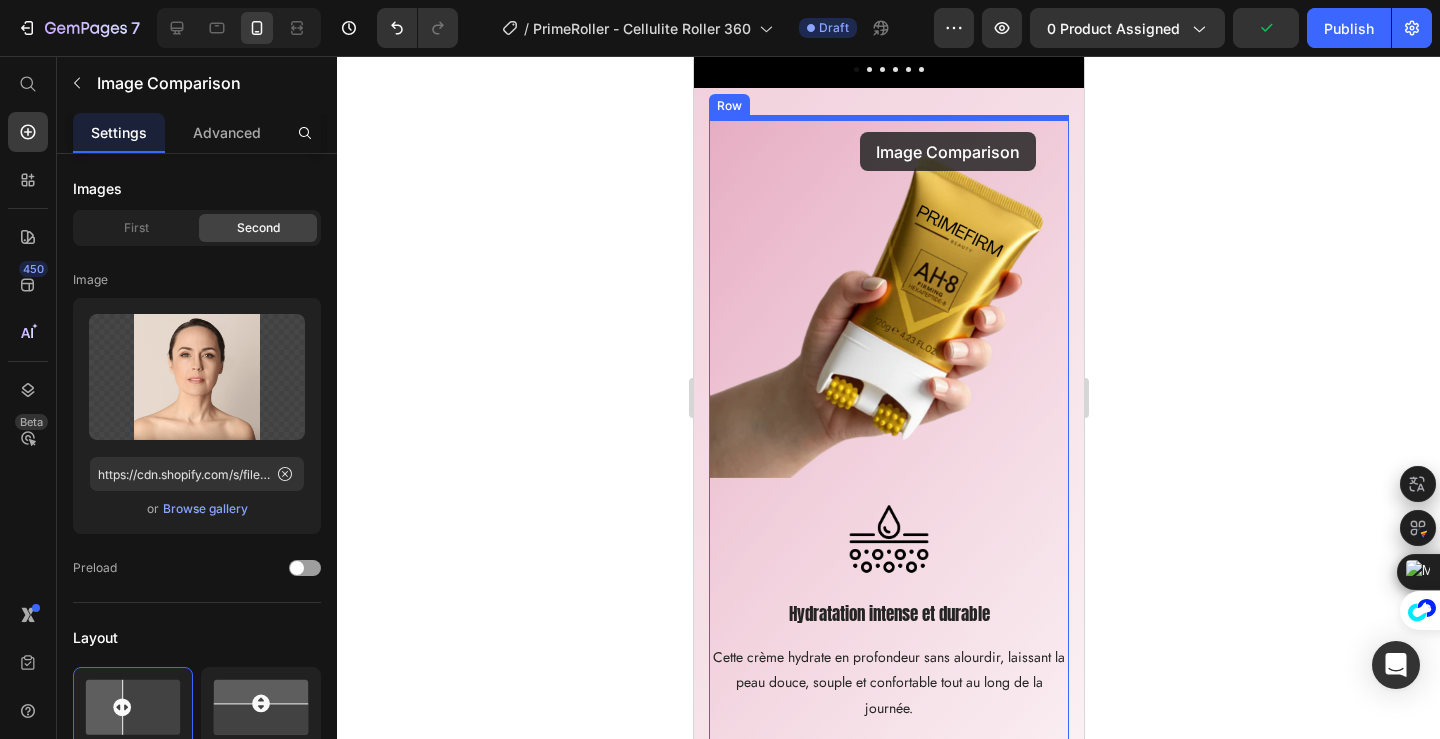 drag, startPoint x: 720, startPoint y: 204, endPoint x: 859, endPoint y: 132, distance: 156.54073 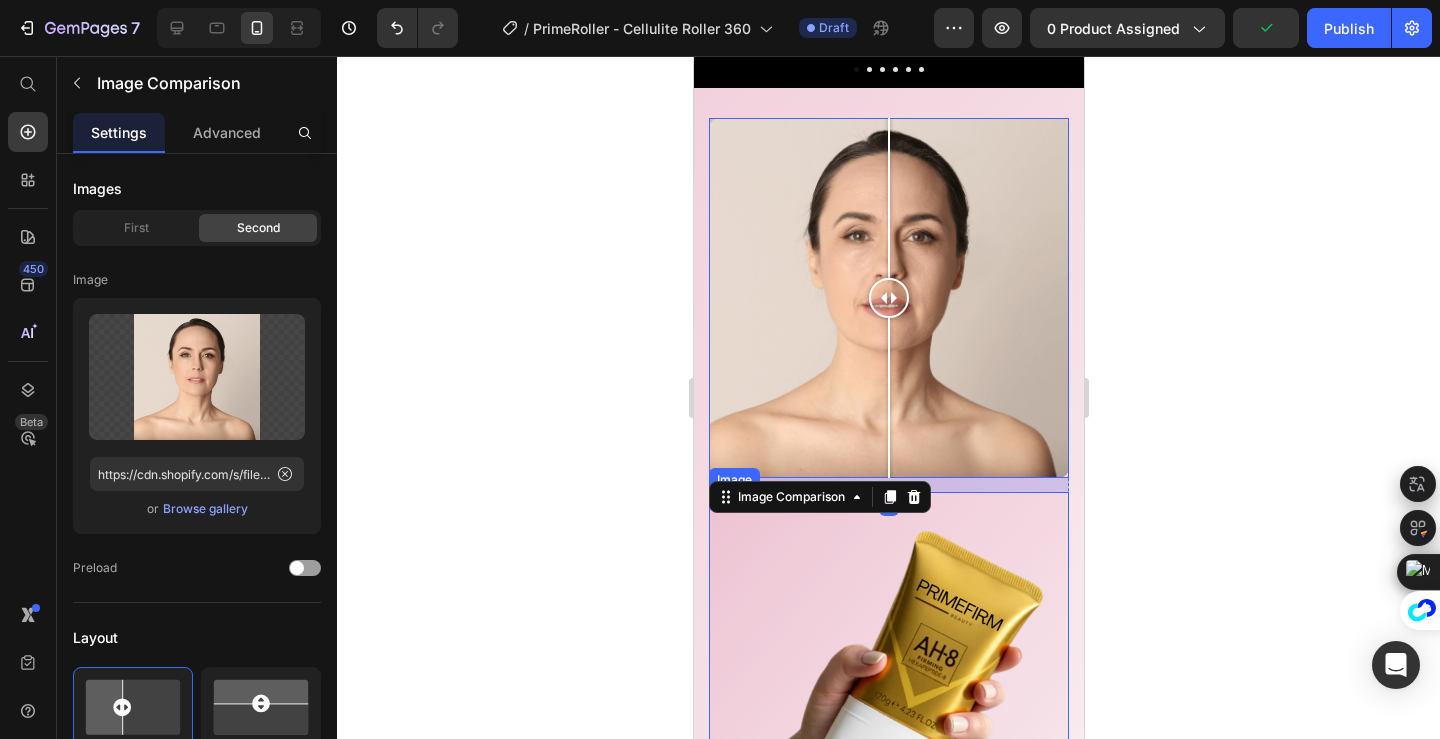 click at bounding box center (888, 672) 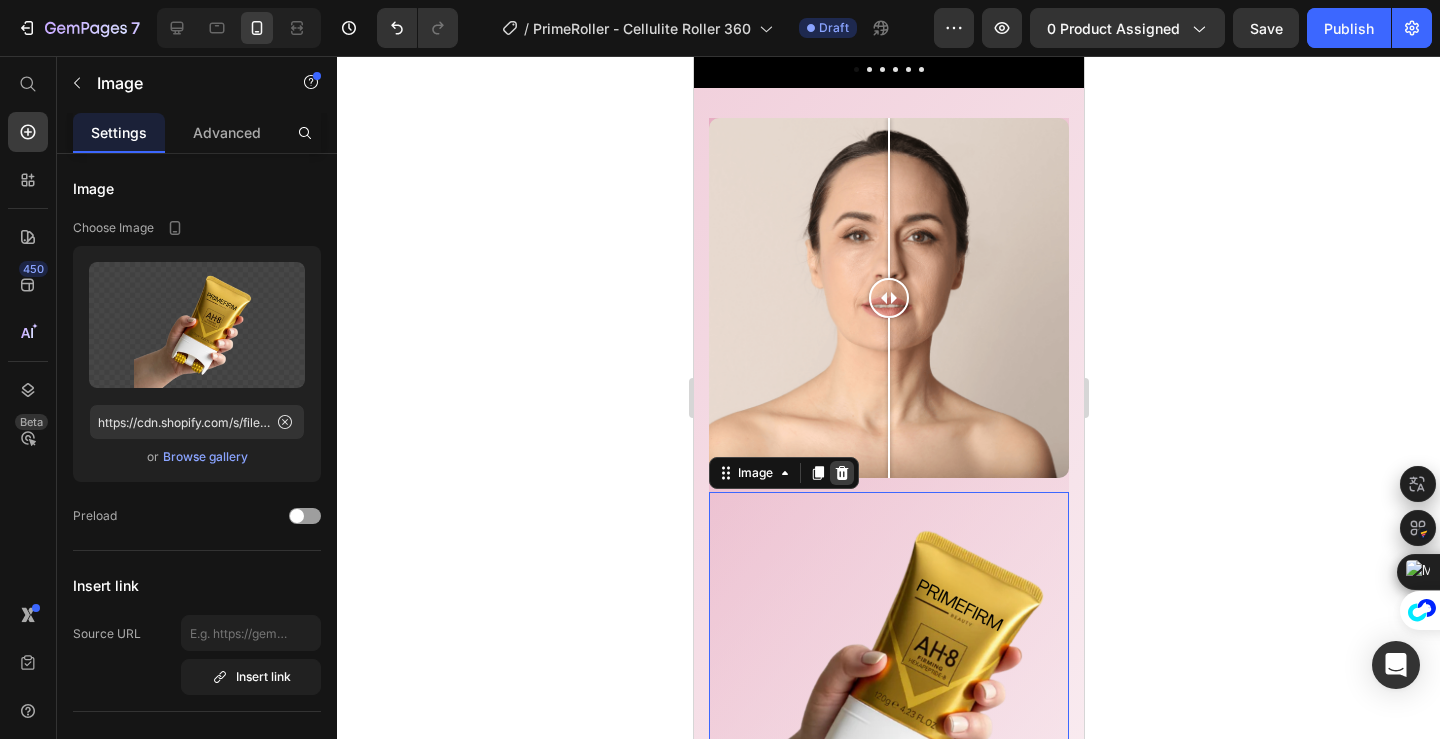 click at bounding box center [841, 473] 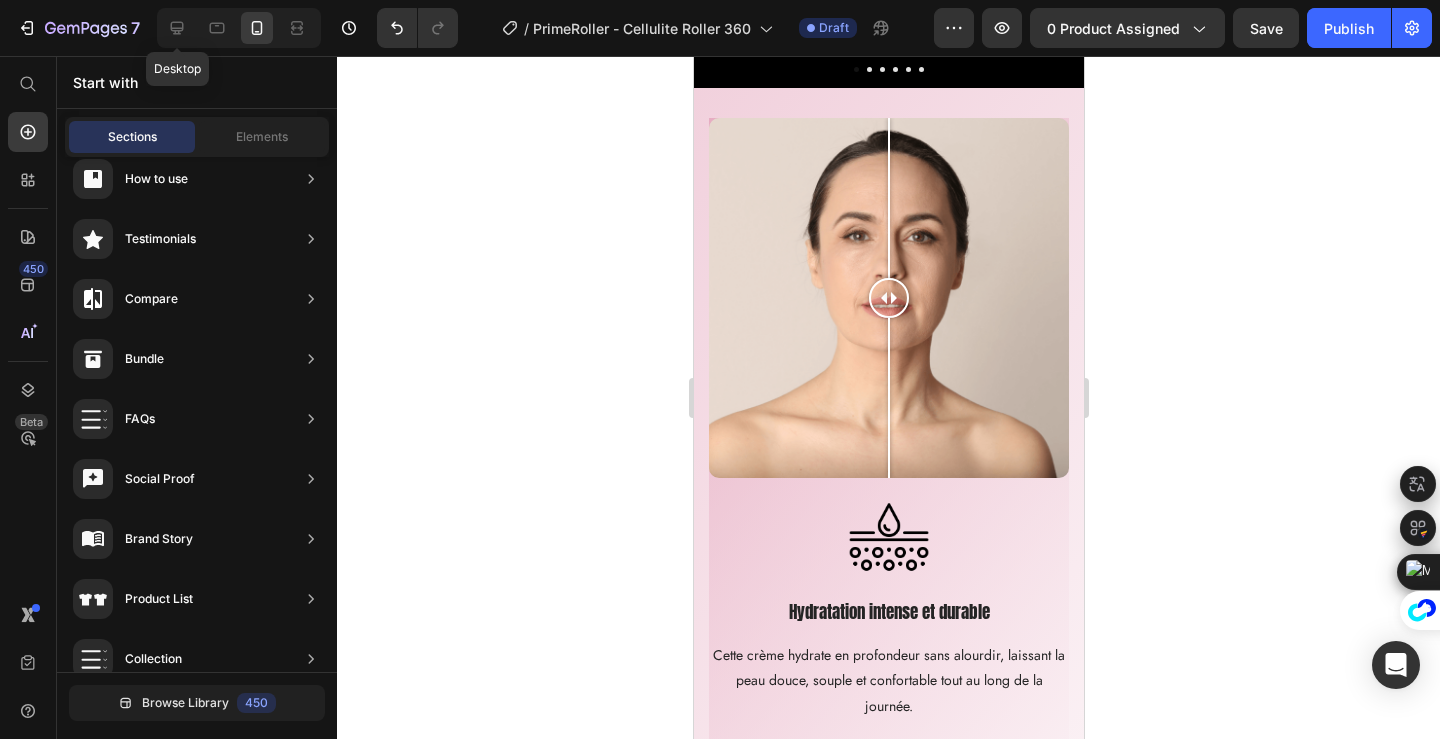 click 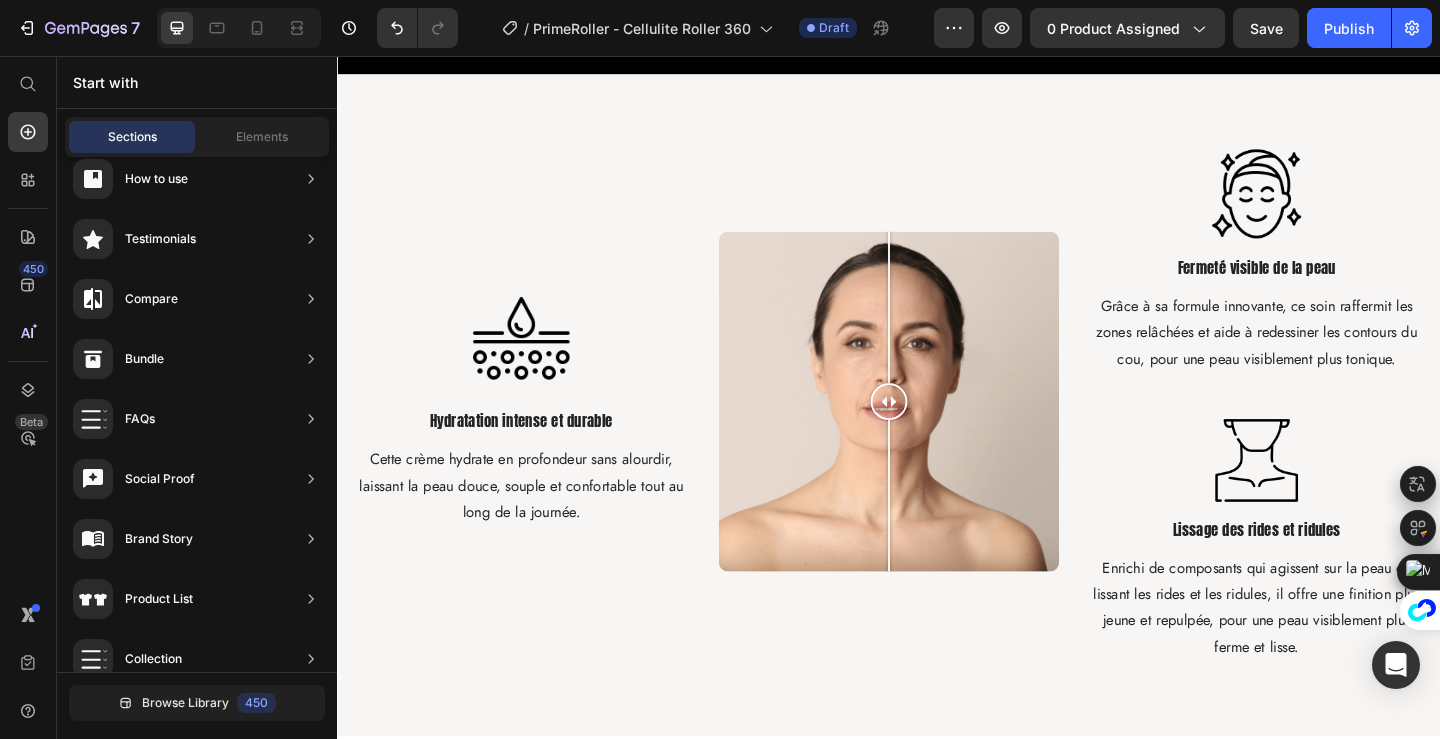 scroll, scrollTop: 2367, scrollLeft: 0, axis: vertical 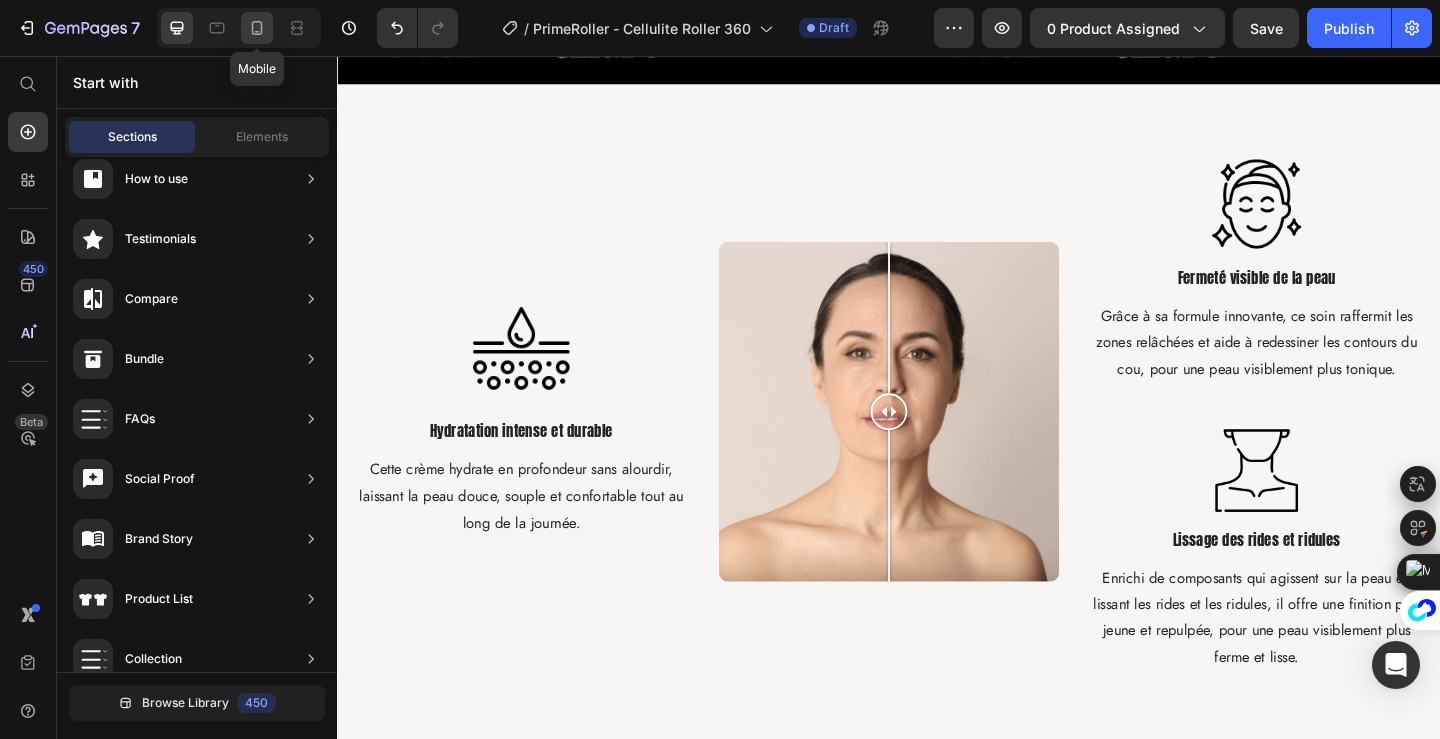 click 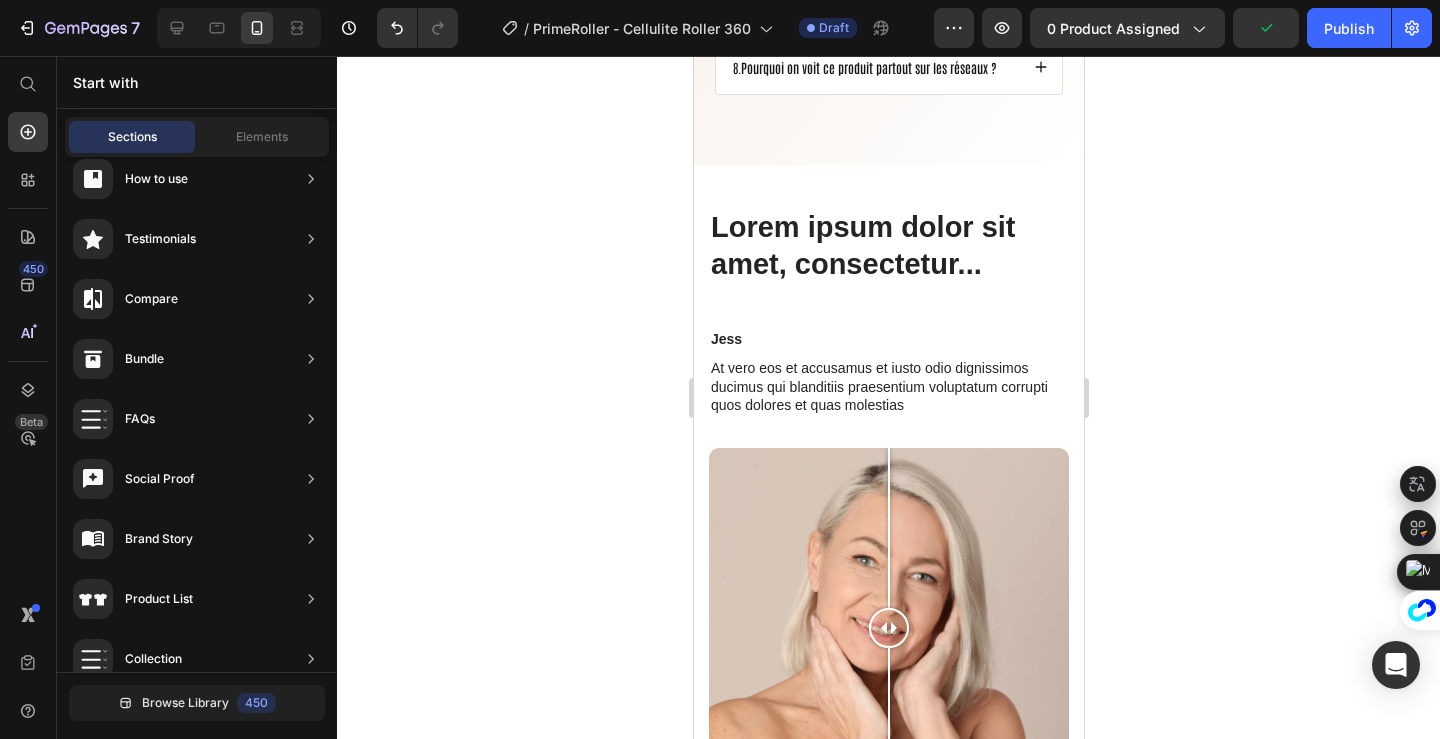 scroll, scrollTop: 9287, scrollLeft: 0, axis: vertical 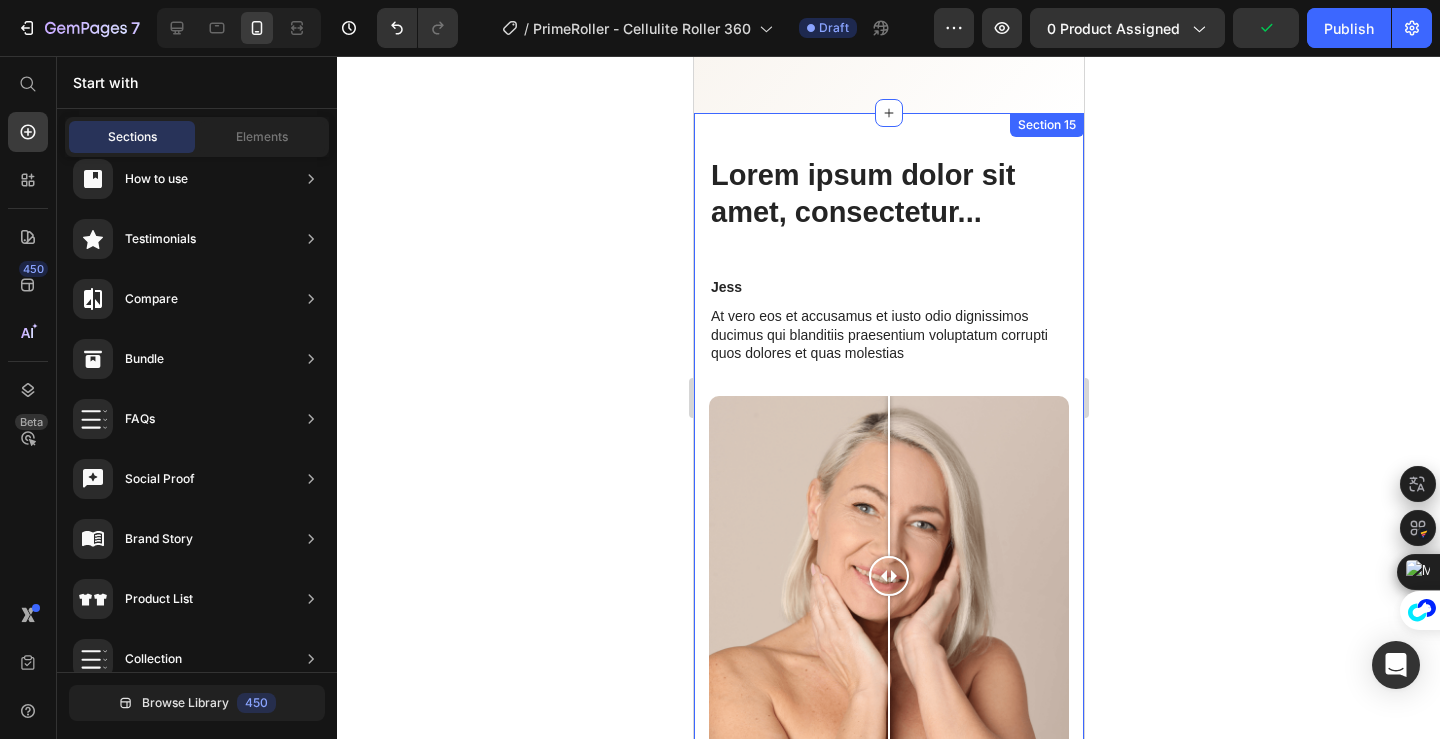 click on "Lorem ipsum dolor sit amet, consectetur... Heading Row Jess Text Block At vero eos et accusamus et iusto odio dignissimos ducimus qui blanditiis praesentium voluptatum corrupti quos dolores et quas molestias Text Block Image Comparison Megan Text Block At vero eos et accusamus et iusto odio dignissimos ducimus qui blanditiis praesentium voluptatum corrupti quos dolores et quas molestias Text Block Image Comparison Sofia Text Block At vero eos et accusamus et iusto odio dignissimos ducimus qui blanditiis praesentium voluptatum corrupti quos dolores et quas molestias Text Block Row Section 15" at bounding box center [888, 751] 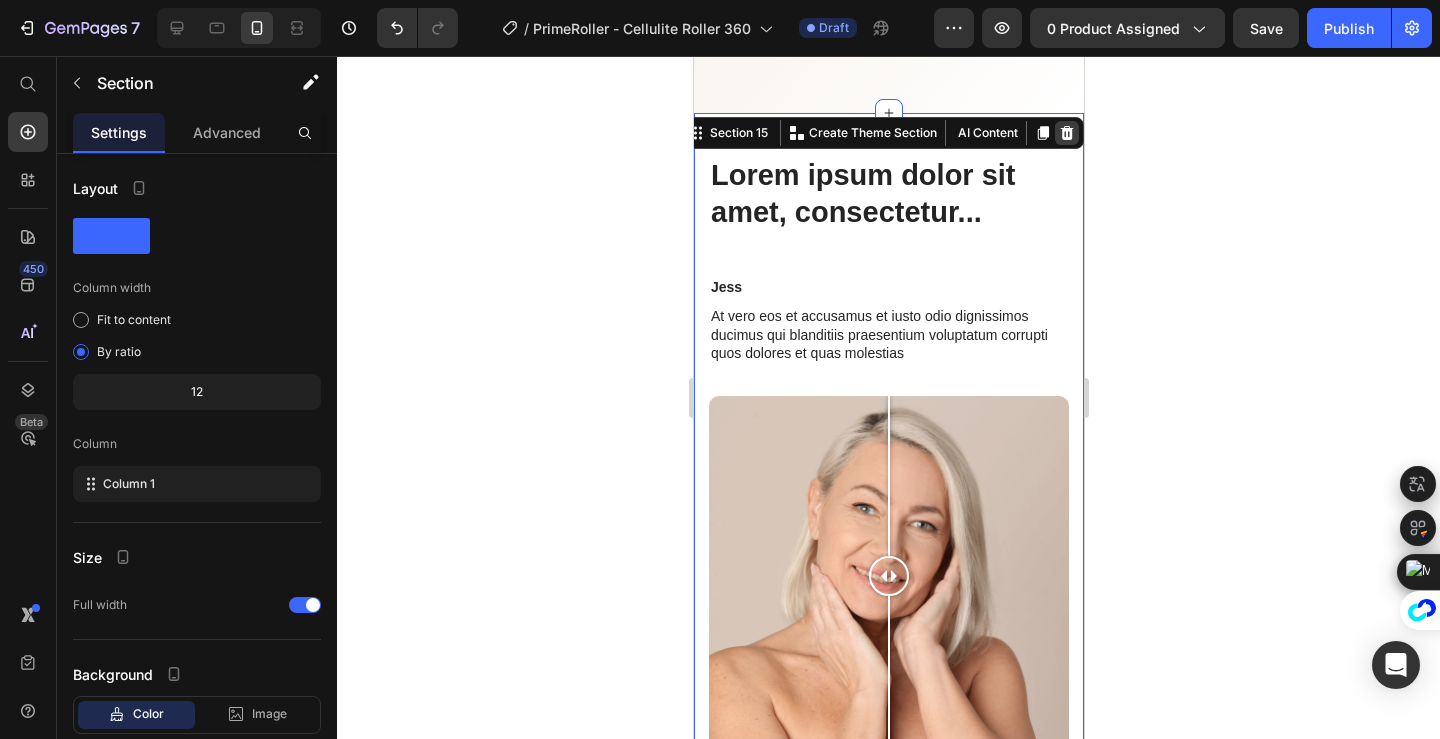 click 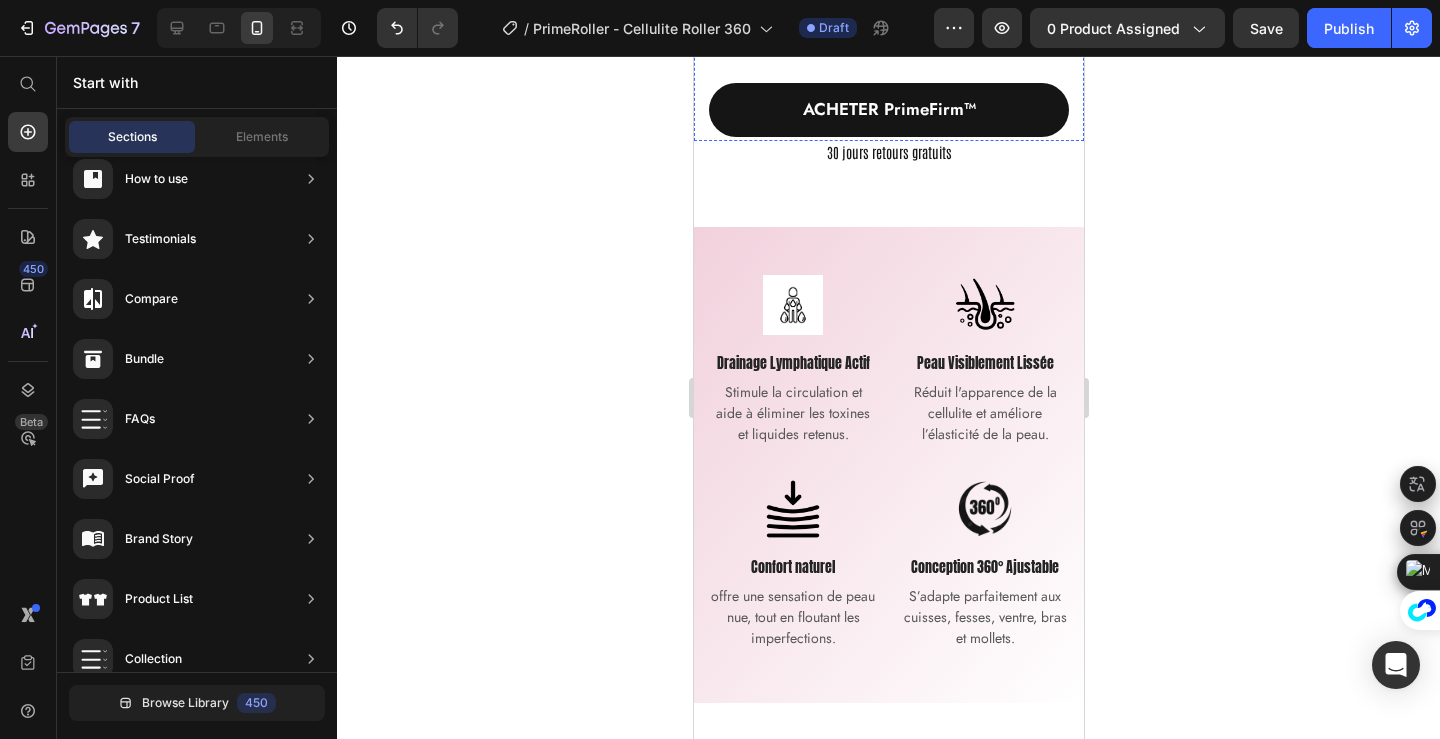 scroll, scrollTop: 774, scrollLeft: 0, axis: vertical 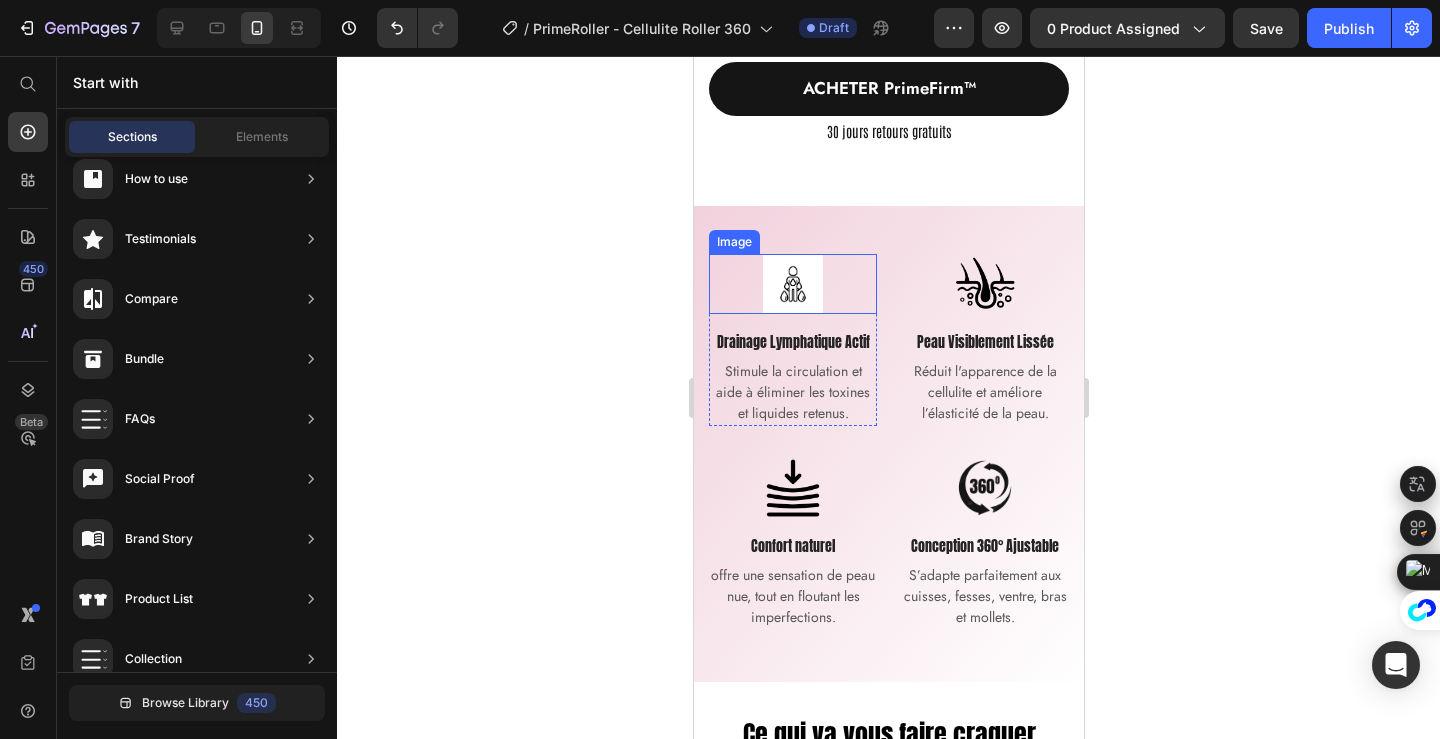 click at bounding box center [792, 284] 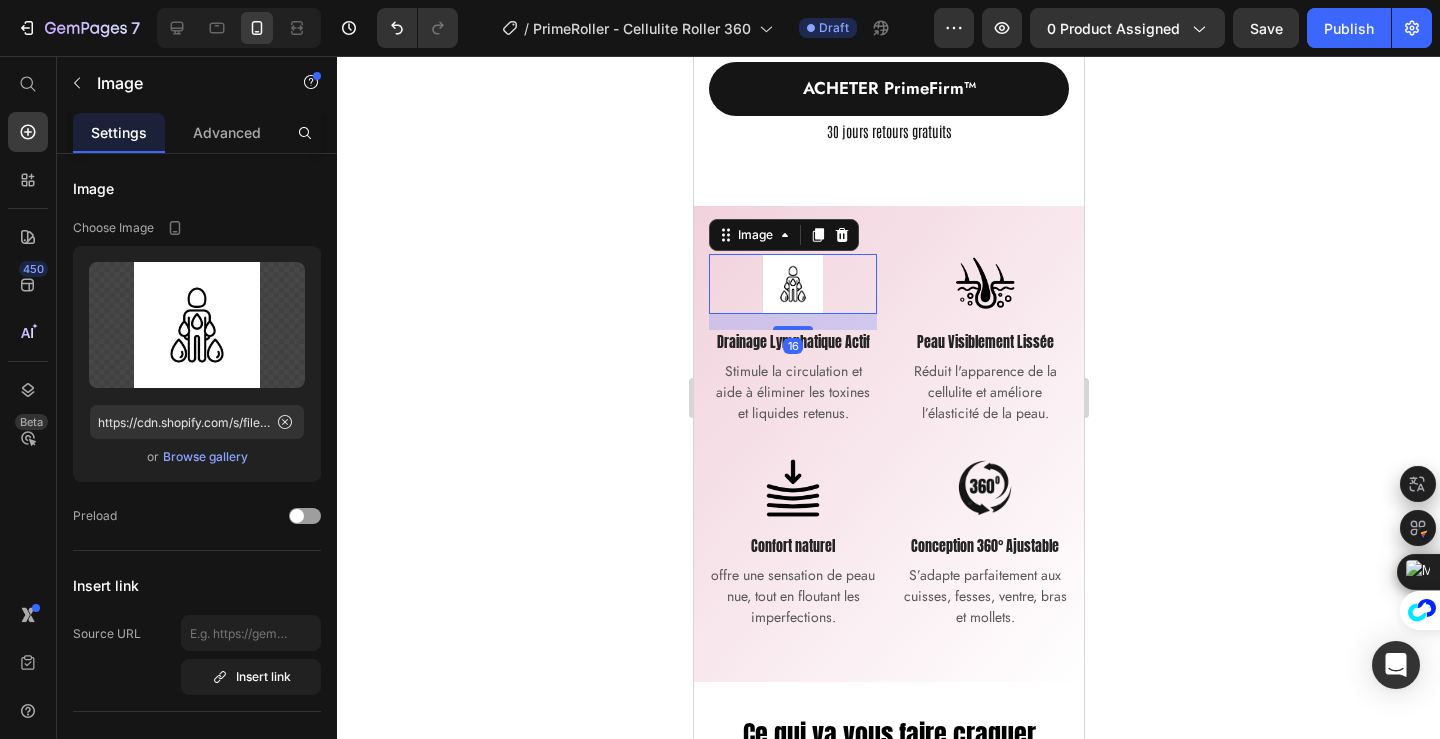 click 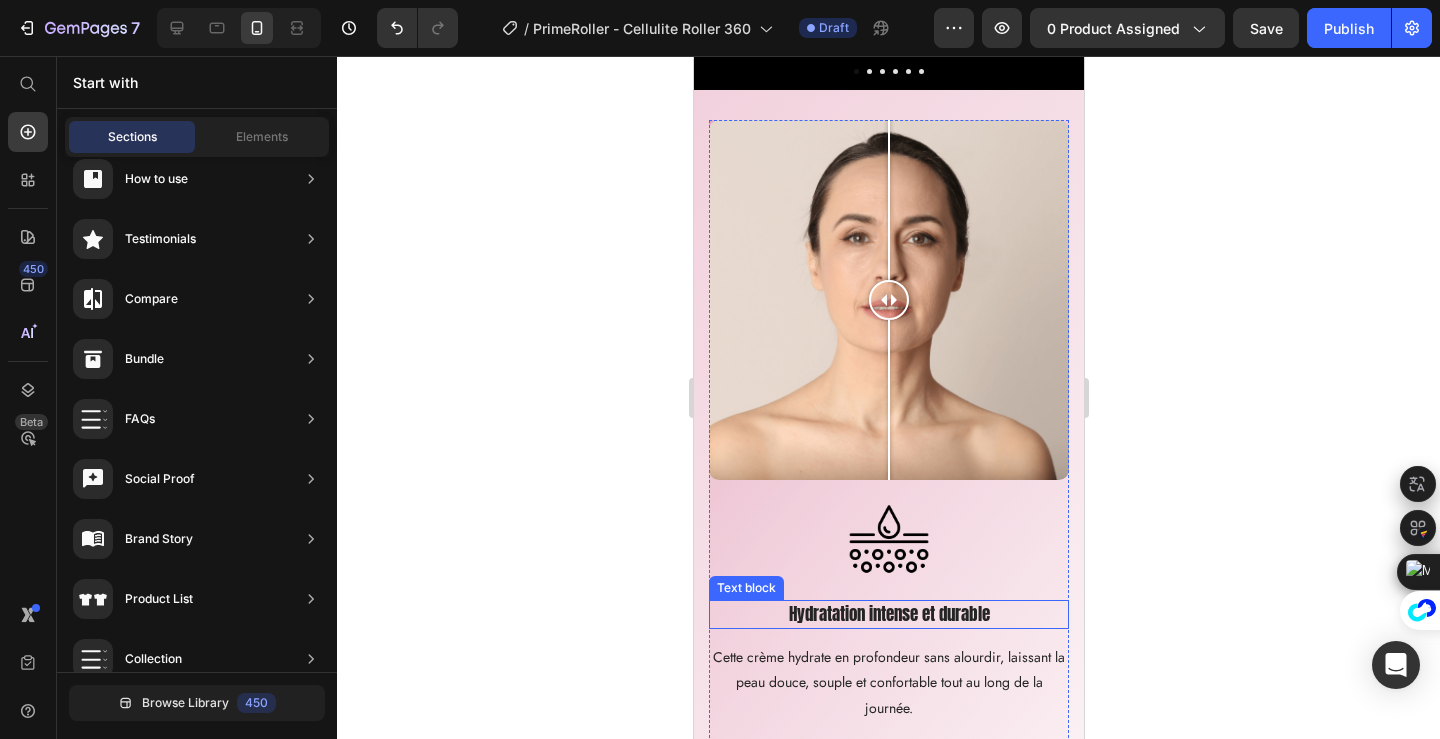 scroll, scrollTop: 3410, scrollLeft: 0, axis: vertical 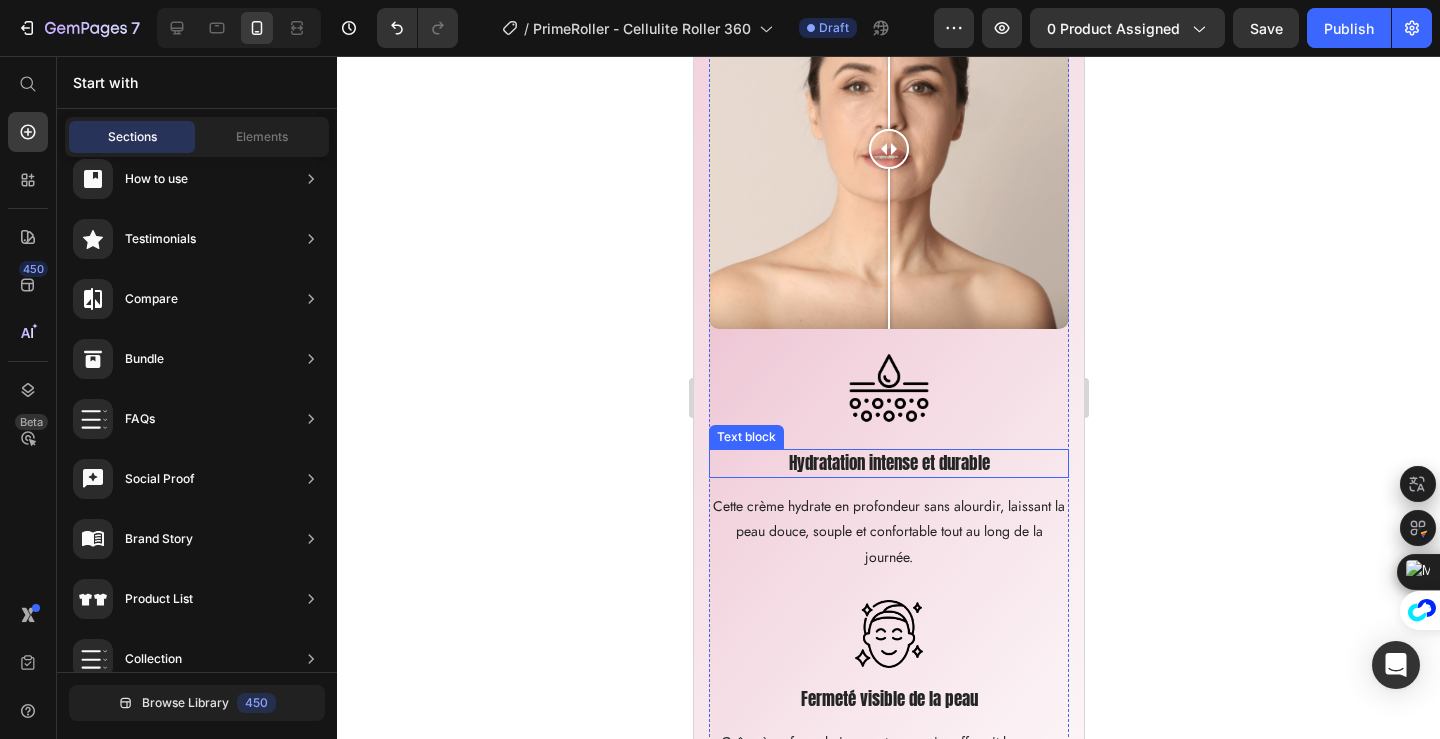 click on "Hydratation intense et durable" at bounding box center (888, 464) 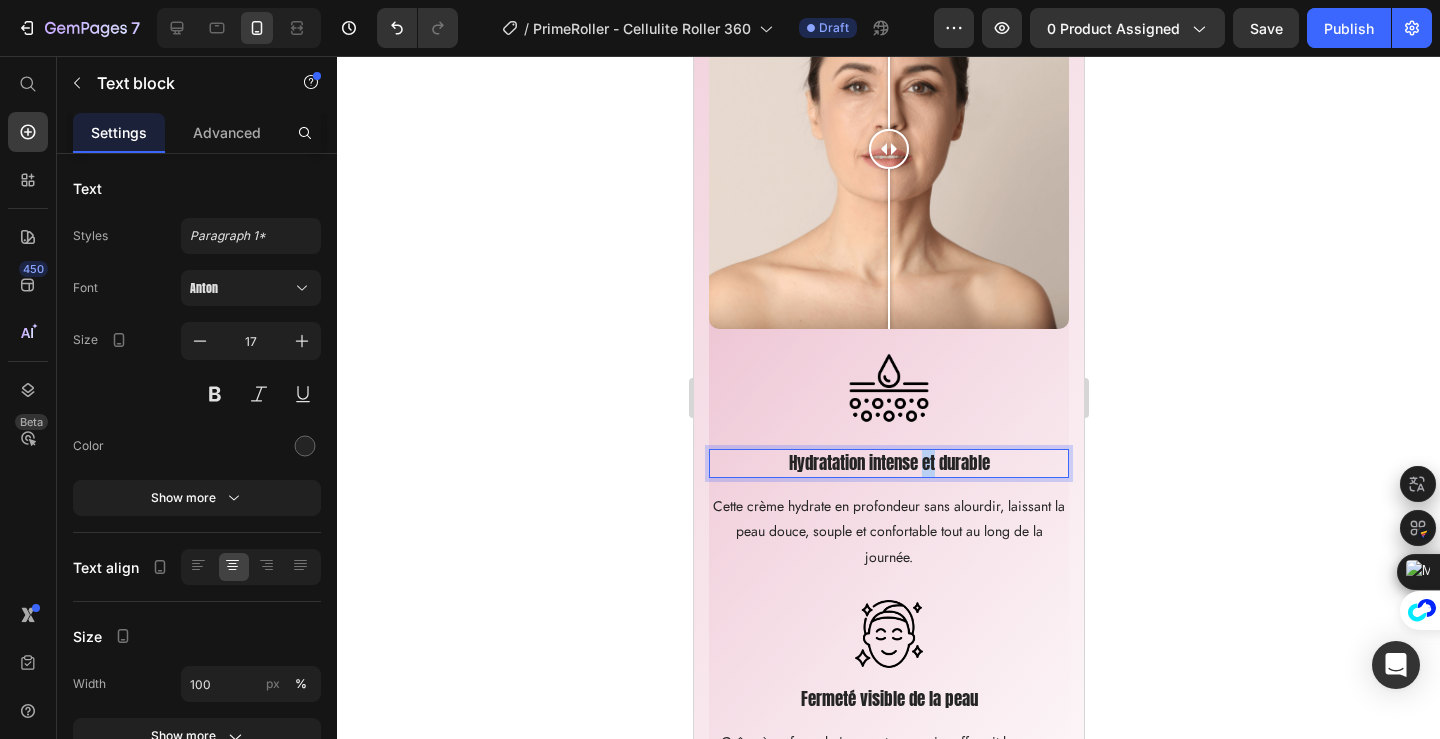 click on "Hydratation intense et durable" at bounding box center [888, 464] 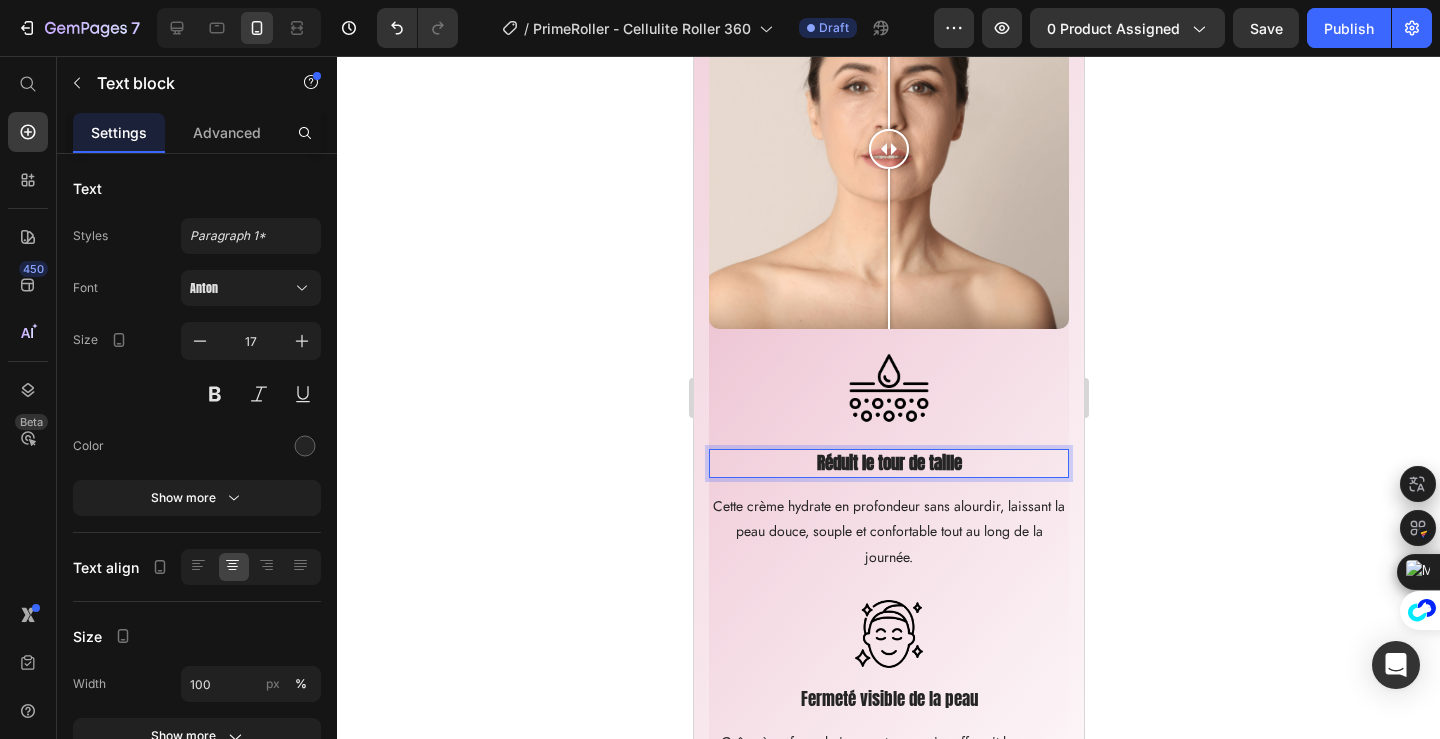 click on "Réduit le tour de taille" at bounding box center [888, 463] 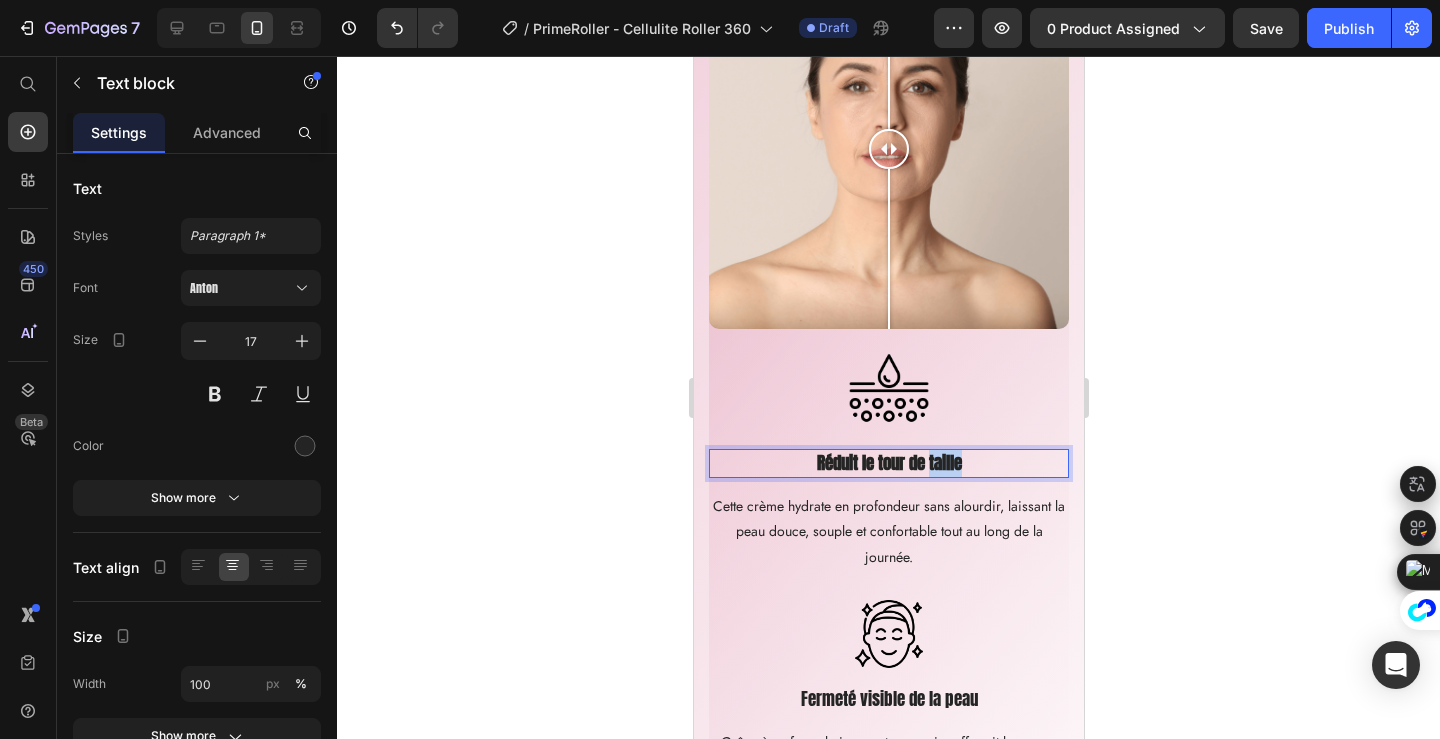 click on "Réduit le tour de taille" at bounding box center [888, 463] 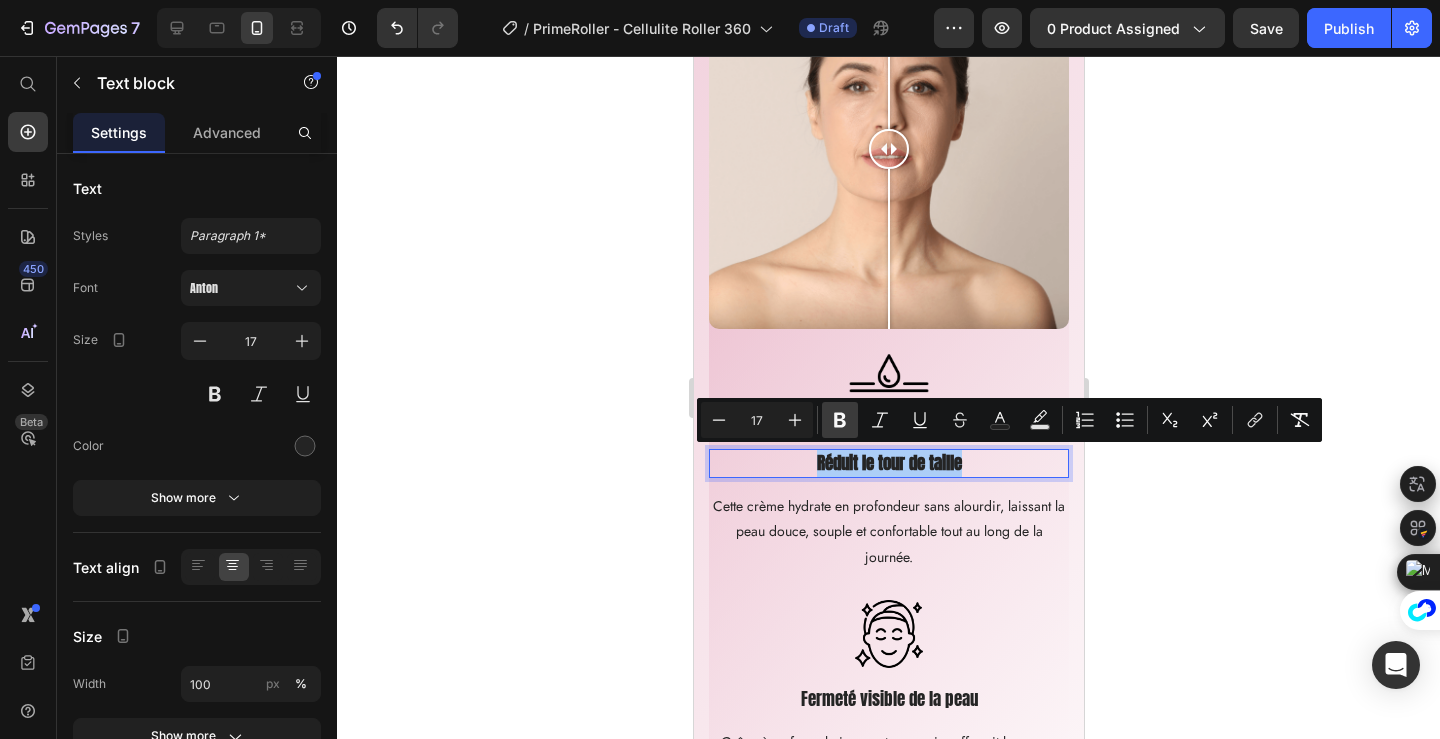 click 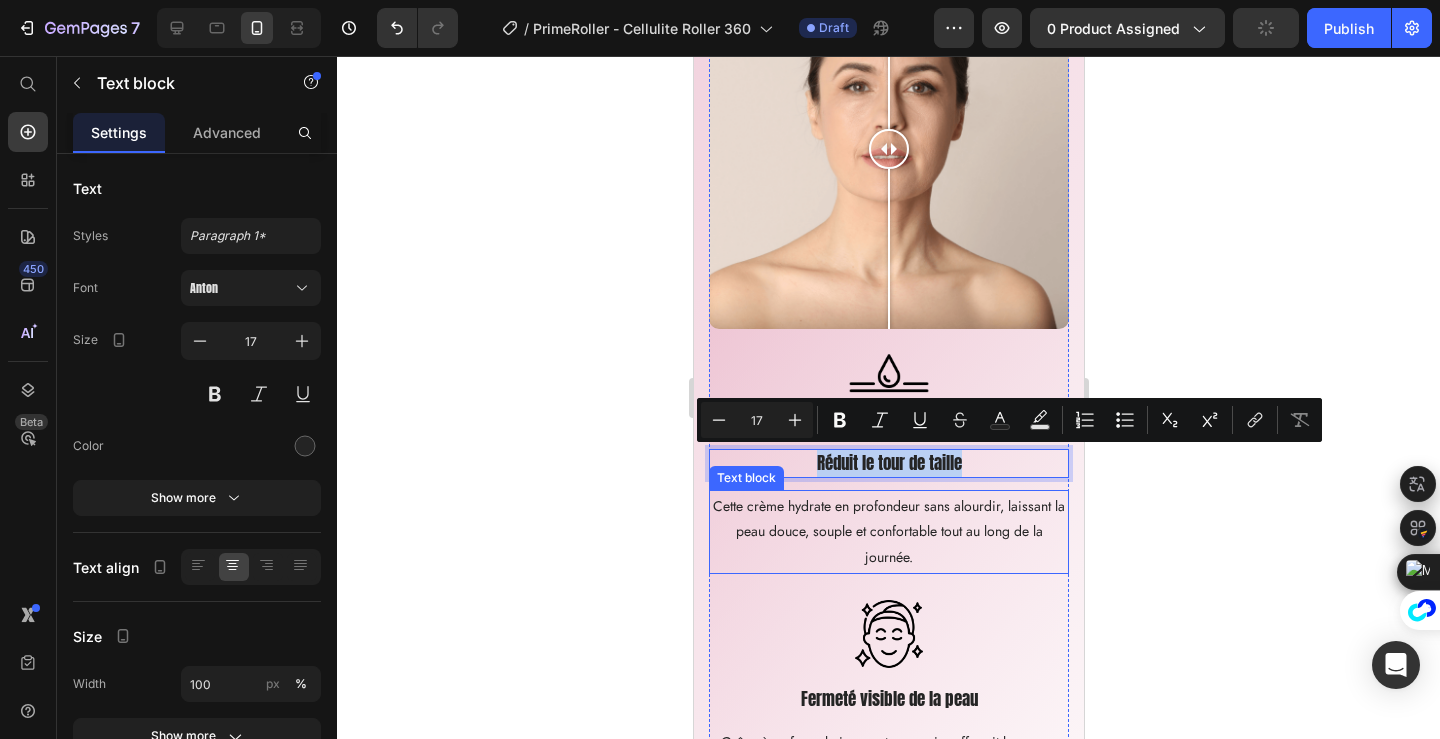 click on "Cette crème hydrate en profondeur sans alourdir, laissant la peau douce, souple et confortable tout au long de la journée." at bounding box center [888, 532] 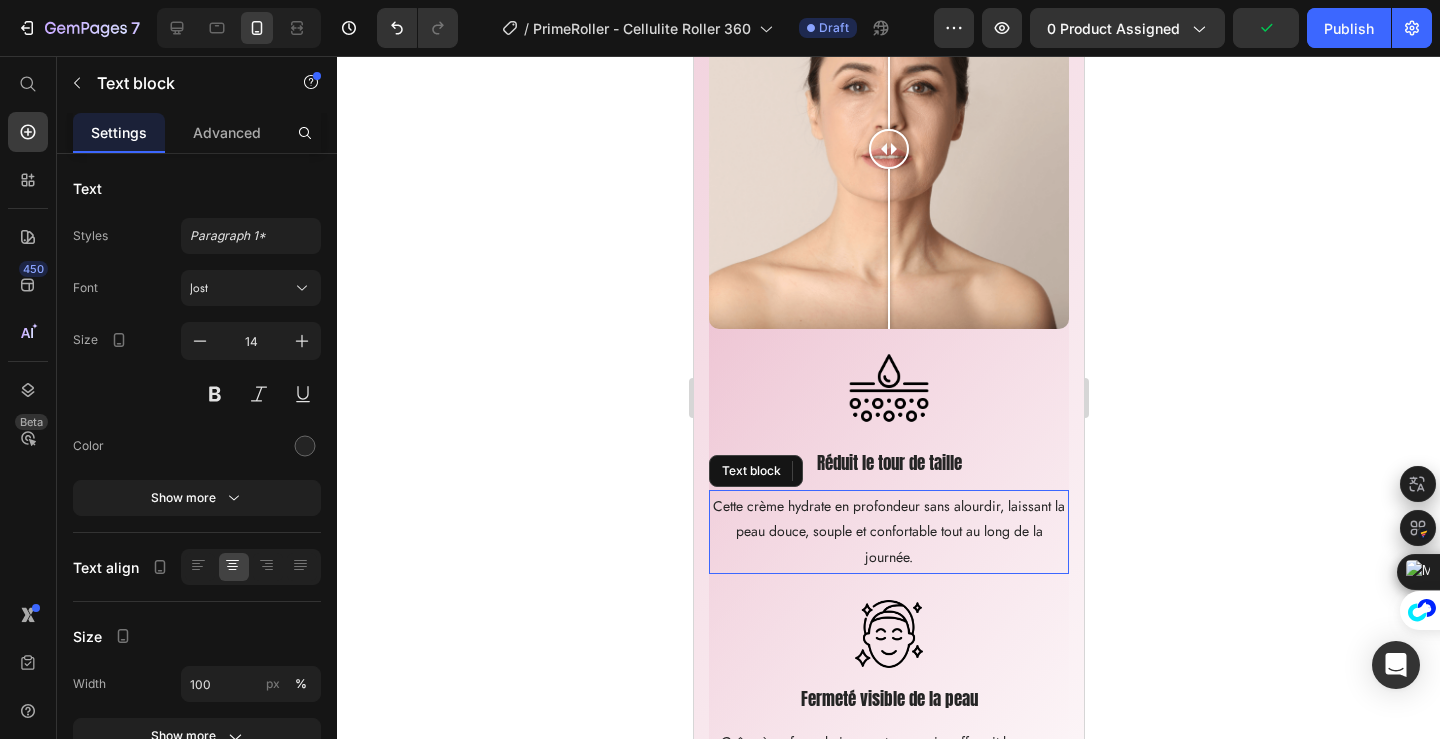 click on "Cette crème hydrate en profondeur sans alourdir, laissant la peau douce, souple et confortable tout au long de la journée." at bounding box center [888, 532] 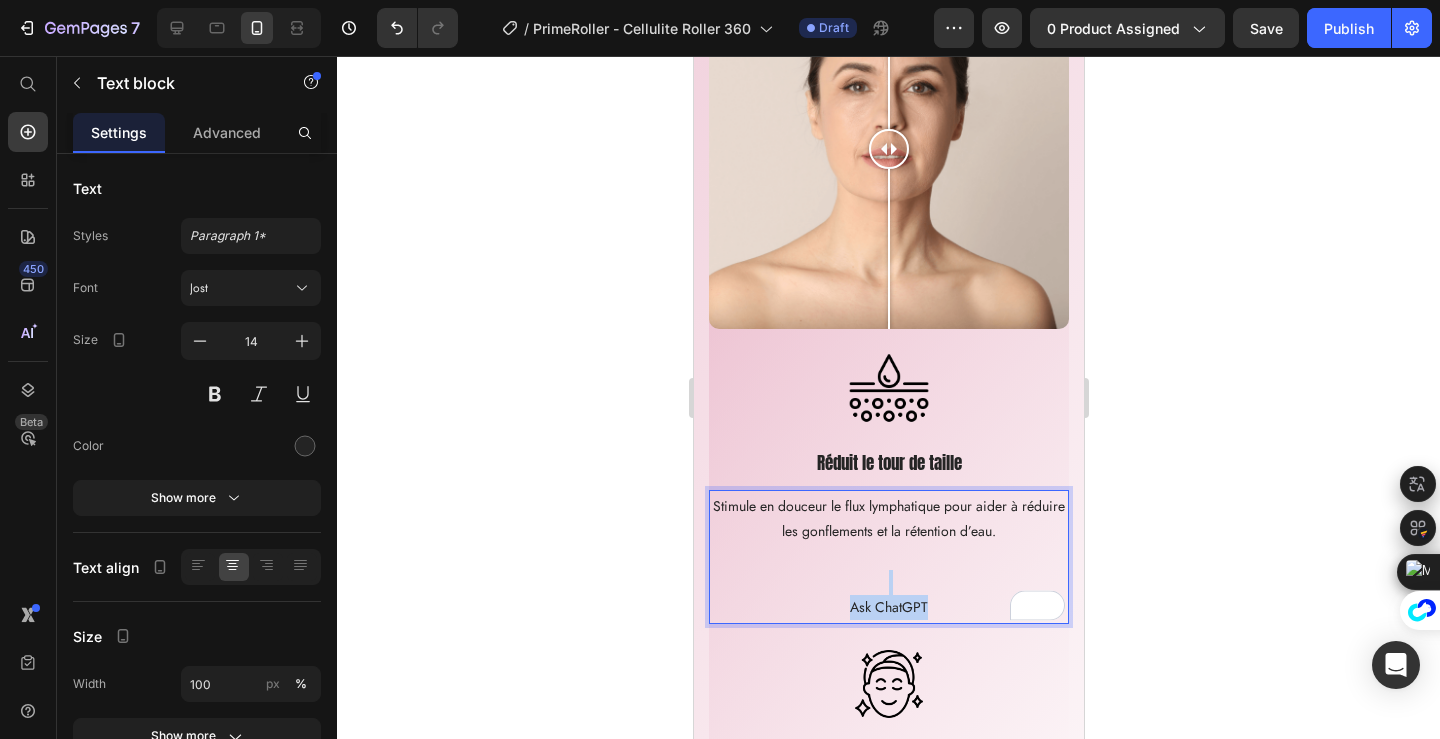 drag, startPoint x: 946, startPoint y: 598, endPoint x: 810, endPoint y: 582, distance: 136.93794 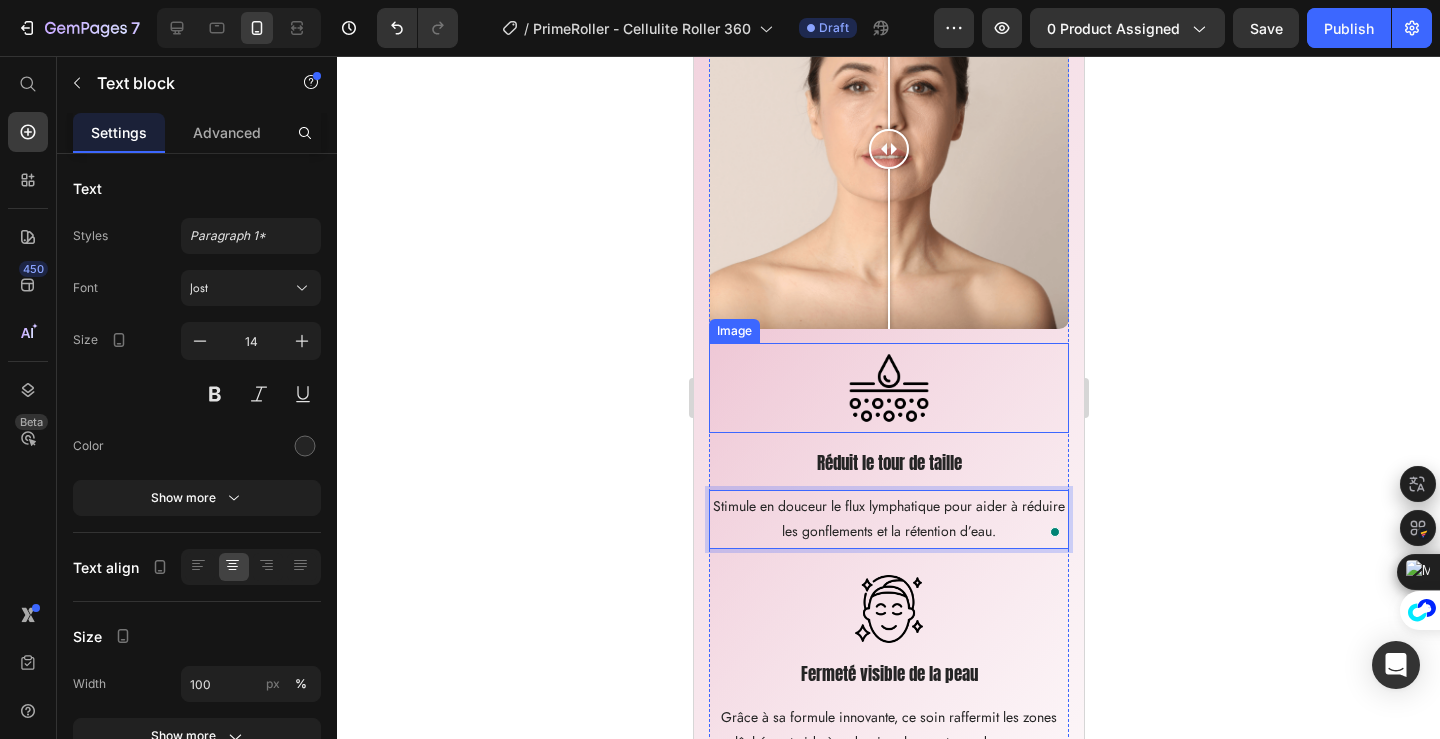 click at bounding box center [888, 388] 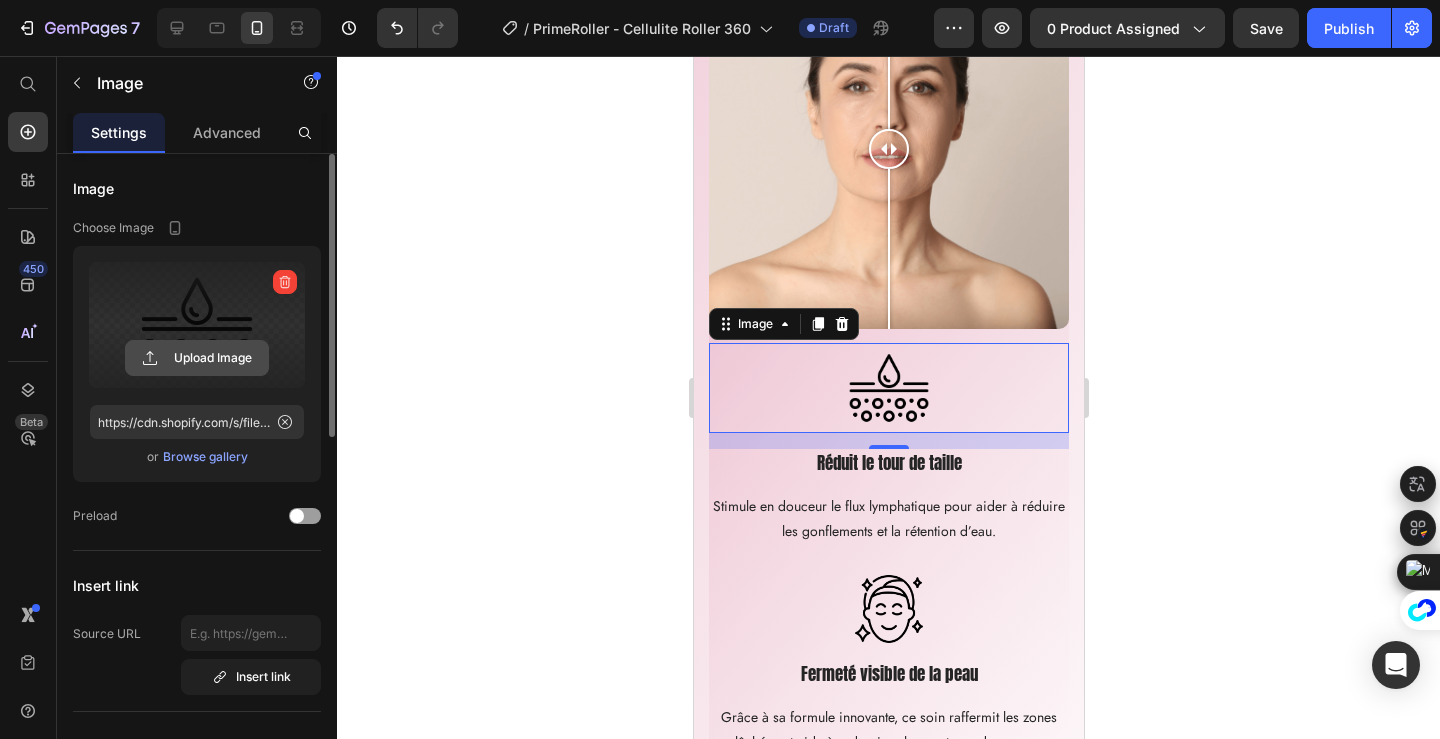 click 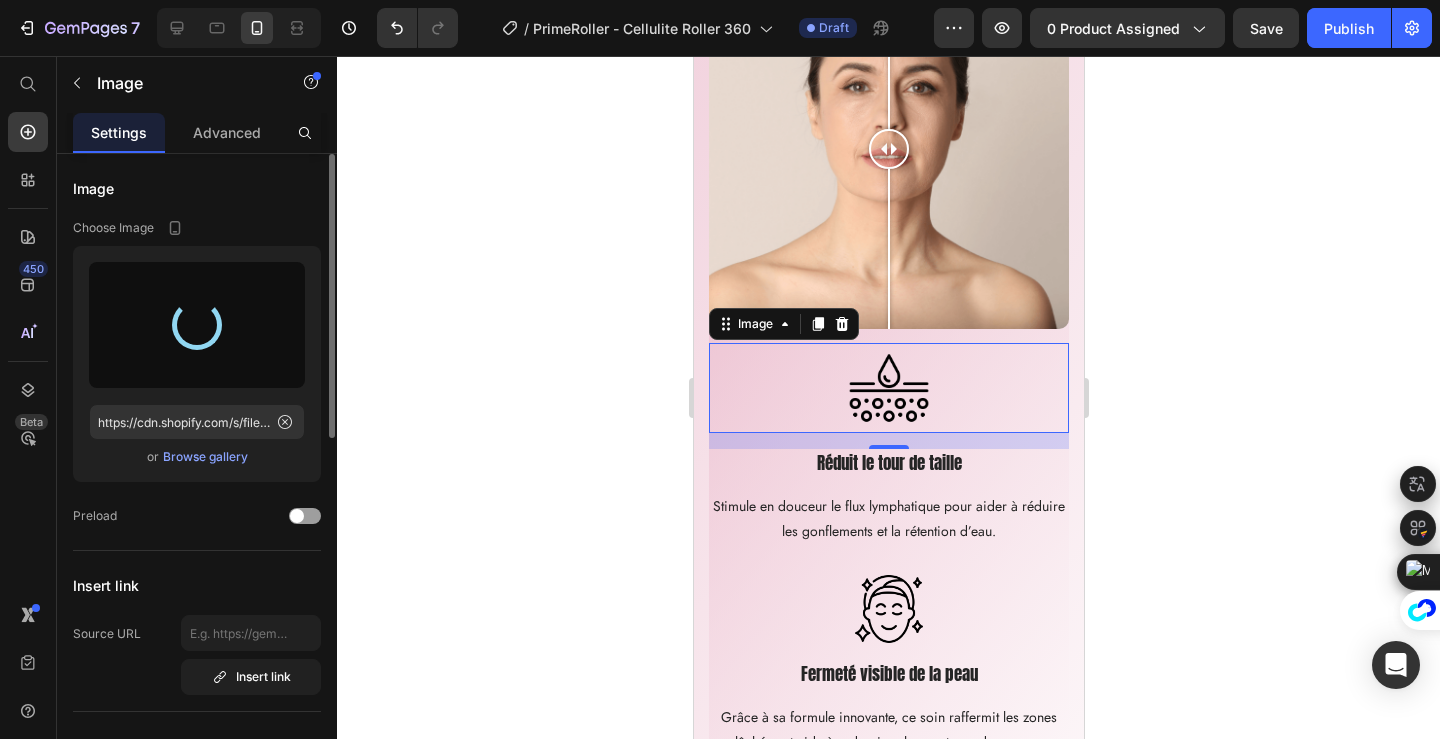 type on "https://cdn.shopify.com/s/files/1/0713/3557/5778/files/gempages_531932412842607509-955378bc-759e-4c50-af19-b29d9c7c8796.jpg" 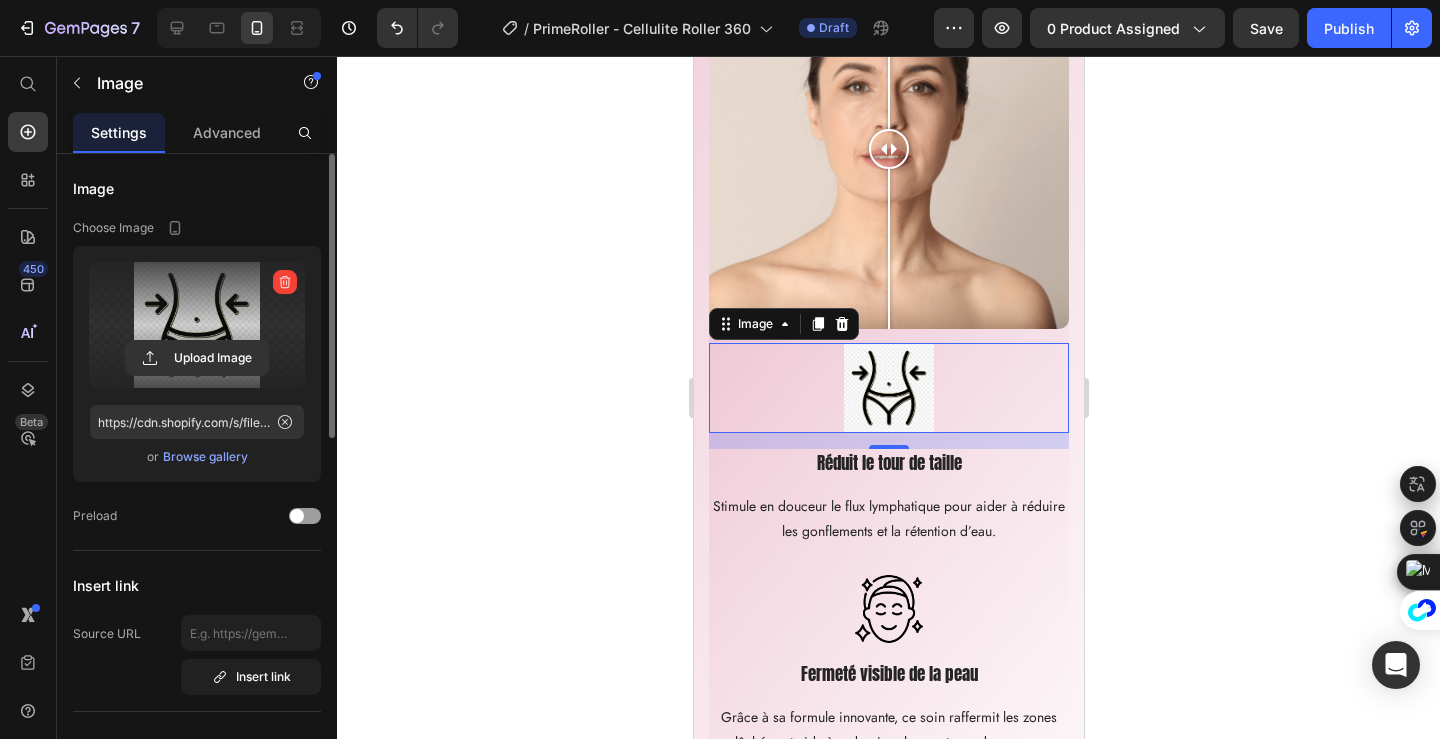 click 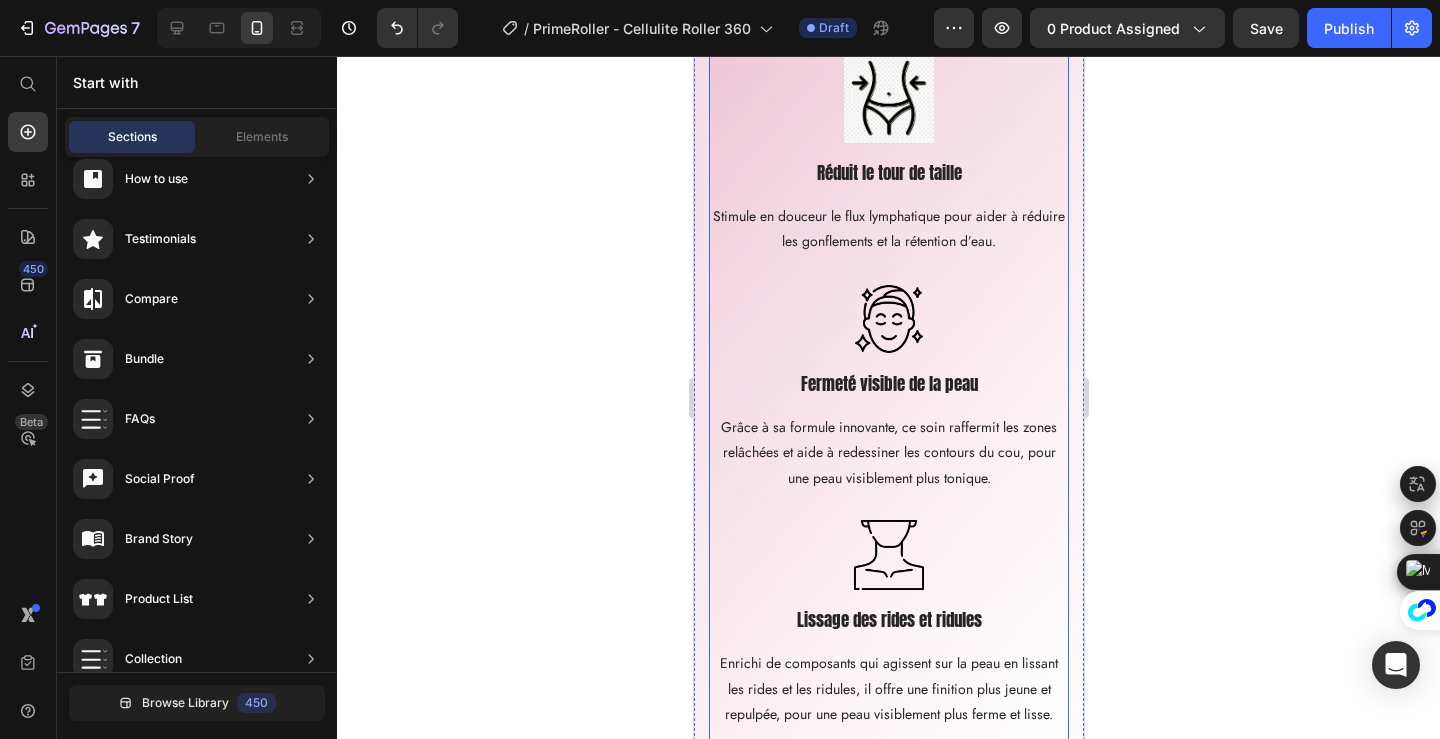 scroll, scrollTop: 3736, scrollLeft: 0, axis: vertical 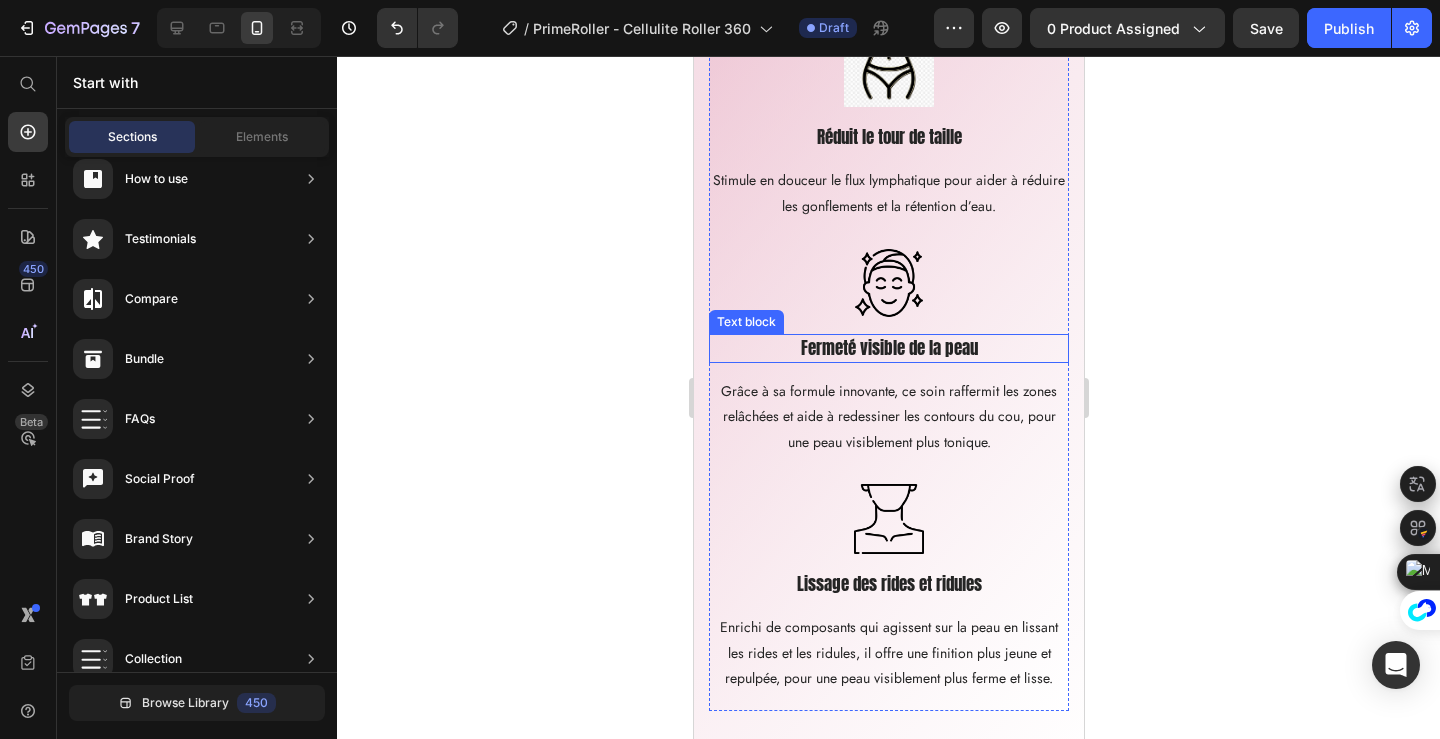 click on "Fermeté visible de la peau" at bounding box center (888, 349) 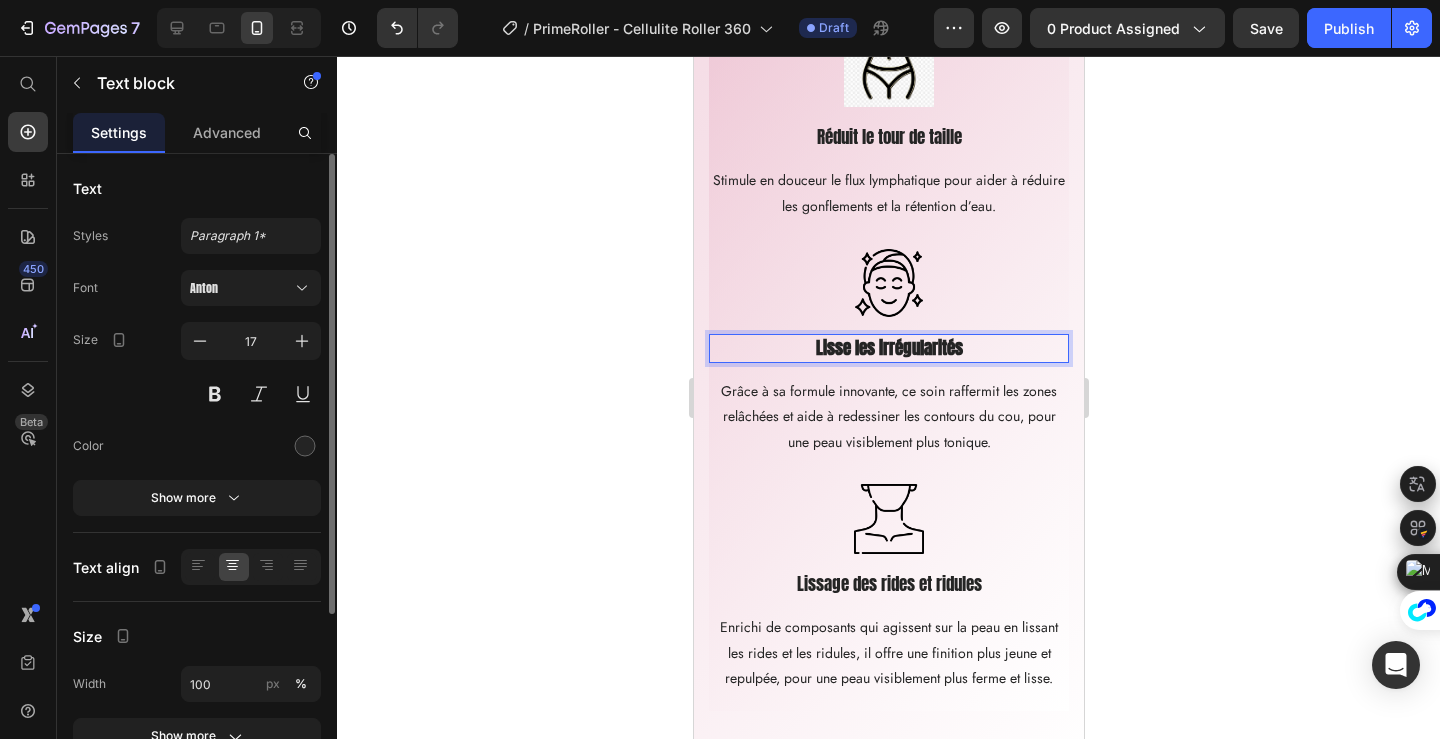 click on "Lisse les irrégularités" at bounding box center (888, 348) 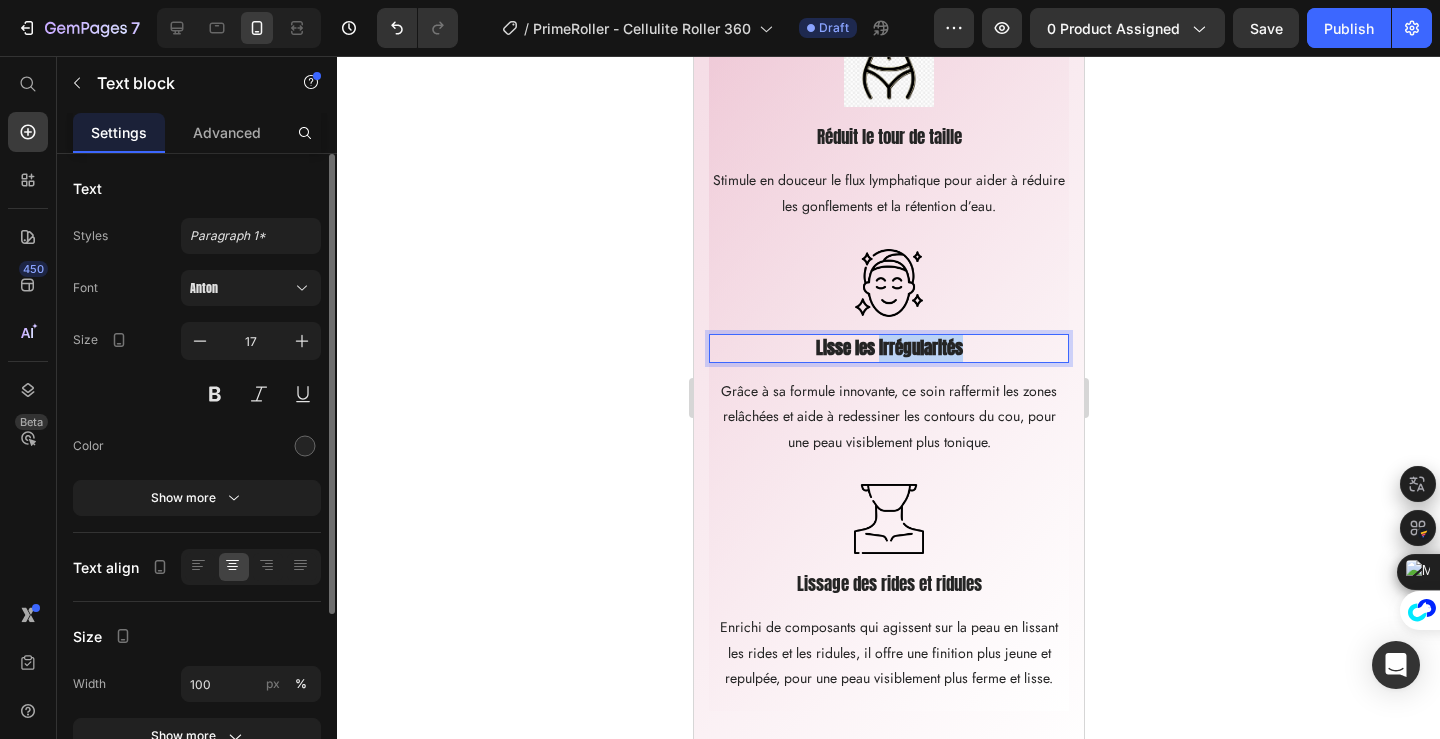 click on "Lisse les irrégularités" at bounding box center [888, 348] 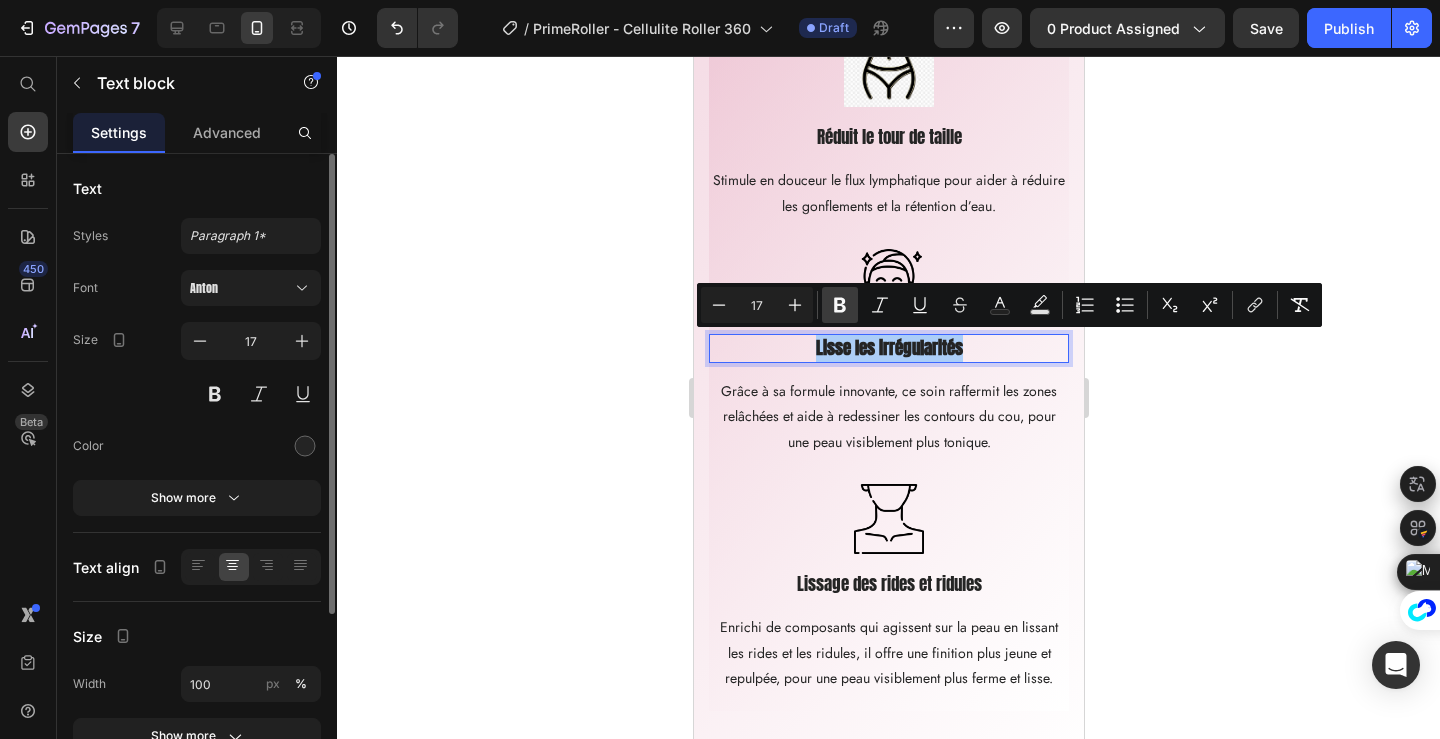 click 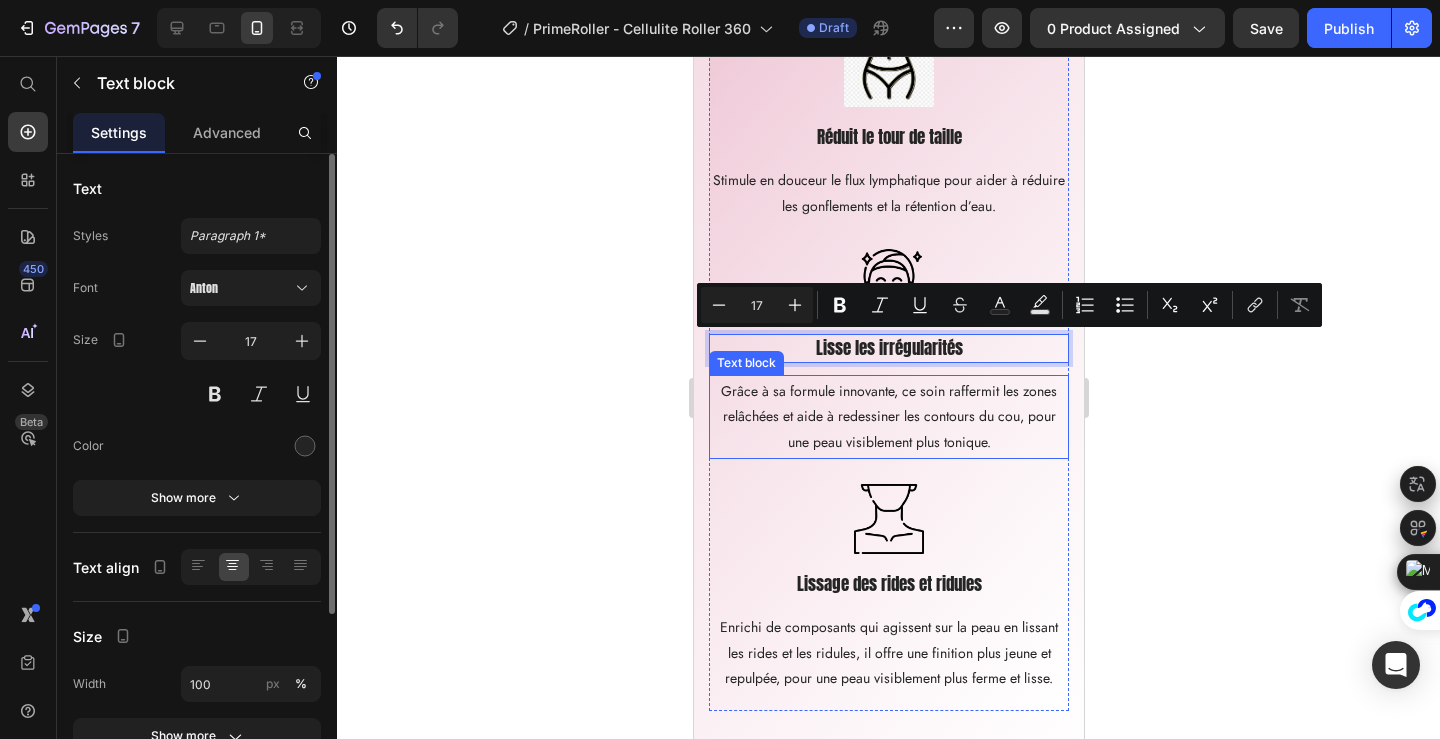 click on "Grâce à sa formule innovante, ce soin raffermit les zones relâchées et aide à redessiner les contours du cou, pour une peau visiblement plus tonique." at bounding box center (888, 417) 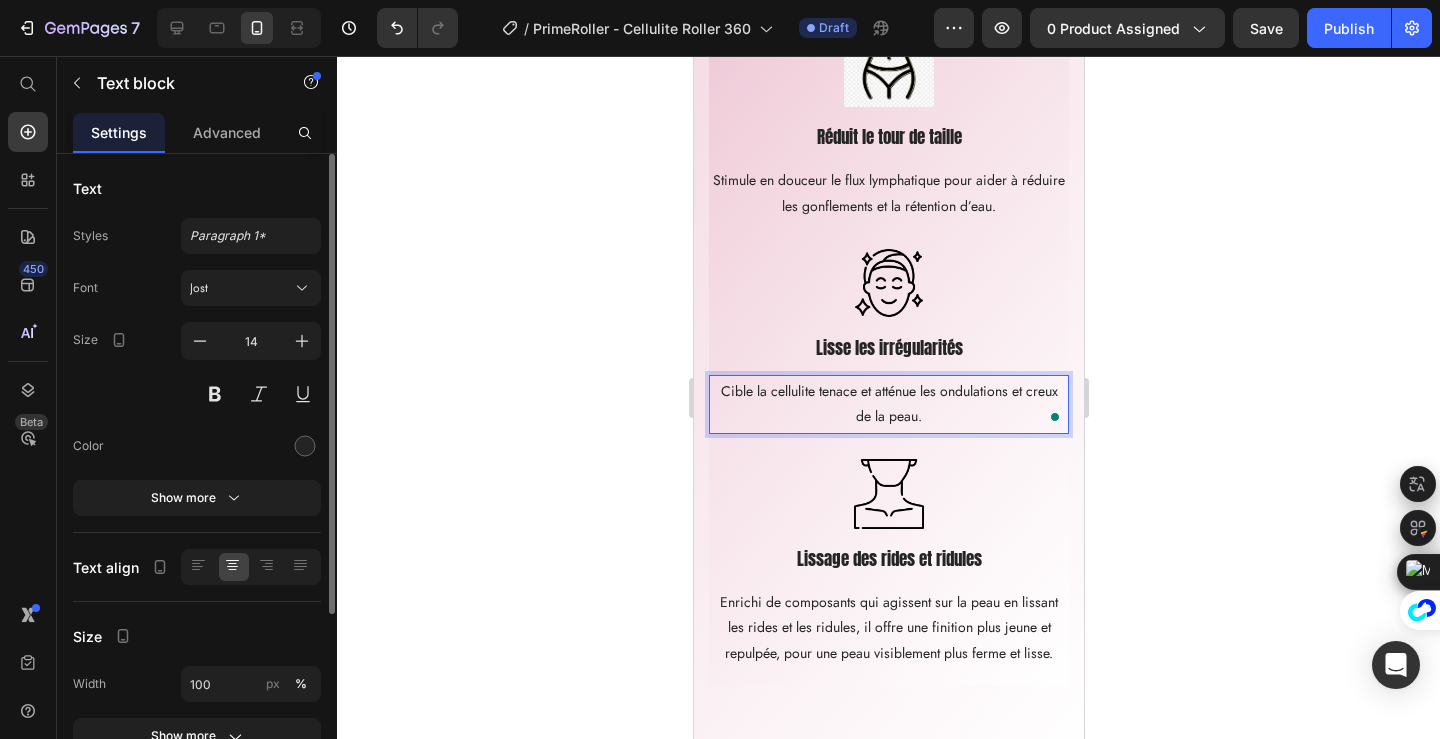 click on "Cible la cellulite tenace et atténue les ondulations et creux de la peau." at bounding box center [888, 404] 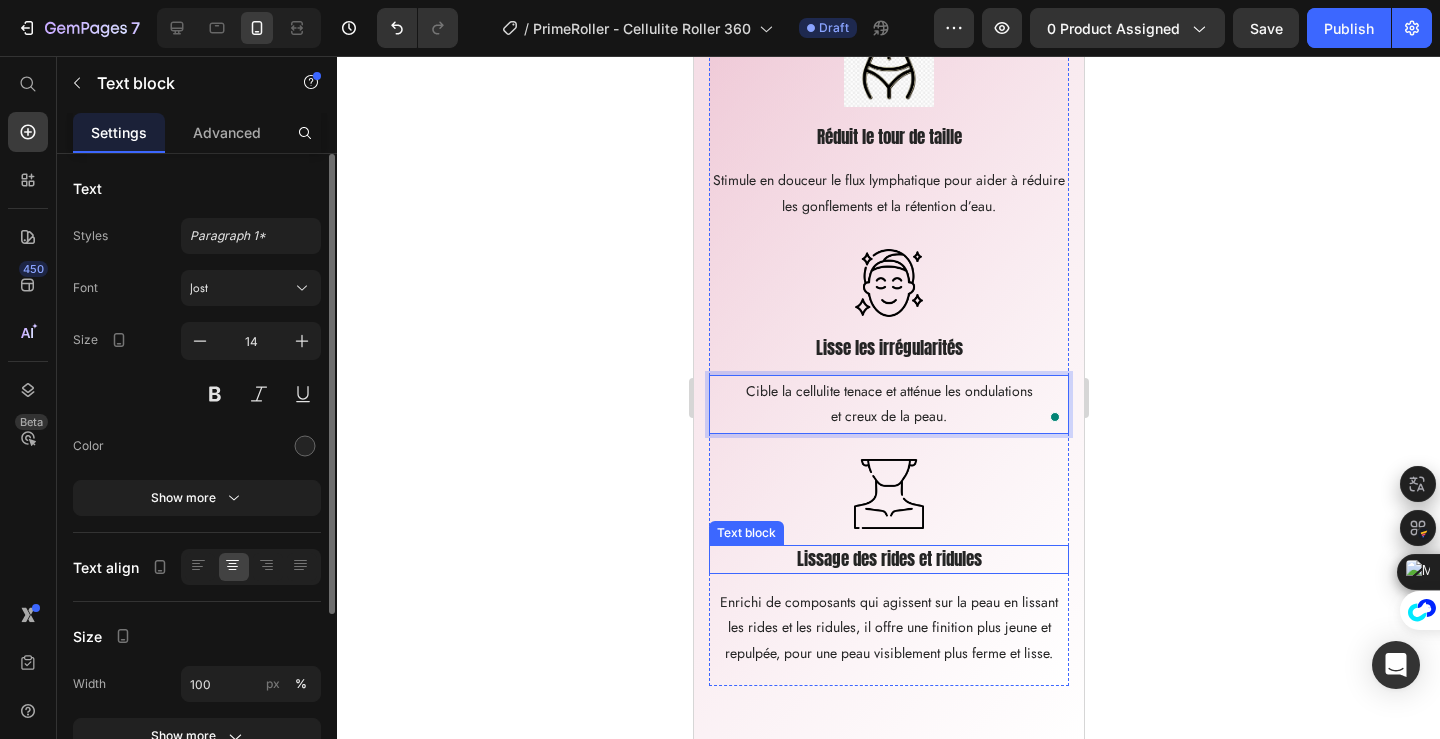 click on "Lissage des rides et ridules" at bounding box center (888, 560) 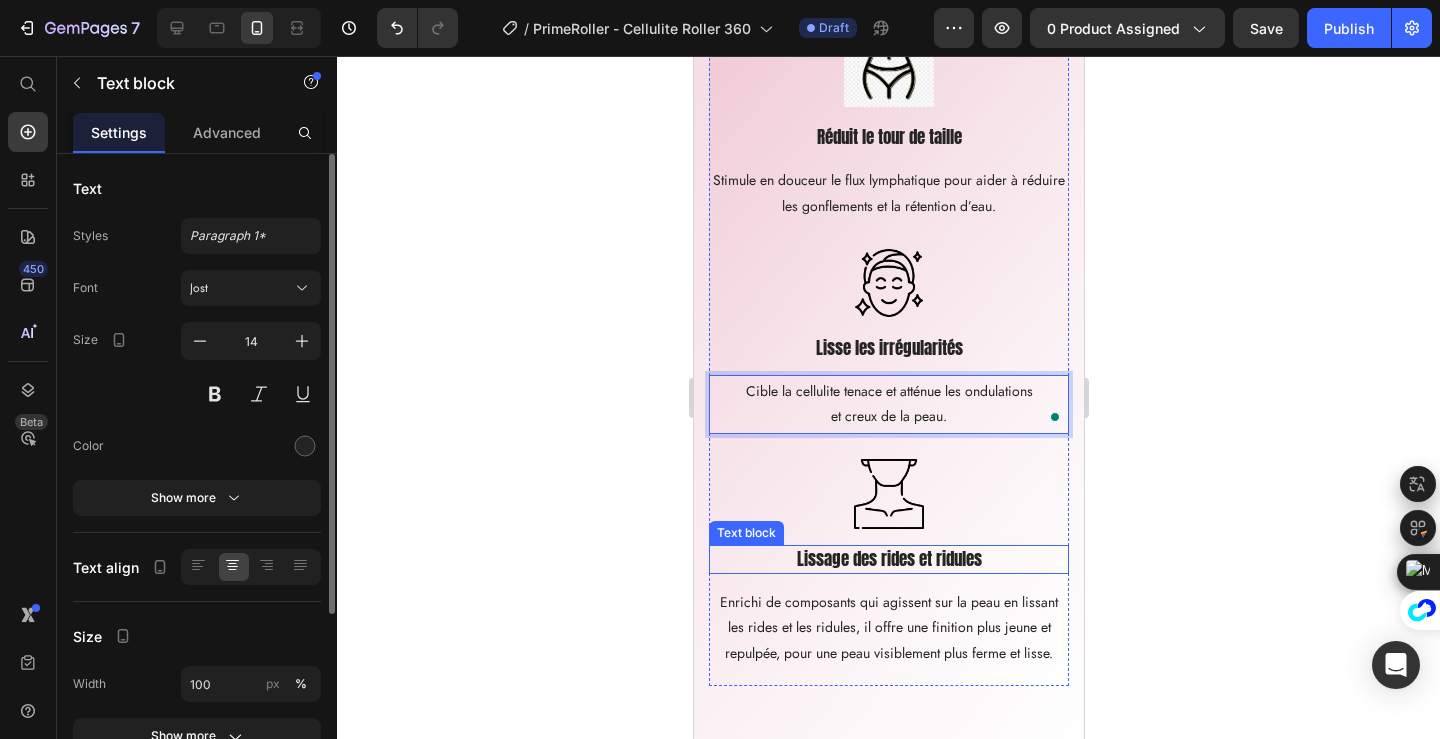 click on "Lissage des rides et ridules" at bounding box center [888, 560] 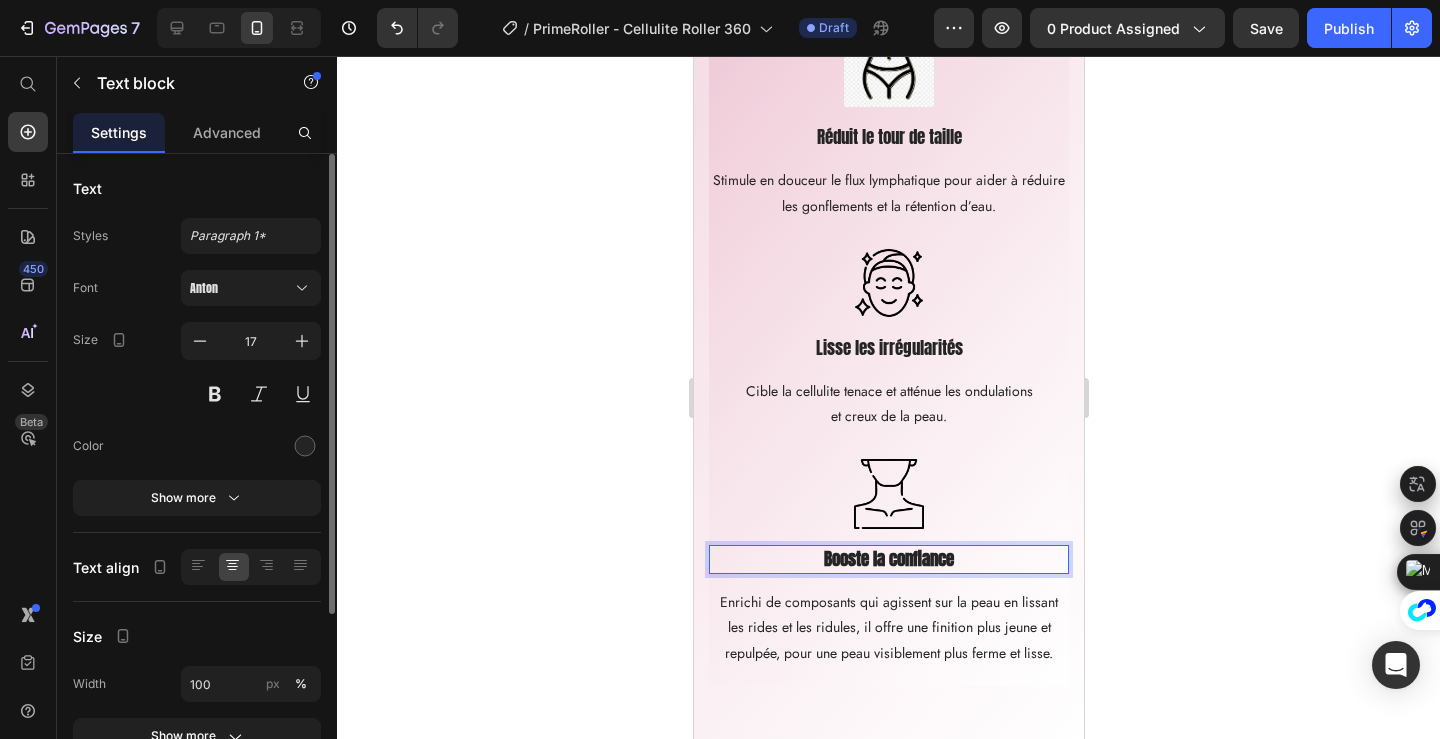 click on "Booste la confiance" at bounding box center [888, 559] 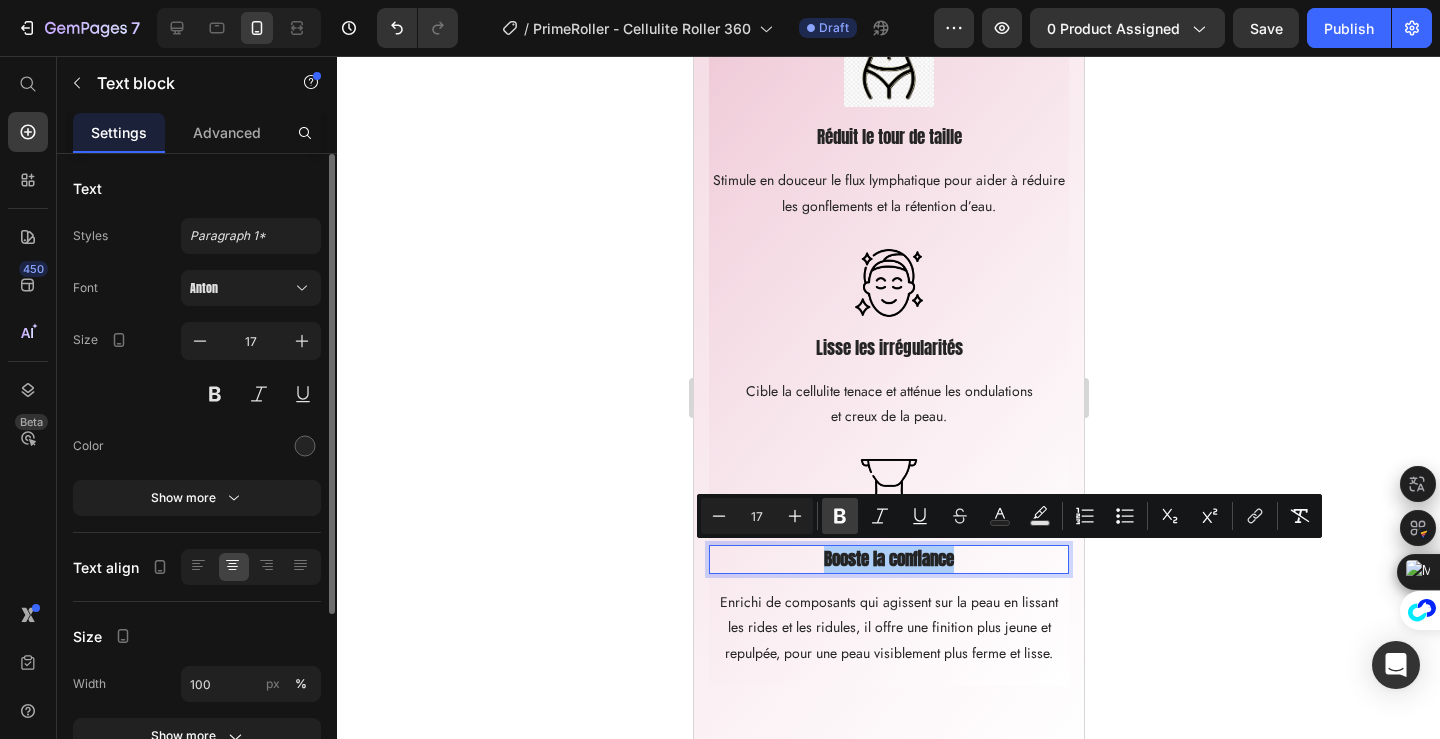 click 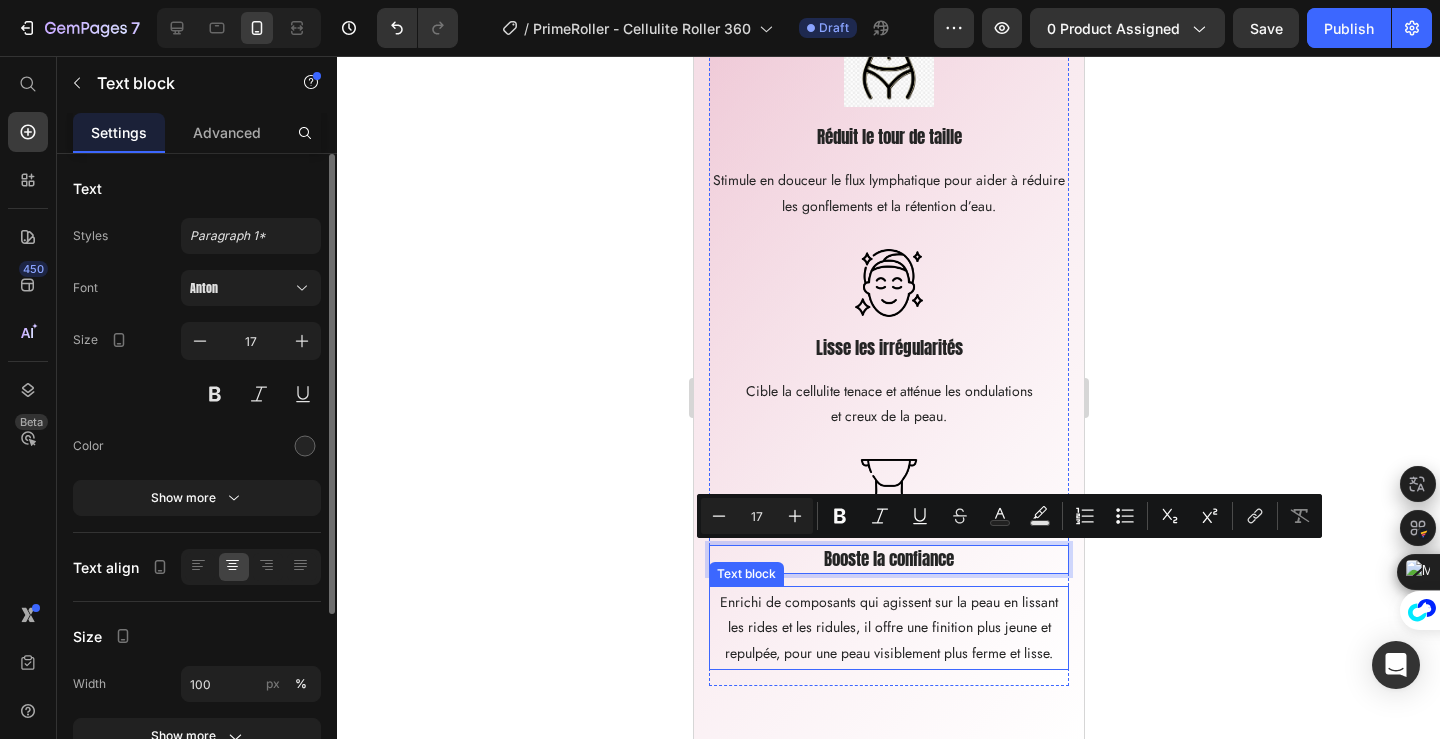 click on "Enrichi de composants qui agissent sur la peau en lissant les rides et les ridules, il offre une finition plus jeune et repulpée, pour une peau visiblement plus ferme et lisse." at bounding box center [888, 628] 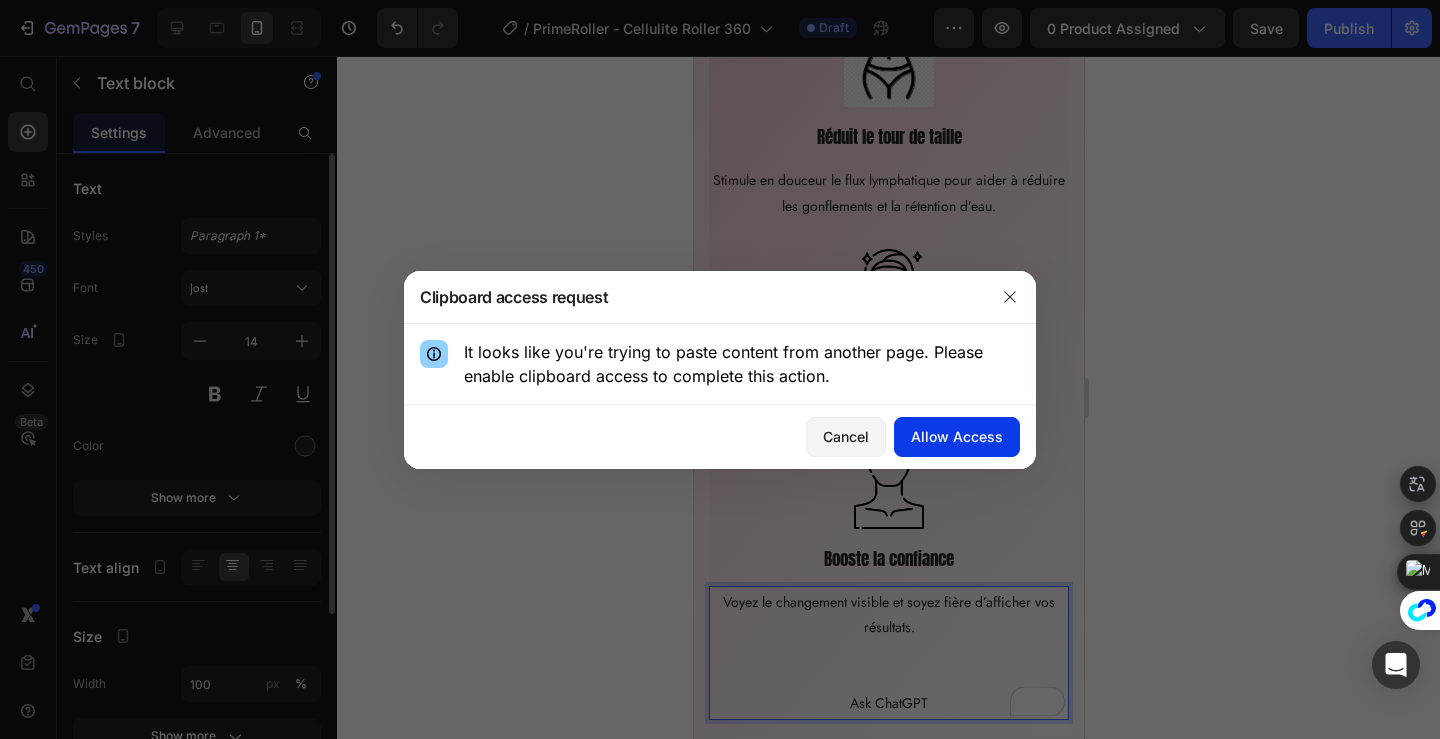 click on "Allow Access" at bounding box center (957, 436) 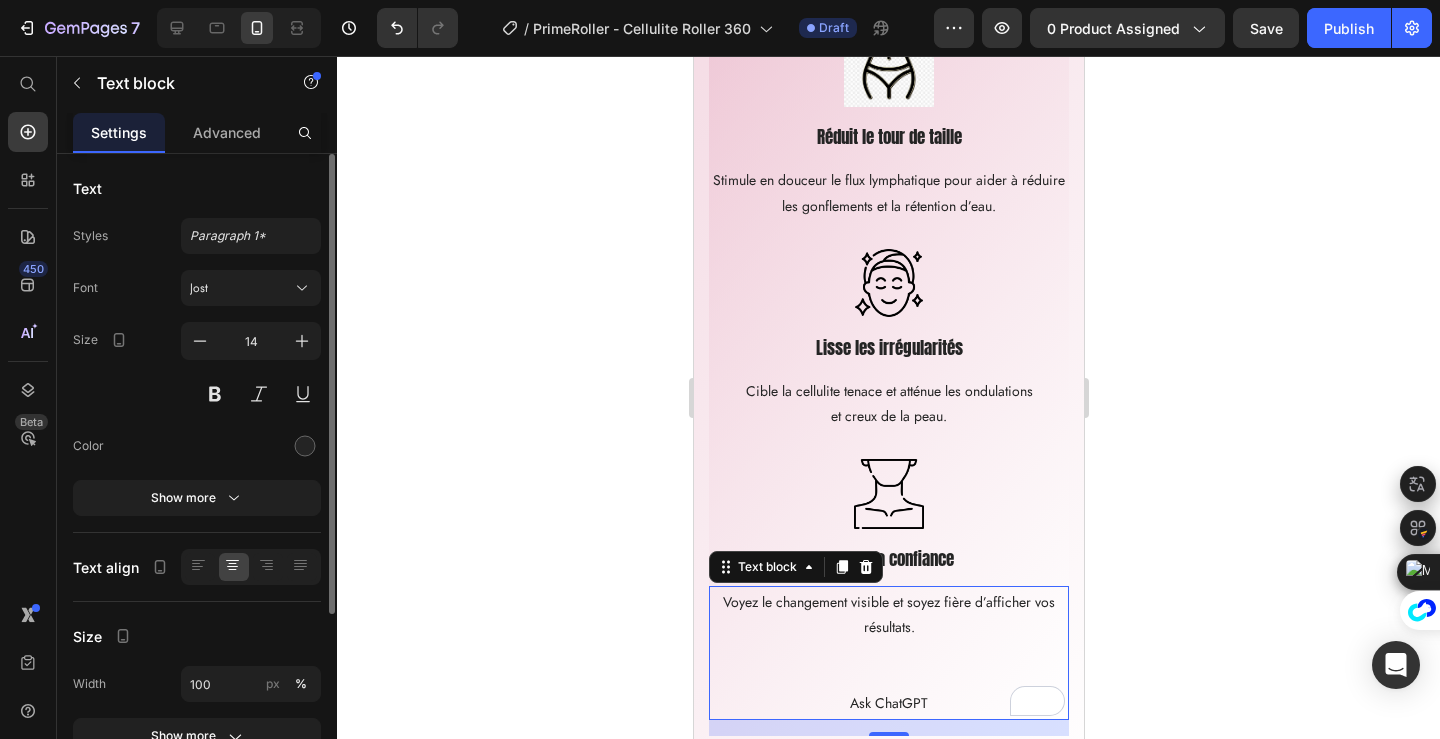 click on "Ask ChatGPT" at bounding box center (888, 703) 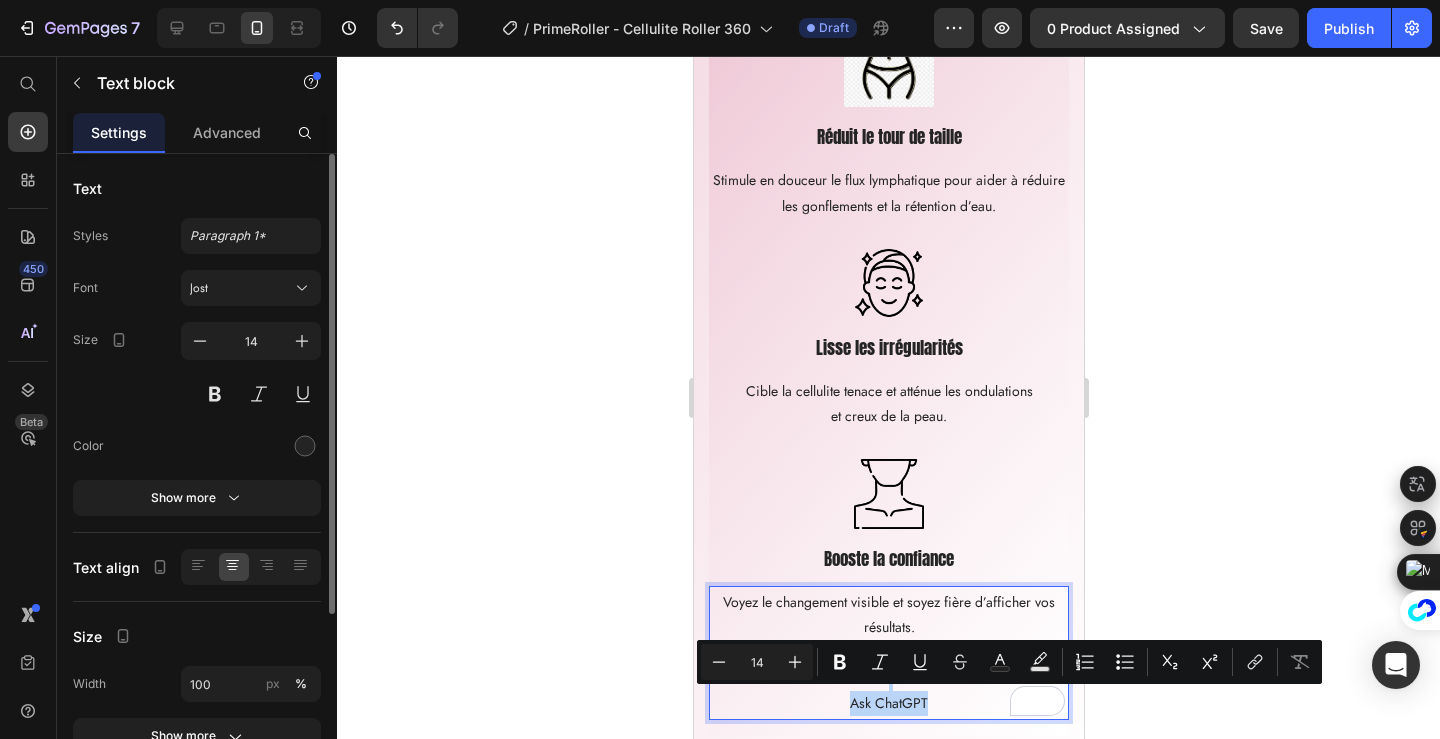 drag, startPoint x: 962, startPoint y: 698, endPoint x: 841, endPoint y: 677, distance: 122.80879 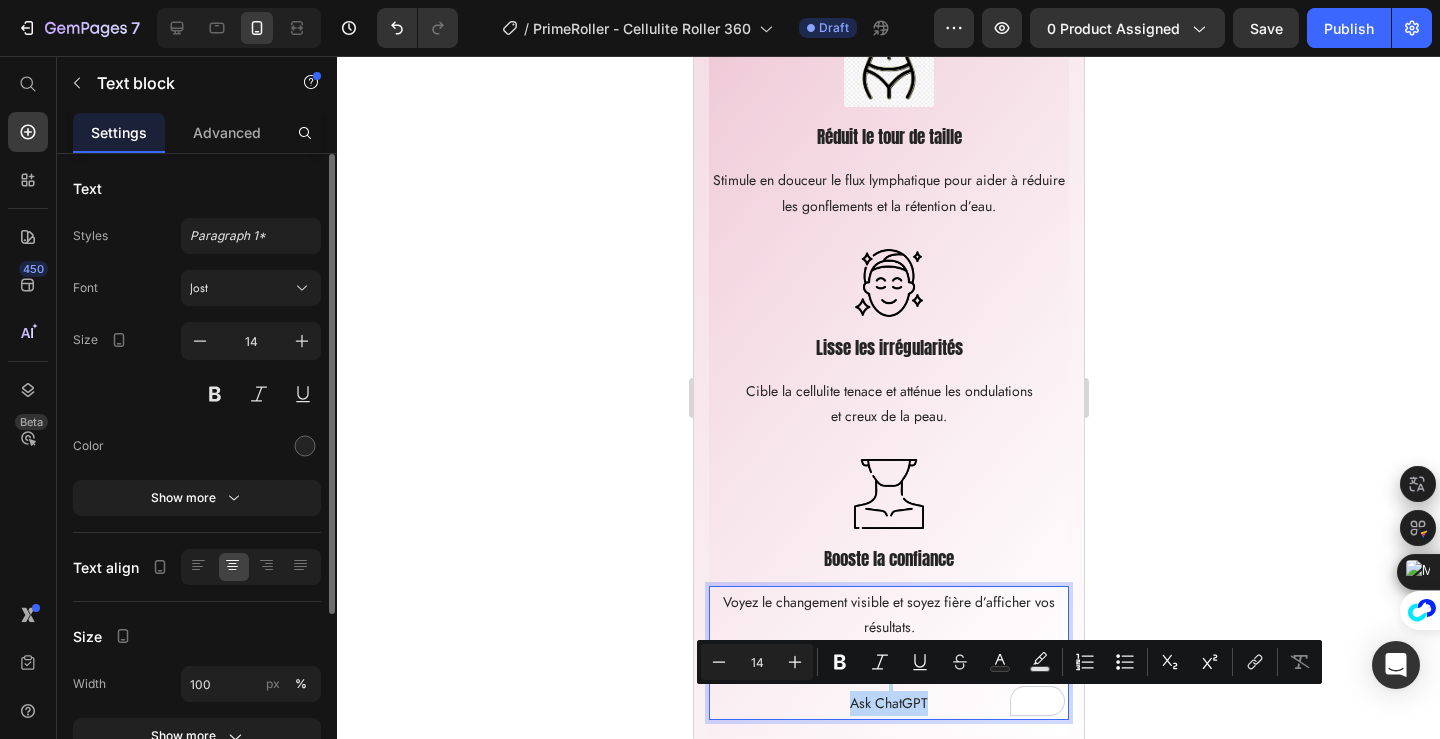click on "Voyez le changement visible et soyez fière d’afficher vos résultats. Ask ChatGPT" at bounding box center [888, 653] 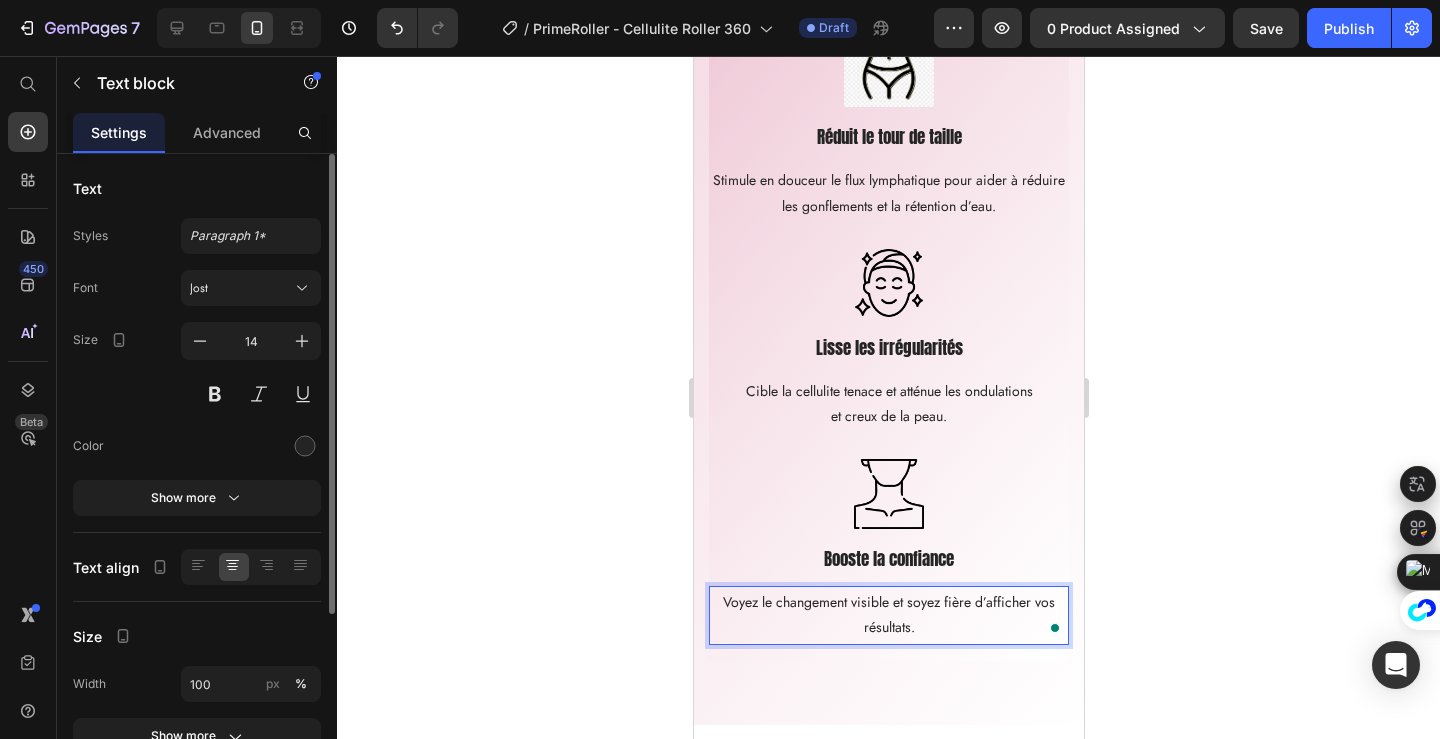 click on "Voyez le changement visible et soyez fière d’afficher vos résultats." at bounding box center [888, 615] 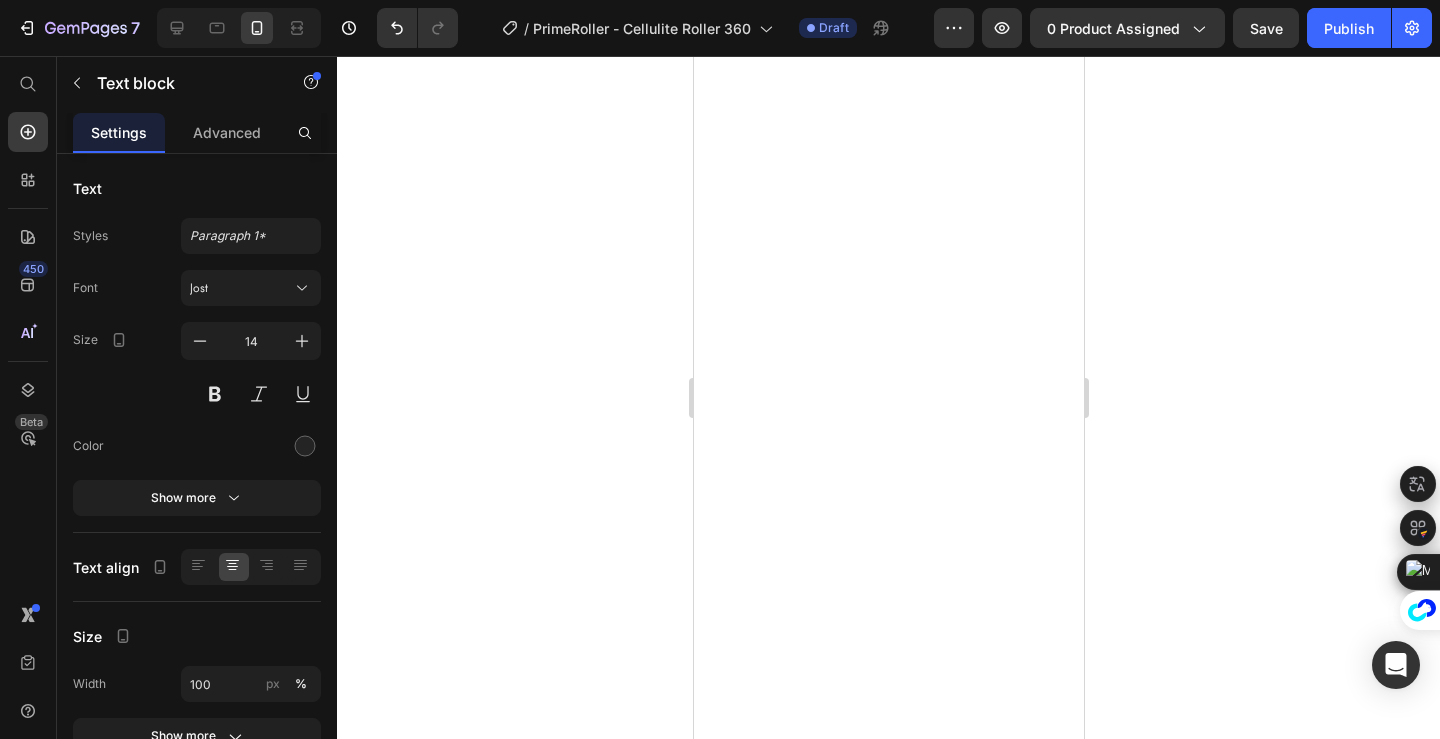 scroll, scrollTop: 0, scrollLeft: 0, axis: both 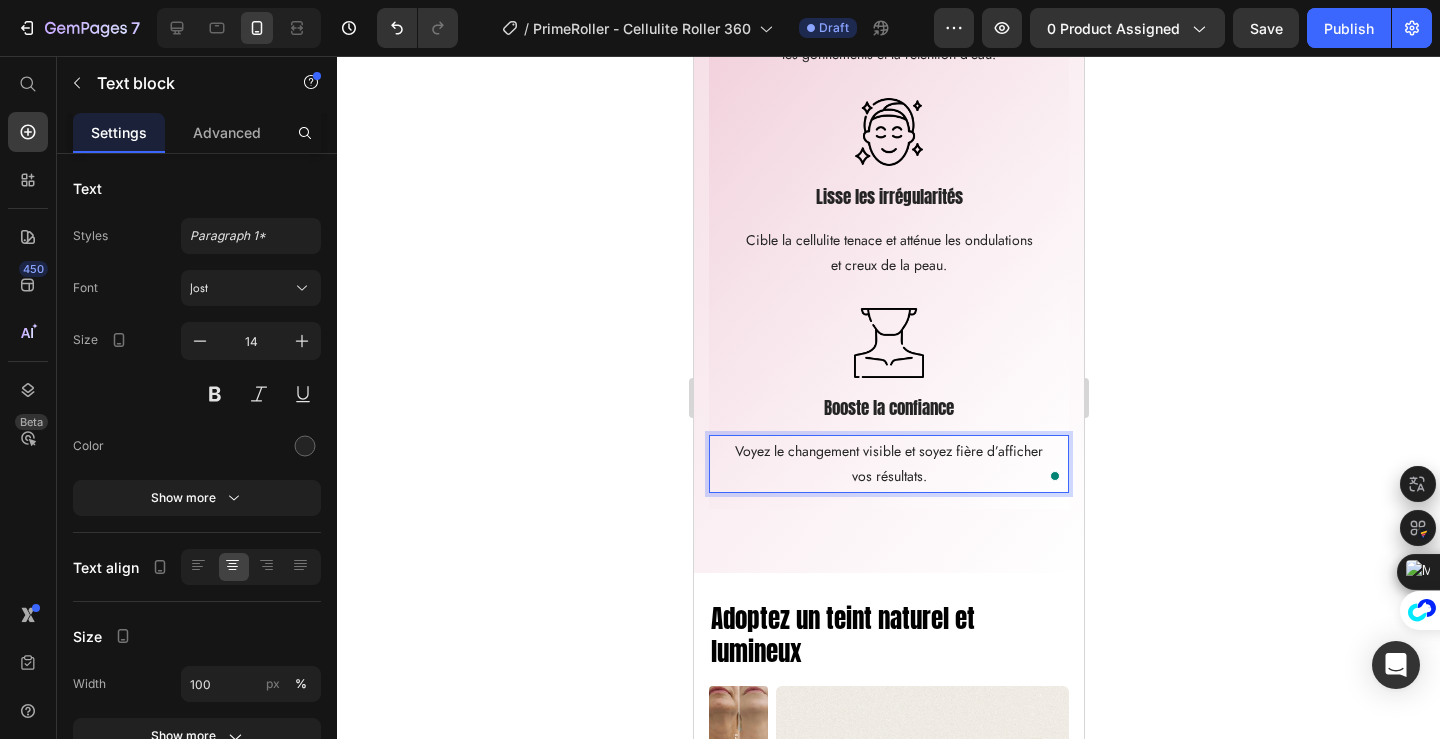click 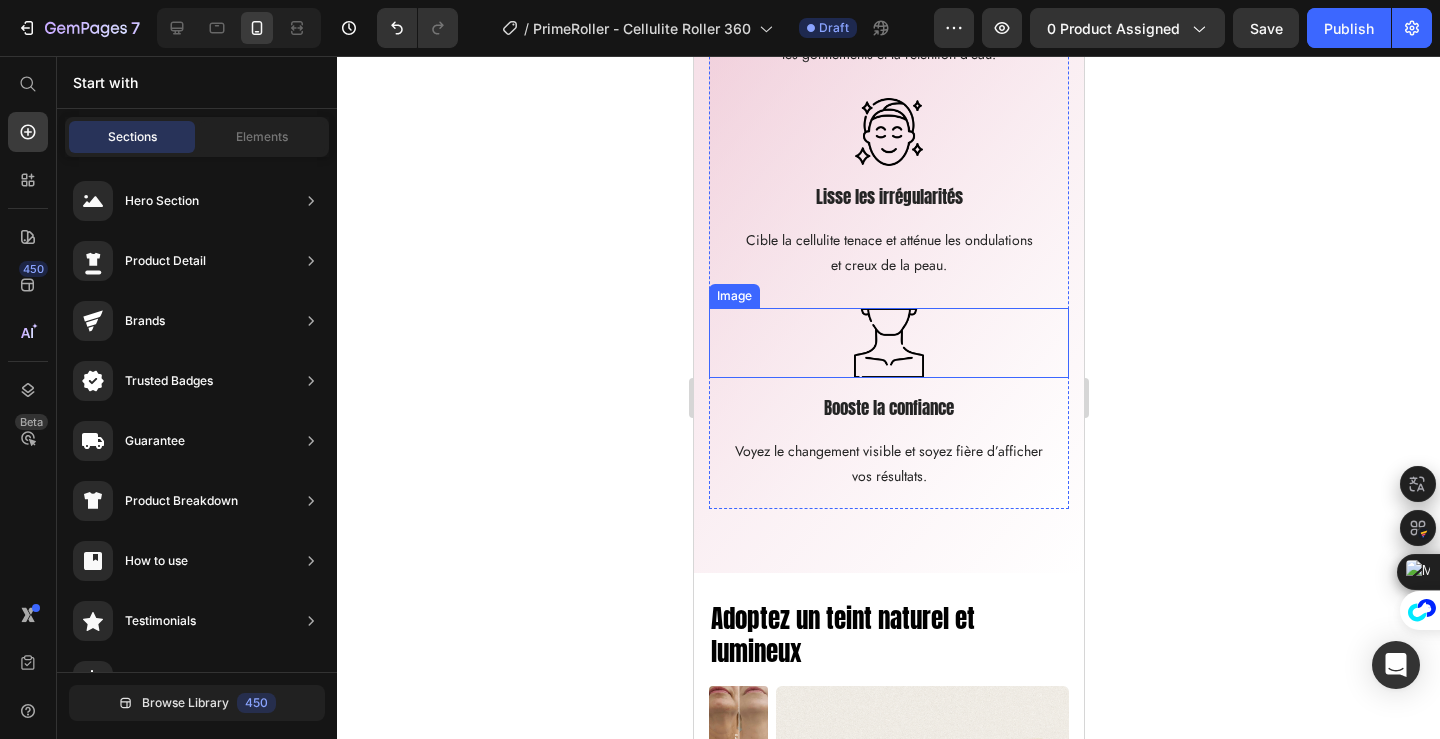 scroll, scrollTop: 3724, scrollLeft: 0, axis: vertical 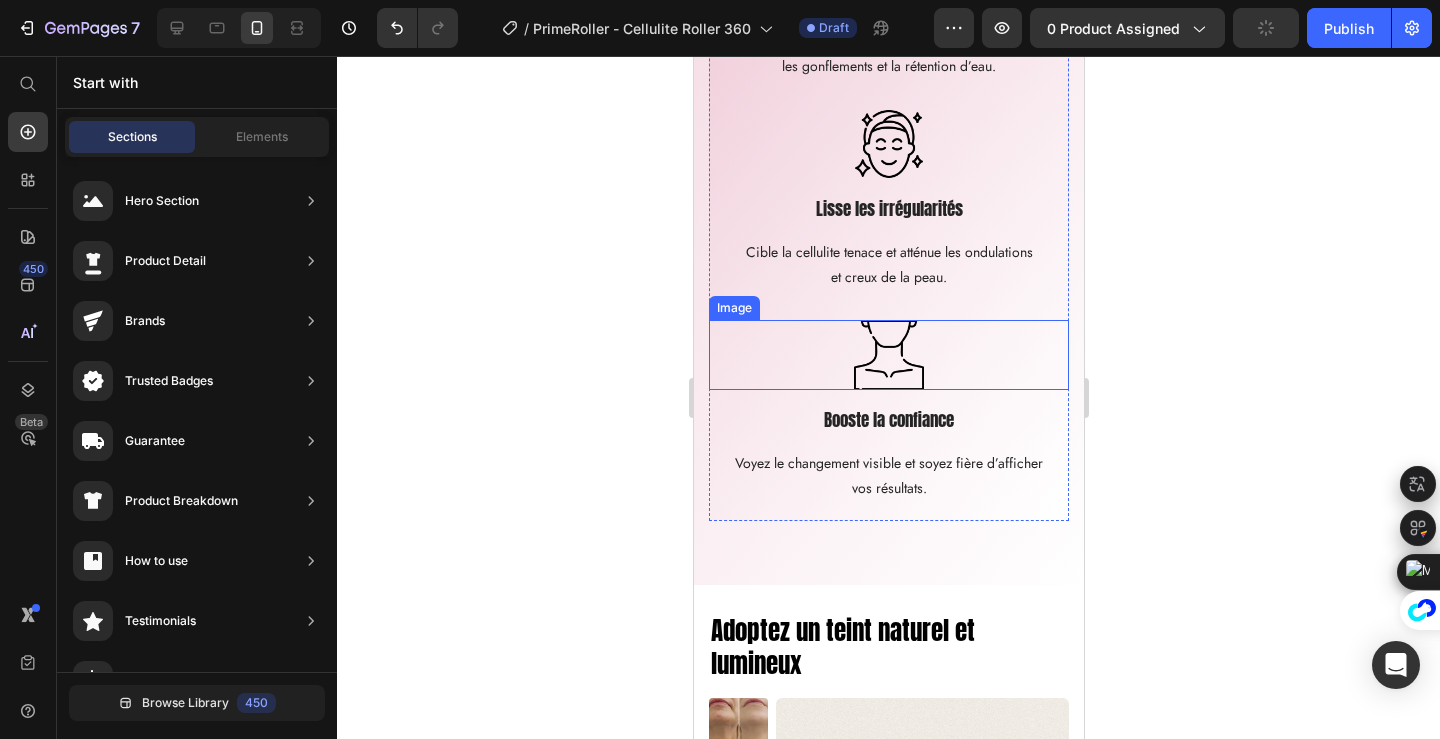click at bounding box center (888, 355) 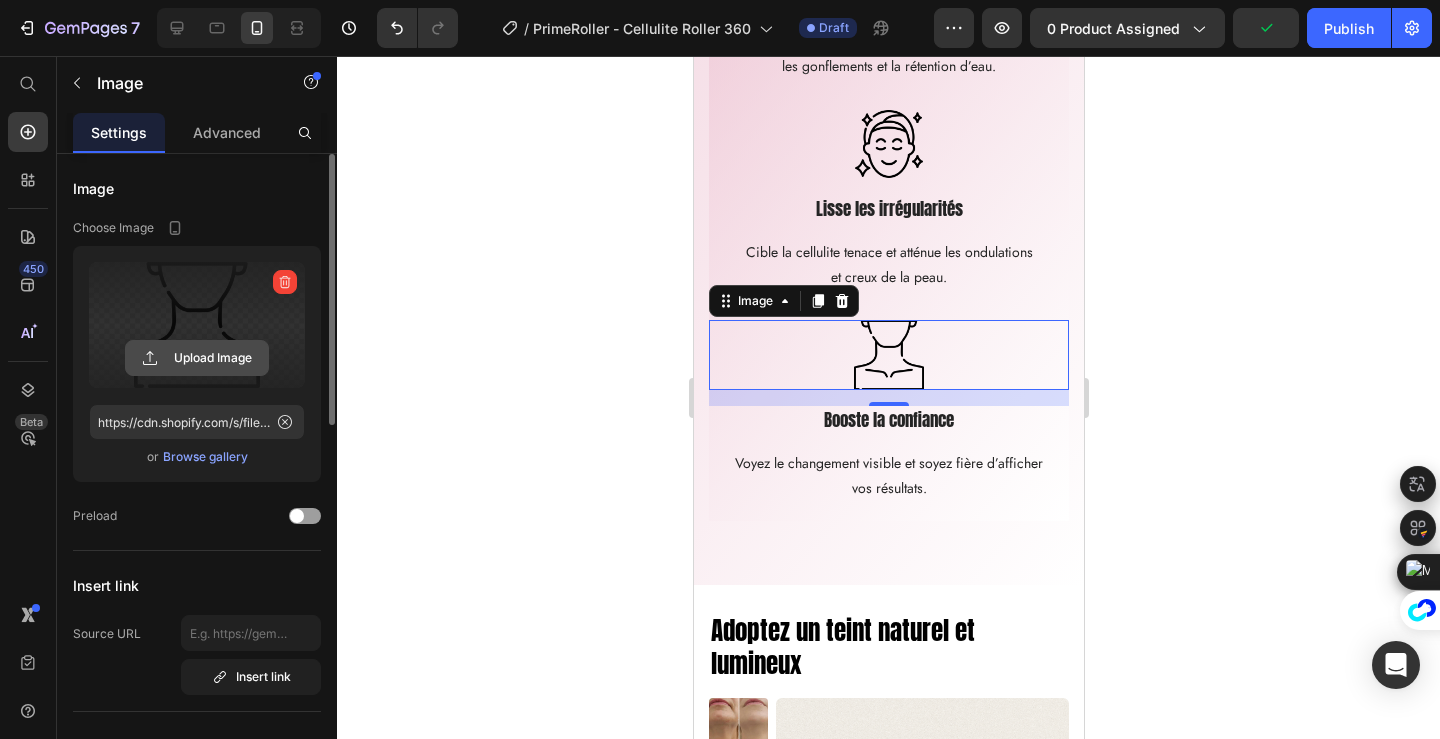 click 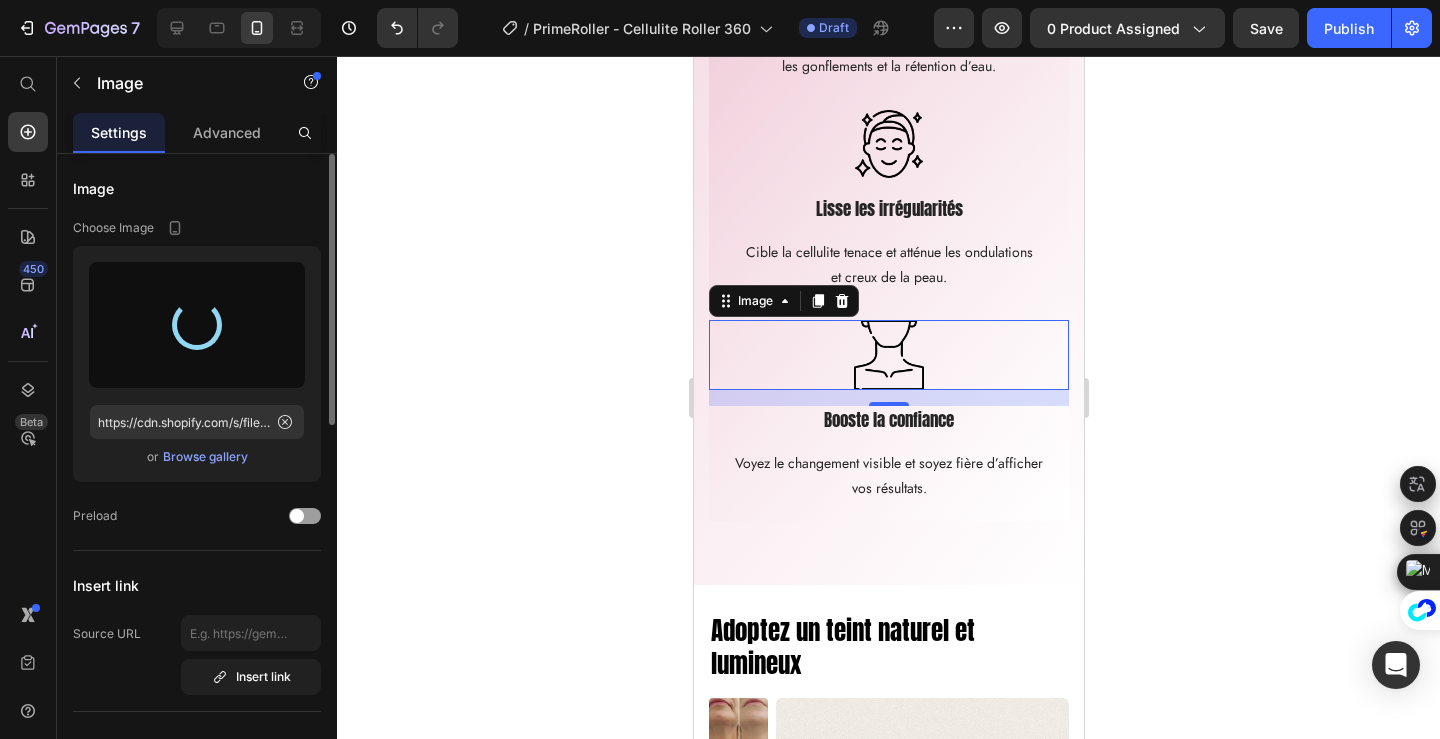 type on "https://cdn.shopify.com/s/files/1/0713/3557/5778/files/gempages_531932412842607509-783bd62b-a47a-4f0a-9c2f-a34631408bf6.webp" 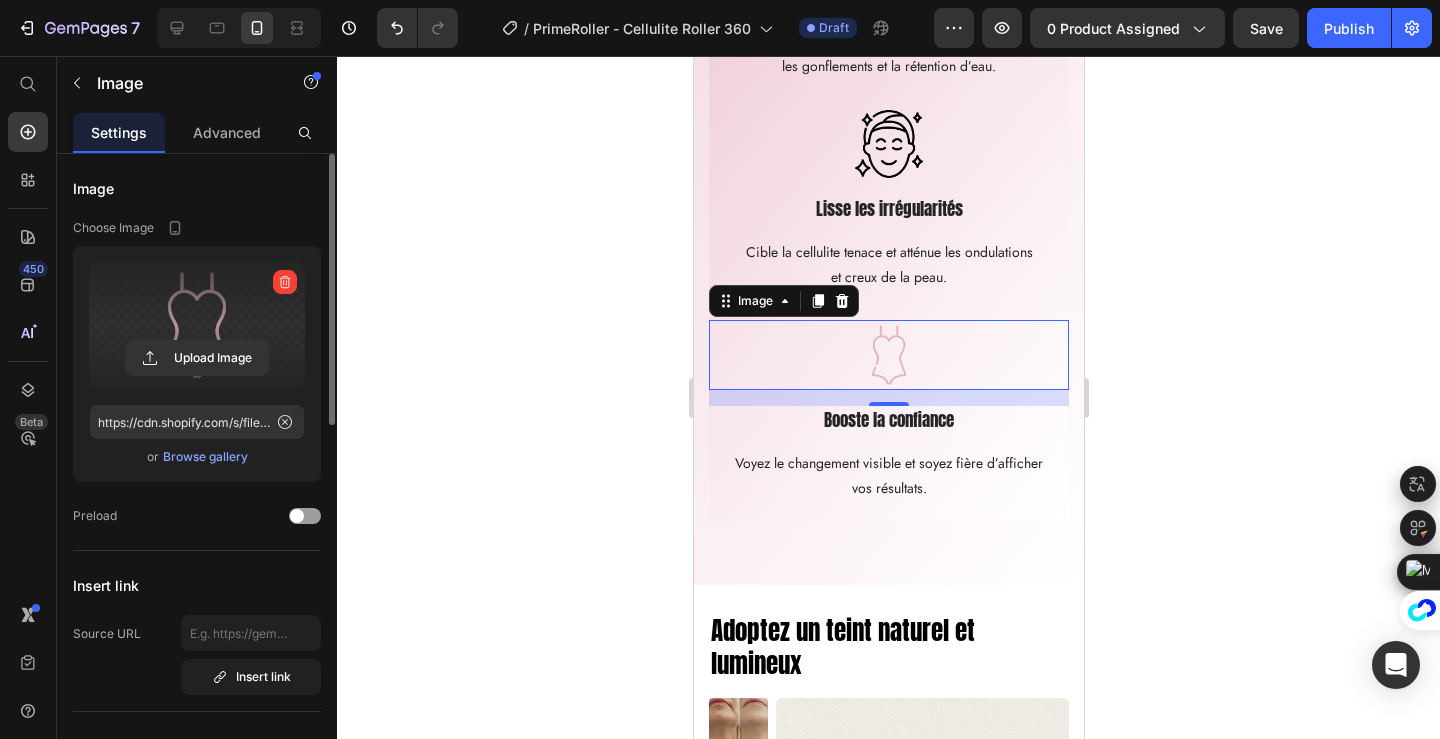 click 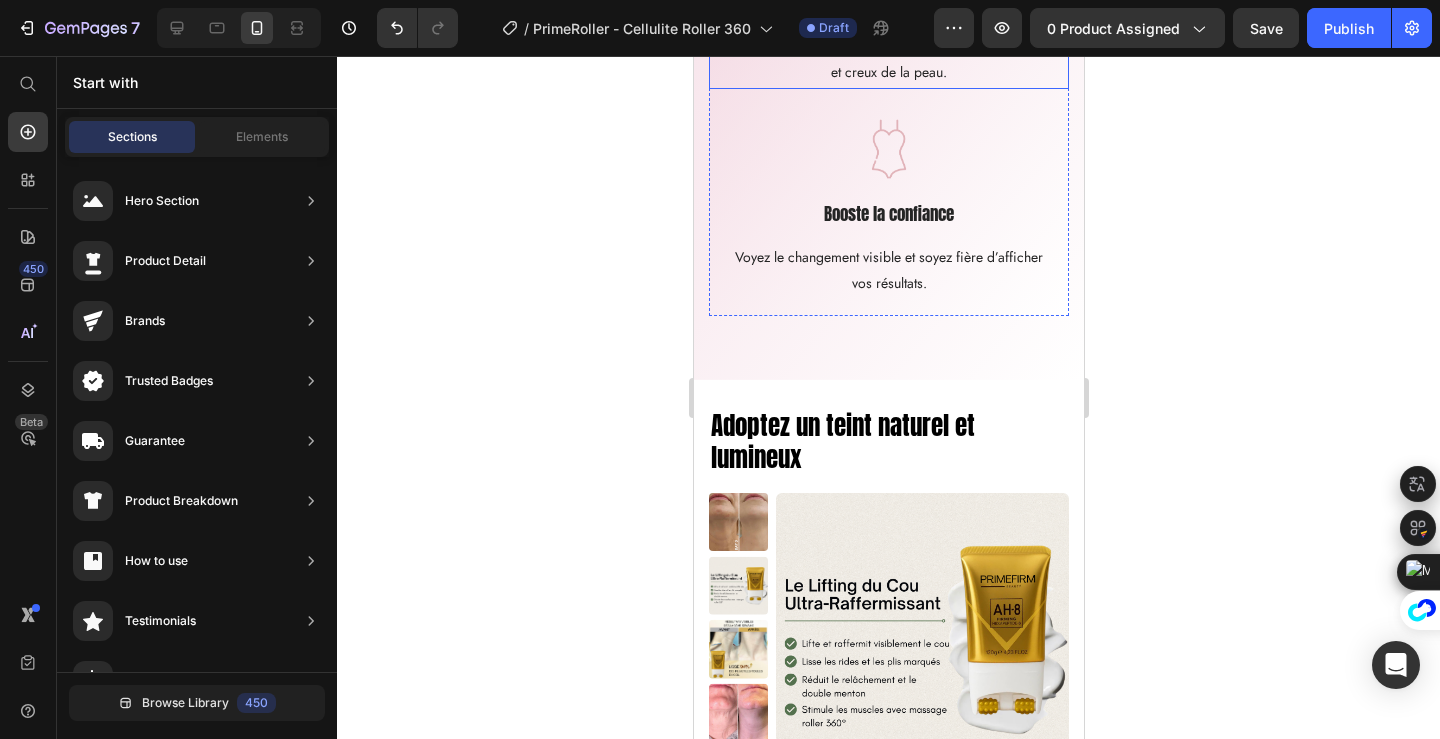 scroll, scrollTop: 3702, scrollLeft: 0, axis: vertical 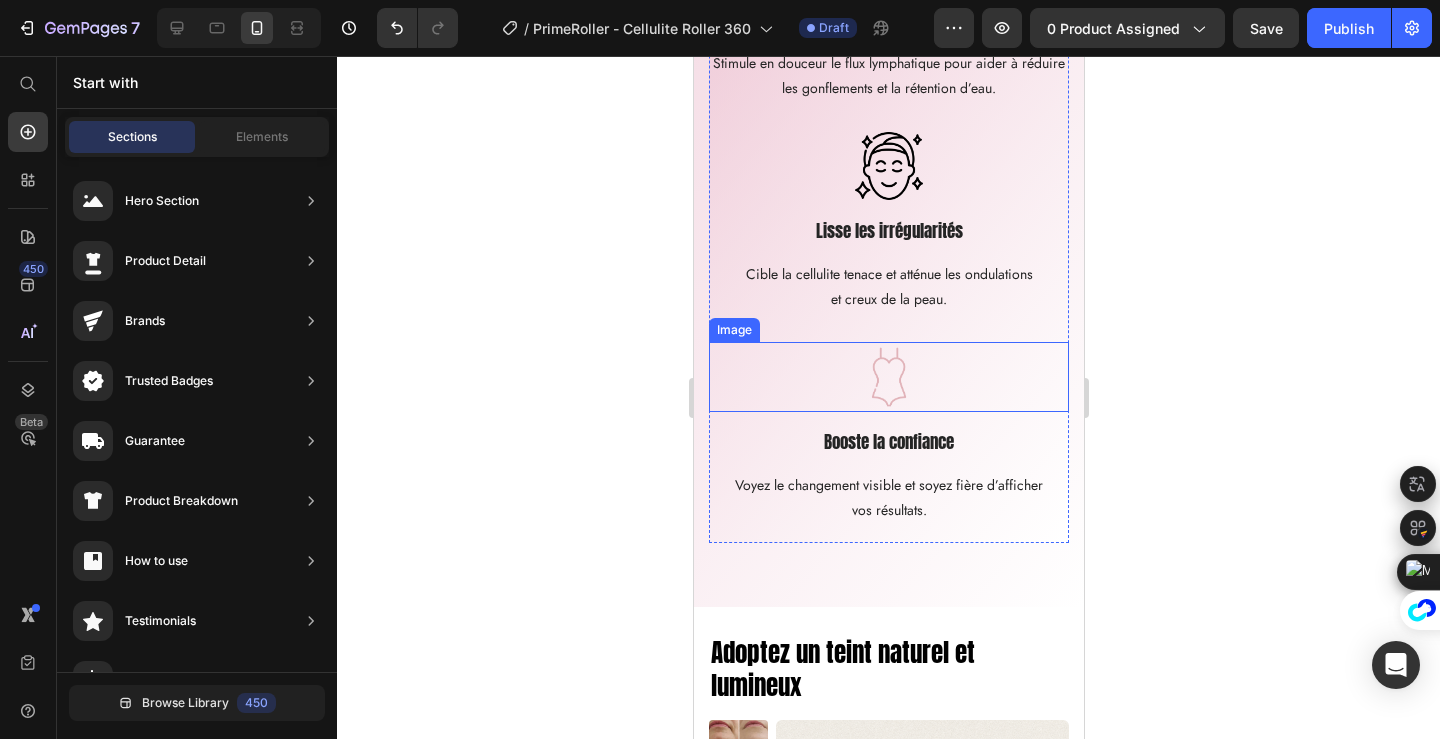 click at bounding box center [888, 377] 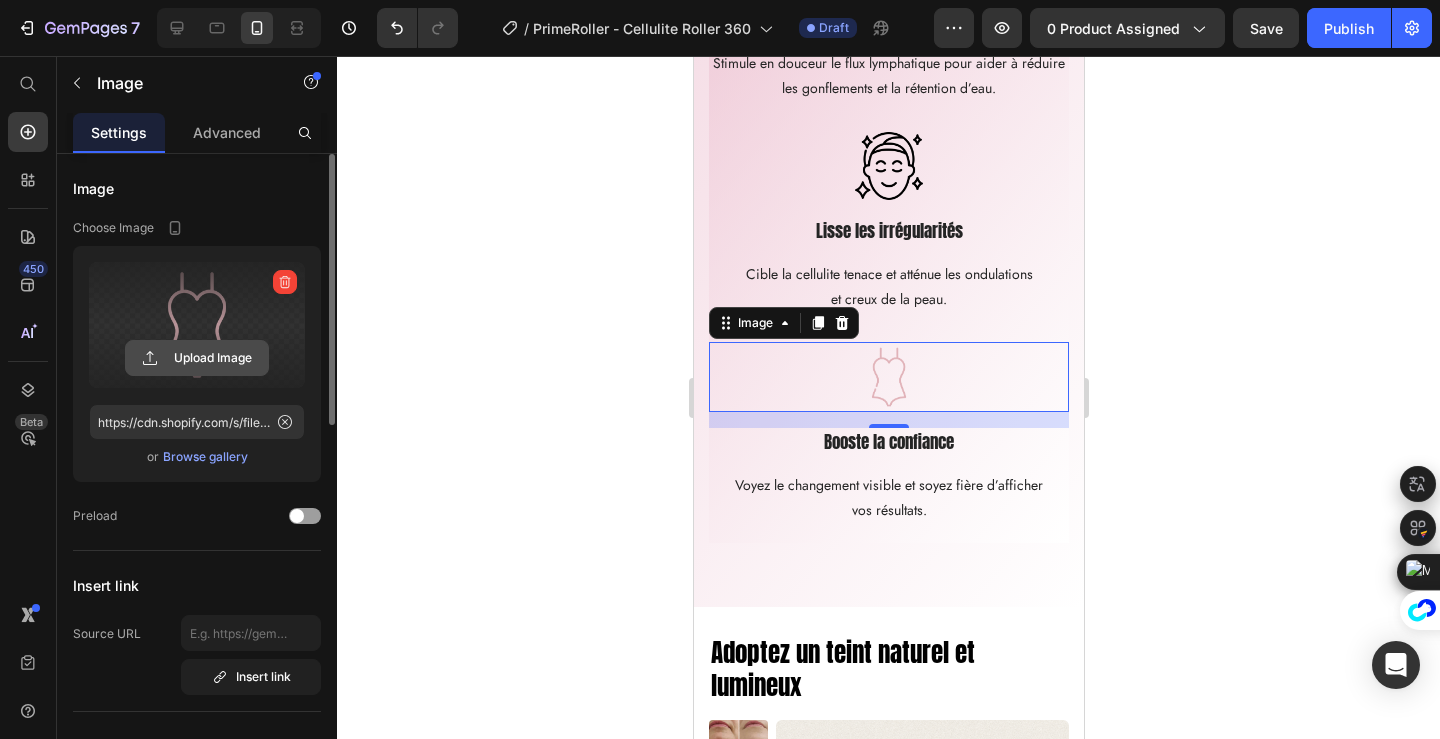 click 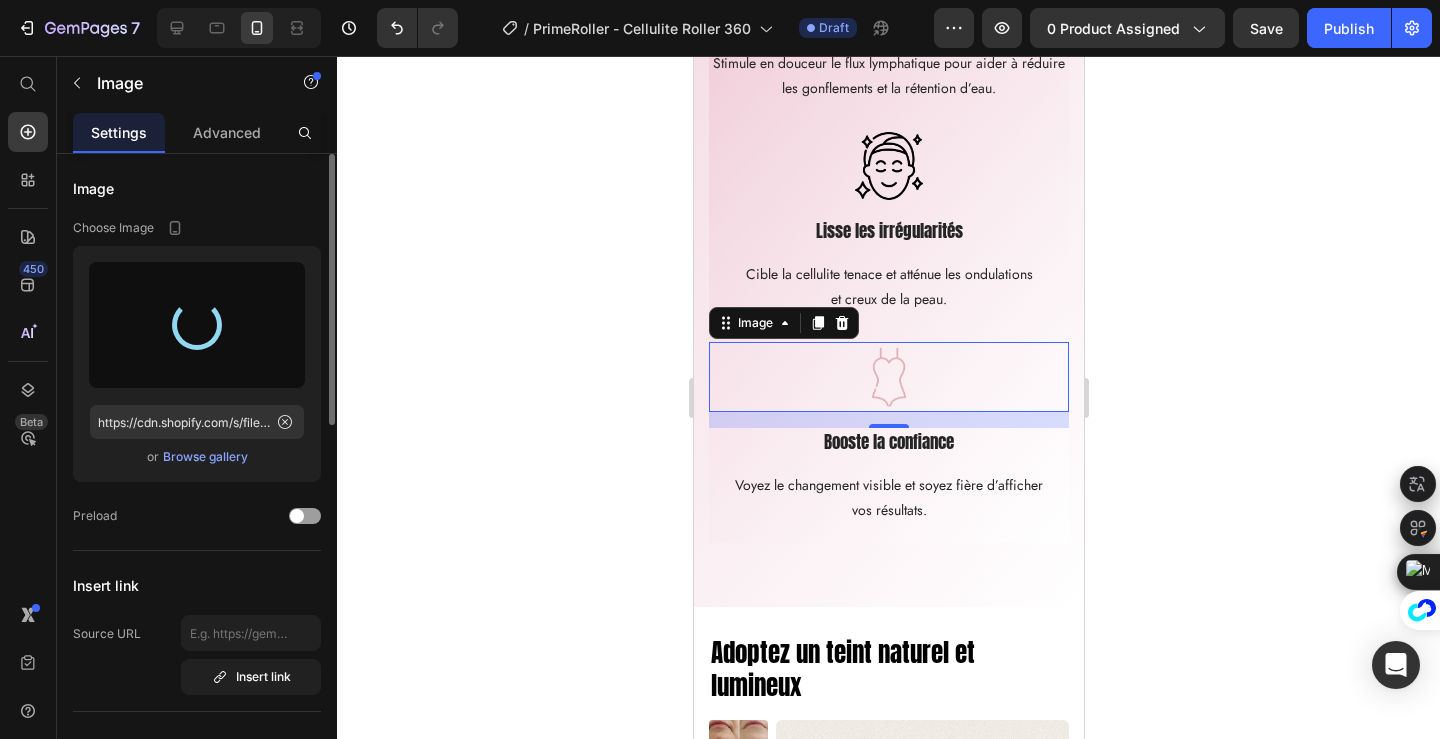 type on "https://cdn.shopify.com/s/files/1/0713/3557/5778/files/gempages_531932412842607509-9eb84579-a3eb-4c9b-8e96-640e5841d997.png" 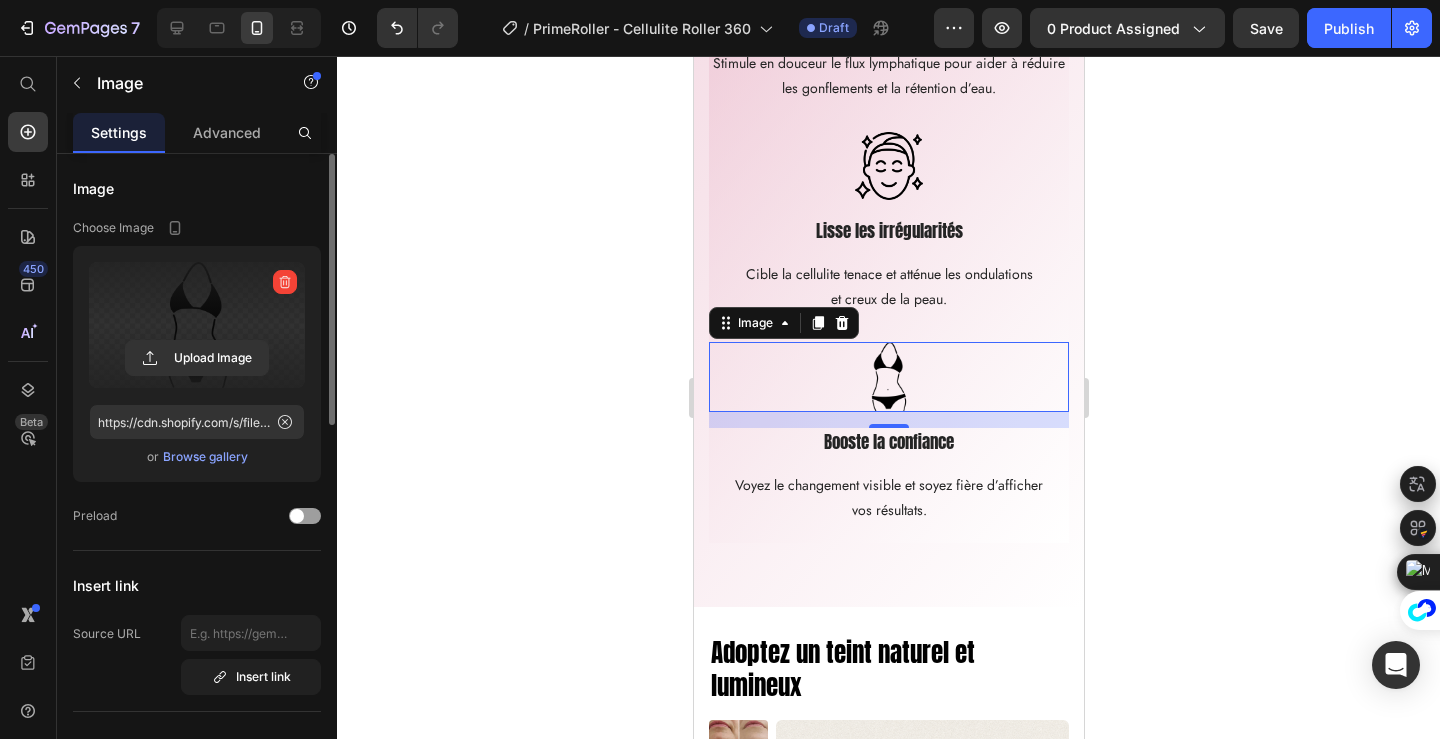 click 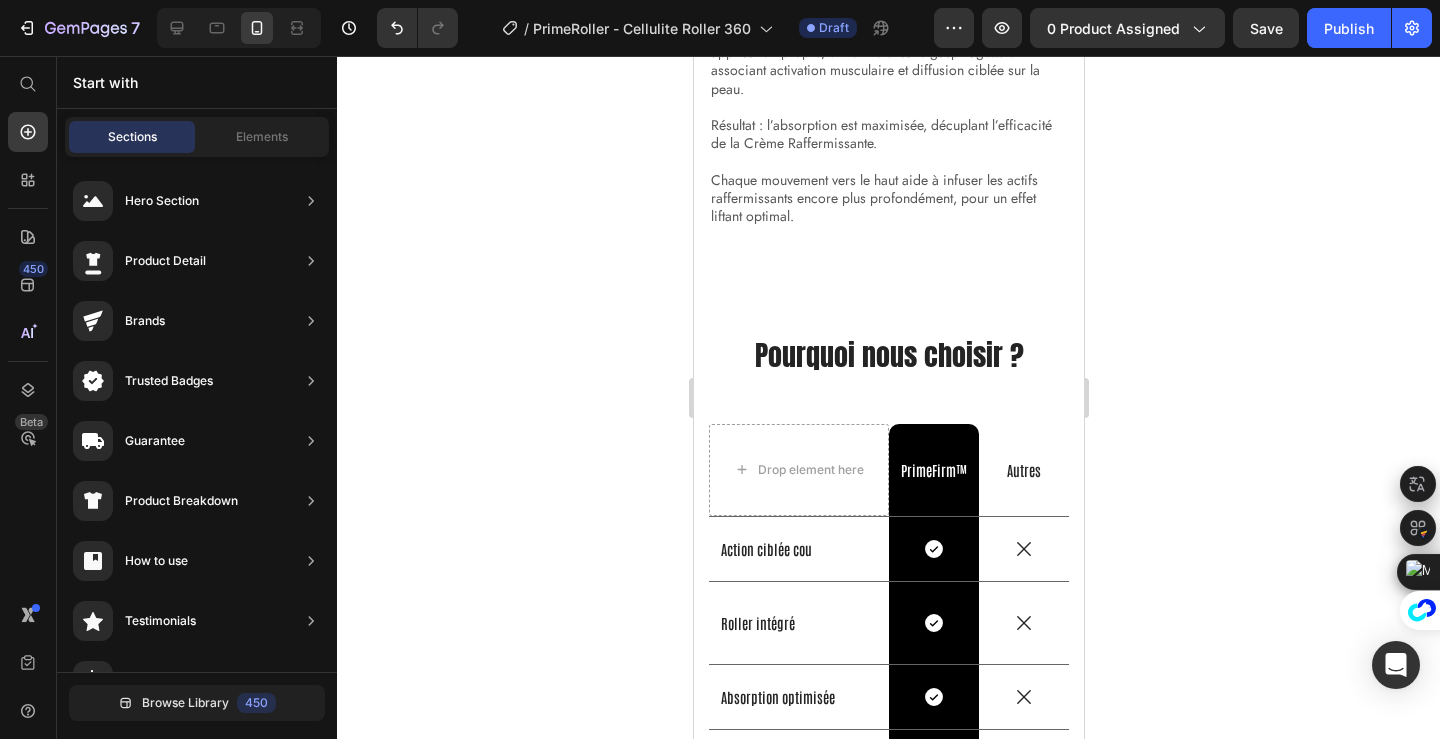 scroll, scrollTop: 7274, scrollLeft: 0, axis: vertical 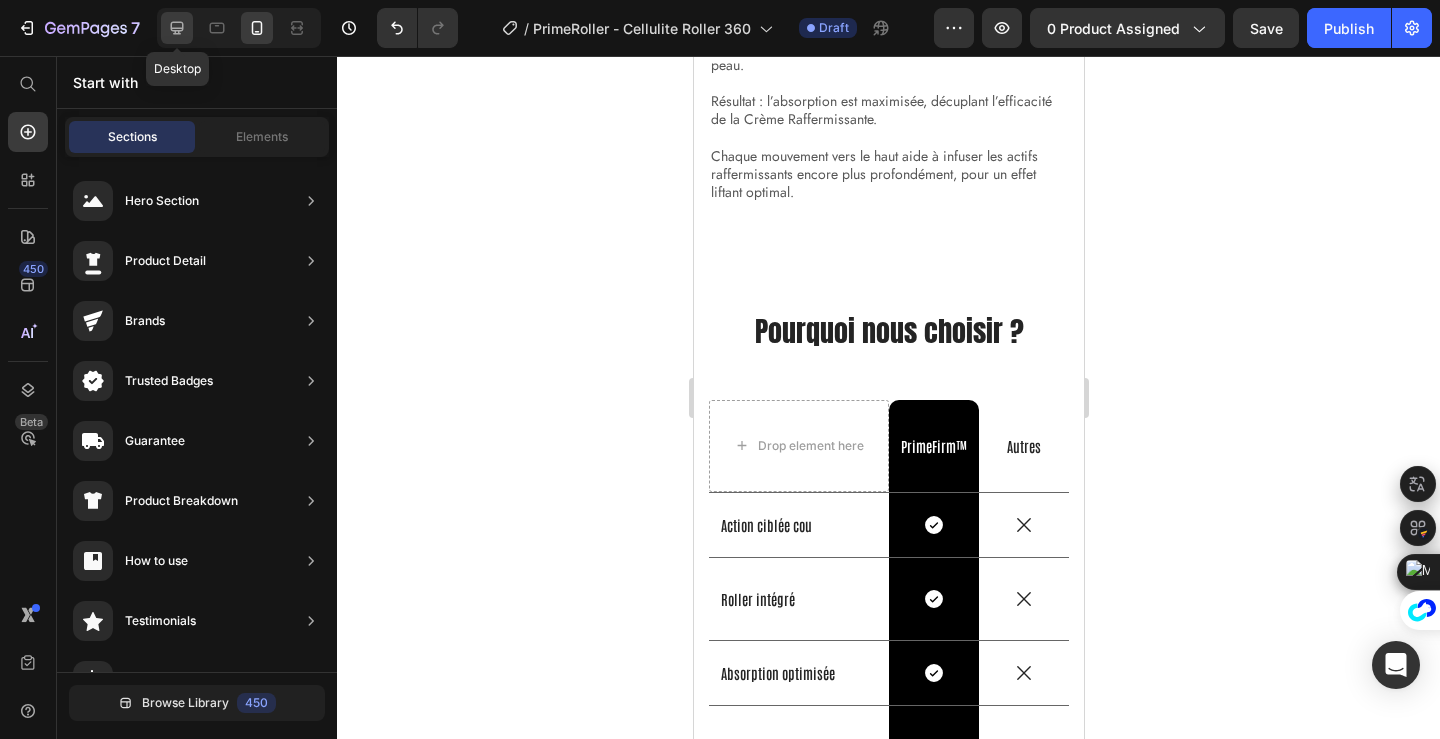 click 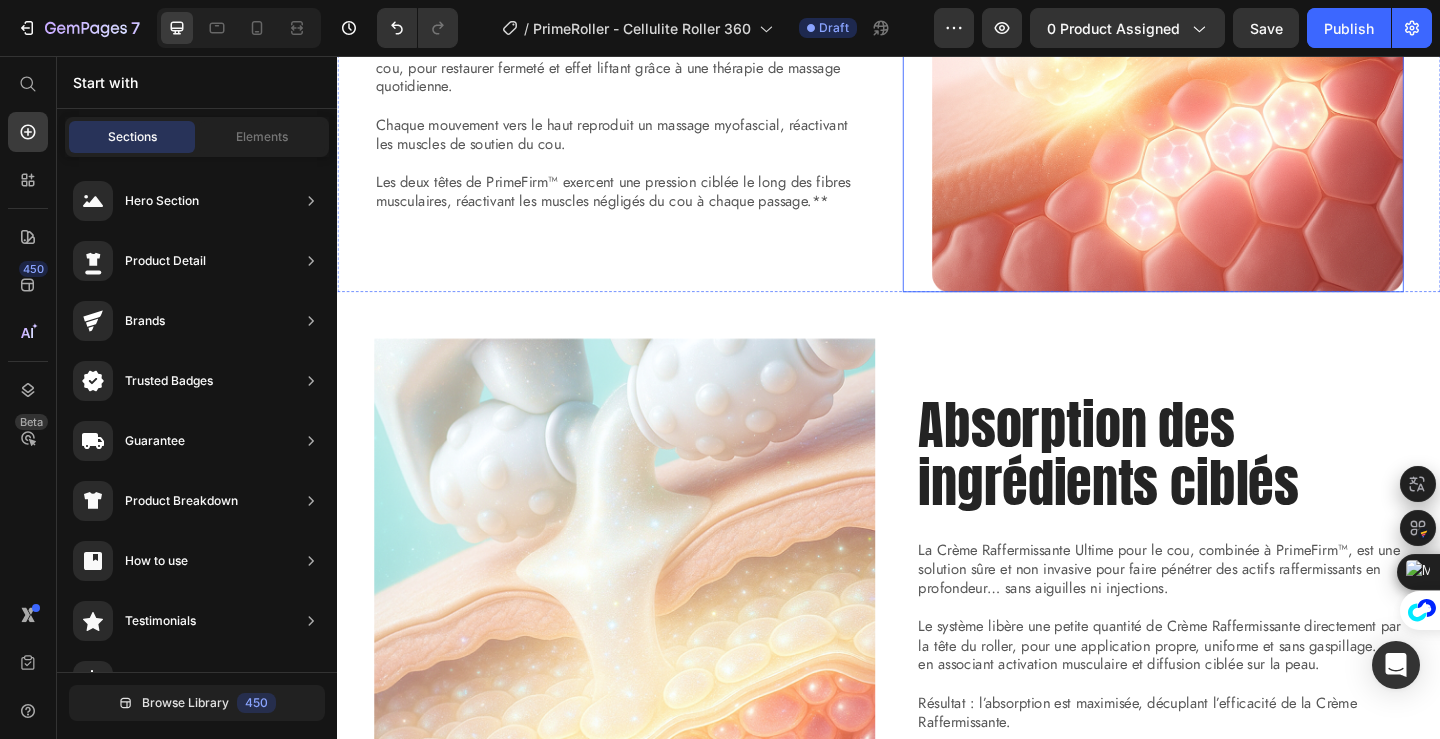 scroll, scrollTop: 5819, scrollLeft: 0, axis: vertical 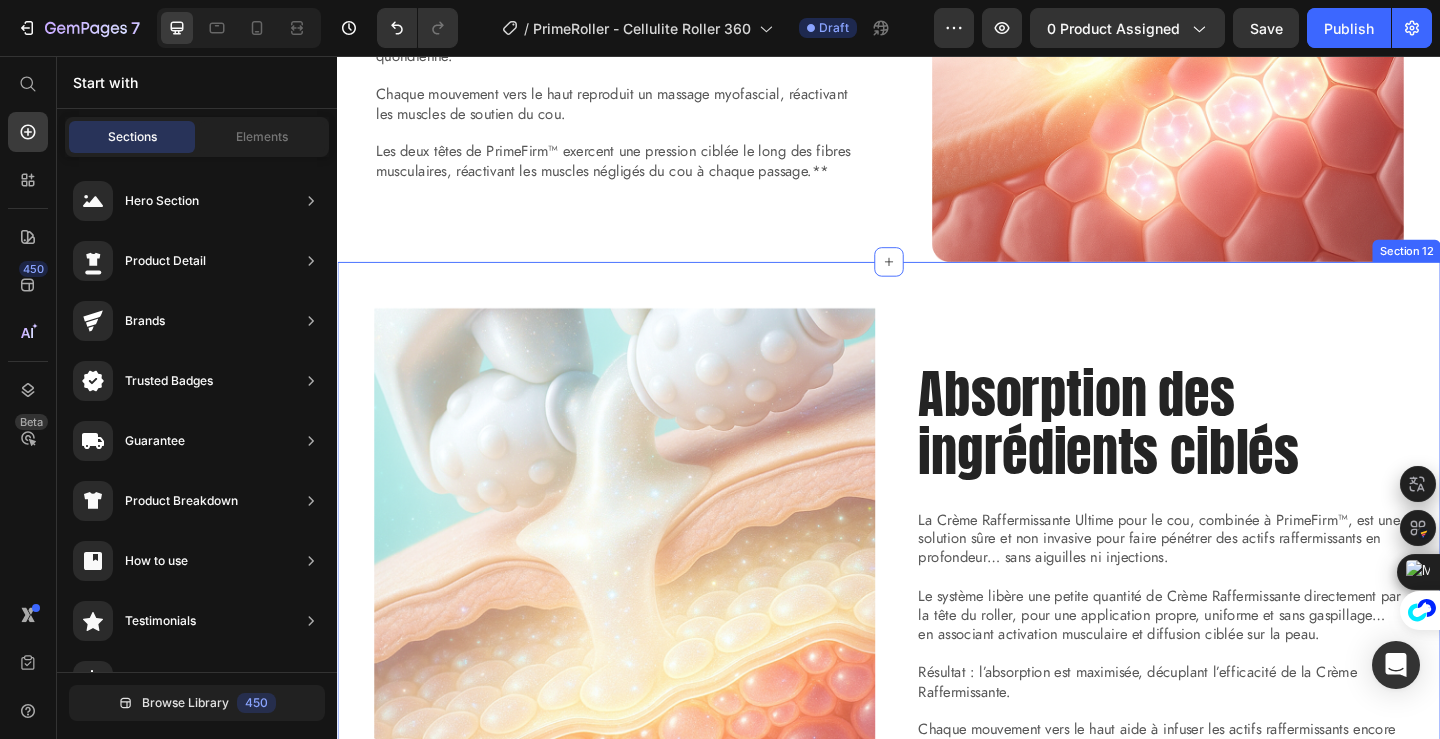 click on "Image Image Absorption des ingrédients ciblés Heading La Crème Raffermissante Ultime pour le cou, combinée à PrimeFirm™, est une solution sûre et non invasive pour faire pénétrer des actifs raffermissants en profondeur… sans aiguilles ni injections.   Le système libère une petite quantité de Crème Raffermissante directement par la tête du roller, pour une application propre, uniforme et sans gaspillage… en associant activation musculaire et diffusion ciblée sur la peau.   Résultat : l’absorption est maximisée, décuplant l’efficacité de la Crème Raffermissante.   Chaque mouvement vers le haut aide à infuser les actifs raffermissants encore plus profondément, pour un effet liftant optimal. Text Block Row Section 12" at bounding box center (937, 578) 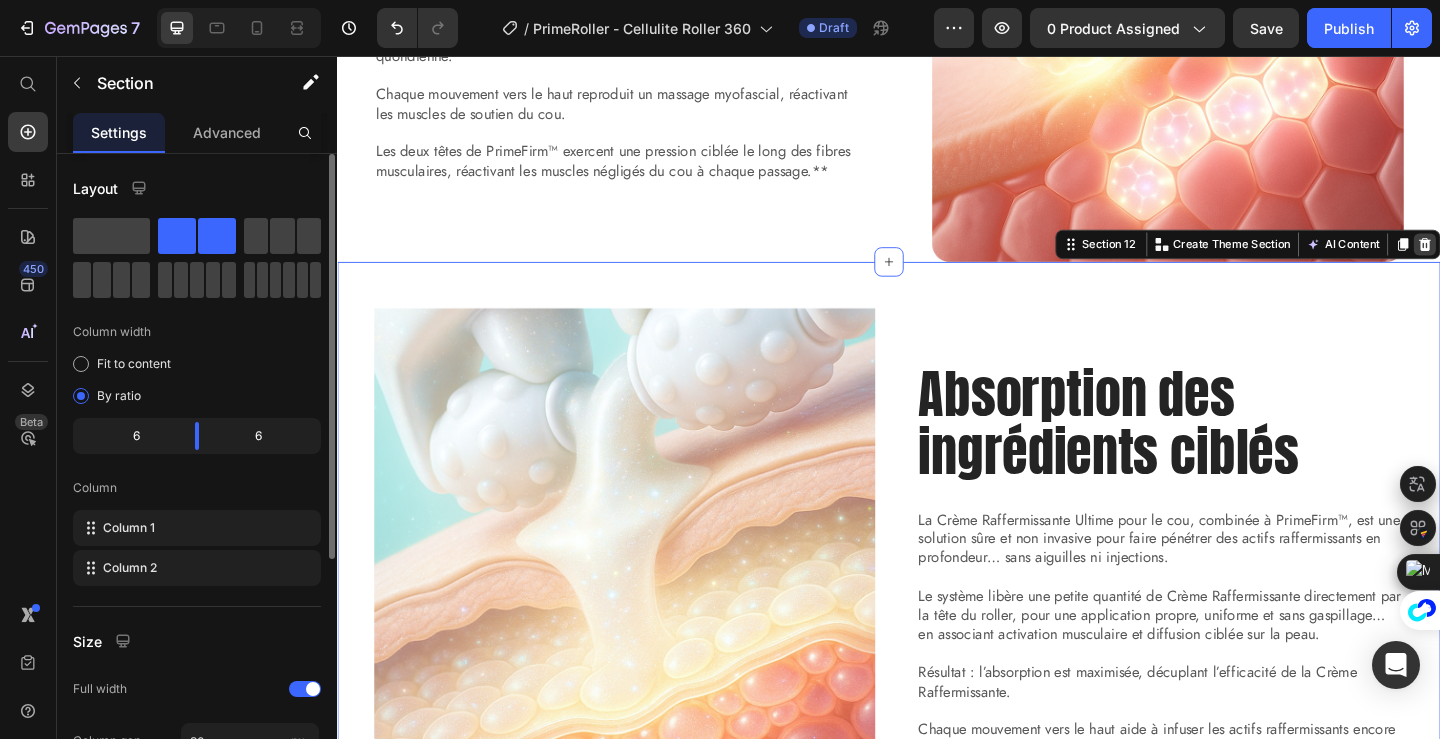 click at bounding box center (1520, 261) 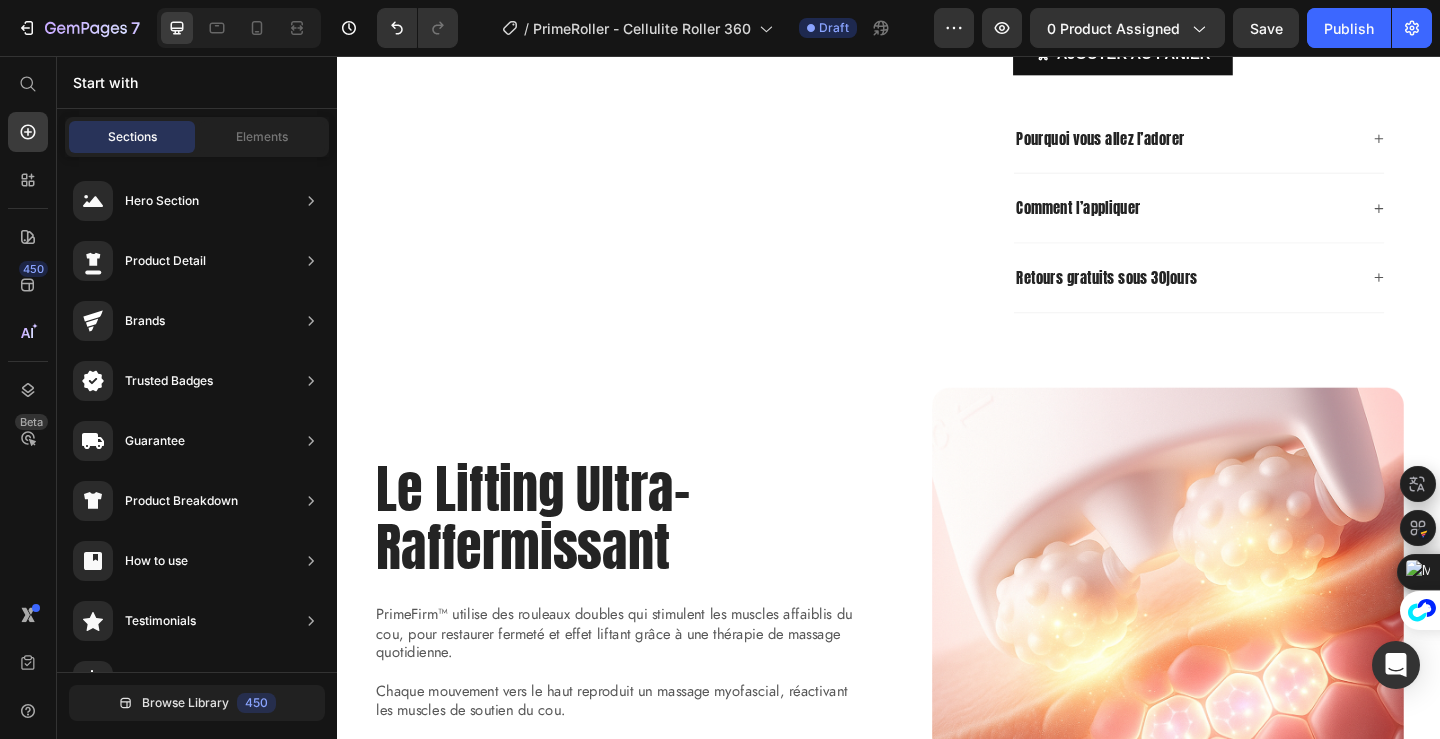 scroll, scrollTop: 5193, scrollLeft: 0, axis: vertical 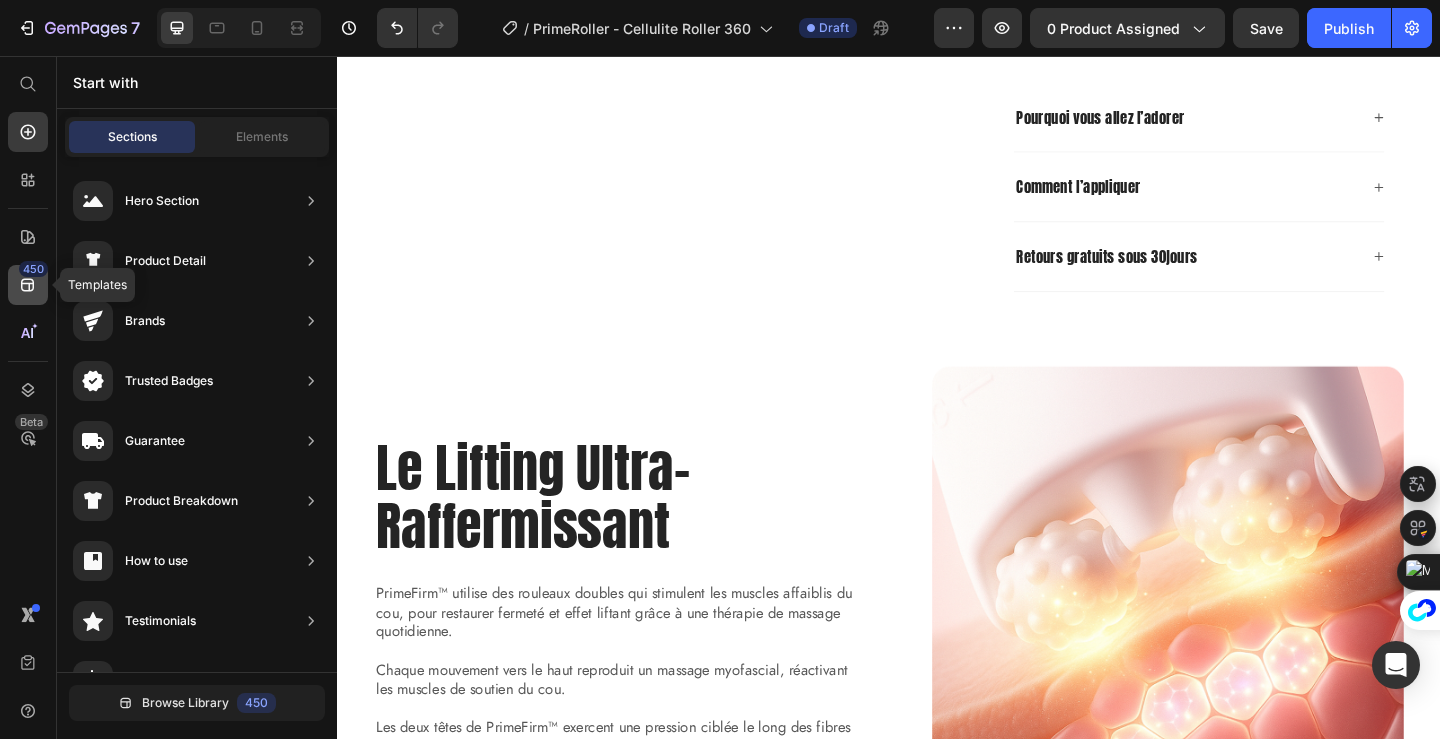 click on "450" 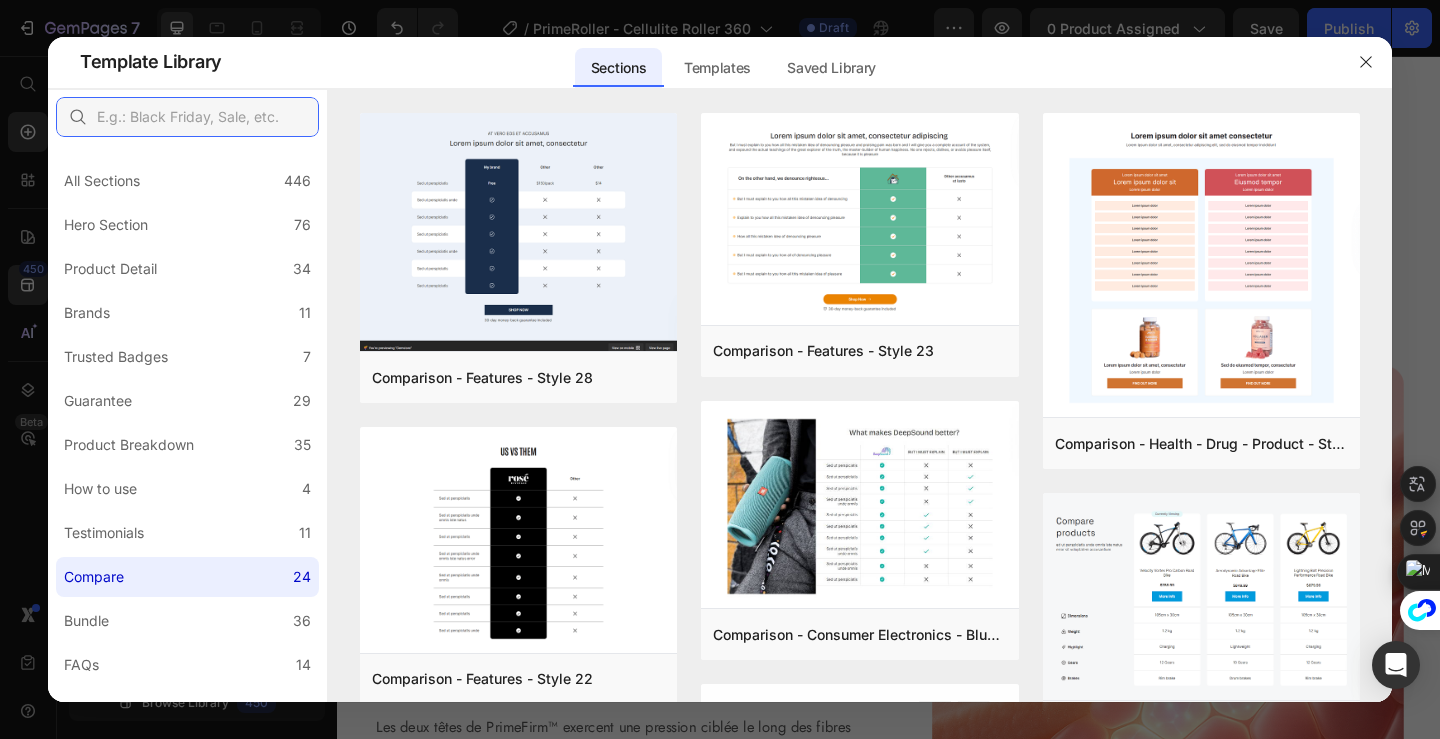 click at bounding box center (187, 117) 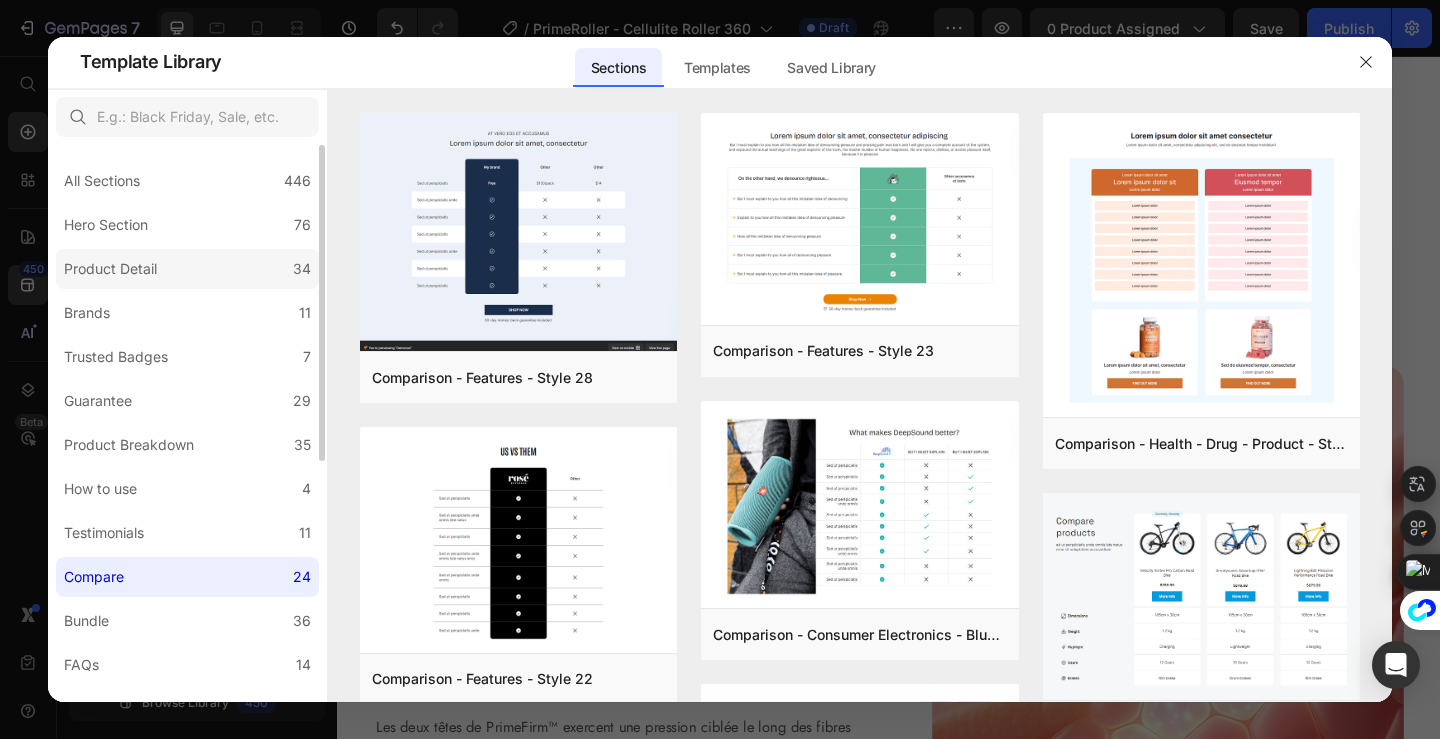 click on "Product Detail" at bounding box center (110, 269) 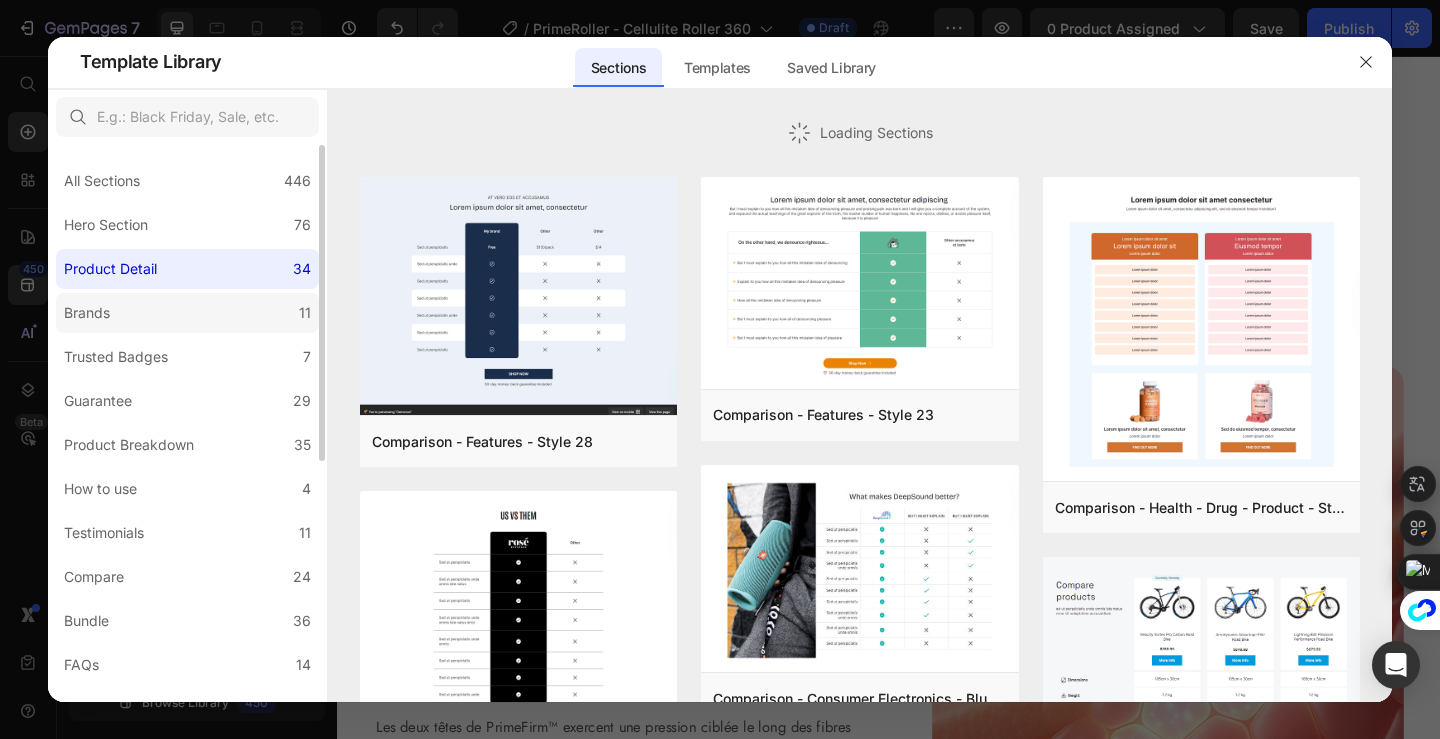 click on "Brands 11" 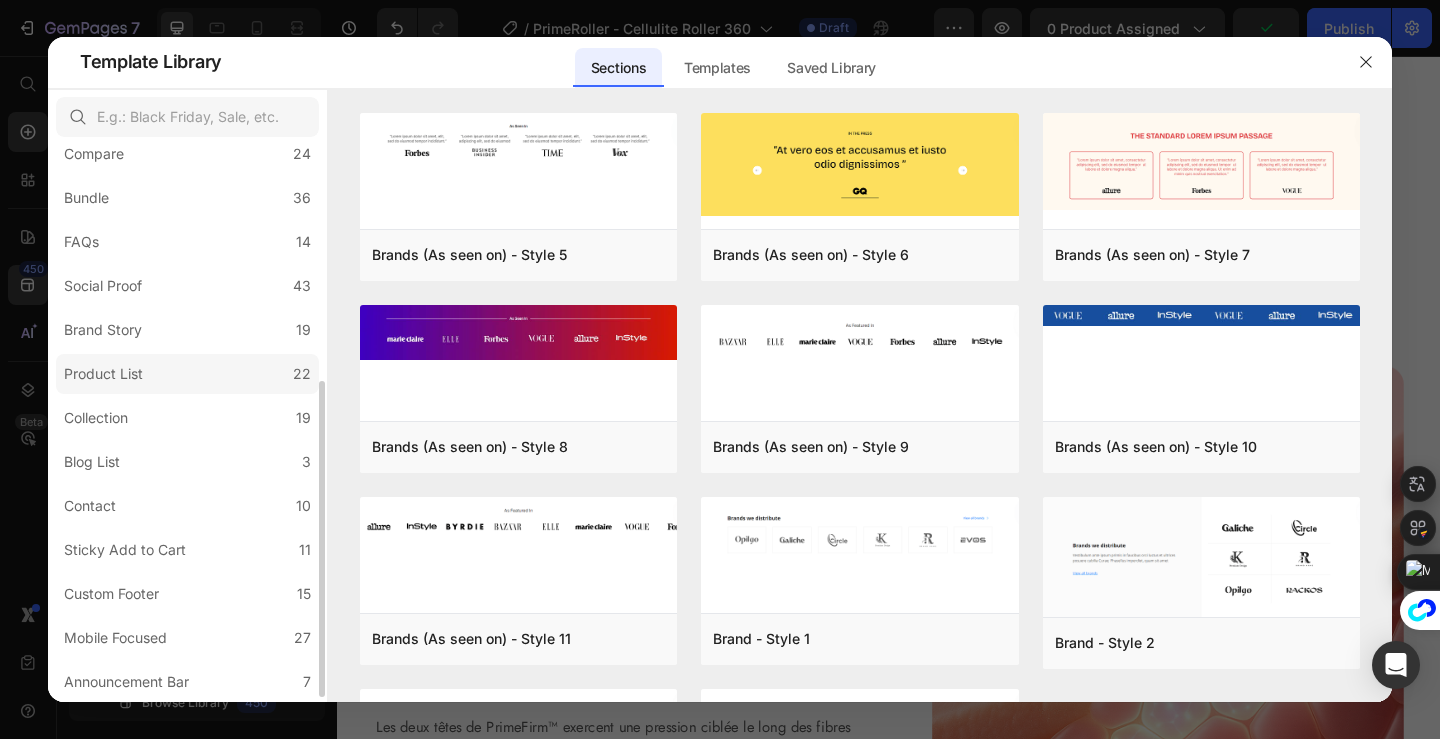 scroll, scrollTop: 412, scrollLeft: 0, axis: vertical 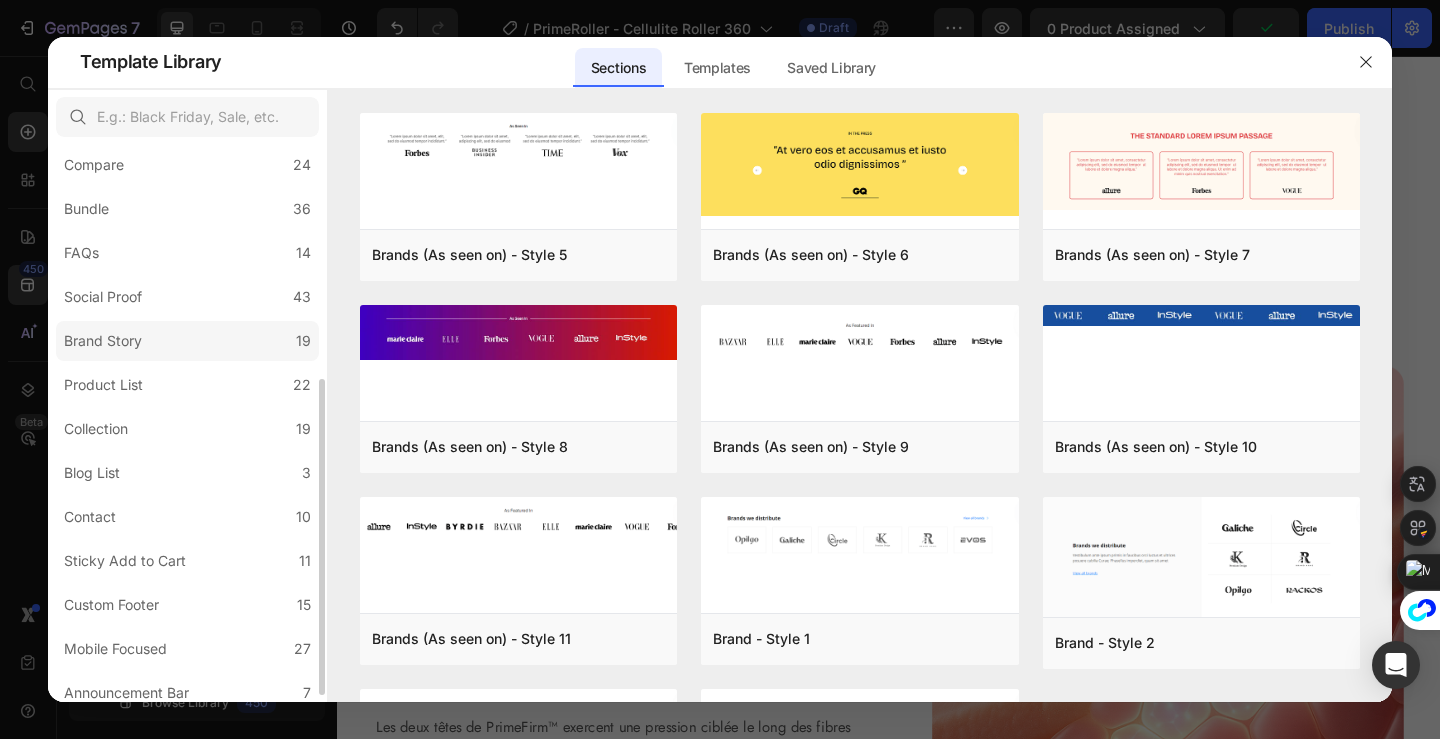 click on "Brand Story 19" 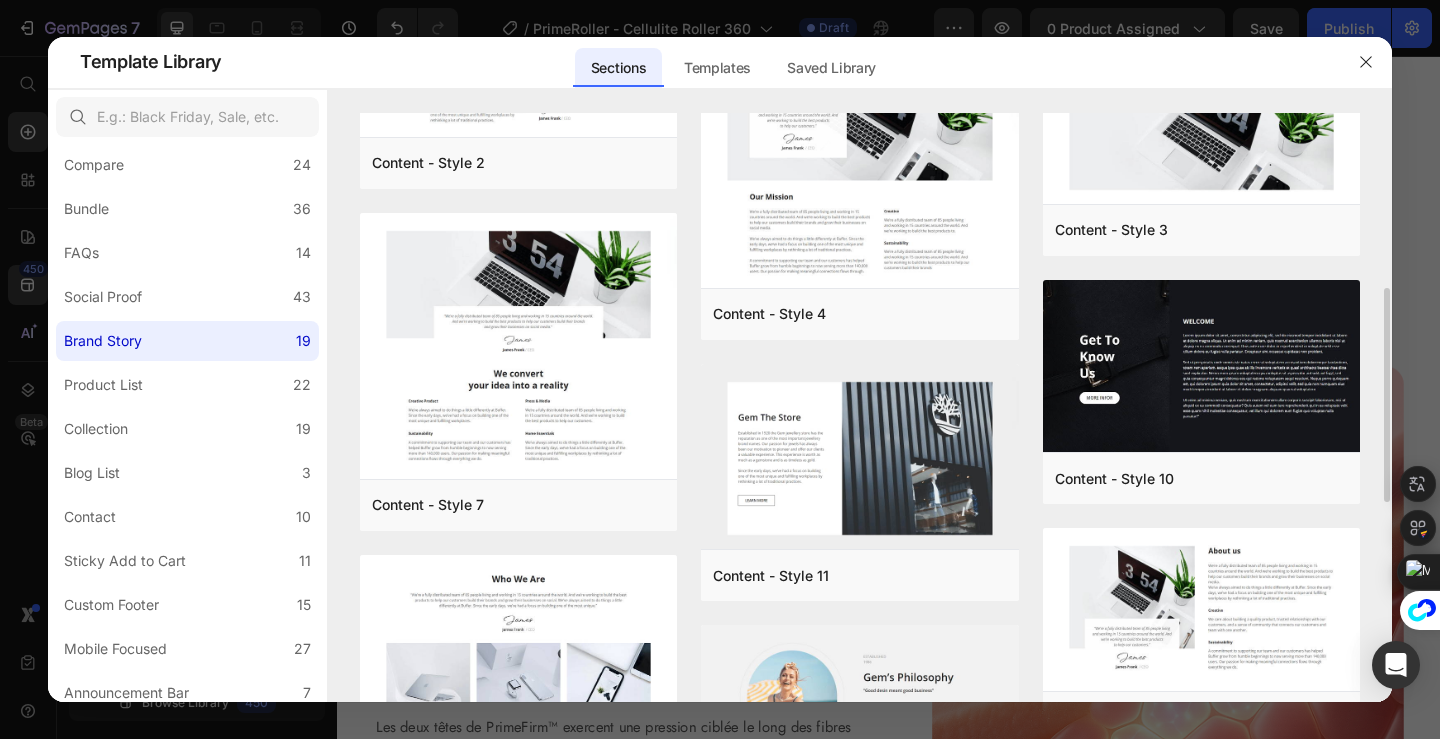 scroll, scrollTop: 1032, scrollLeft: 0, axis: vertical 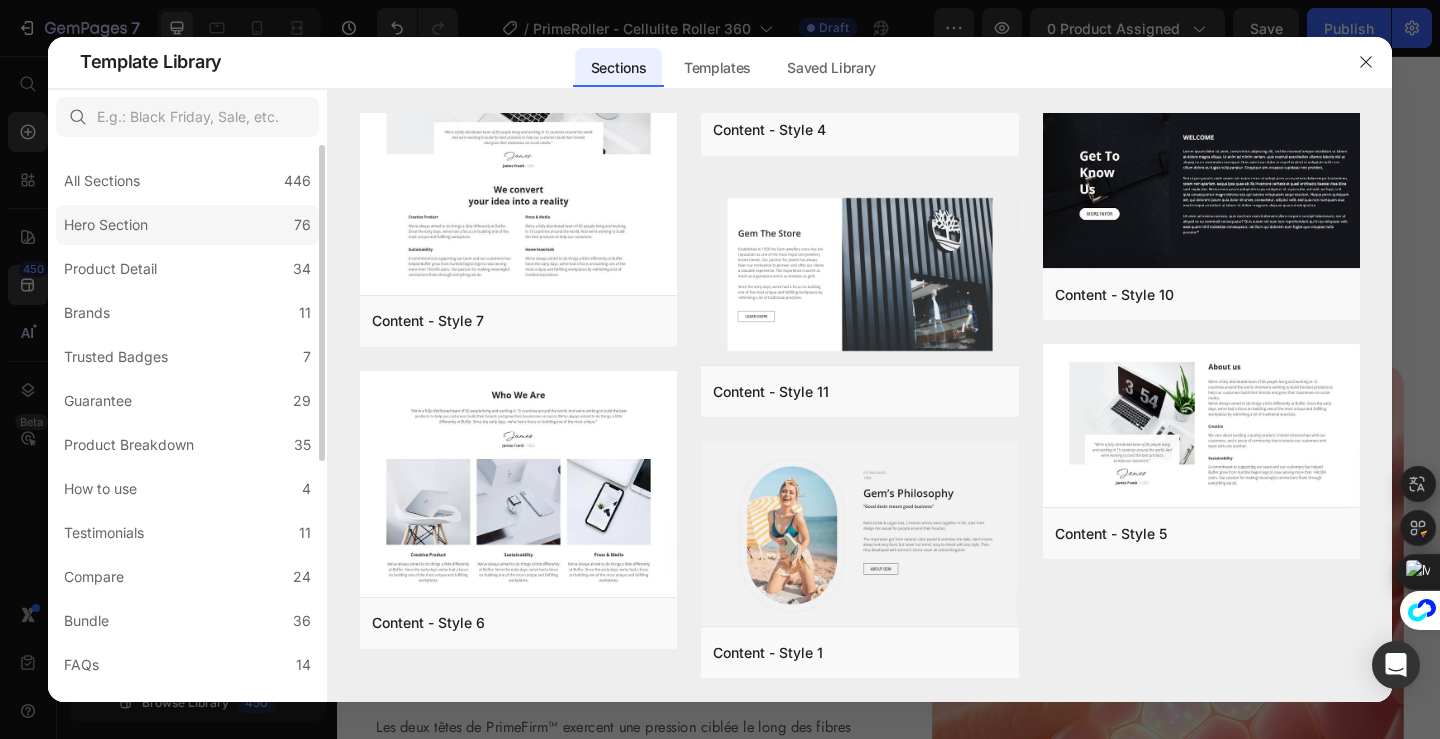 click on "Hero Section" at bounding box center (110, 225) 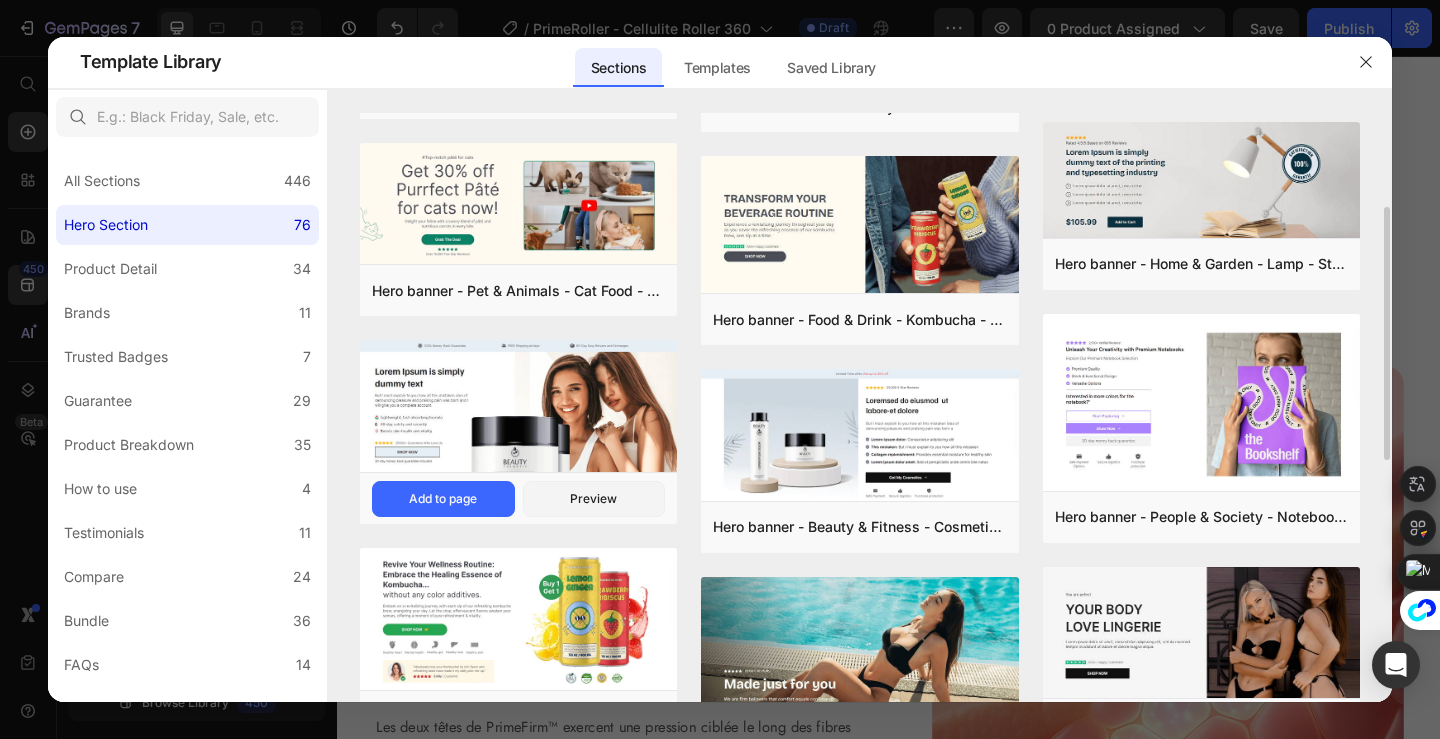 scroll, scrollTop: 206, scrollLeft: 0, axis: vertical 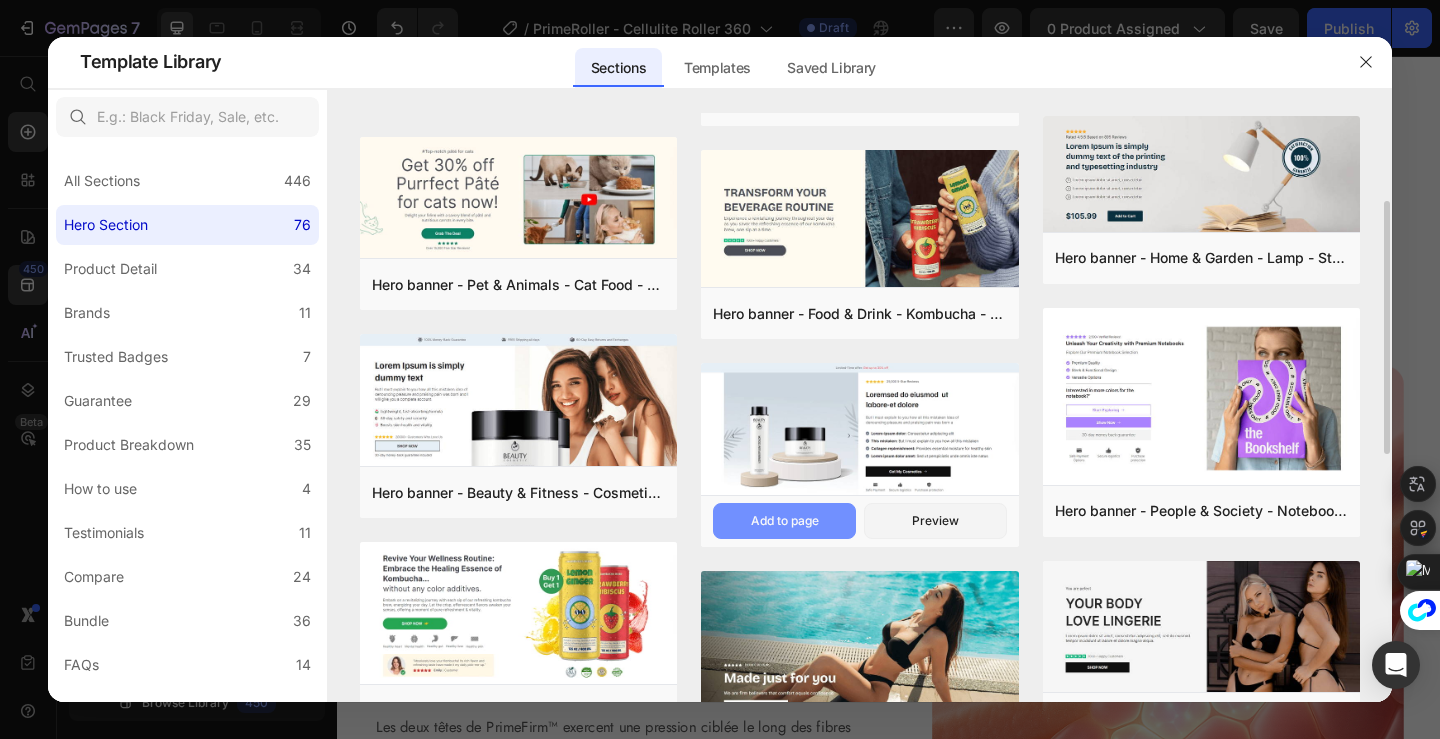 click on "Add to page" at bounding box center (784, 521) 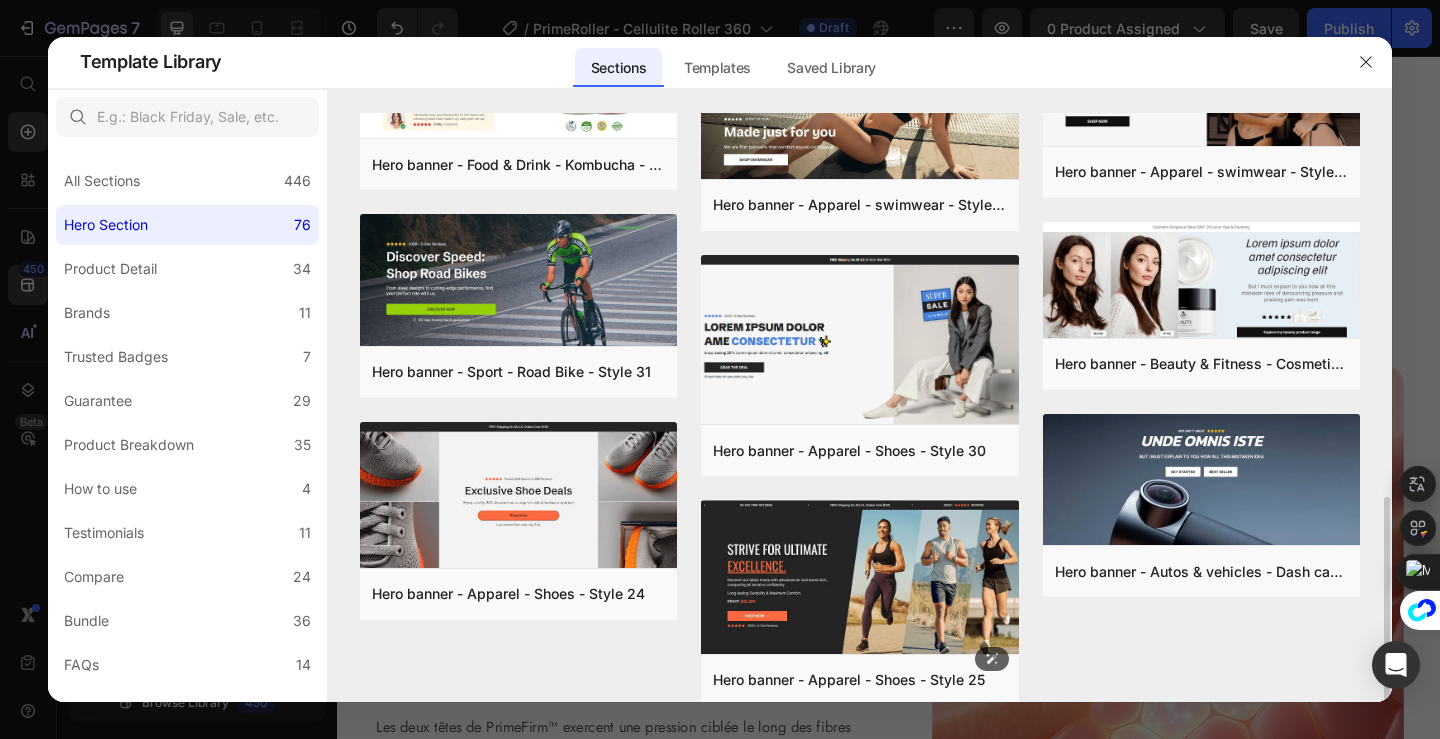 scroll, scrollTop: 807, scrollLeft: 0, axis: vertical 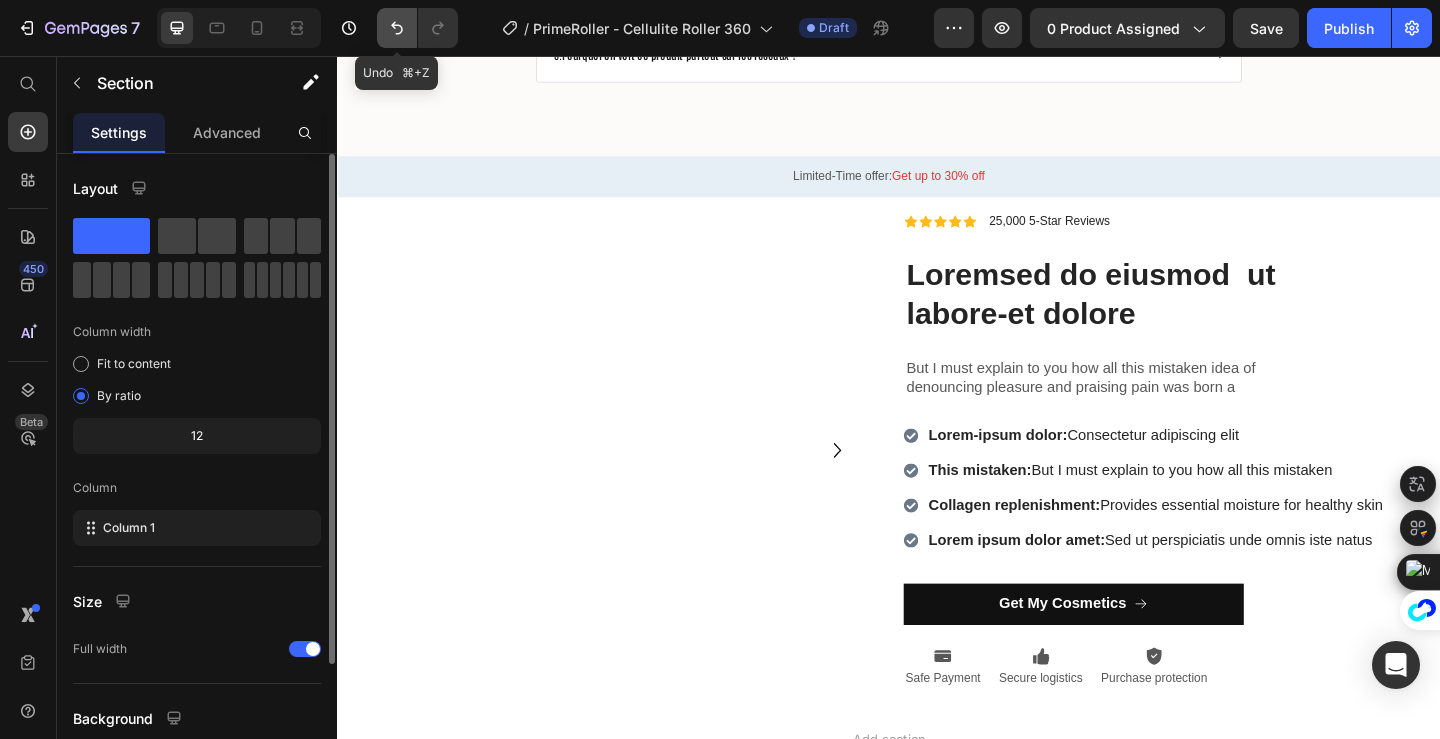 click 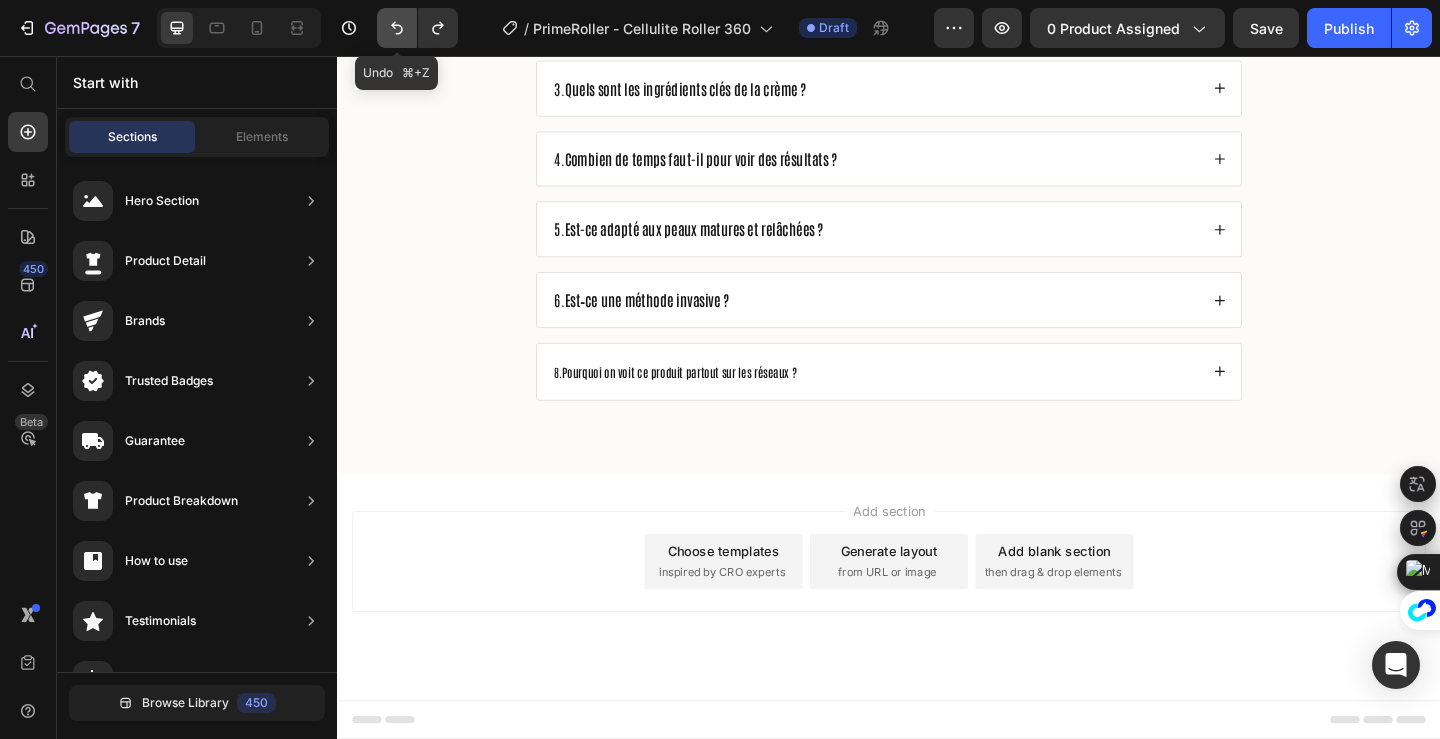 scroll, scrollTop: 7193, scrollLeft: 0, axis: vertical 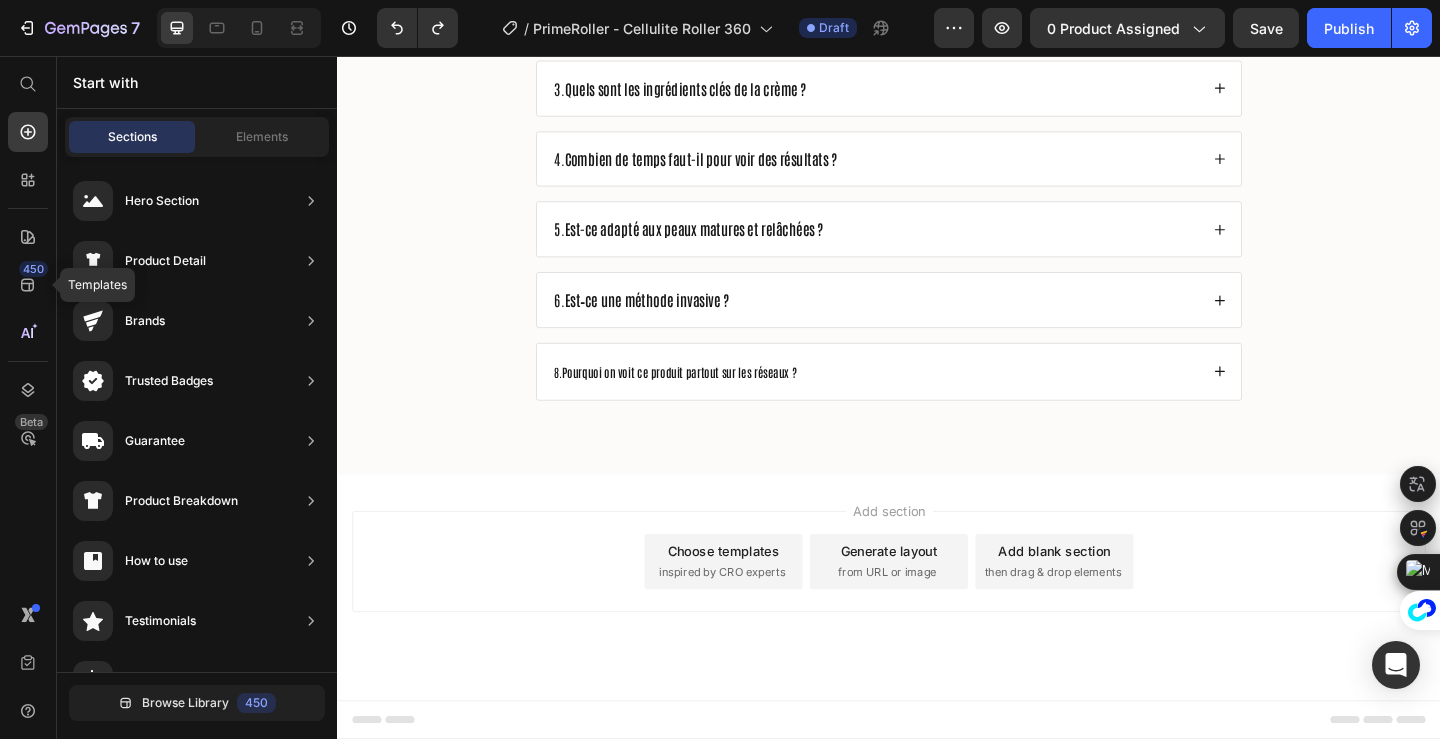 click on "450 Templates Beta" at bounding box center [28, 329] 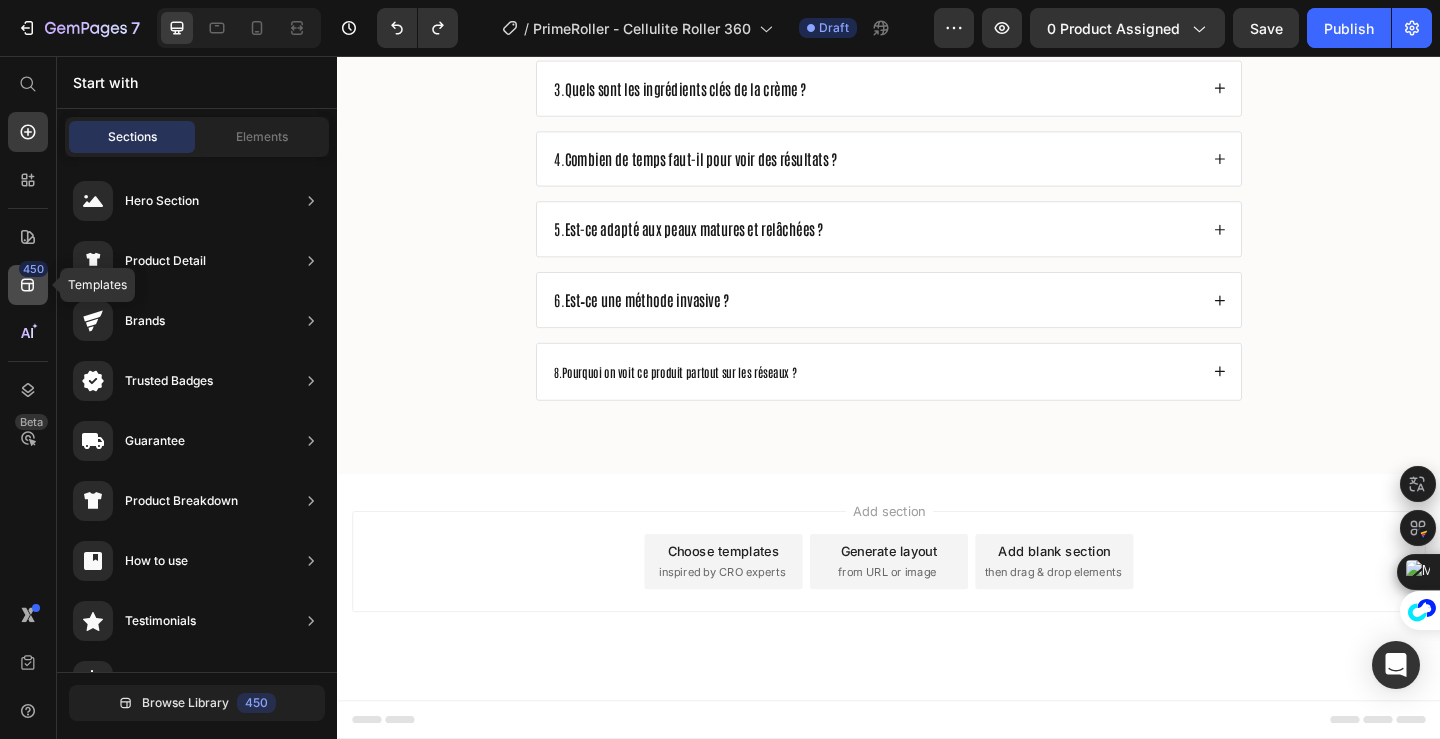 click on "450" at bounding box center (33, 269) 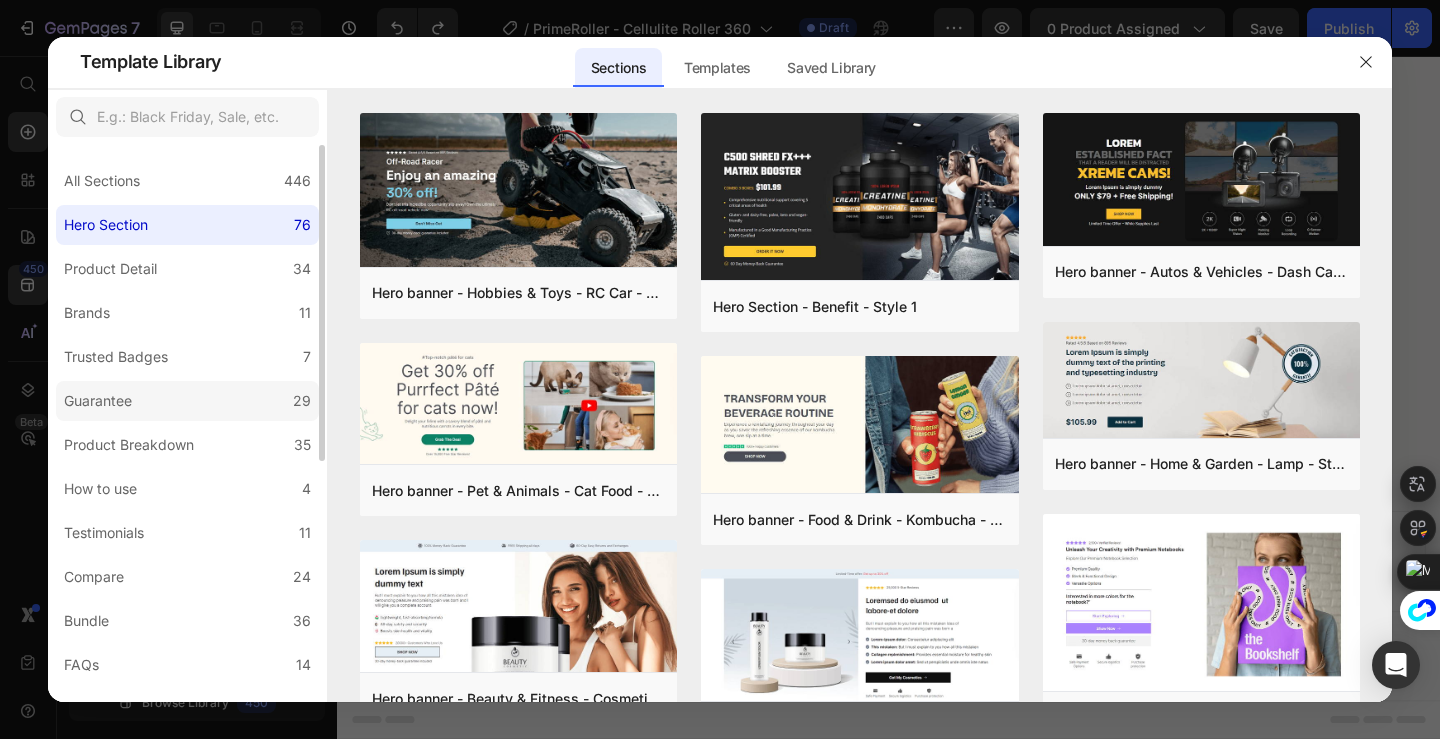 click on "Guarantee 29" 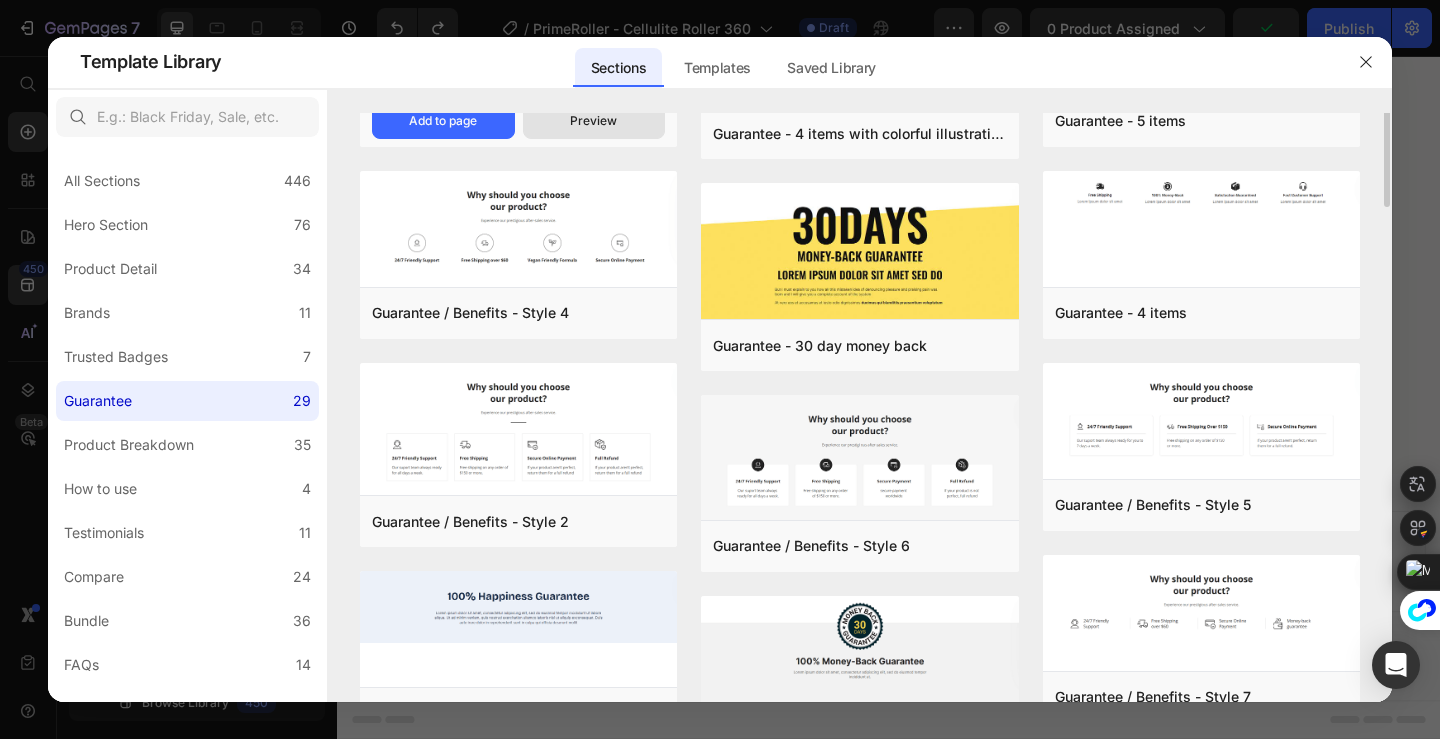 scroll, scrollTop: 532, scrollLeft: 0, axis: vertical 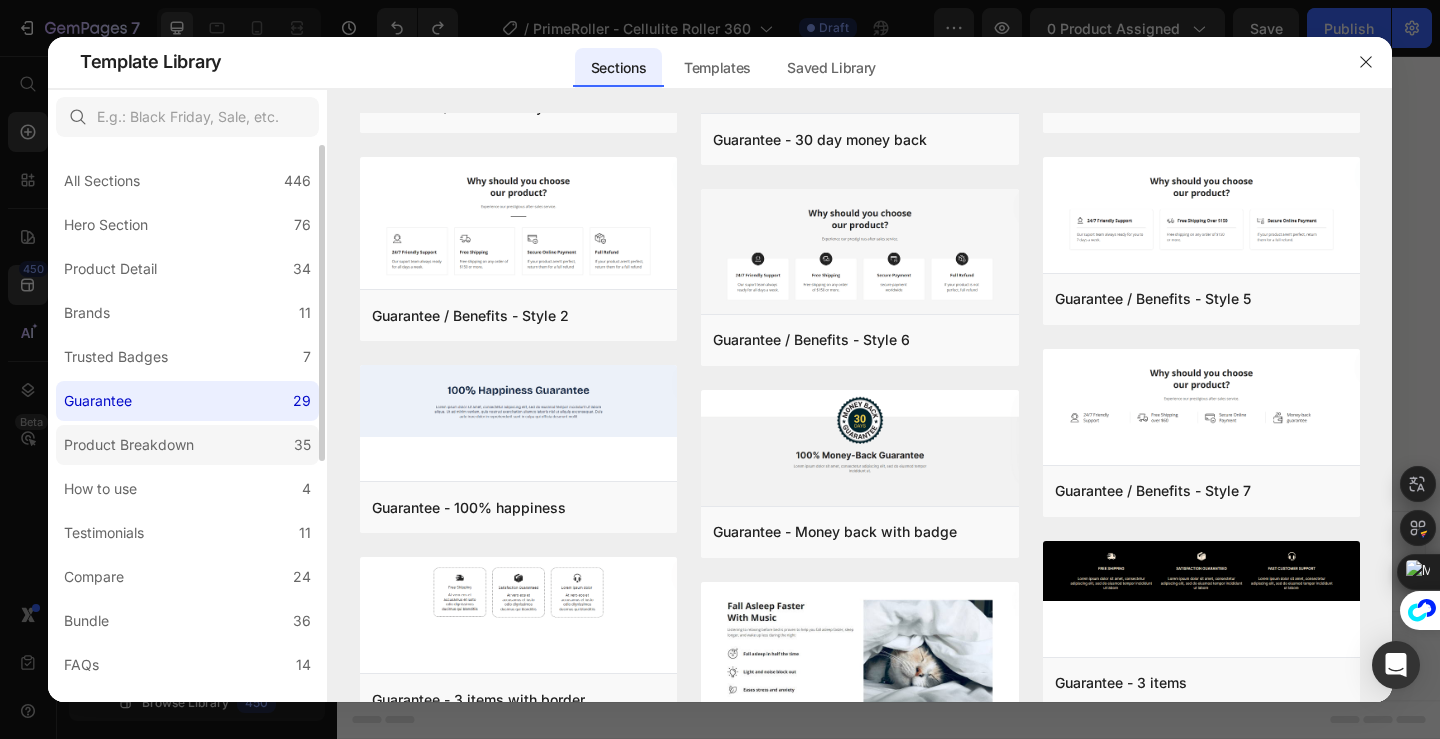 click on "Product Breakdown" at bounding box center [133, 445] 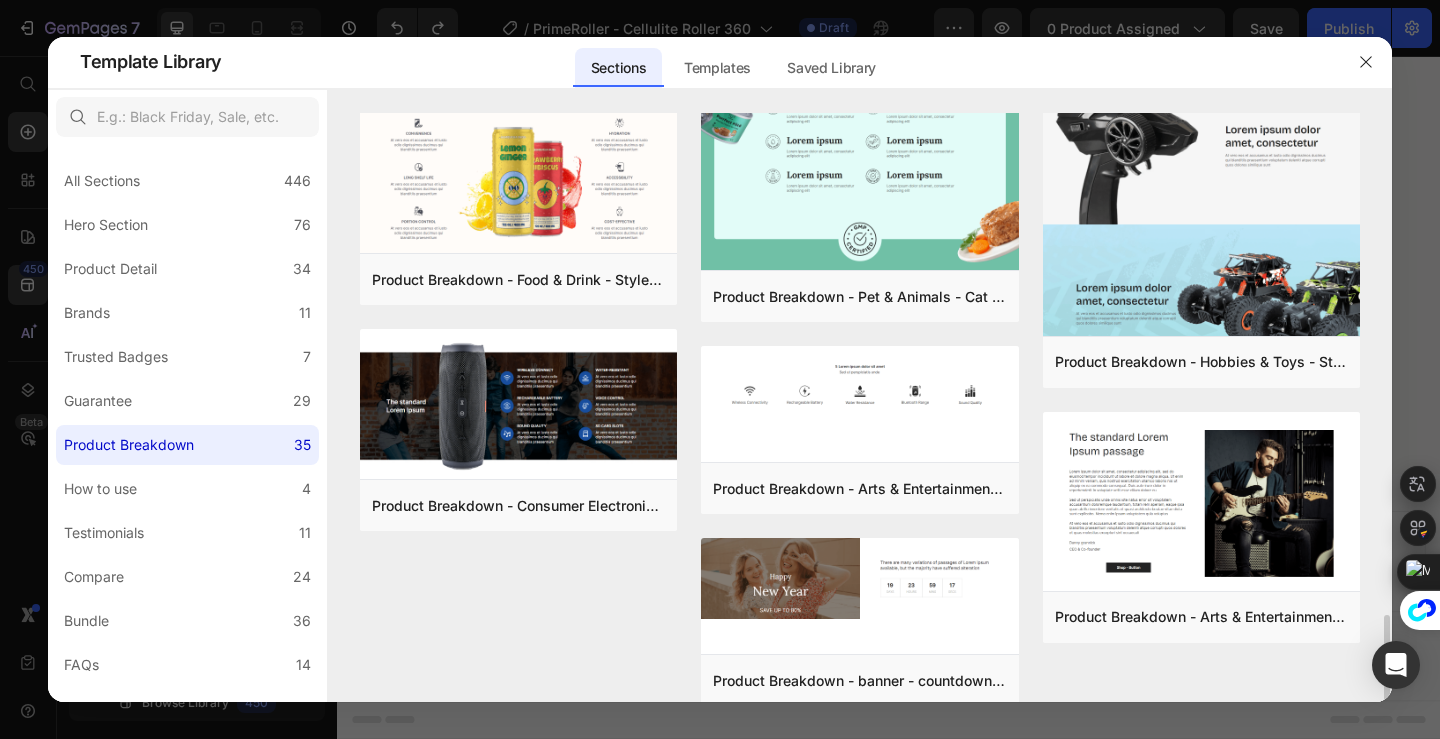 scroll, scrollTop: 2418, scrollLeft: 0, axis: vertical 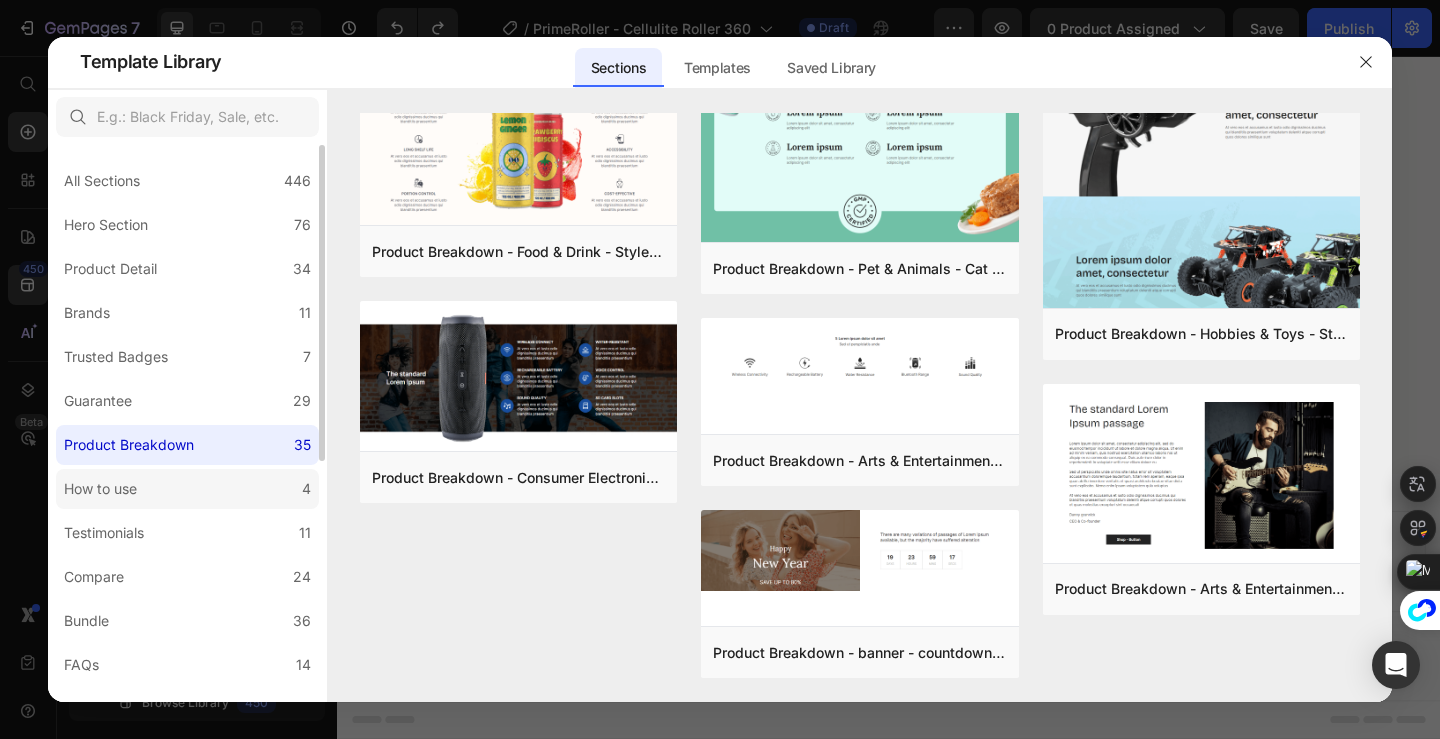 click on "How to use 4" 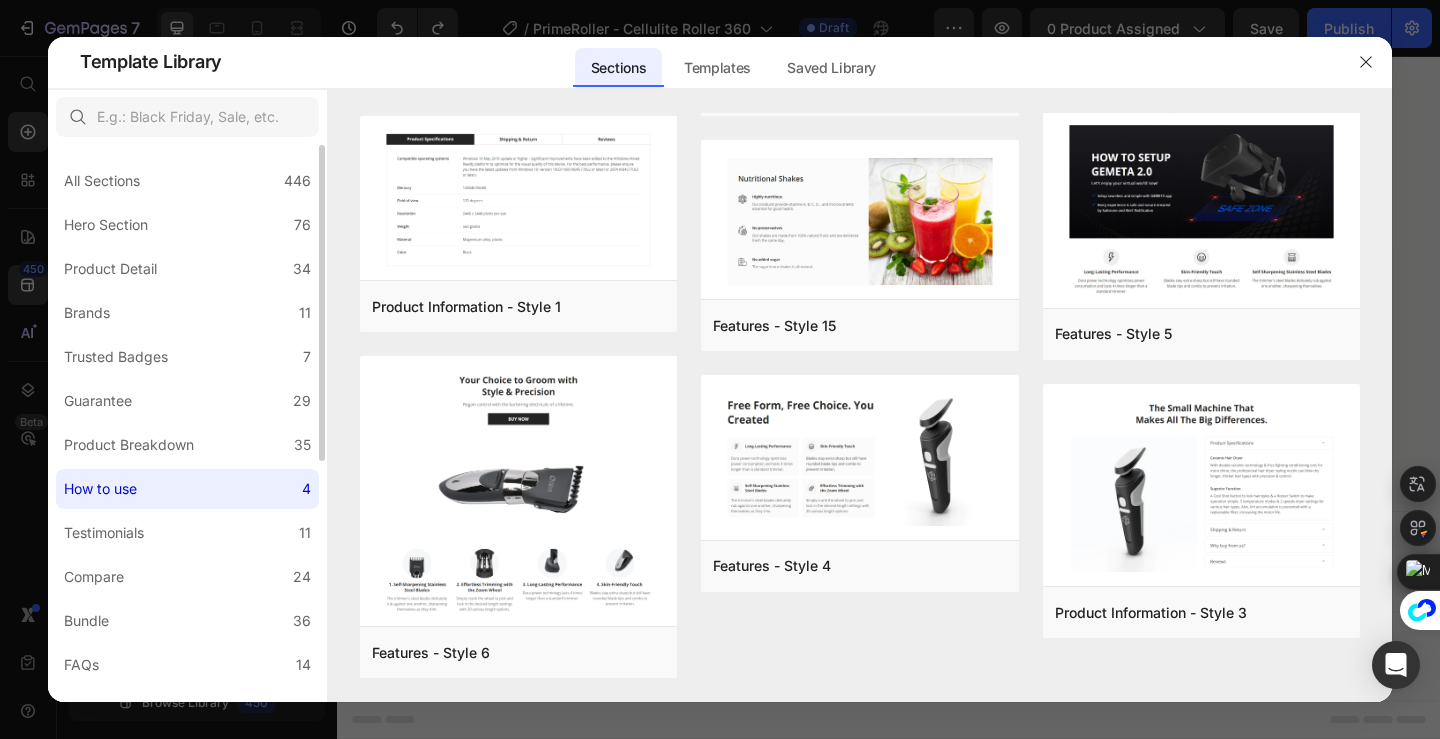 scroll, scrollTop: 0, scrollLeft: 0, axis: both 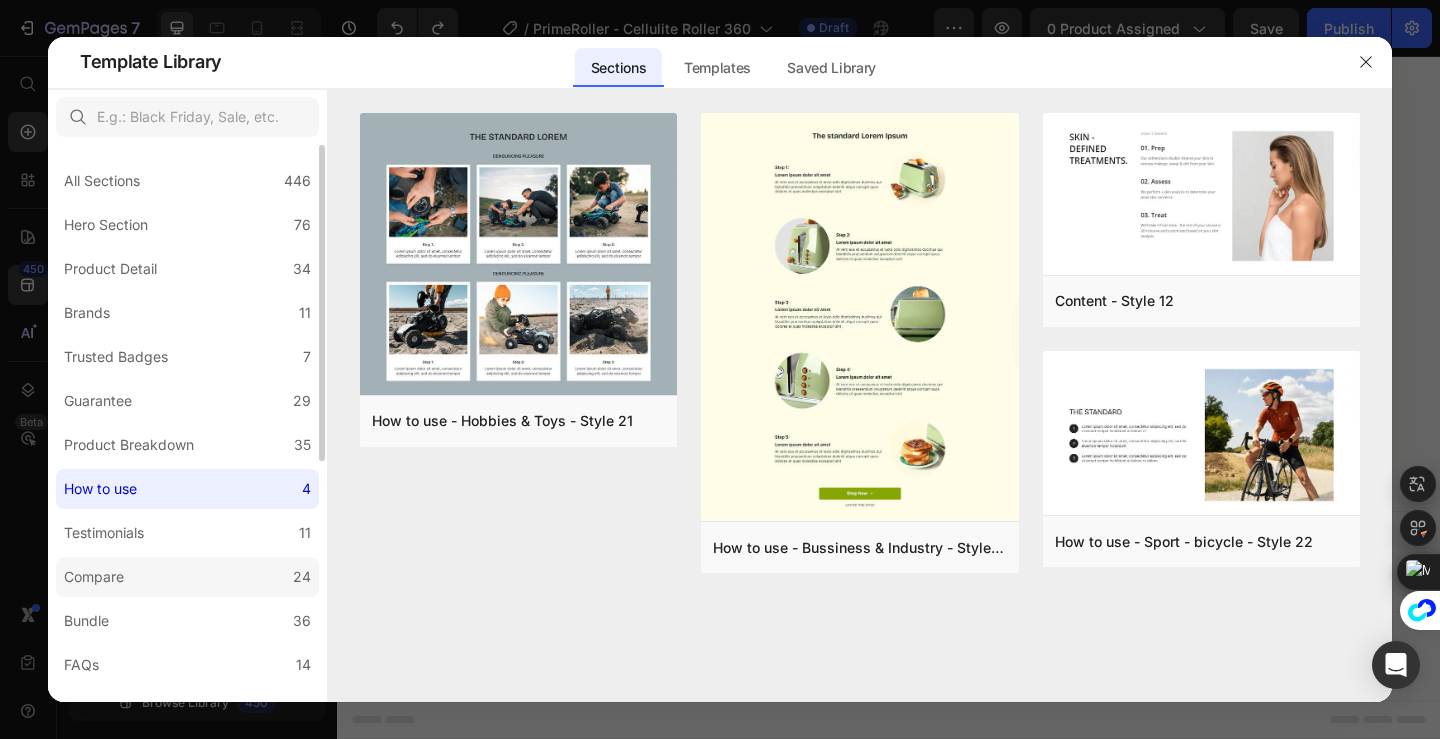 click on "Compare" at bounding box center [94, 577] 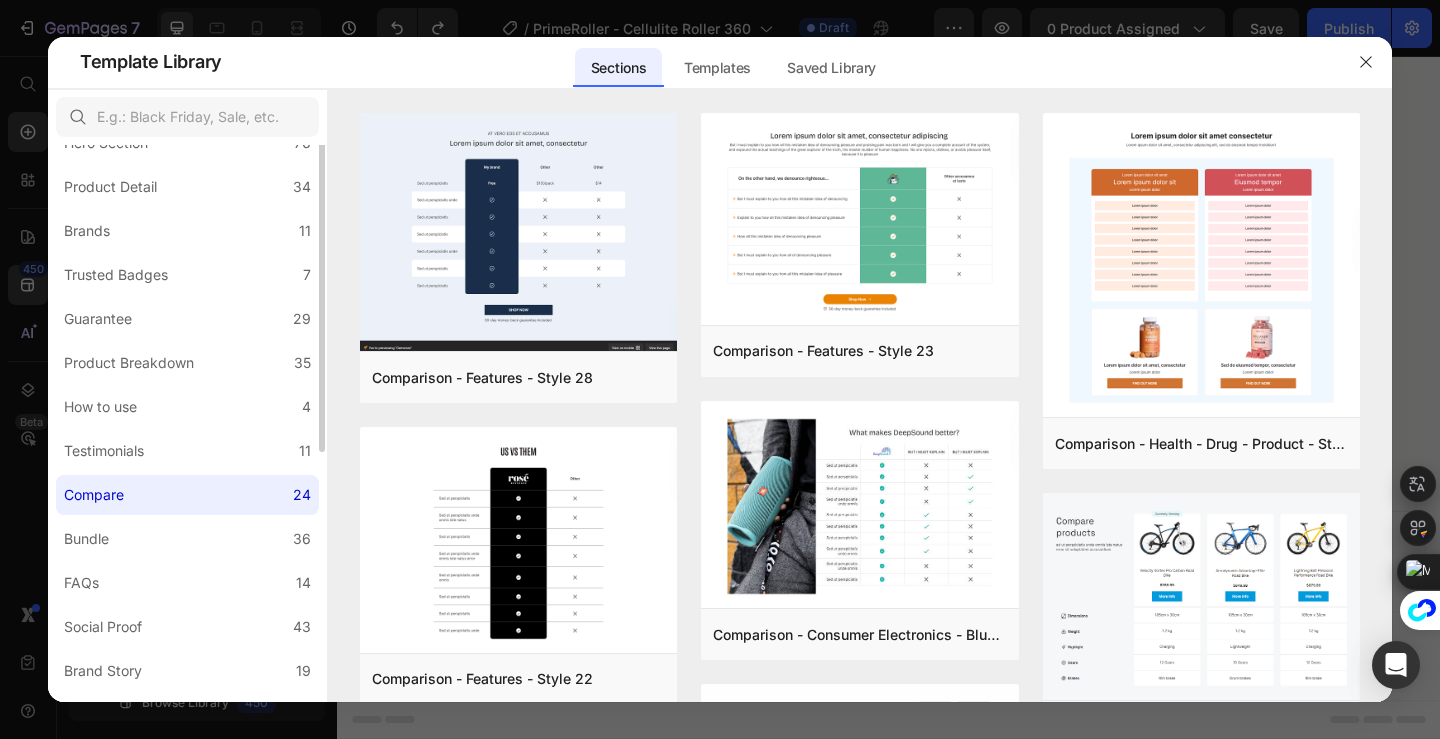 scroll, scrollTop: 124, scrollLeft: 0, axis: vertical 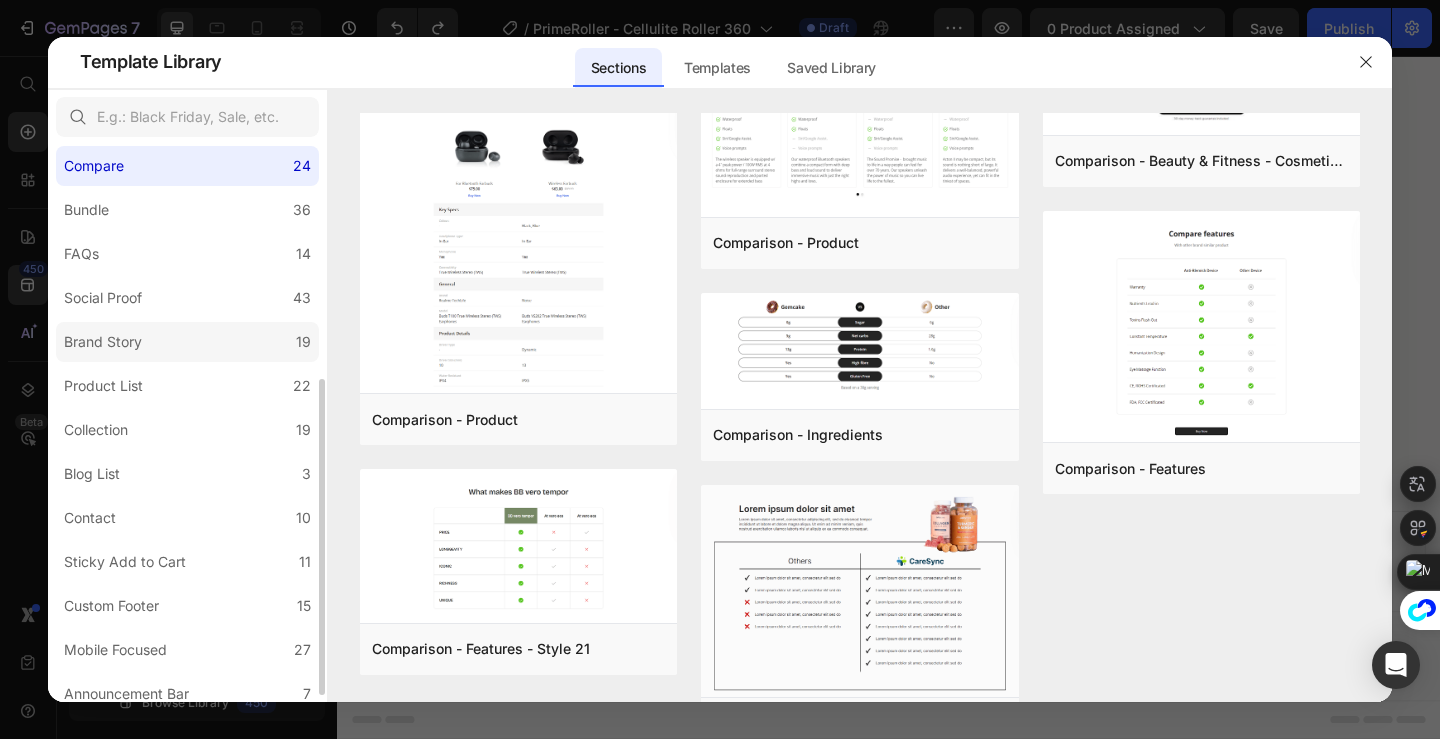 click on "Brand Story" at bounding box center [103, 342] 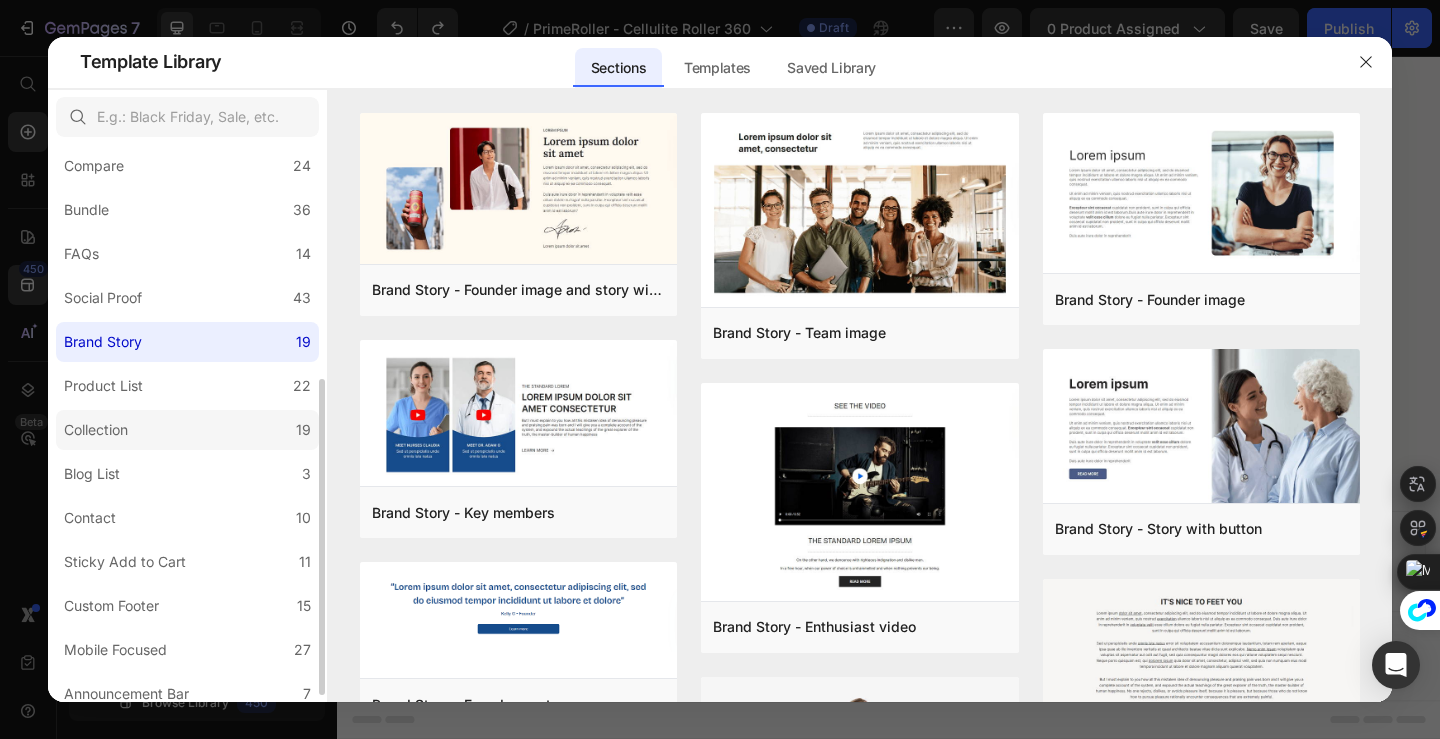 scroll, scrollTop: 423, scrollLeft: 0, axis: vertical 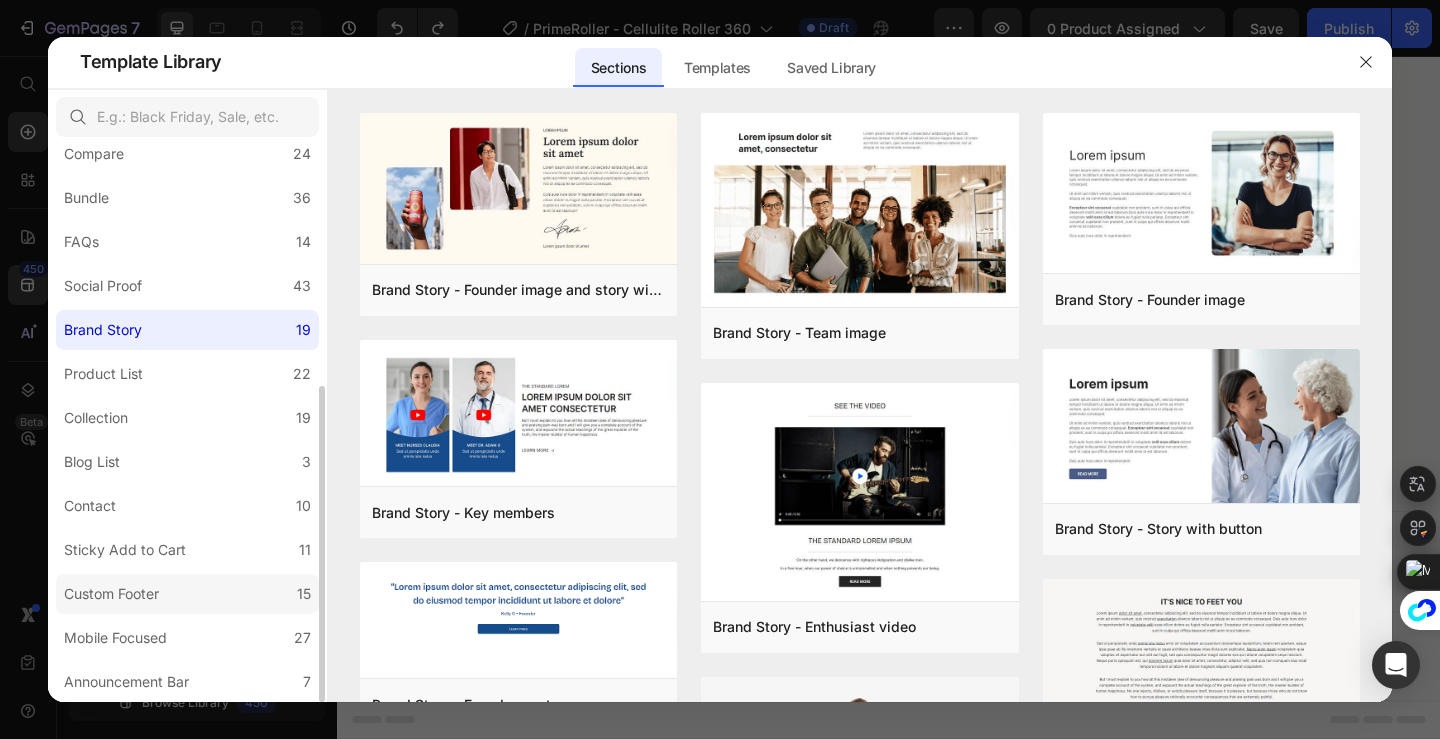 click on "Custom Footer" at bounding box center (111, 594) 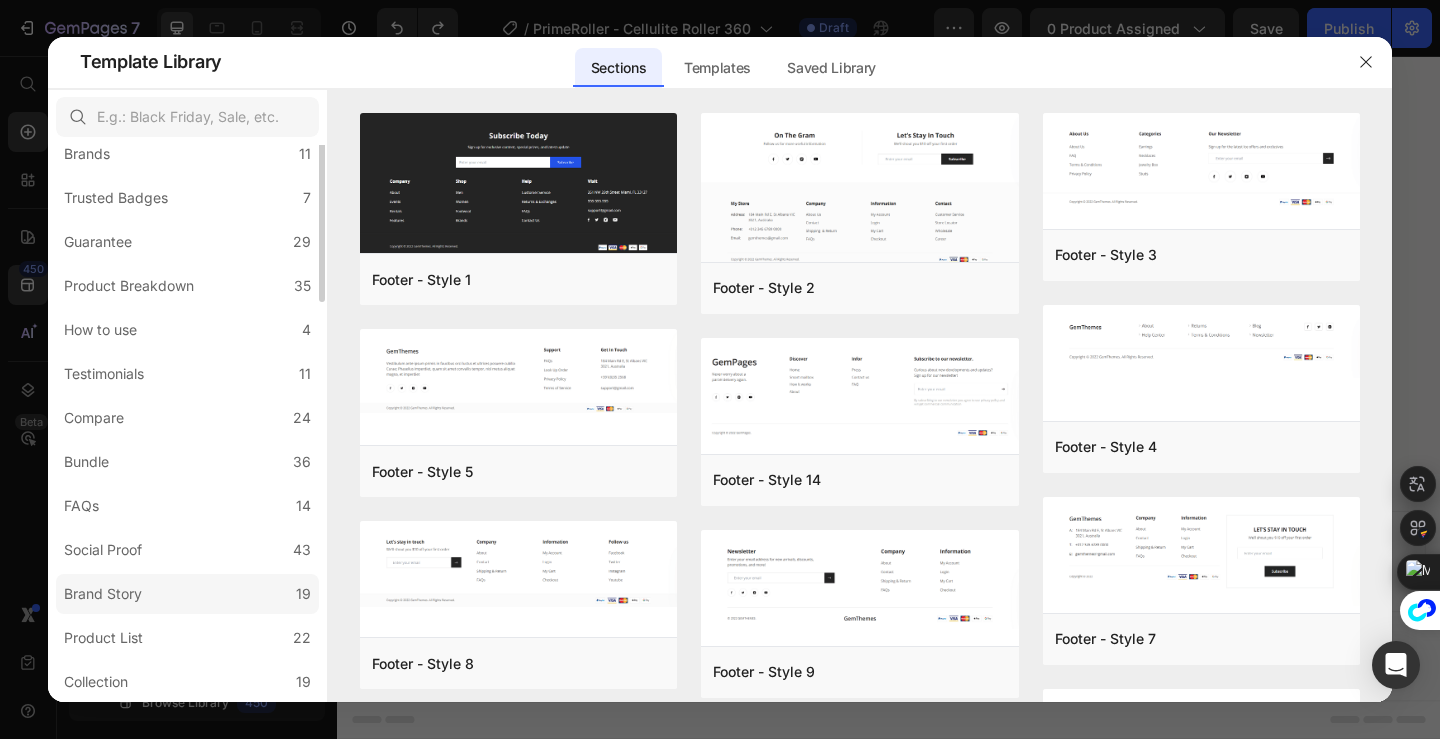 scroll, scrollTop: 0, scrollLeft: 0, axis: both 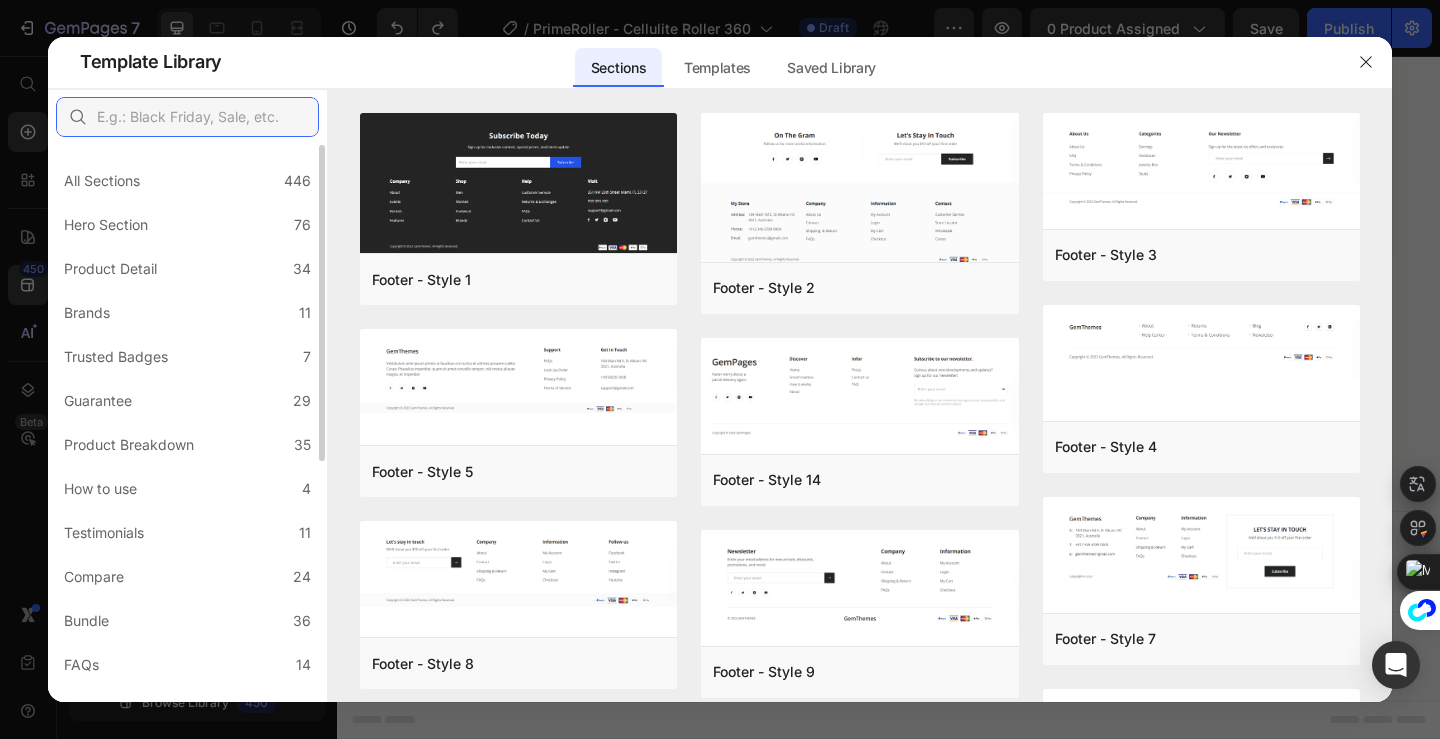click at bounding box center [187, 117] 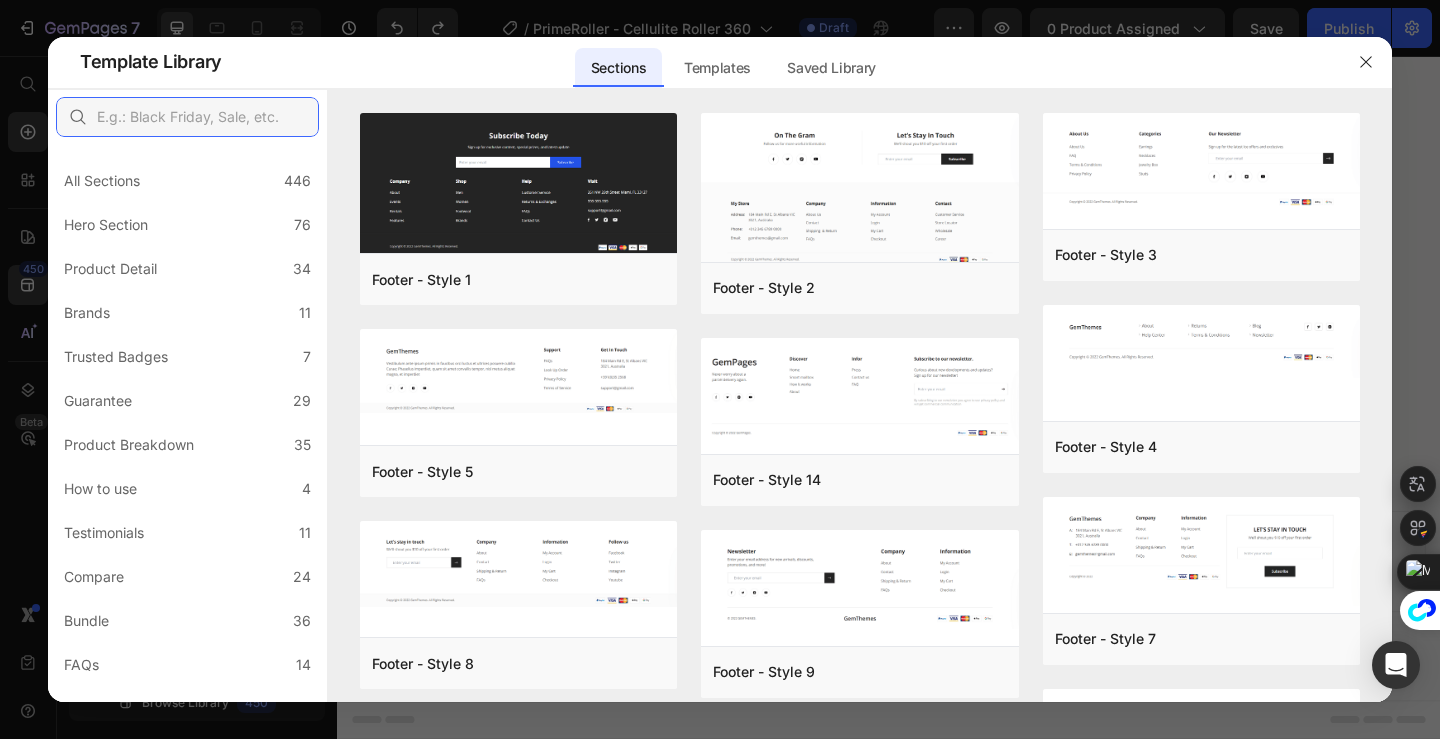 type on "p" 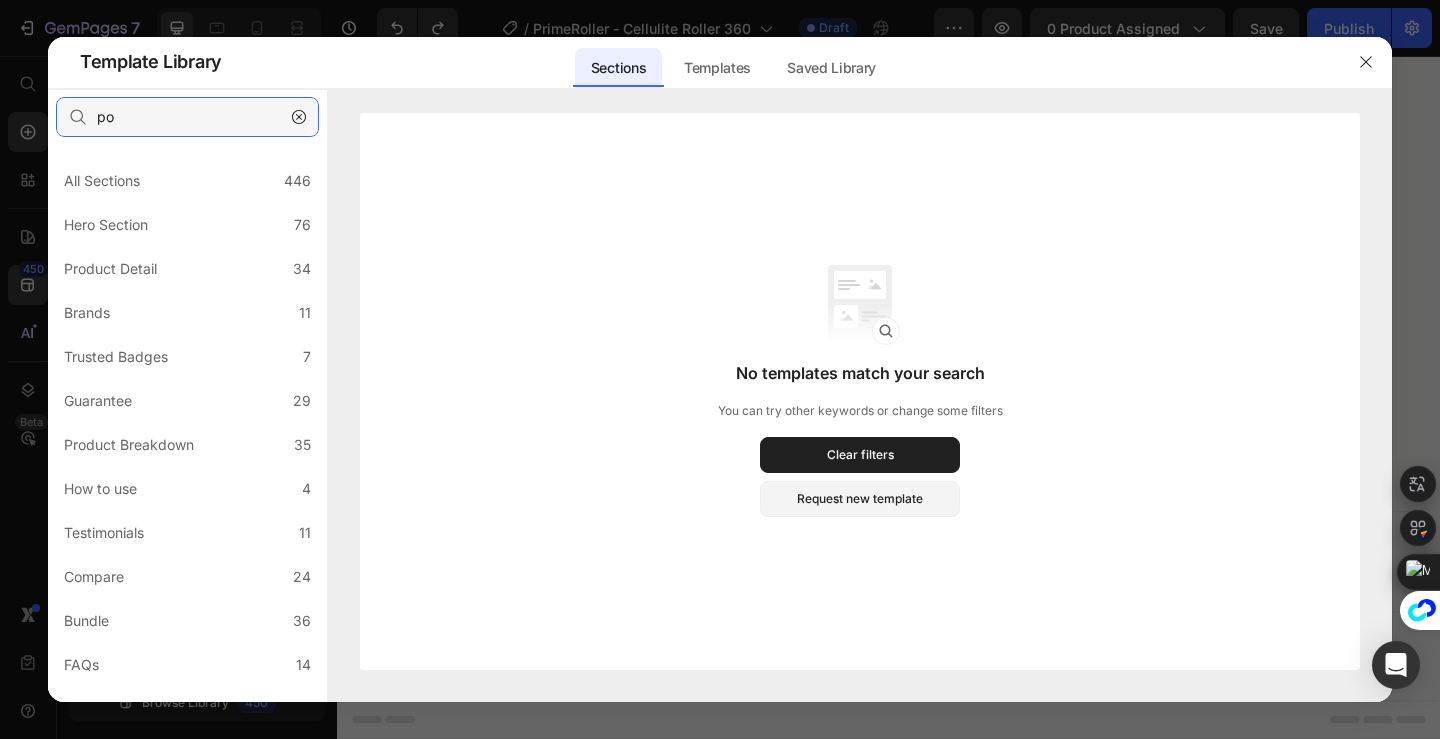 type on "p" 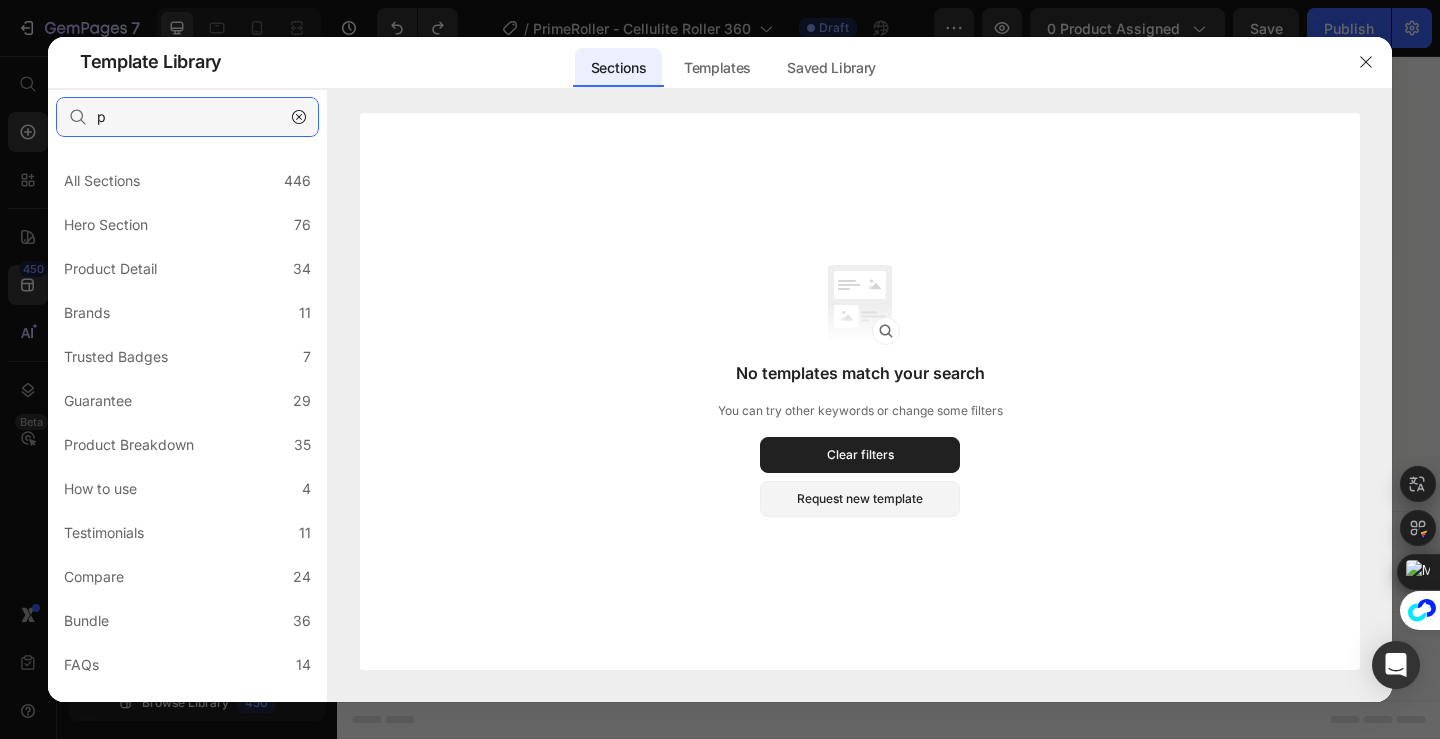 type 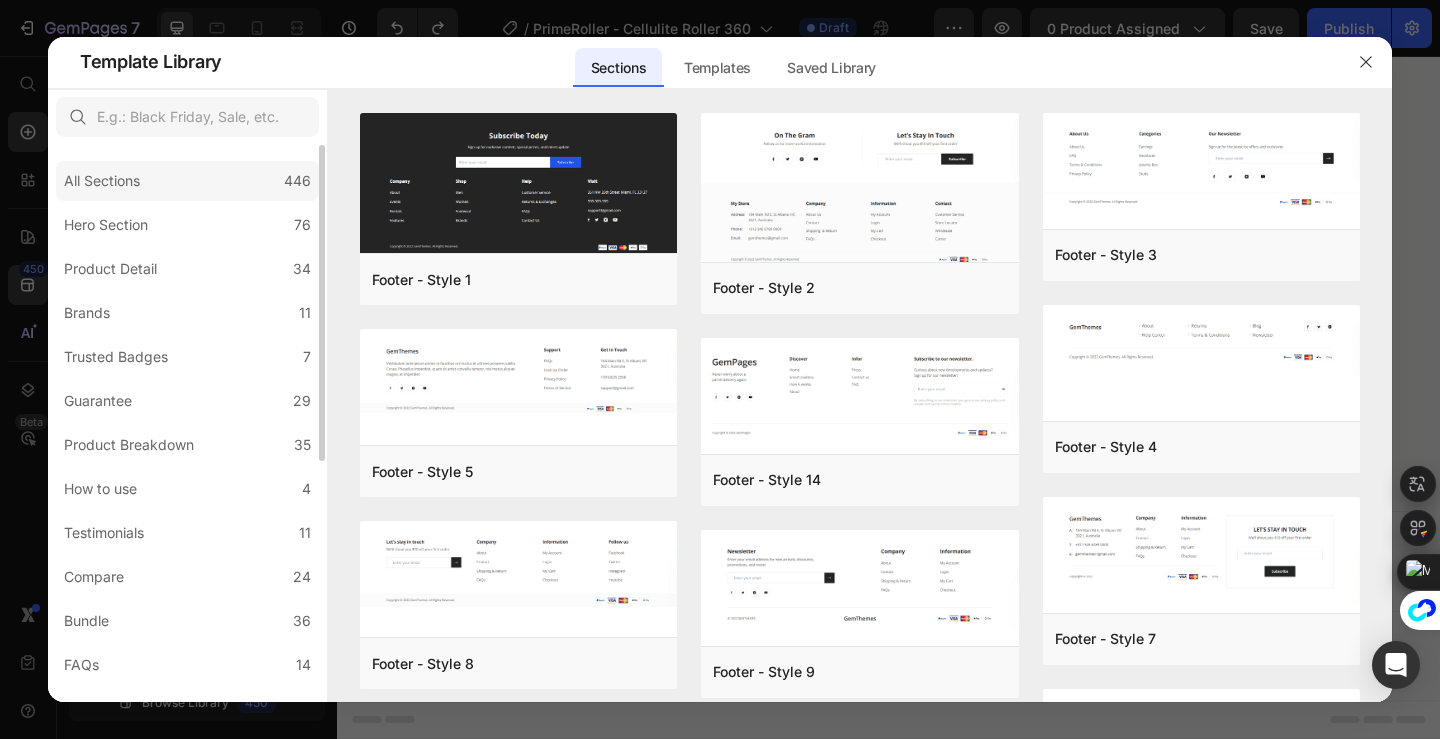 click on "All Sections 446" 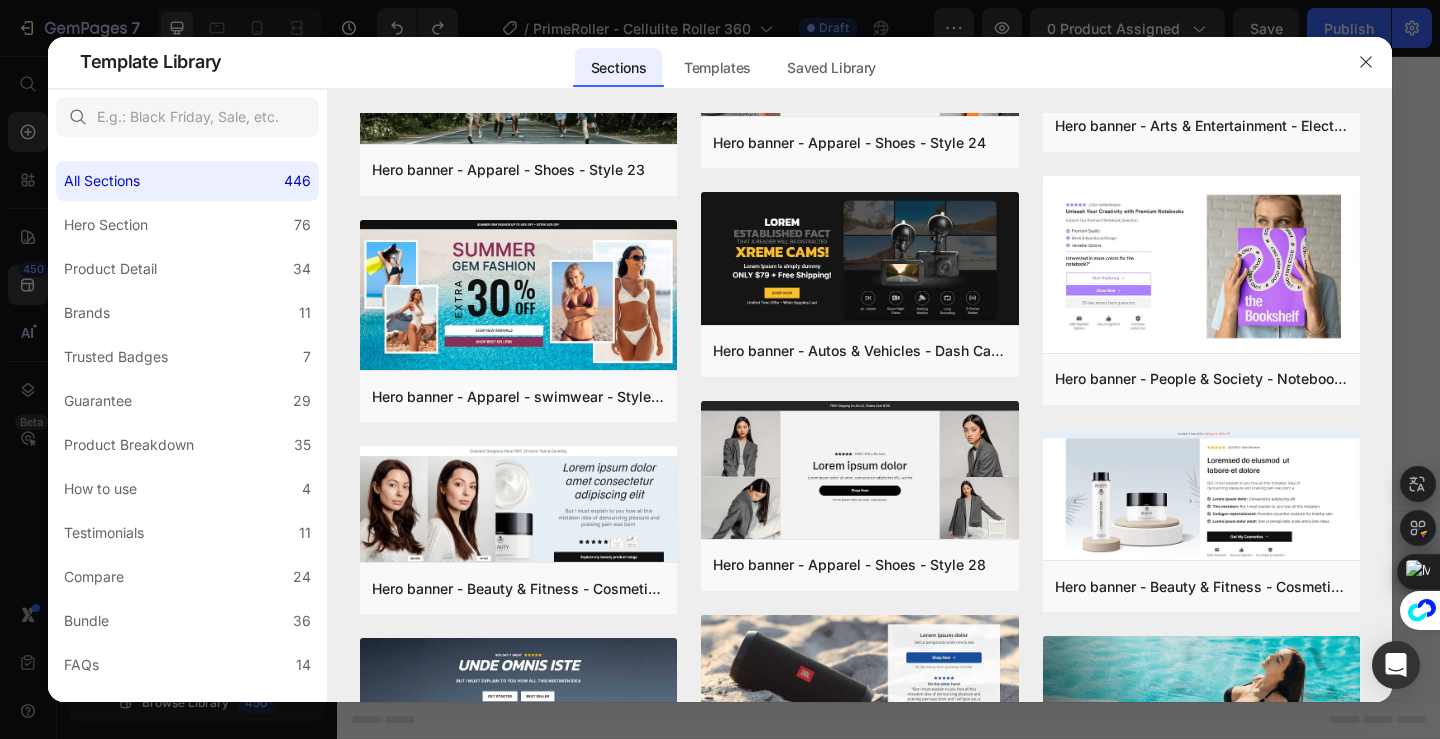 scroll, scrollTop: 11066, scrollLeft: 0, axis: vertical 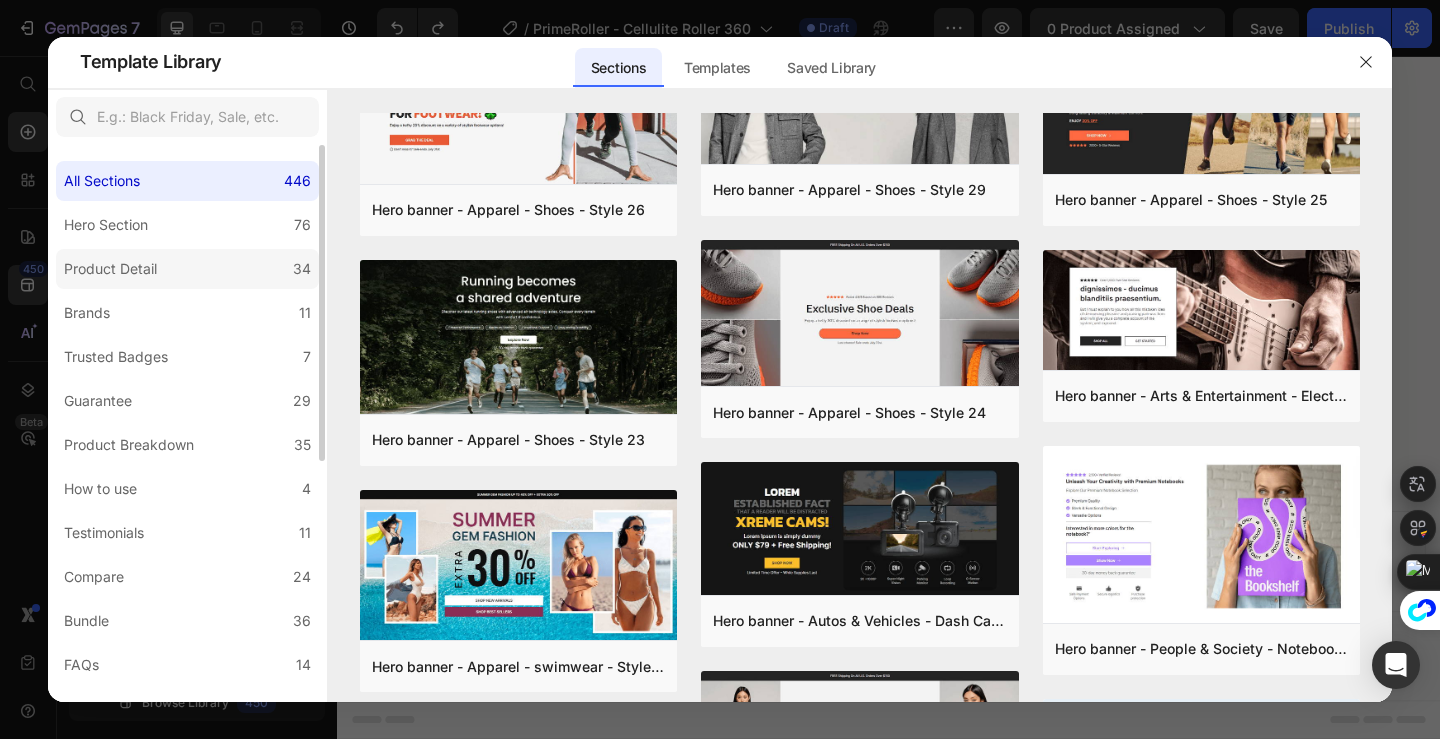 click on "Product Detail" at bounding box center (110, 269) 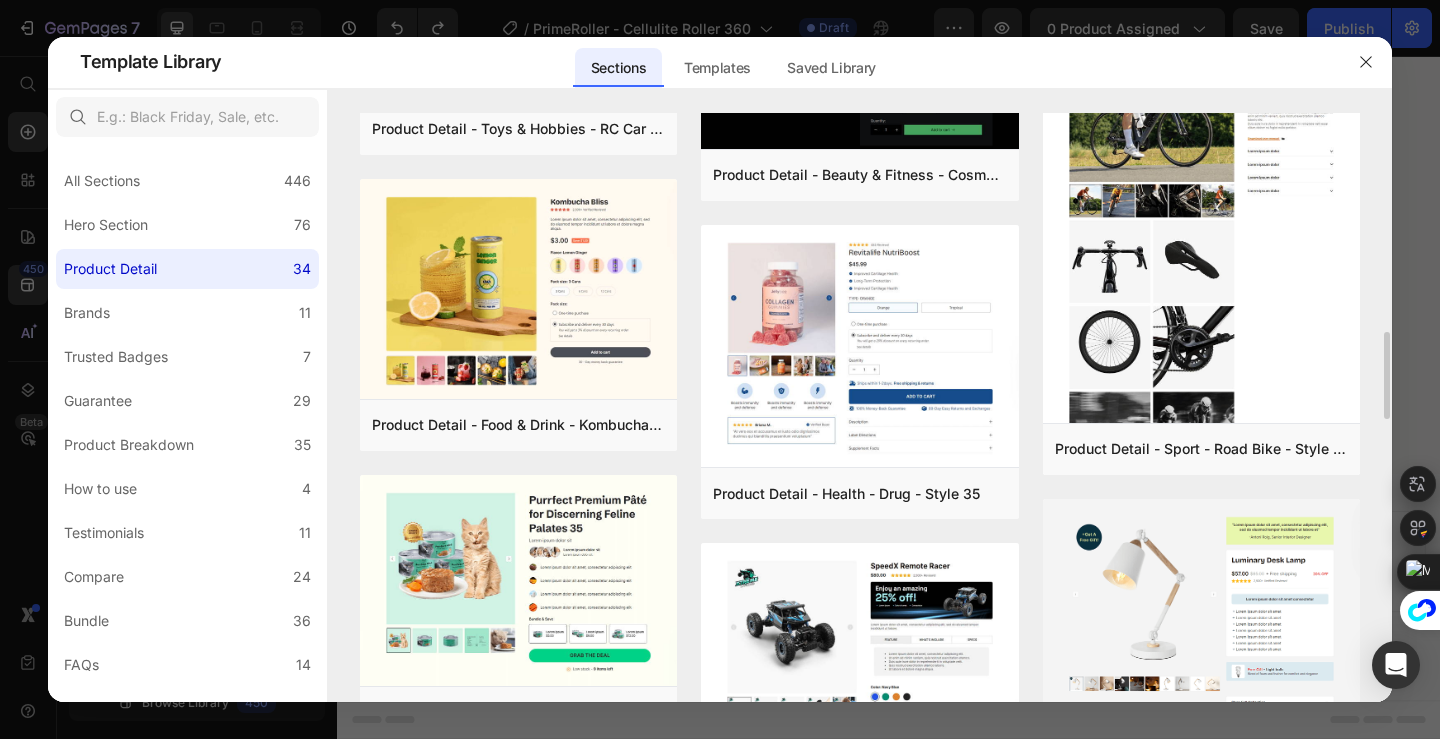 scroll, scrollTop: 0, scrollLeft: 0, axis: both 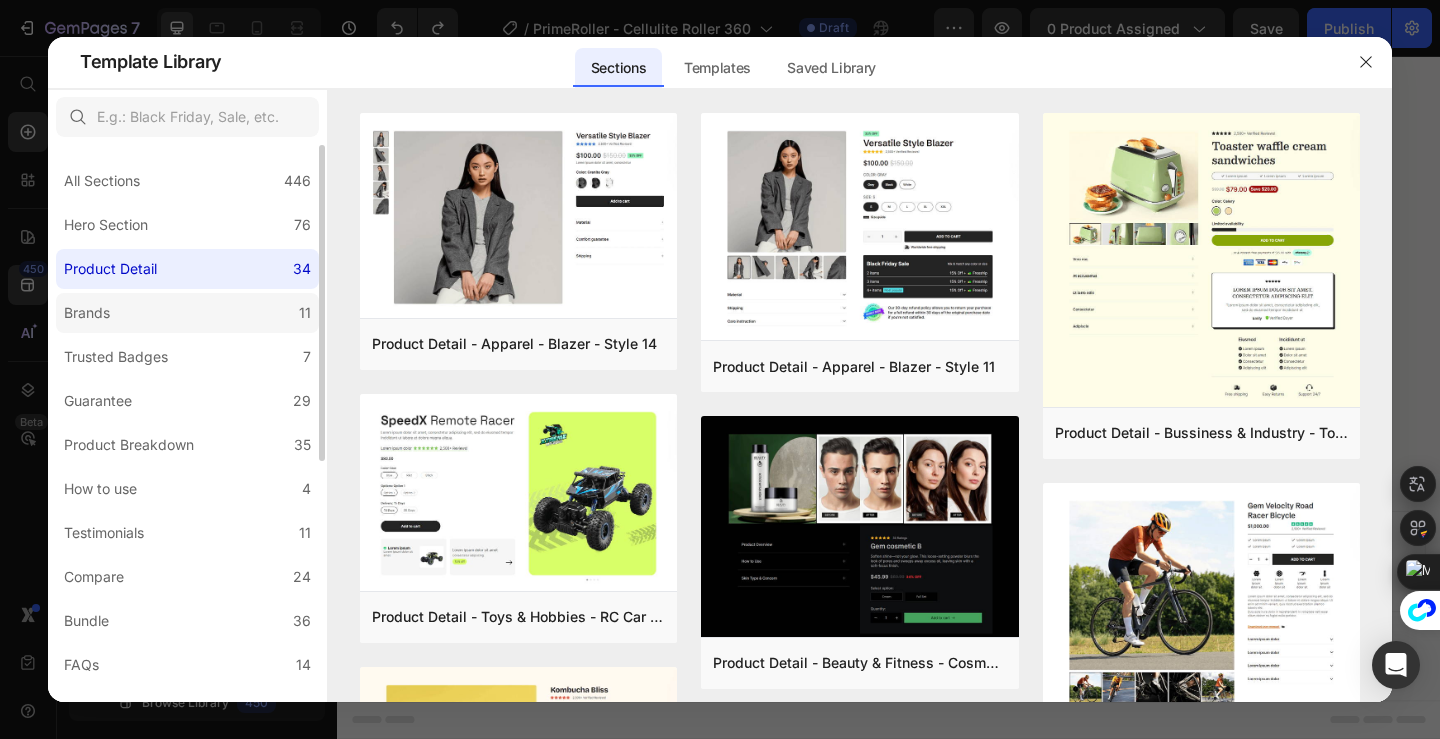 click on "Brands 11" 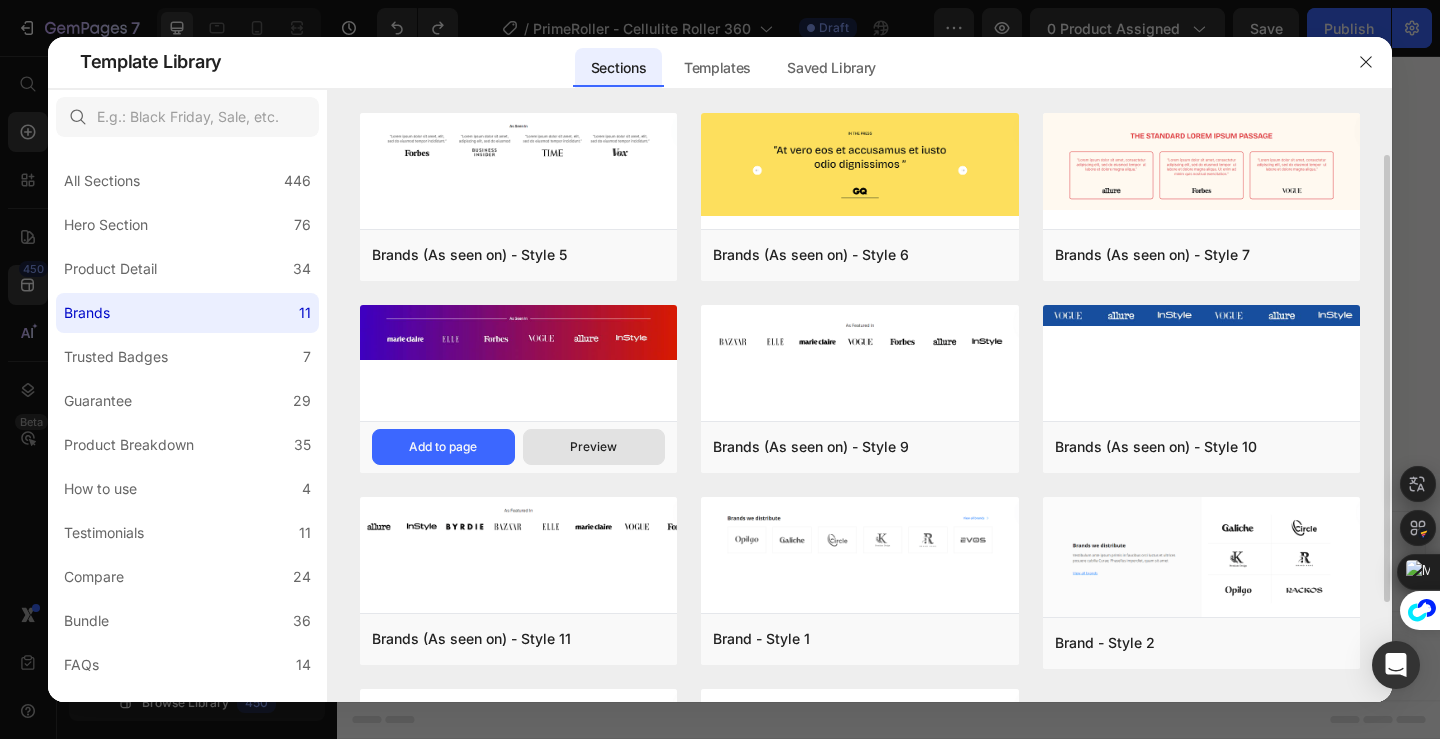 scroll, scrollTop: 187, scrollLeft: 0, axis: vertical 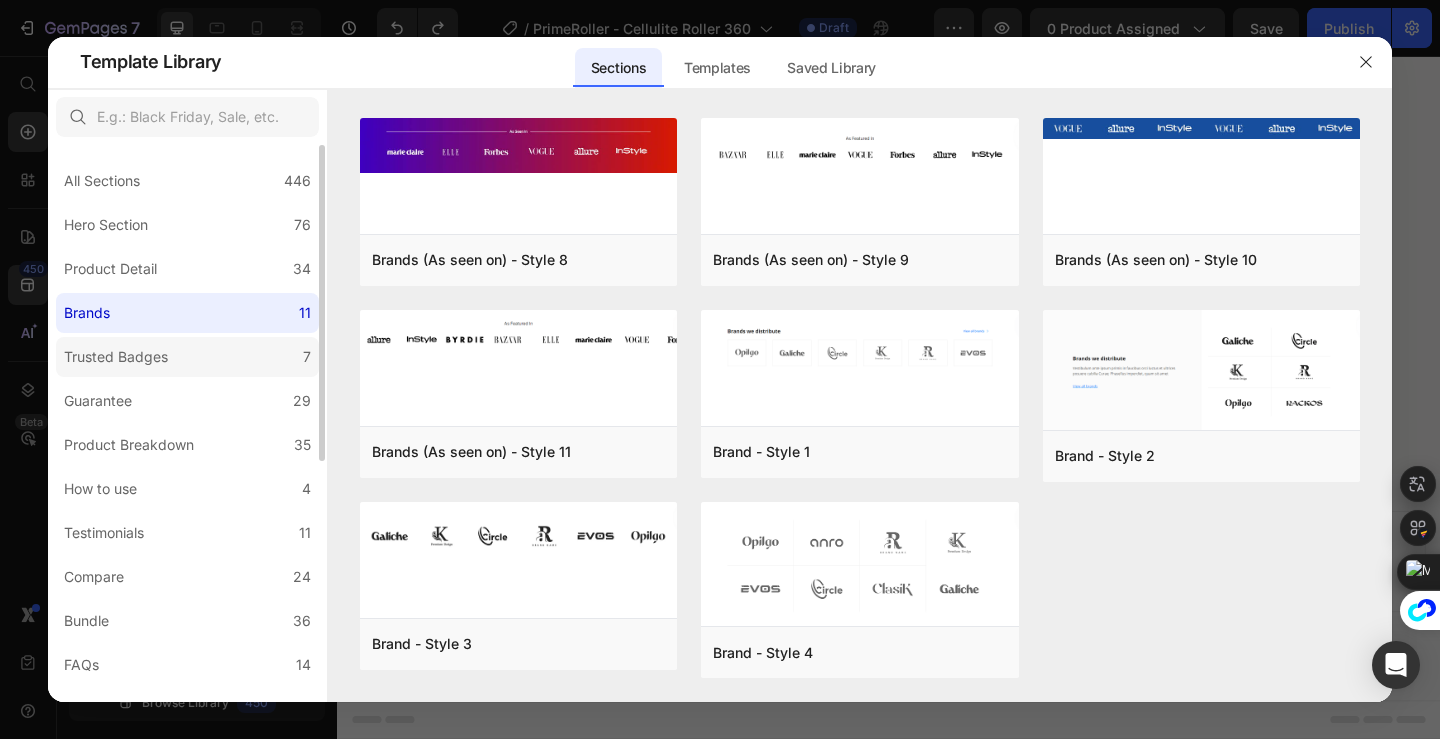 click on "Trusted Badges" at bounding box center (116, 357) 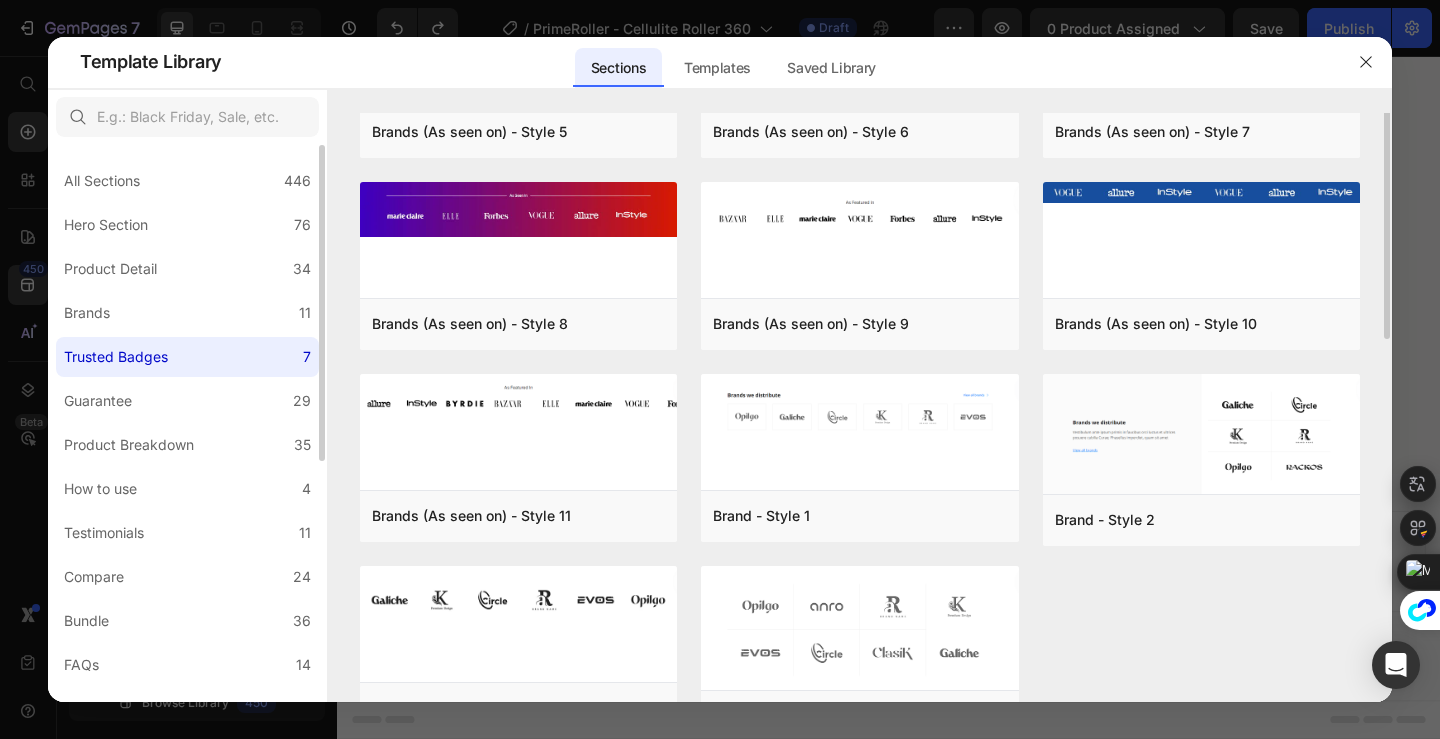 scroll, scrollTop: 0, scrollLeft: 0, axis: both 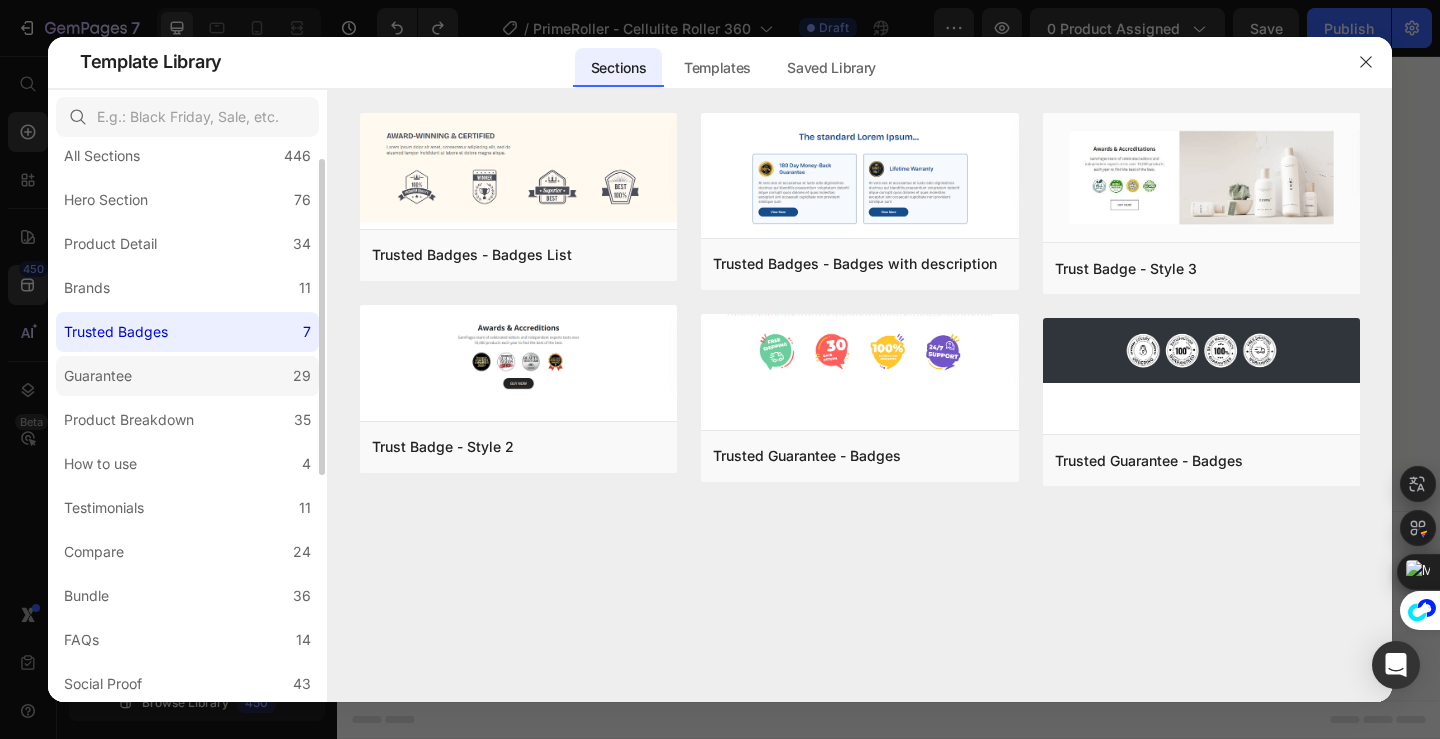 click on "Guarantee 29" 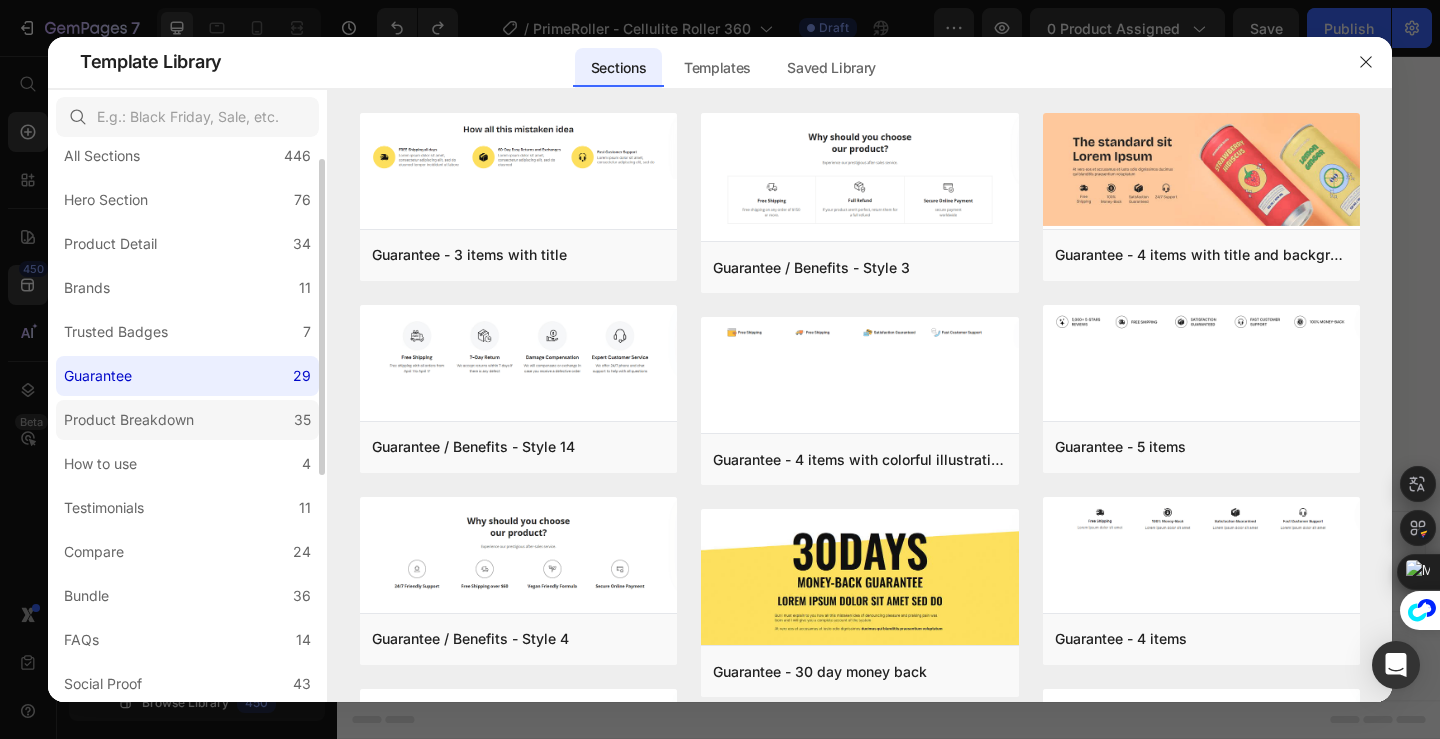 click on "Product Breakdown" at bounding box center (129, 420) 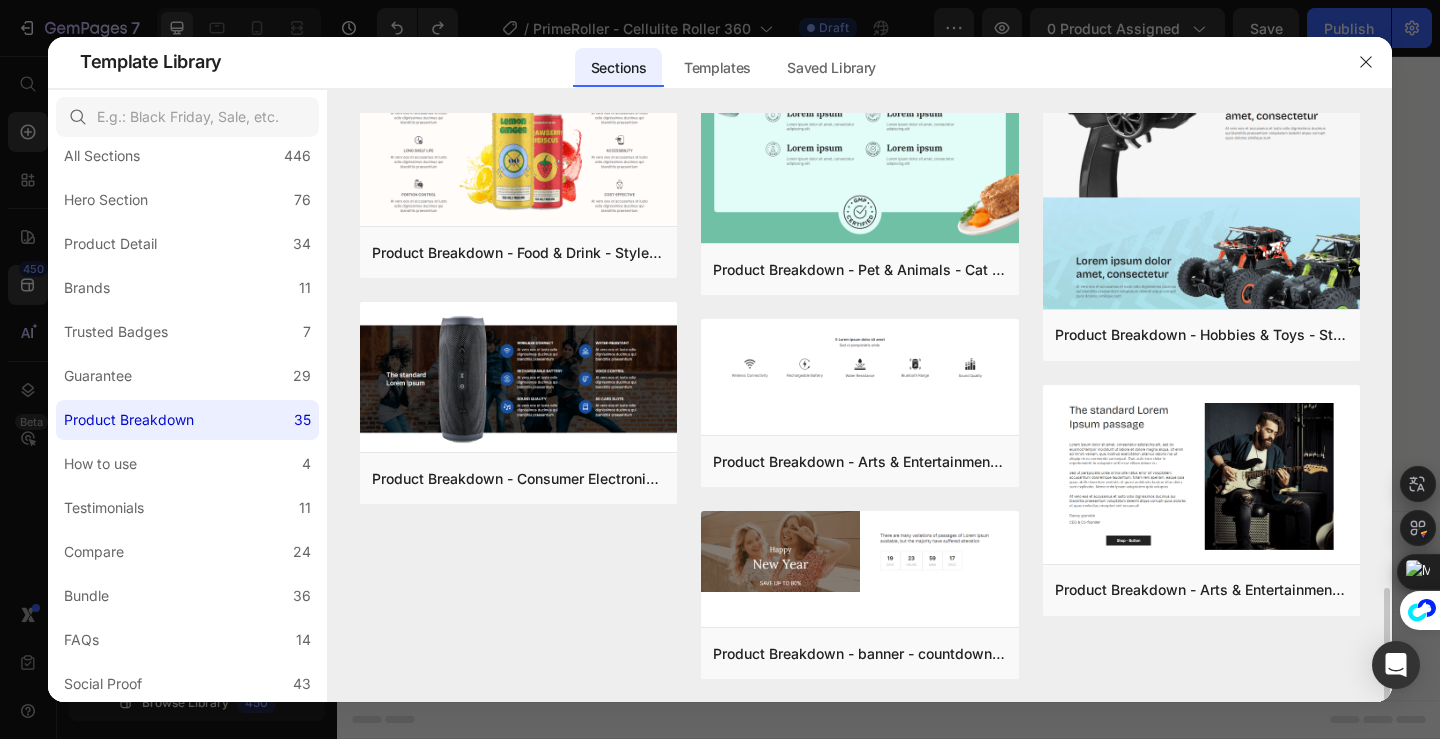 scroll, scrollTop: 2418, scrollLeft: 0, axis: vertical 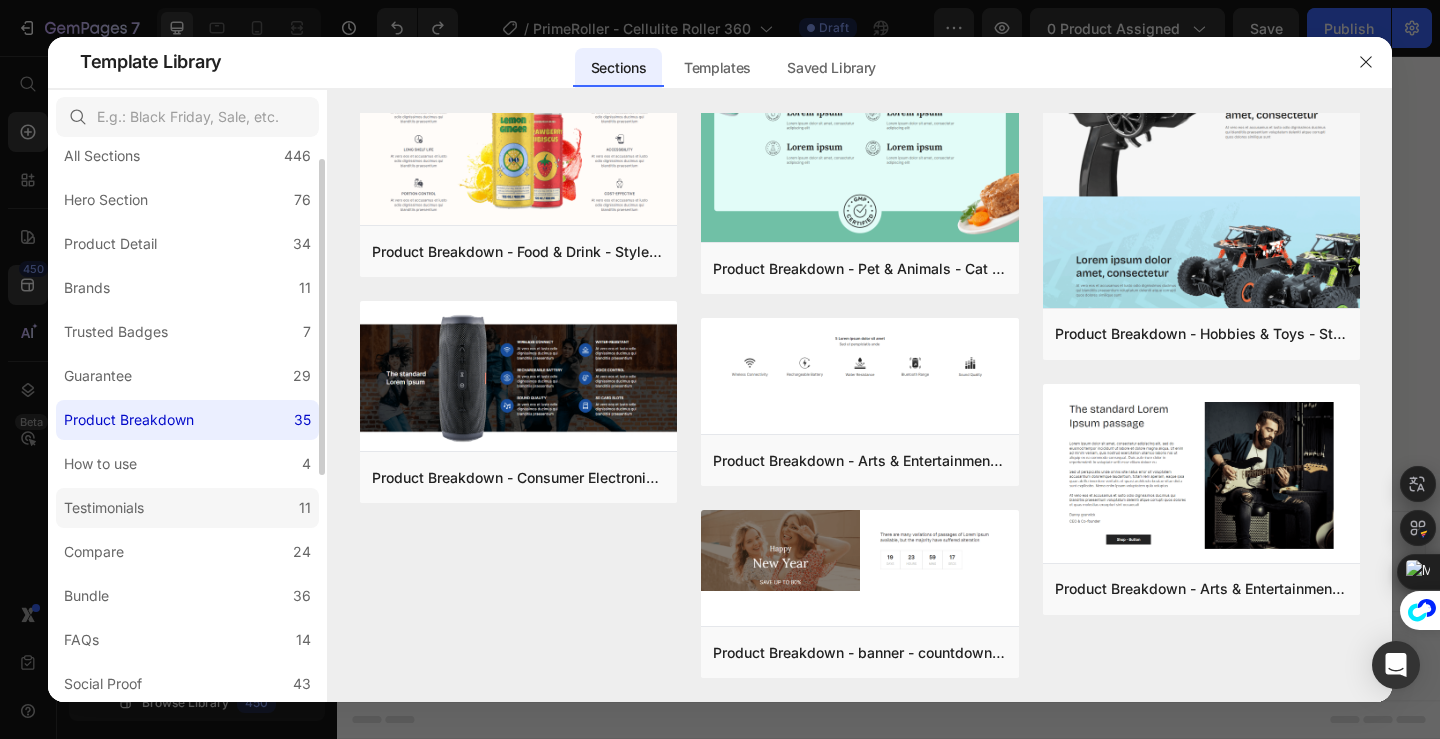 click on "Testimonials" at bounding box center (108, 508) 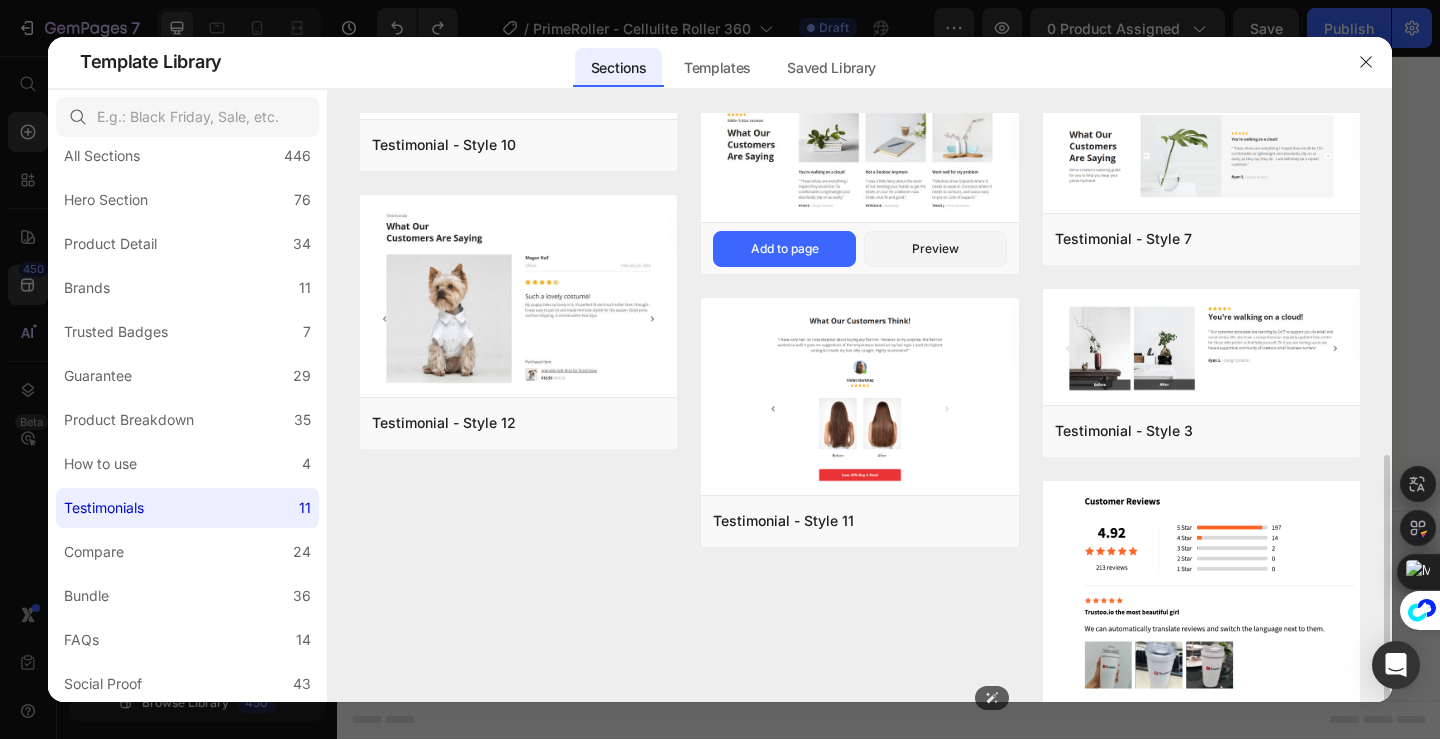 scroll, scrollTop: 484, scrollLeft: 0, axis: vertical 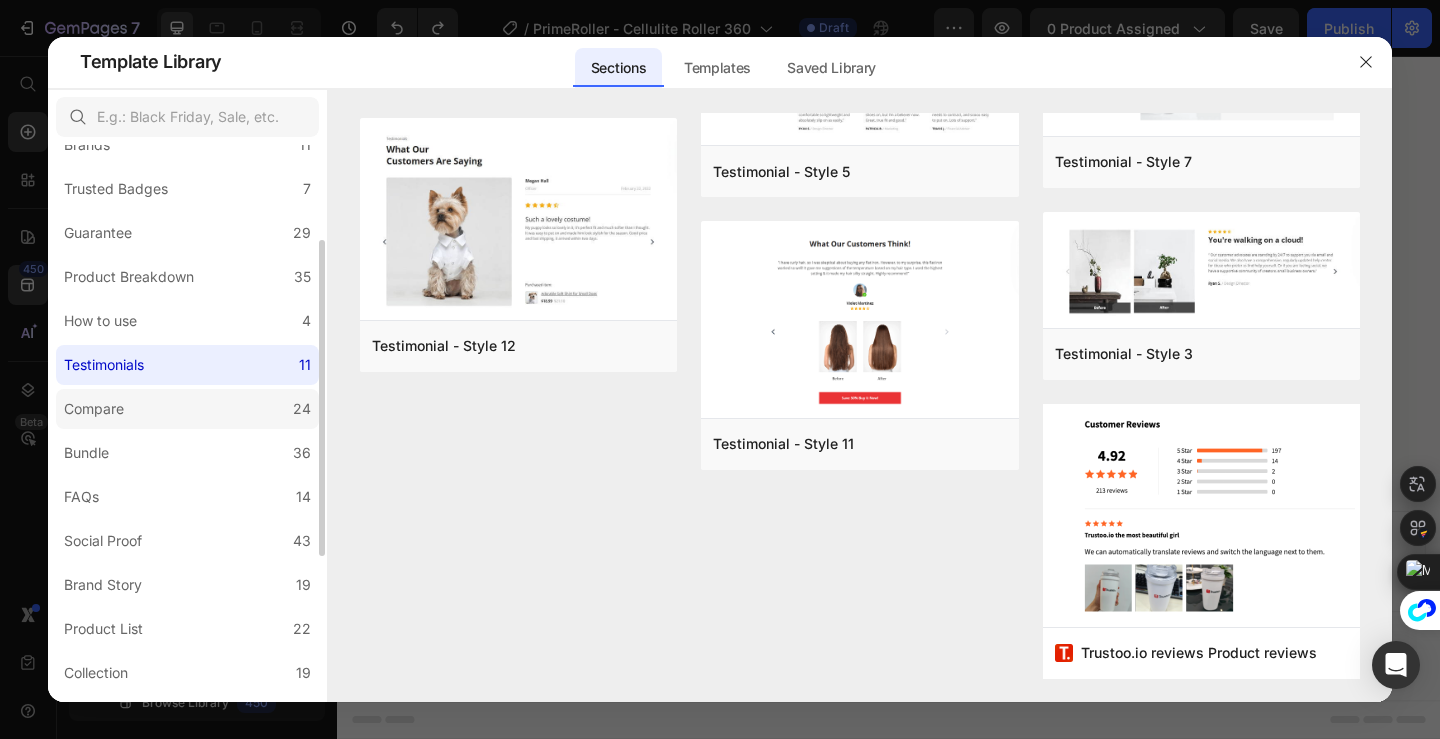 click on "Compare 24" 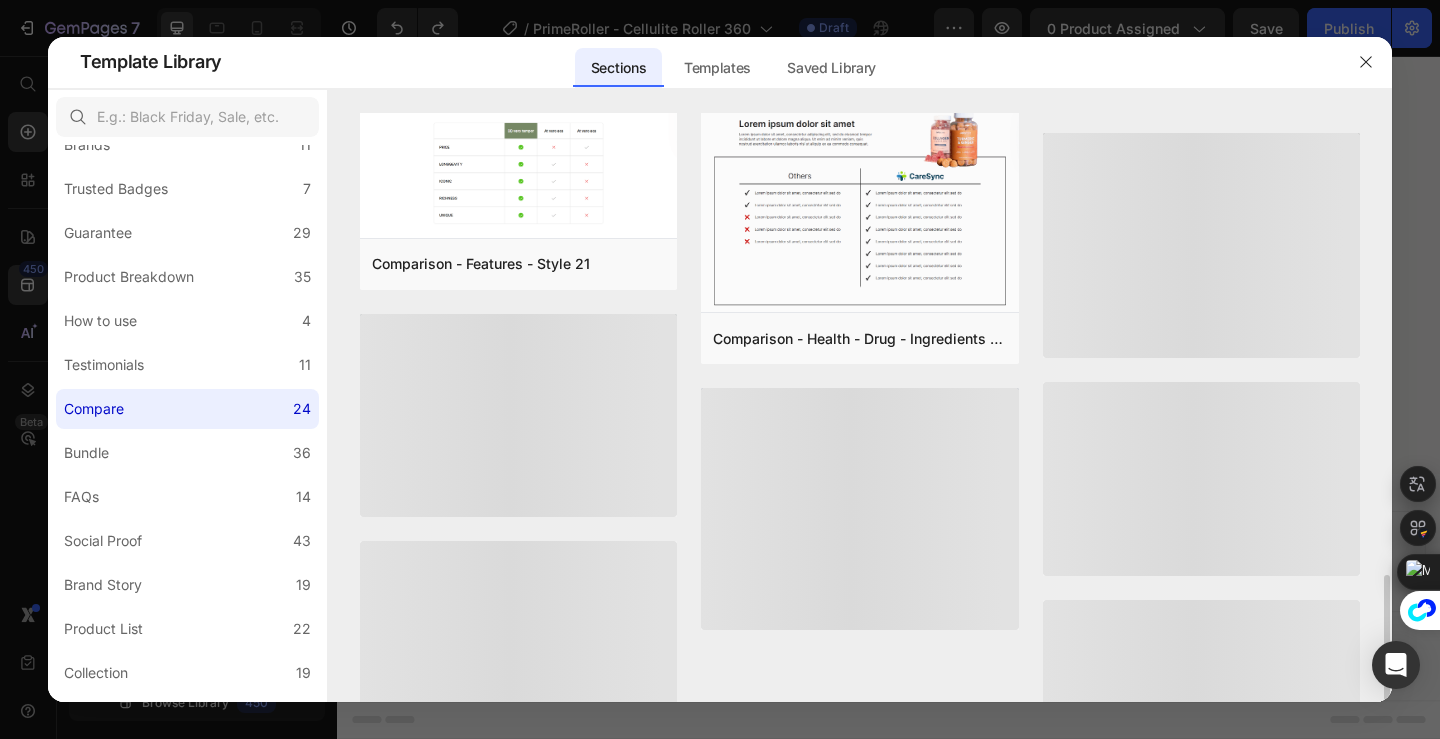 scroll, scrollTop: 1652, scrollLeft: 0, axis: vertical 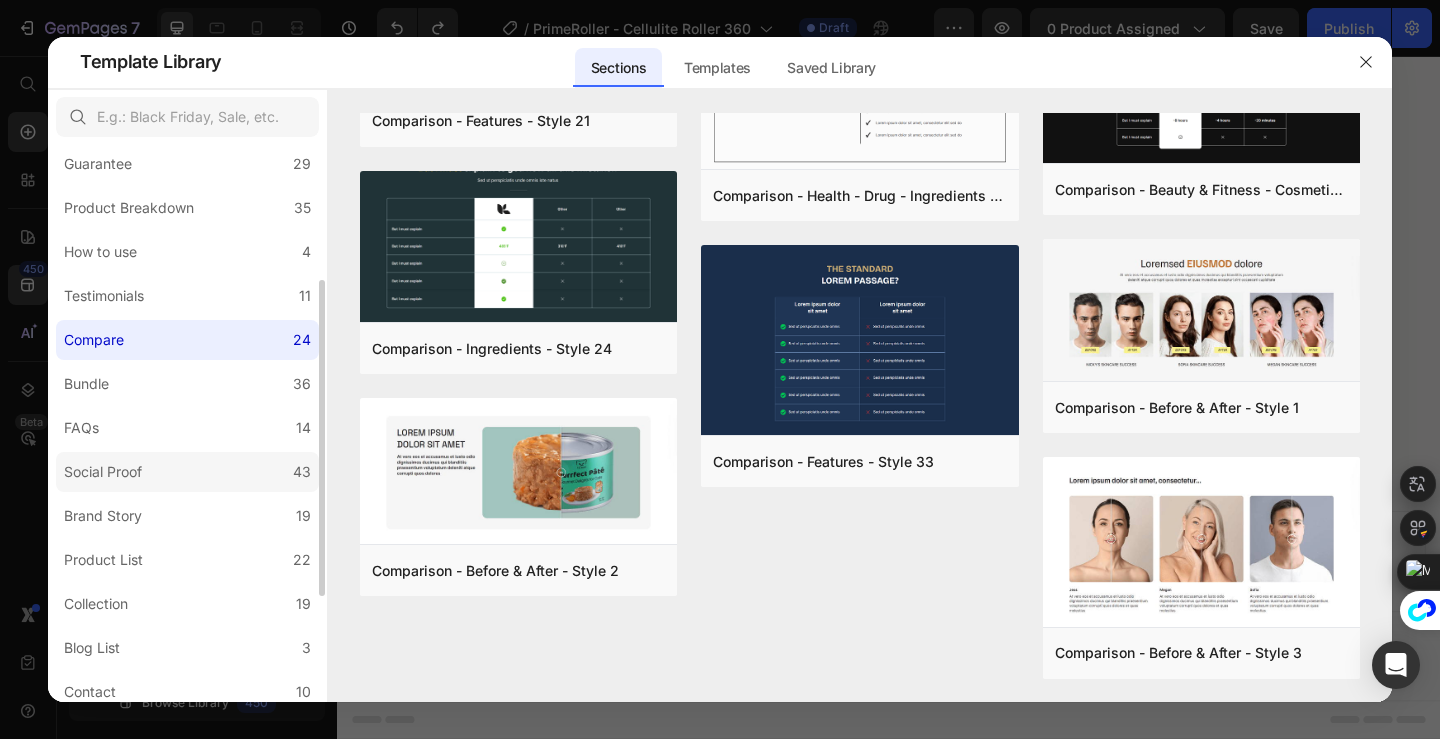 click on "Social Proof" at bounding box center (103, 472) 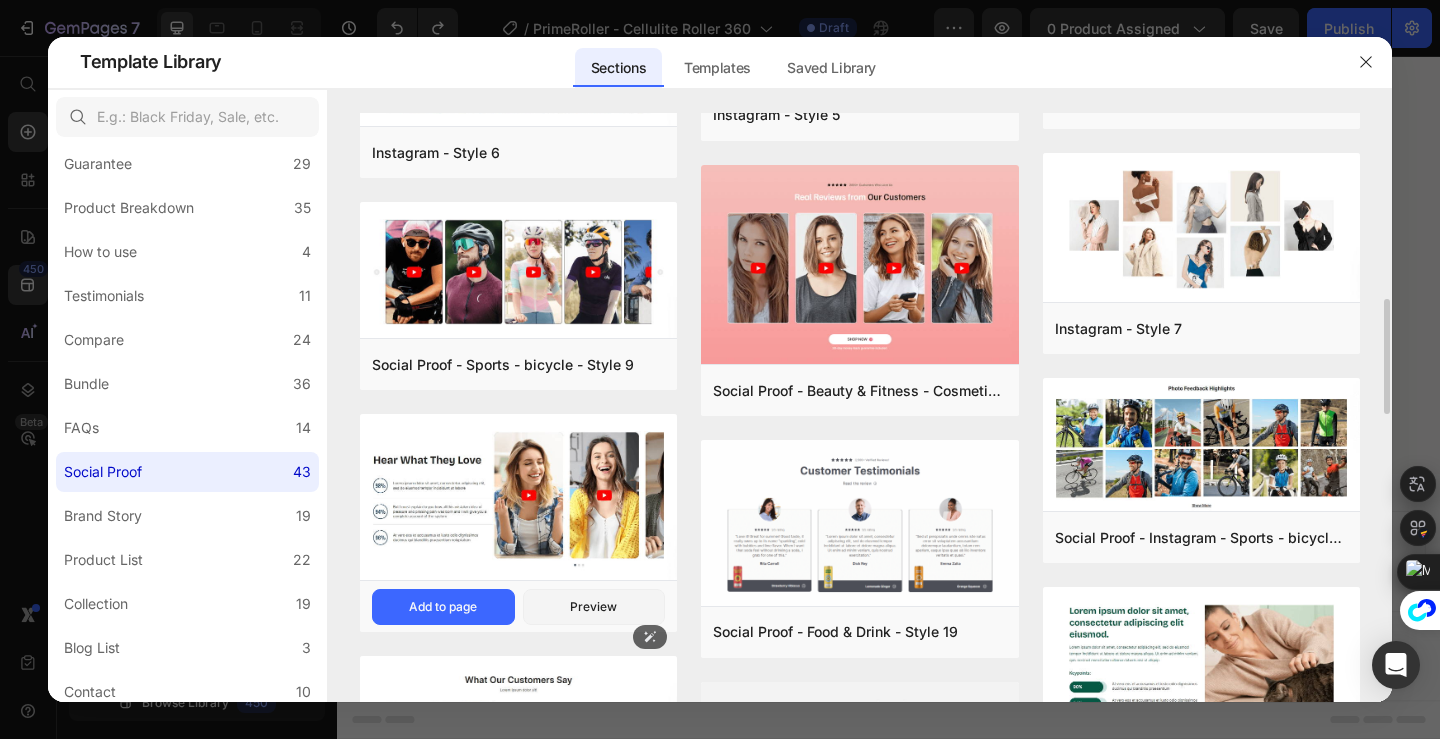 scroll, scrollTop: 858, scrollLeft: 0, axis: vertical 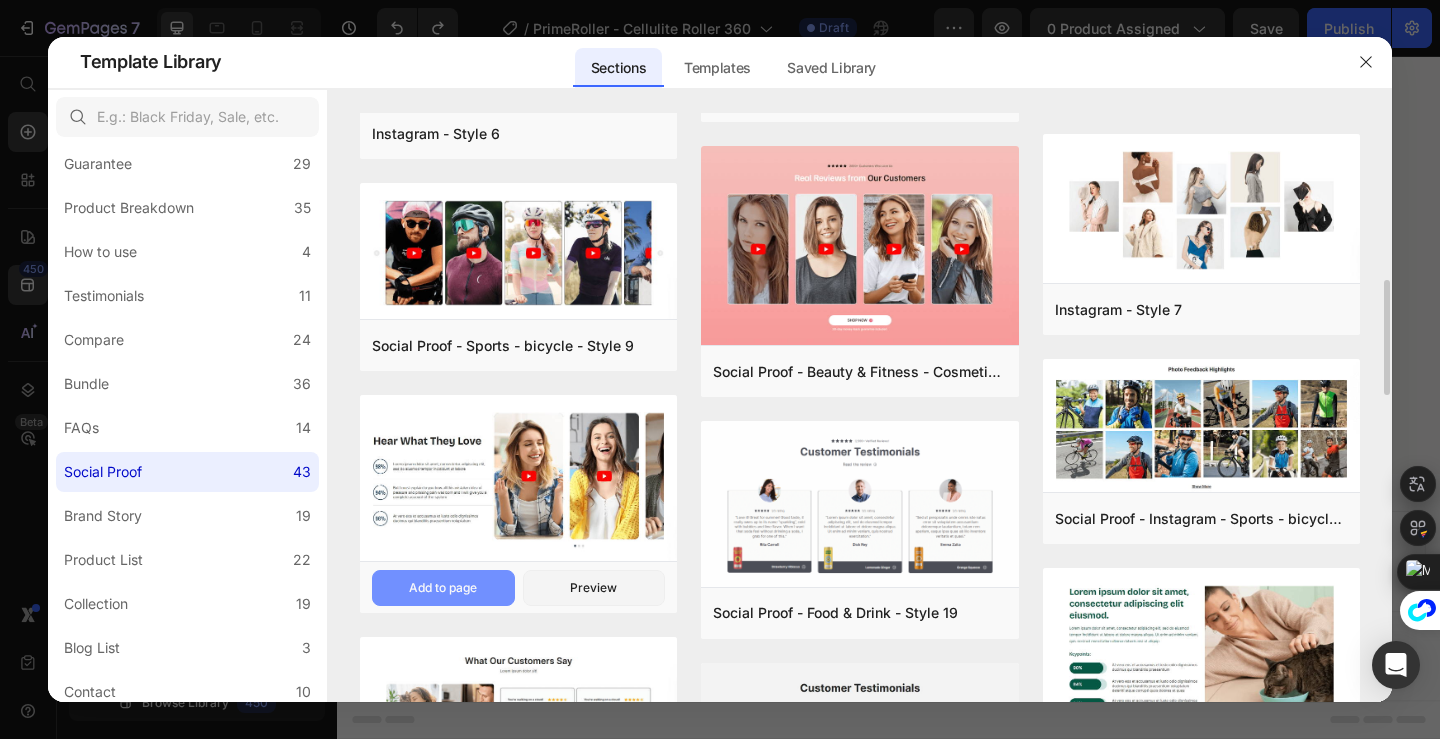 click on "Add to page" at bounding box center (443, 588) 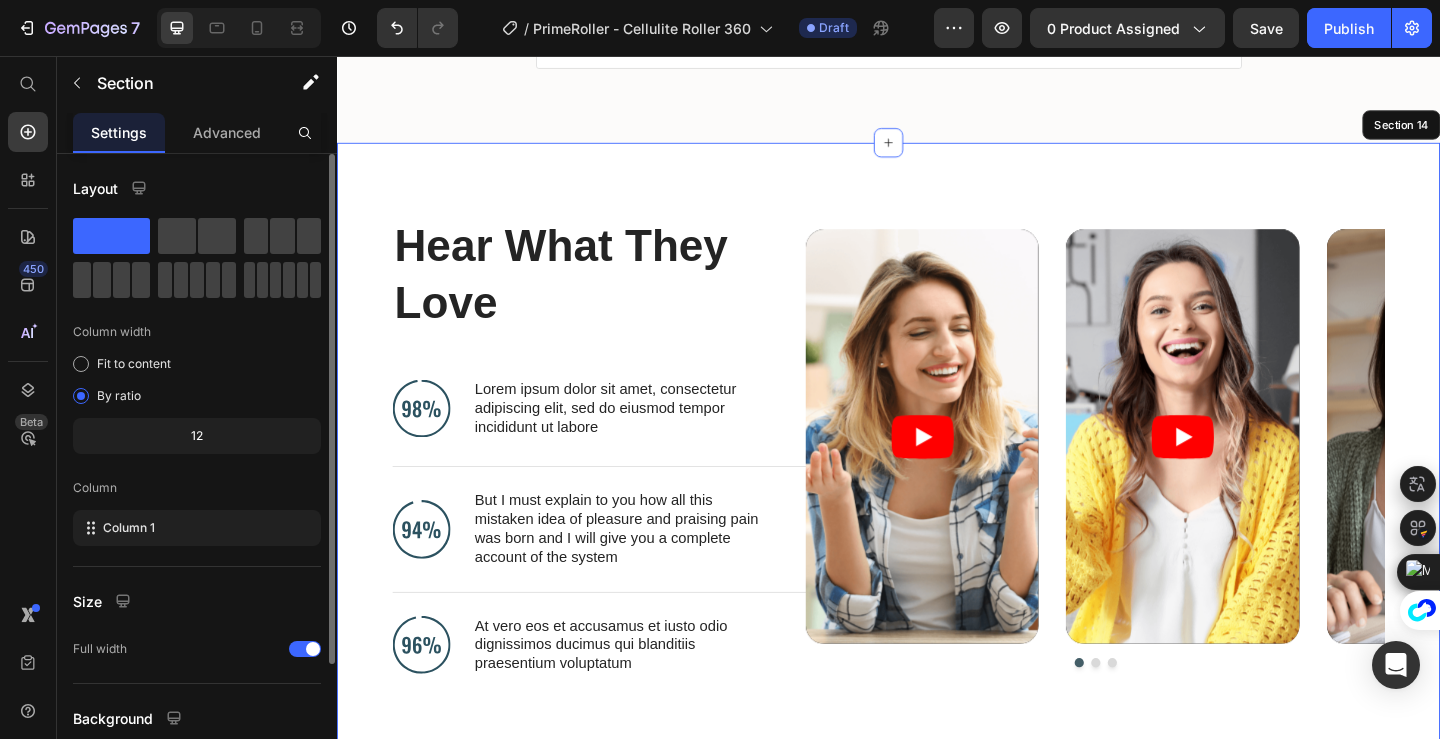 scroll, scrollTop: 7543, scrollLeft: 0, axis: vertical 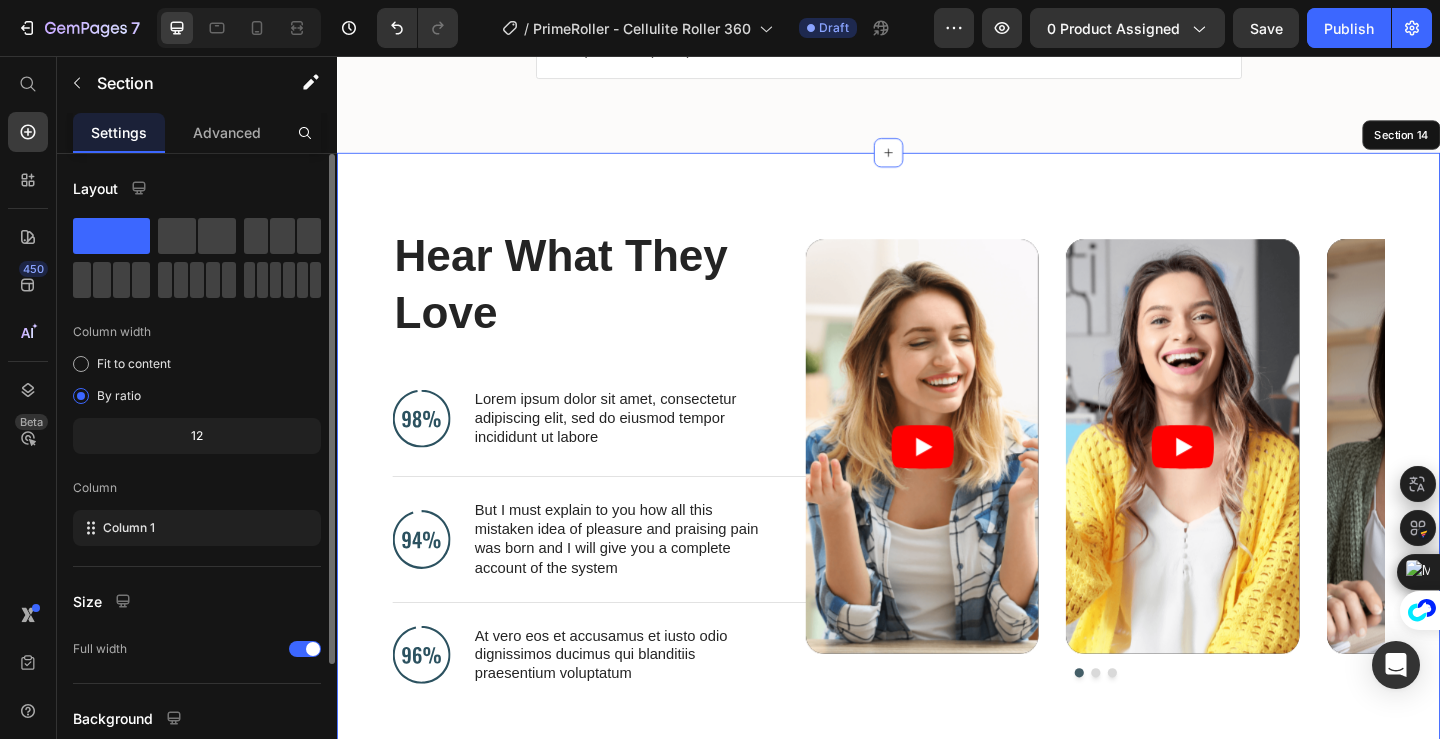 click on "Hear What They Love Heading Image Lorem ipsum dolor sit amet, consectetur adipiscing elit, sed do eiusmod tempor incididunt ut labore Text Block Advanced List Image But I must explain to you how all this mistaken idea of pleasure and praising pain was born and I will give you a complete account of the system Text Block Advanced List Image At vero eos et accusamus et iusto odio dignissimos ducimus qui blanditiis praesentium voluptatum Text Block Advanced List Row Video Video Video Carousel Row Section 14" at bounding box center (937, 494) 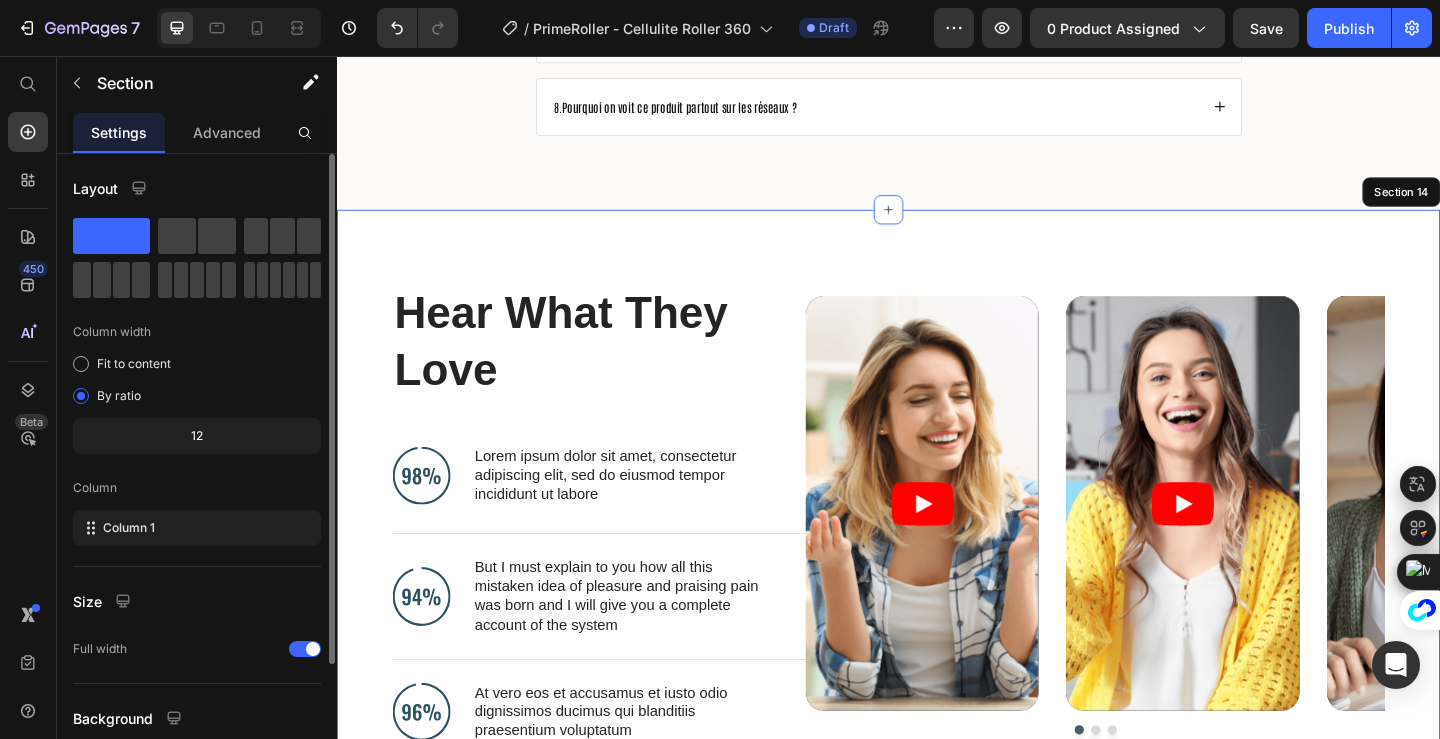 scroll, scrollTop: 7461, scrollLeft: 0, axis: vertical 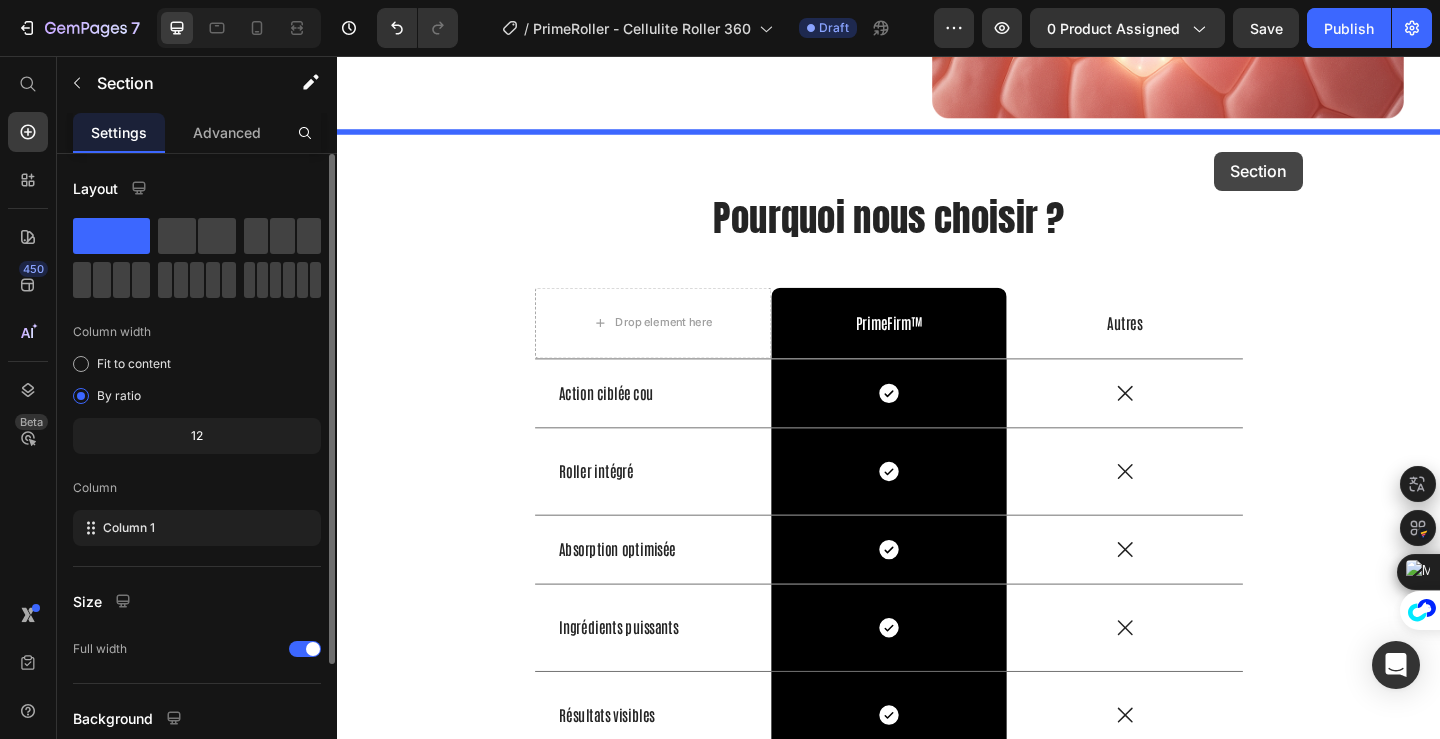 drag, startPoint x: 1472, startPoint y: 227, endPoint x: 1291, endPoint y: 160, distance: 193.0026 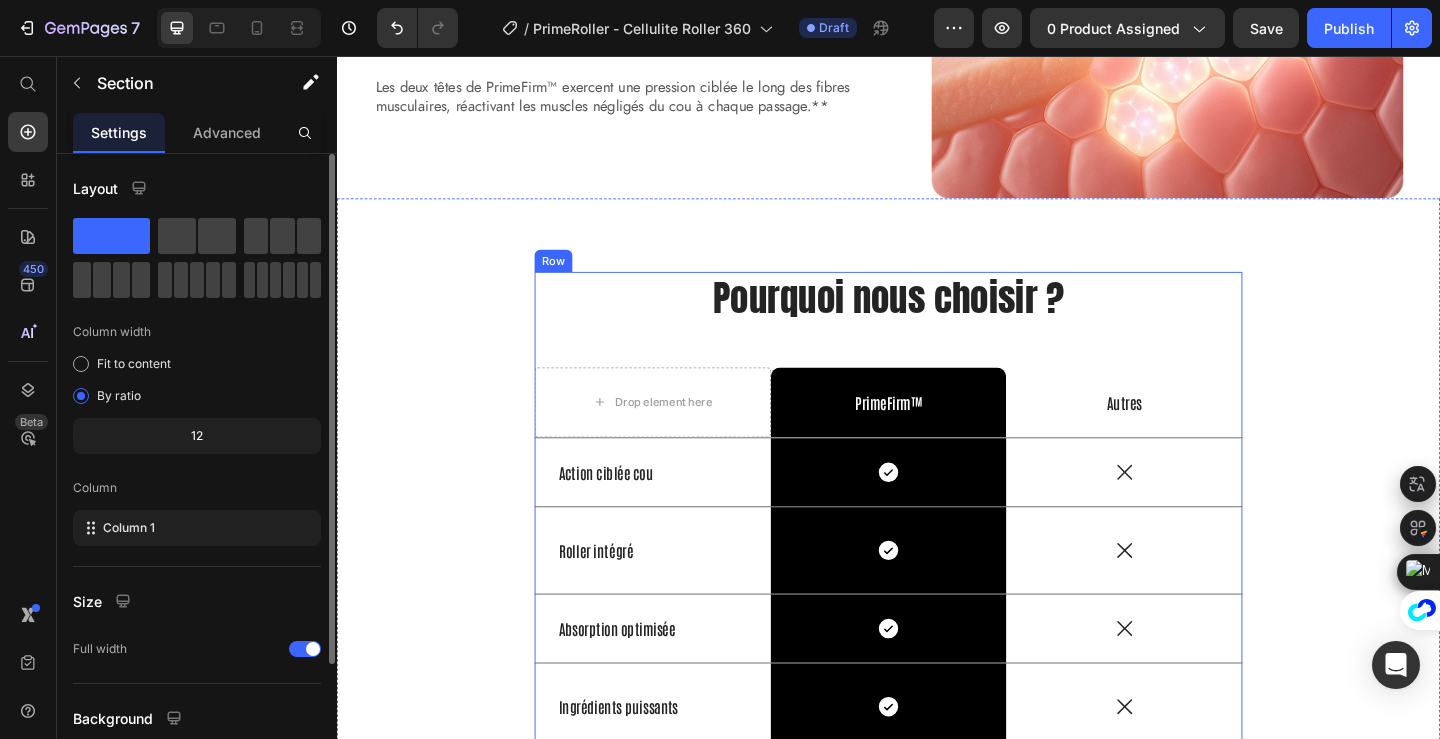 scroll, scrollTop: 6019, scrollLeft: 0, axis: vertical 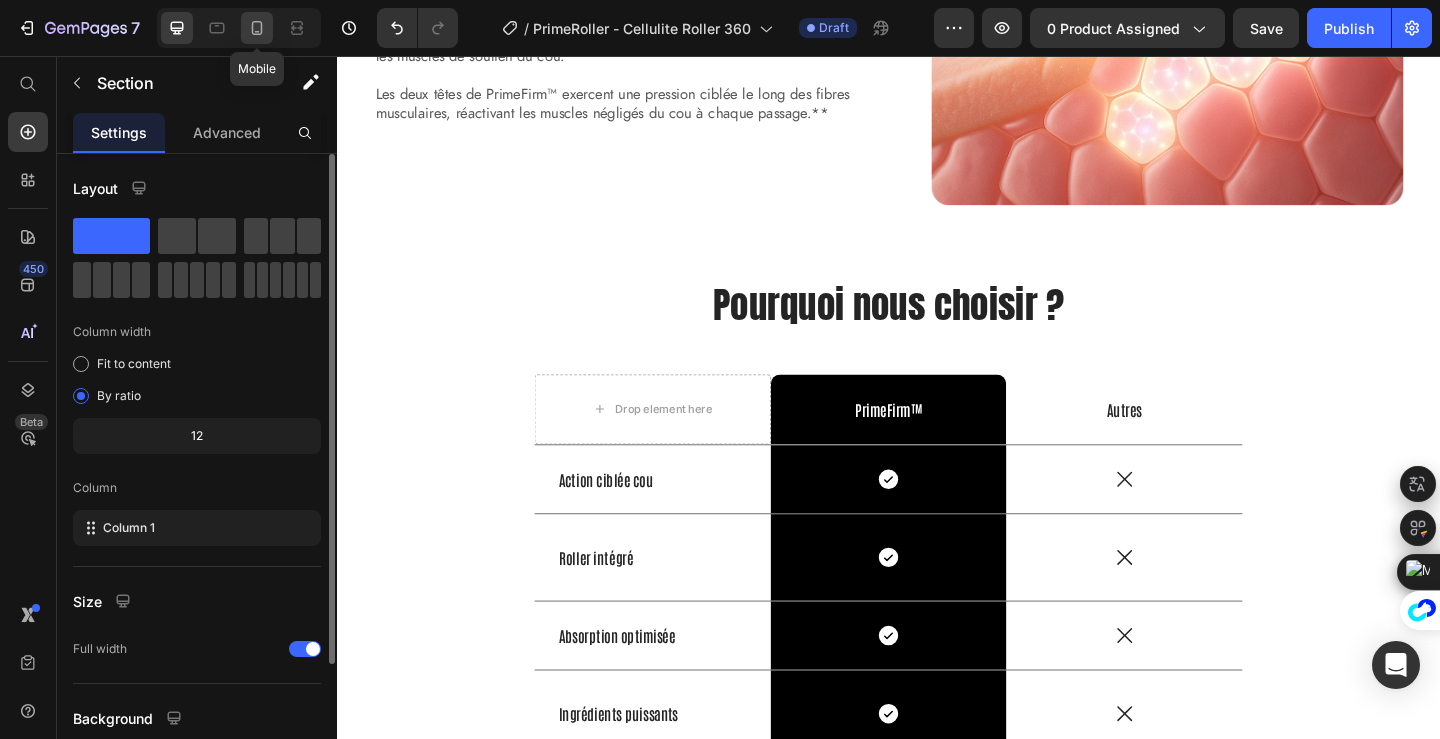 click 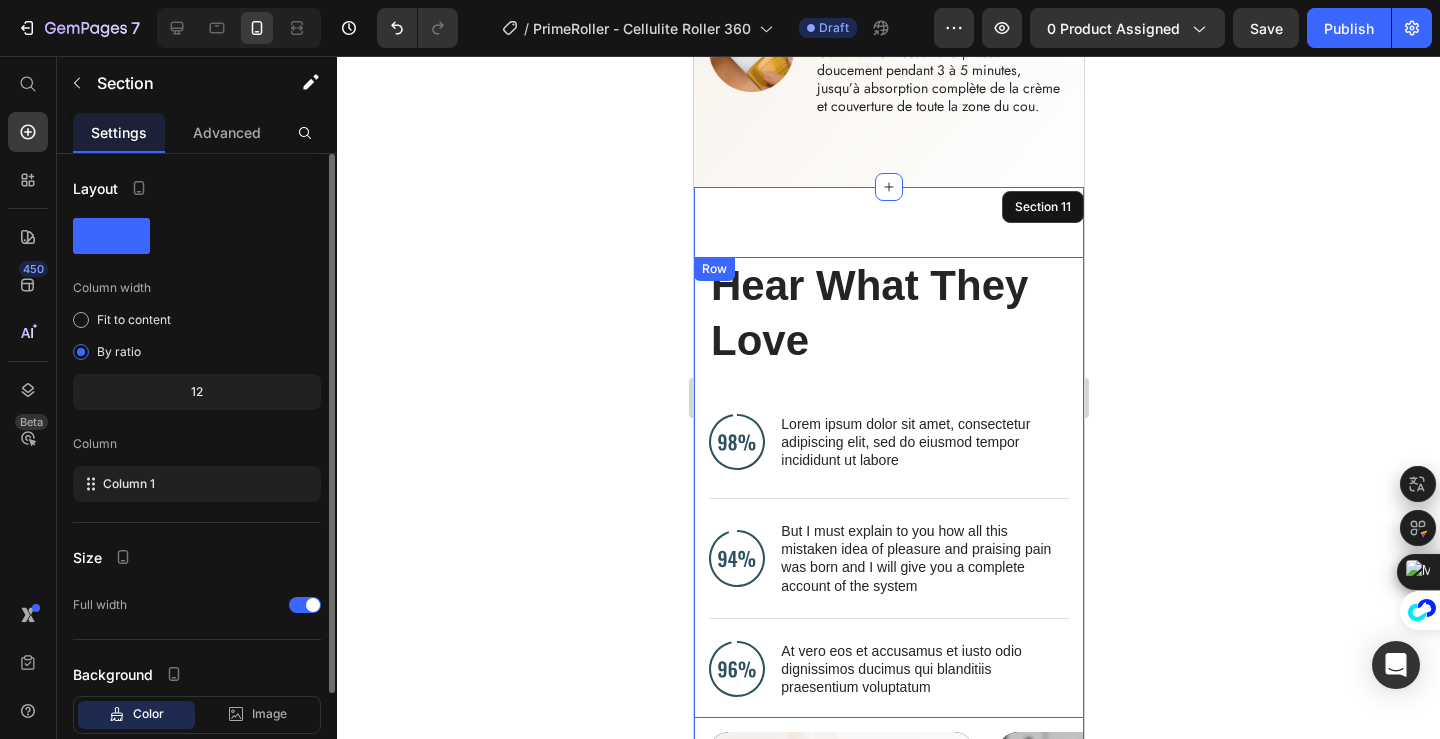 scroll, scrollTop: 5356, scrollLeft: 0, axis: vertical 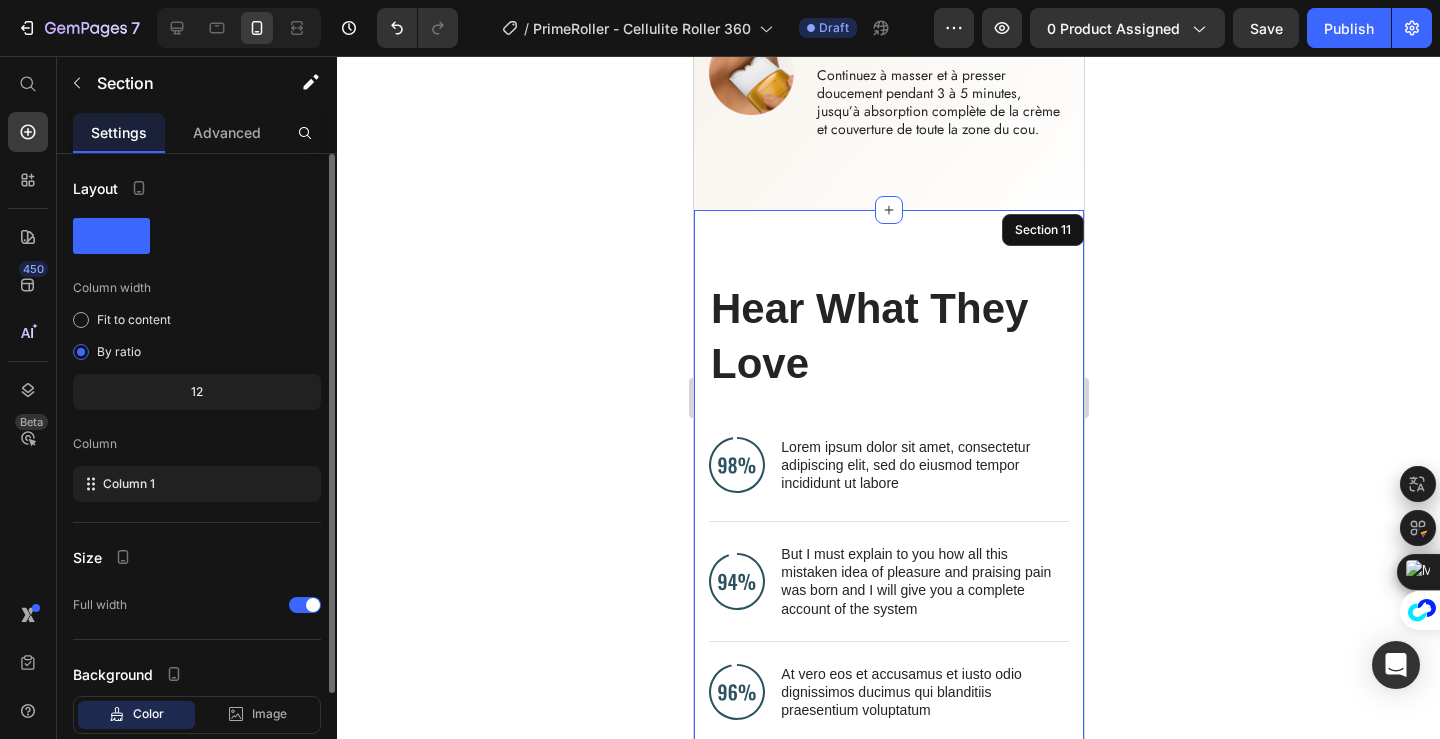 click on "Hear What They Love Heading Image Lorem ipsum dolor sit amet, consectetur adipiscing elit, sed do eiusmod tempor incididunt ut labore Text Block Advanced List Image But I must explain to you how all this mistaken idea of pleasure and praising pain was born and I will give you a complete account of the system Text Block Advanced List Image At vero eos et accusamus et iusto odio dignissimos ducimus qui blanditiis praesentium voluptatum Text Block Advanced List Row Video Video Video Carousel Row Section 11" at bounding box center (888, 767) 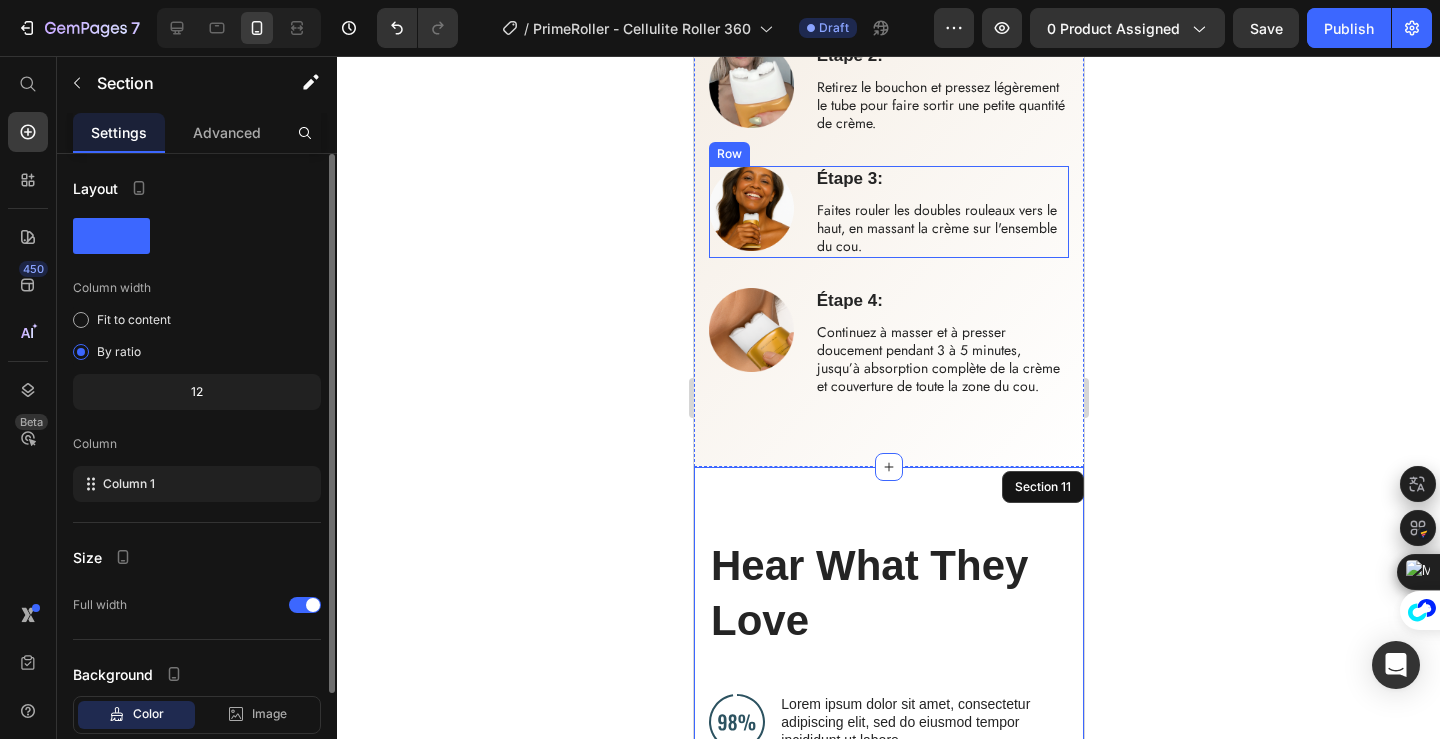 scroll, scrollTop: 5351, scrollLeft: 0, axis: vertical 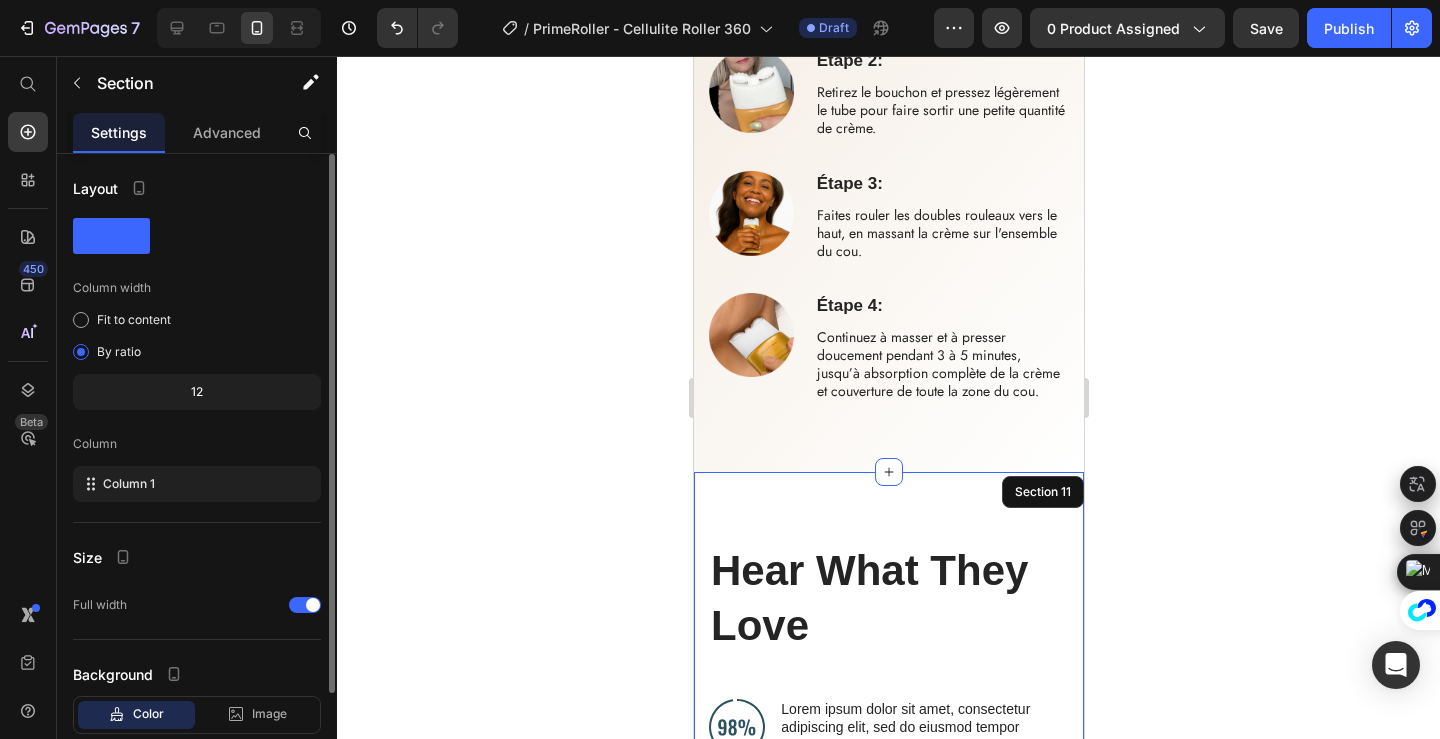 click on "Hear What They Love Heading Image Lorem ipsum dolor sit amet, consectetur adipiscing elit, sed do eiusmod tempor incididunt ut labore Text Block Advanced List Image But I must explain to you how all this mistaken idea of pleasure and praising pain was born and I will give you a complete account of the system Text Block Advanced List Image At vero eos et accusamus et iusto odio dignissimos ducimus qui blanditiis praesentium voluptatum Text Block Advanced List Row Video Video Video Carousel Row Section 11" at bounding box center [888, 1029] 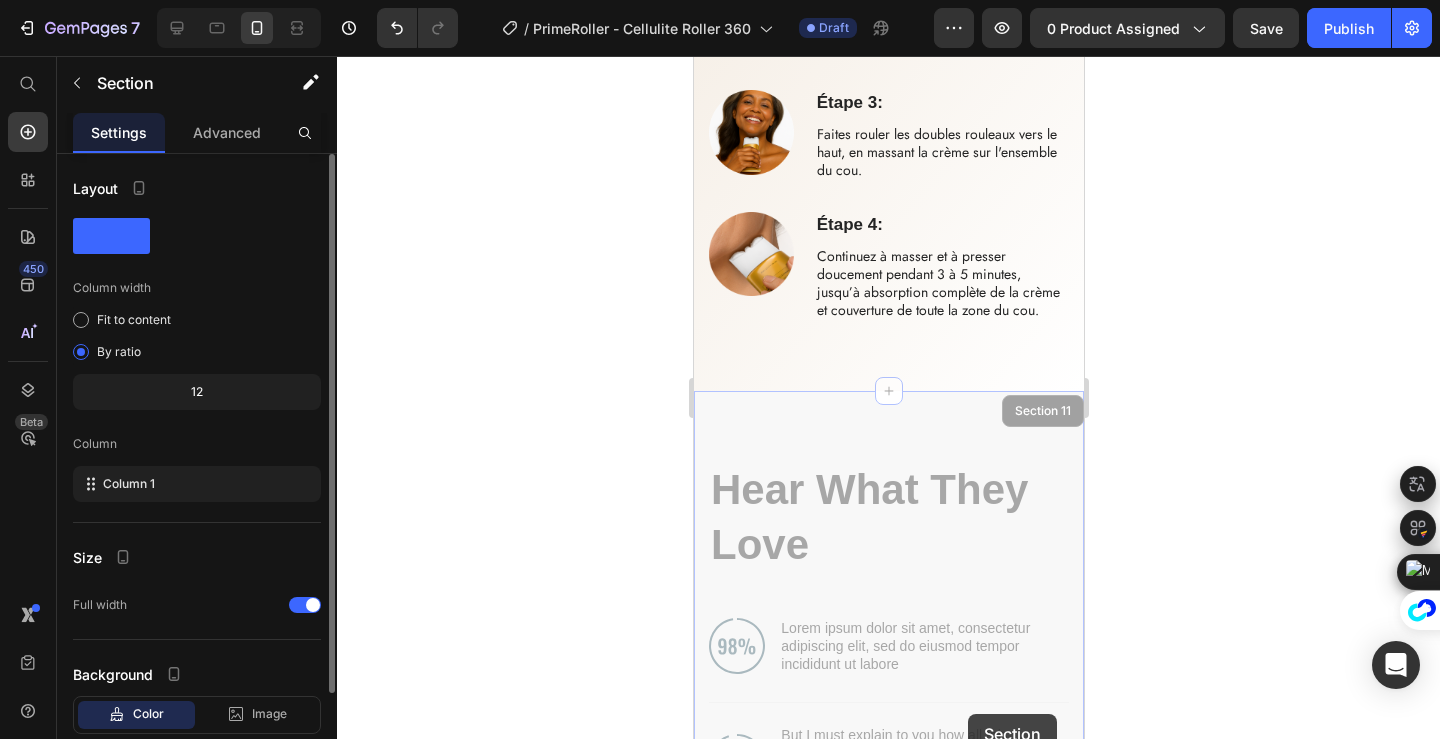 scroll, scrollTop: 5497, scrollLeft: 0, axis: vertical 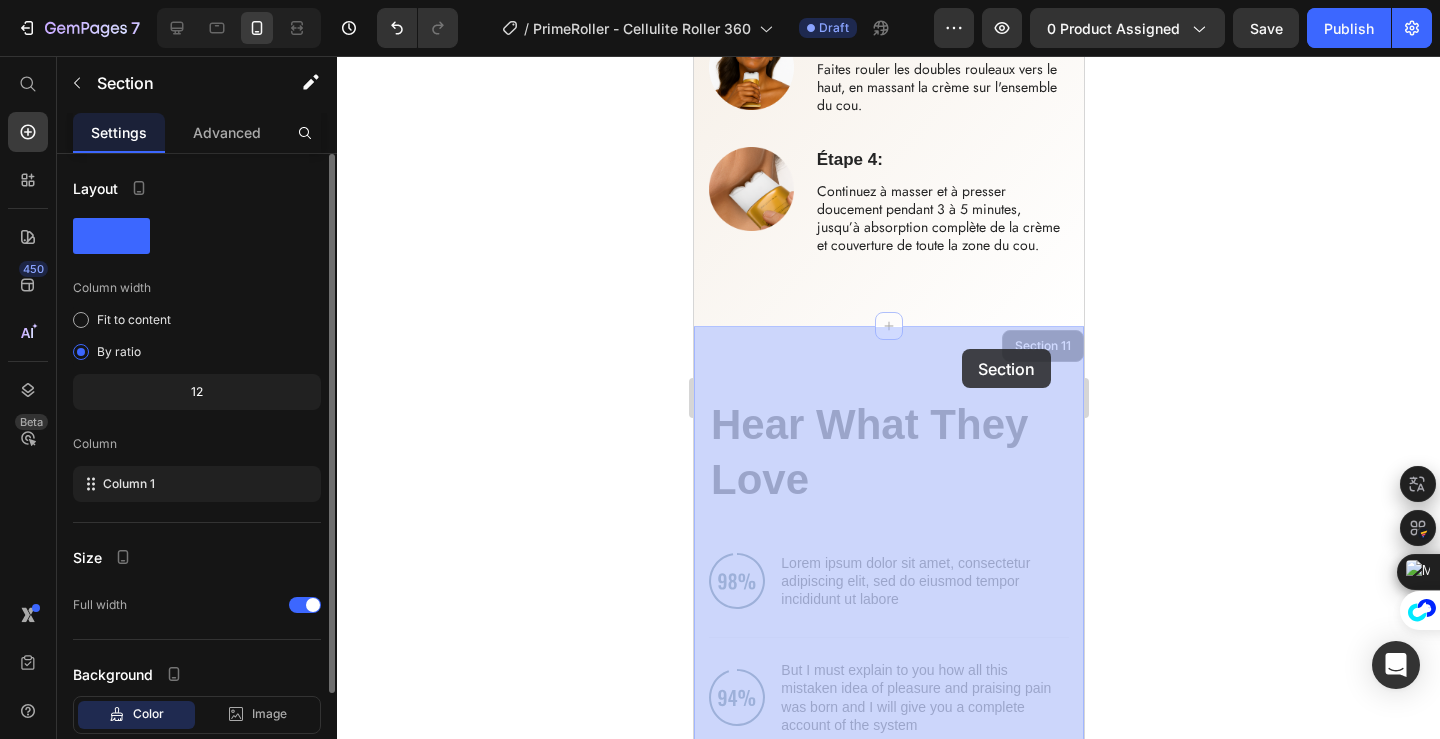 drag, startPoint x: 1020, startPoint y: 497, endPoint x: 961, endPoint y: 350, distance: 158.39824 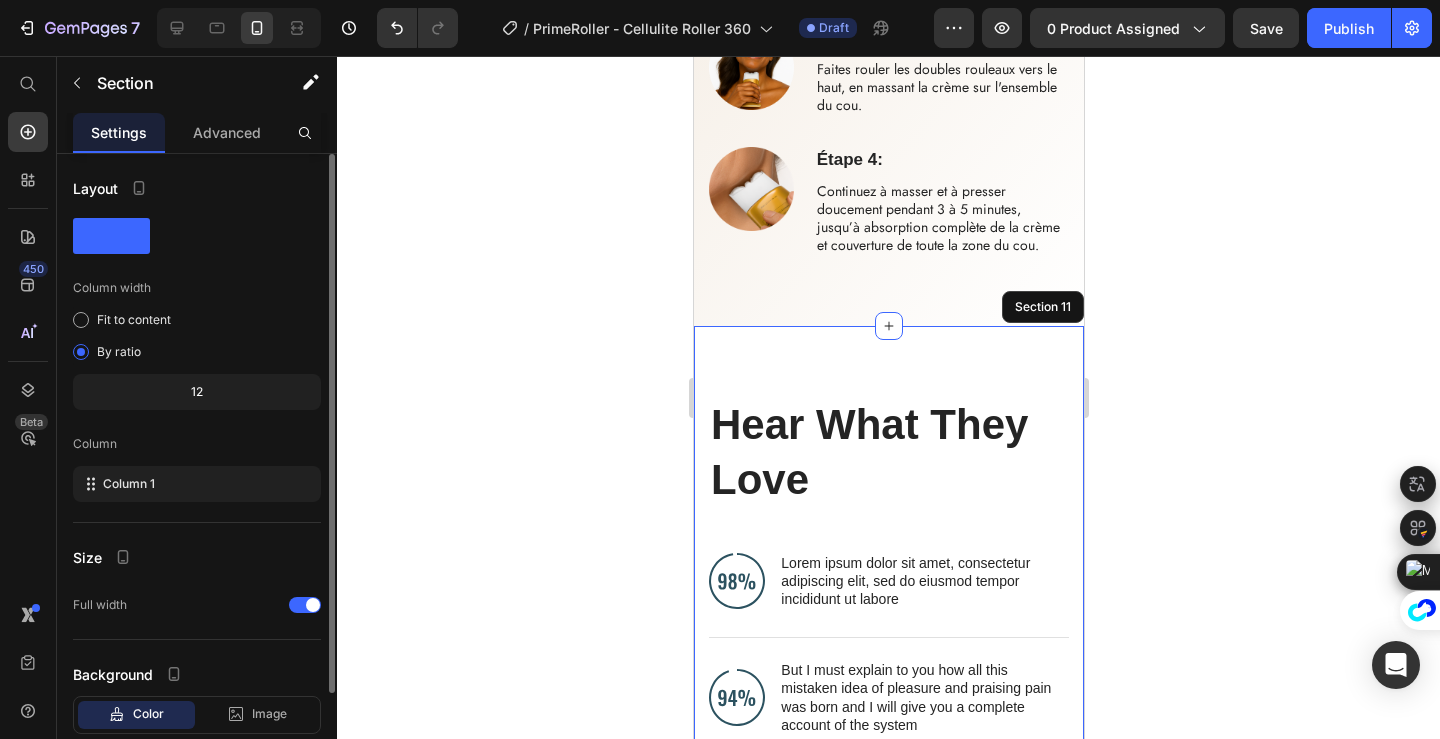 click 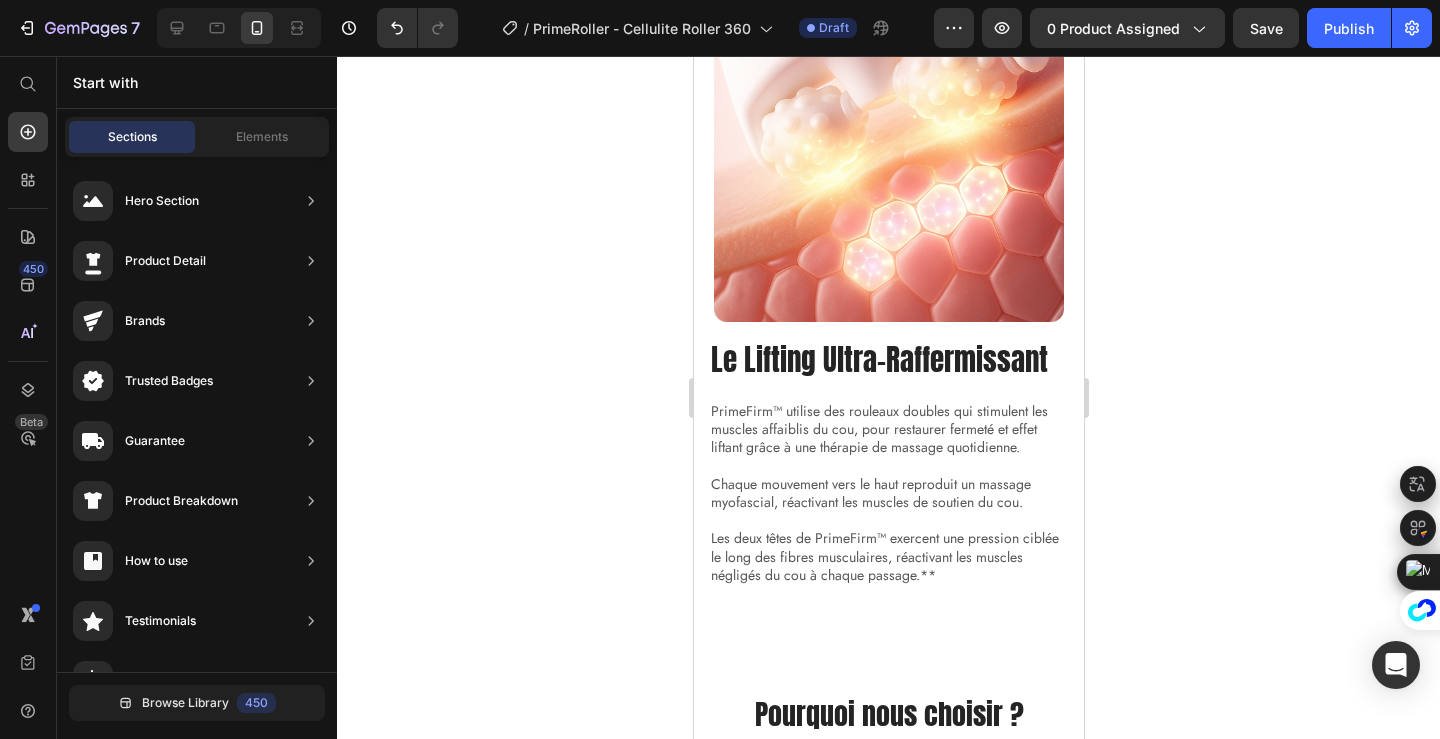 scroll, scrollTop: 7040, scrollLeft: 0, axis: vertical 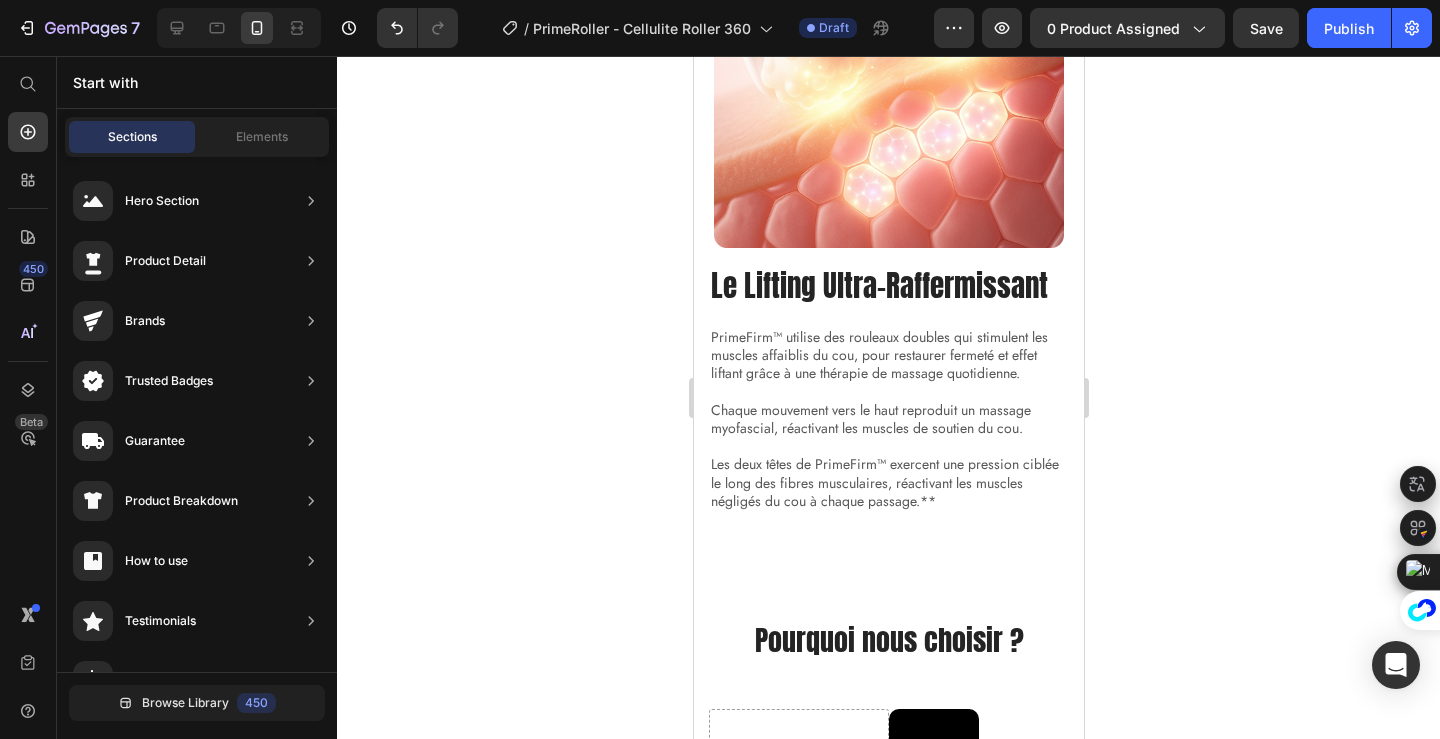 click 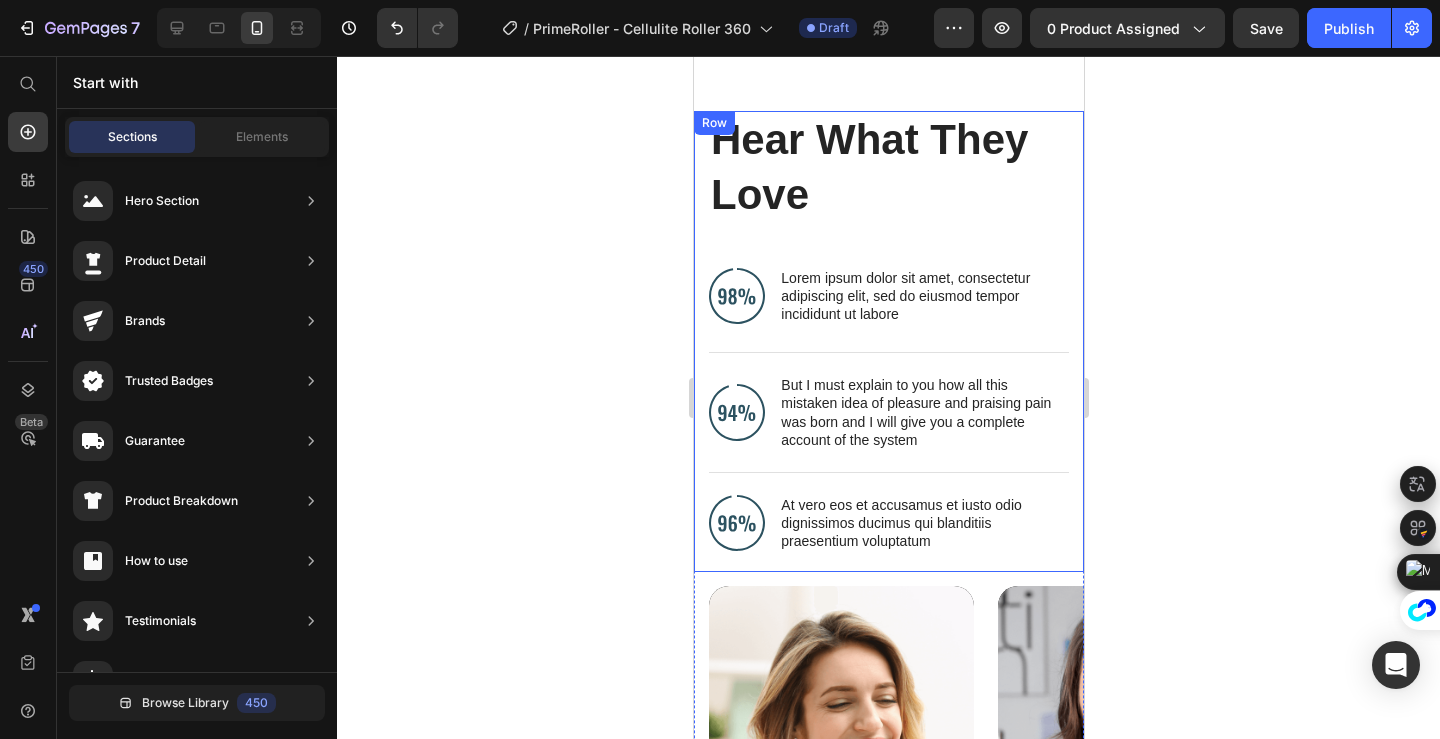 scroll, scrollTop: 5771, scrollLeft: 0, axis: vertical 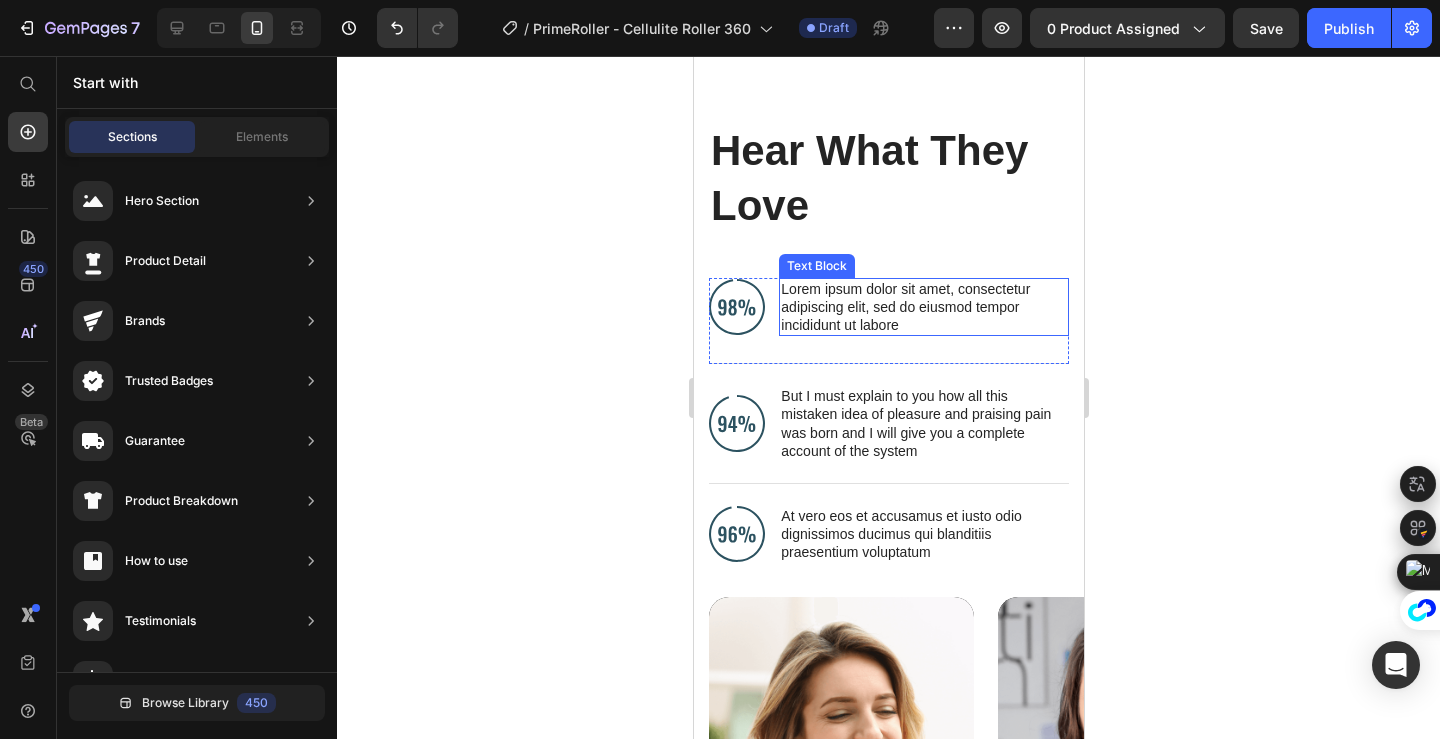 click on "Lorem ipsum dolor sit amet, consectetur adipiscing elit, sed do eiusmod tempor incididunt ut labore" at bounding box center [923, 307] 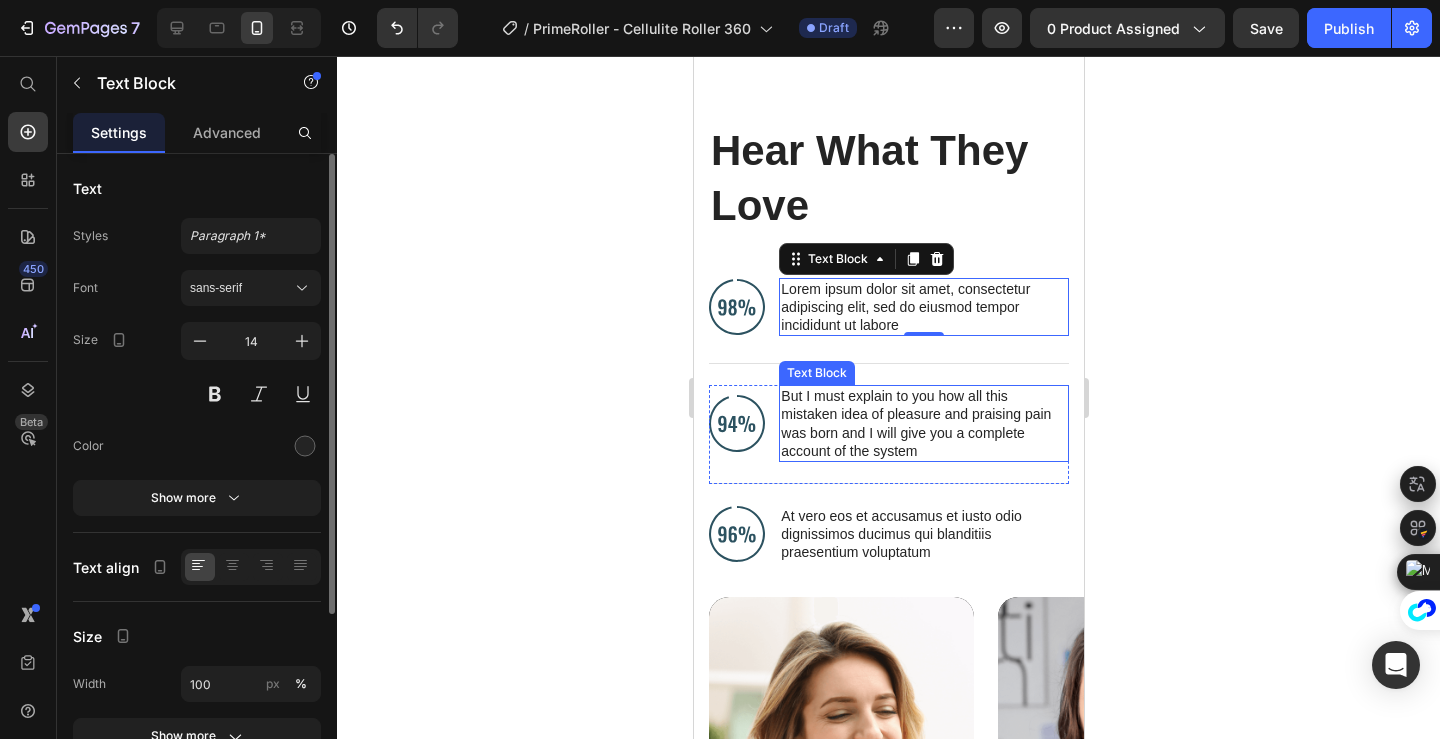 click on "But I must explain to you how all this mistaken idea of pleasure and praising pain was born and I will give you a complete account of the system" at bounding box center [923, 423] 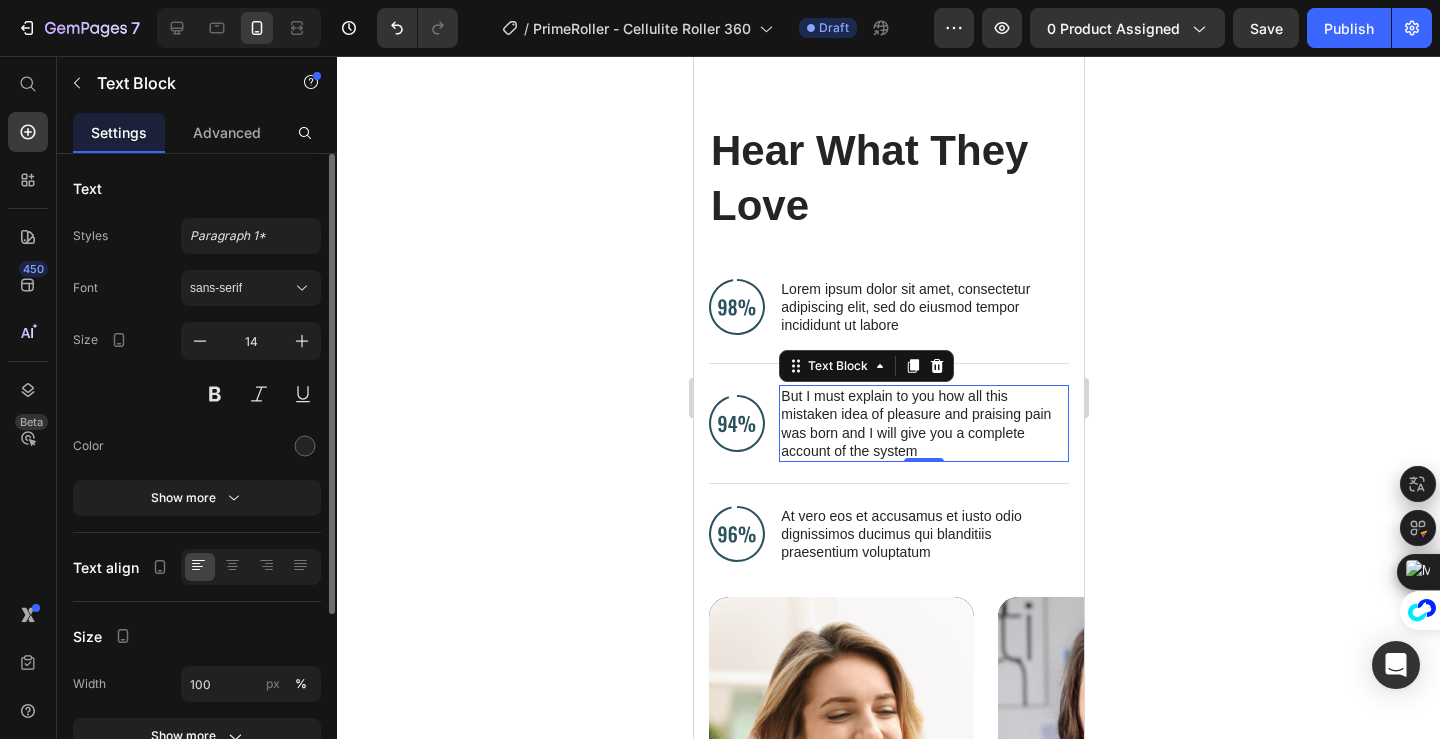 click on "But I must explain to you how all this mistaken idea of pleasure and praising pain was born and I will give you a complete account of the system" at bounding box center [923, 423] 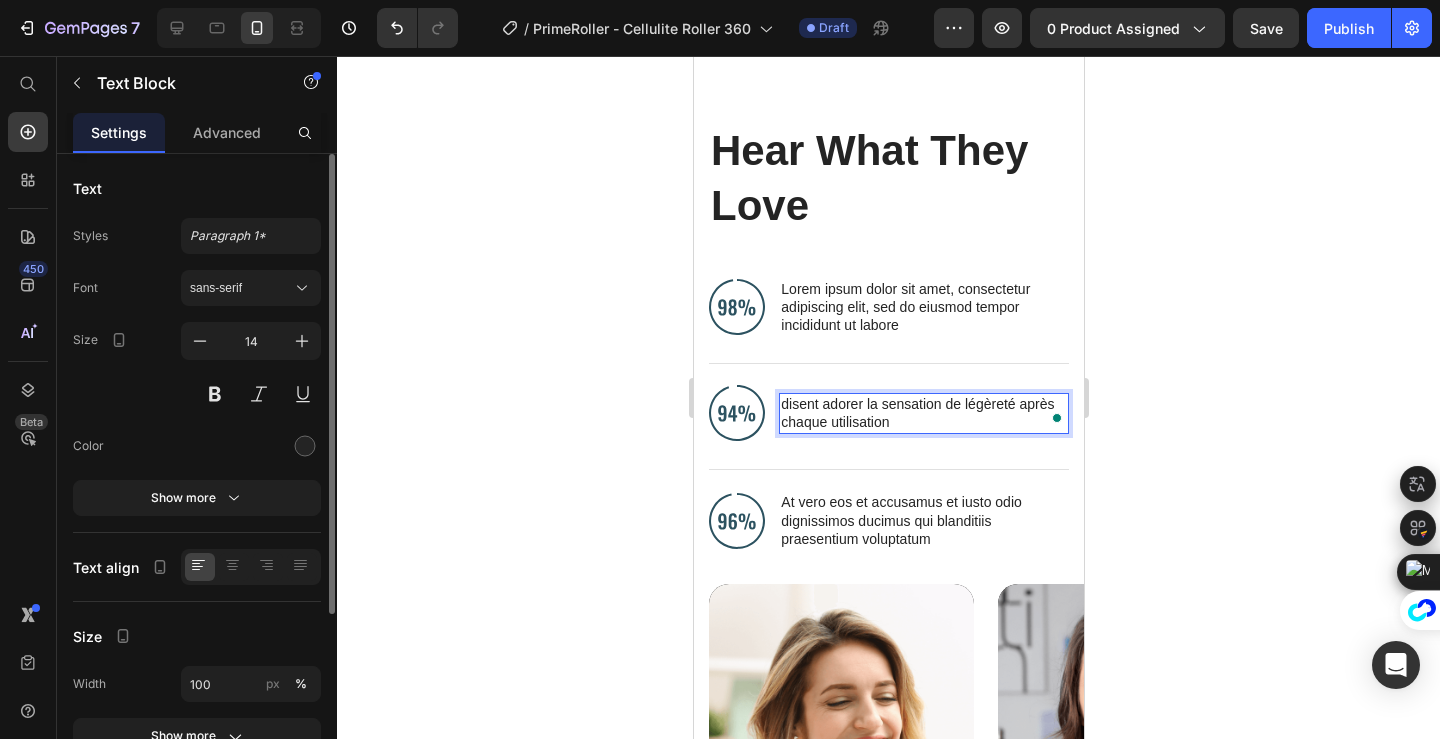 click 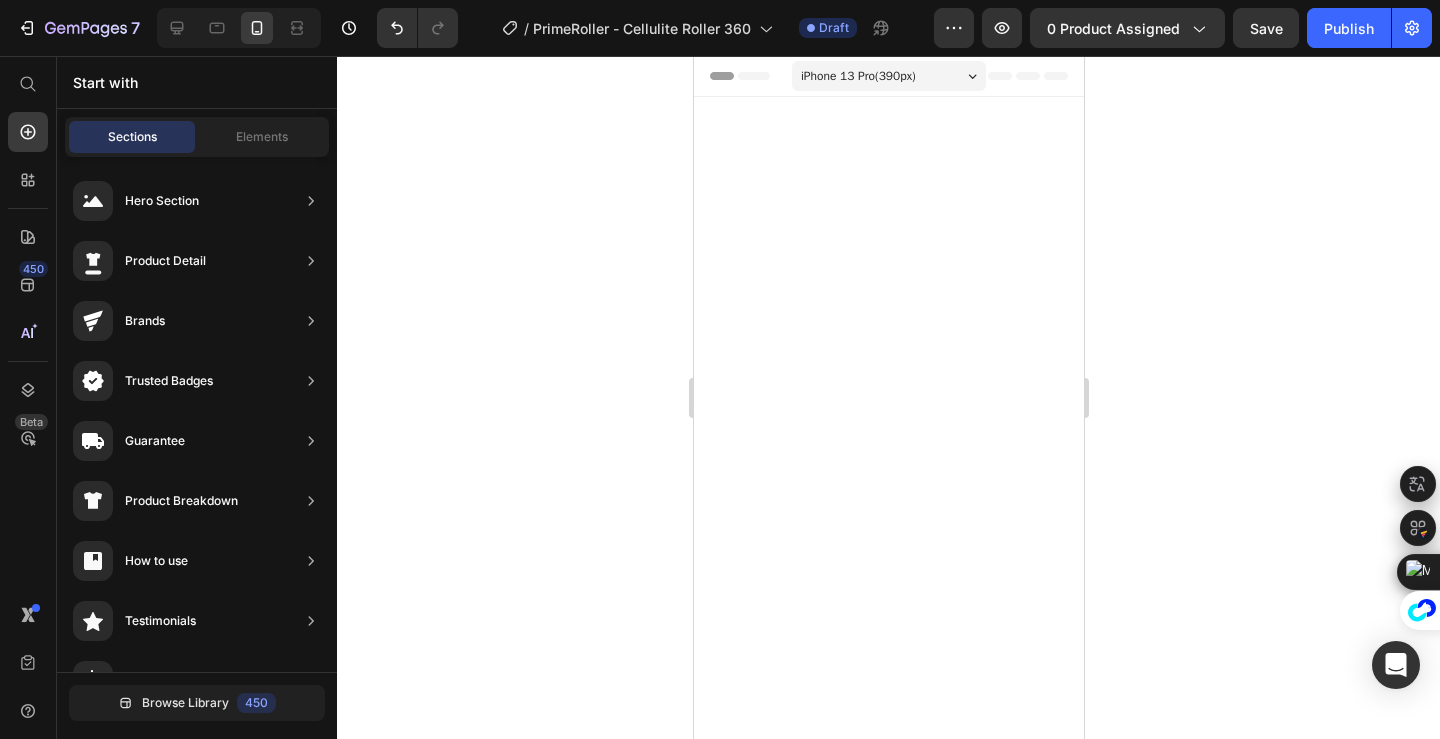 scroll, scrollTop: 0, scrollLeft: 0, axis: both 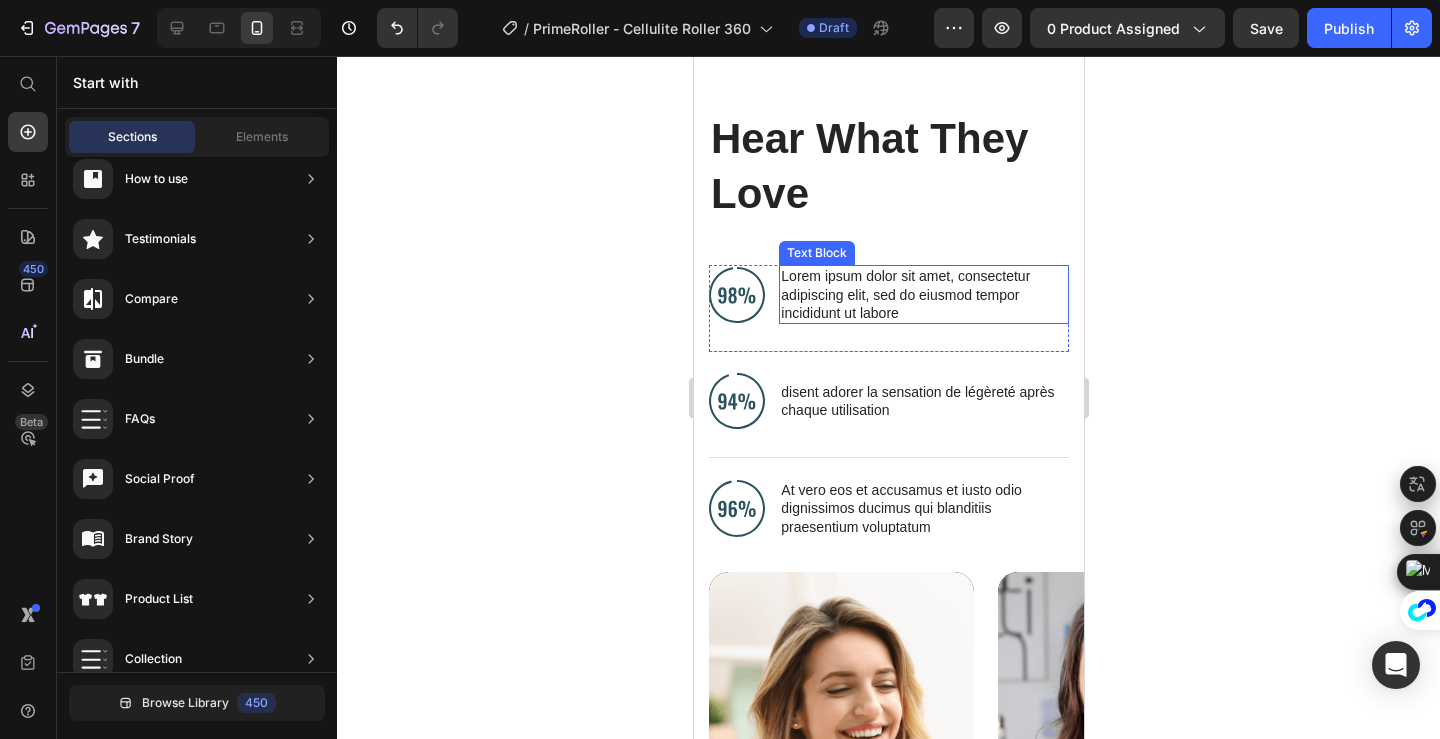 click on "Lorem ipsum dolor sit amet, consectetur adipiscing elit, sed do eiusmod tempor incididunt ut labore" at bounding box center [923, 294] 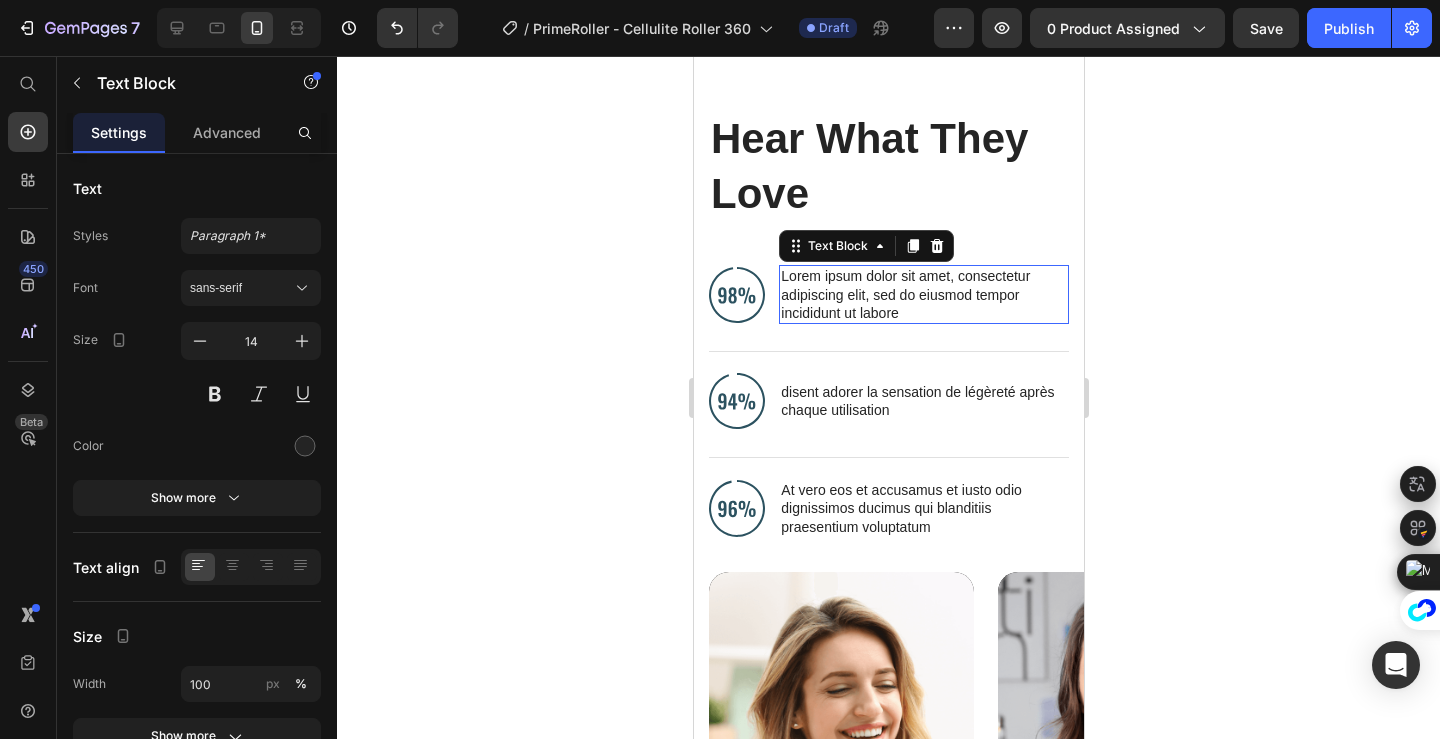 click on "Lorem ipsum dolor sit amet, consectetur adipiscing elit, sed do eiusmod tempor incididunt ut labore" at bounding box center [923, 294] 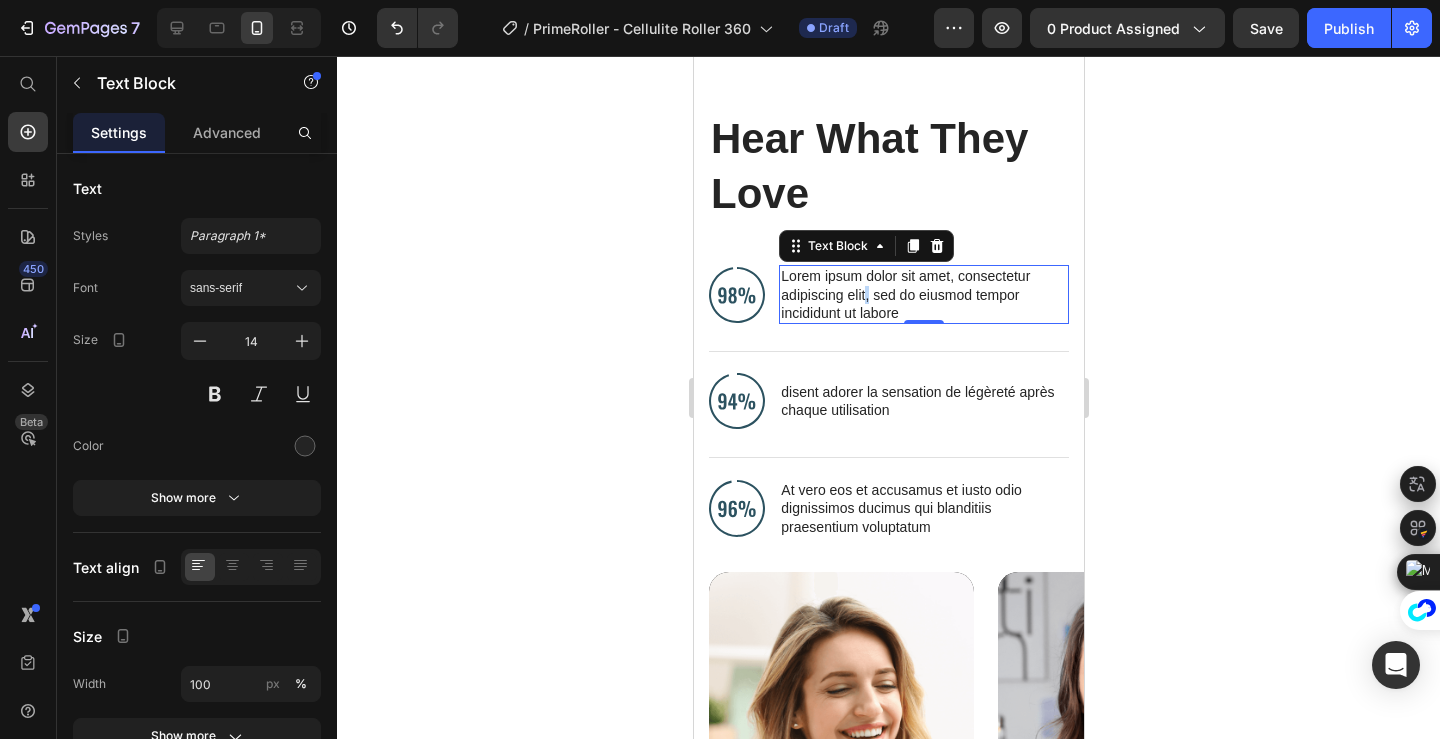 click on "Lorem ipsum dolor sit amet, consectetur adipiscing elit, sed do eiusmod tempor incididunt ut labore" at bounding box center (923, 294) 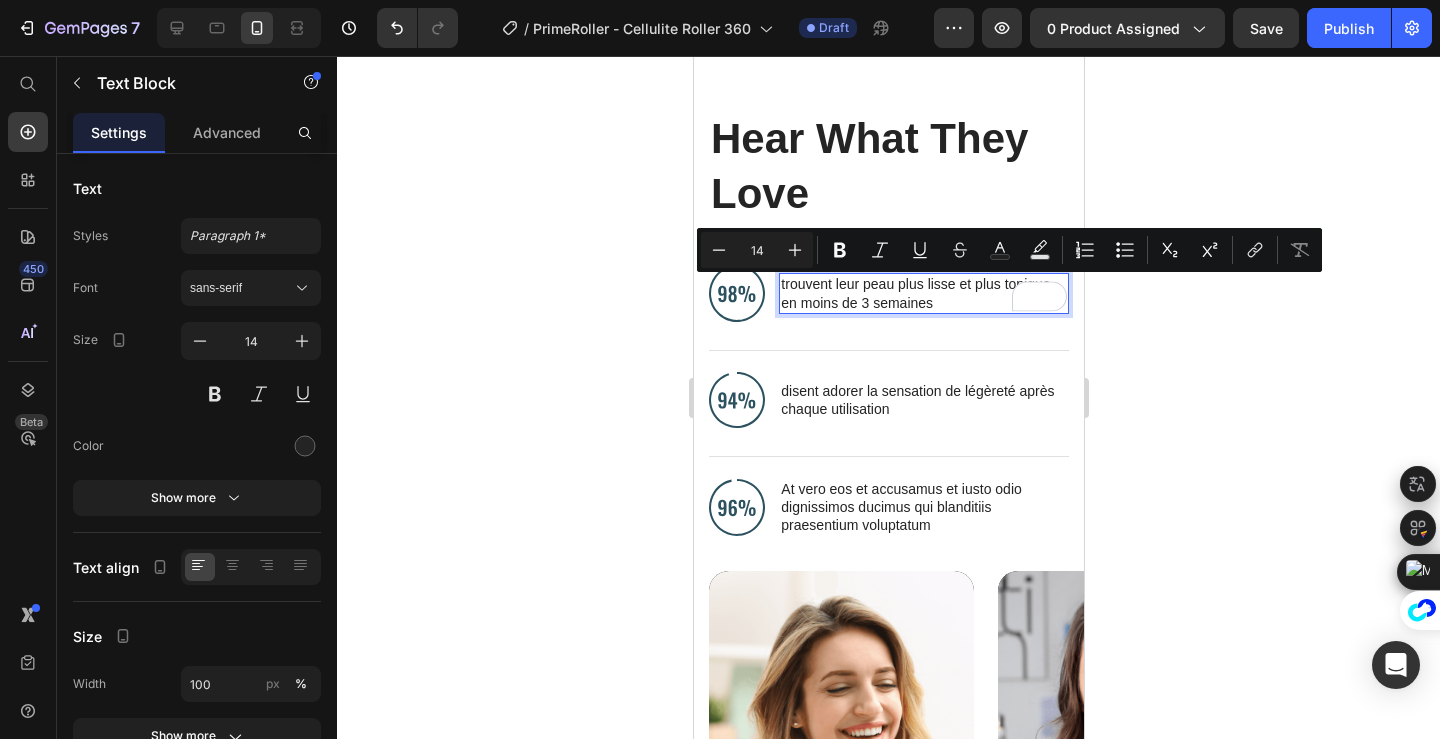 scroll, scrollTop: 5779, scrollLeft: 0, axis: vertical 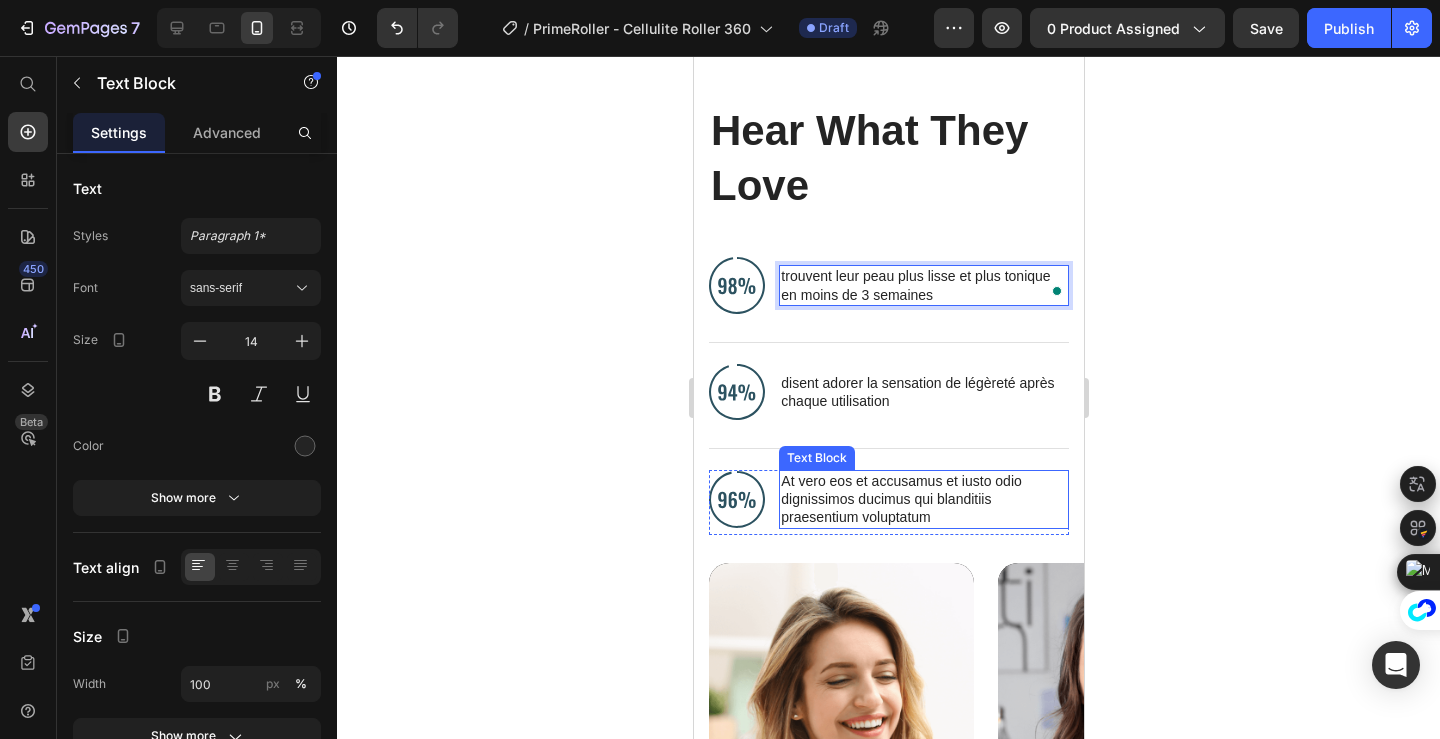 click on "At vero eos et accusamus et iusto odio dignissimos ducimus qui blanditiis praesentium voluptatum" at bounding box center [923, 499] 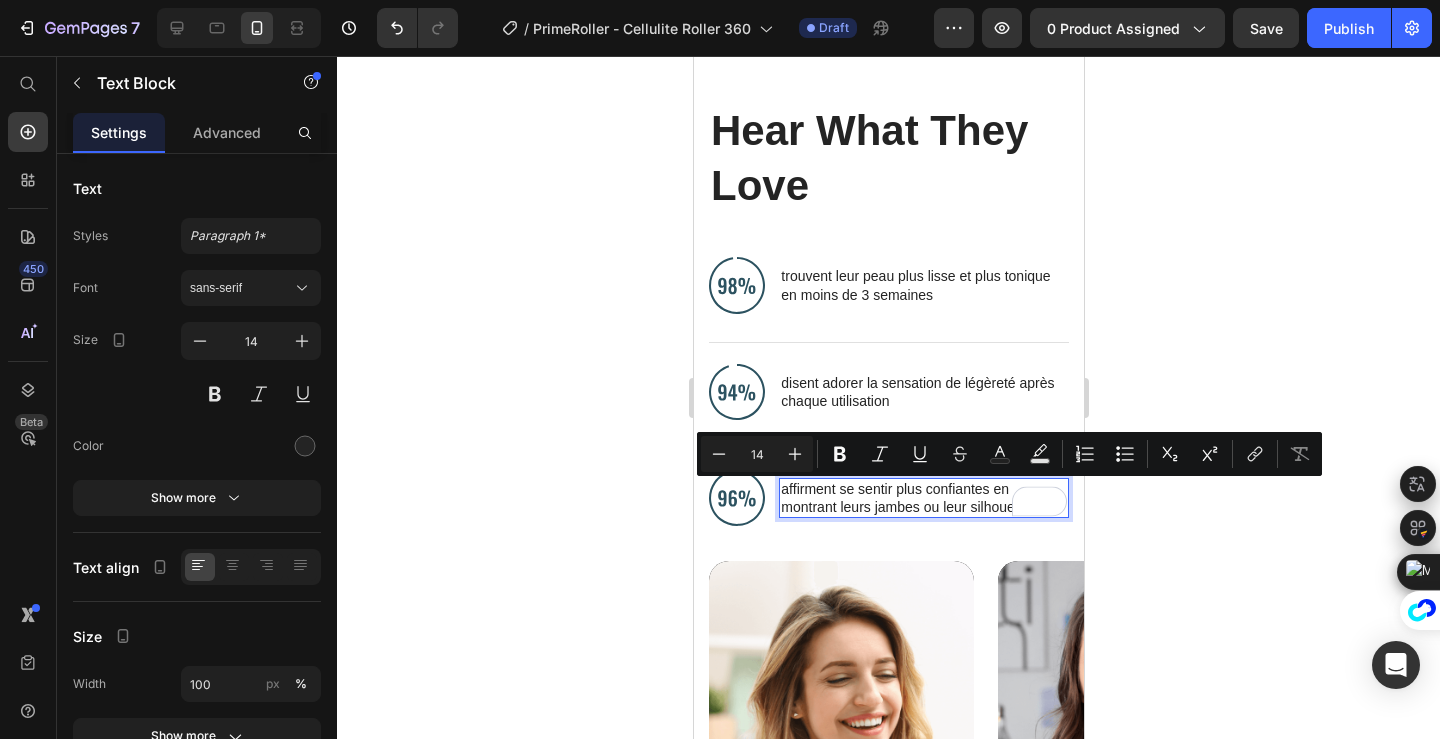 scroll, scrollTop: 5787, scrollLeft: 0, axis: vertical 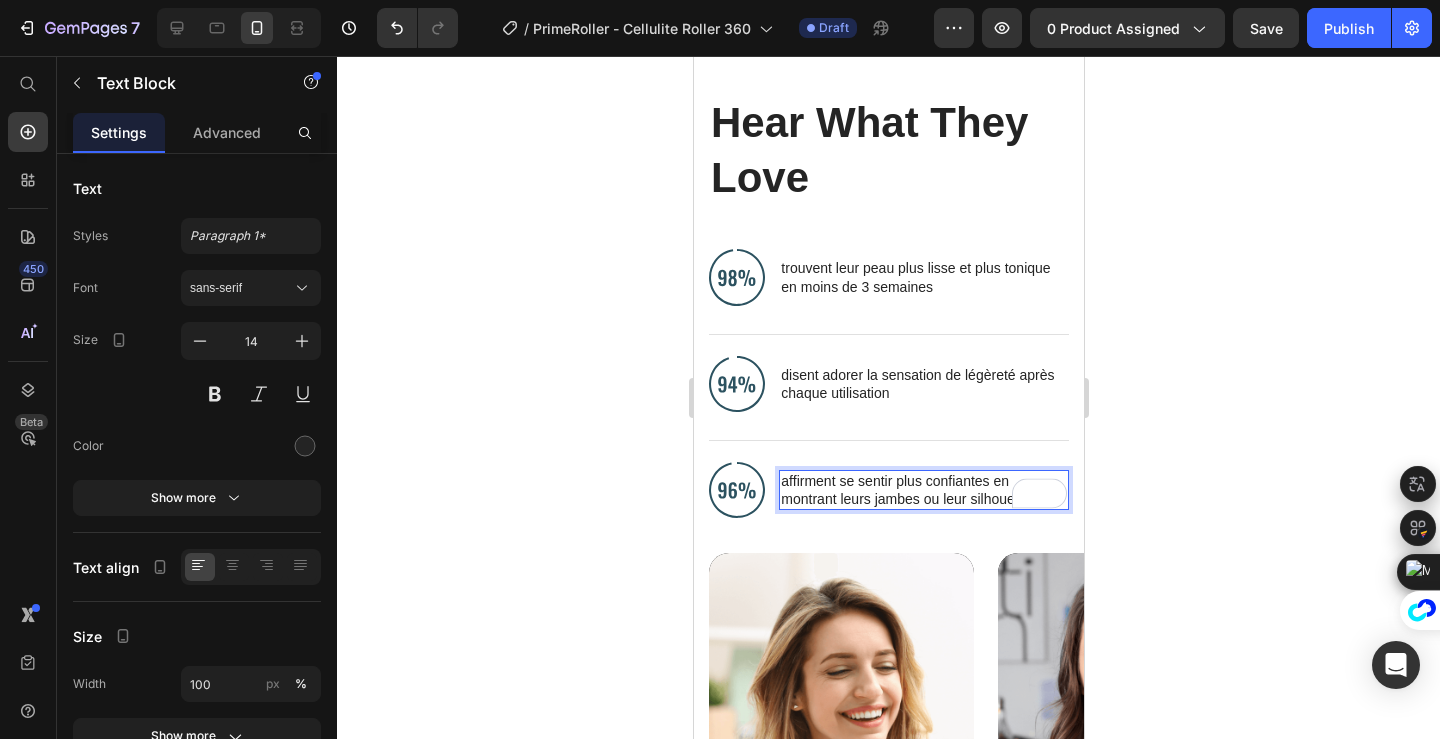 click 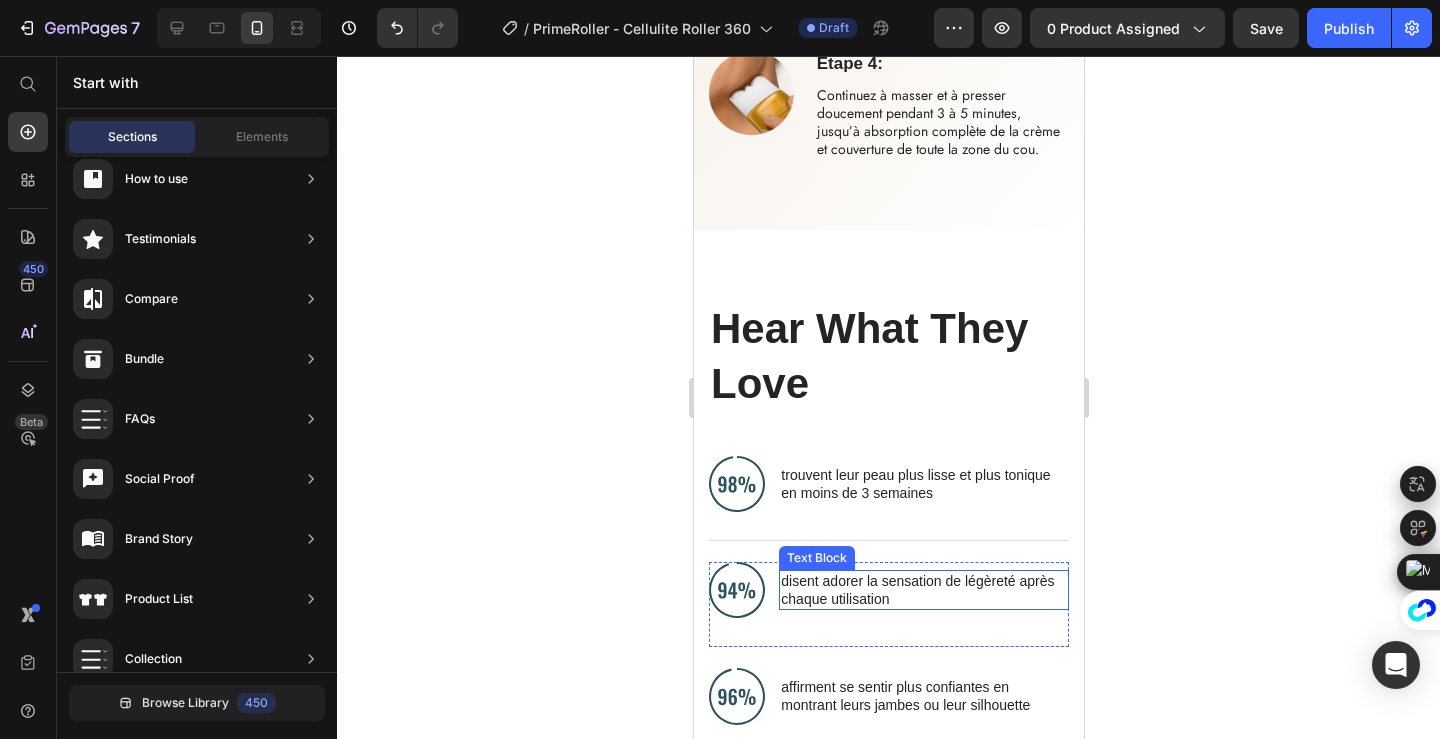 scroll, scrollTop: 5588, scrollLeft: 0, axis: vertical 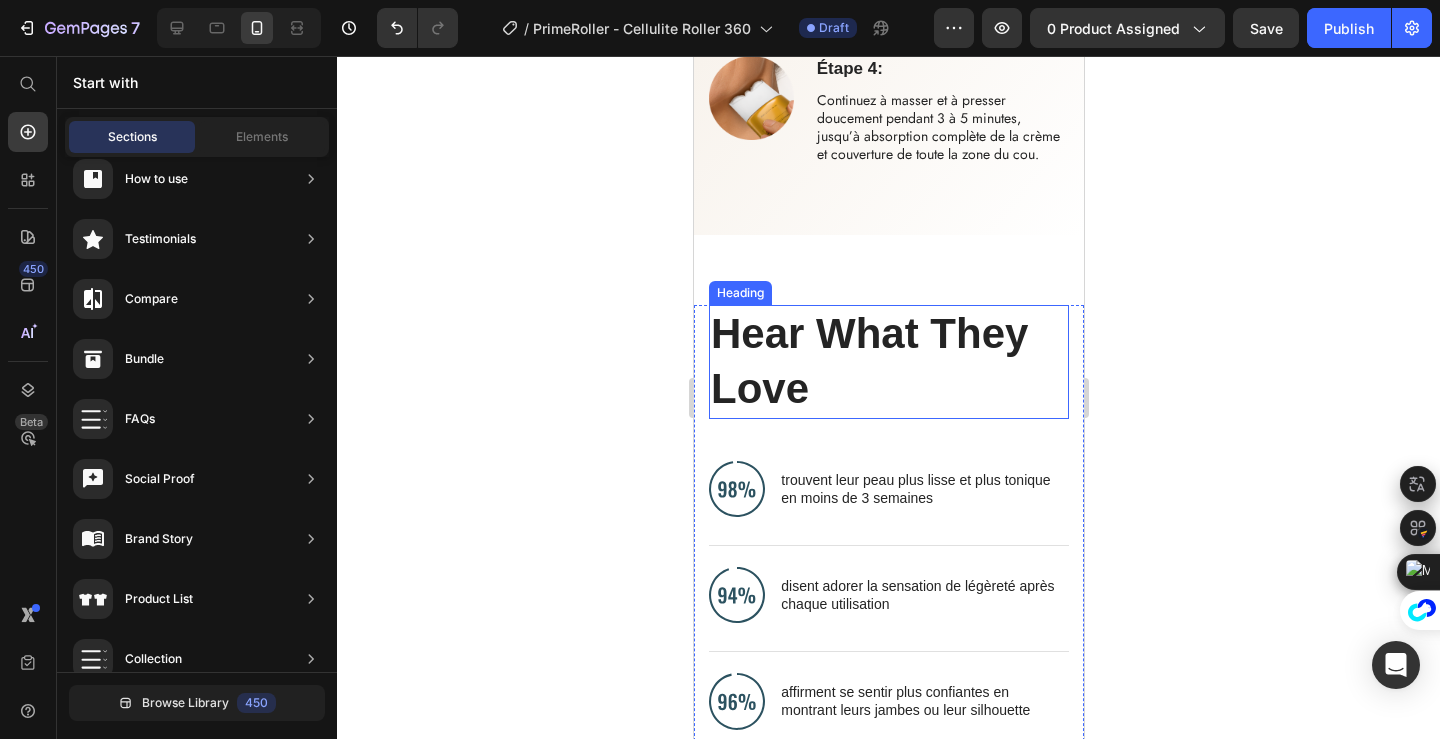click on "Hear What They Love" at bounding box center [888, 361] 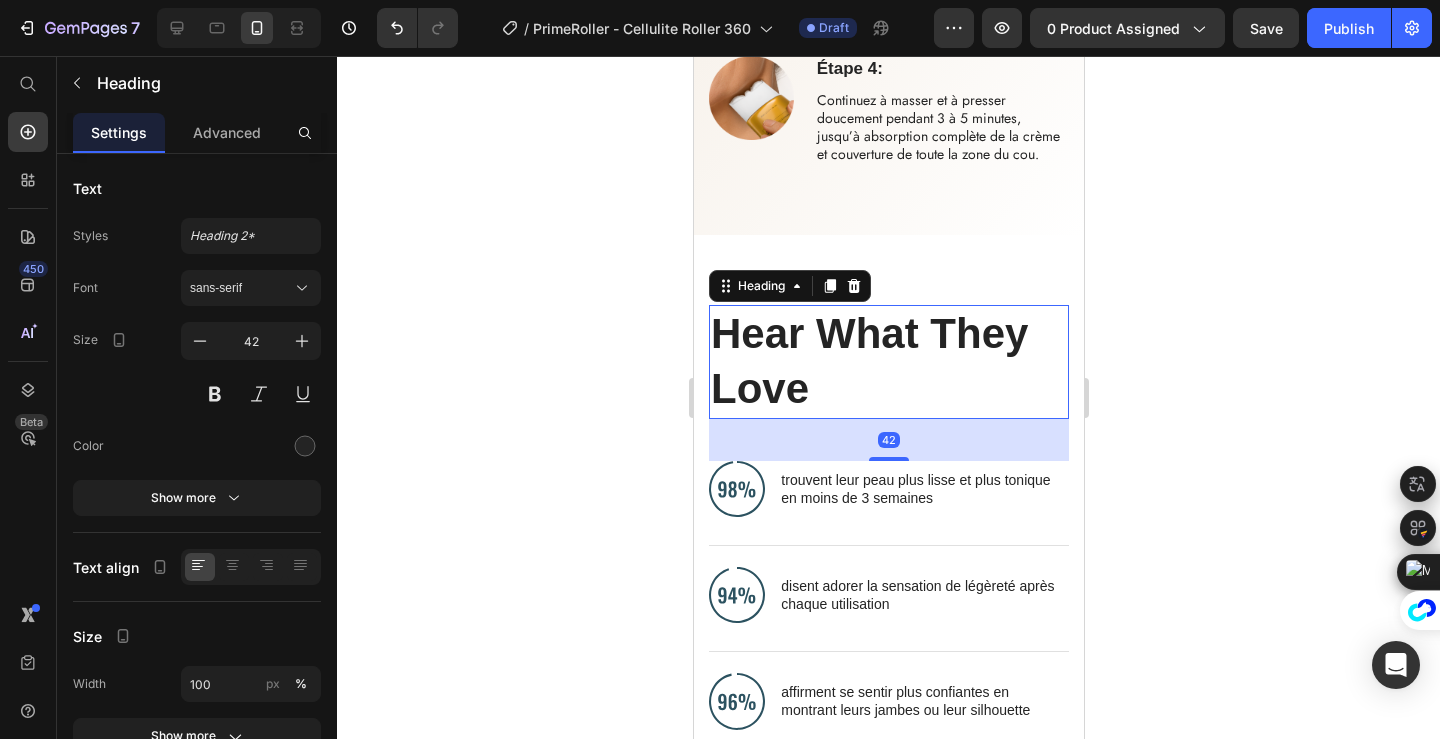 click on "Hear What They Love" at bounding box center [888, 361] 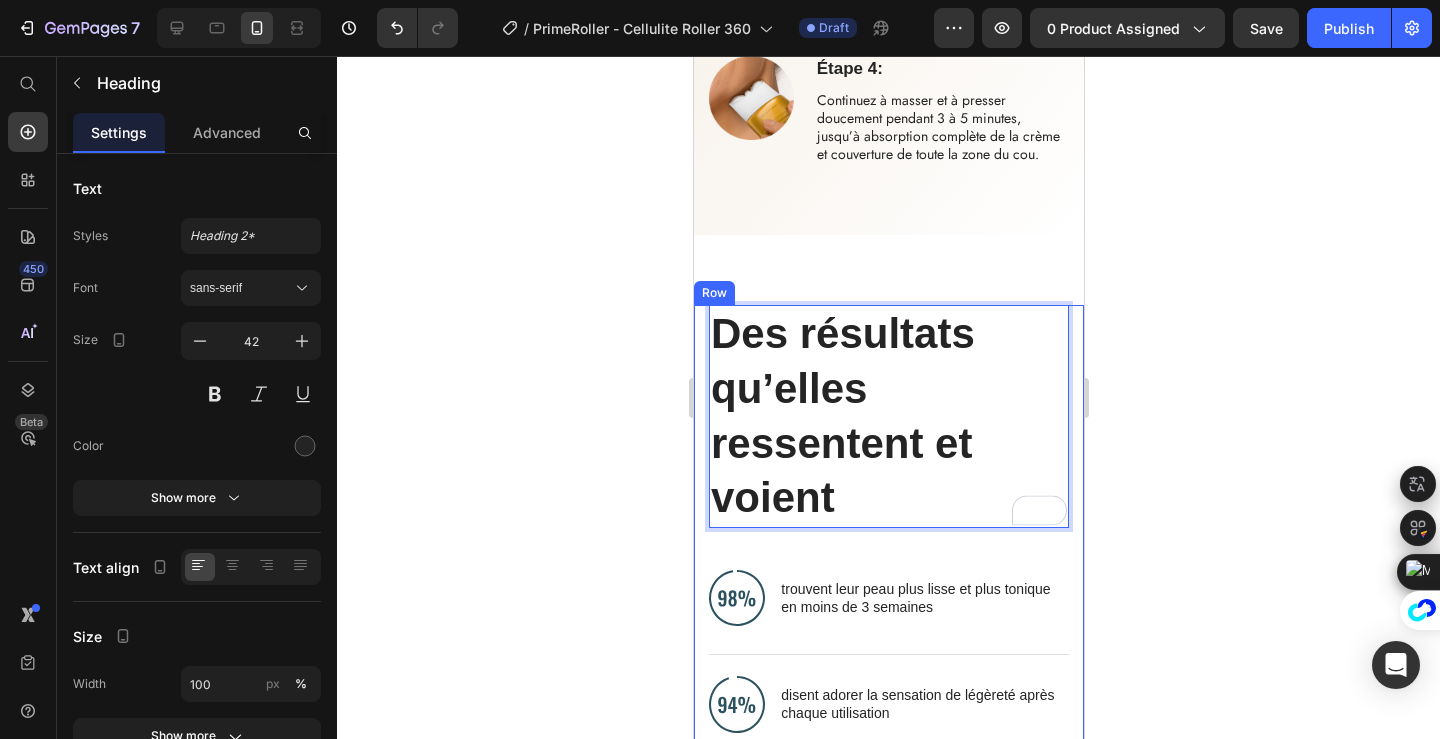 click 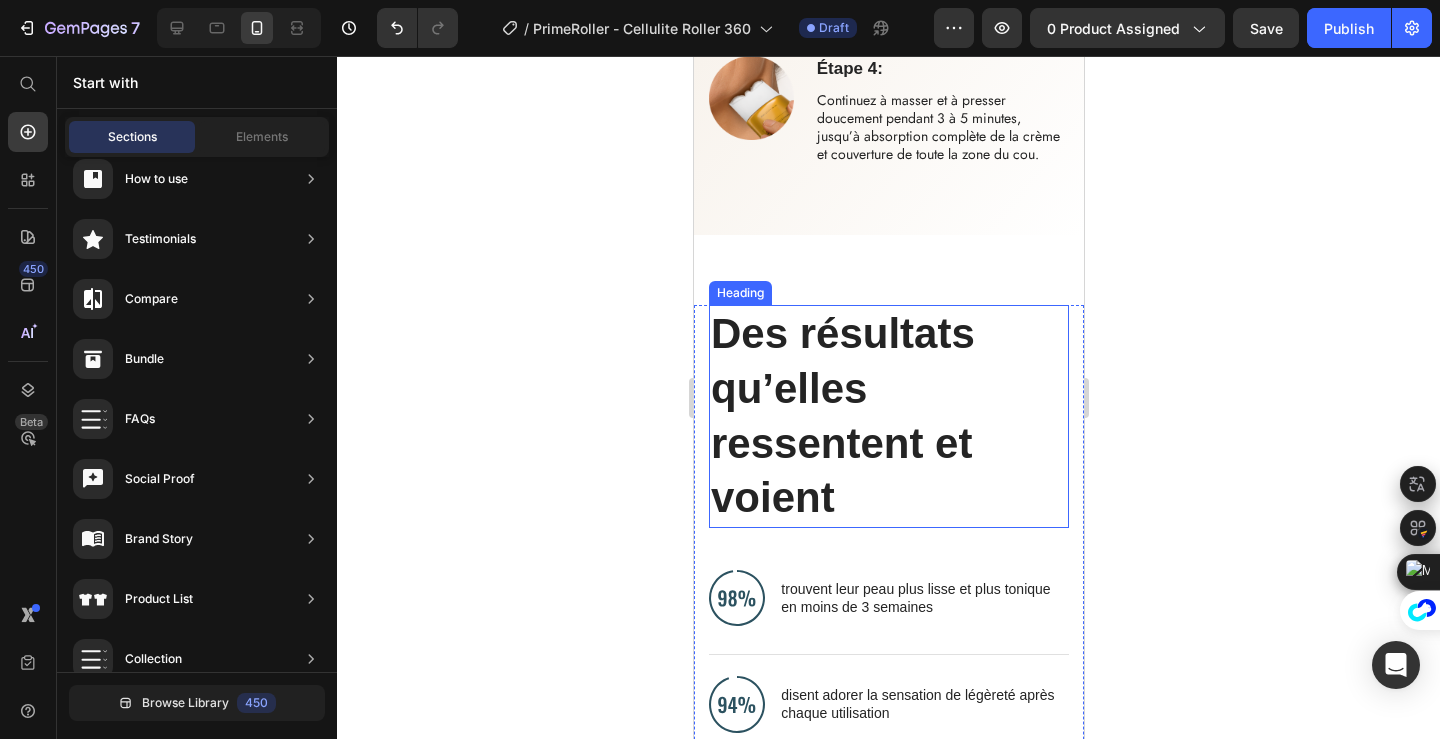 click on "Des résultats qu’elles ressentent et voient" at bounding box center [888, 416] 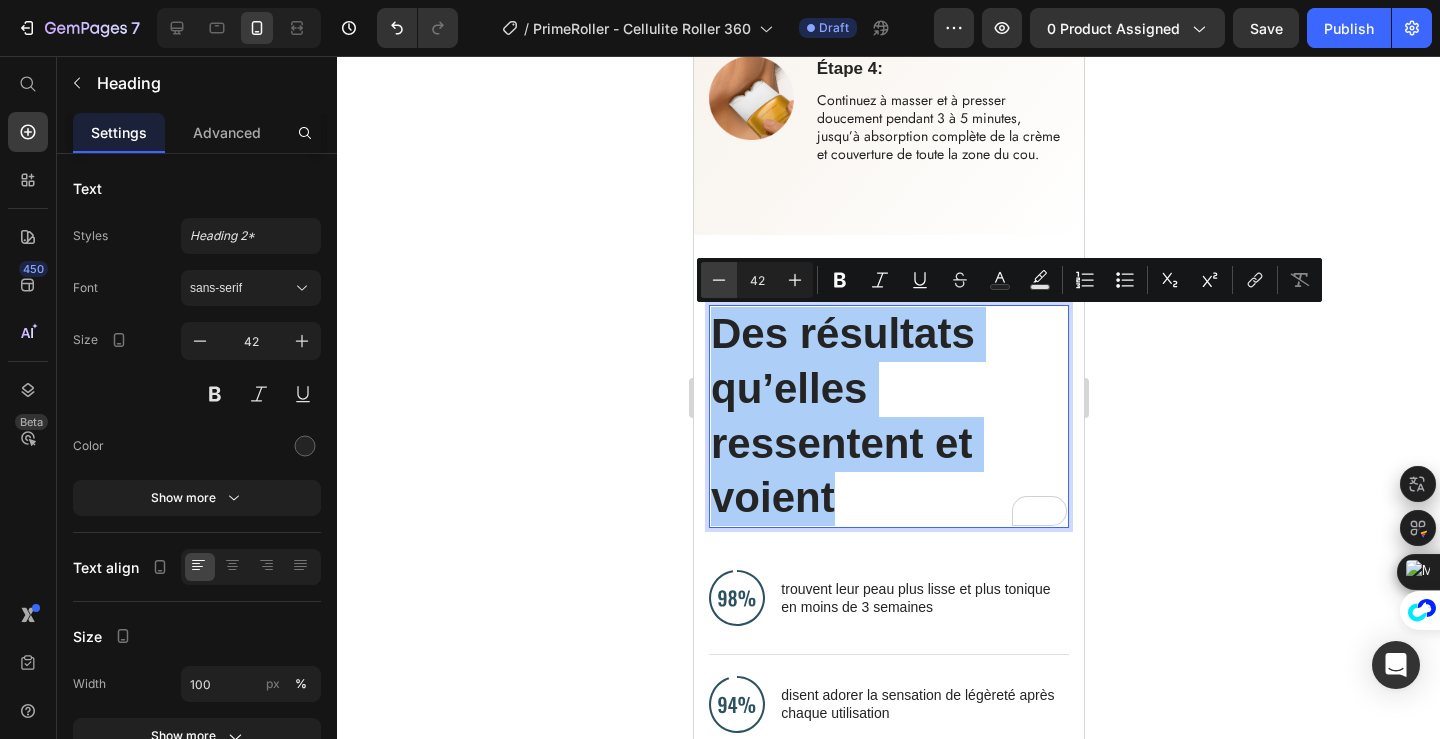 click 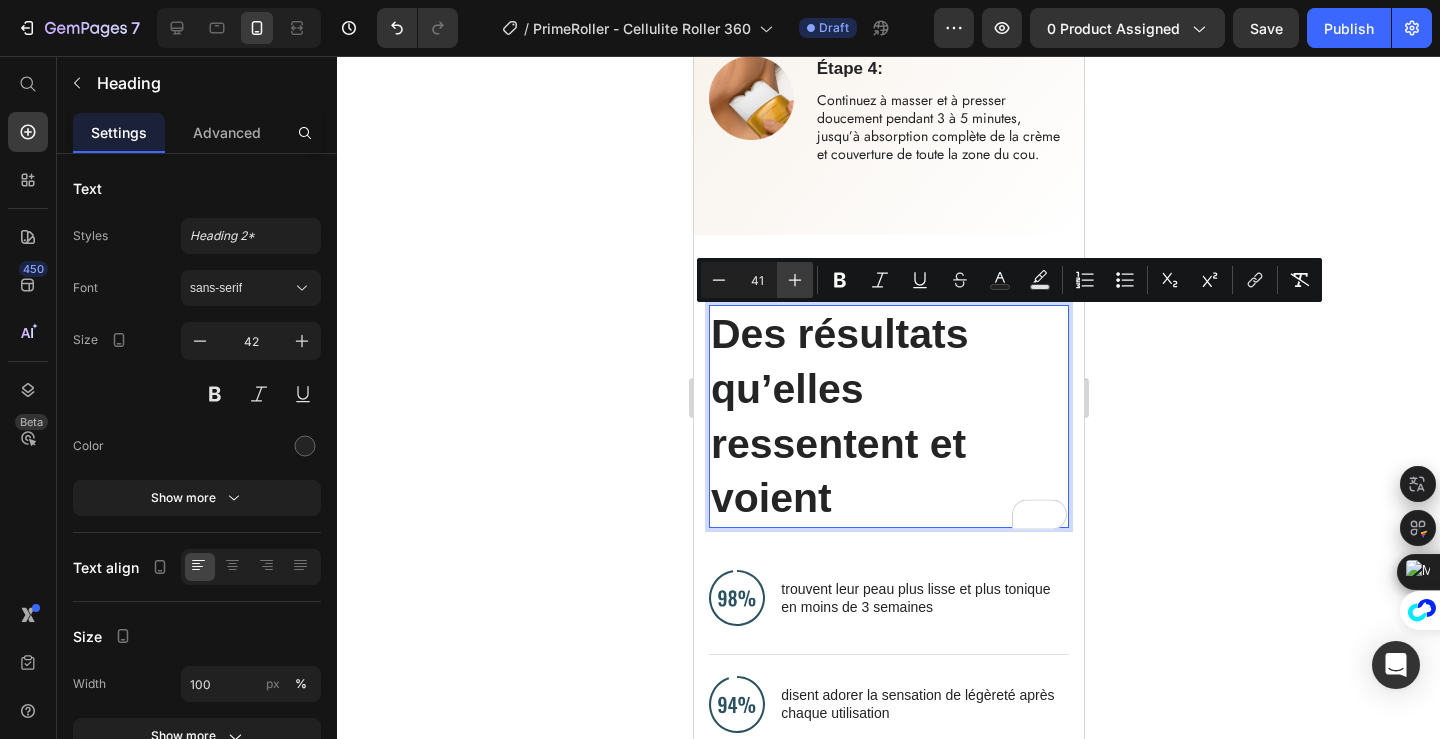 click on "Plus" at bounding box center (795, 280) 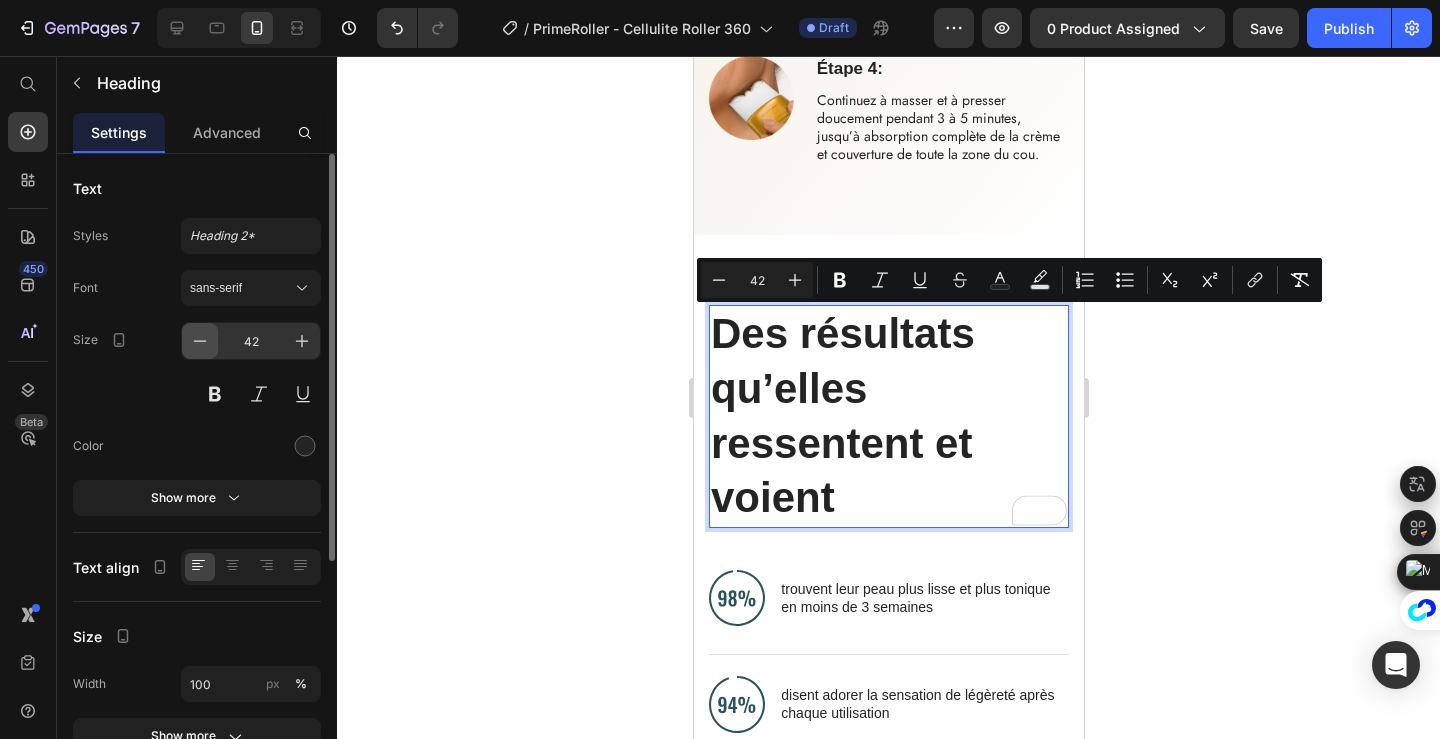 click at bounding box center (200, 341) 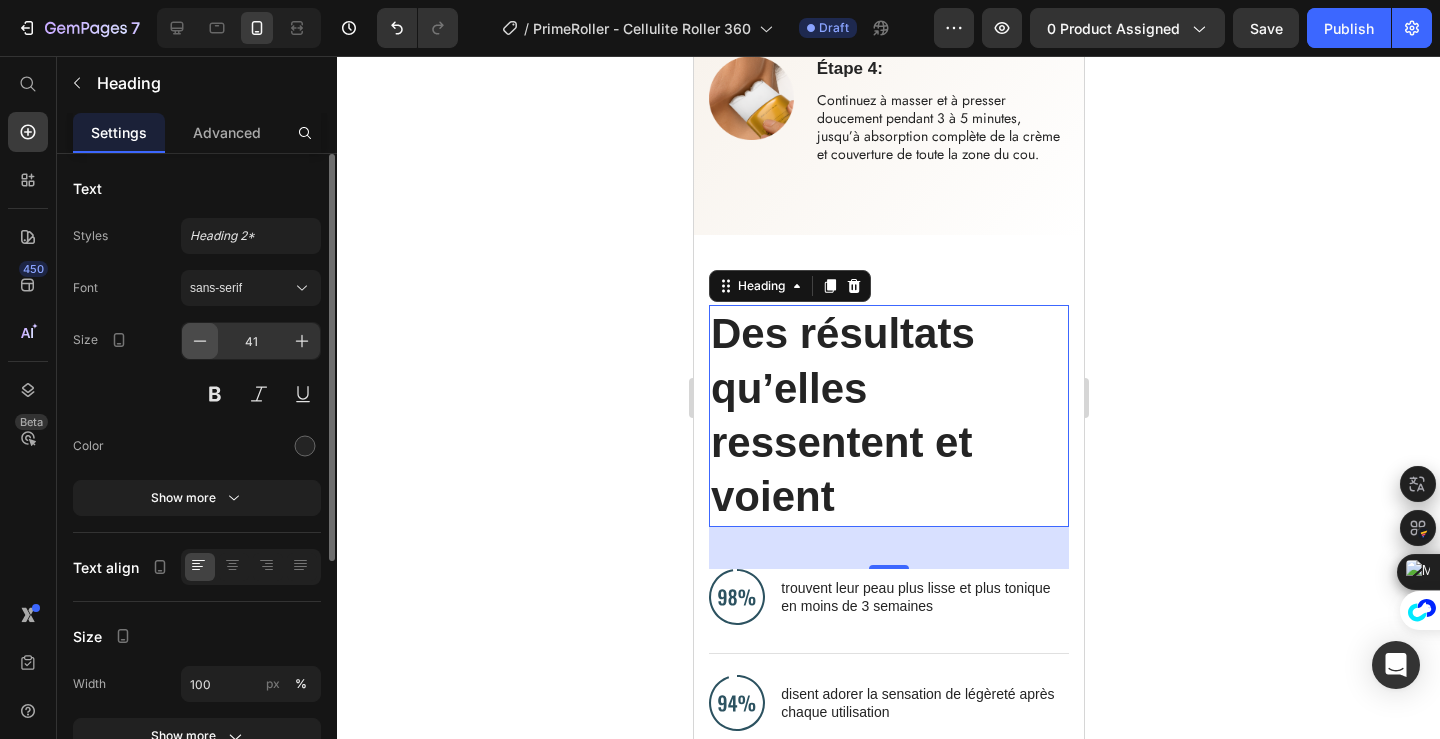click at bounding box center (200, 341) 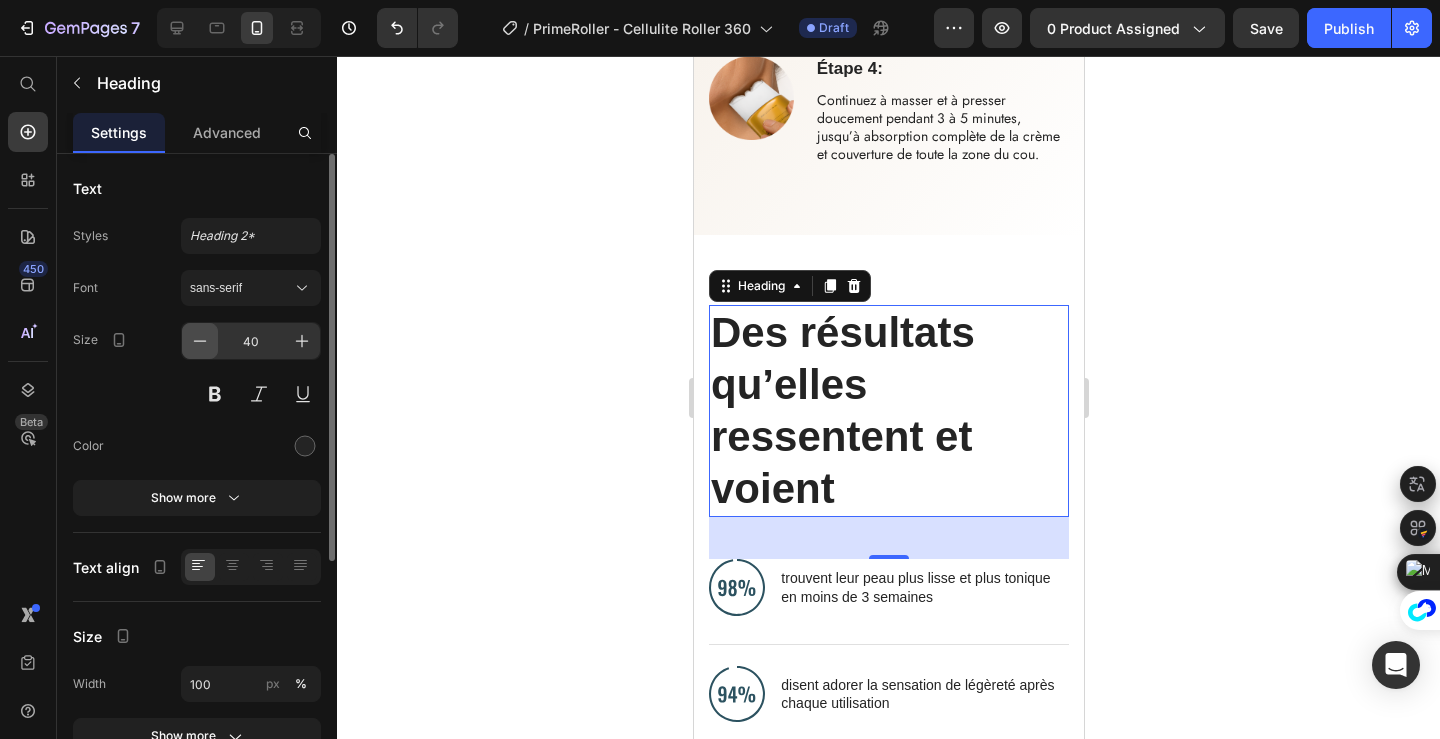 click at bounding box center [200, 341] 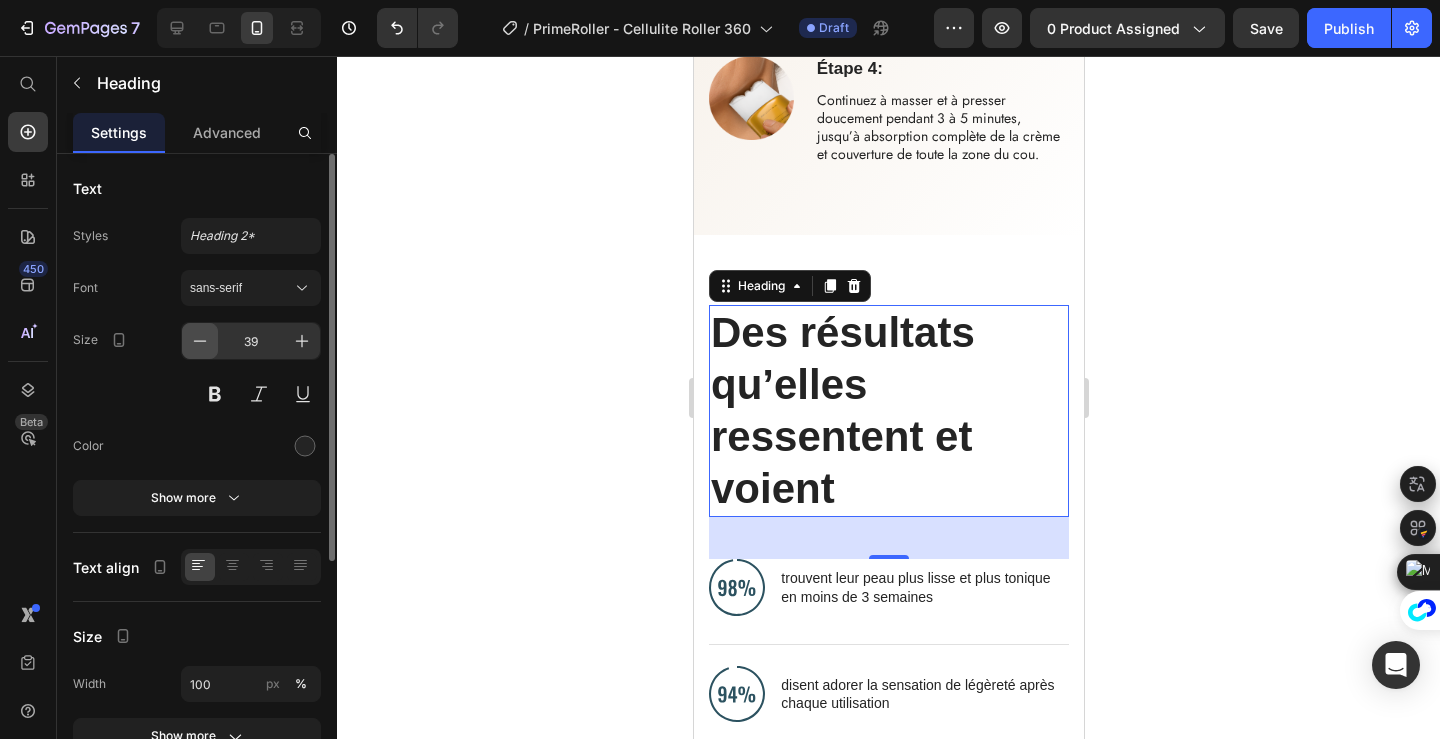click at bounding box center (200, 341) 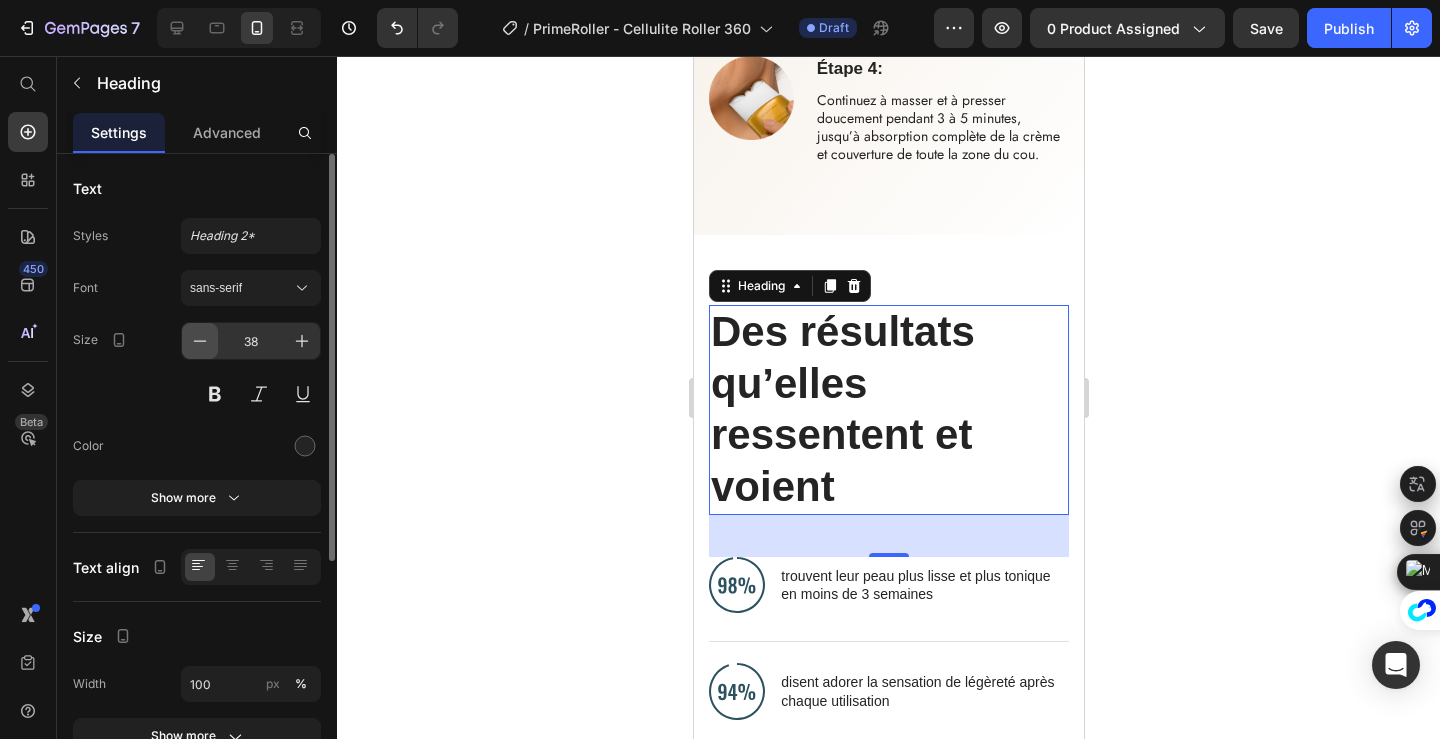 click at bounding box center [200, 341] 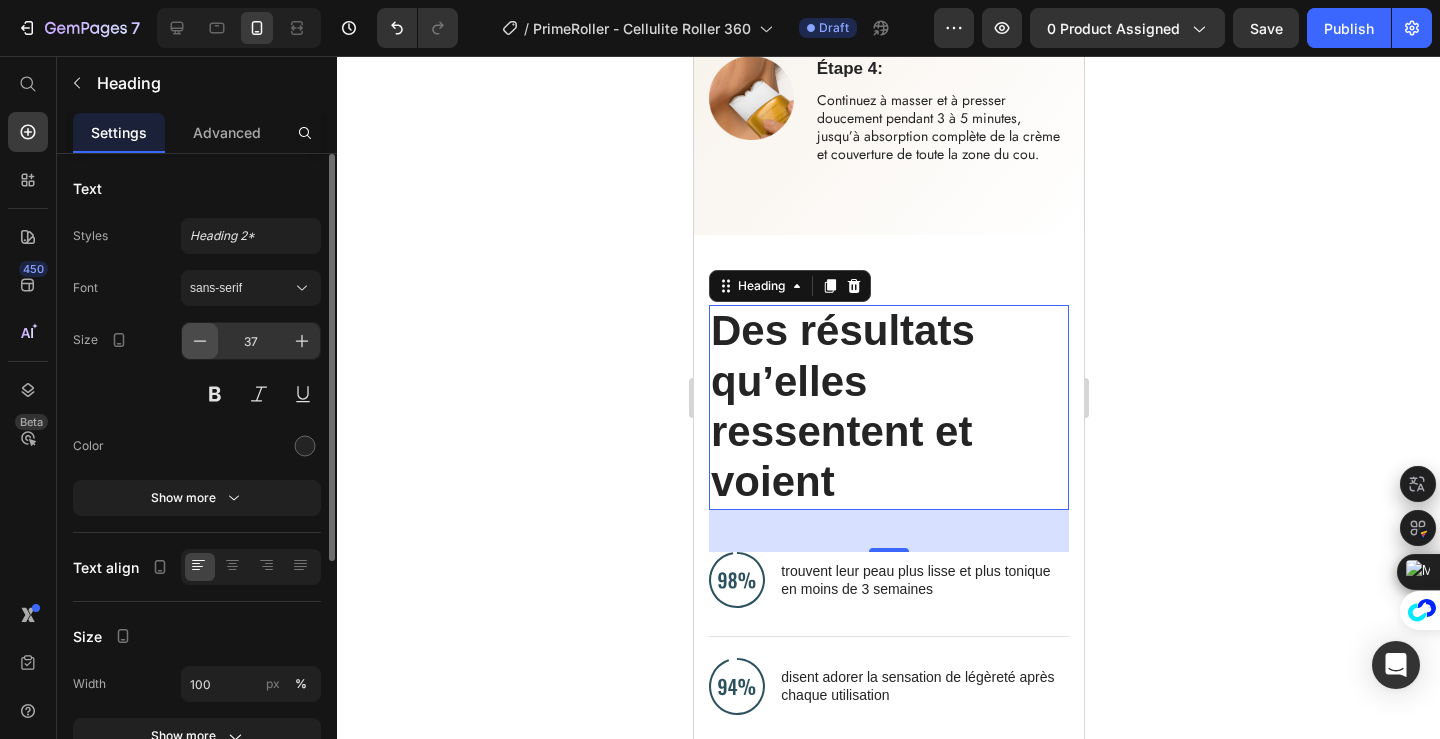 click at bounding box center (200, 341) 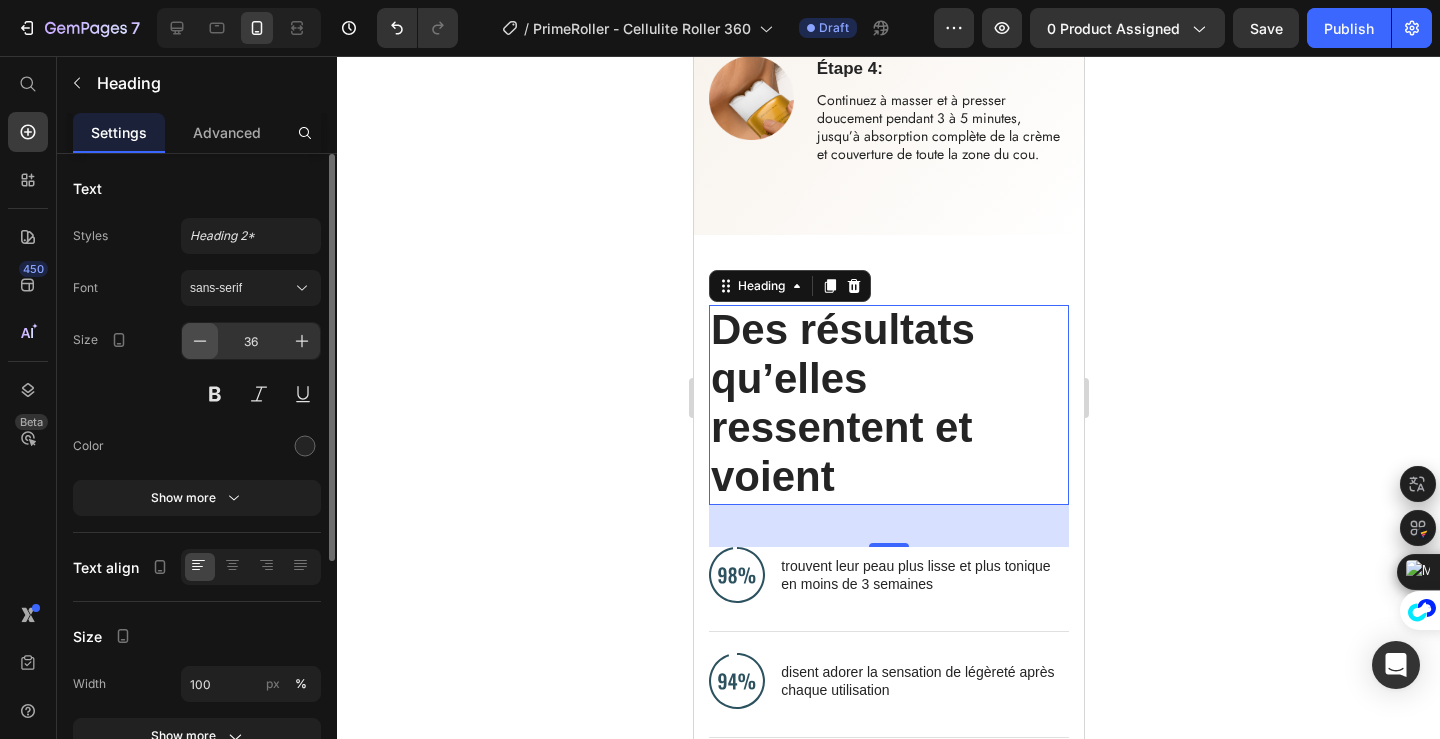 click at bounding box center [200, 341] 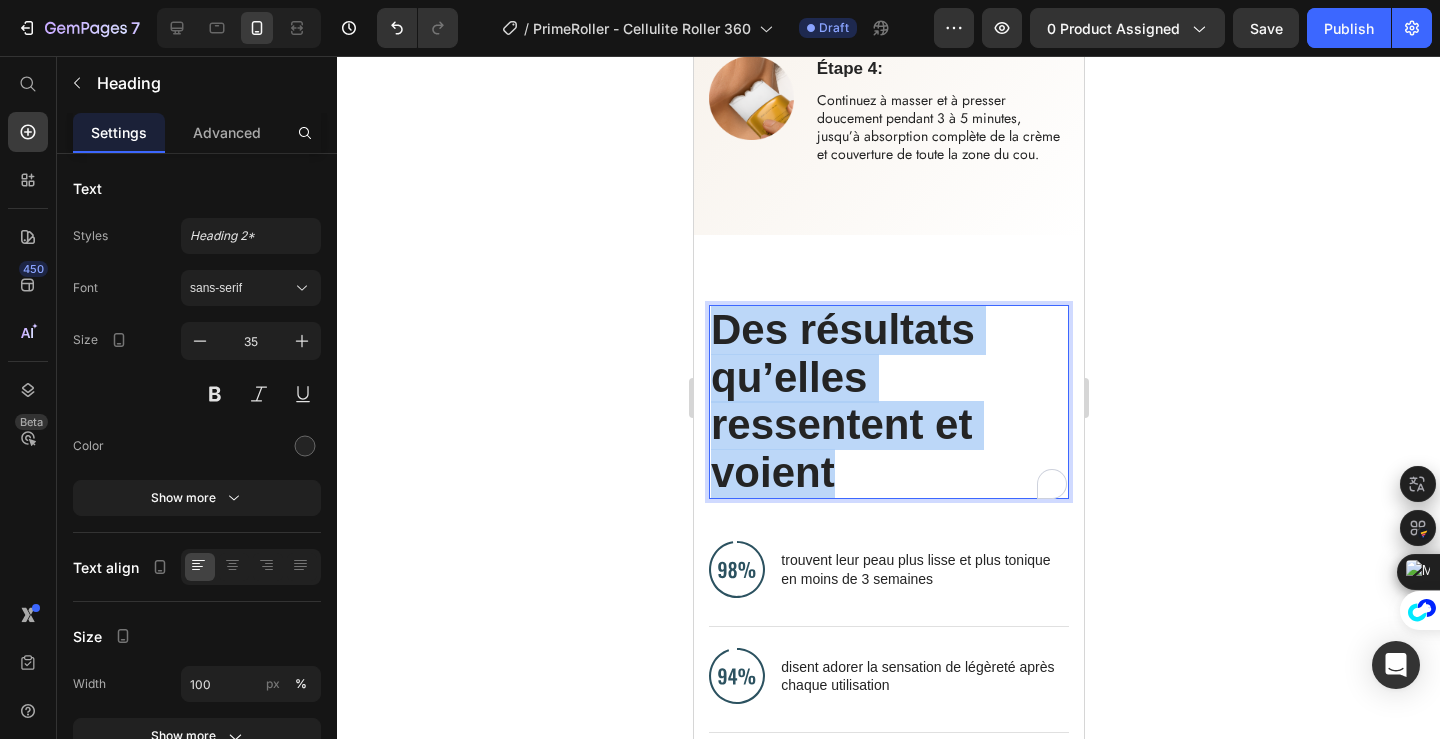 click on "Des résultats qu’elles ressentent et voient" at bounding box center (842, 401) 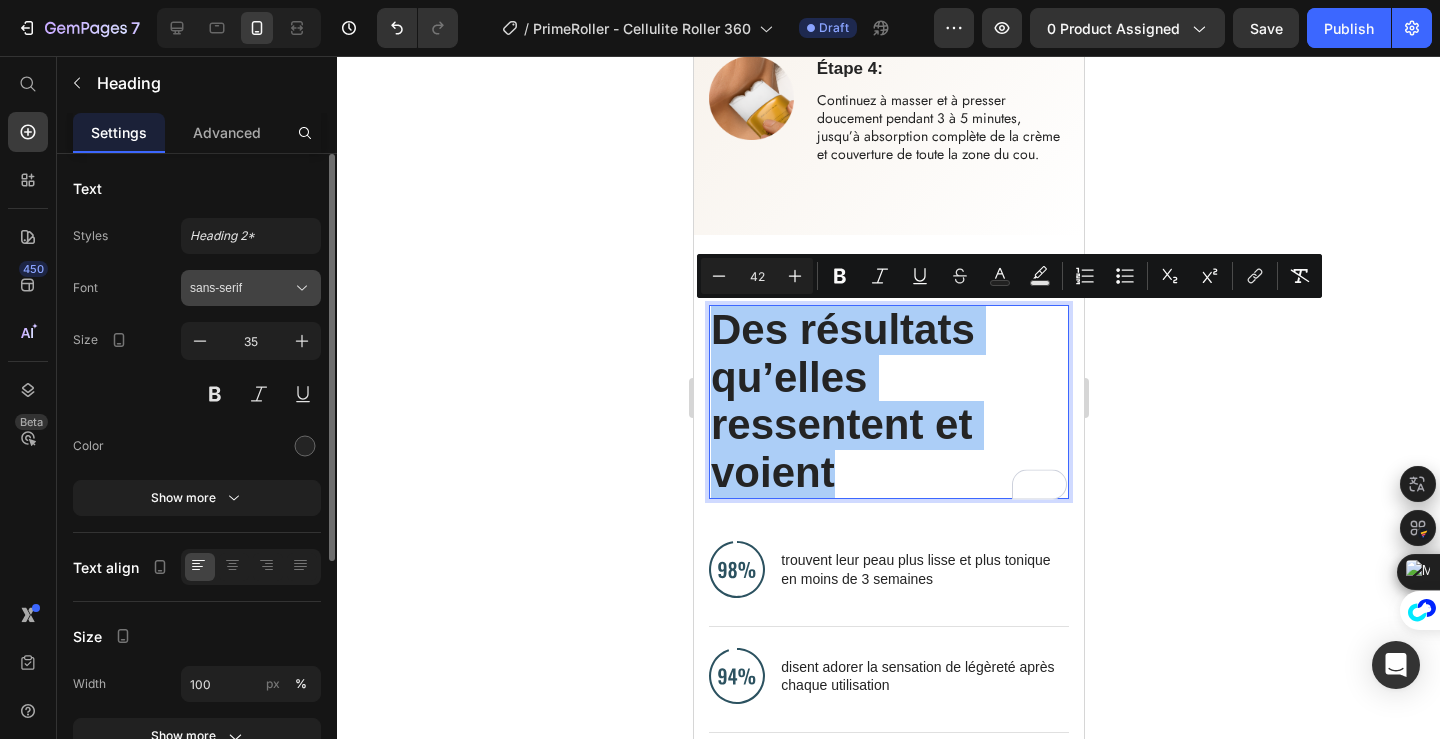 click on "sans-serif" at bounding box center (251, 288) 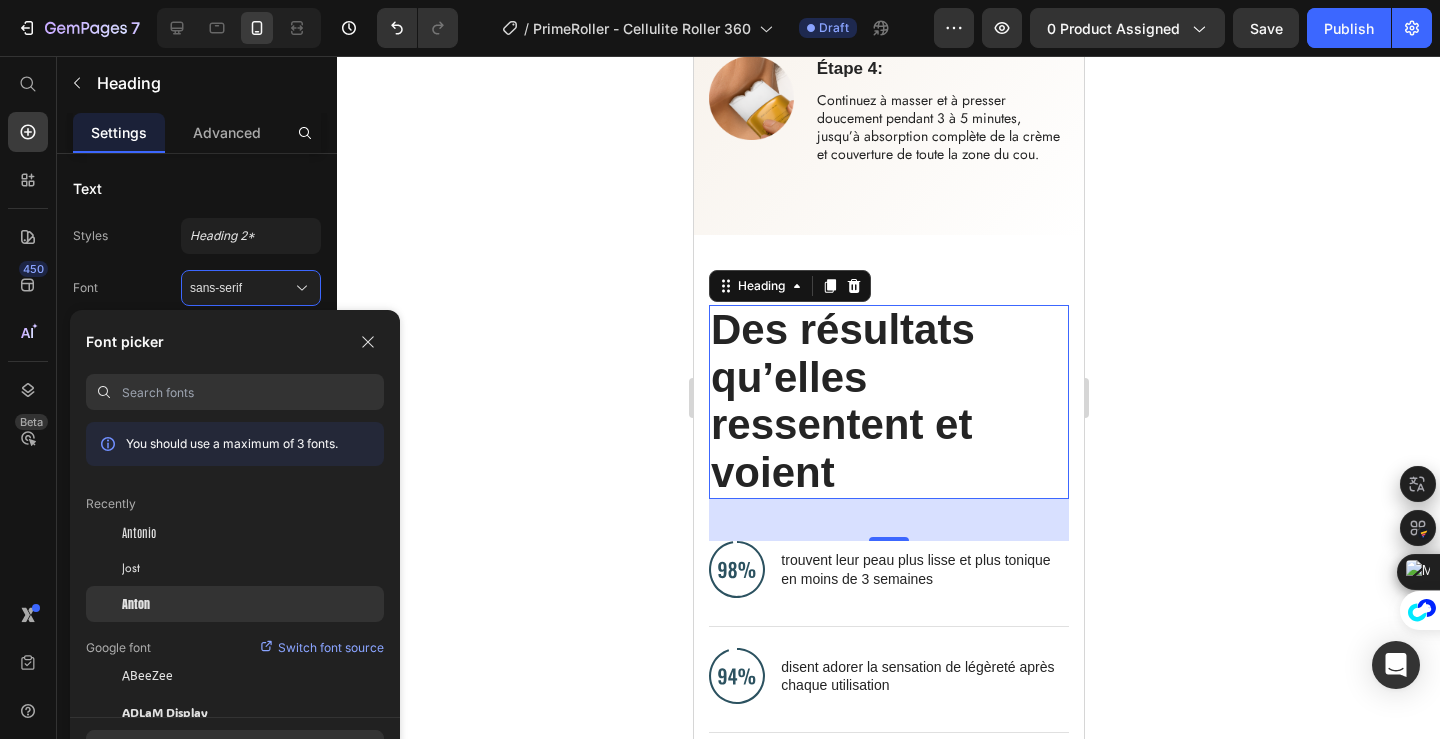 click on "Anton" 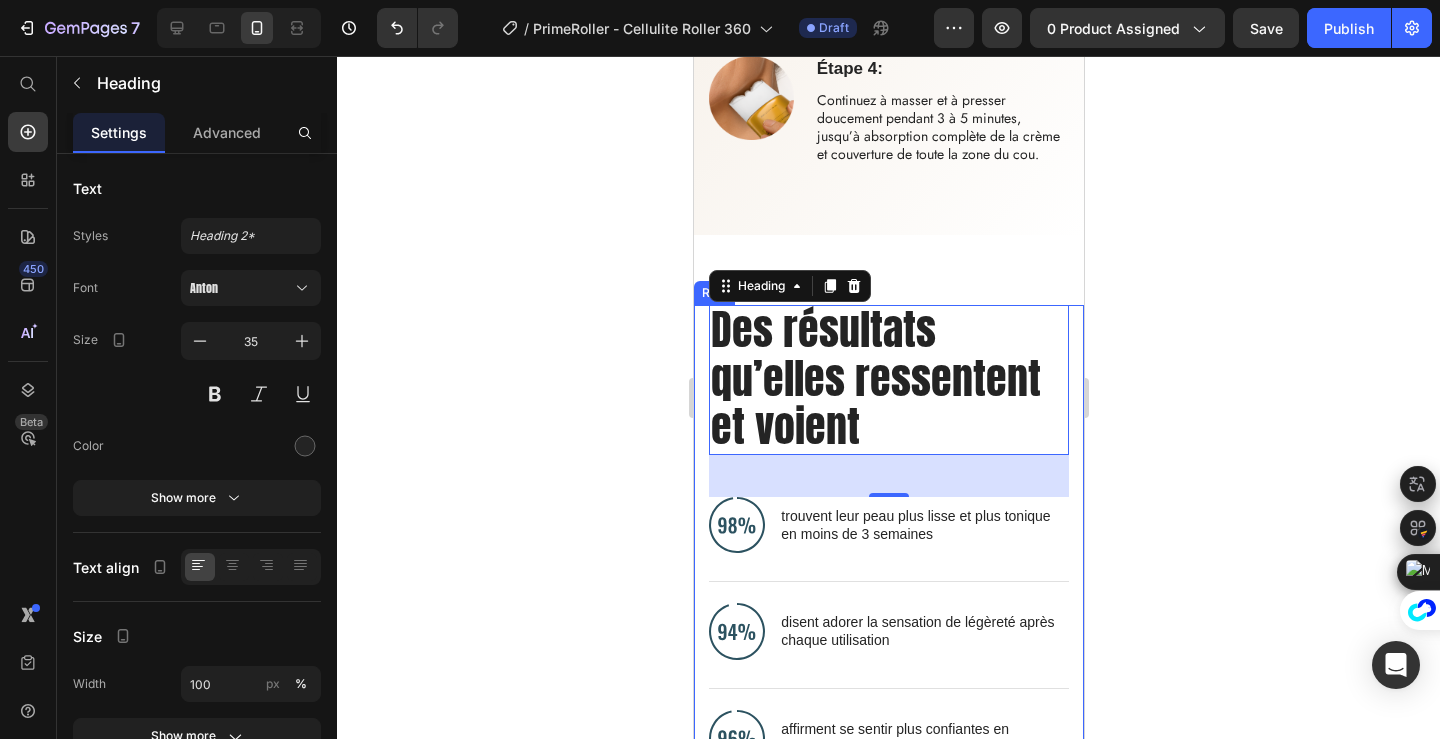 click 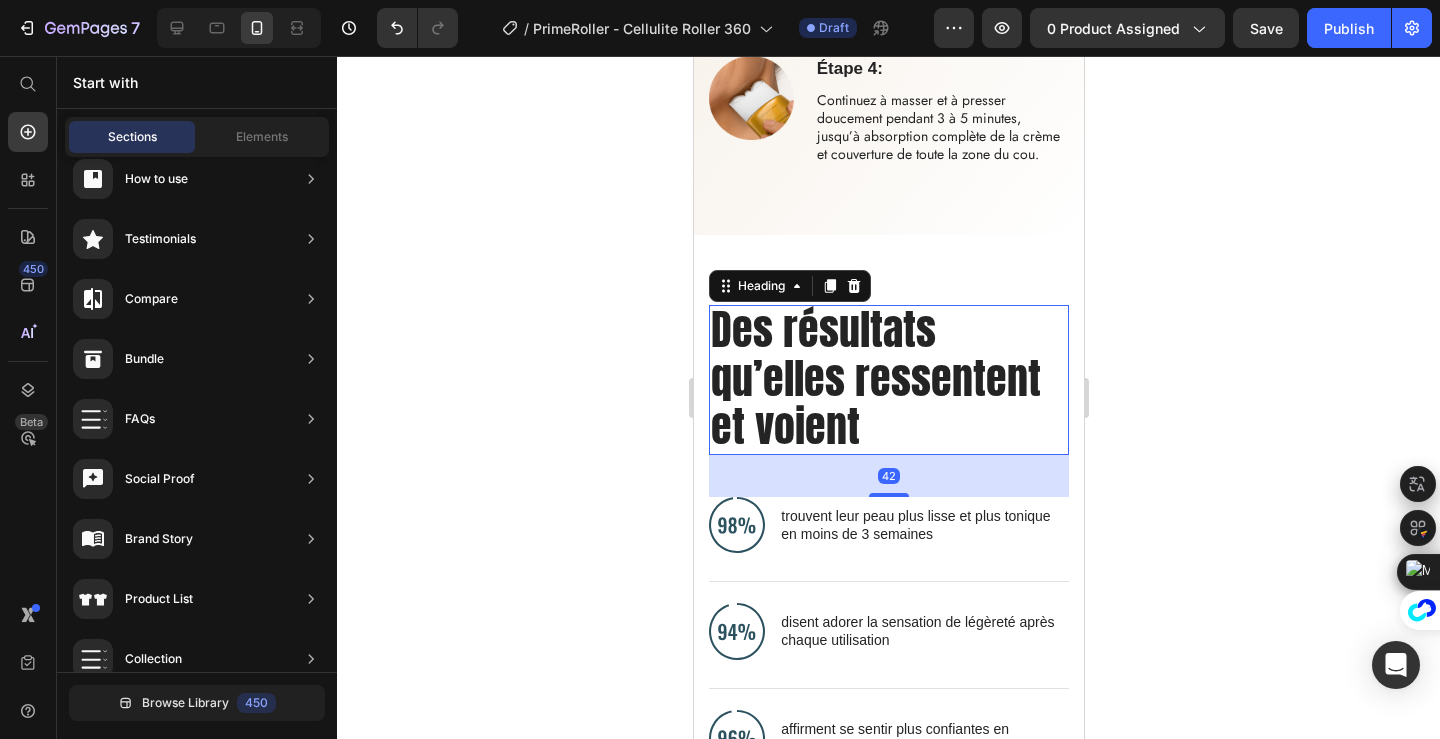 click on "Des résultats qu’elles ressentent et voient" at bounding box center [875, 378] 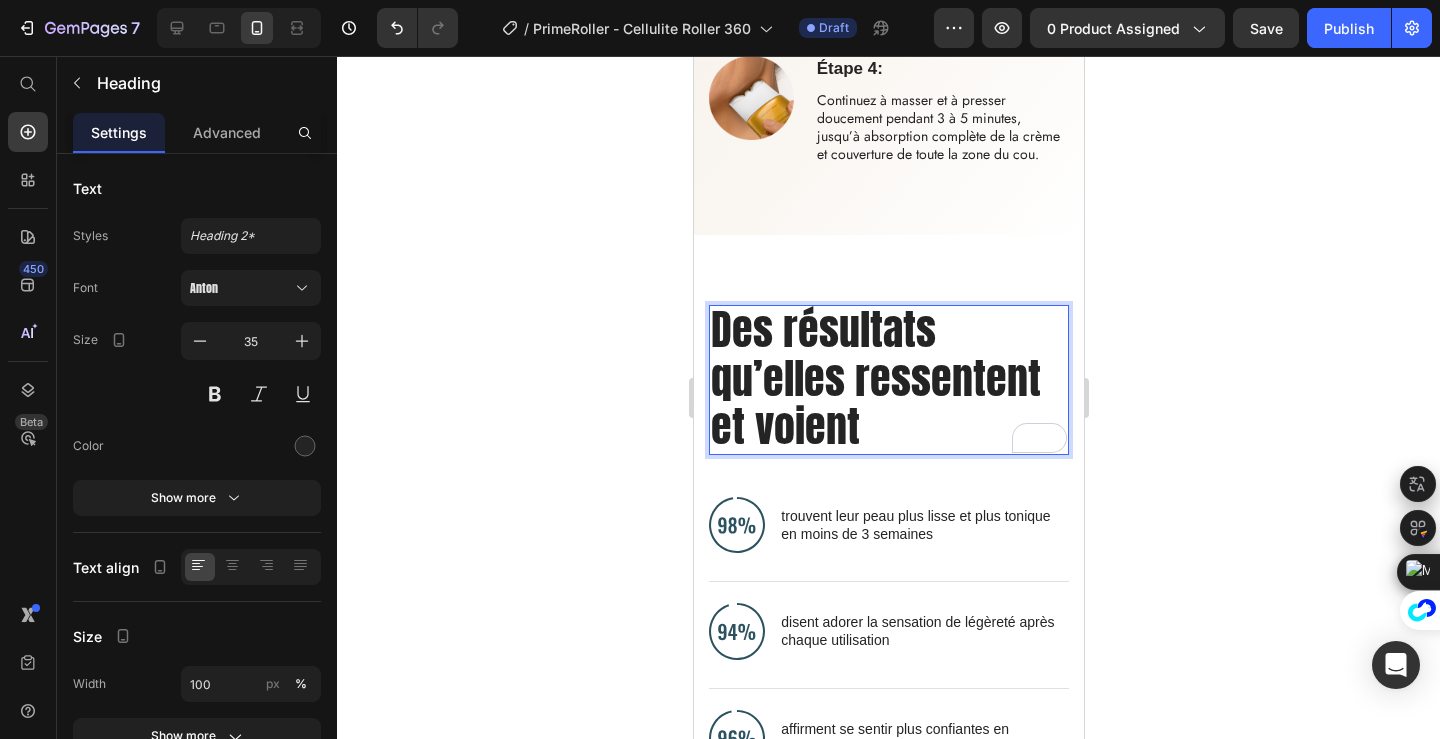 click on "Des résultats qu’elles ressentent et voient" at bounding box center (875, 378) 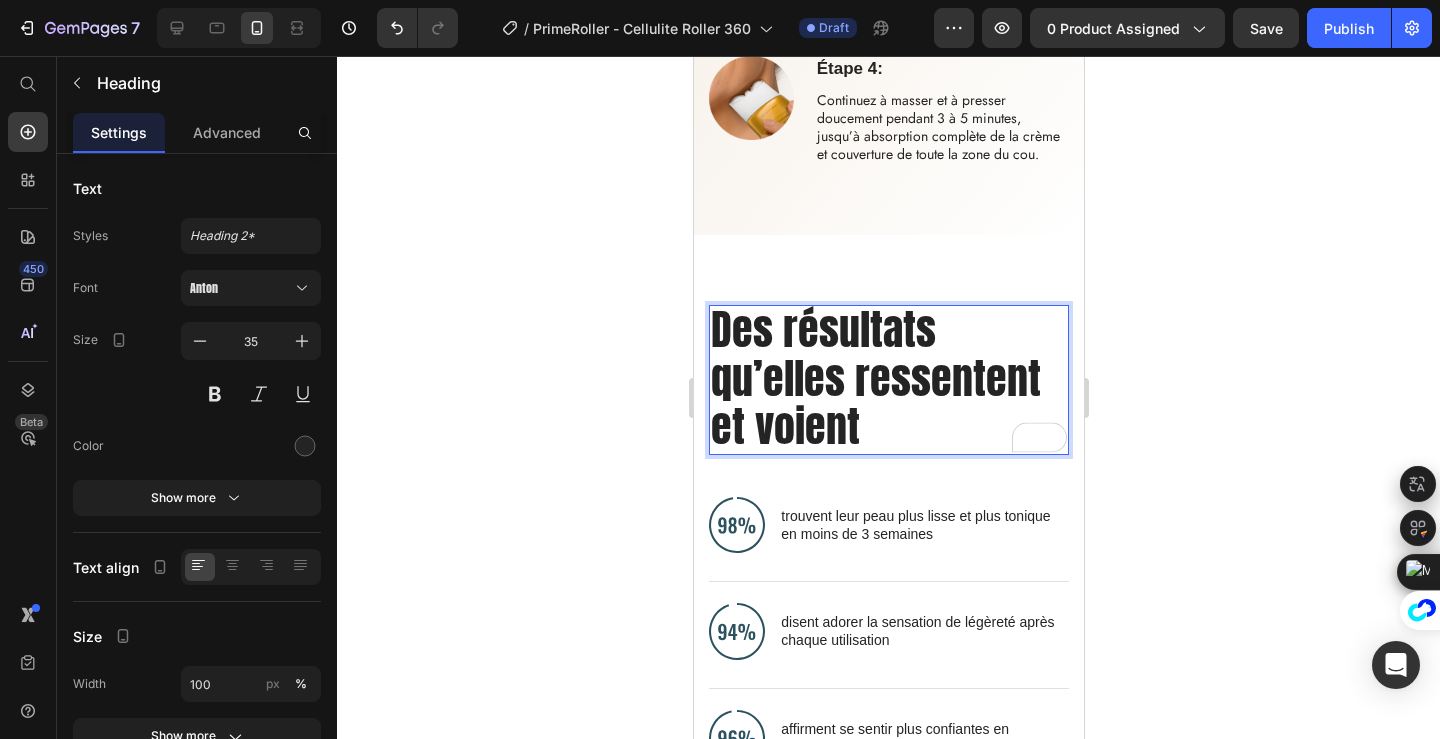 click 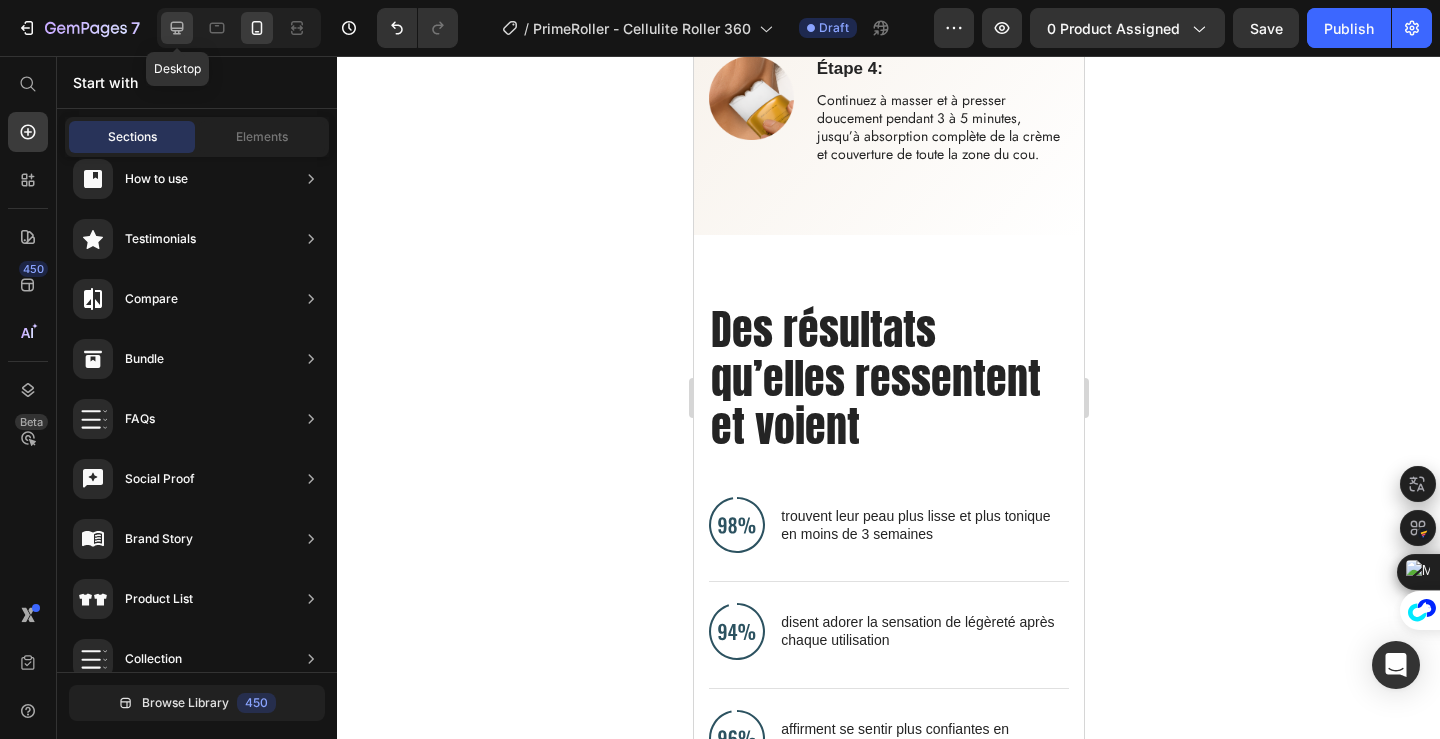 click 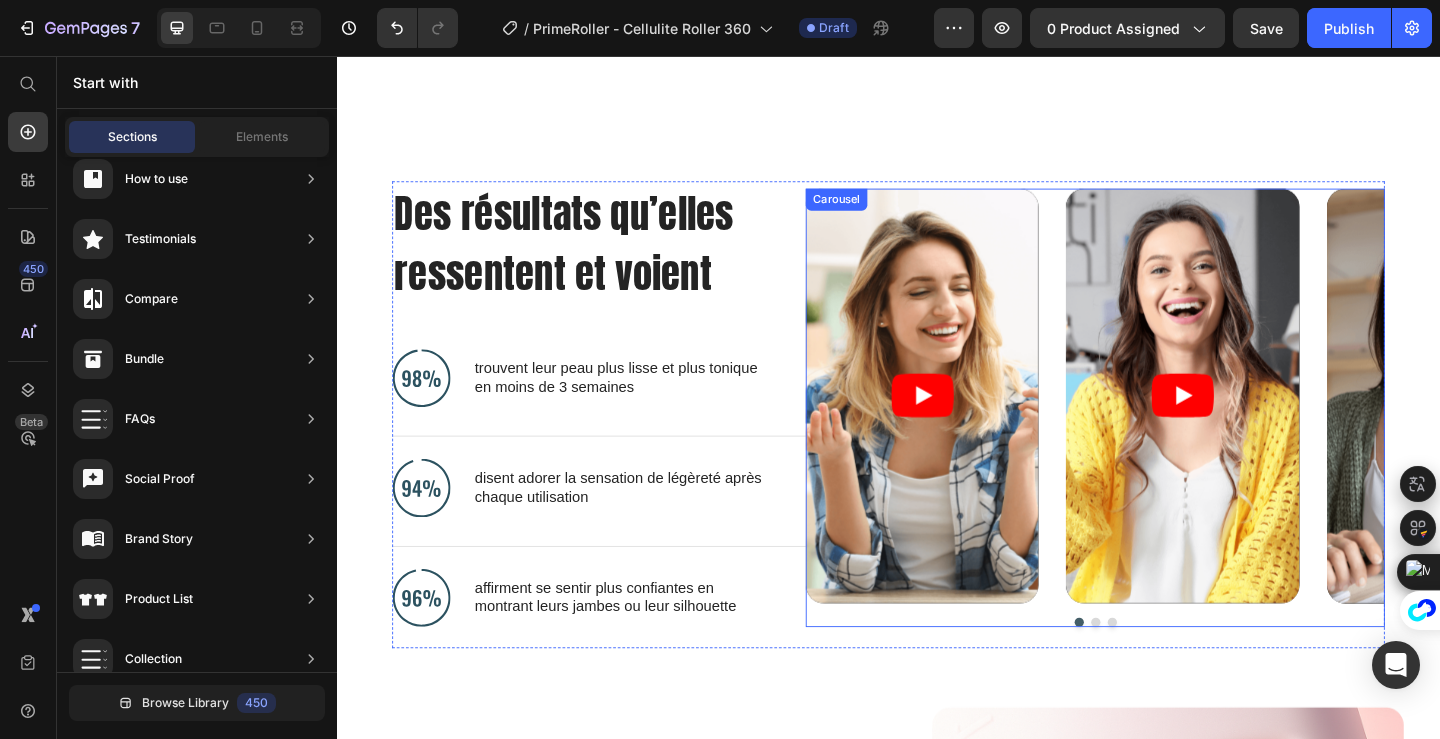 scroll, scrollTop: 4933, scrollLeft: 0, axis: vertical 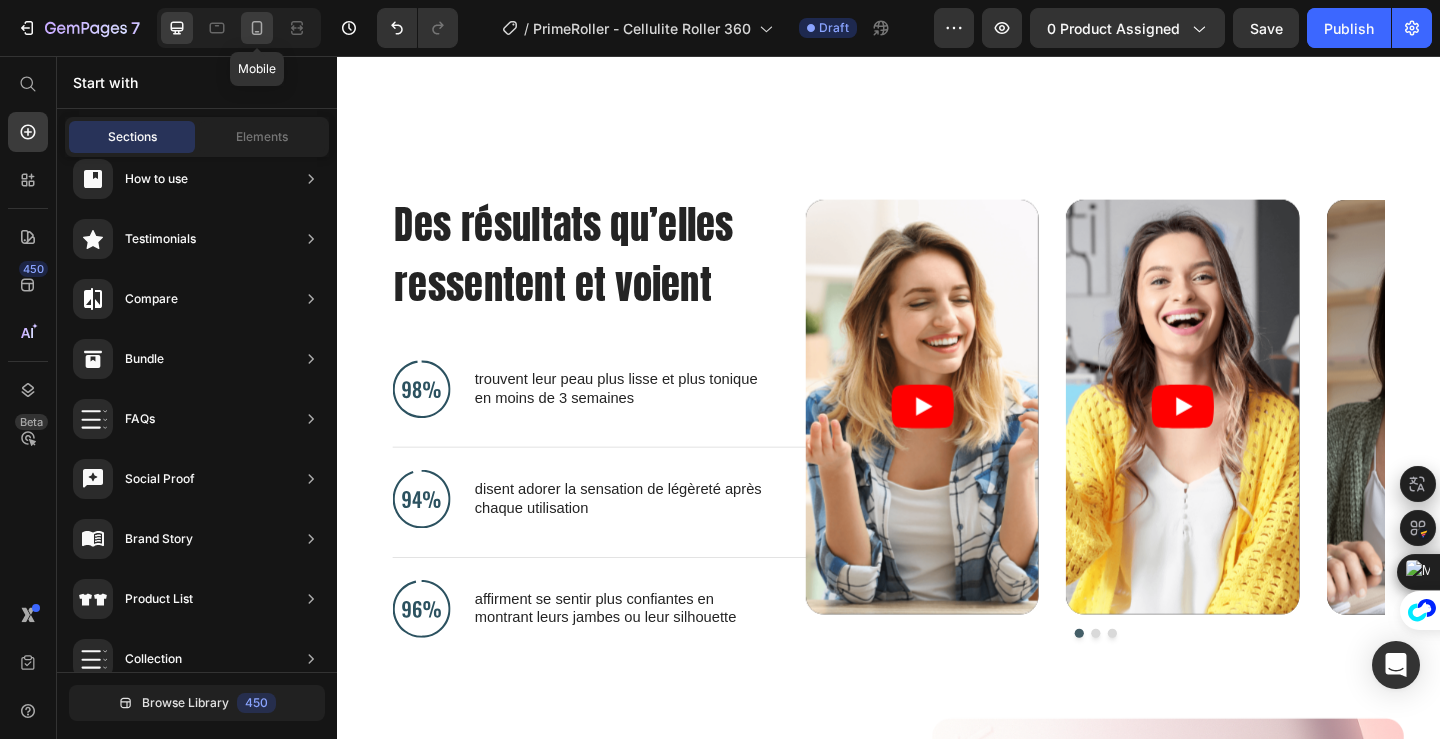 click 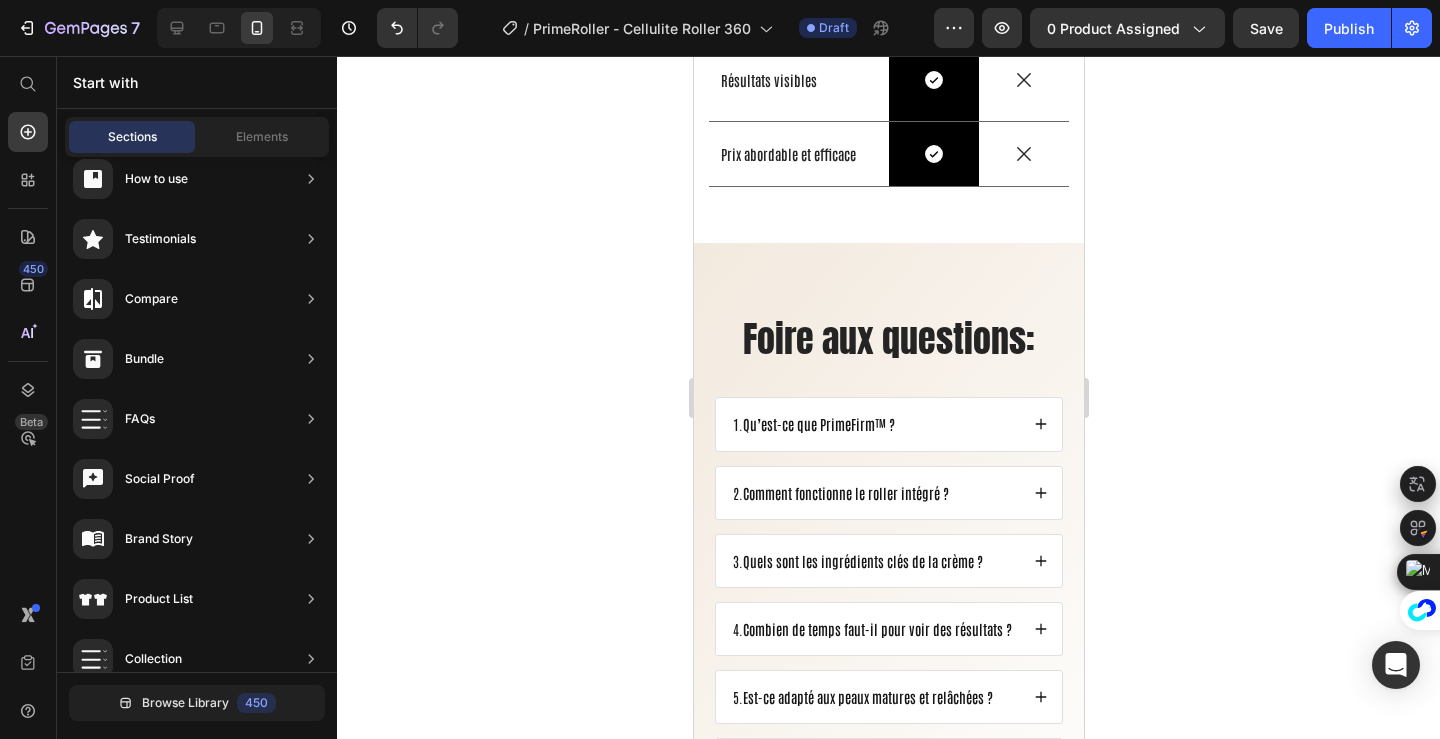 scroll, scrollTop: 8132, scrollLeft: 0, axis: vertical 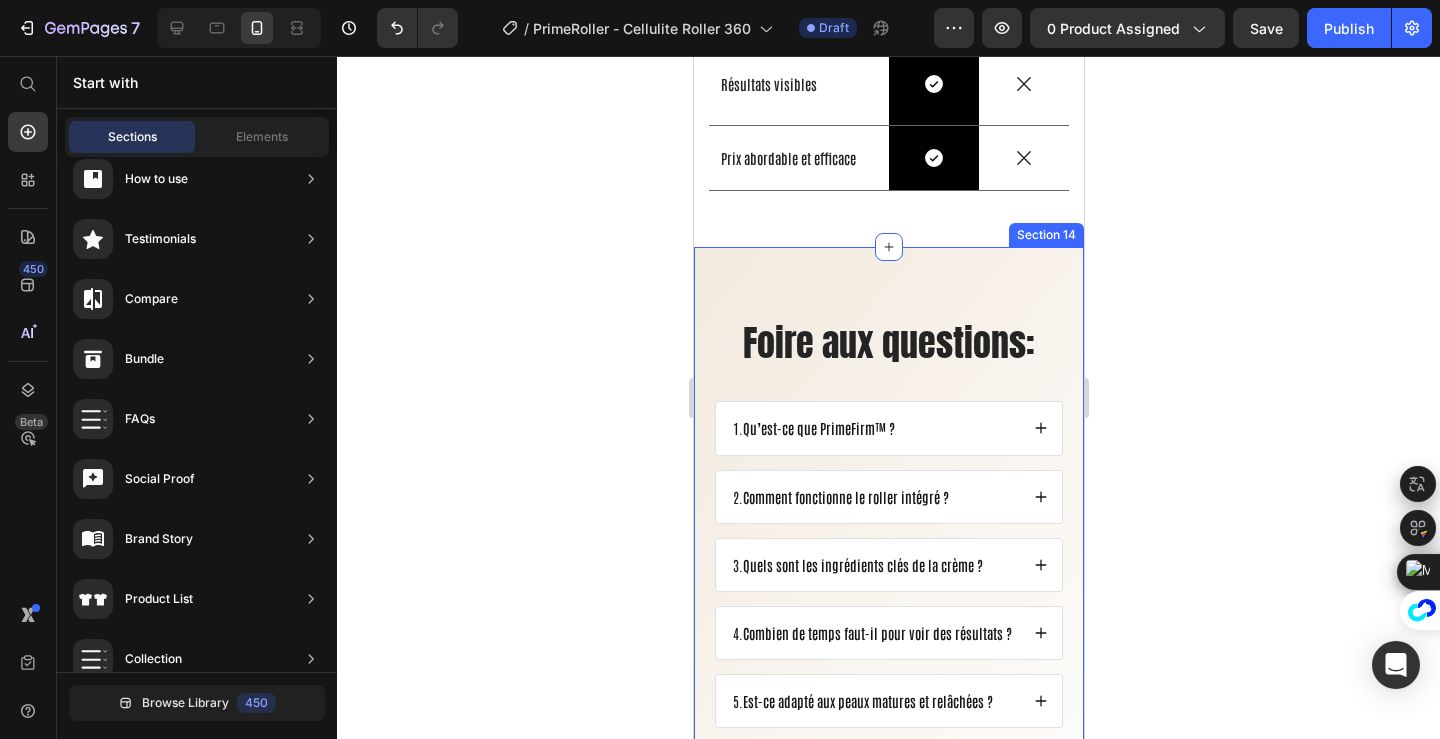click on "Foire aux questions: Heading
1.  Qu’est-ce que PrimeFirm™ ?
2.  Comment fonctionne le roller intégré ?
3.  Quels sont les ingrédients clés de la crème ?
4.  Combien de temps faut-il pour voir des résultats ?
5.  Est-ce adapté aux peaux matures et relâchées ?
6.  Est‑ce une méthode invasive ?
8.  Pourquoi on voit ce produit partout sur les réseaux ? Accordion Row Section 14" at bounding box center [888, 591] 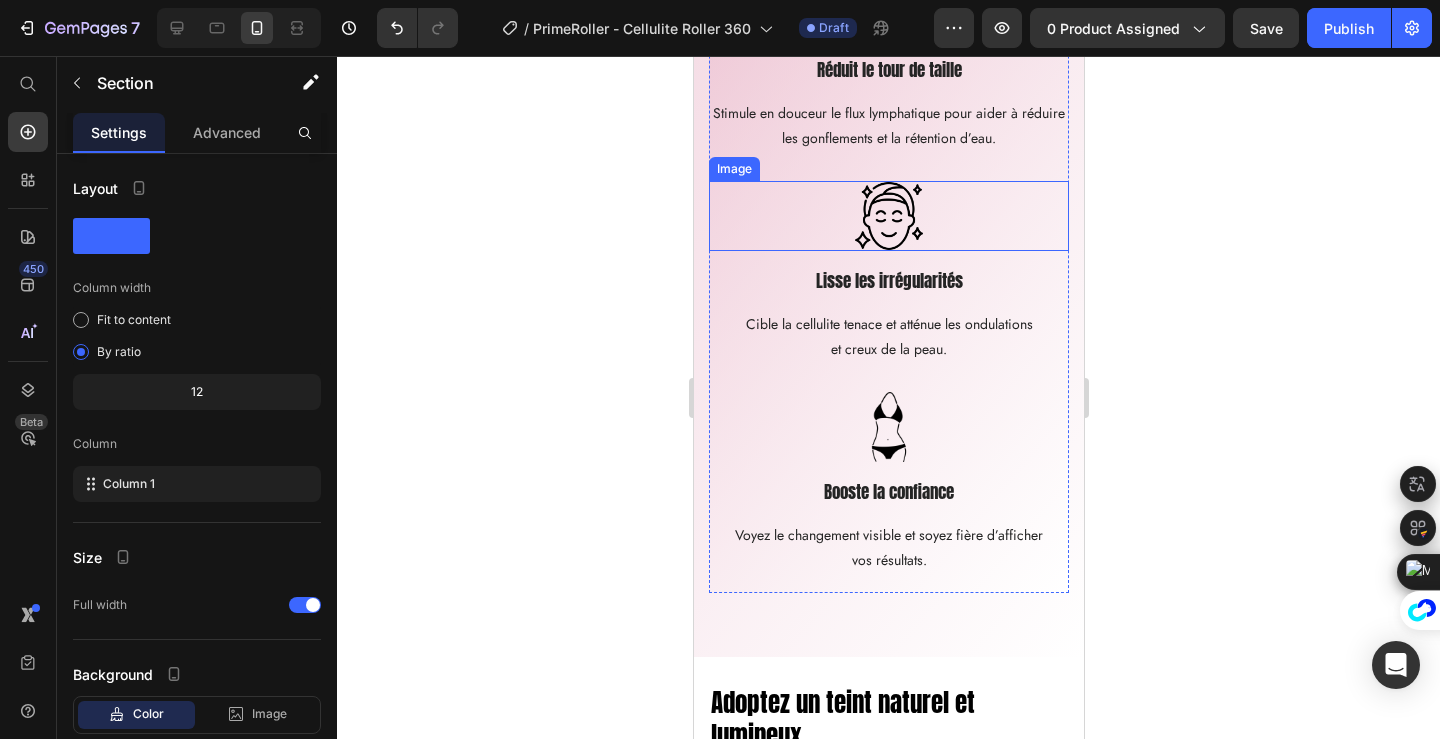 scroll, scrollTop: 3743, scrollLeft: 0, axis: vertical 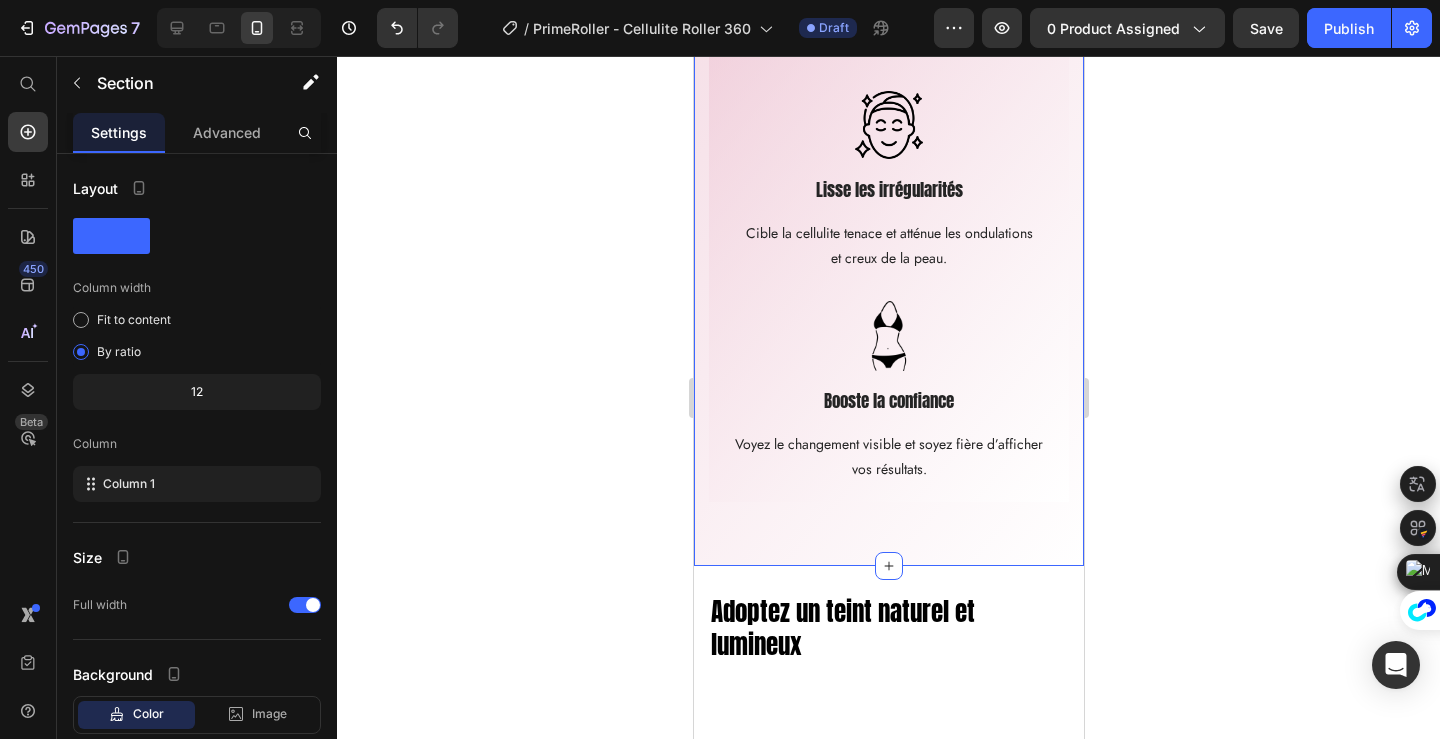 click on "Image Réduit le tour de taille Text block Stimule en douceur le flux lymphatique pour aider à réduire les gonflements et la rétention d’eau. Text block Image Comparison Image Lisse les irrégularités Text block Cible la cellulite tenace et atténue les ondulations et creux de la peau. Text block Image Booste la confiance Text block Voyez le changement visible et soyez fière d’afficher vos résultats. Text block Row Section 7" at bounding box center [888, 56] 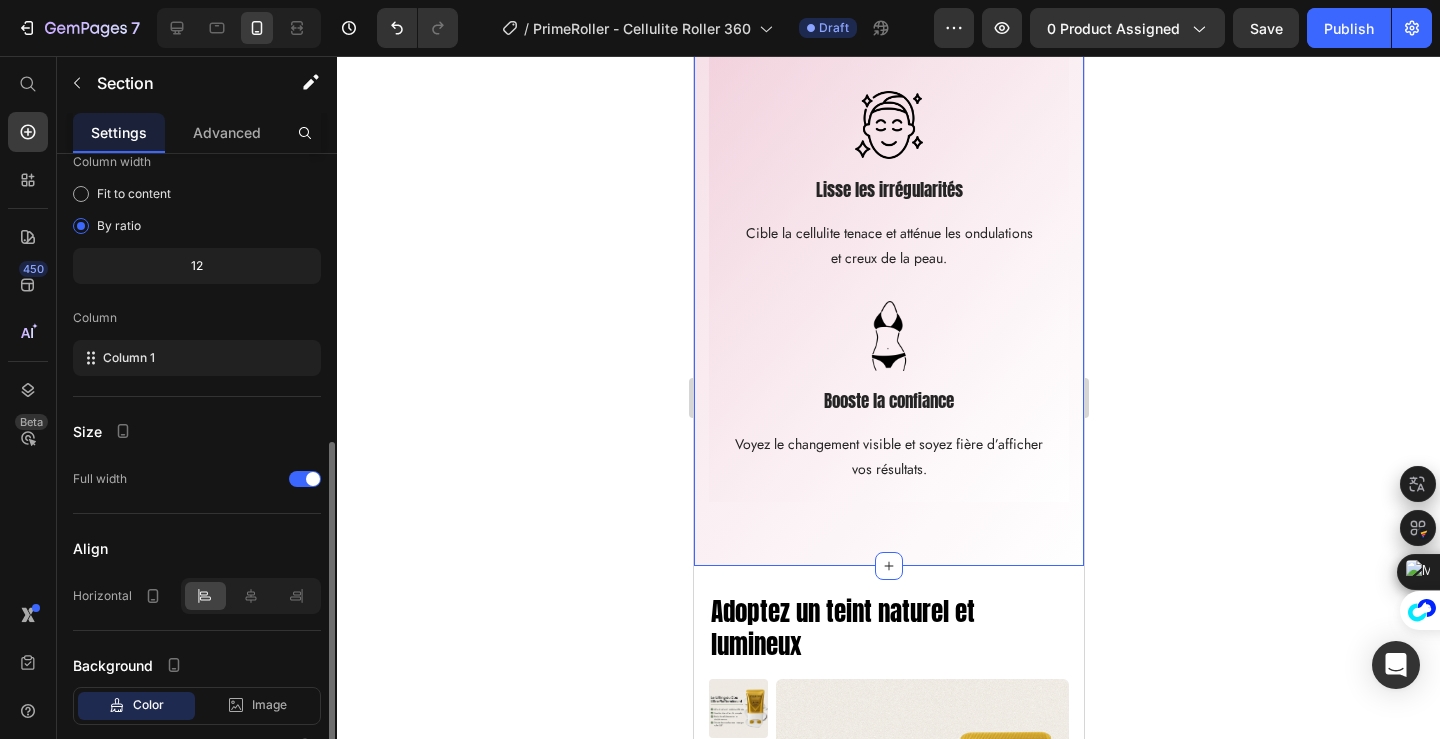 scroll, scrollTop: 239, scrollLeft: 0, axis: vertical 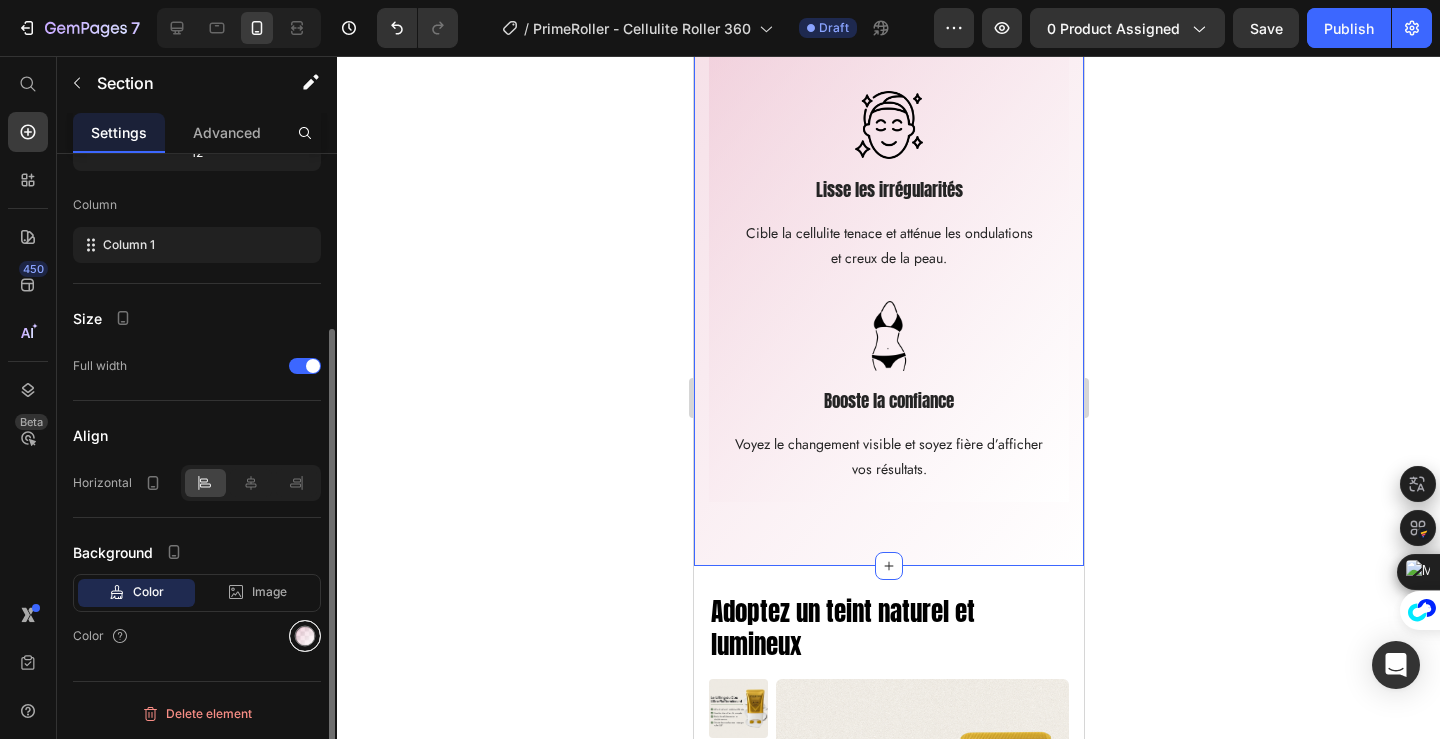 click at bounding box center (305, 636) 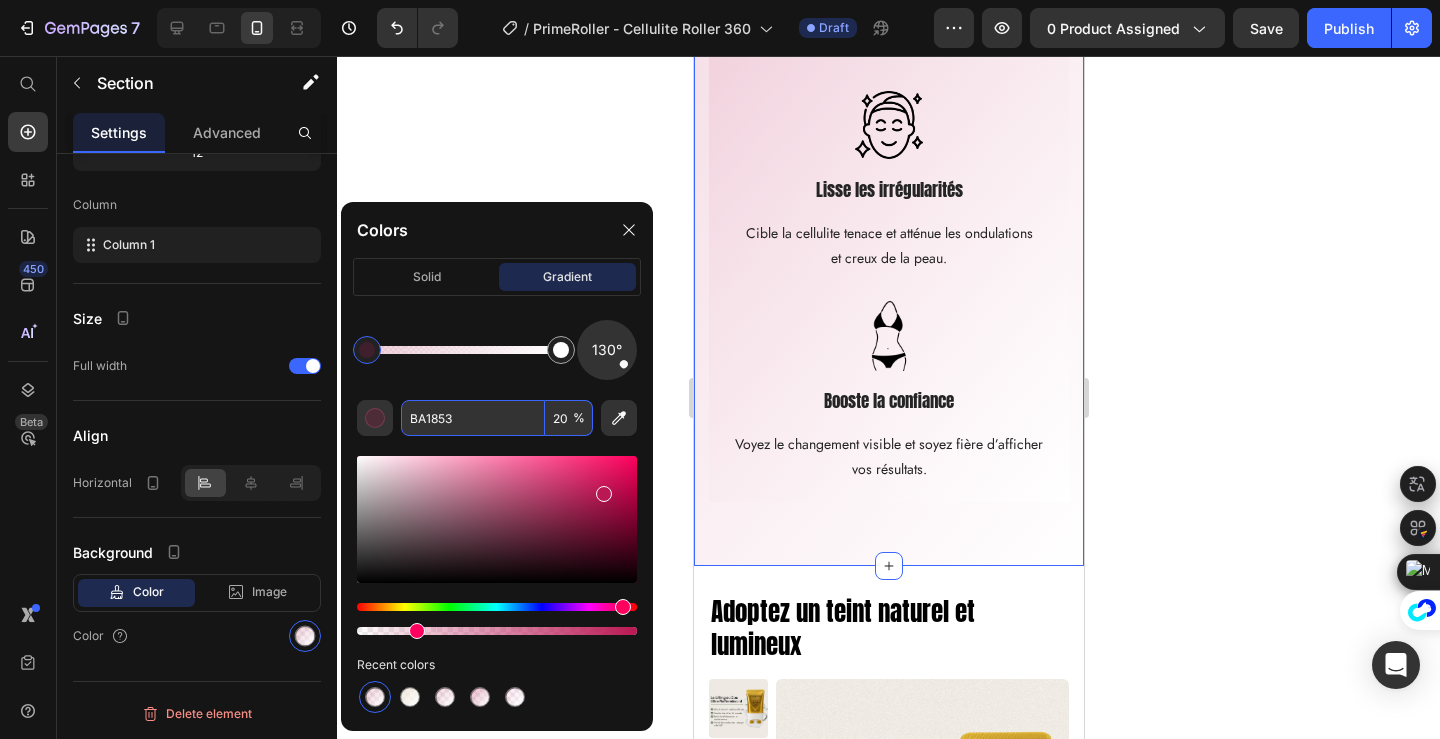 click on "BA1853" at bounding box center [473, 418] 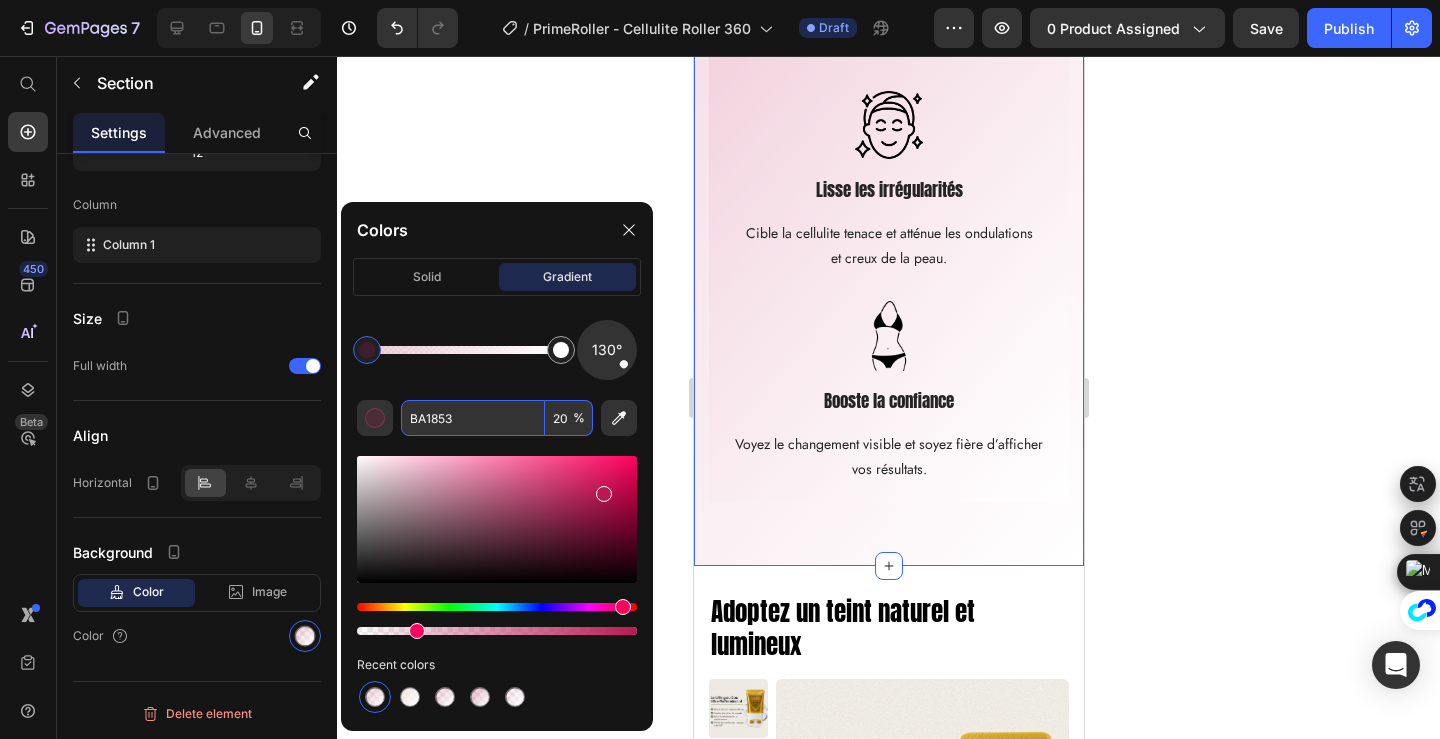 click 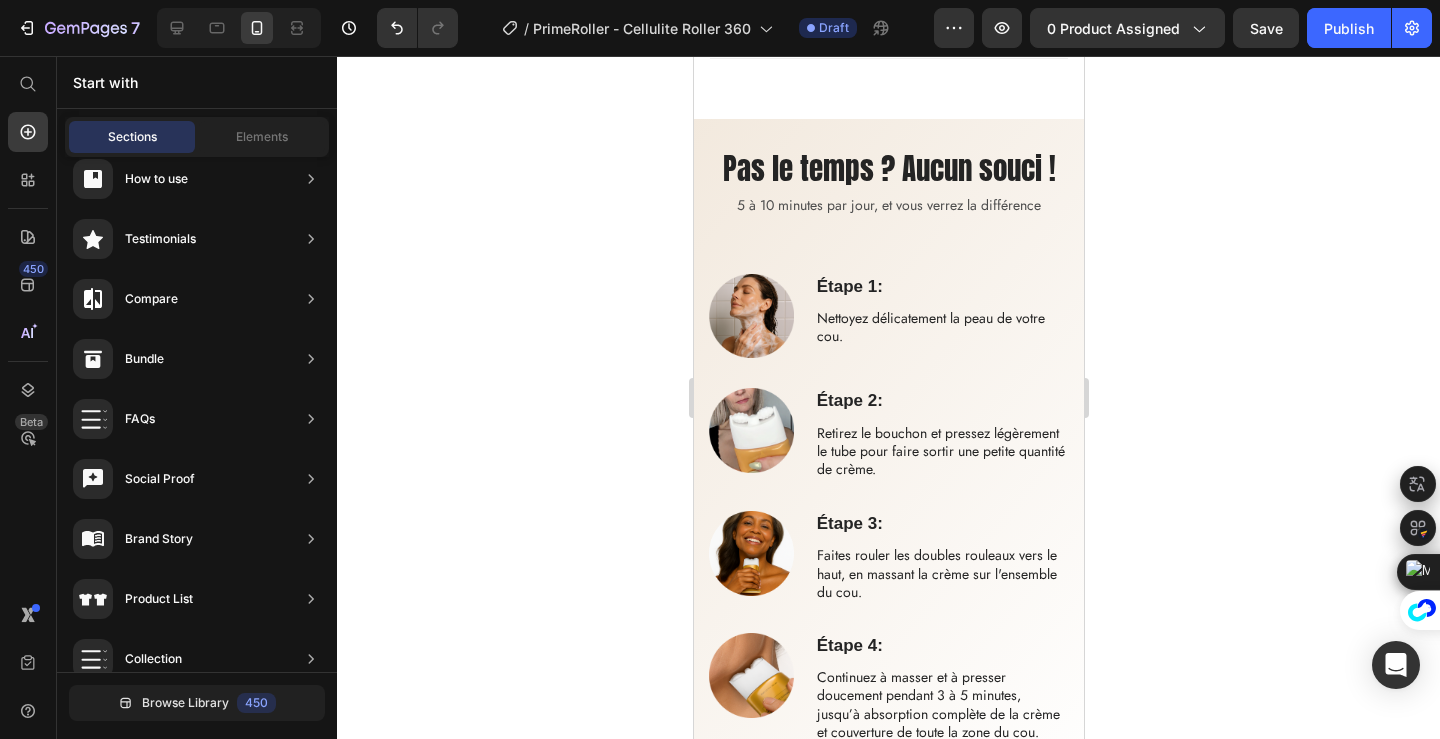 scroll, scrollTop: 5509, scrollLeft: 0, axis: vertical 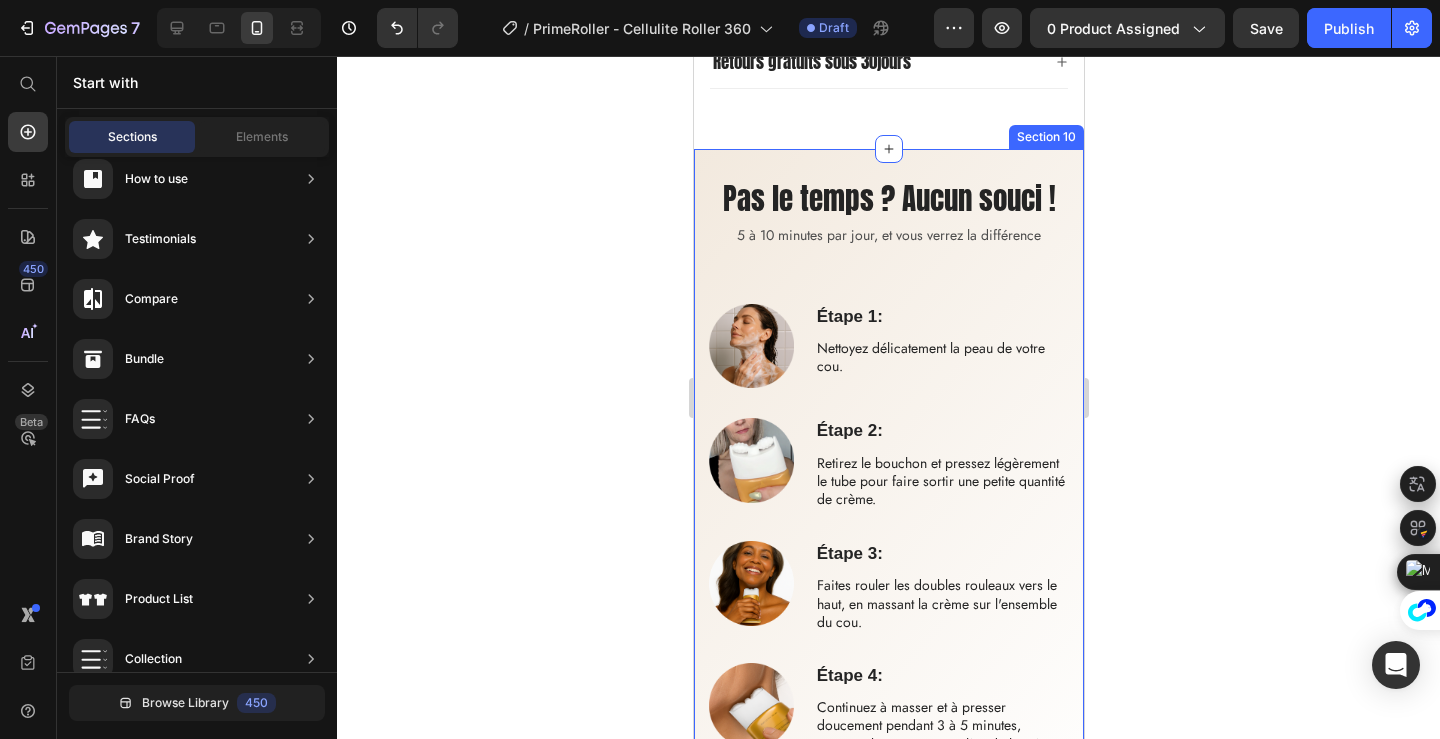 click on "Pas le temps ? Aucun souci ! Heading 5 à 10 minutes par jour, et vous verrez la différence Text Block Row Étape 1: Text Block Nettoyez délicatement la peau de votre cou. Text Block Image Row Image Étape 2: Text Block Retirez le bouchon et pressez légèrement le tube pour faire sortir une petite quantité de crème. Text Block Row Étape 3: Text Block Faites rouler les doubles rouleaux vers le haut, en massant la crème sur l'ensemble du cou. Text Block Image Row Image Étape 4: Text Block Continuez à masser et à presser doucement pendant 3 à 5 minutes, jusqu’à absorption complète de la crème et couverture de toute la zone du cou. Text Block Row Section 10" at bounding box center (888, 496) 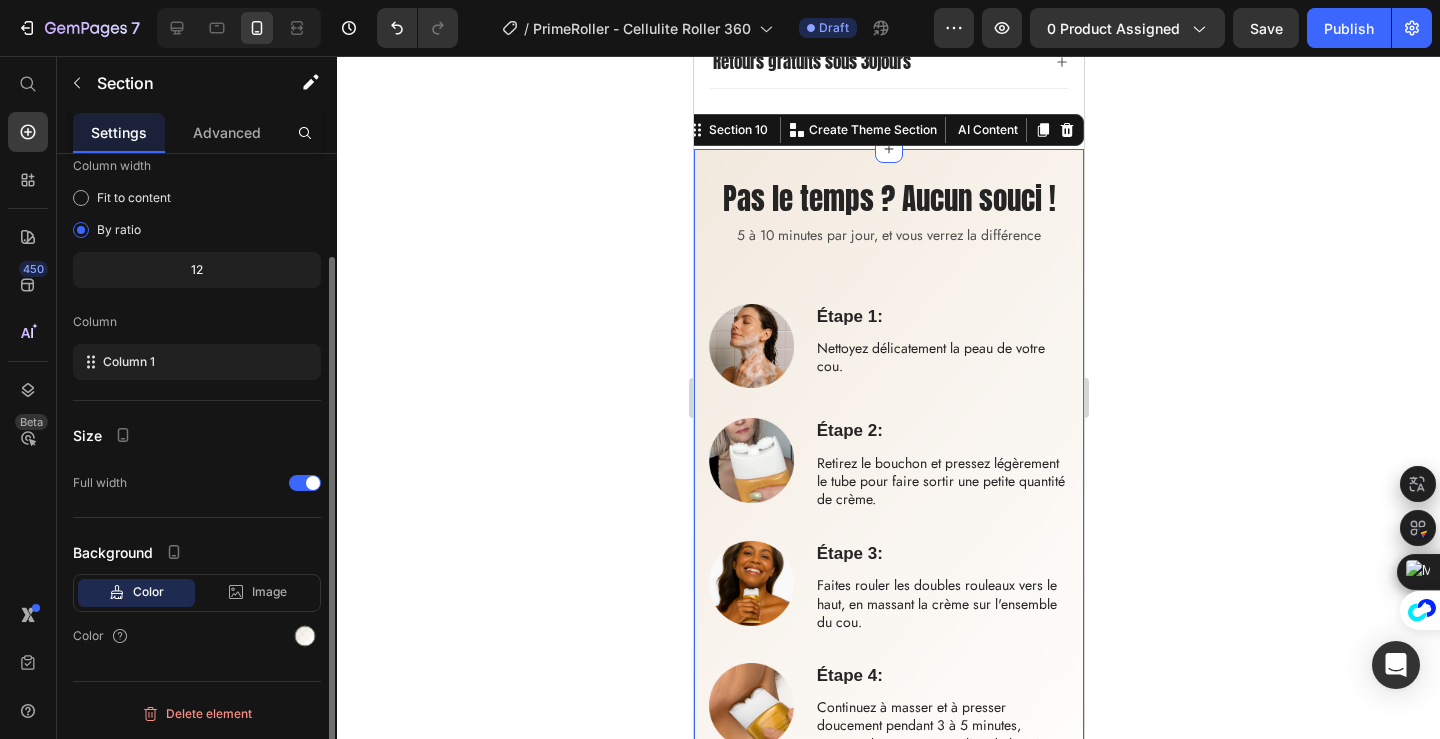 scroll, scrollTop: 122, scrollLeft: 0, axis: vertical 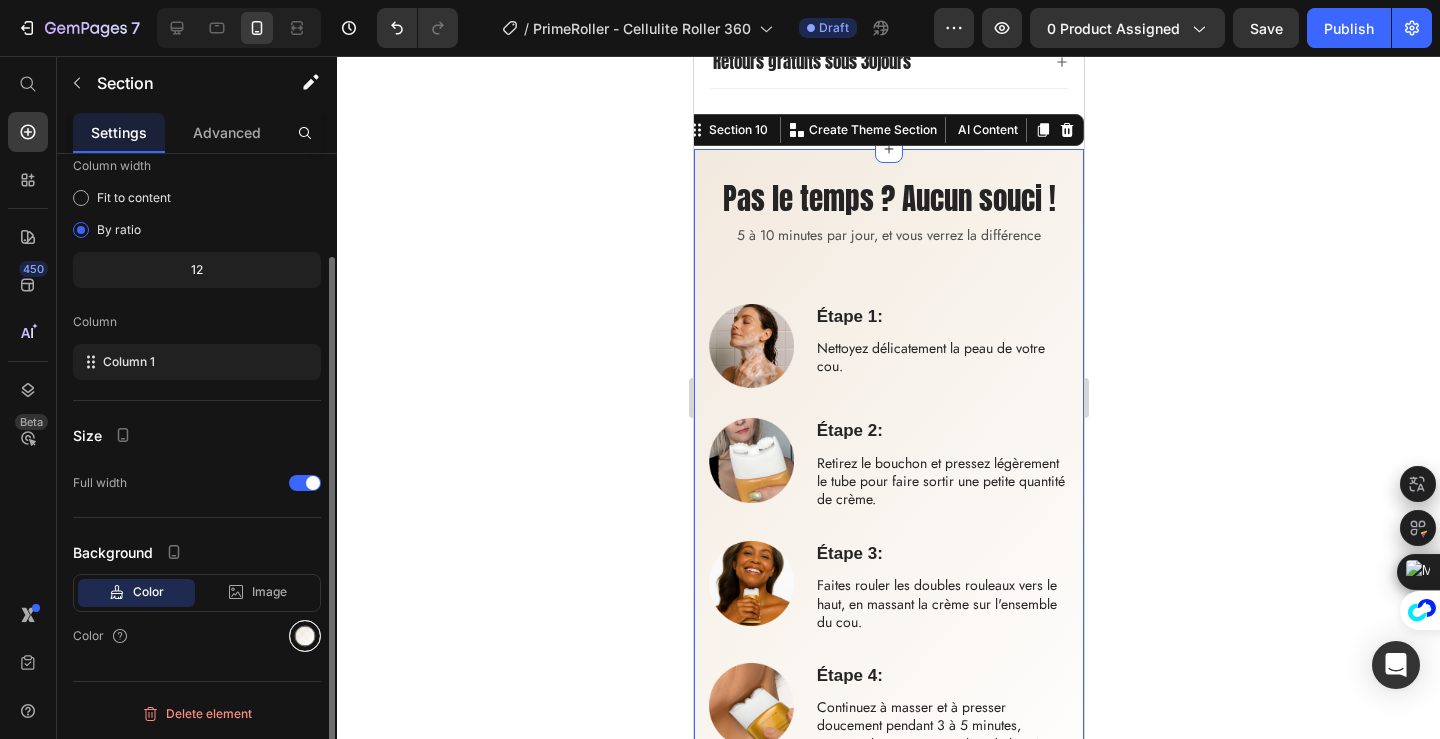 click at bounding box center (305, 636) 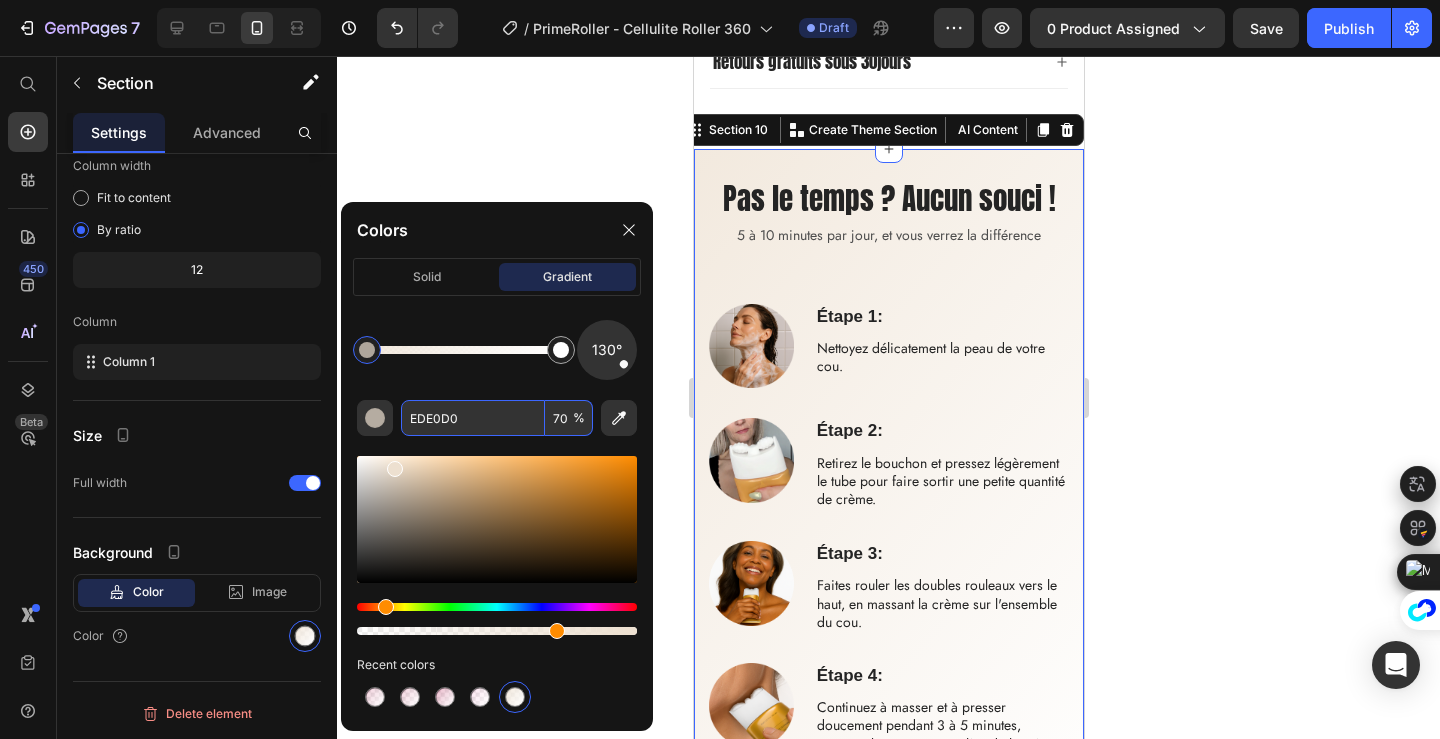 click on "EDE0D0" at bounding box center [473, 418] 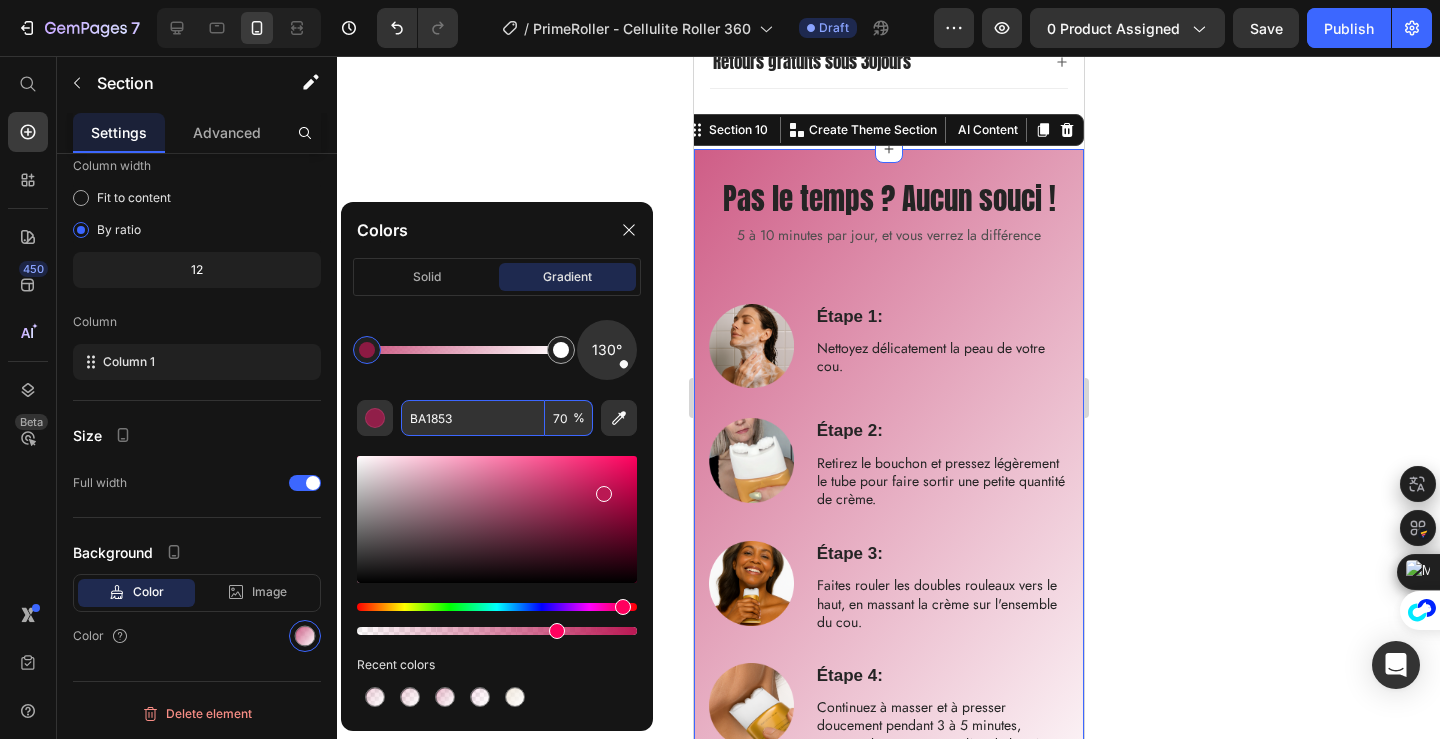 type on "BA1853" 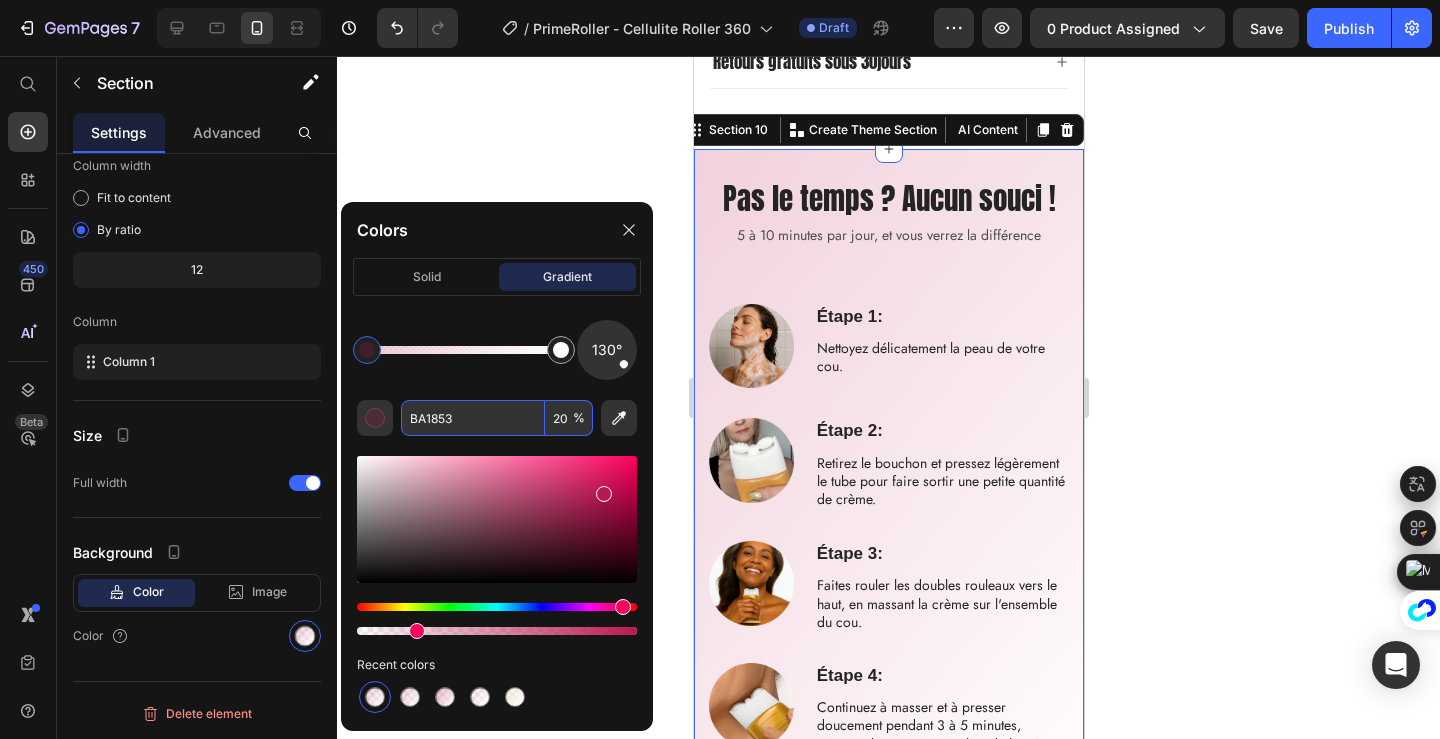 type on "20" 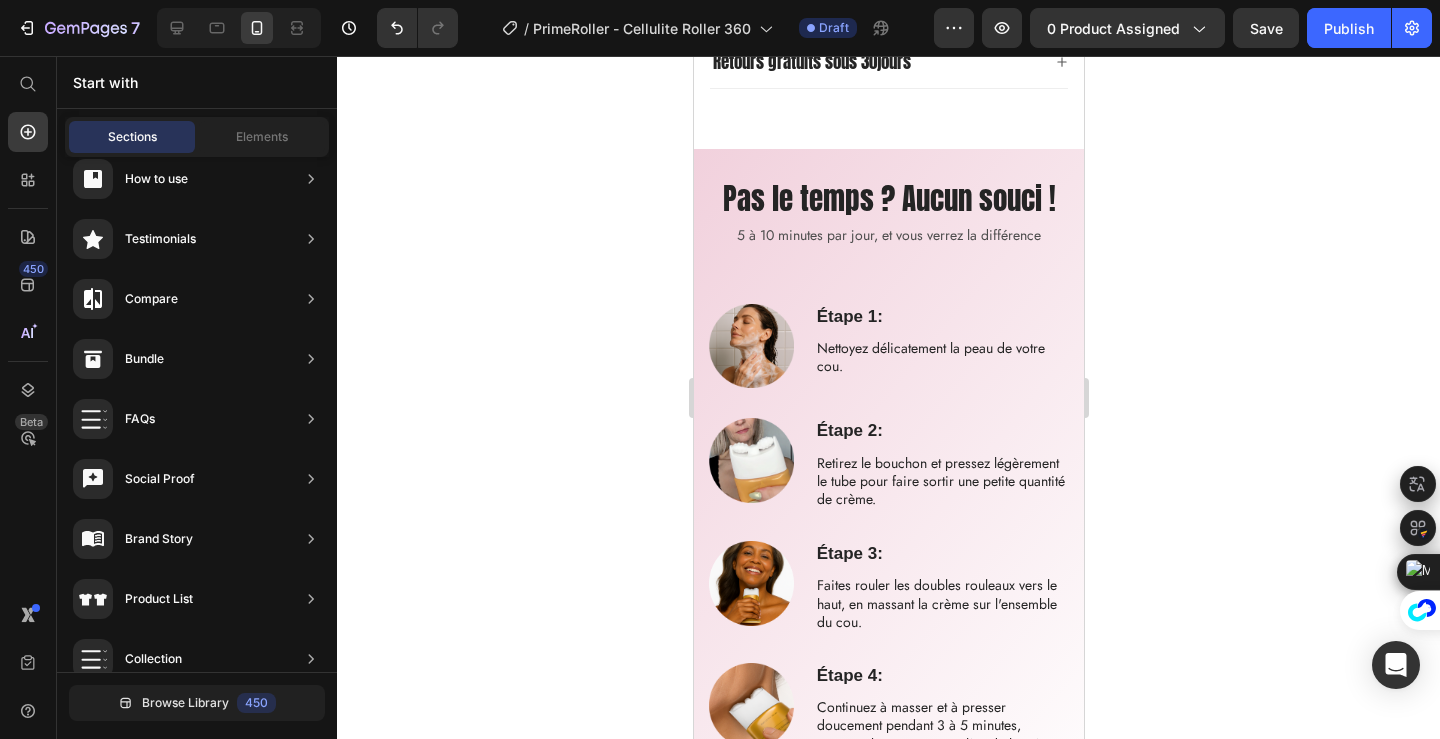 click 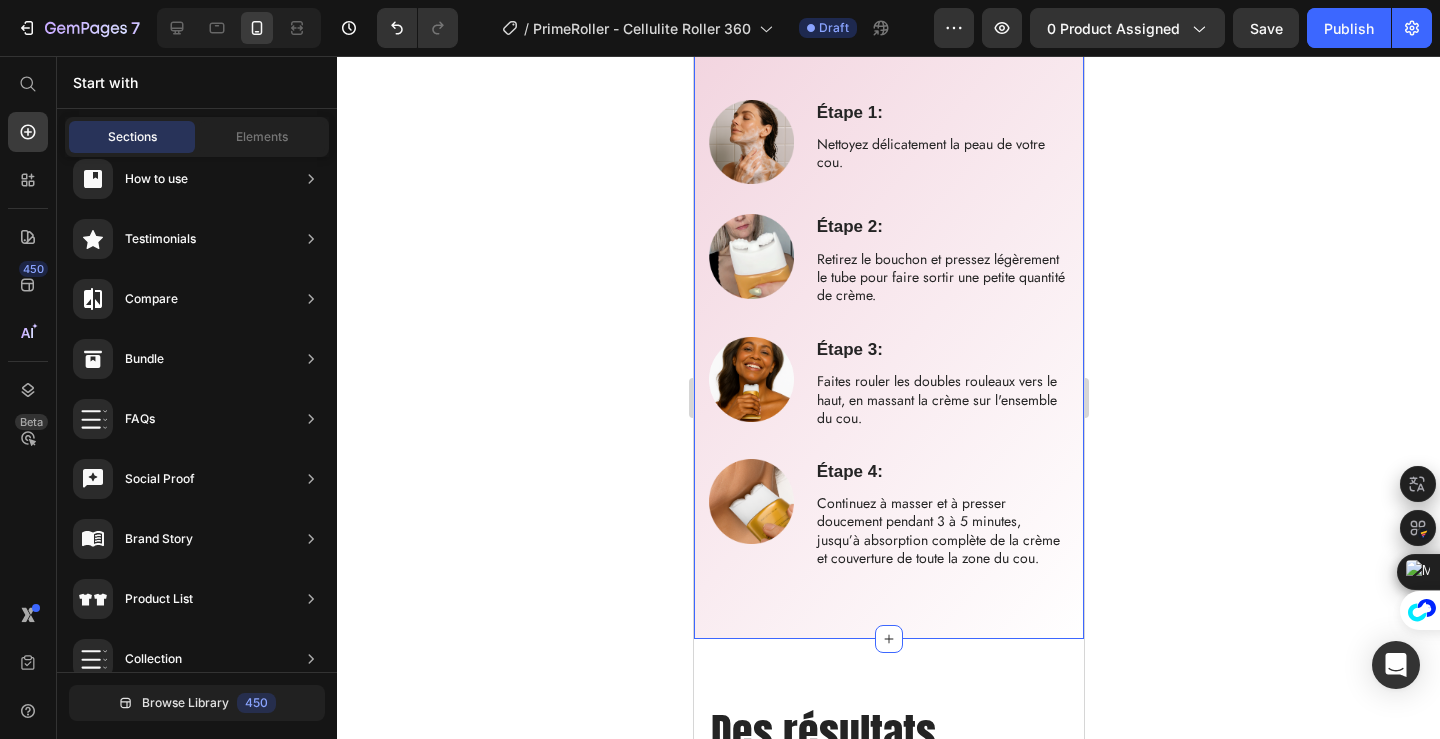 scroll, scrollTop: 5731, scrollLeft: 0, axis: vertical 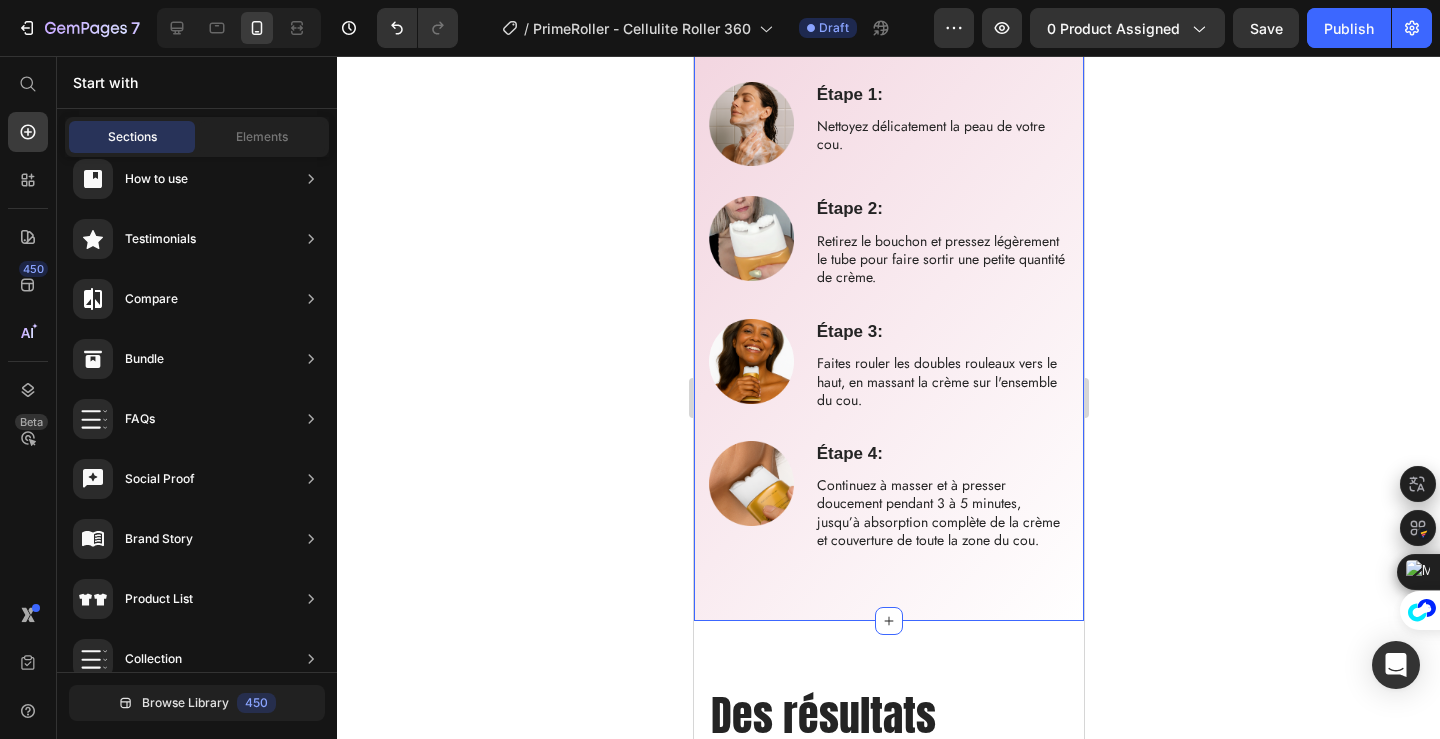 click on "Pas le temps ? Aucun souci ! Heading 5 à 10 minutes par jour, et vous verrez la différence Text Block Row Étape 1: Text Block Nettoyez délicatement la peau de votre cou. Text Block Image Row Image Étape 2: Text Block Retirez le bouchon et pressez légèrement le tube pour faire sortir une petite quantité de crème. Text Block Row Étape 3: Text Block Faites rouler les doubles rouleaux vers le haut, en massant la crème sur l'ensemble du cou. Text Block Image Row Image Étape 4: Text Block Continuez à masser et à presser doucement pendant 3 à 5 minutes, jusqu’à absorption complète de la crème et couverture de toute la zone du cou. Text Block Row Section 10" at bounding box center [888, 274] 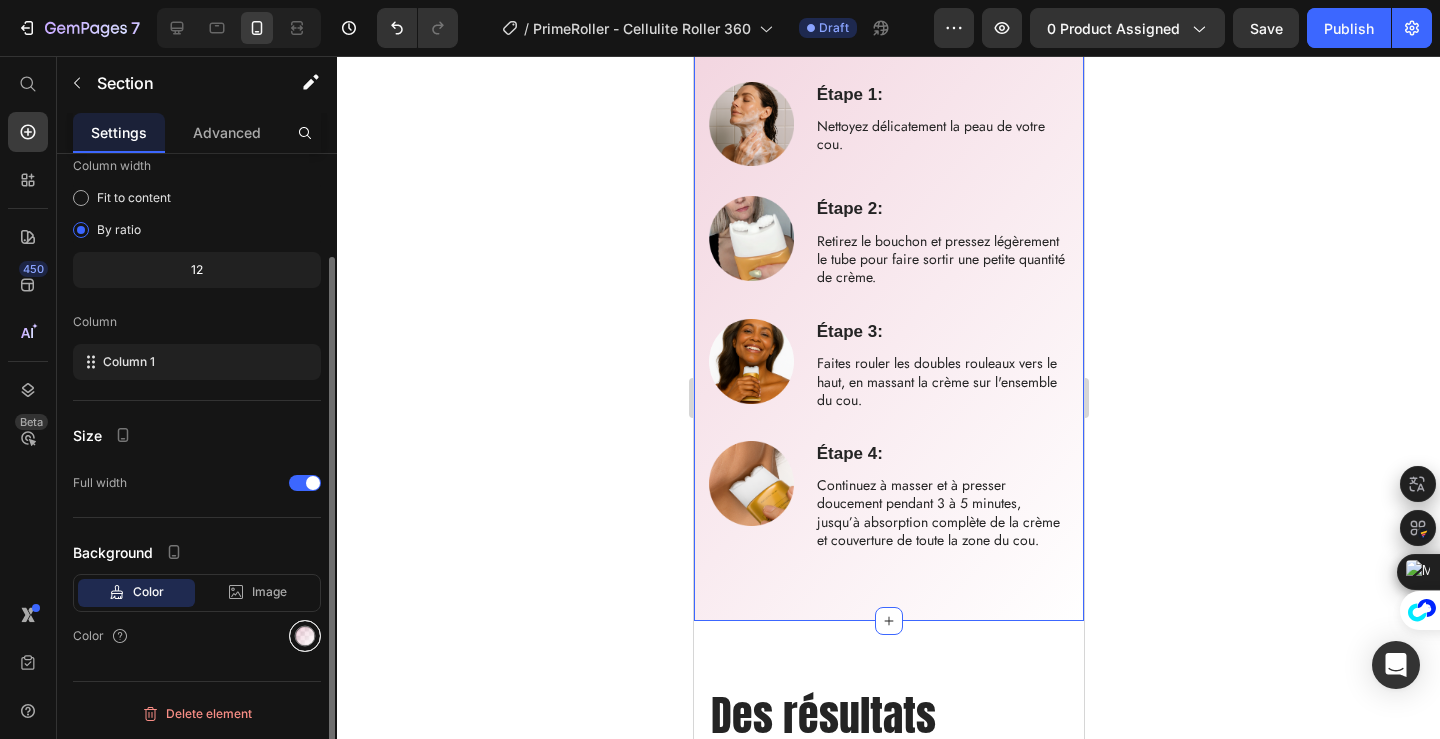 click at bounding box center (305, 636) 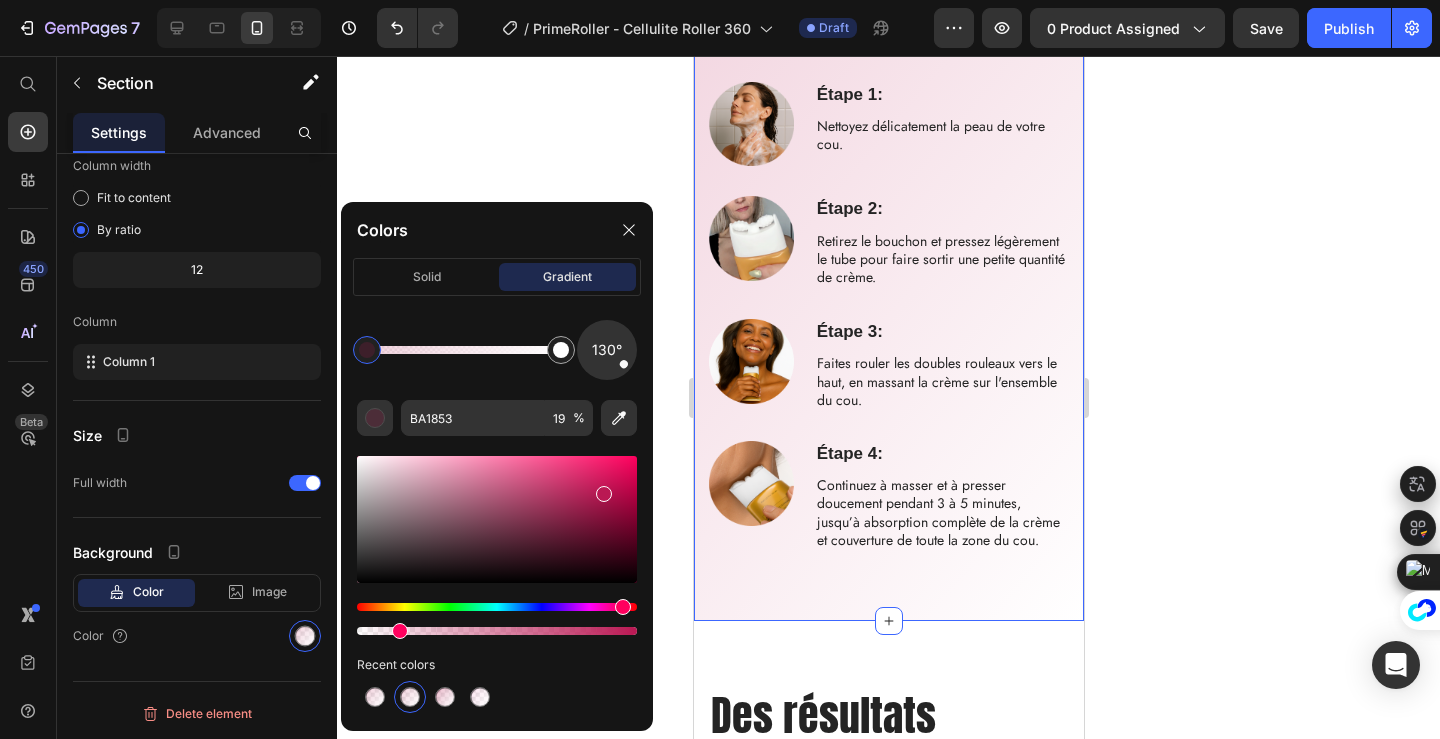 drag, startPoint x: 410, startPoint y: 629, endPoint x: 396, endPoint y: 631, distance: 14.142136 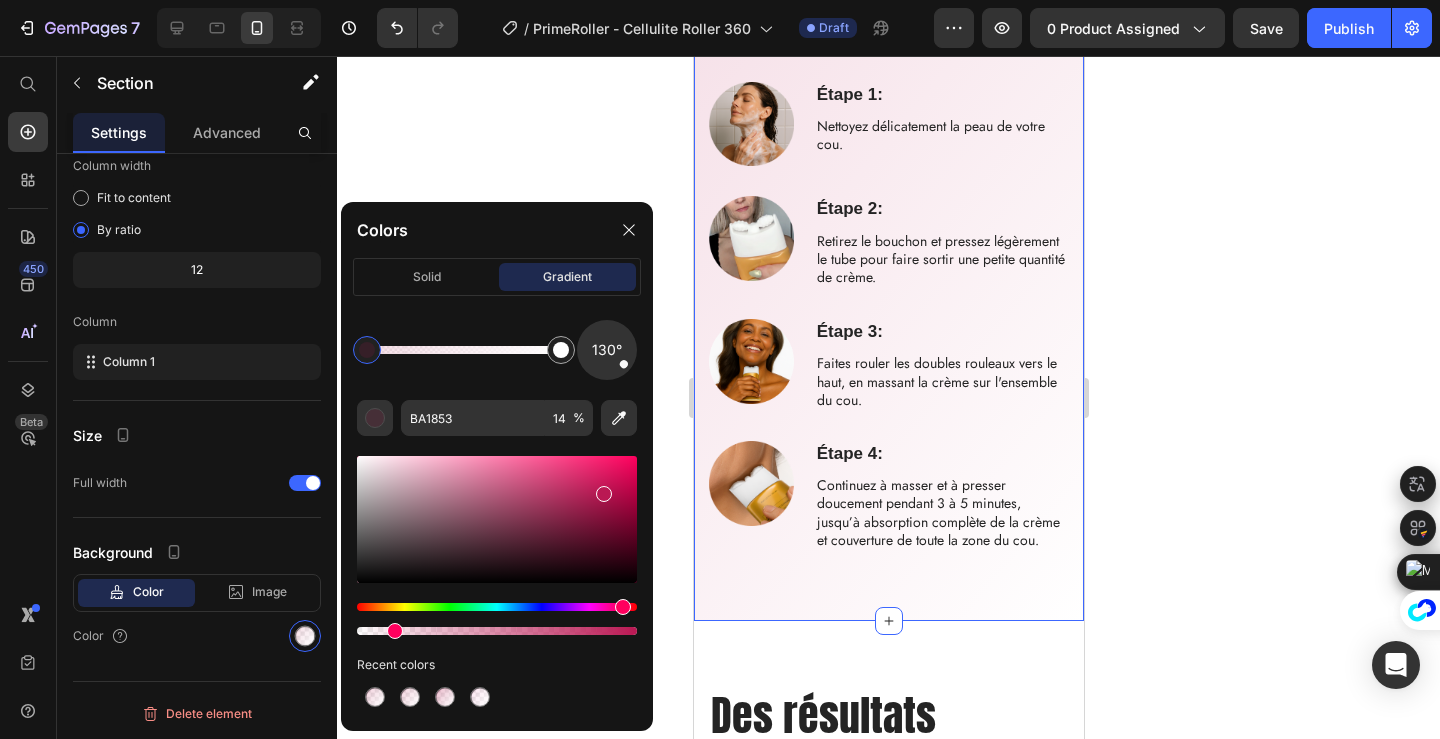 drag, startPoint x: 396, startPoint y: 631, endPoint x: 381, endPoint y: 631, distance: 15 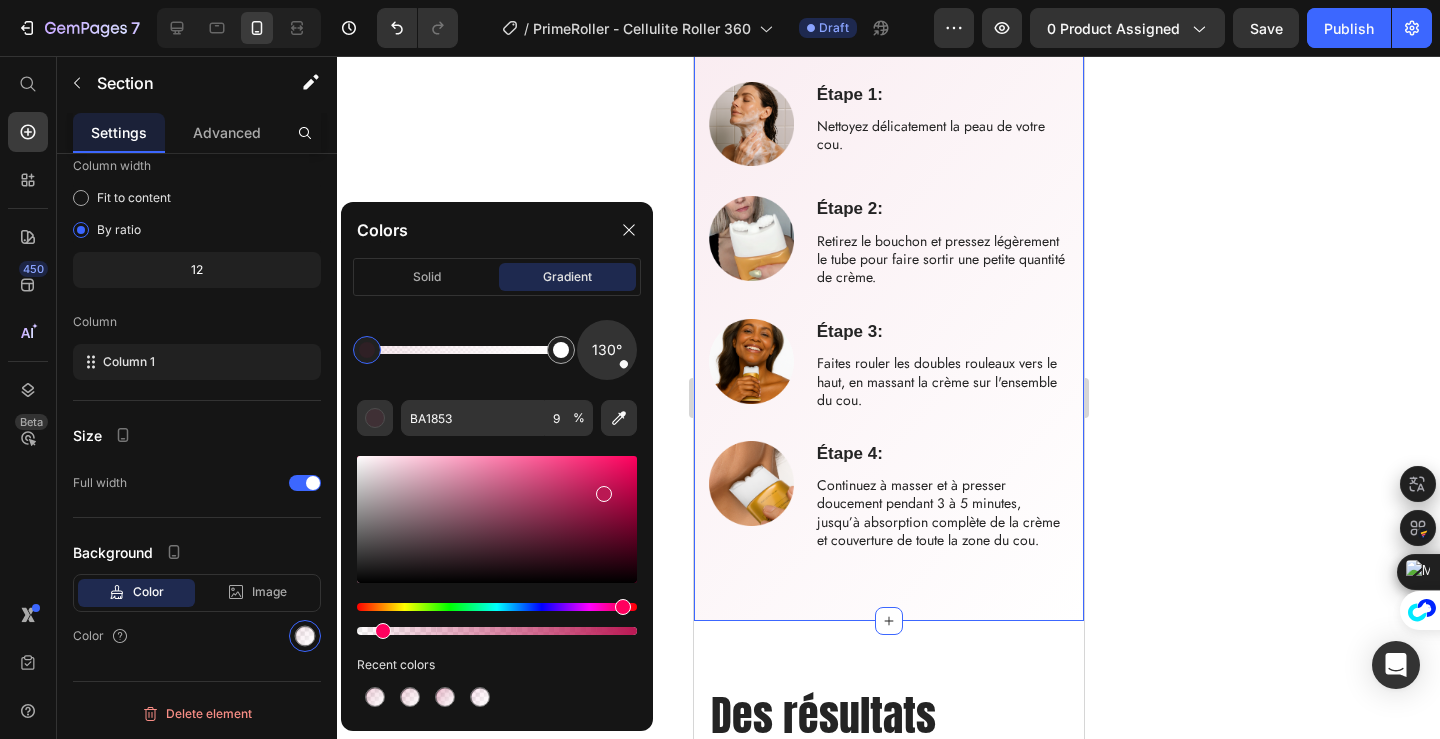 type on "8" 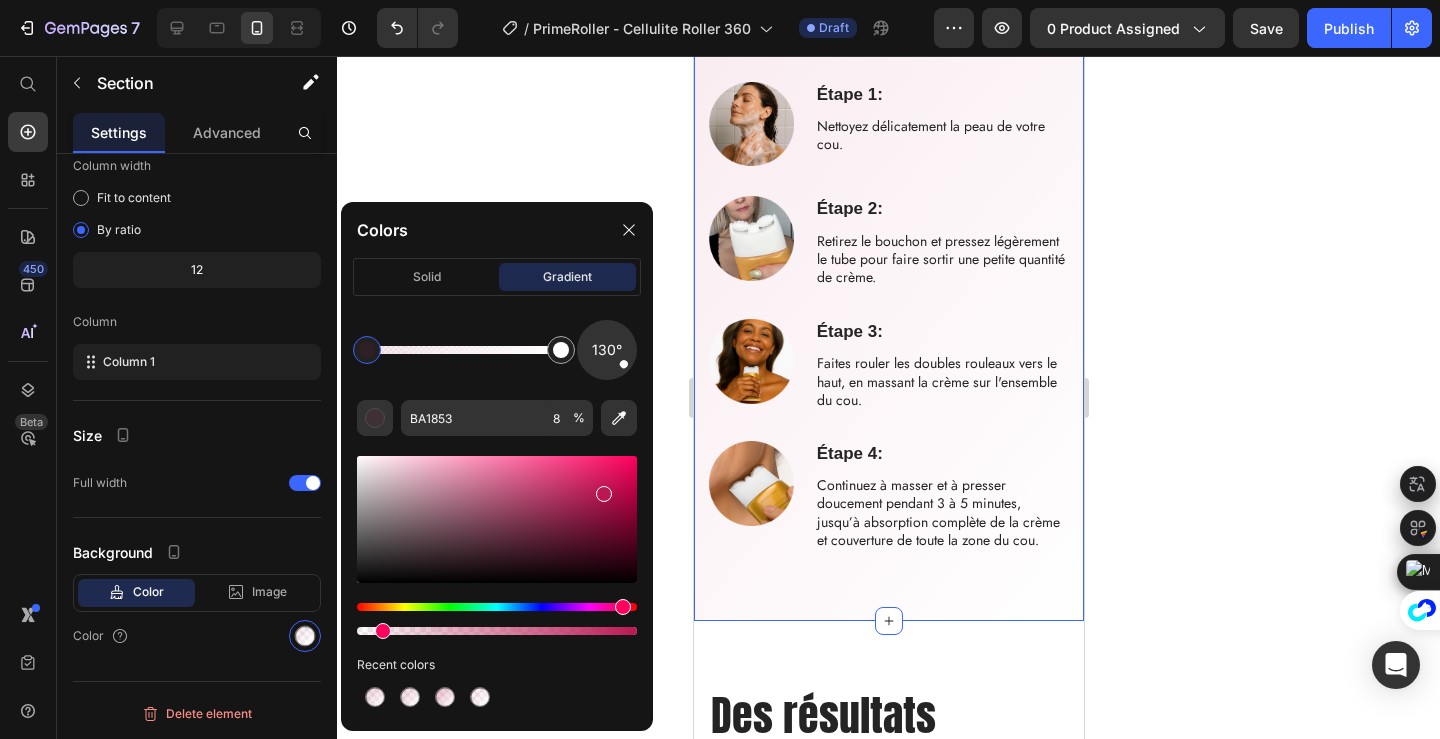 click at bounding box center [383, 631] 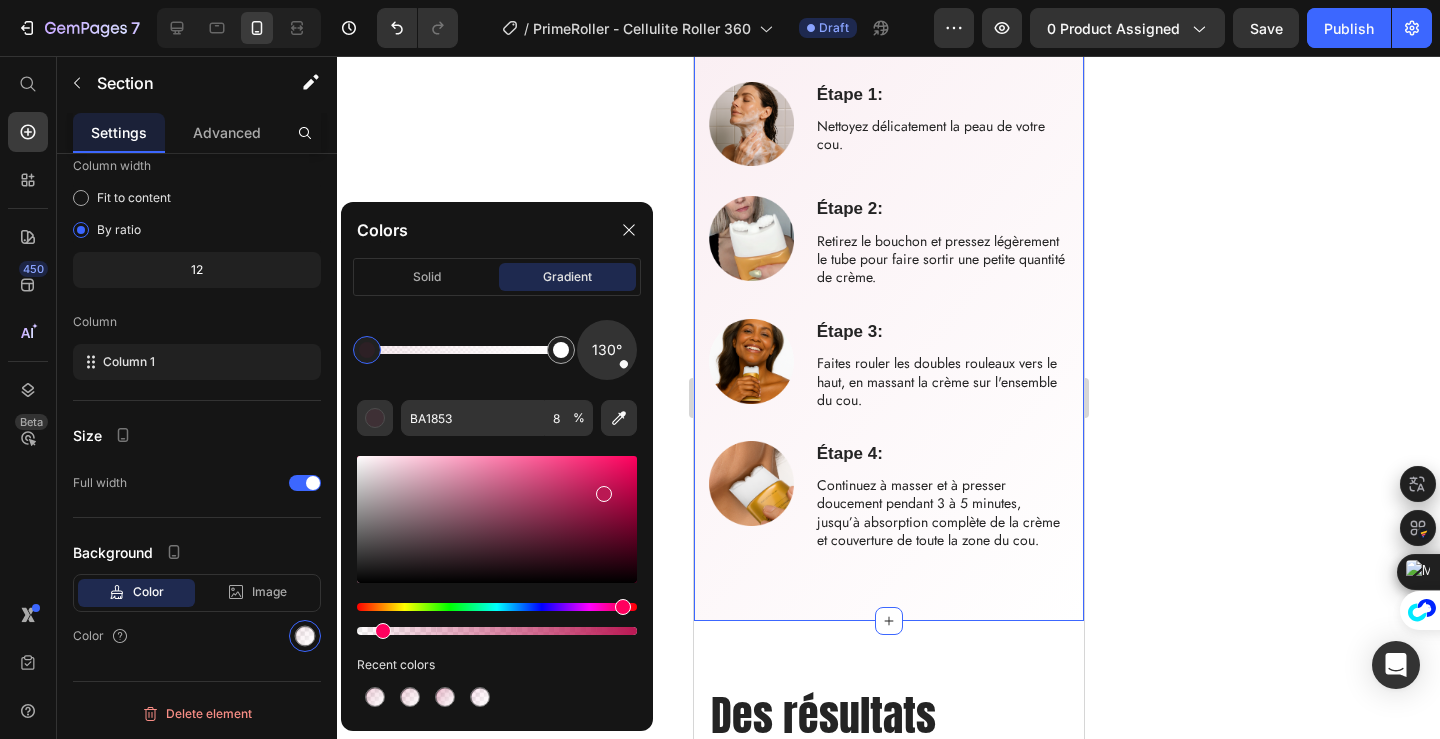 click 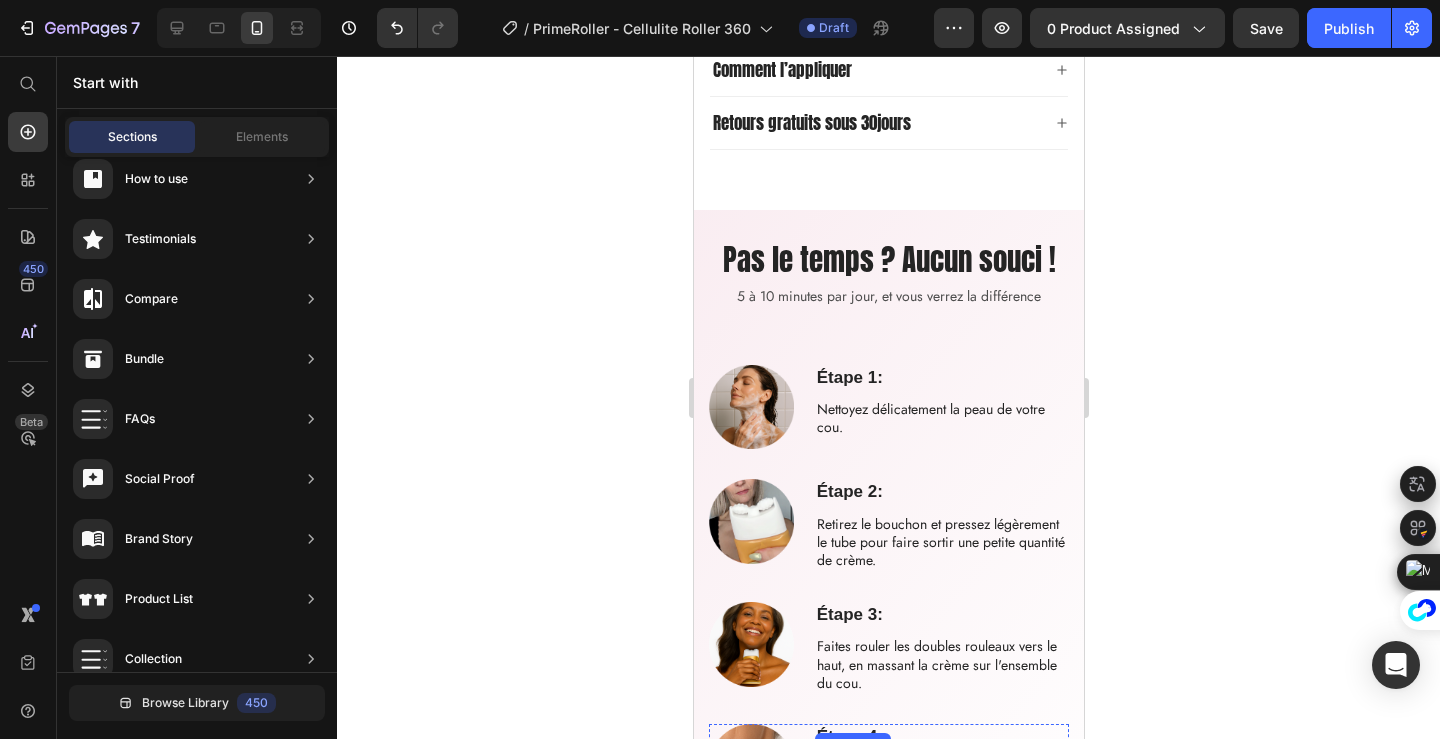 scroll, scrollTop: 5434, scrollLeft: 0, axis: vertical 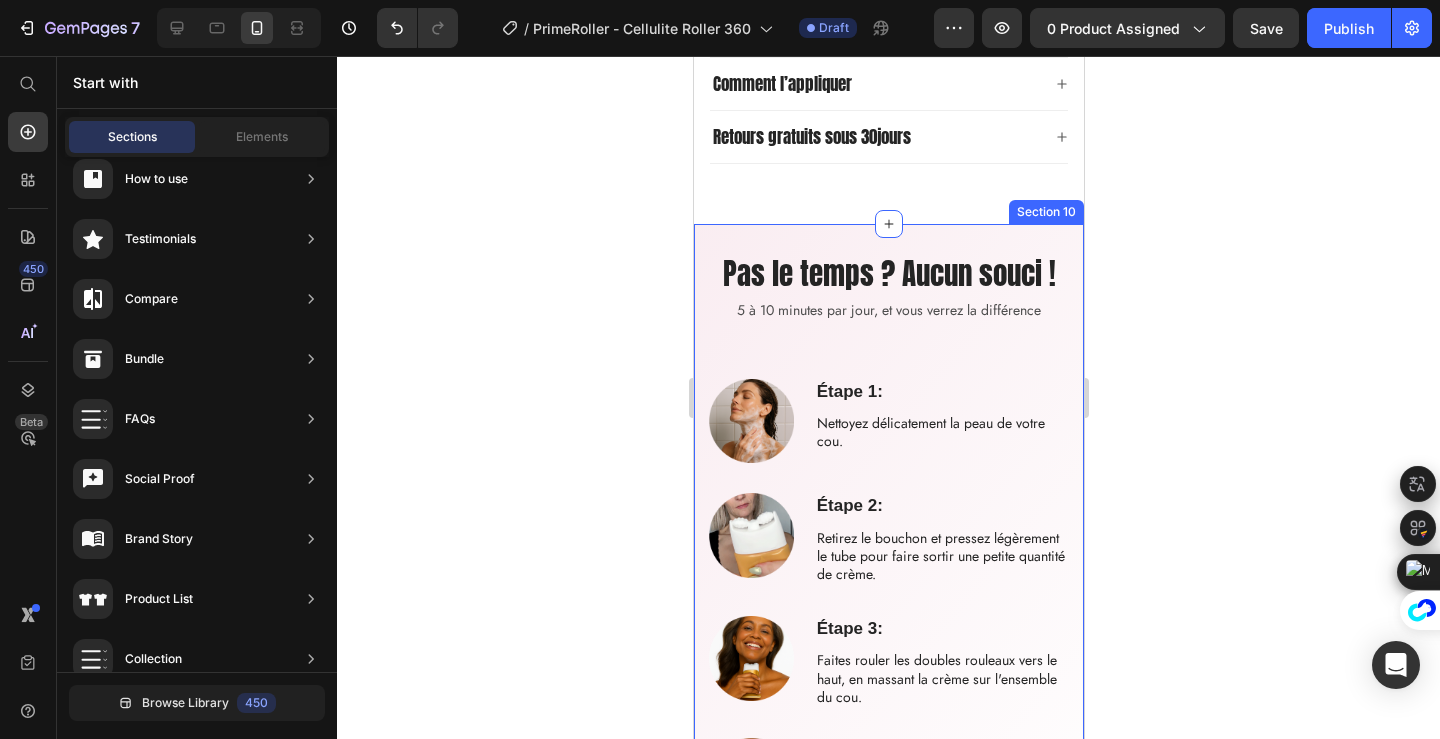 click 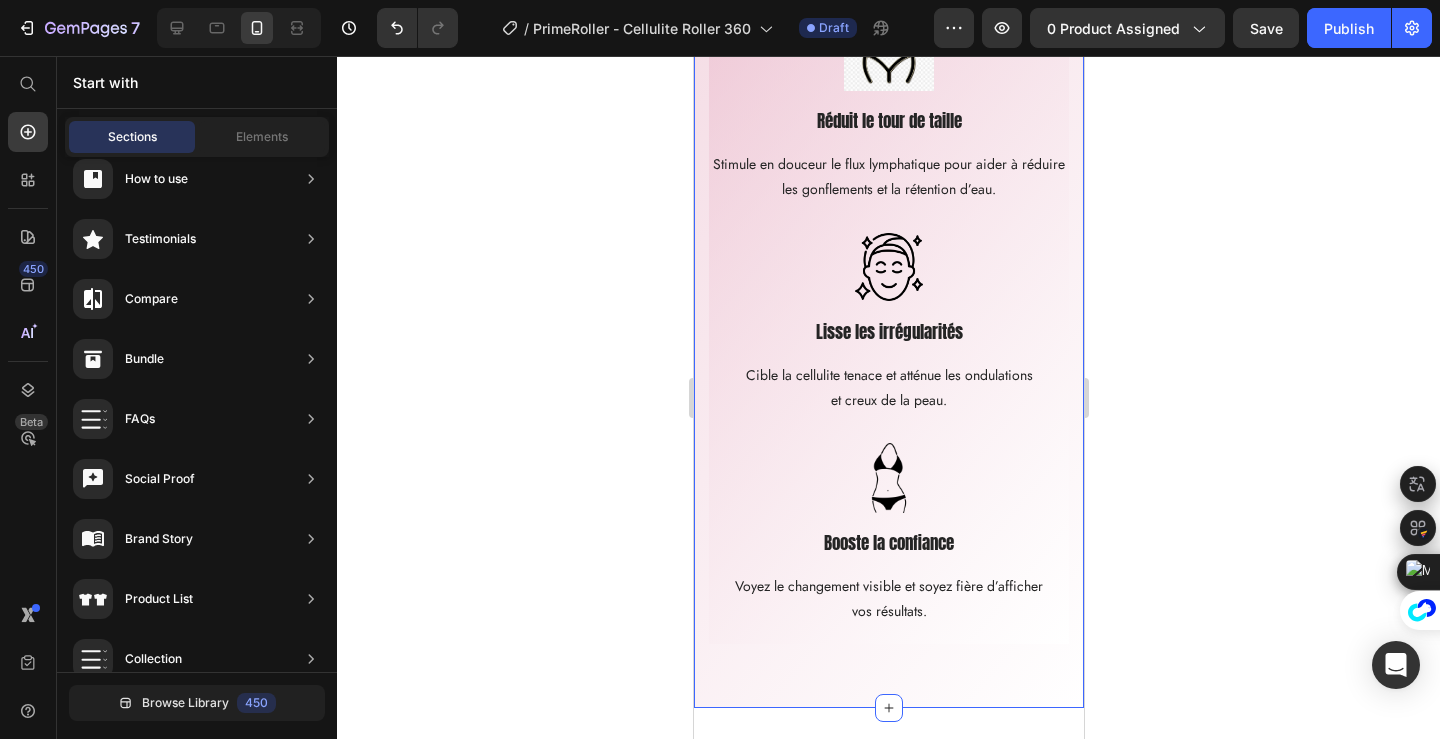 scroll, scrollTop: 3827, scrollLeft: 0, axis: vertical 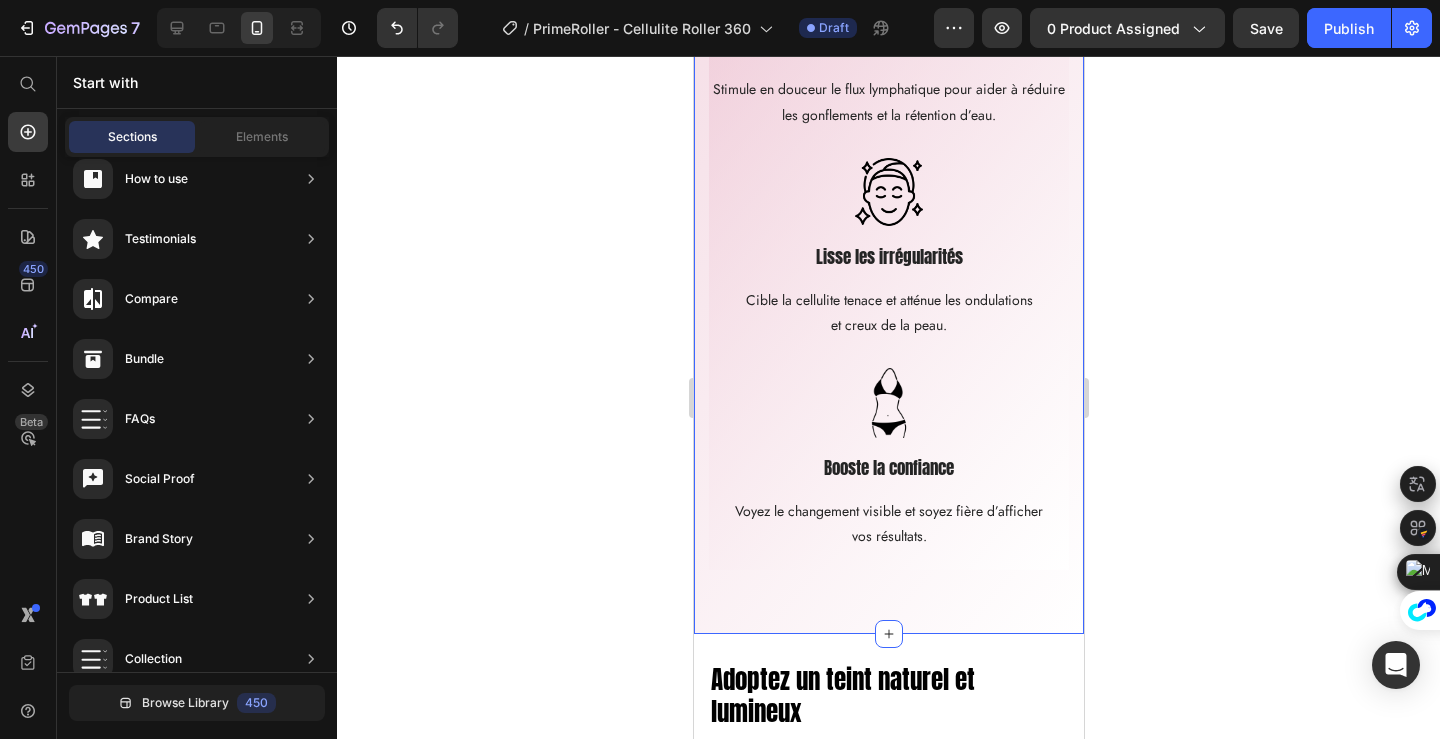 click on "Image Réduit le tour de taille Text block Stimule en douceur le flux lymphatique pour aider à réduire les gonflements et la rétention d’eau. Text block Image Comparison Image Lisse les irrégularités Text block Cible la cellulite tenace et atténue les ondulations et creux de la peau. Text block Image Booste la confiance Text block Voyez le changement visible et soyez fière d’afficher vos résultats. Text block Row Section 7" at bounding box center (888, 78) 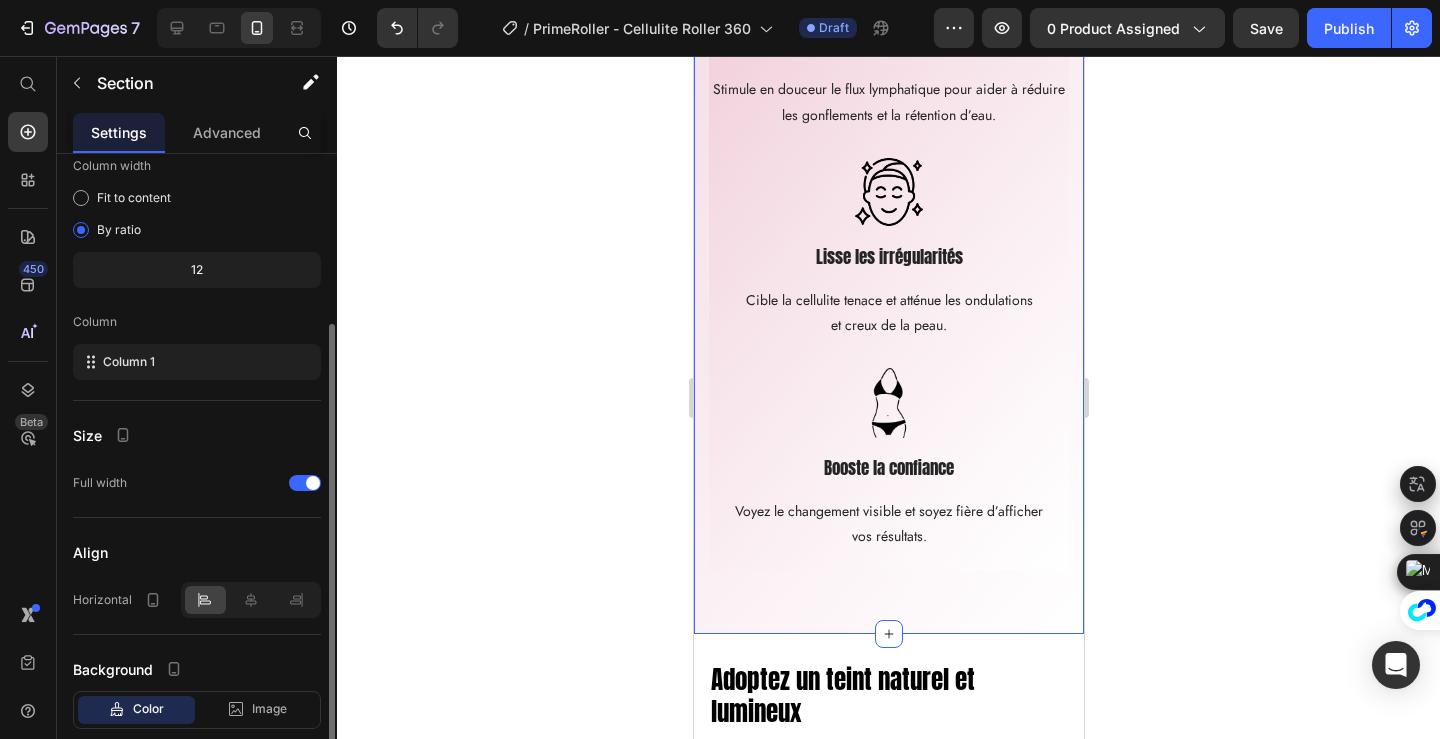 scroll, scrollTop: 239, scrollLeft: 0, axis: vertical 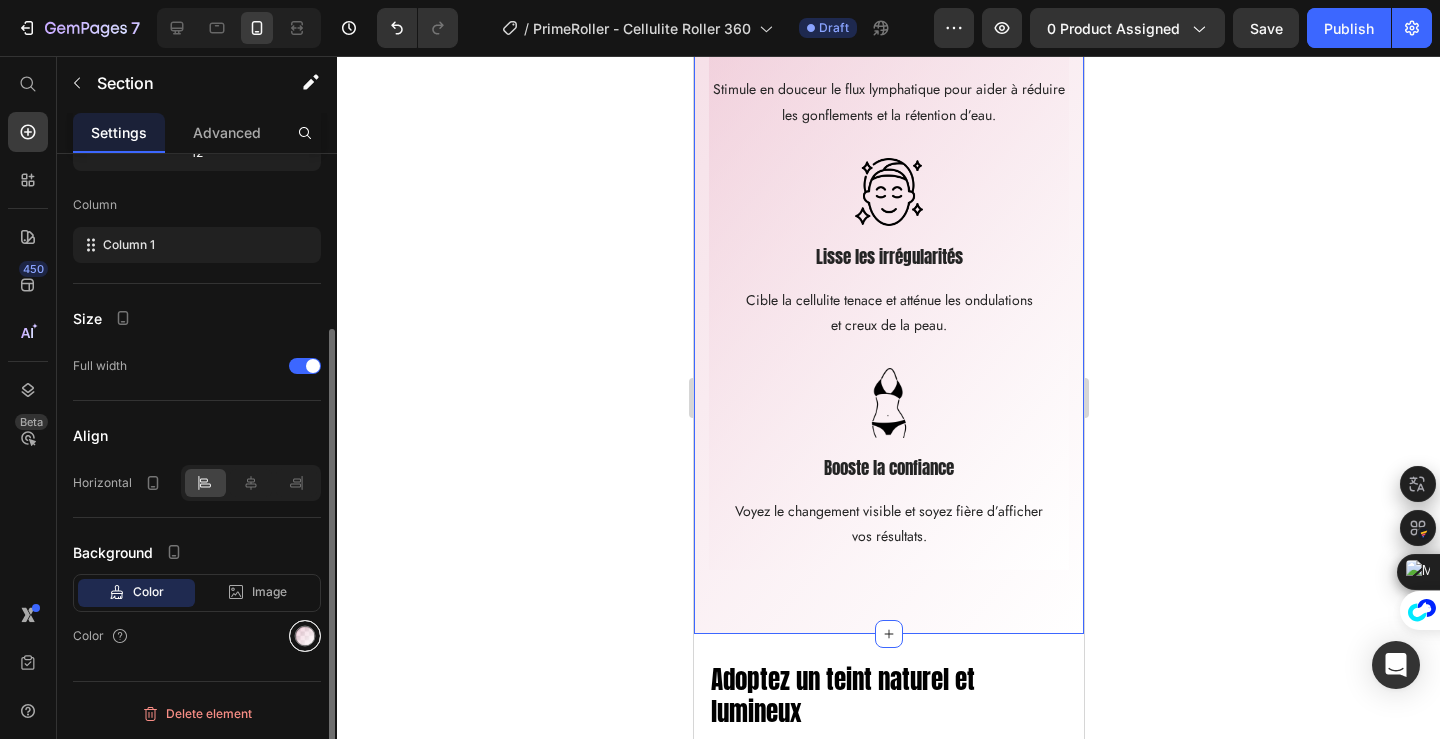 click at bounding box center (305, 636) 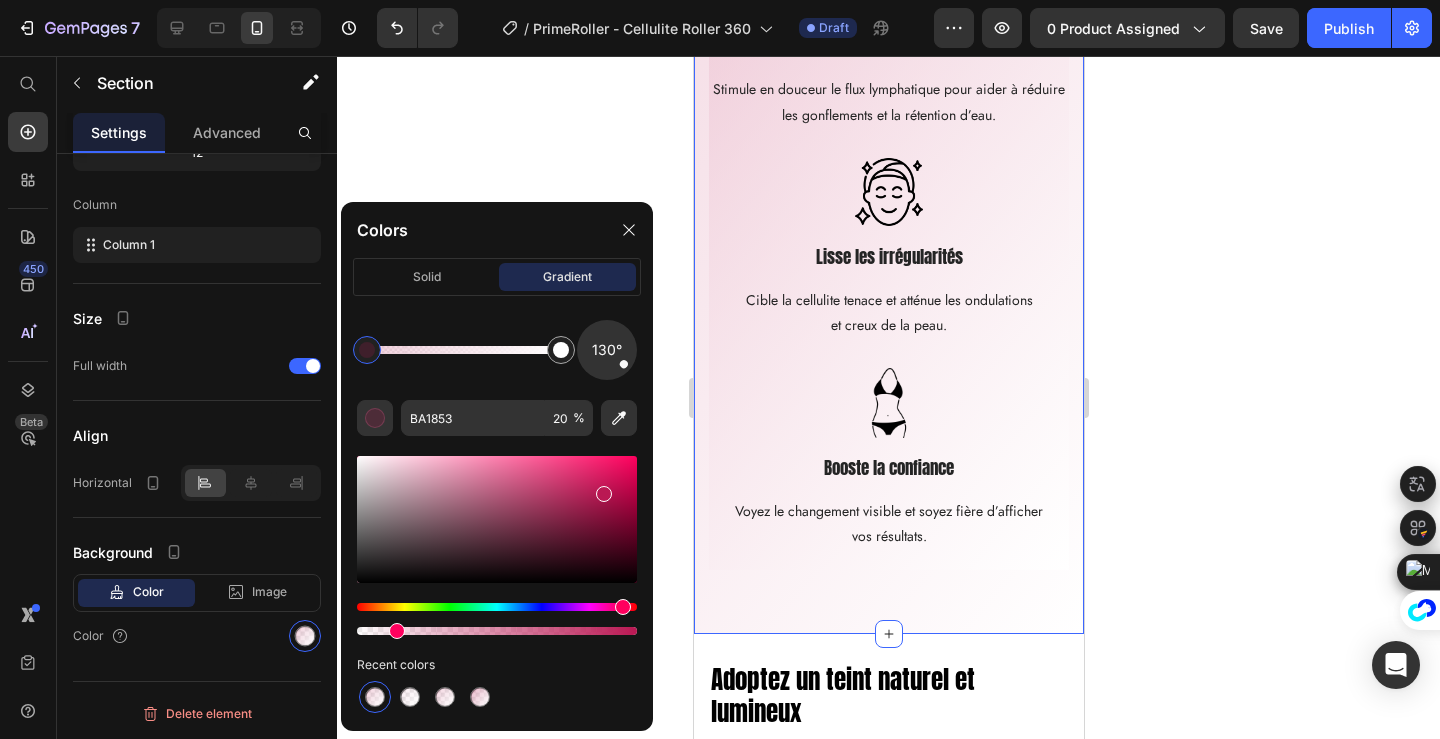 type on "13" 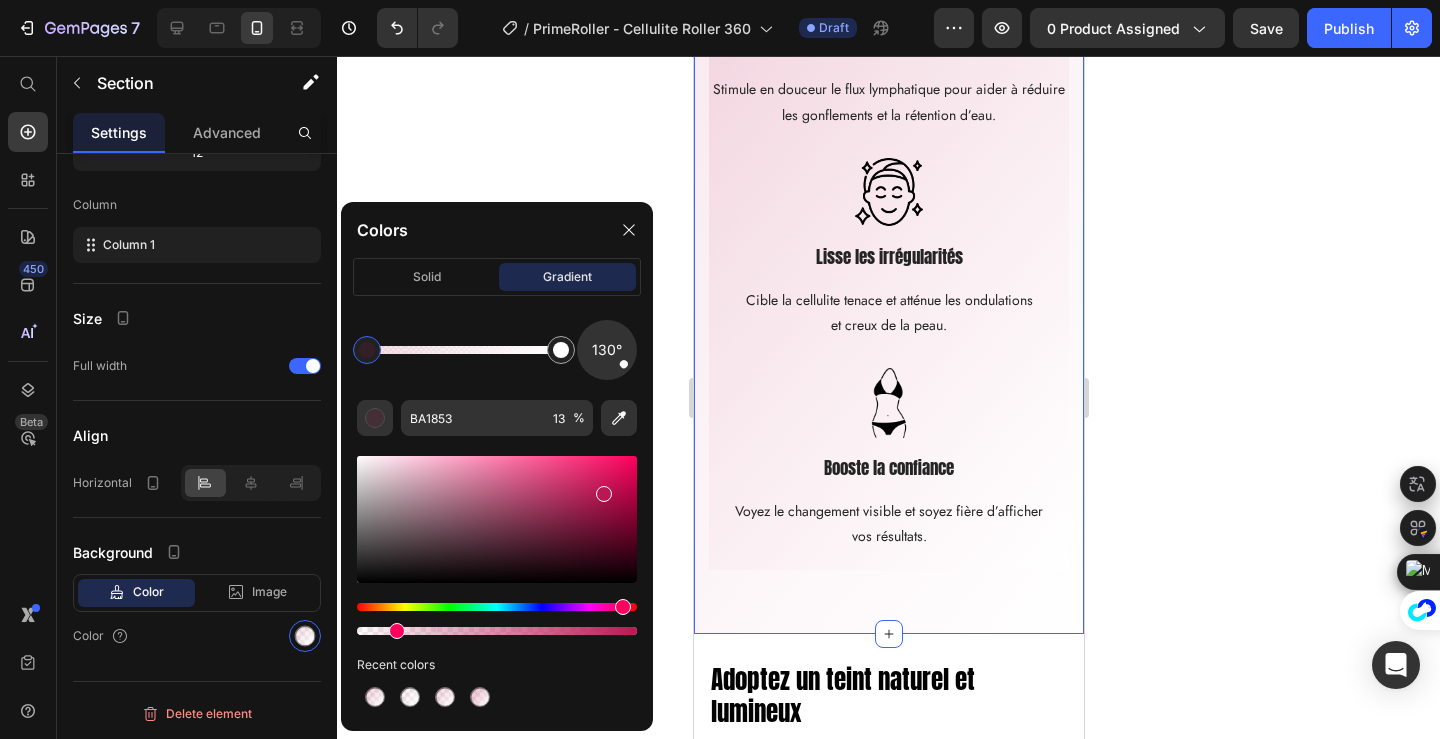 drag, startPoint x: 412, startPoint y: 636, endPoint x: 394, endPoint y: 637, distance: 18.027756 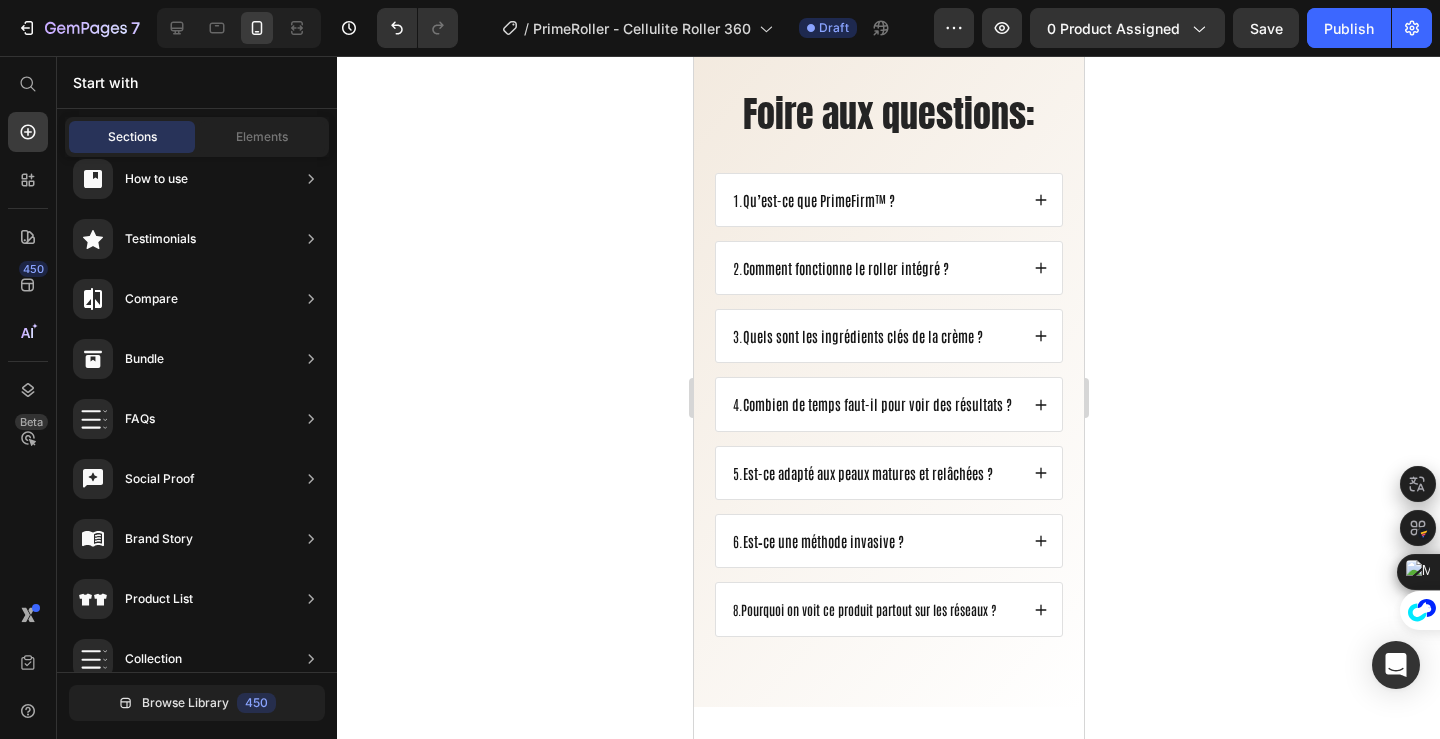 scroll, scrollTop: 8673, scrollLeft: 0, axis: vertical 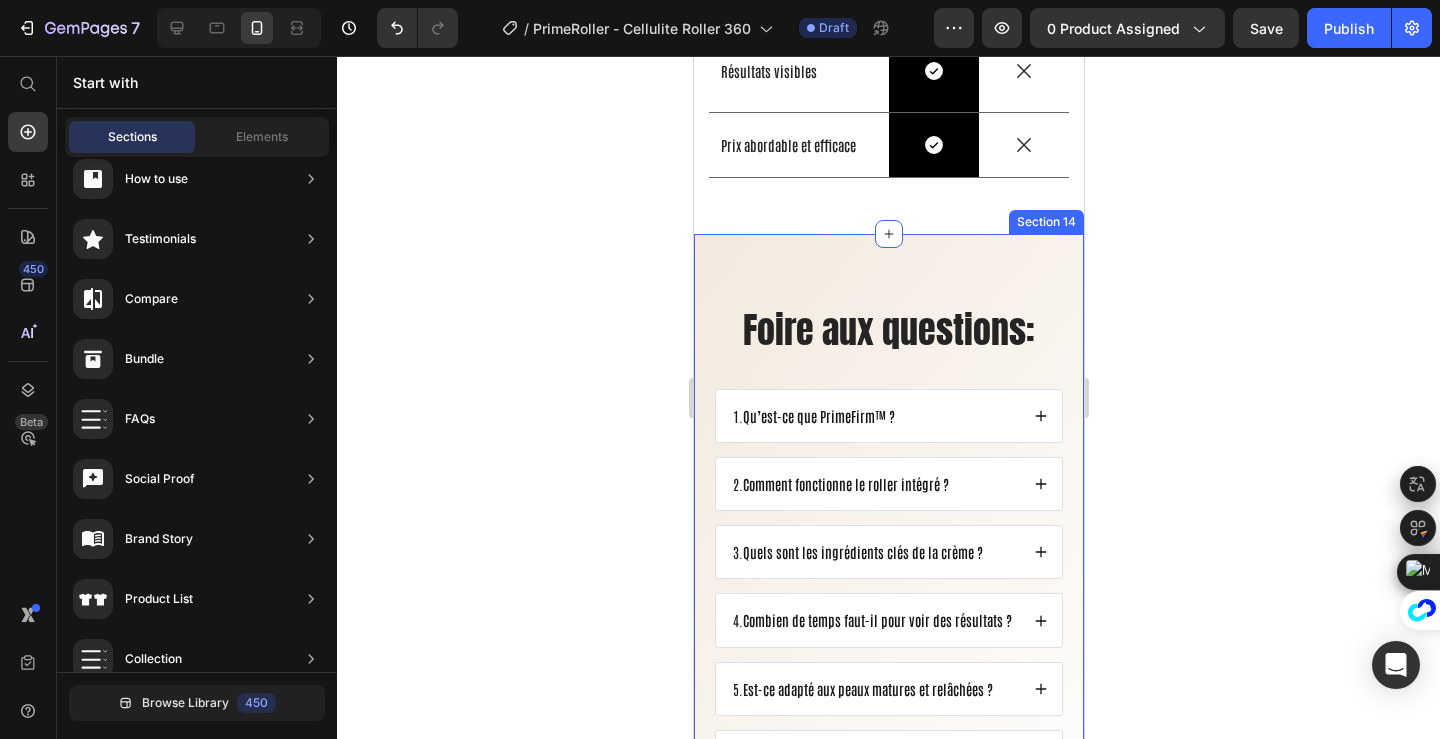 click on "Foire aux questions: Heading
1.  Qu’est-ce que PrimeFirm™ ?
2.  Comment fonctionne le roller intégré ?
3.  Quels sont les ingrédients clés de la crème ?
4.  Combien de temps faut-il pour voir des résultats ?
5.  Est-ce adapté aux peaux matures et relâchées ?
6.  Est‑ce une méthode invasive ?
8.  Pourquoi on voit ce produit partout sur les réseaux ? Accordion Row Section 14" at bounding box center (888, 578) 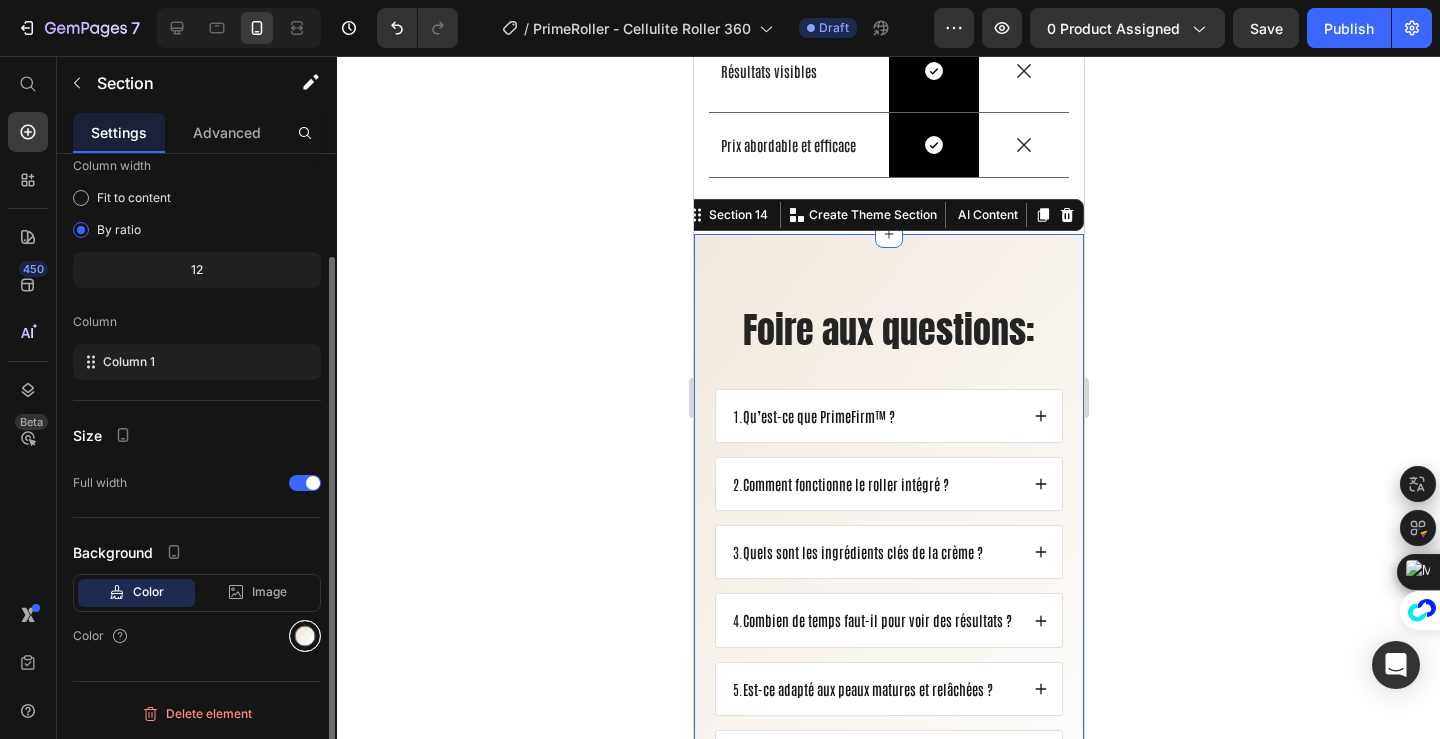 click at bounding box center (305, 636) 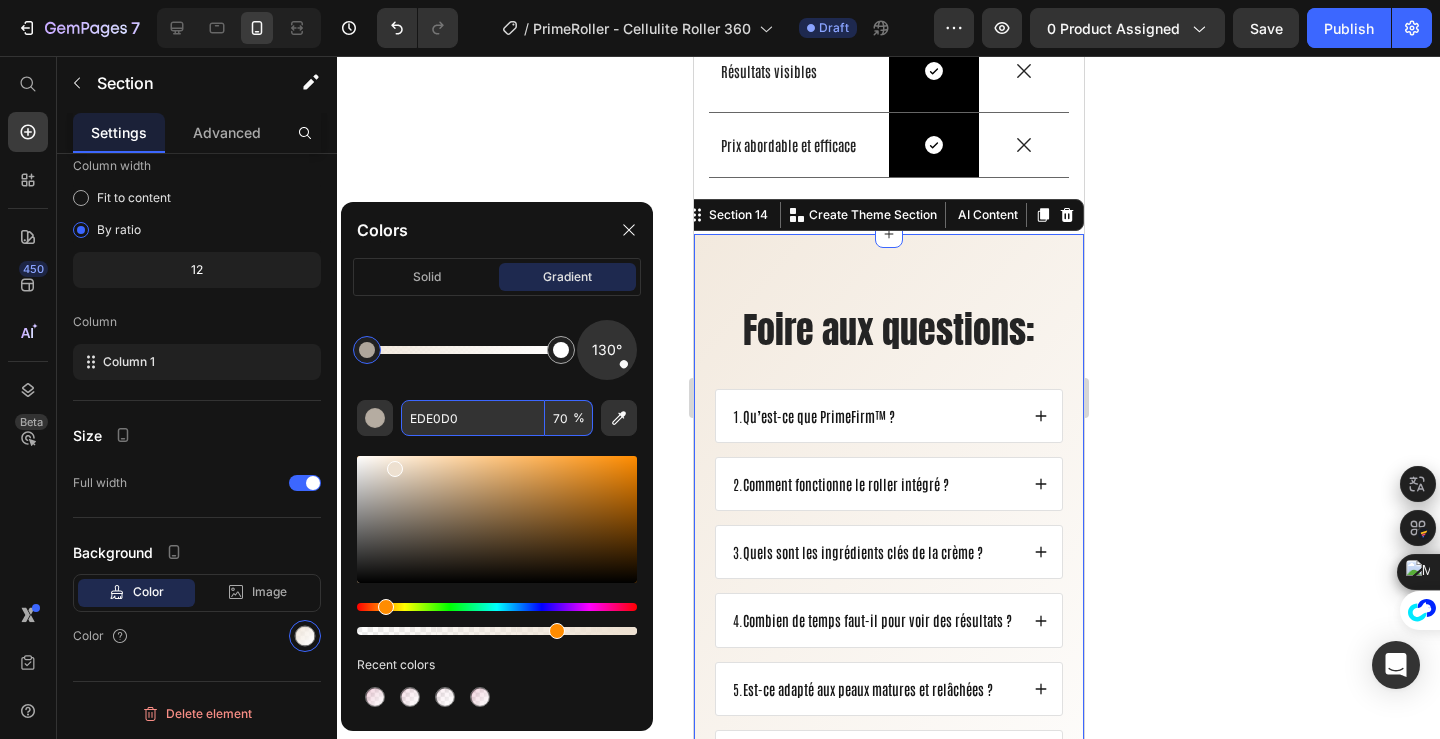click on "EDE0D0" at bounding box center [473, 418] 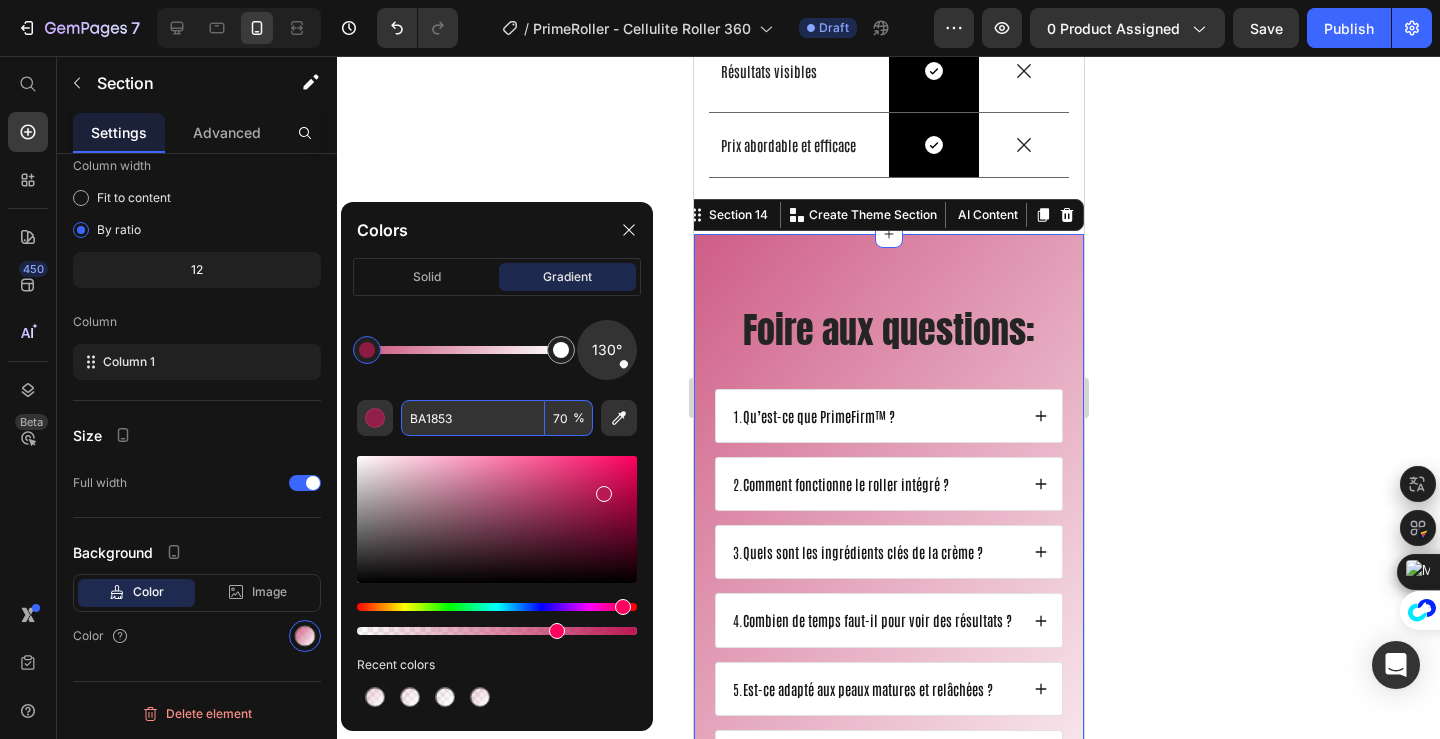 type on "BA1853" 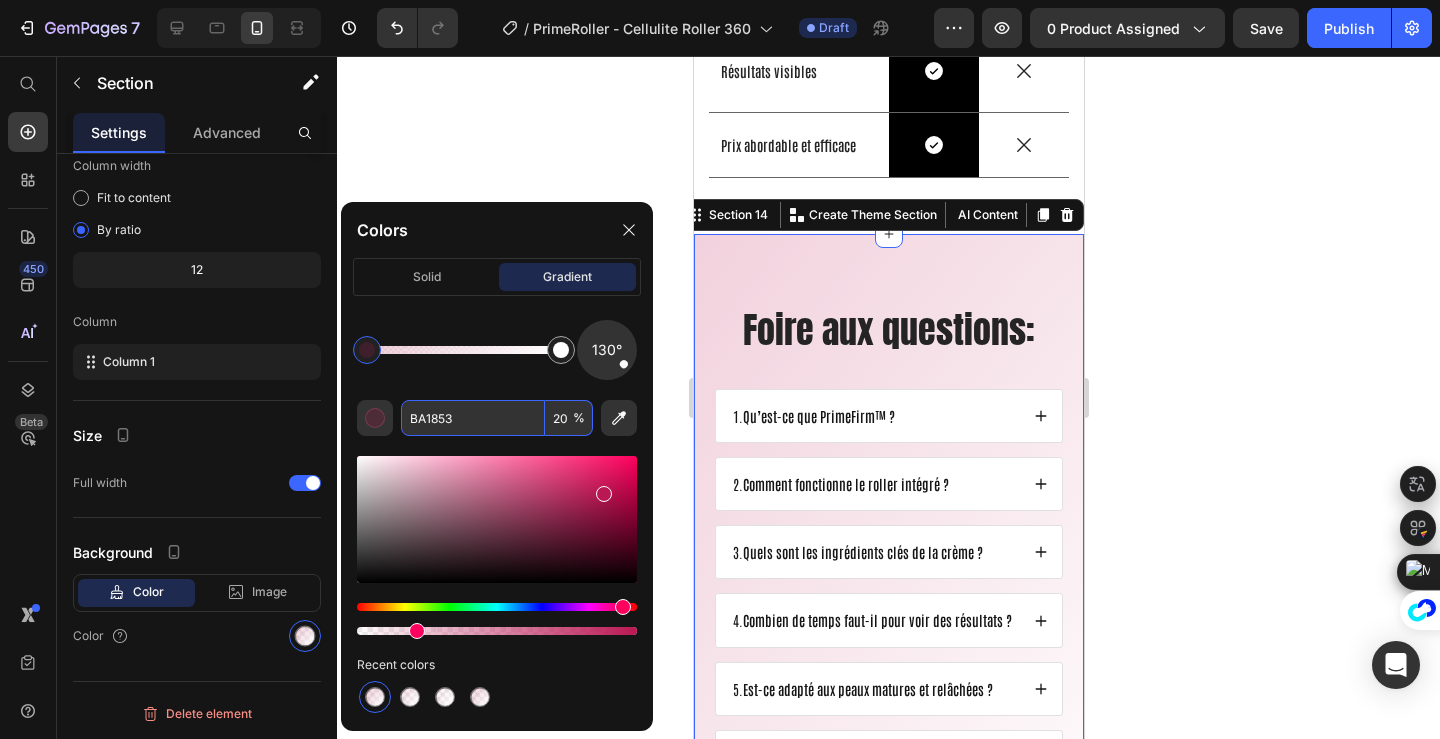 click on "gradient" 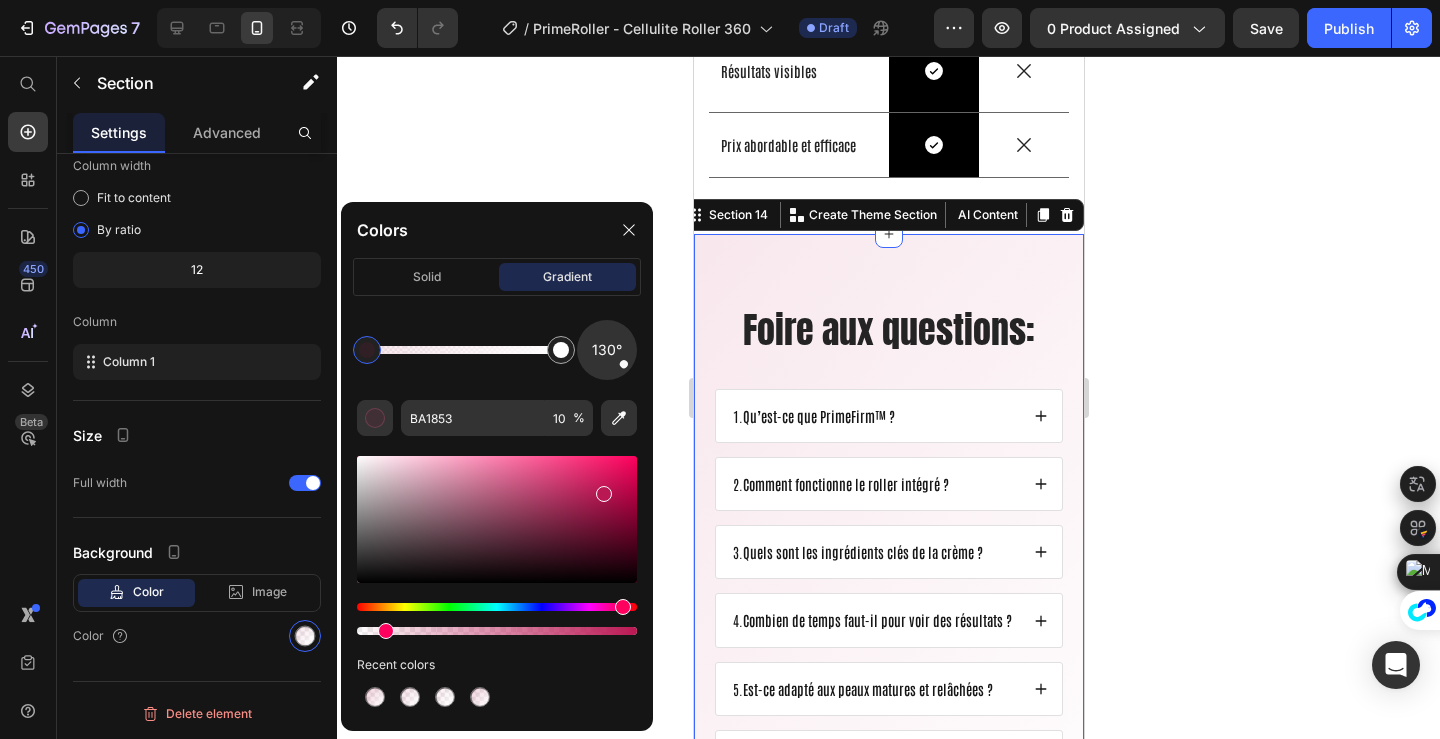 drag, startPoint x: 407, startPoint y: 633, endPoint x: 383, endPoint y: 634, distance: 24.020824 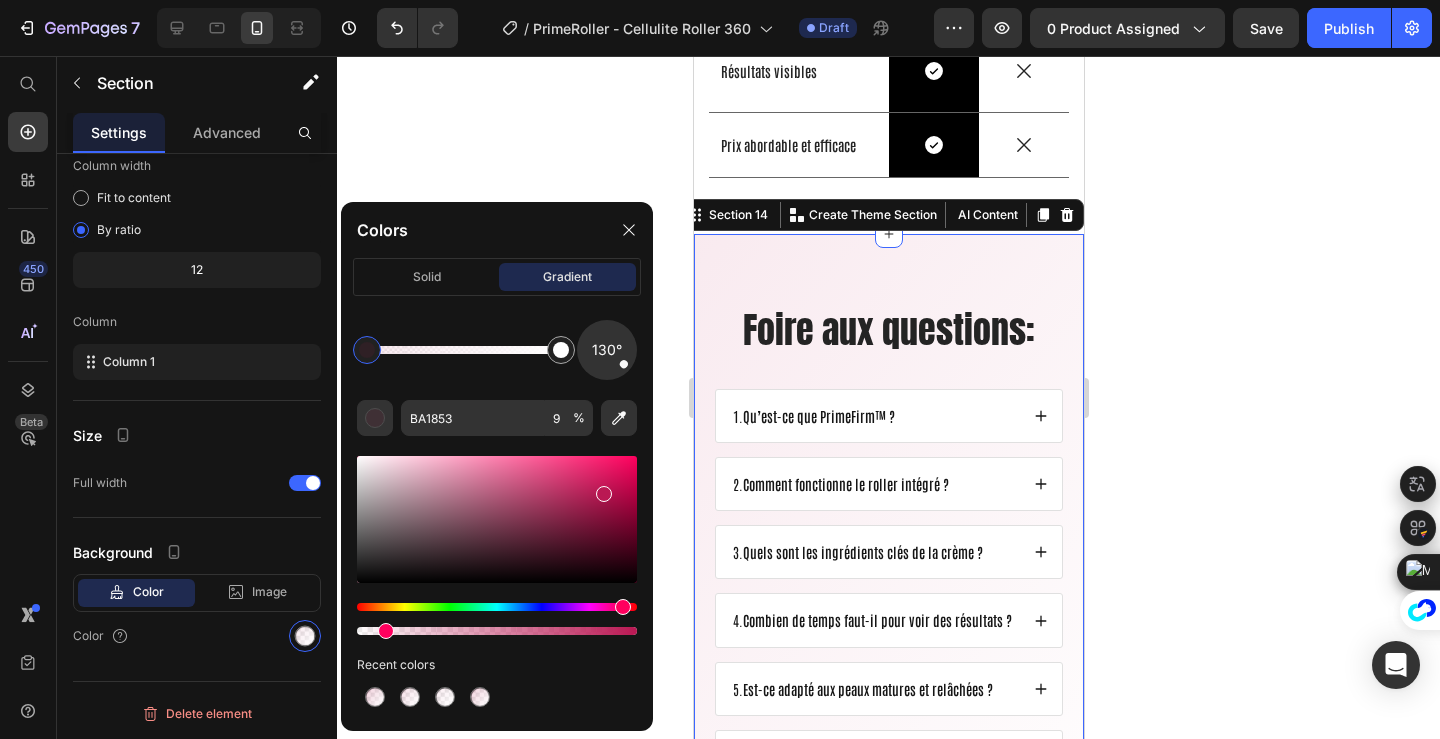 click 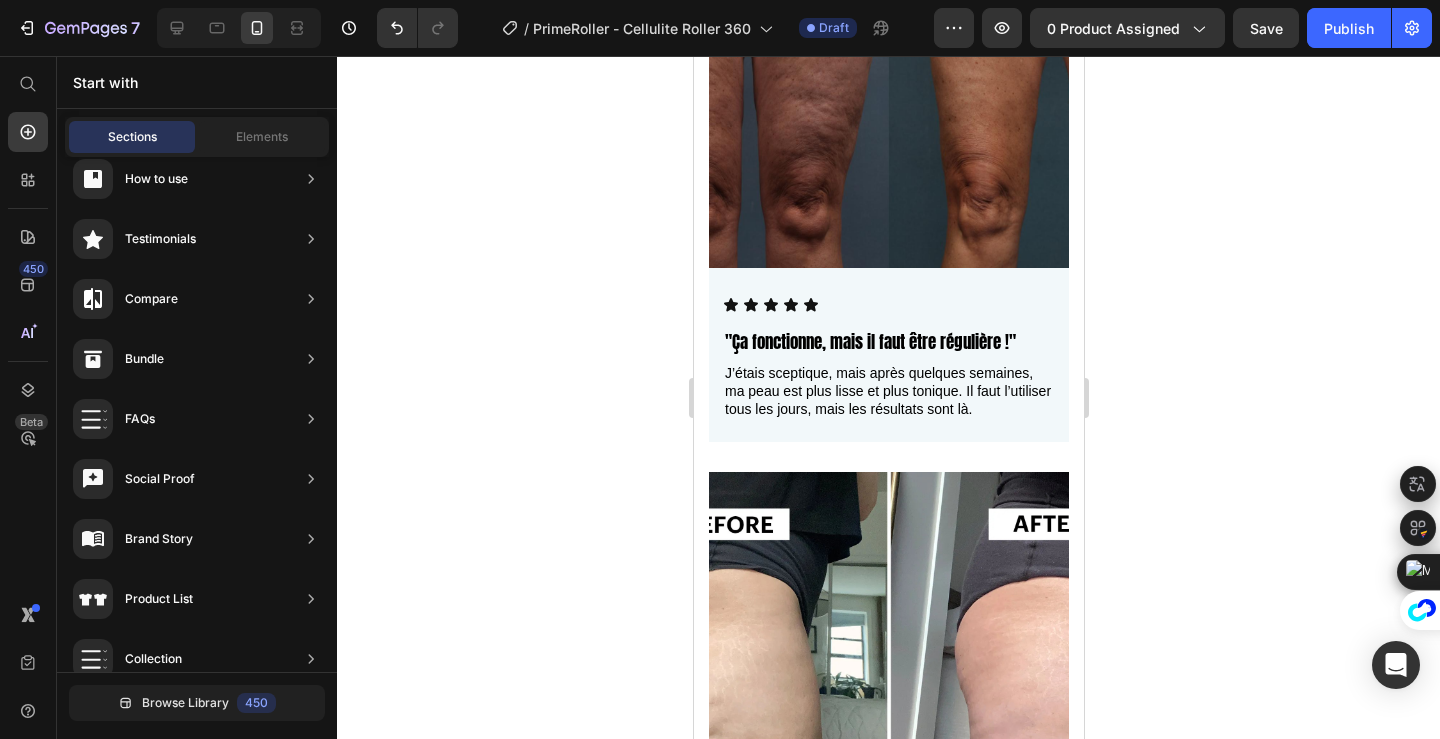 scroll, scrollTop: 0, scrollLeft: 0, axis: both 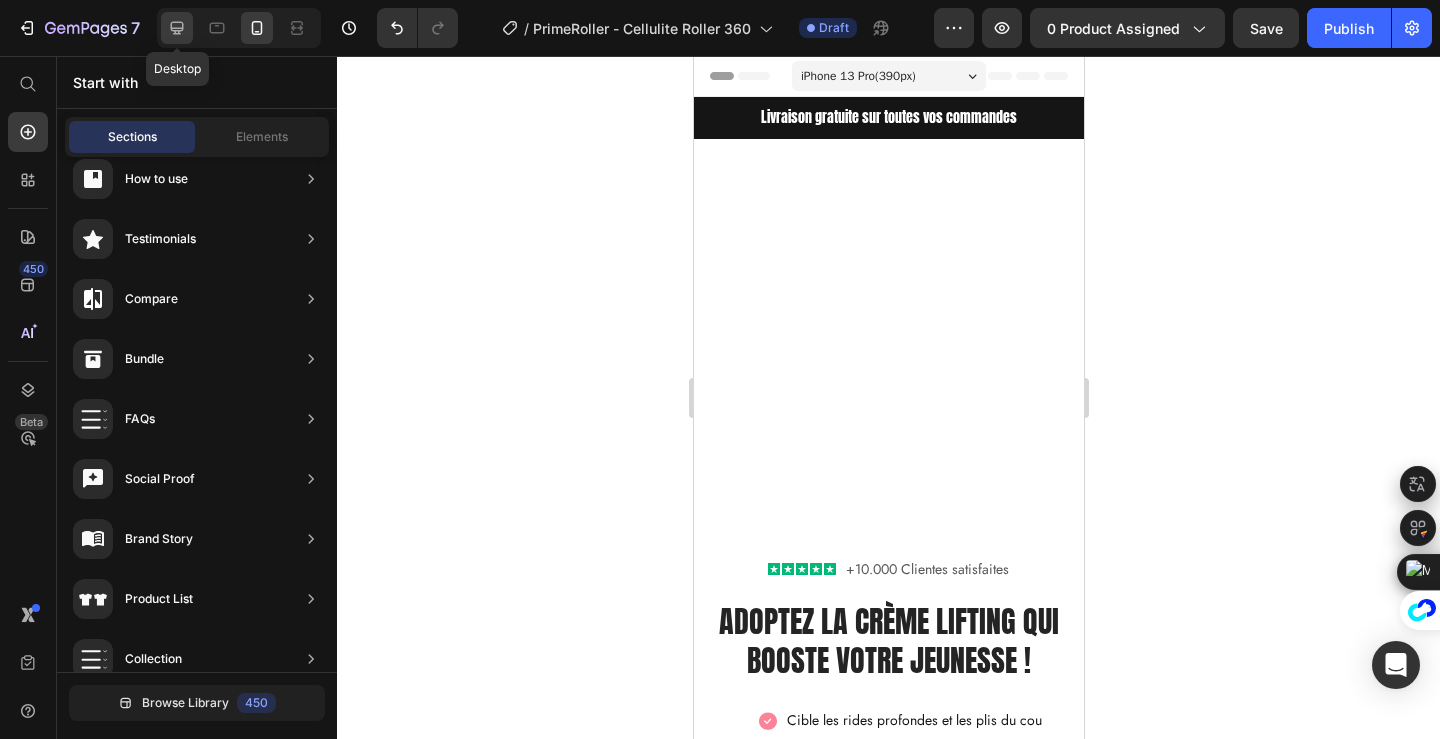 click 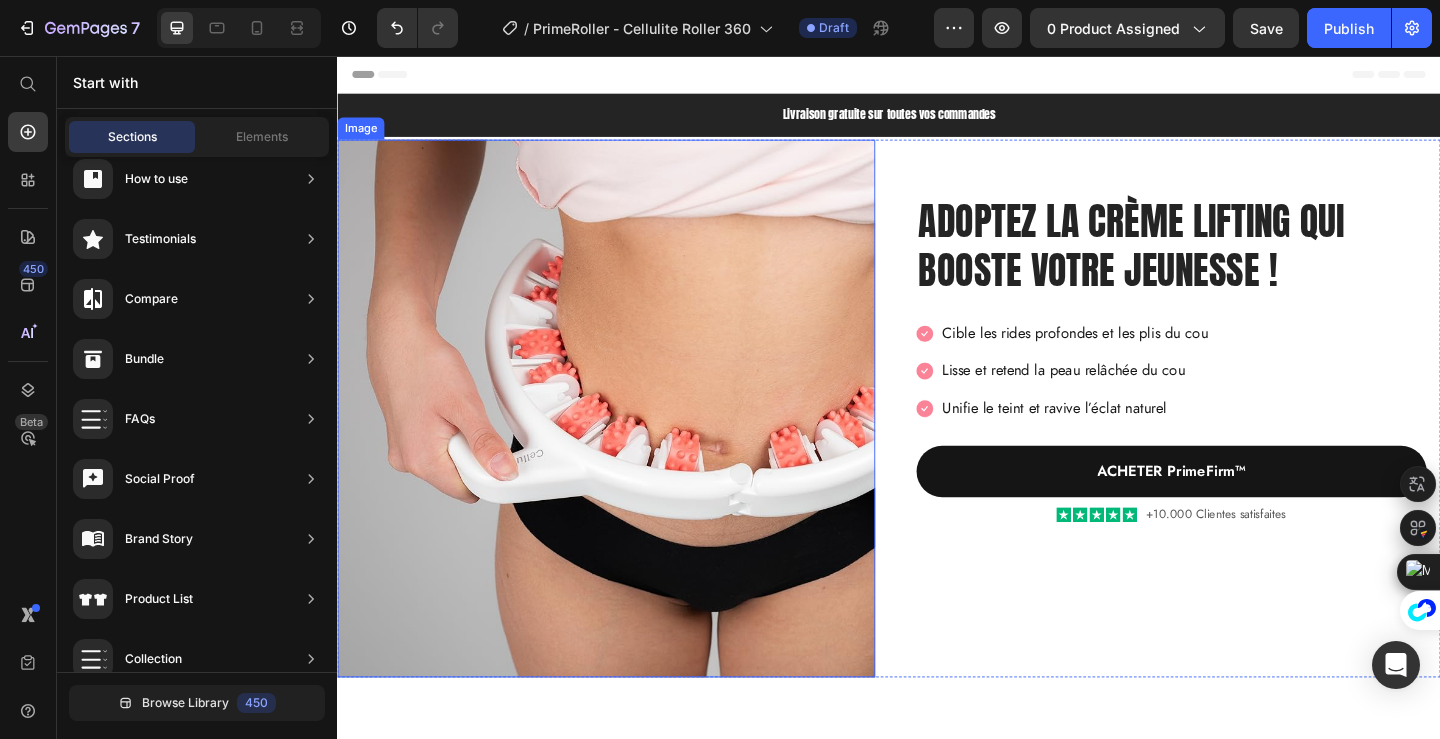 click at bounding box center [629, 439] 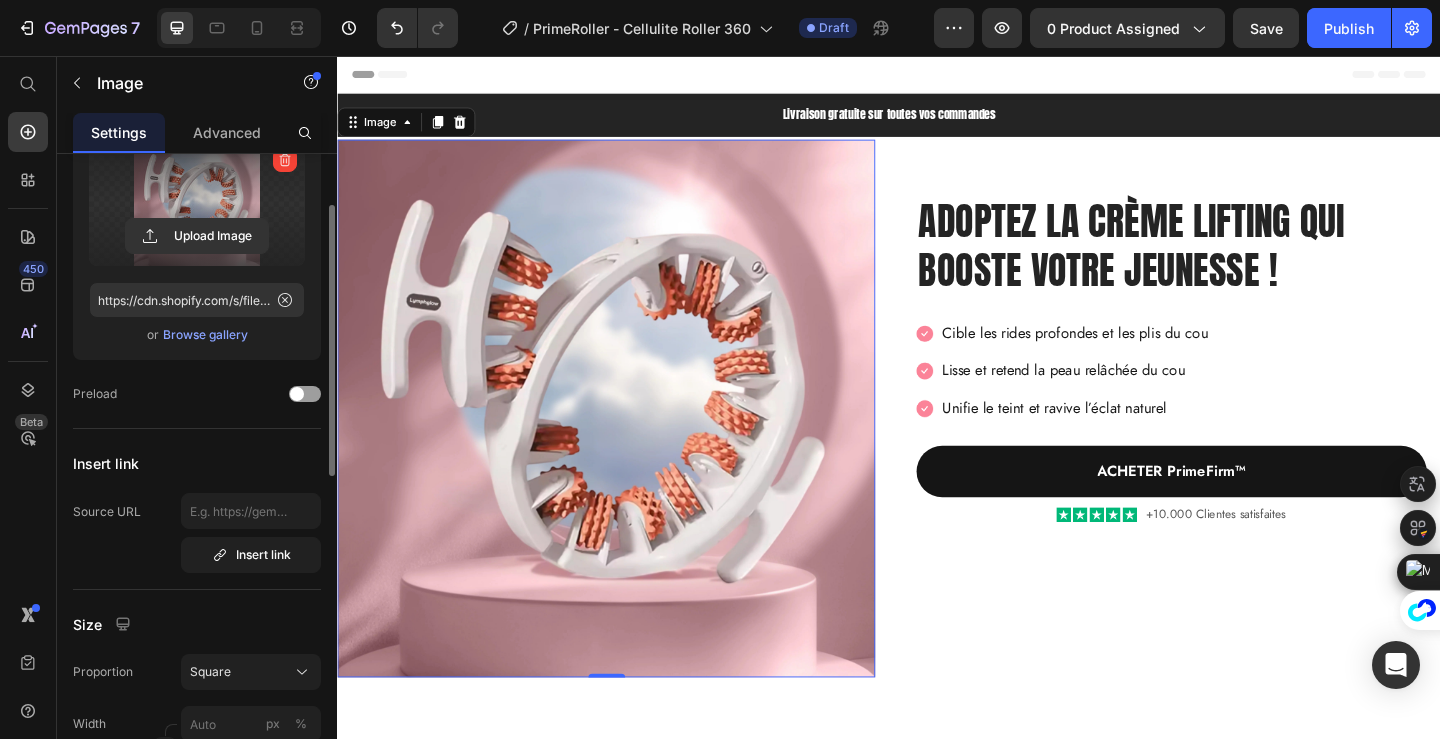 scroll, scrollTop: 0, scrollLeft: 0, axis: both 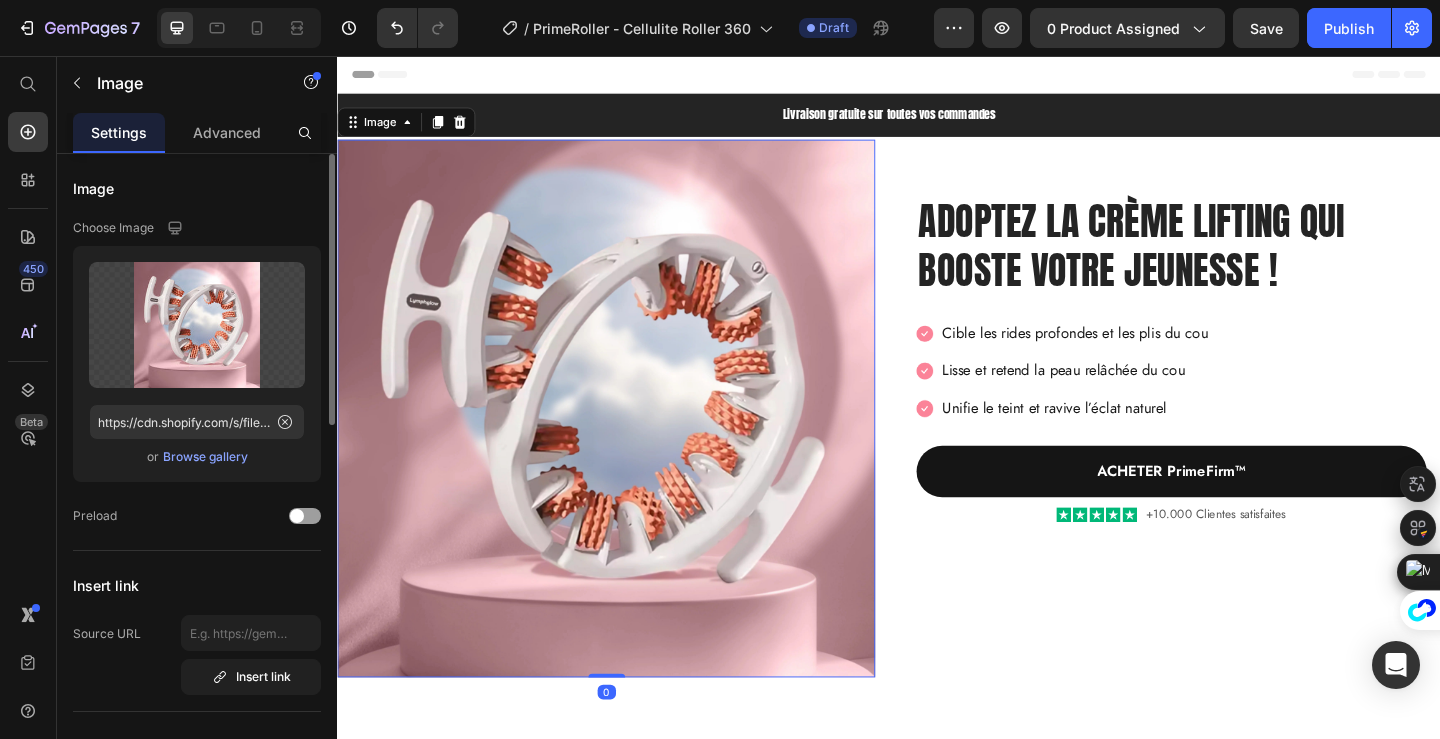 click on "Upload Image https://cdn.shopify.com/s/files/1/0713/3557/5778/files/gempages_531932412842607509-d21b7226-33b3-436e-9b94-ac2eb67212f8.jpg  or   Browse gallery" 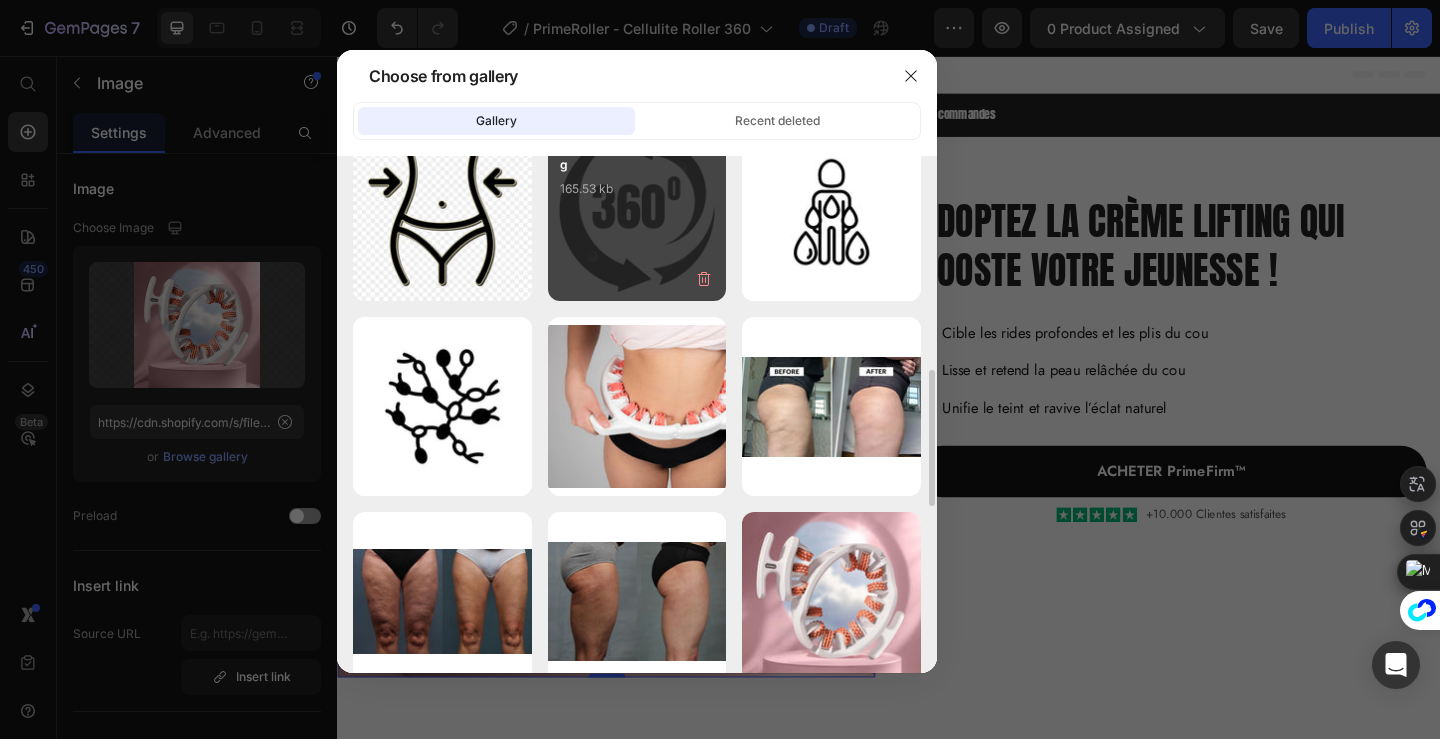 scroll, scrollTop: 405, scrollLeft: 0, axis: vertical 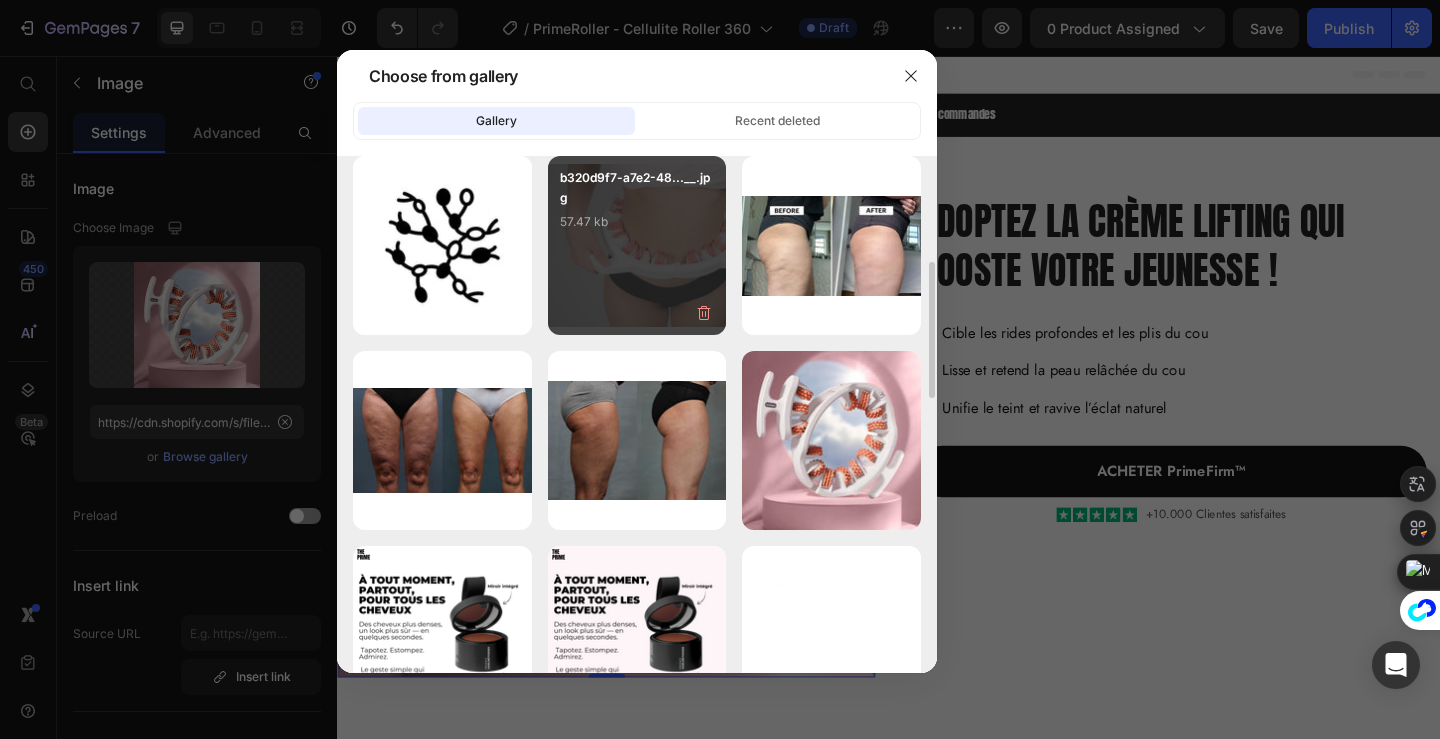click on "57.47 kb" at bounding box center [637, 222] 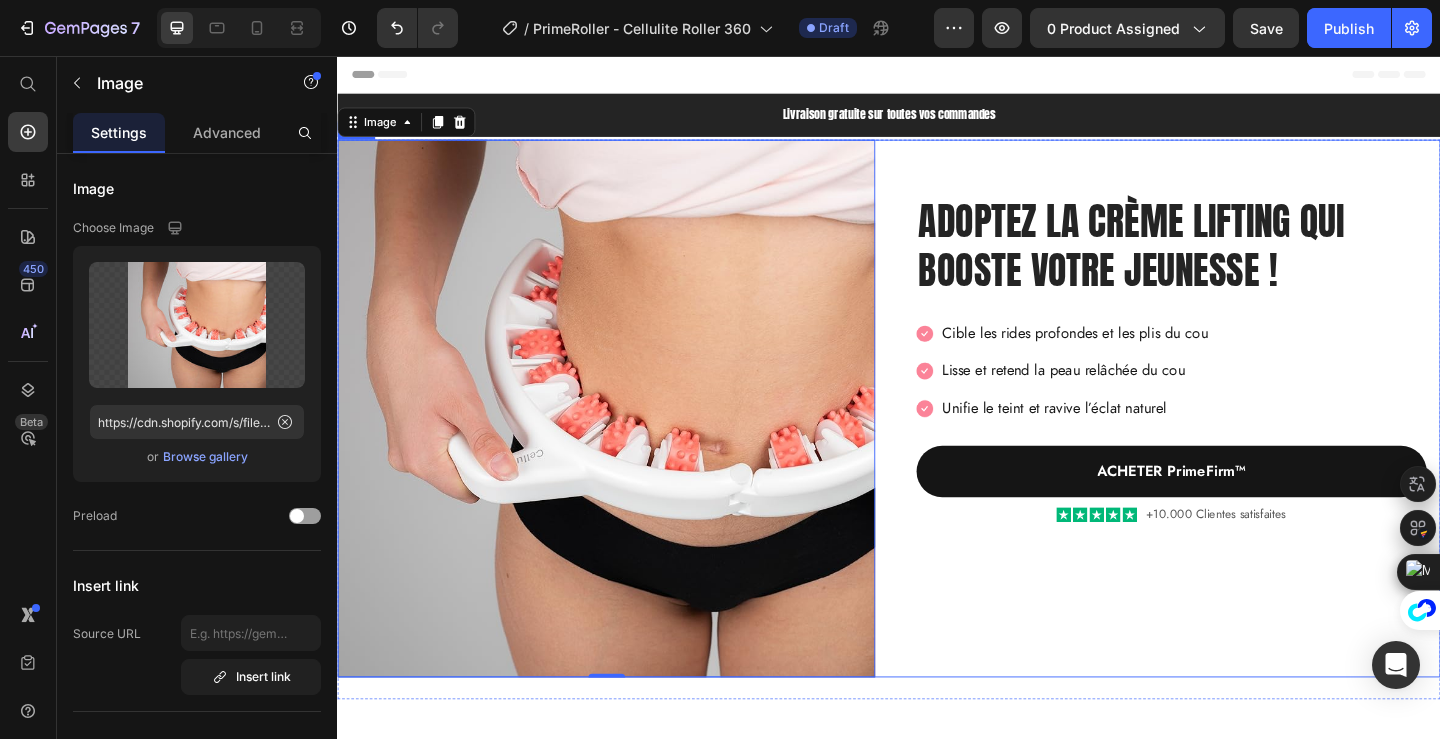 click on "Icon
Icon
Icon
Icon
Icon Icon List +10.000 Clientes satisfaites Text Block Row ADOPTEZ LA CRÈME LIFTING QUI BOOSTE VOTRE JEUNESSE ! Heading Image Cible les rides profondes et les plis du cou Text block Image Lisse et retend la peau relâchée du cou Text block Image Unifie le teint et ravive l’éclat naturel Text block Icon List ACHETER PrimeFirm™ Button
Icon
Icon
Icon
Icon
Icon Icon List +10.000 Clientes satisfaites Text Block Row Row" at bounding box center [1244, 439] 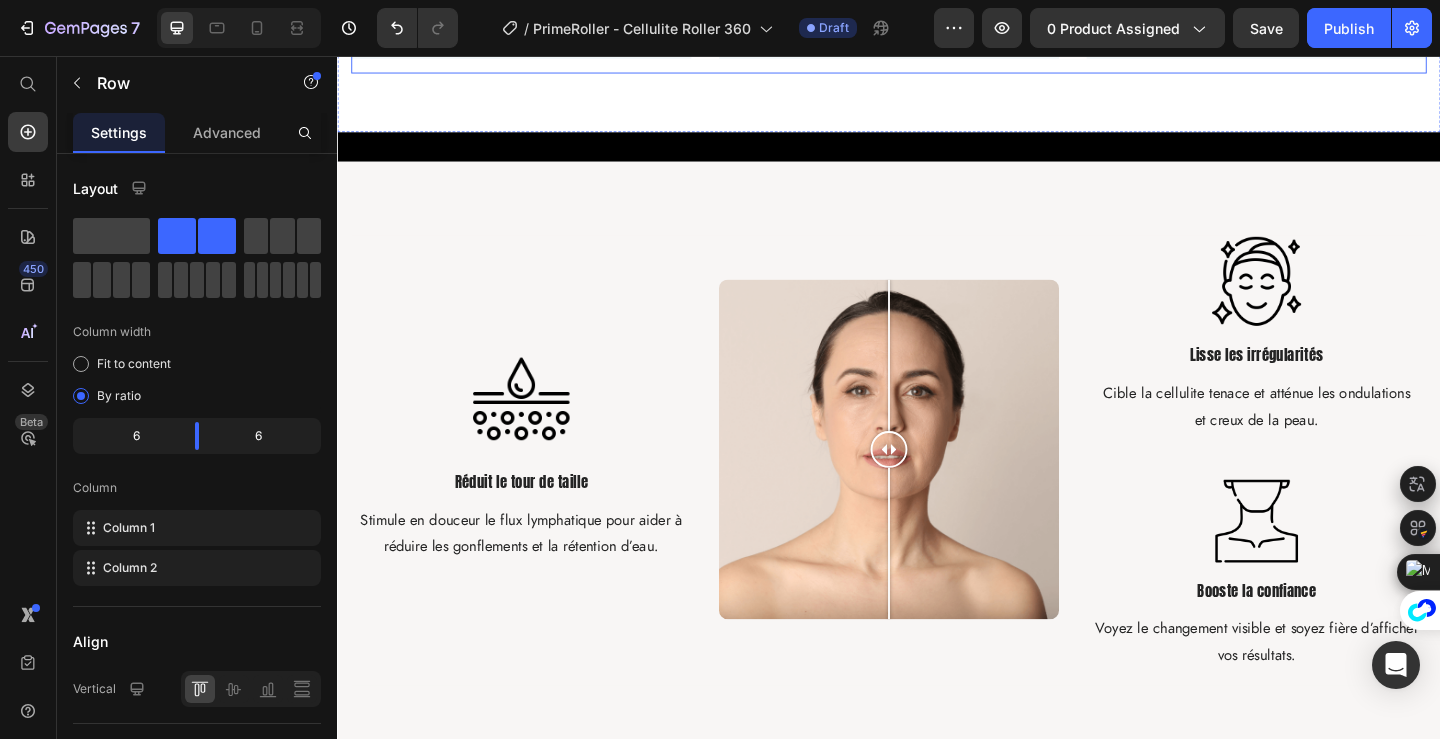 scroll, scrollTop: 1785, scrollLeft: 0, axis: vertical 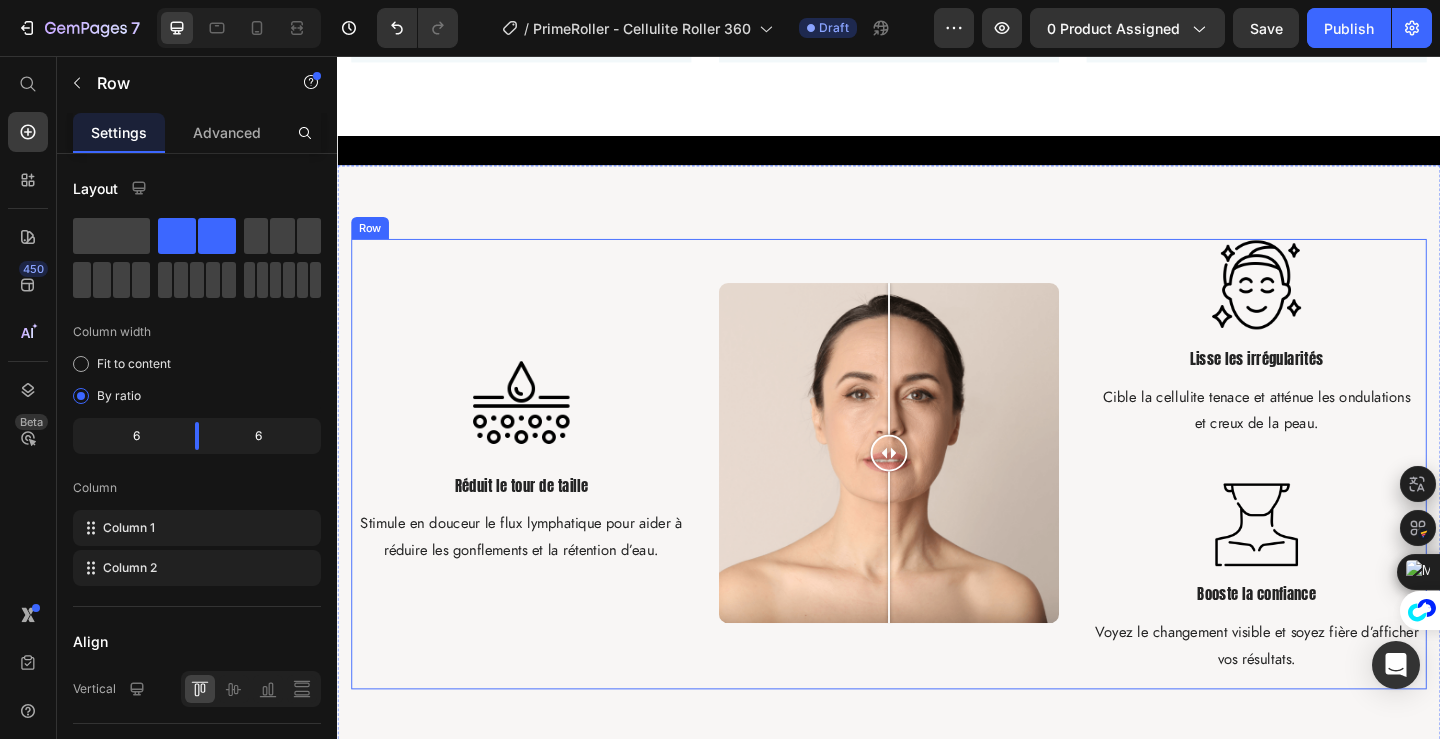 click on "Image Comparison" at bounding box center (937, 499) 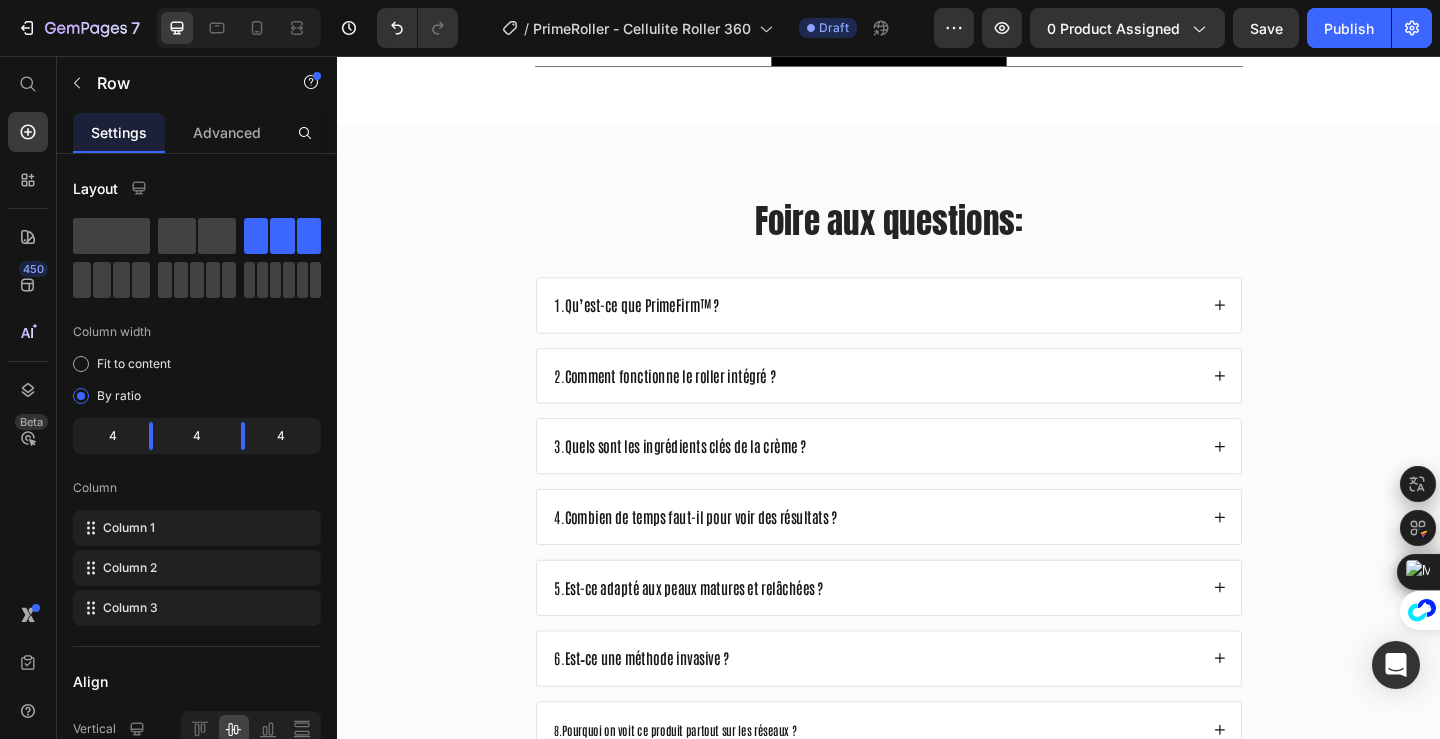 scroll, scrollTop: 4968, scrollLeft: 0, axis: vertical 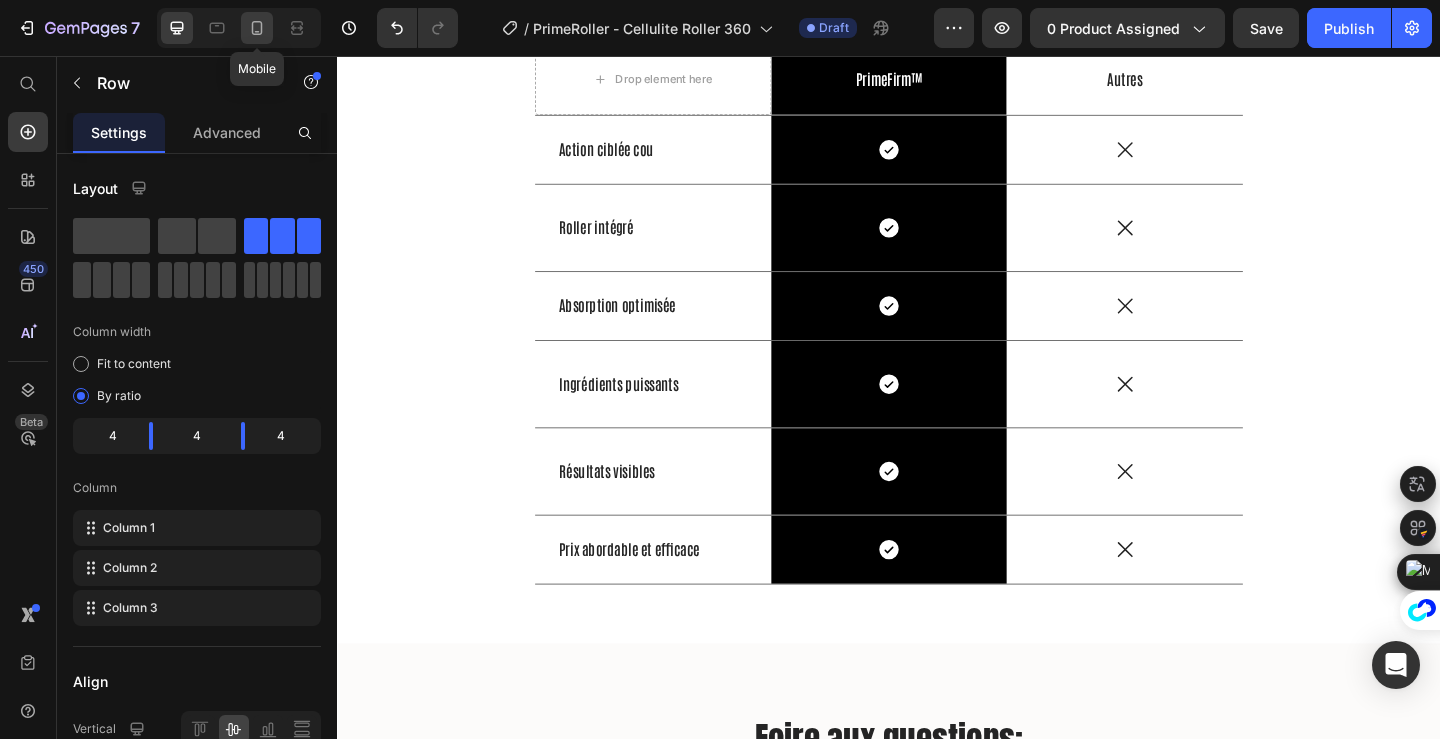 click 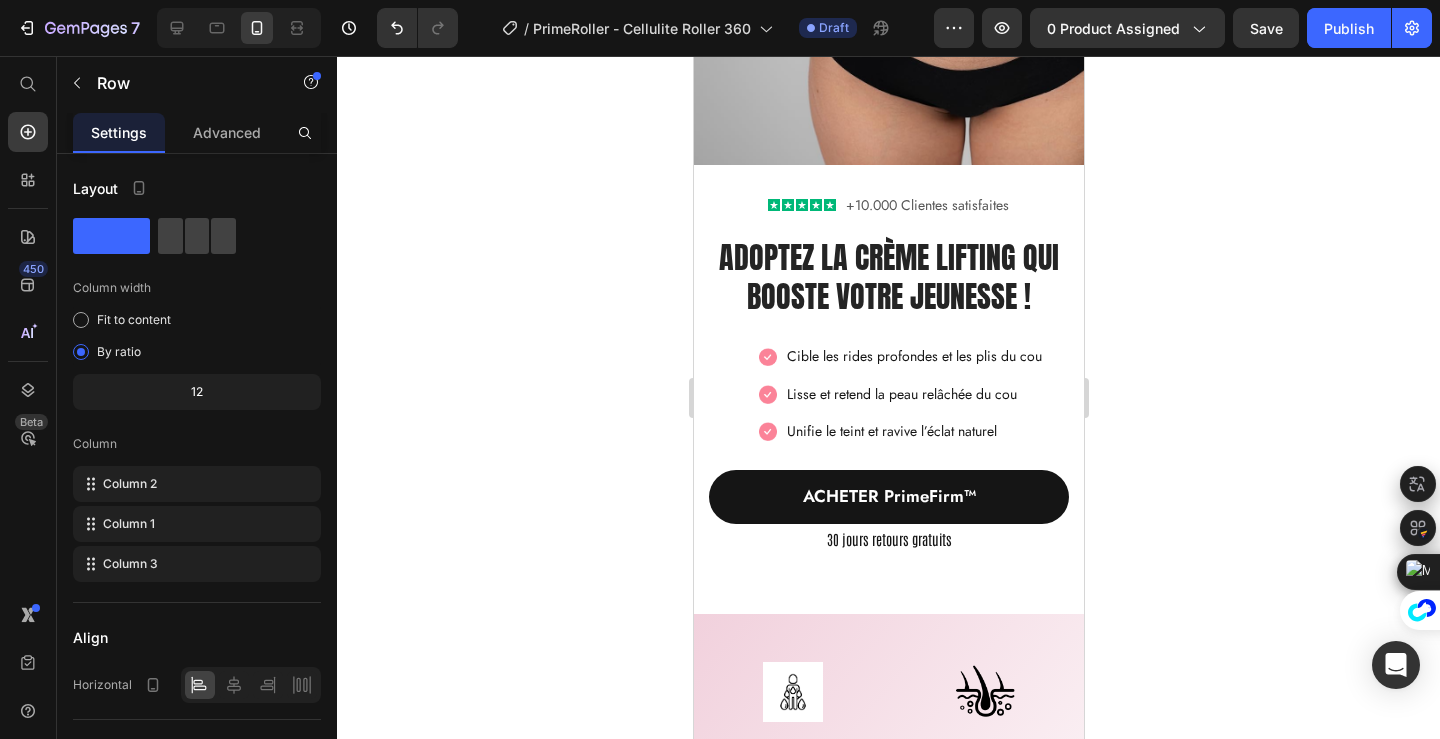 scroll, scrollTop: 476, scrollLeft: 0, axis: vertical 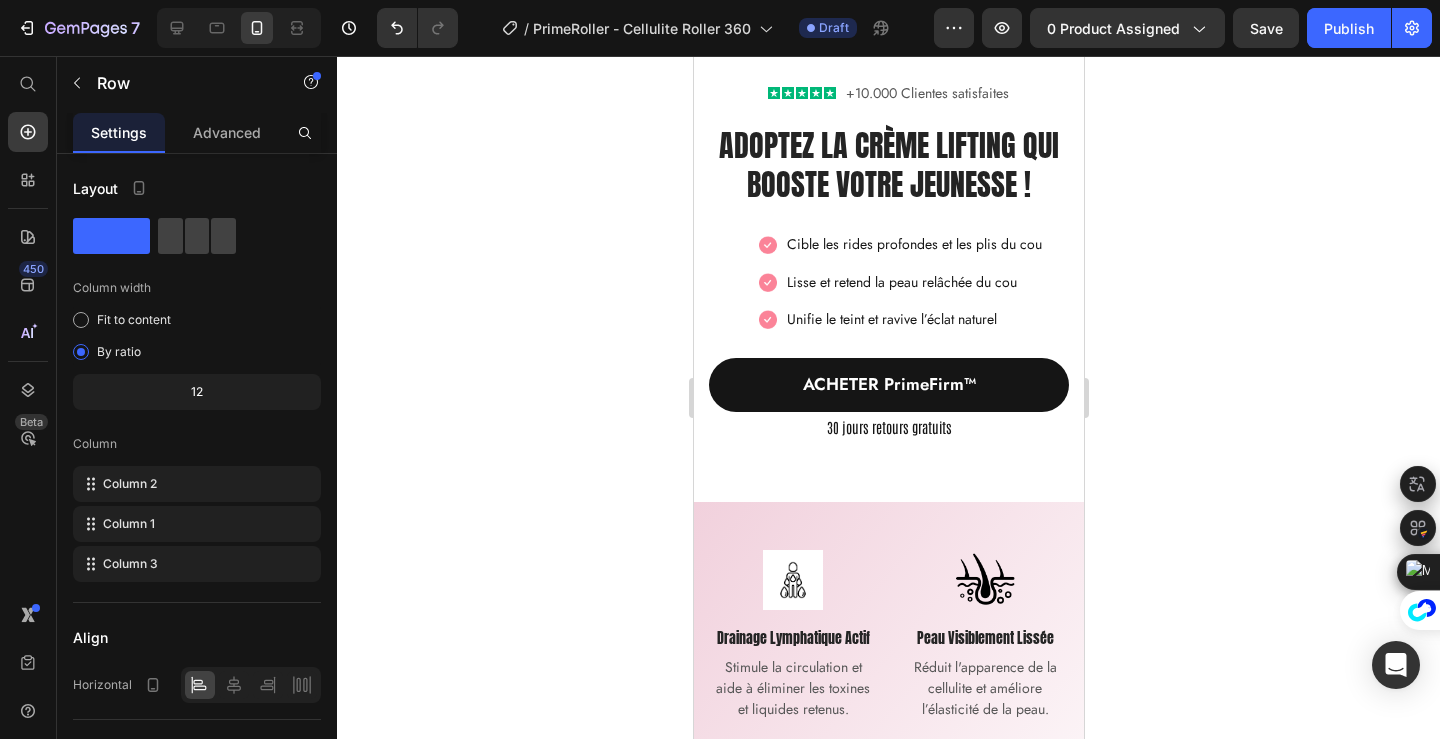 click on "ACHETER PrimeFirm™" at bounding box center (888, 385) 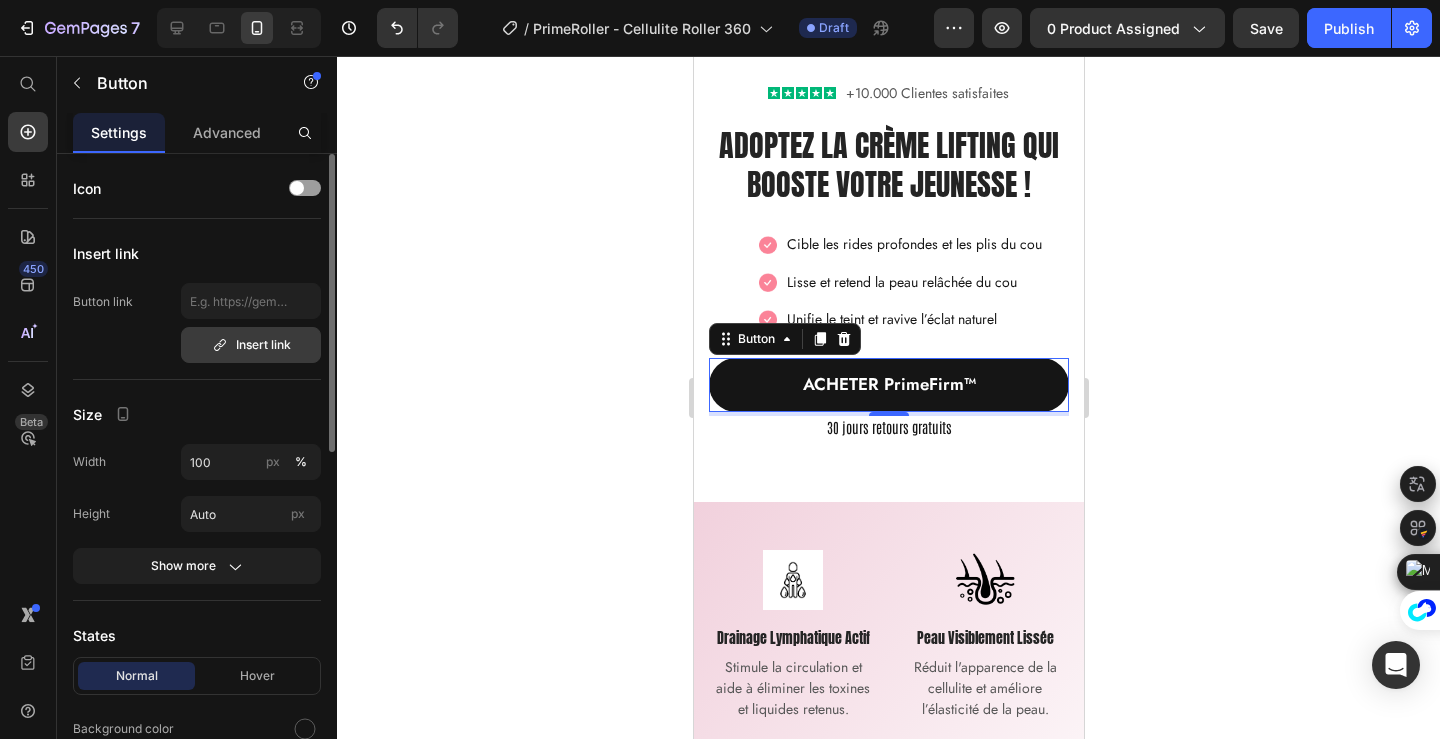 click on "Insert link" at bounding box center [251, 345] 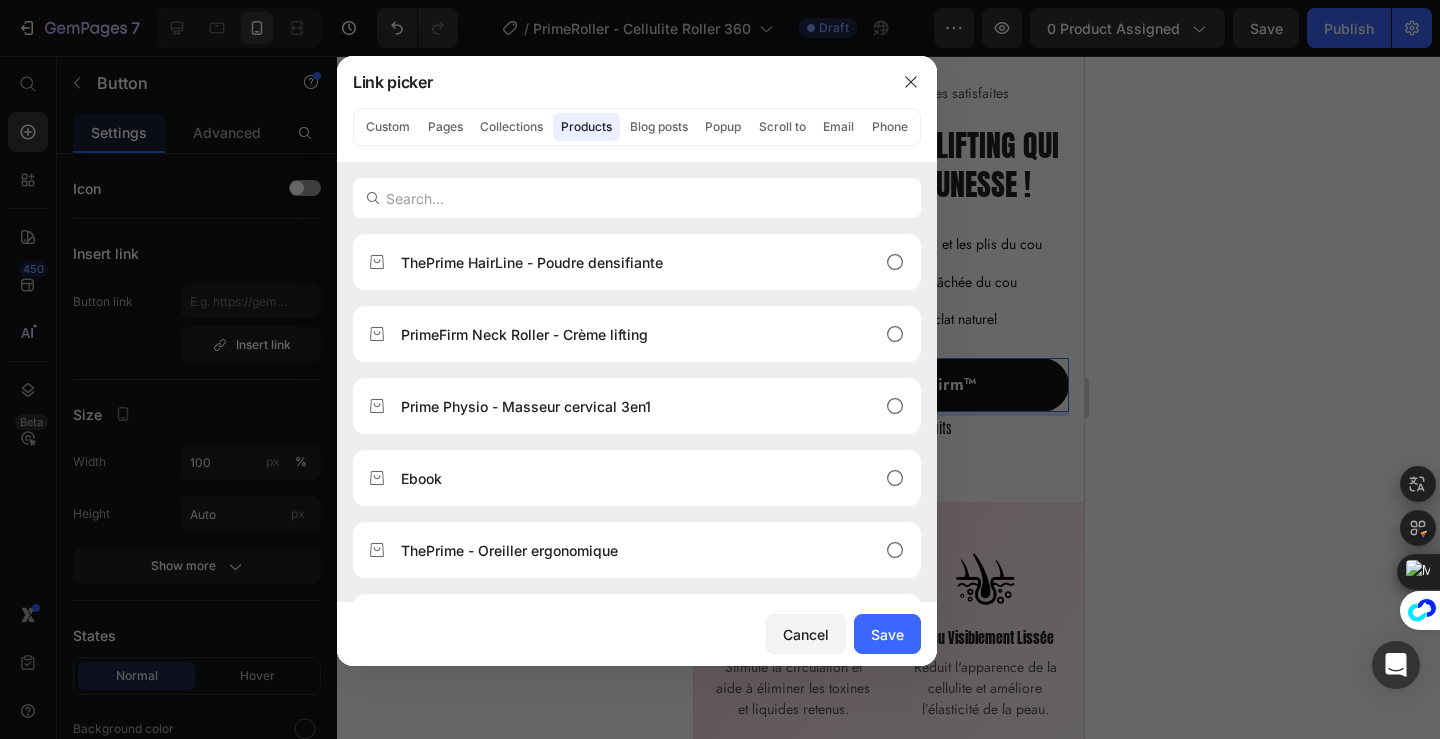 click at bounding box center (720, 369) 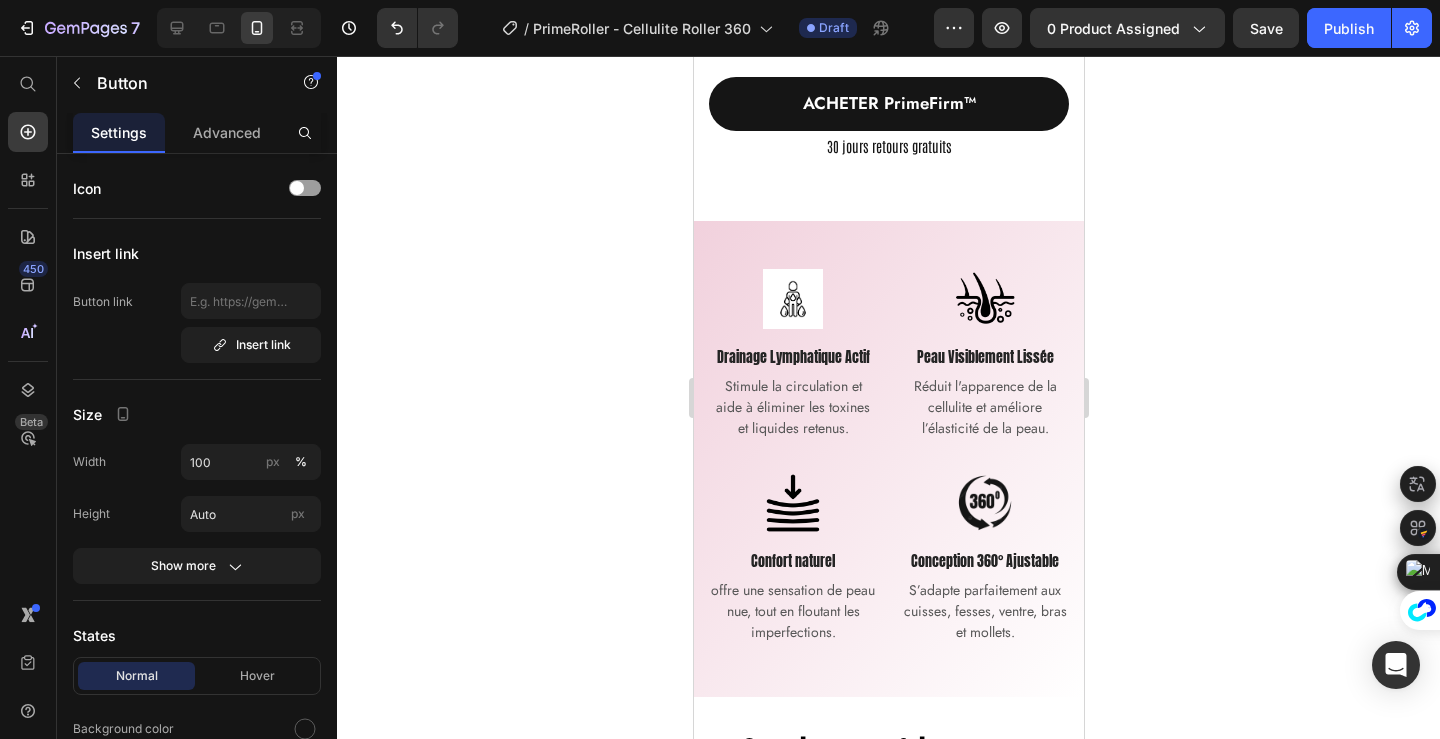 scroll, scrollTop: 832, scrollLeft: 0, axis: vertical 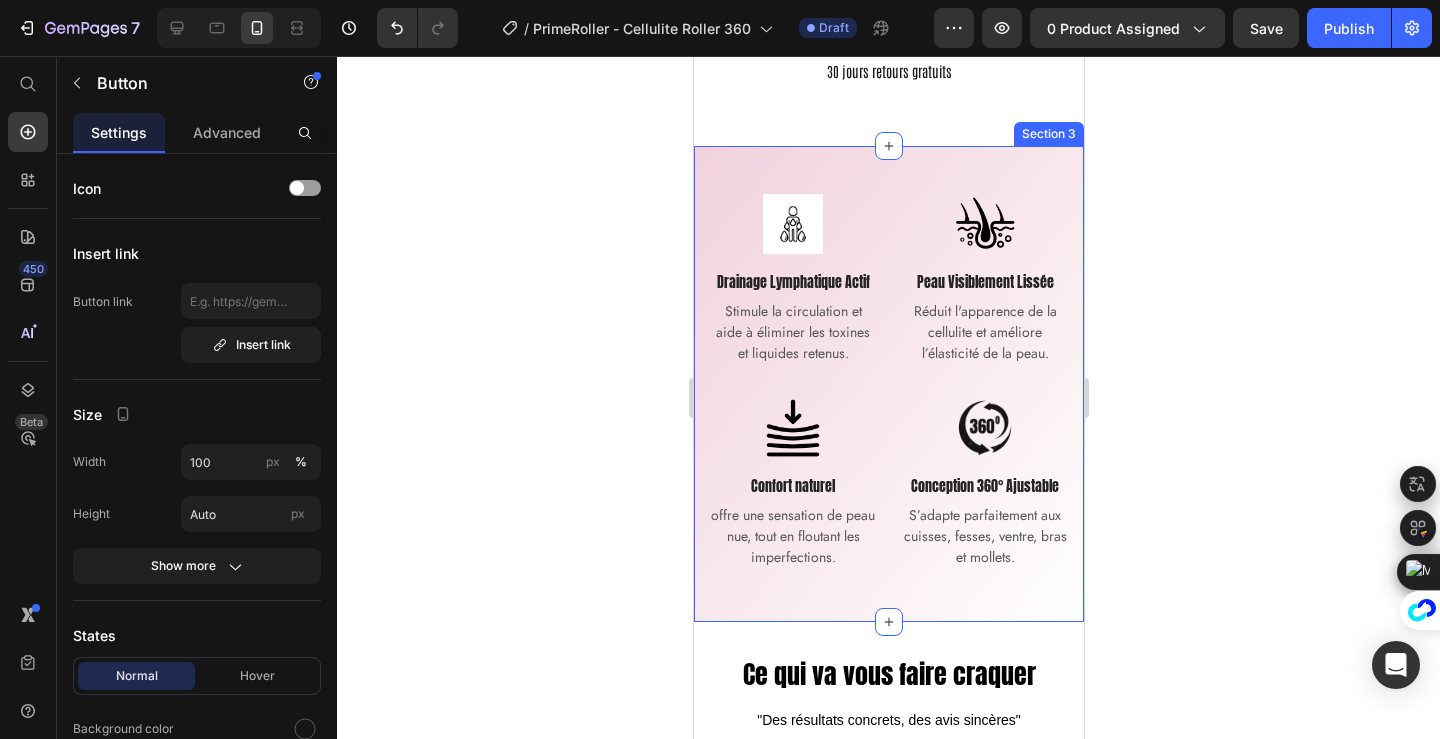 click on "Image Drainage Lymphatique Actif Text block Stimule la circulation et aide à éliminer les toxines et liquides retenus. Text block Row Image Peau Visiblement Lissée Text block Réduit l'apparence de la cellulite et améliore l’élasticité de la peau. Text block Row Image Confort naturel Text block offre une sensation de peau nue, tout en floutant les imperfections. Text block Row Image Conception 360° Ajustable Text block S’adapte parfaitement aux cuisses, fesses, ventre, bras et mollets. Text block Row Row Section 3" at bounding box center [888, 384] 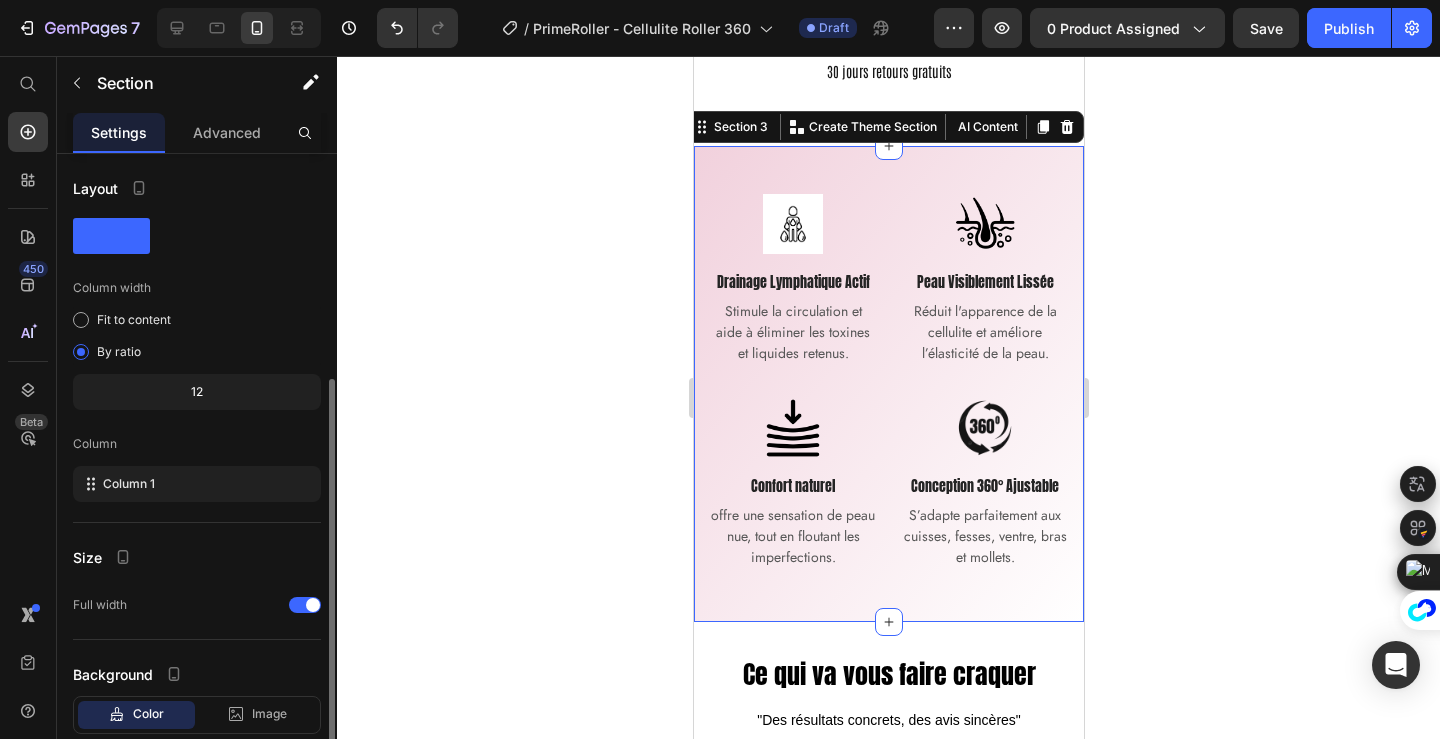scroll, scrollTop: 122, scrollLeft: 0, axis: vertical 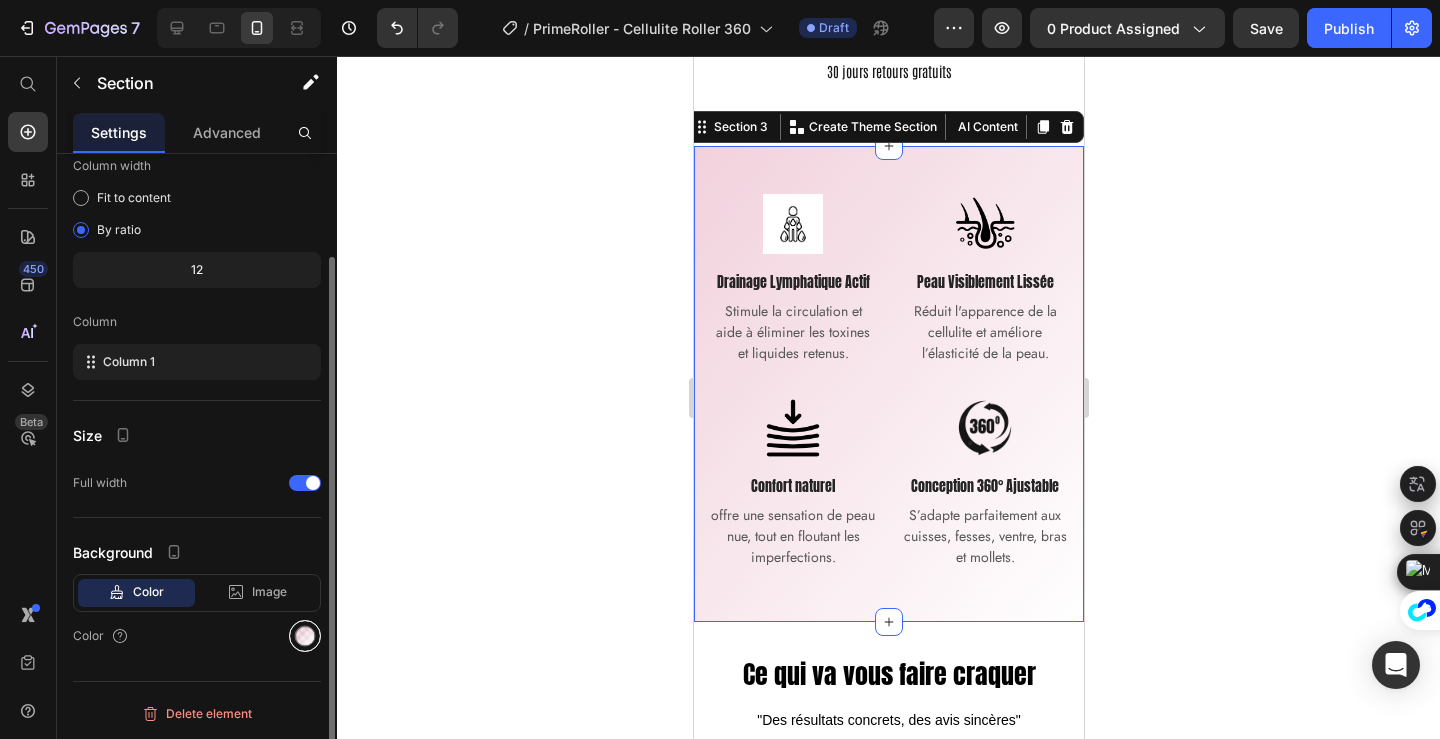 click at bounding box center [305, 636] 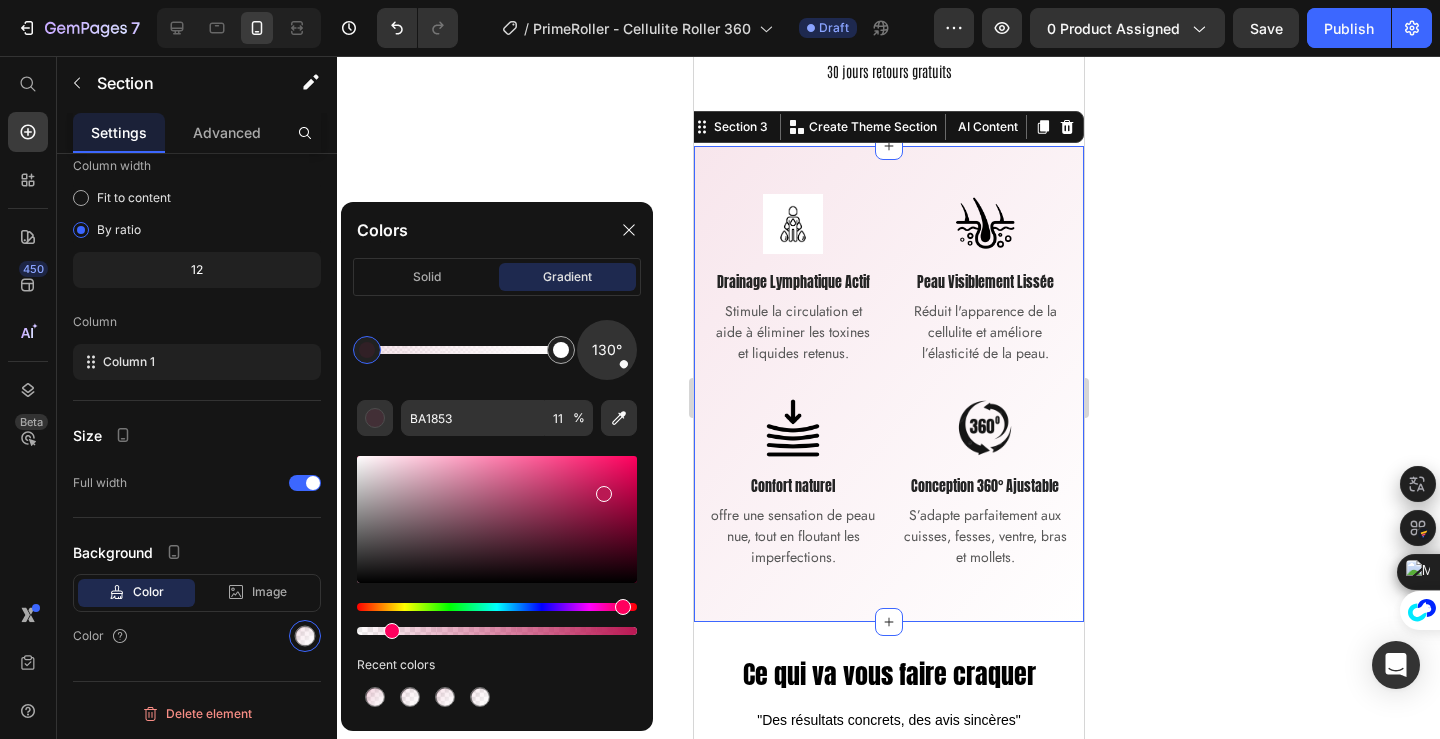 drag, startPoint x: 410, startPoint y: 634, endPoint x: 387, endPoint y: 637, distance: 23.194826 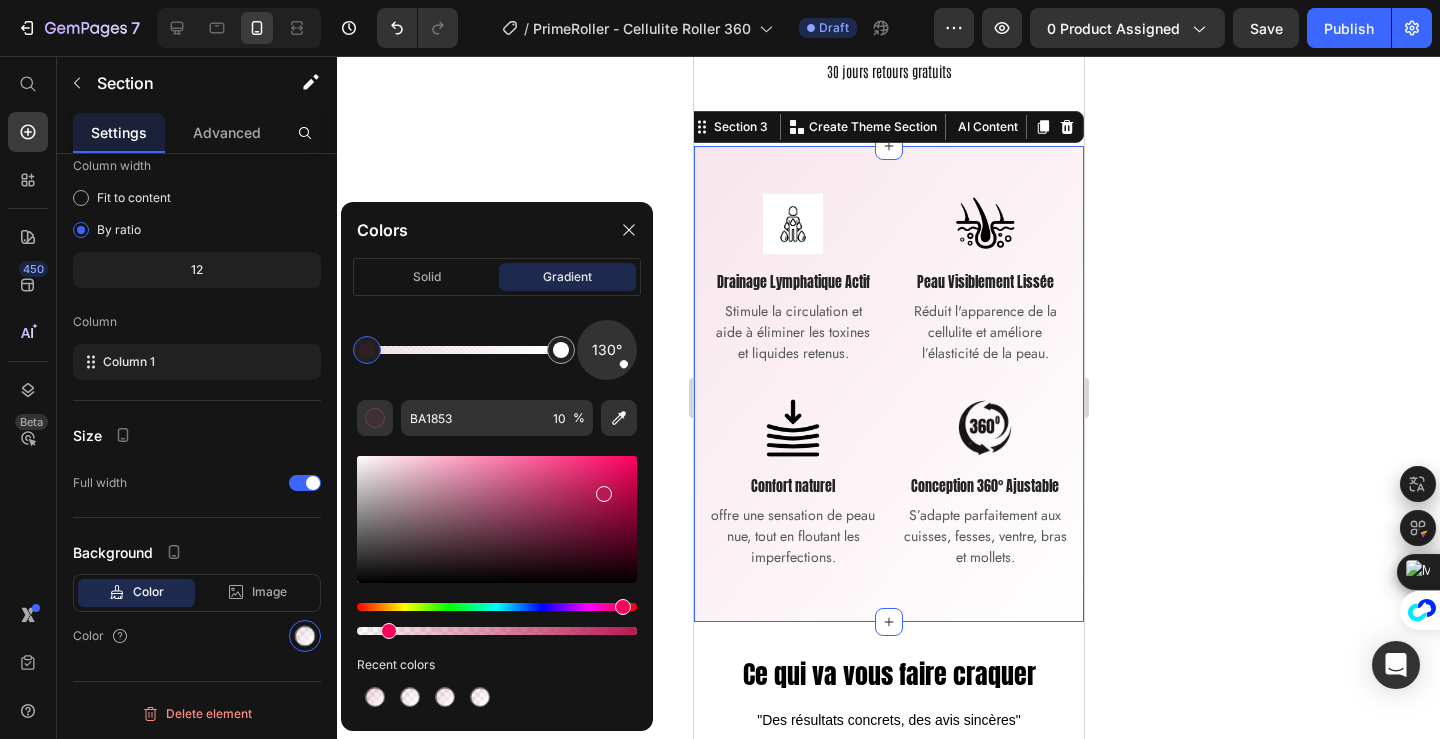click at bounding box center (389, 631) 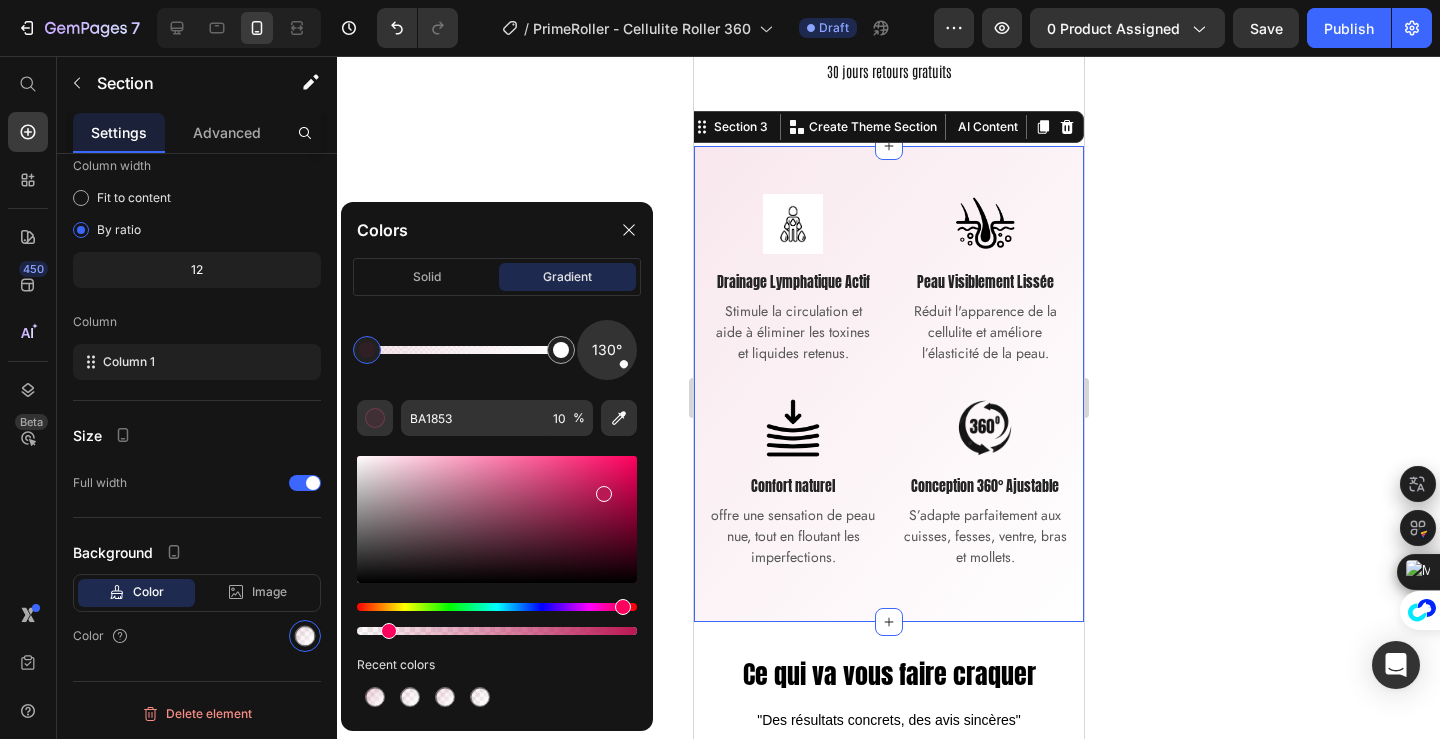 click 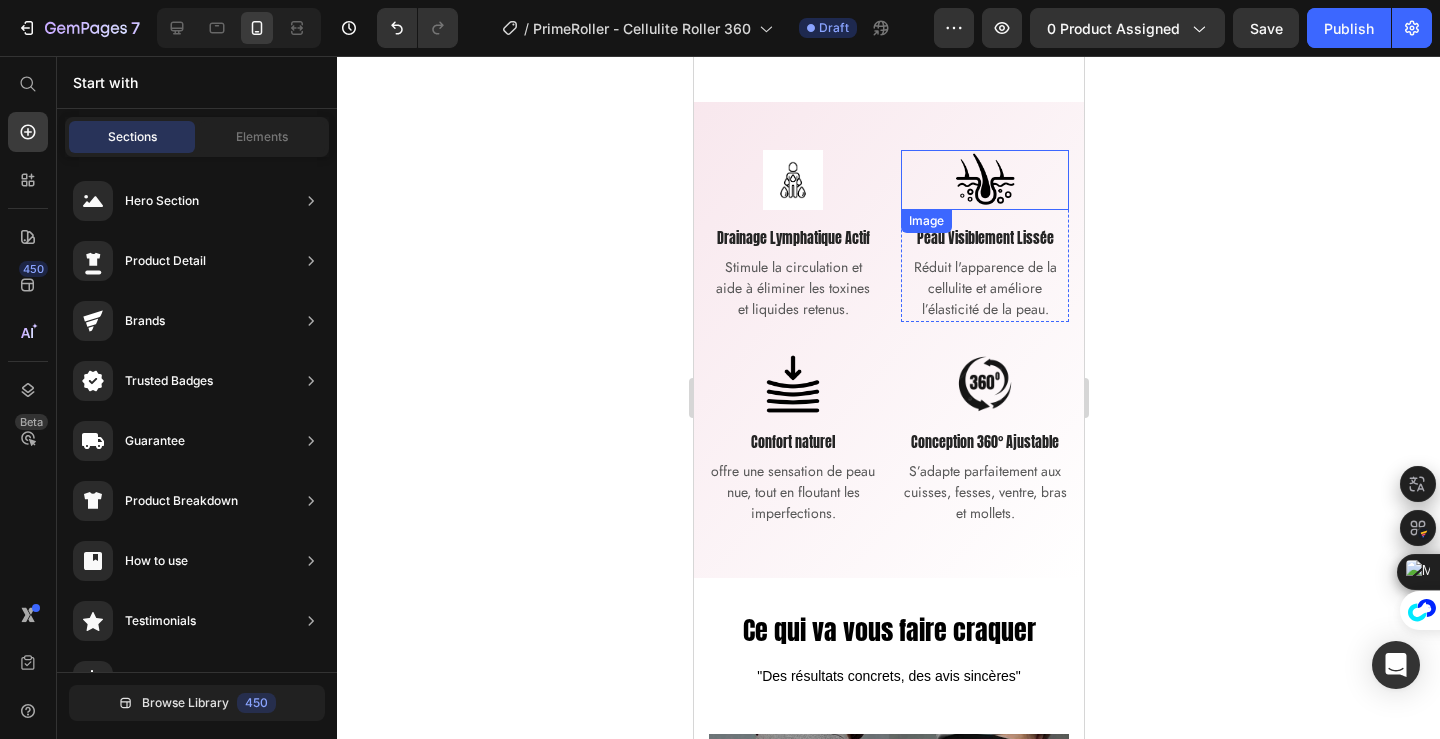 scroll, scrollTop: 837, scrollLeft: 0, axis: vertical 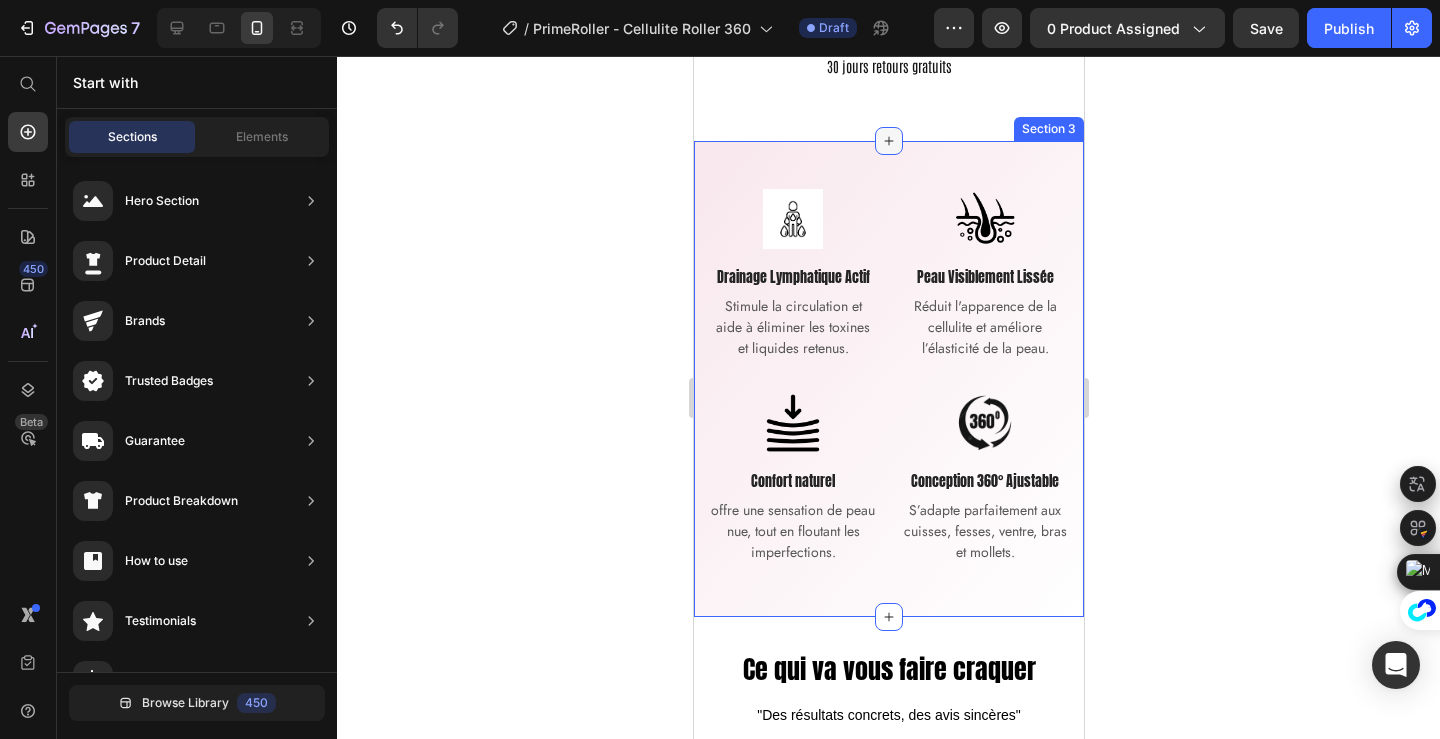 click at bounding box center [888, 141] 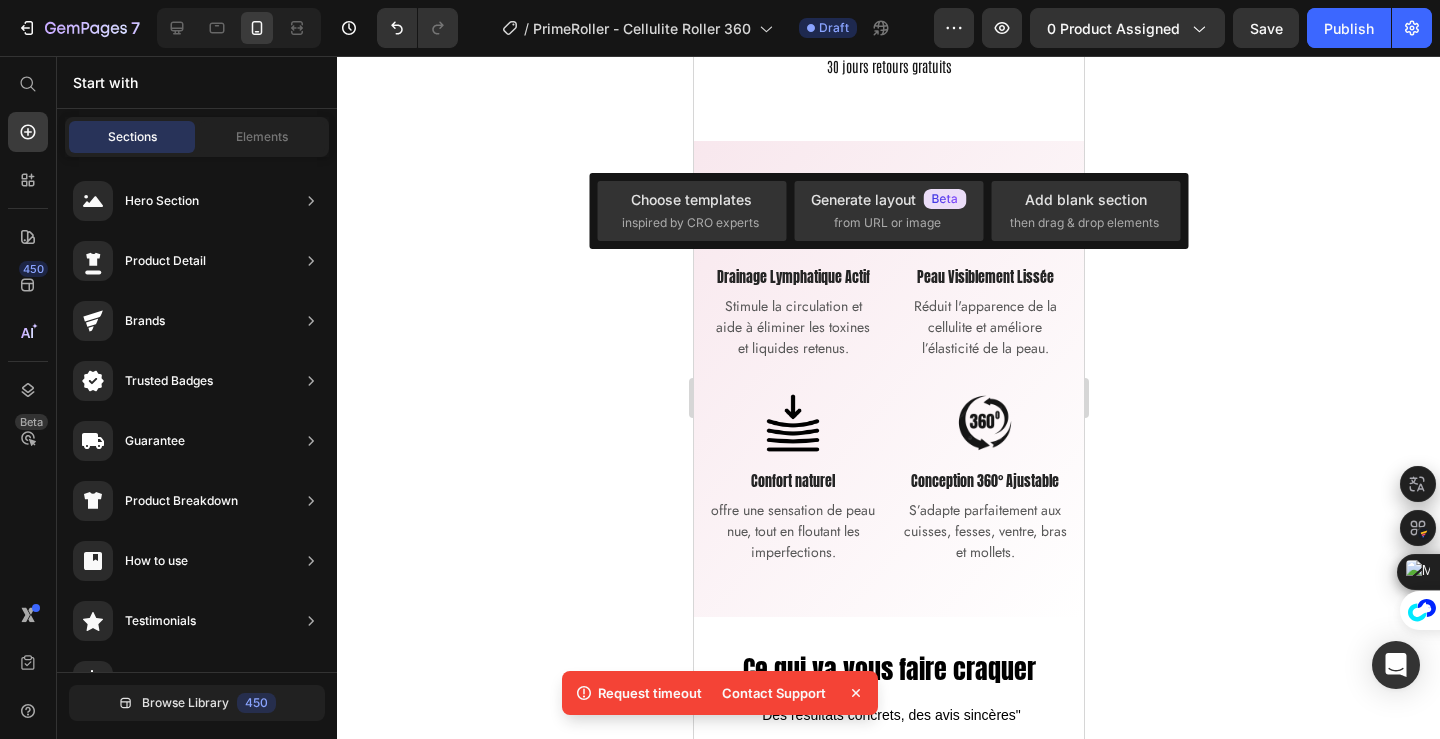 click 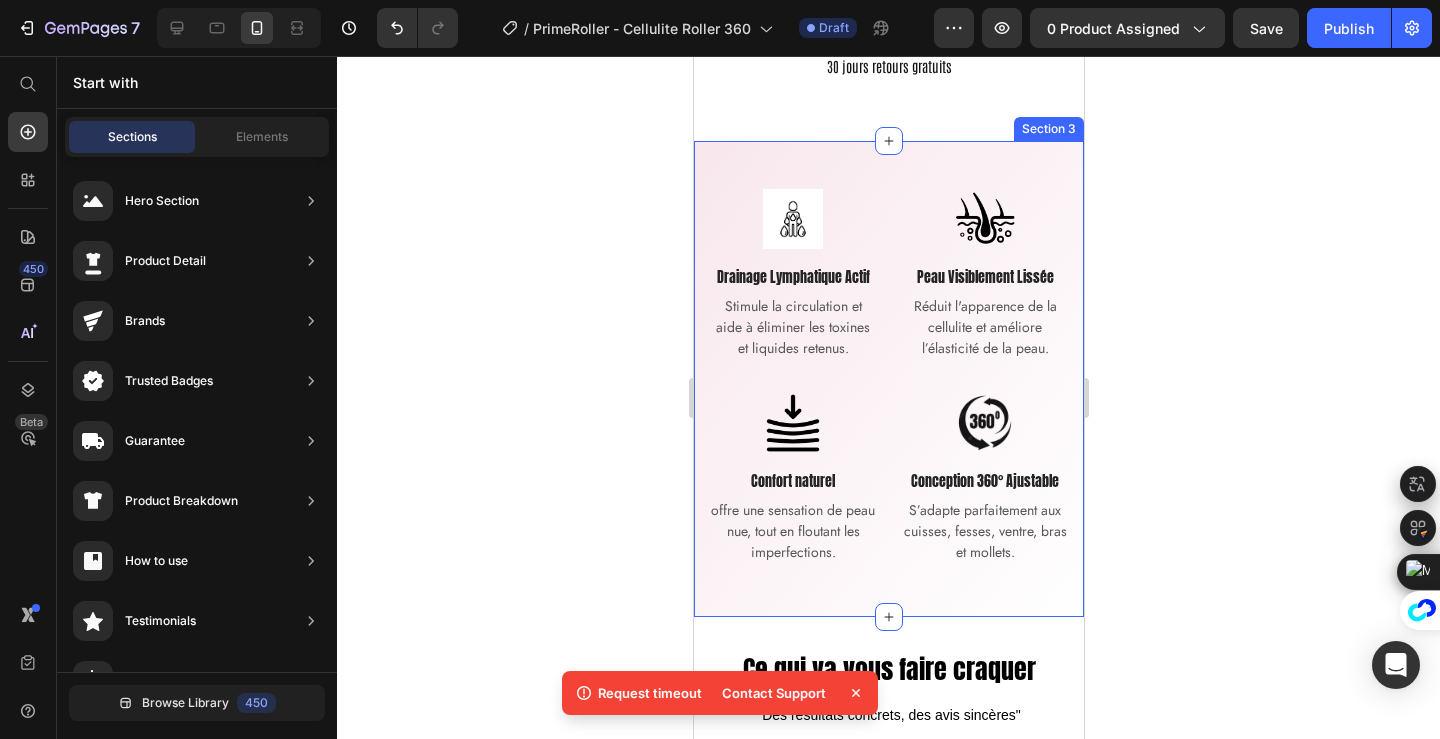 click on "Image Drainage Lymphatique Actif Text block Stimule la circulation et aide à éliminer les toxines et liquides retenus. Text block Row Image Peau Visiblement Lissée Text block Réduit l'apparence de la cellulite et améliore l’élasticité de la peau. Text block Row Image Confort naturel Text block offre une sensation de peau nue, tout en floutant les imperfections. Text block Row Image Conception 360° Ajustable Text block S’adapte parfaitement aux cuisses, fesses, ventre, bras et mollets. Text block Row Row Section 3" at bounding box center (888, 379) 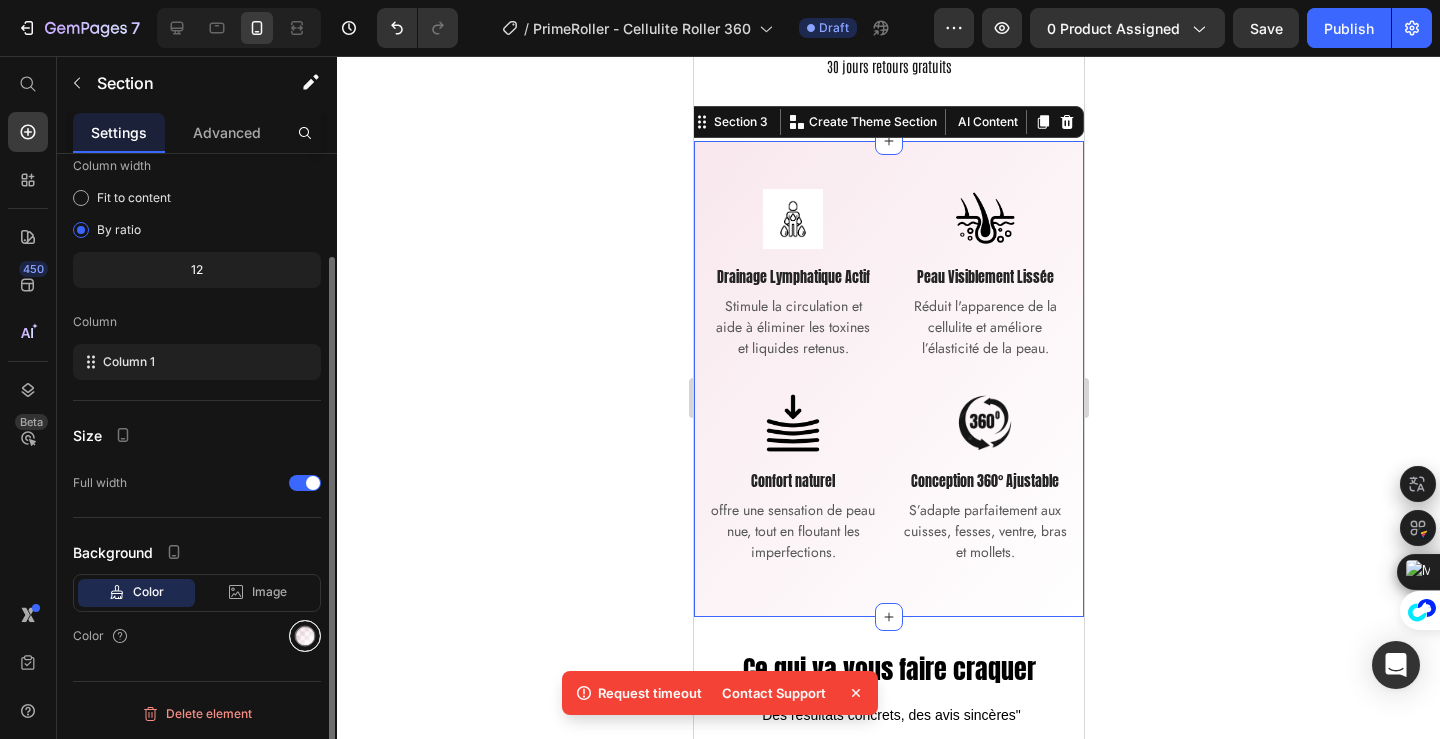 click at bounding box center [305, 636] 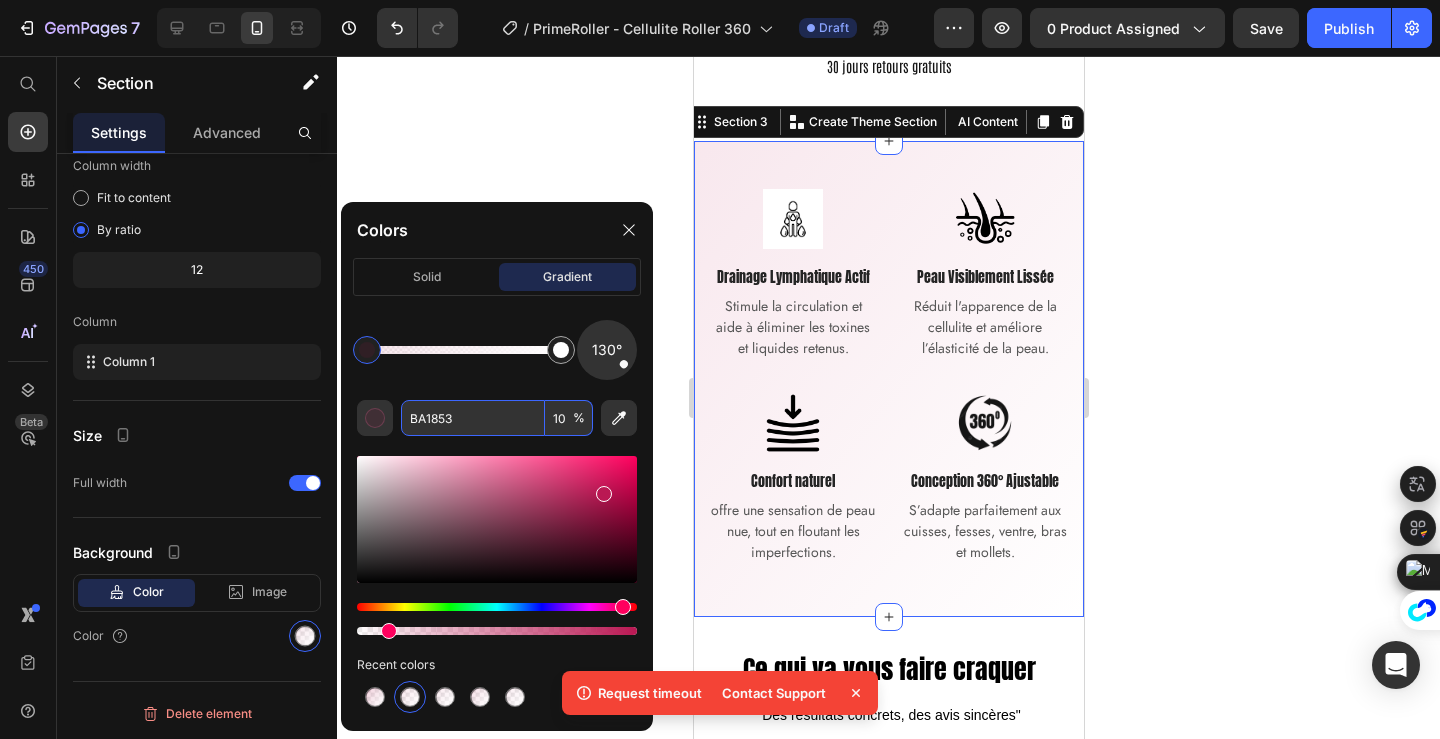 click on "BA1853" at bounding box center [473, 418] 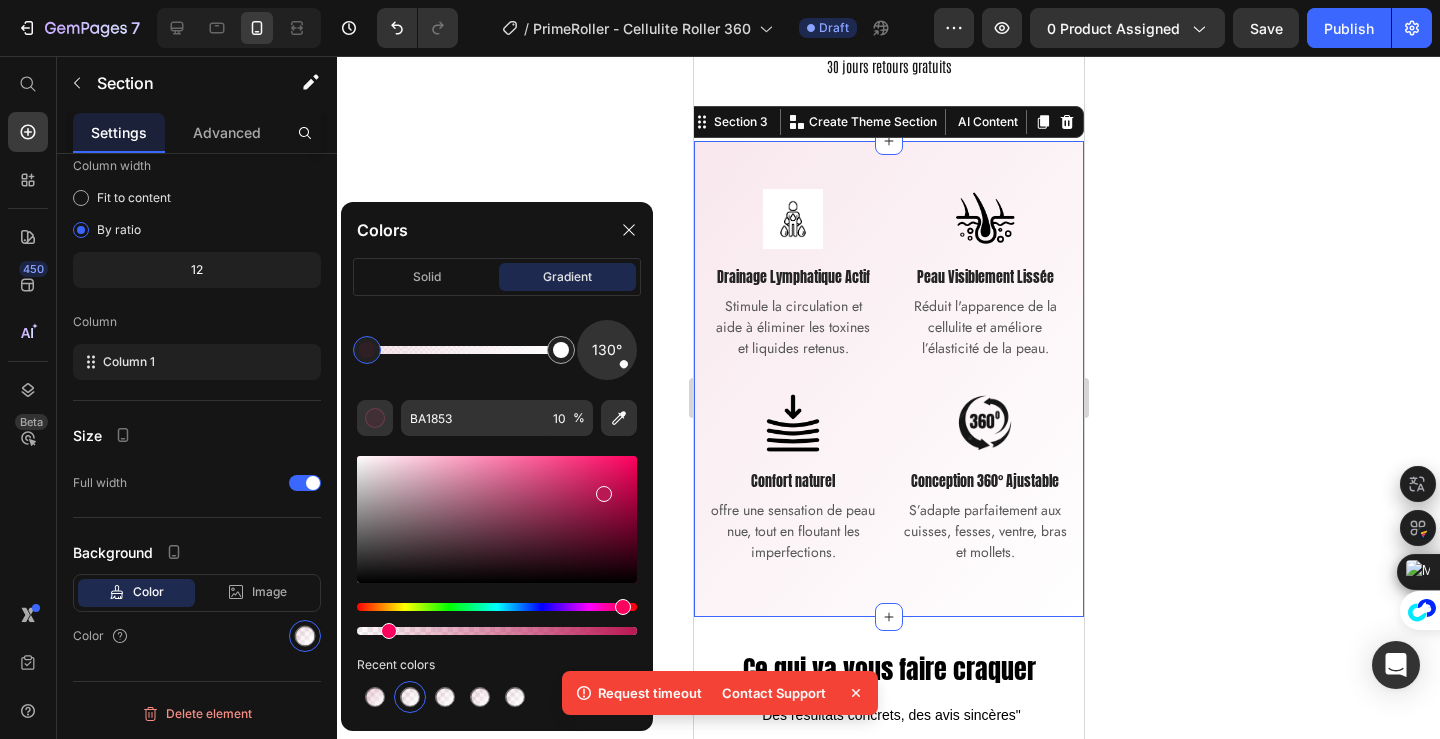 click 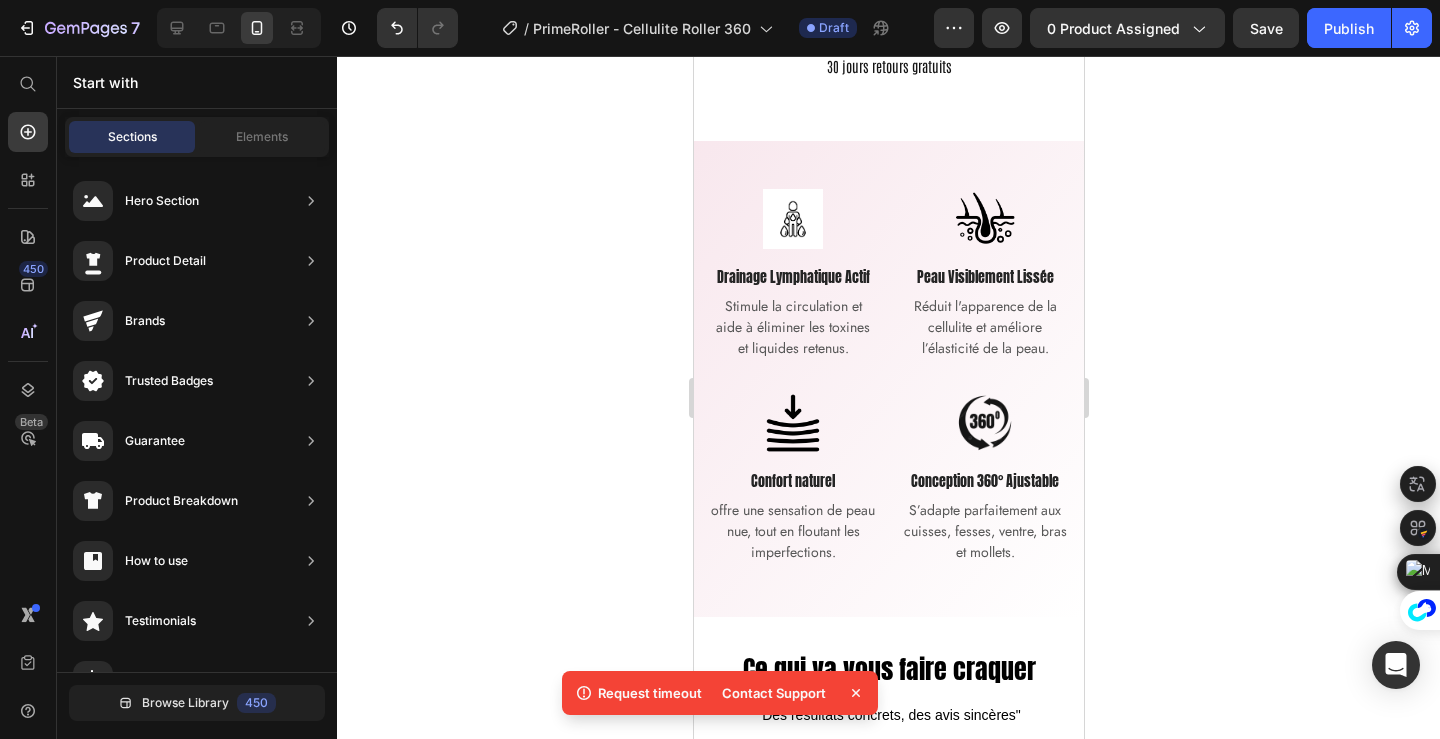 click 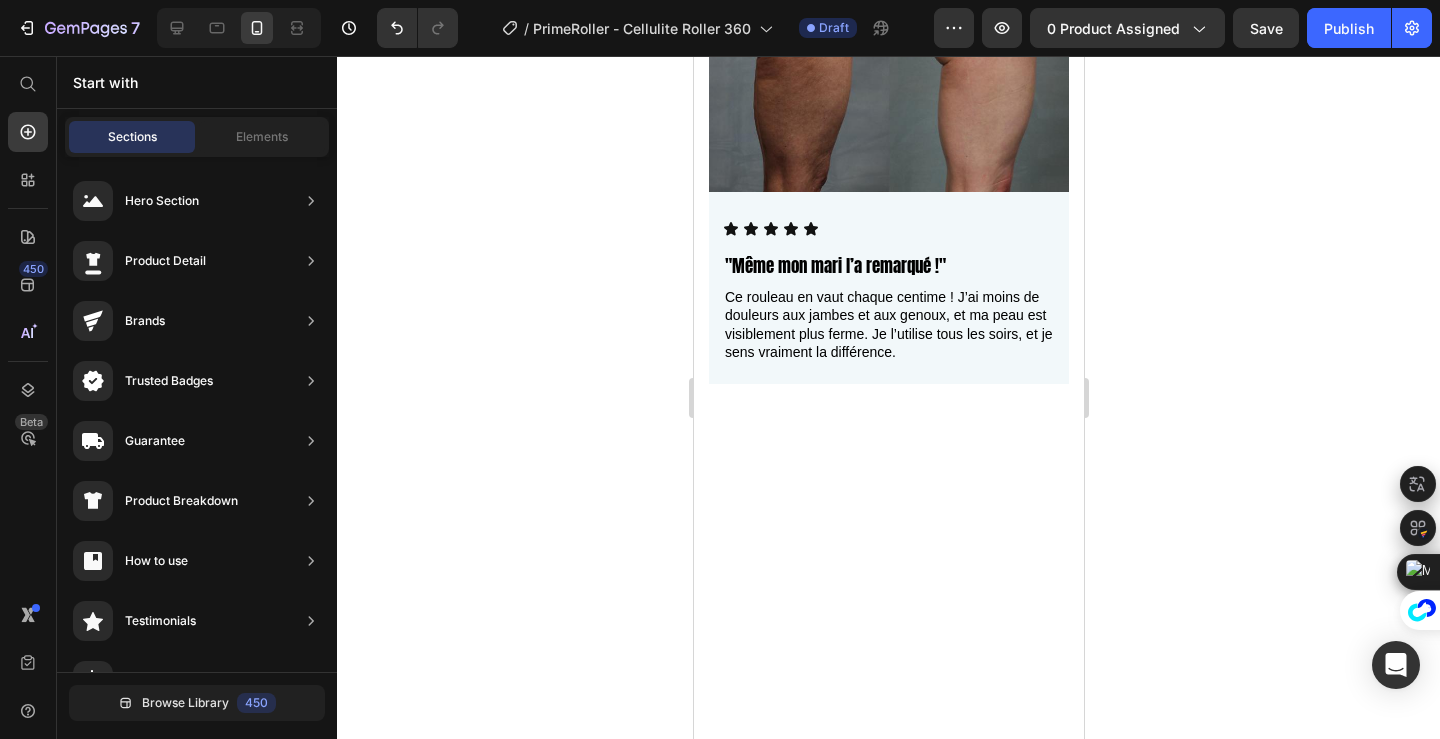 scroll, scrollTop: 1493, scrollLeft: 0, axis: vertical 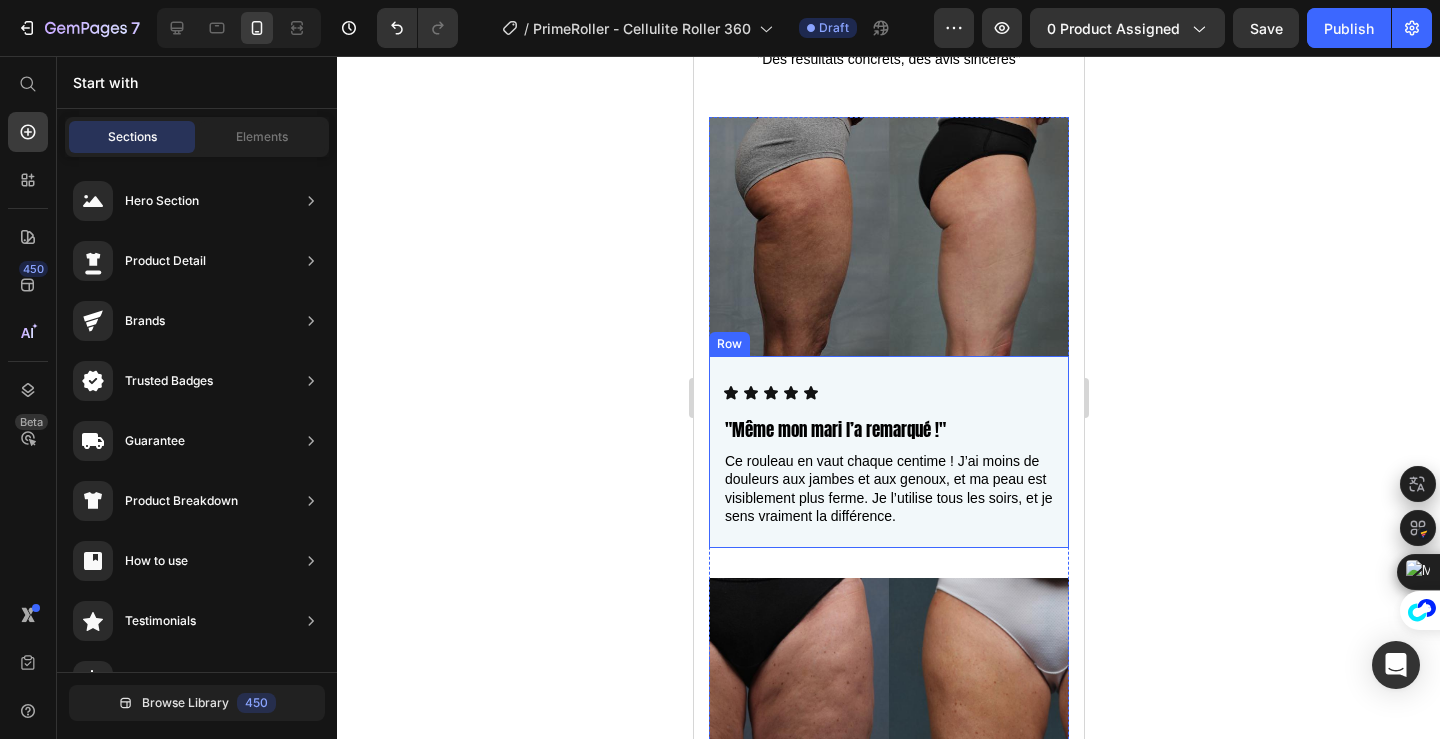 click on "Icon Icon Icon Icon
Icon Icon List "Même mon mari l’a remarqué !" Text Block Ce rouleau en vaut chaque centime ! J’ai moins de douleurs aux jambes et aux genoux, et ma peau est visiblement plus ferme. Je l’utilise tous les soirs, et je sens vraiment la différence. Text Block Row" at bounding box center (888, 452) 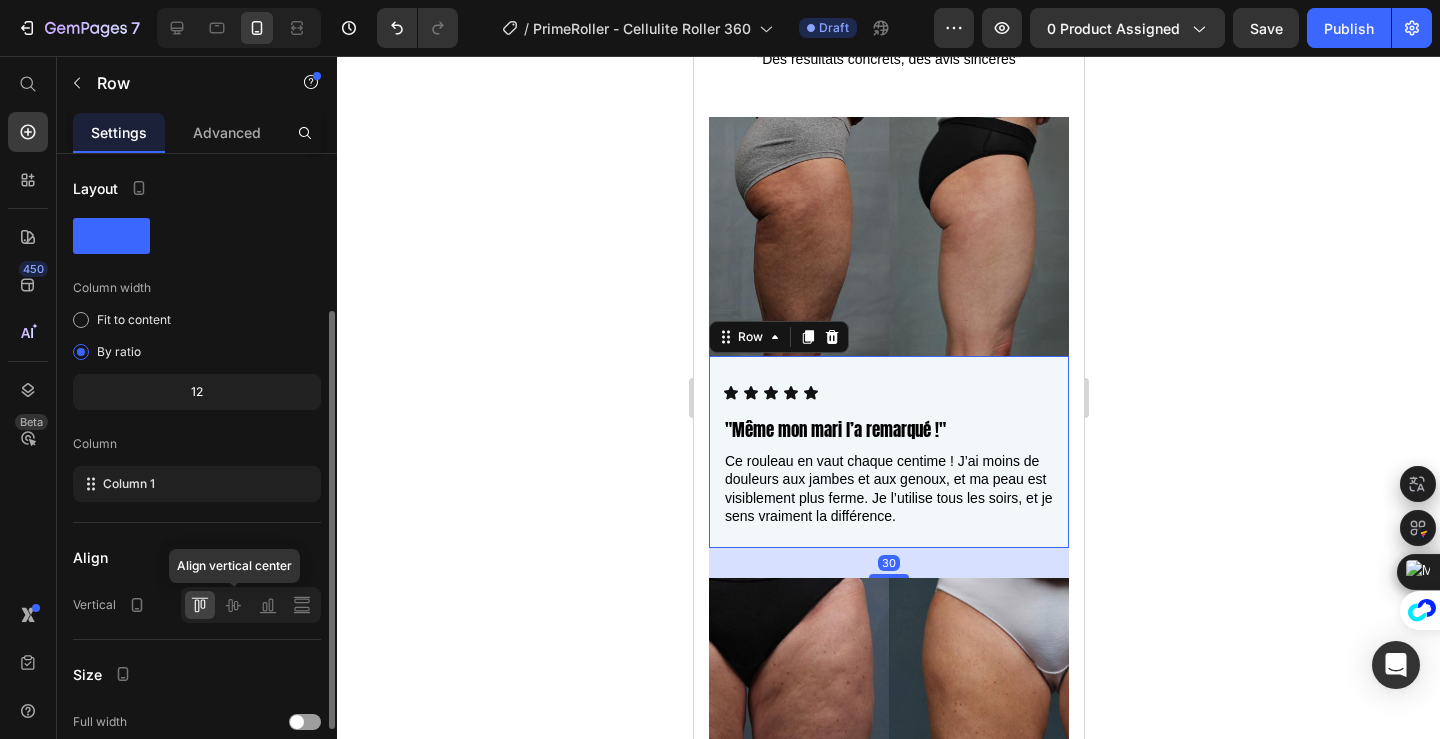 scroll, scrollTop: 343, scrollLeft: 0, axis: vertical 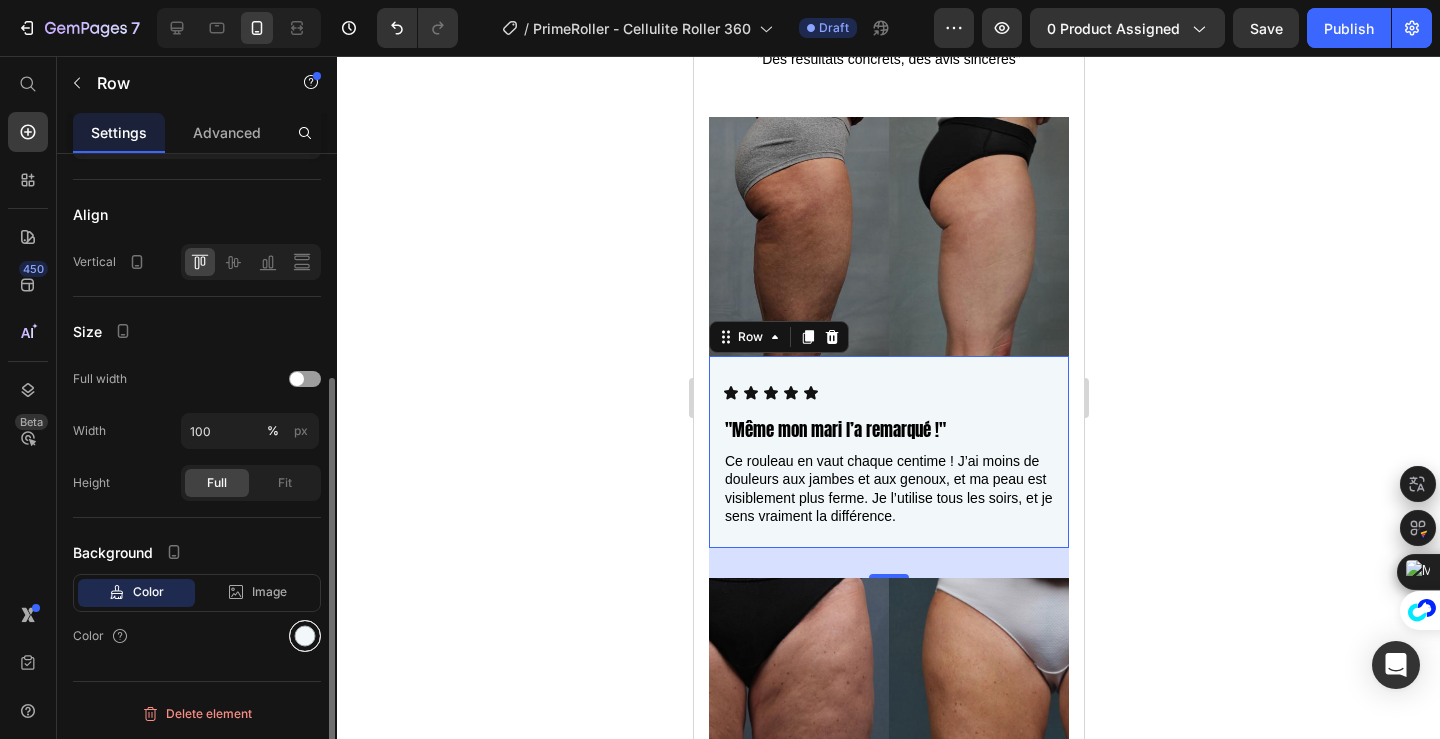 click at bounding box center [305, 636] 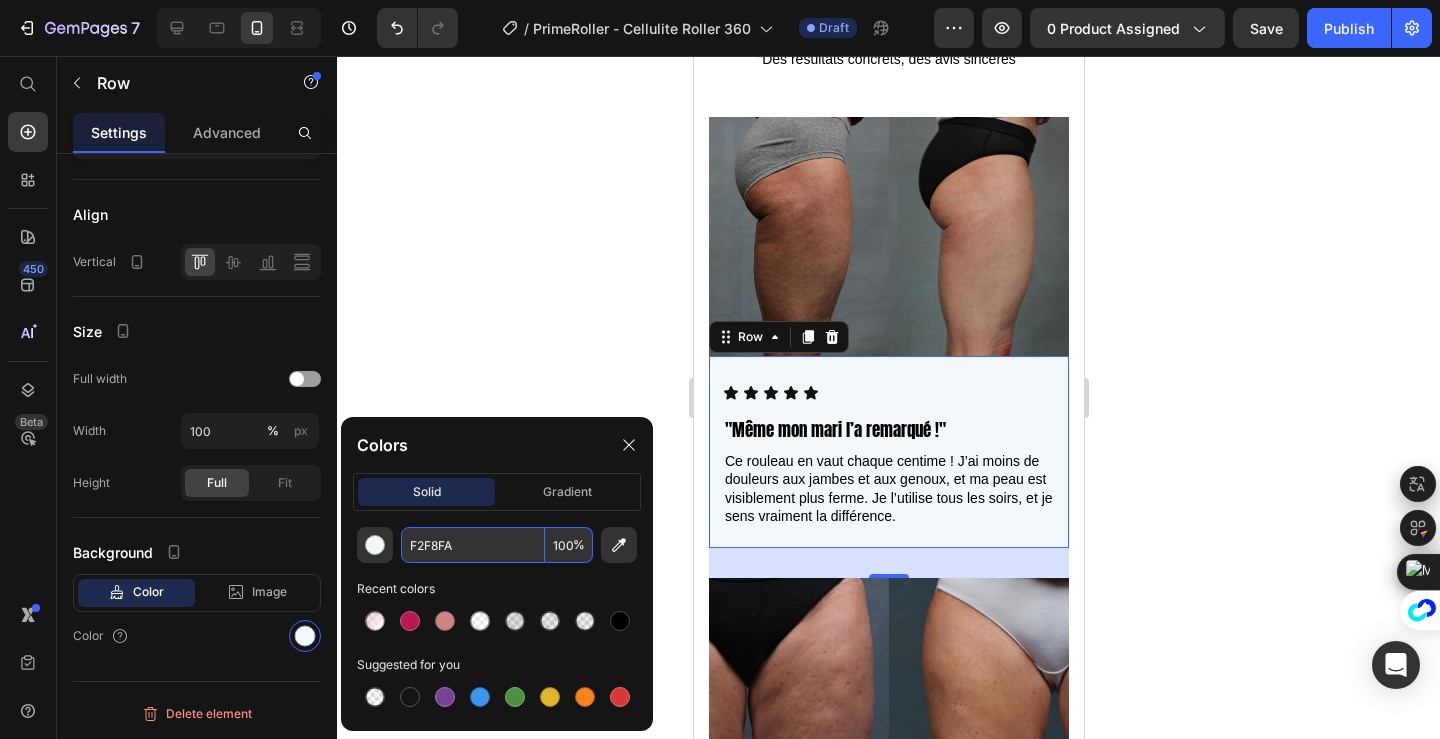 click on "F2F8FA" at bounding box center (473, 545) 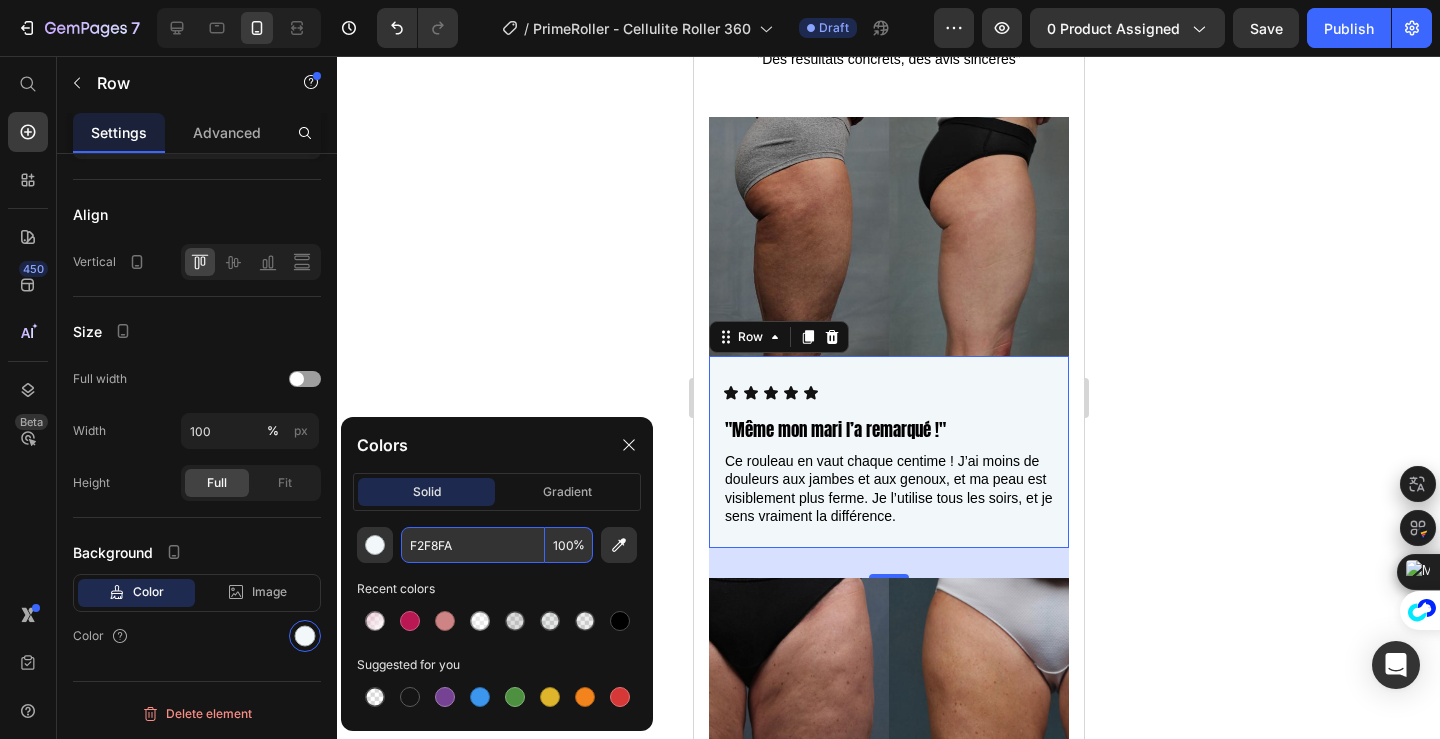 paste on "BA1853" 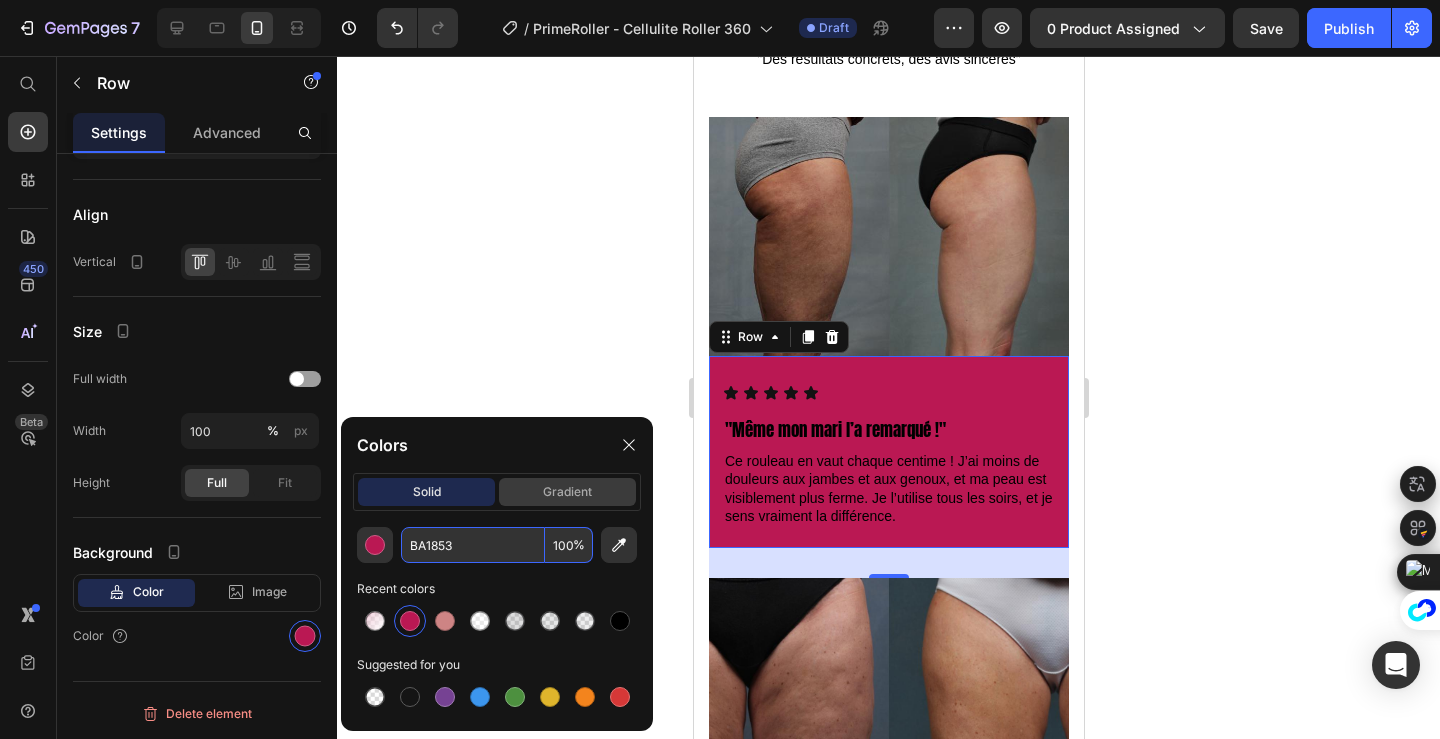 type on "BA1853" 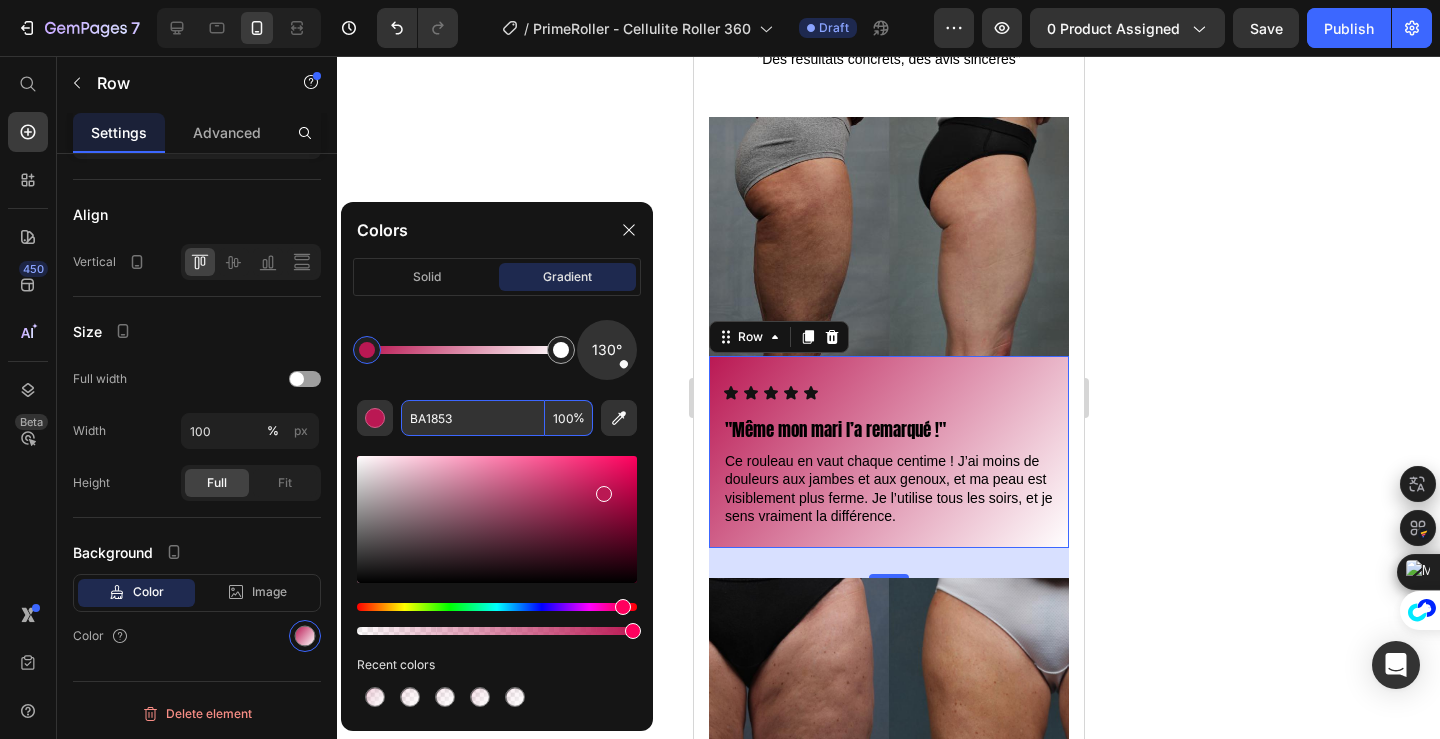 click on "100" at bounding box center [569, 418] 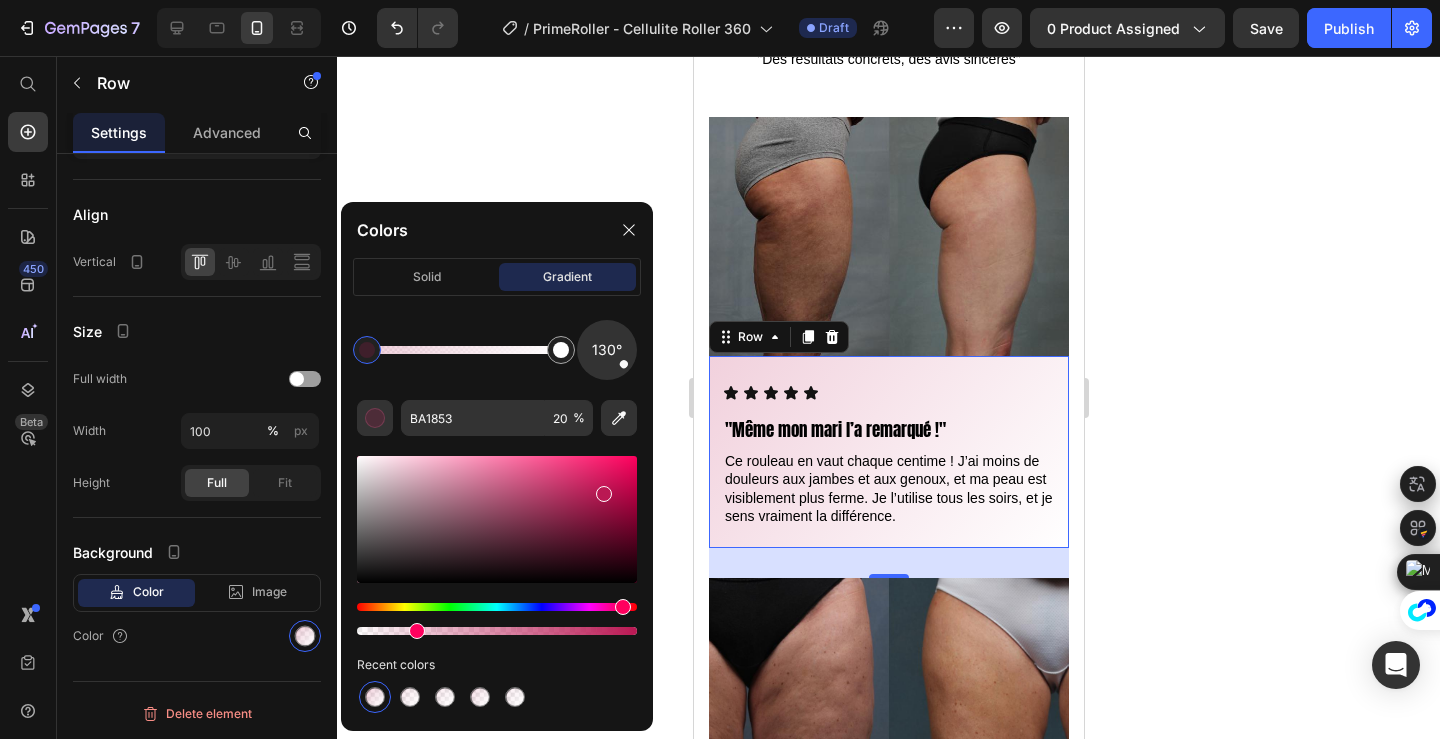 click on "130° BA1853 20 % Recent colors" 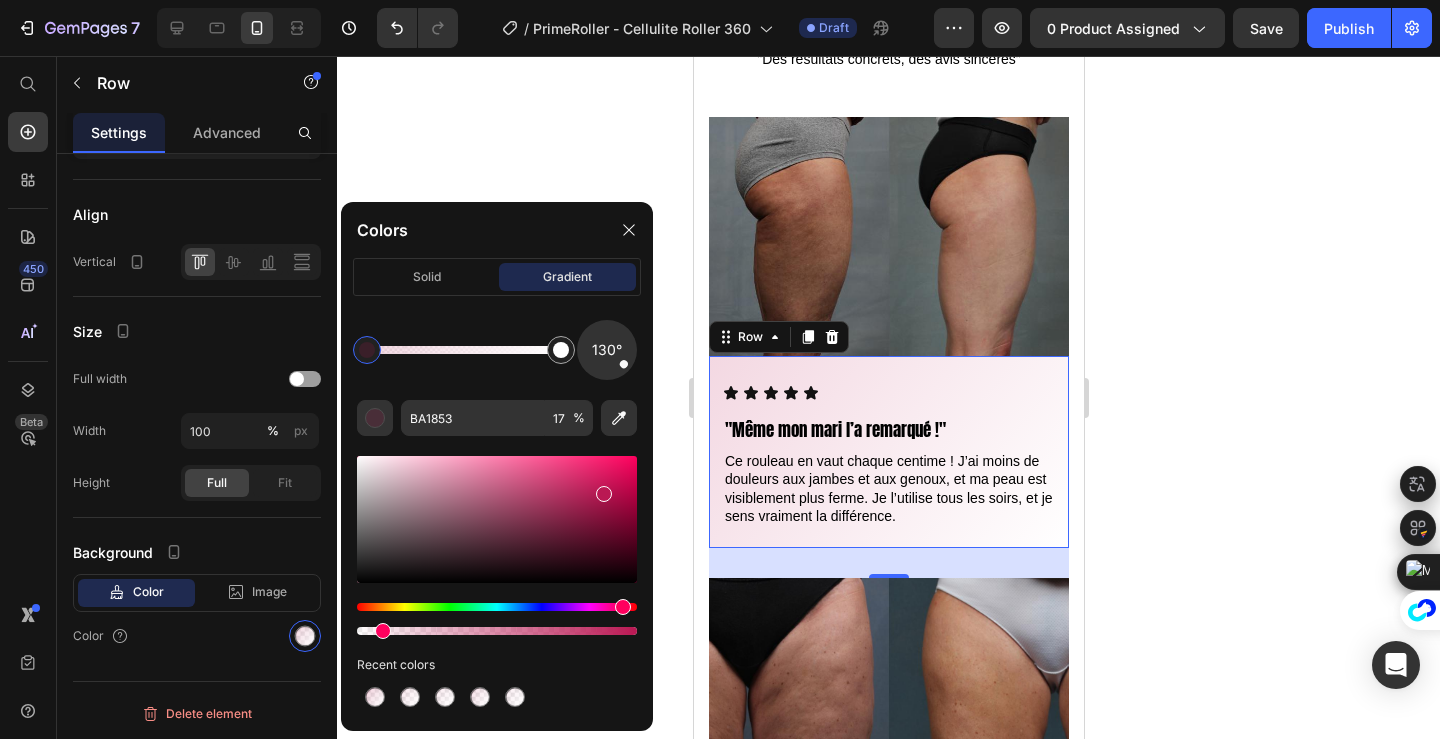 type on "8" 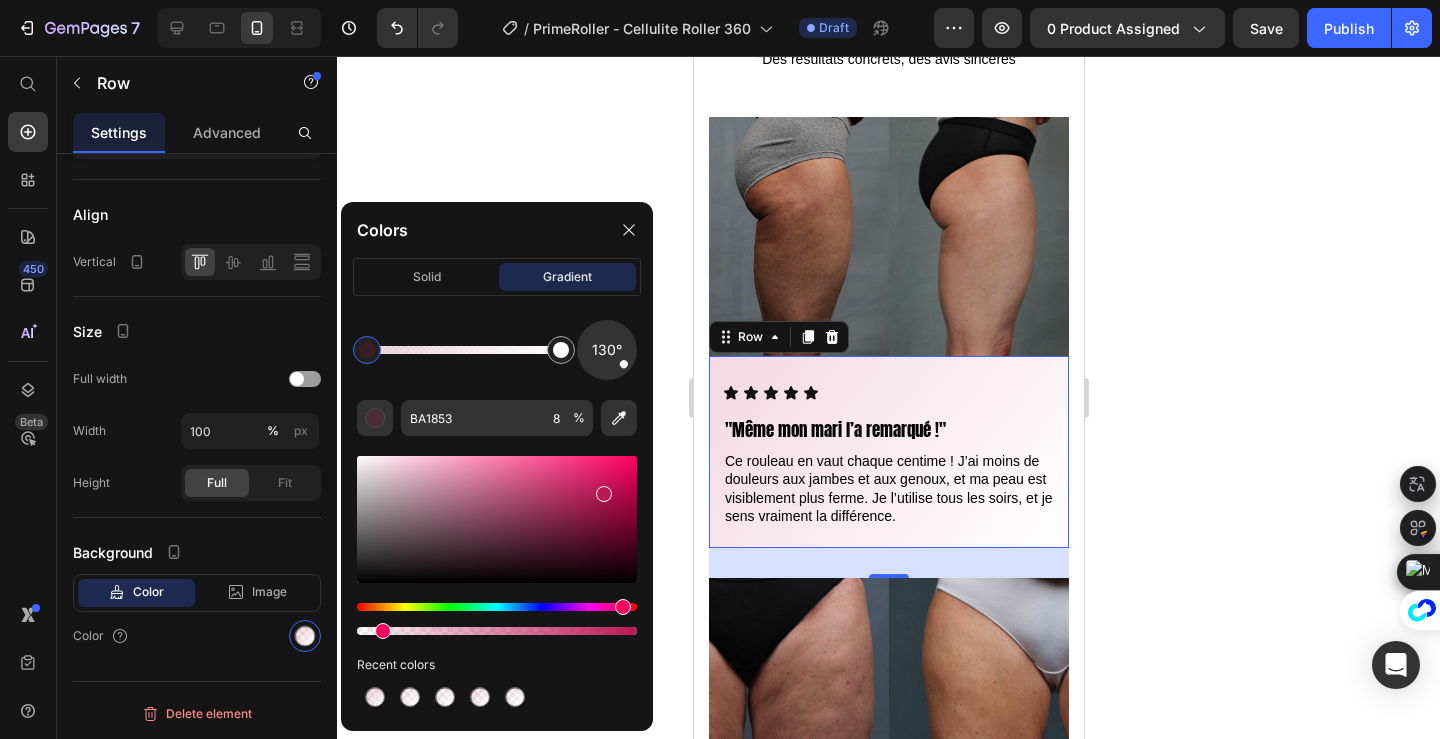 drag, startPoint x: 405, startPoint y: 627, endPoint x: 379, endPoint y: 634, distance: 26.925823 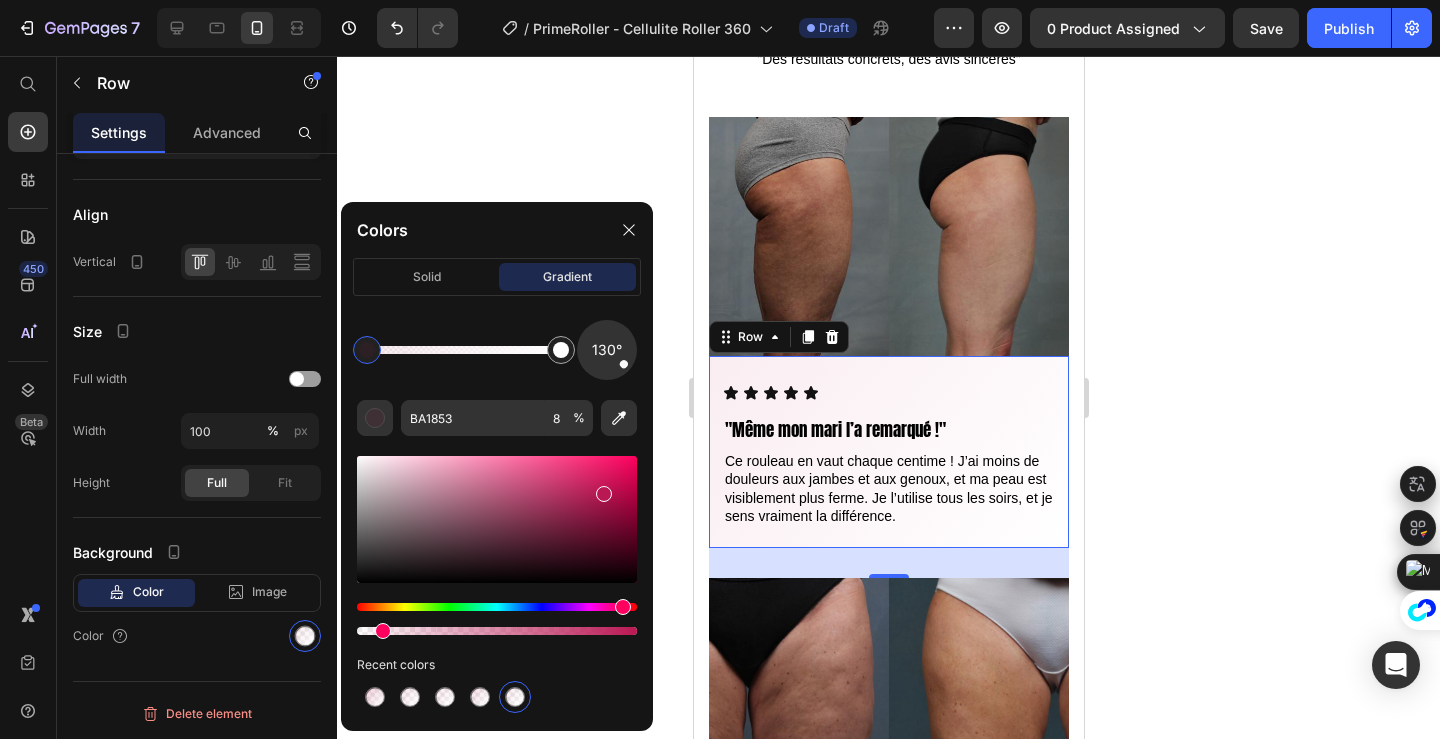 click 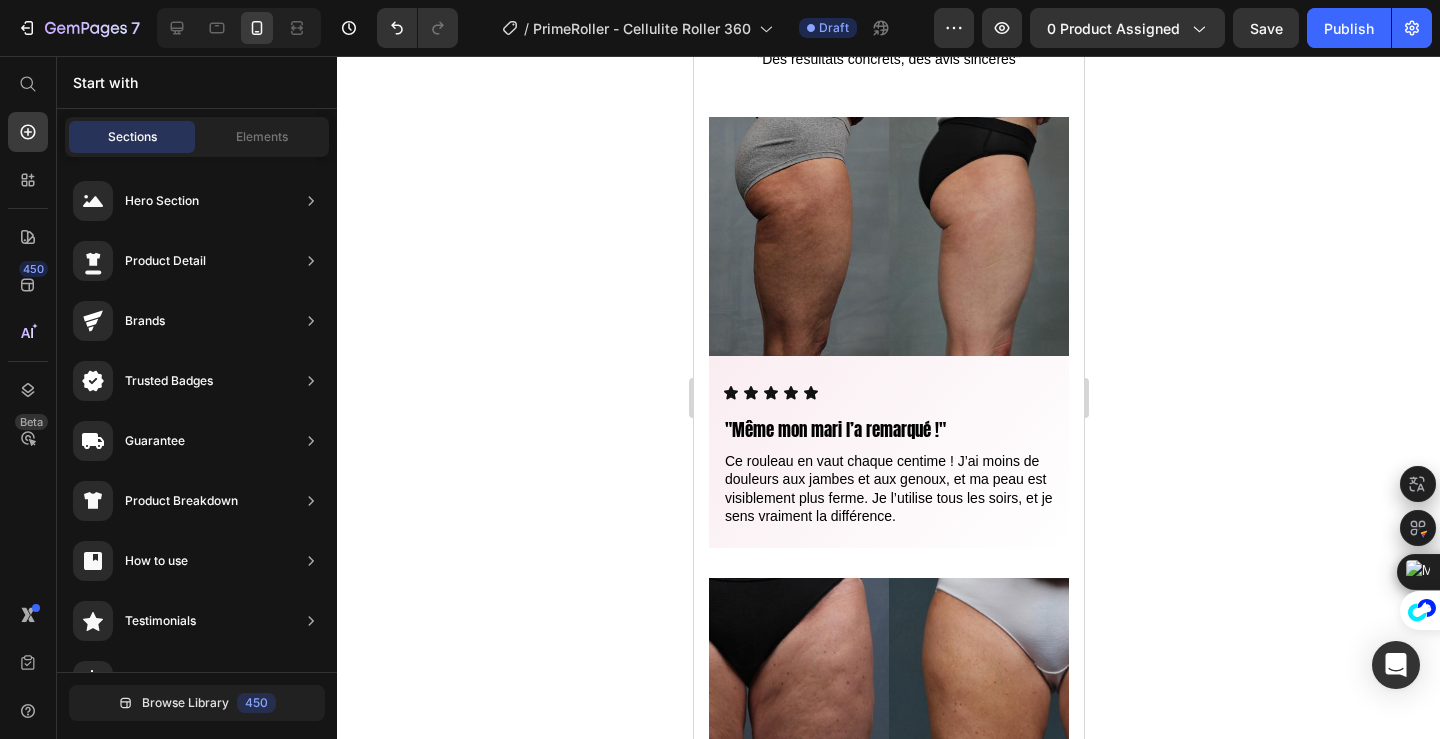 click 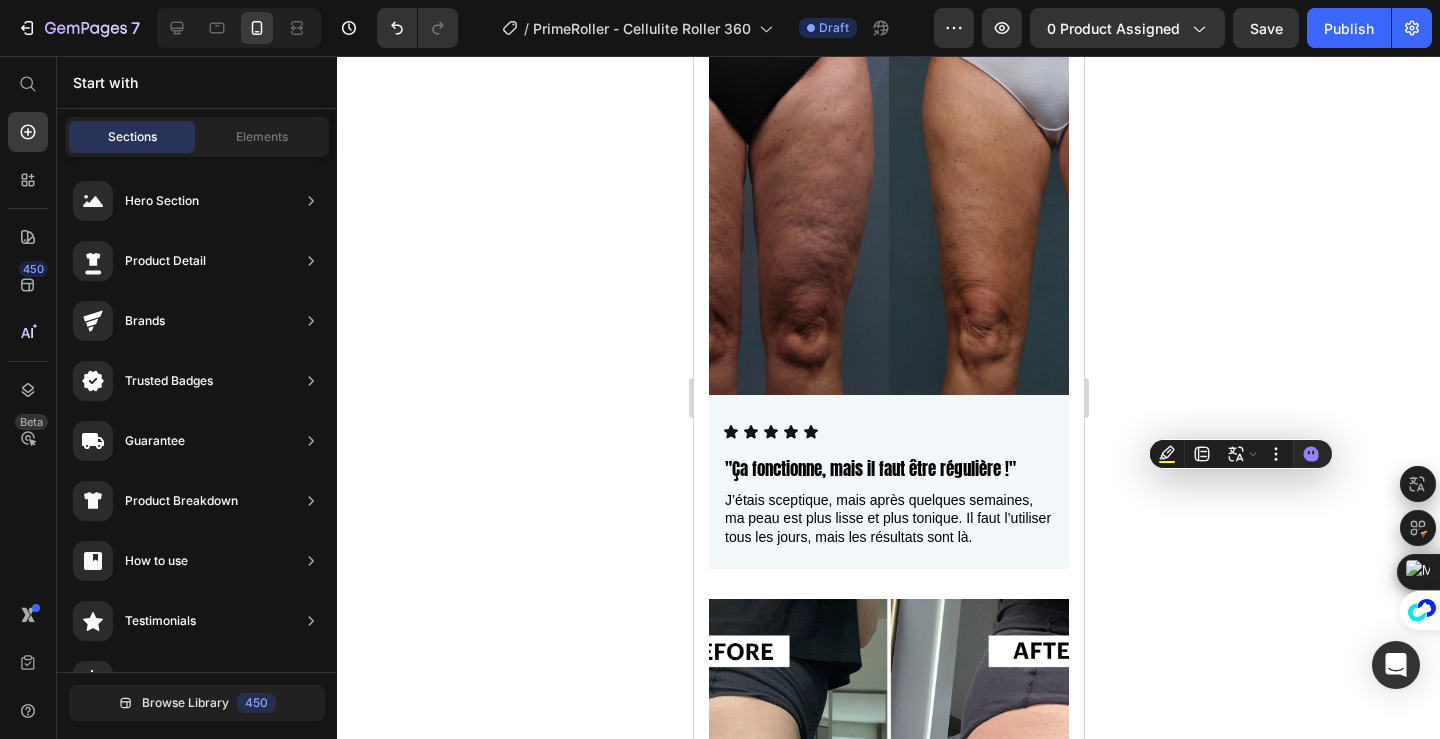 scroll, scrollTop: 2020, scrollLeft: 0, axis: vertical 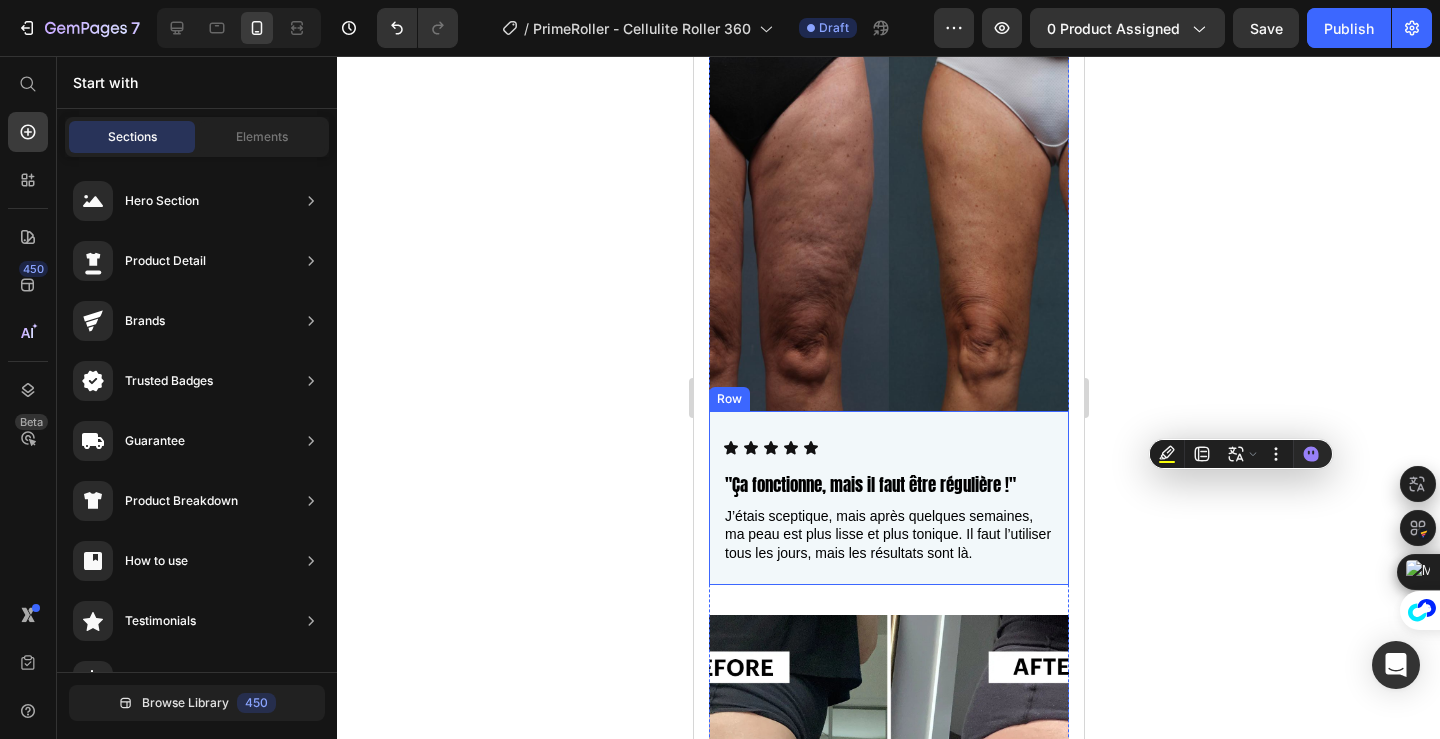 click on "Icon Icon Icon Icon
Icon Icon List "Ça fonctionne, mais il faut être régulière !" Text Block J’étais sceptique, mais après quelques semaines, ma peau est plus lisse et plus tonique. Il faut l’utiliser tous les jours, mais les résultats sont là. Text Block Row" at bounding box center [888, 498] 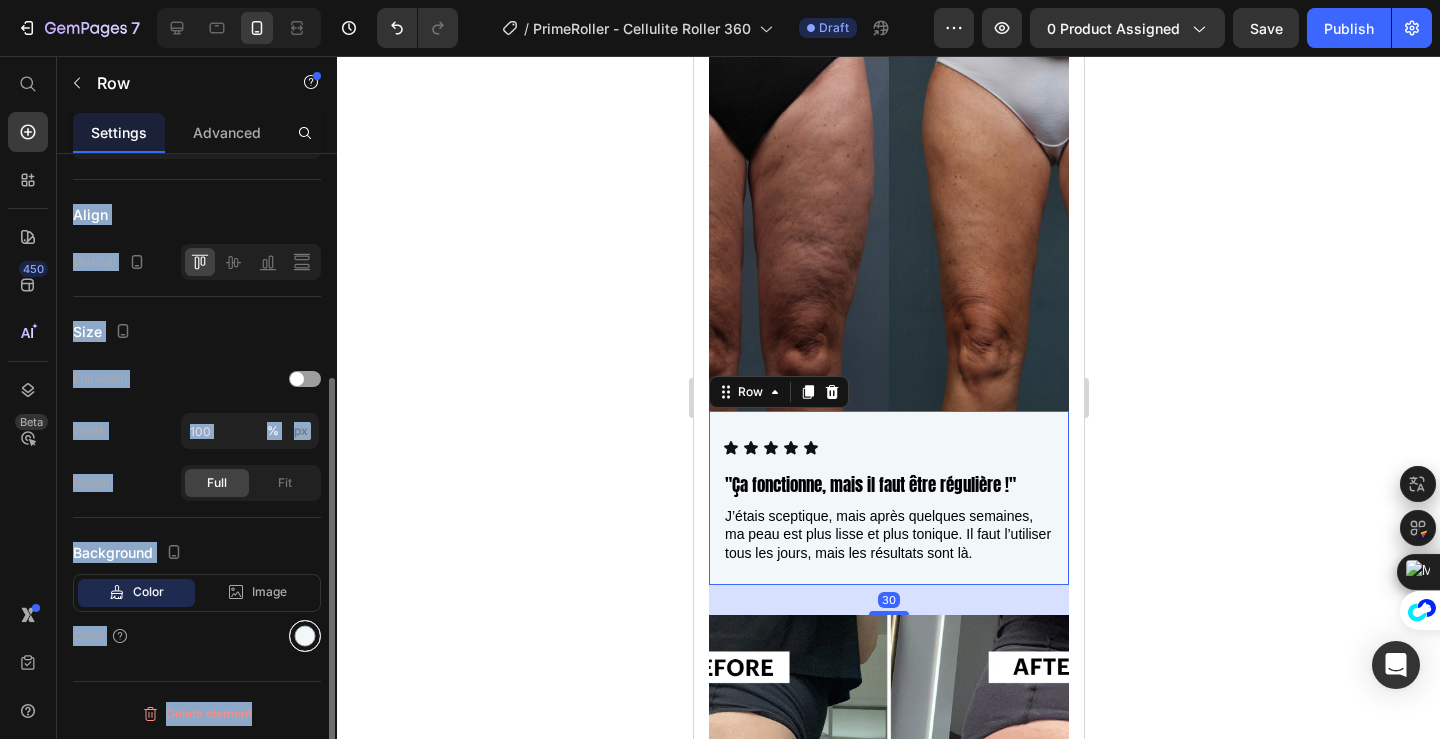 click at bounding box center (305, 636) 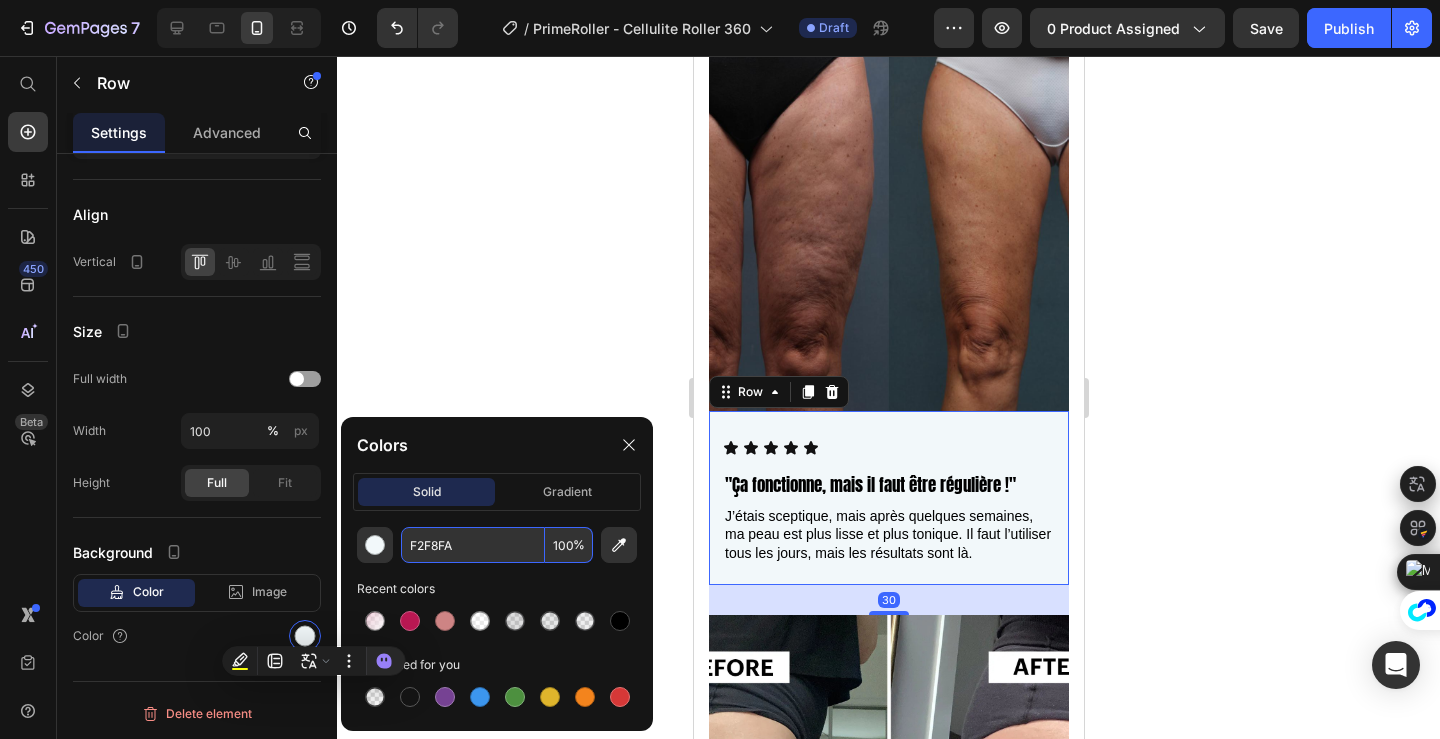 click on "F2F8FA" at bounding box center (473, 545) 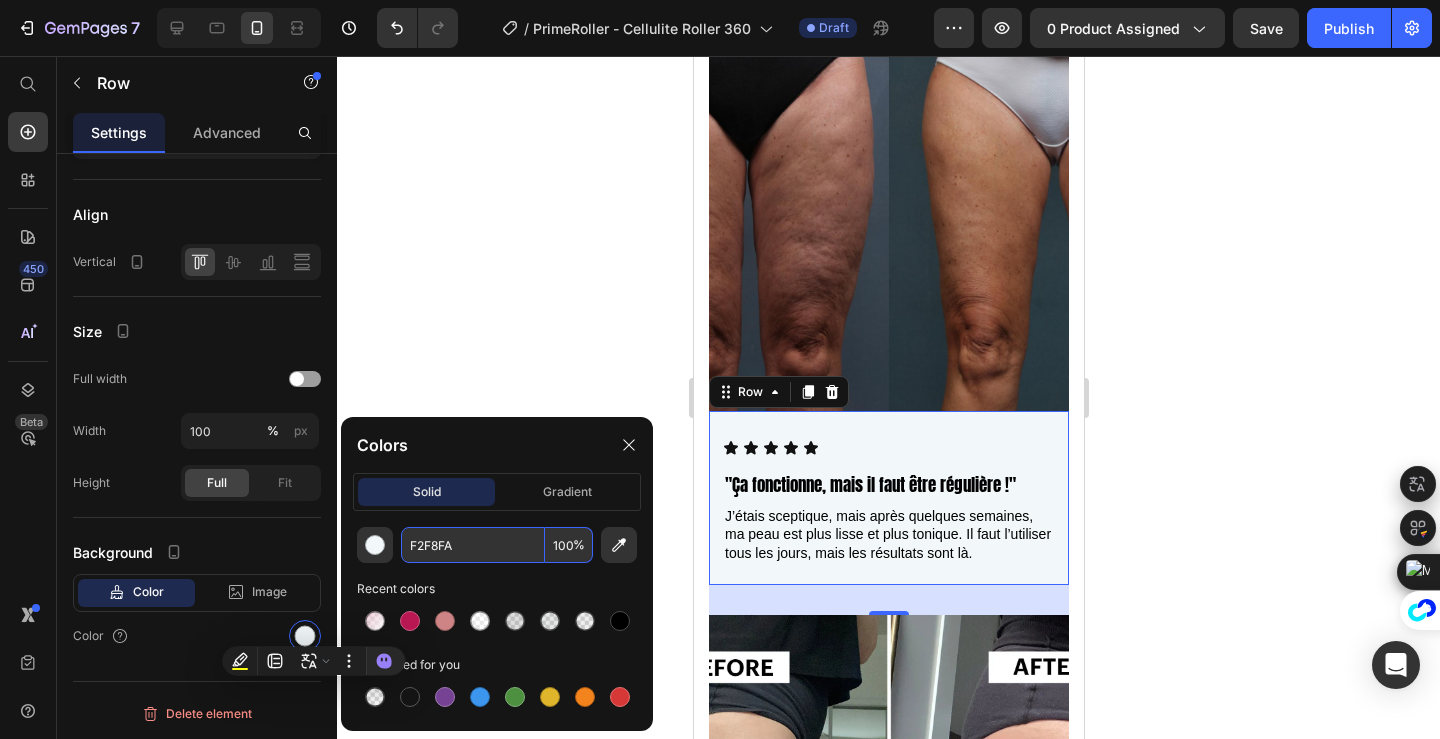 click on "F2F8FA" at bounding box center [473, 545] 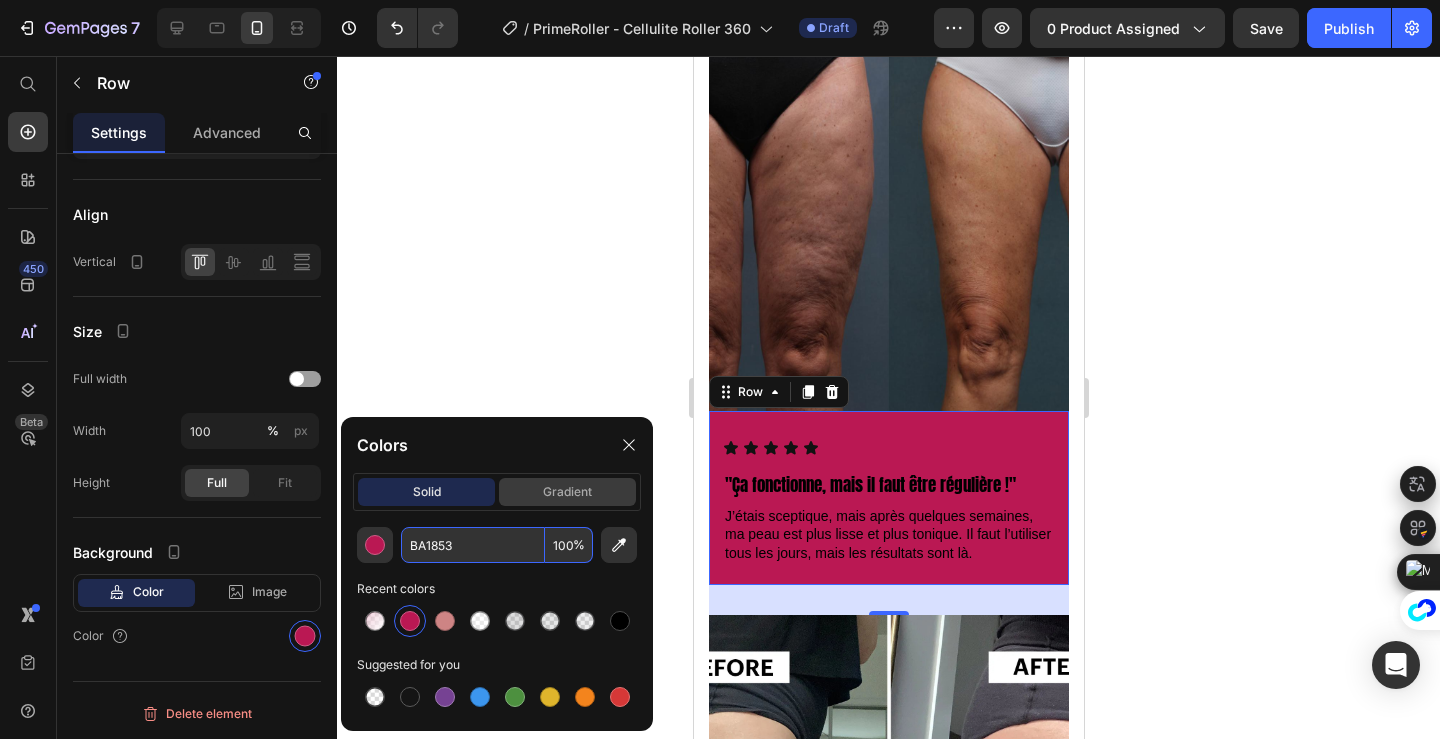 type on "BA1853" 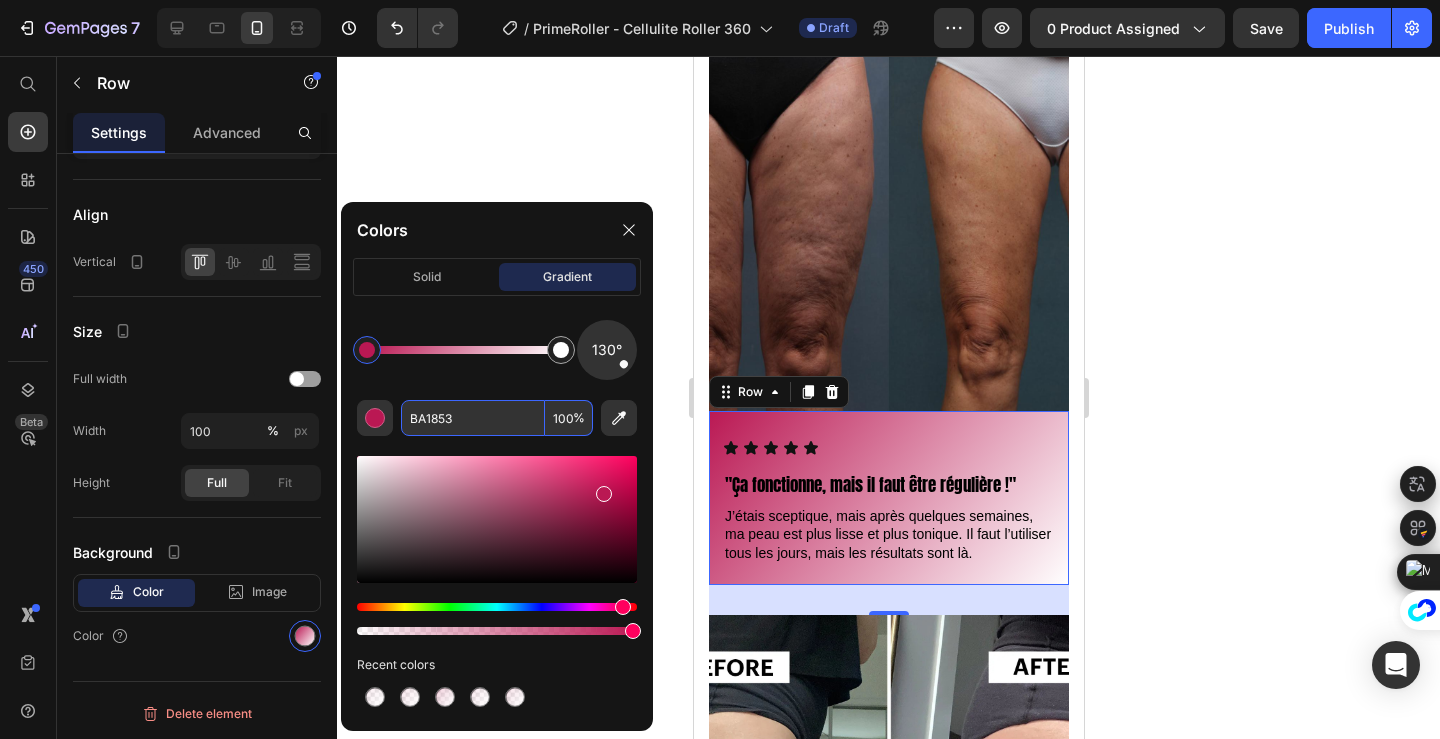 click on "100" at bounding box center (569, 418) 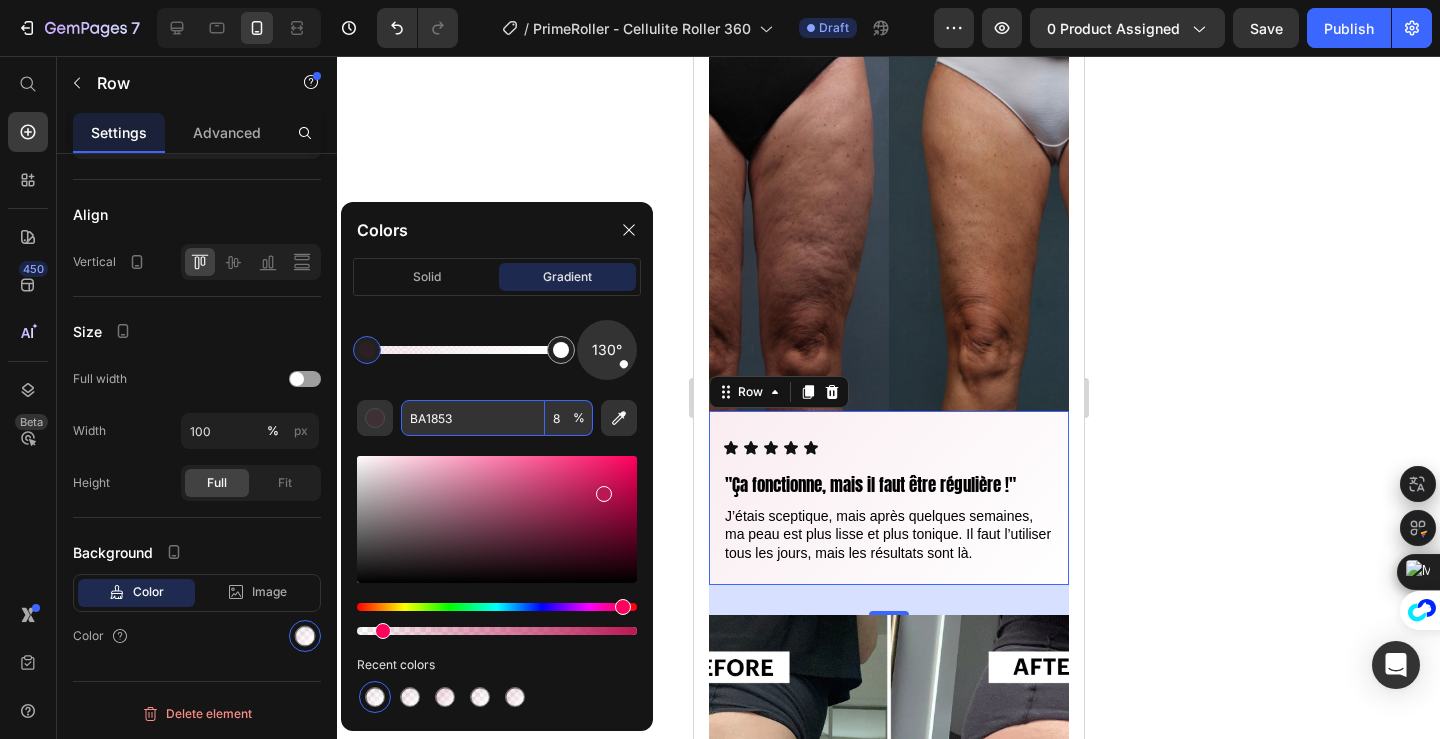 drag, startPoint x: 399, startPoint y: 627, endPoint x: 379, endPoint y: 629, distance: 20.09975 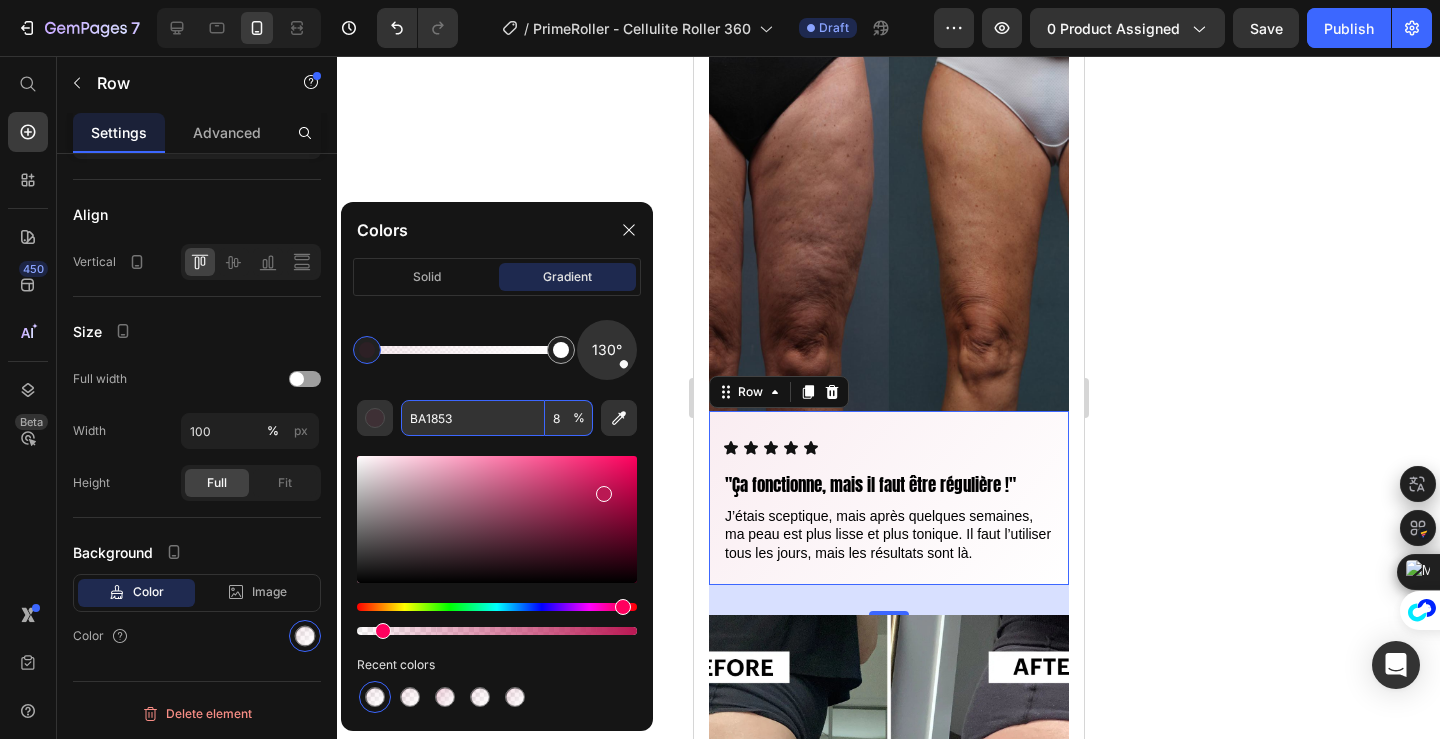type on "8" 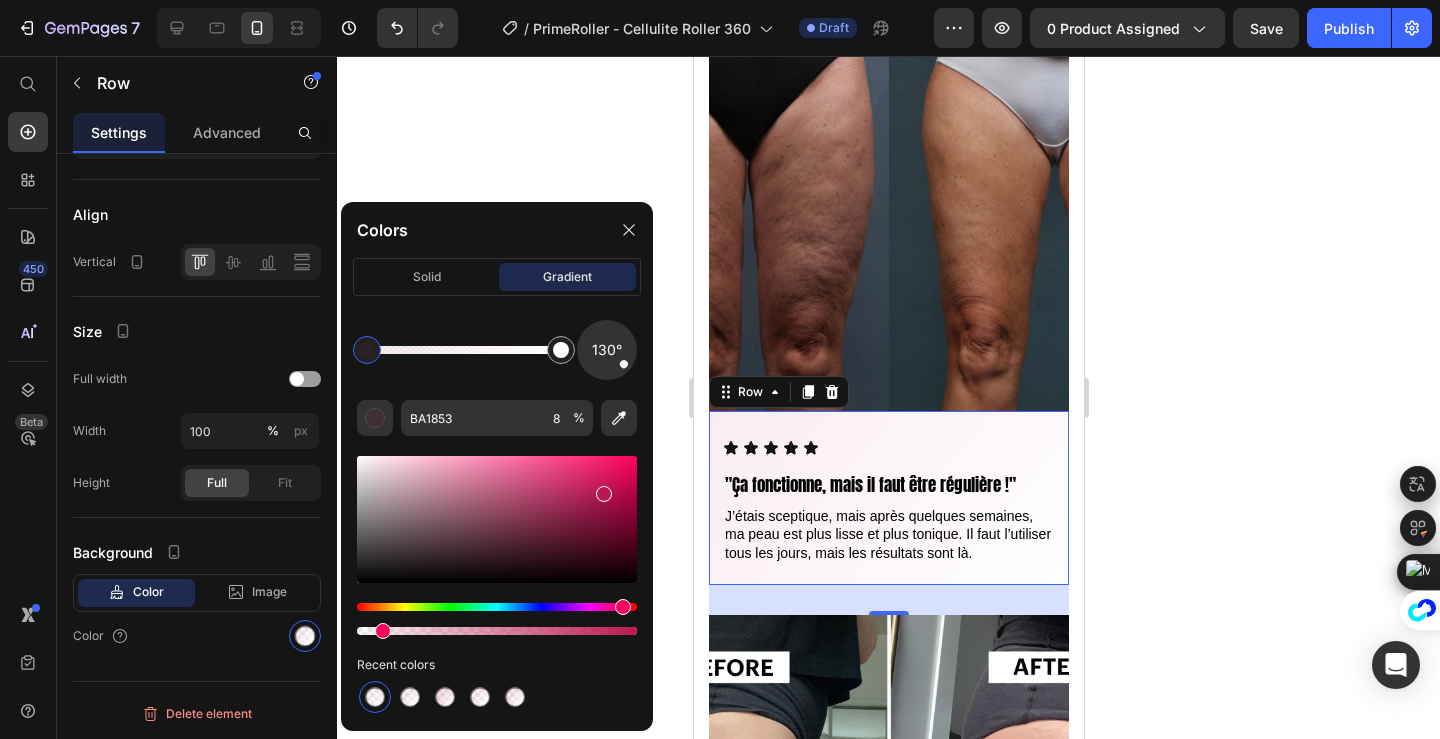 click 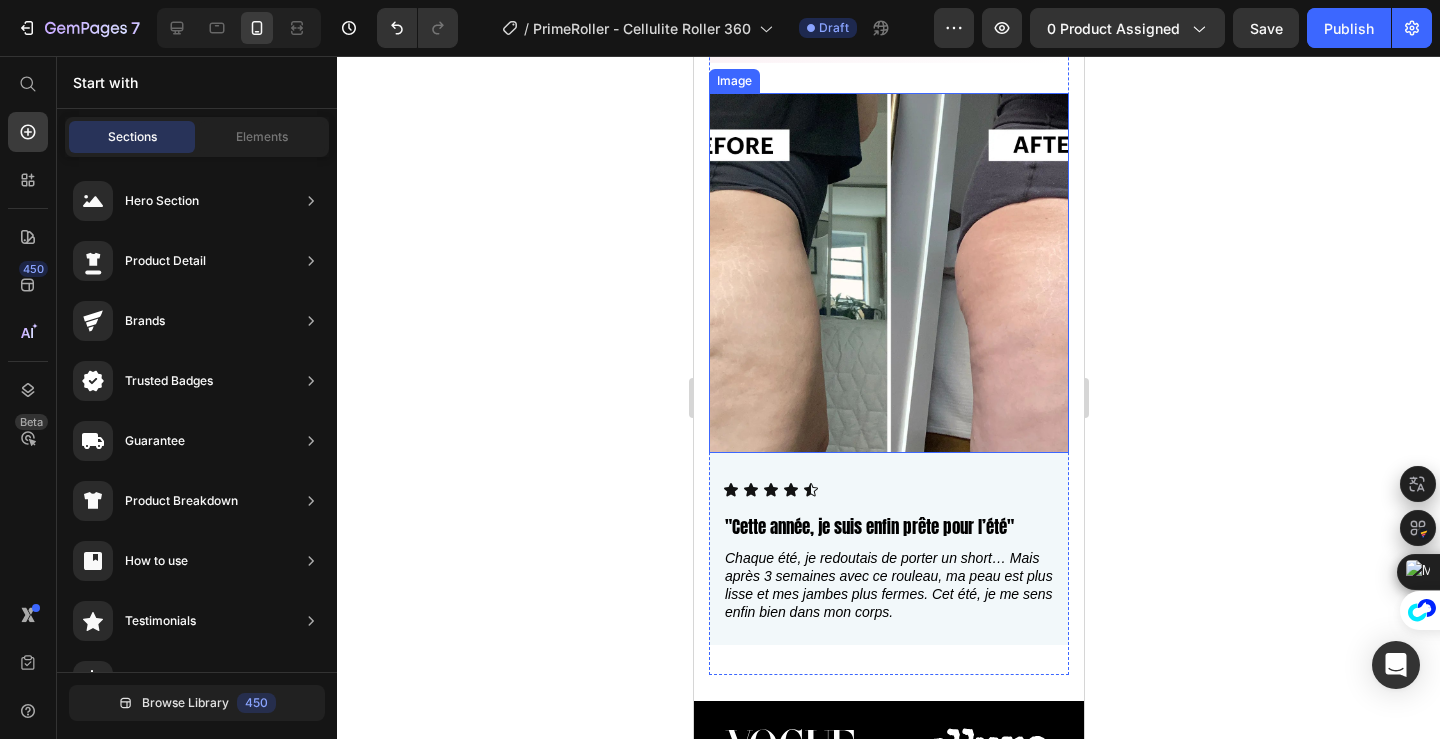 scroll, scrollTop: 2574, scrollLeft: 0, axis: vertical 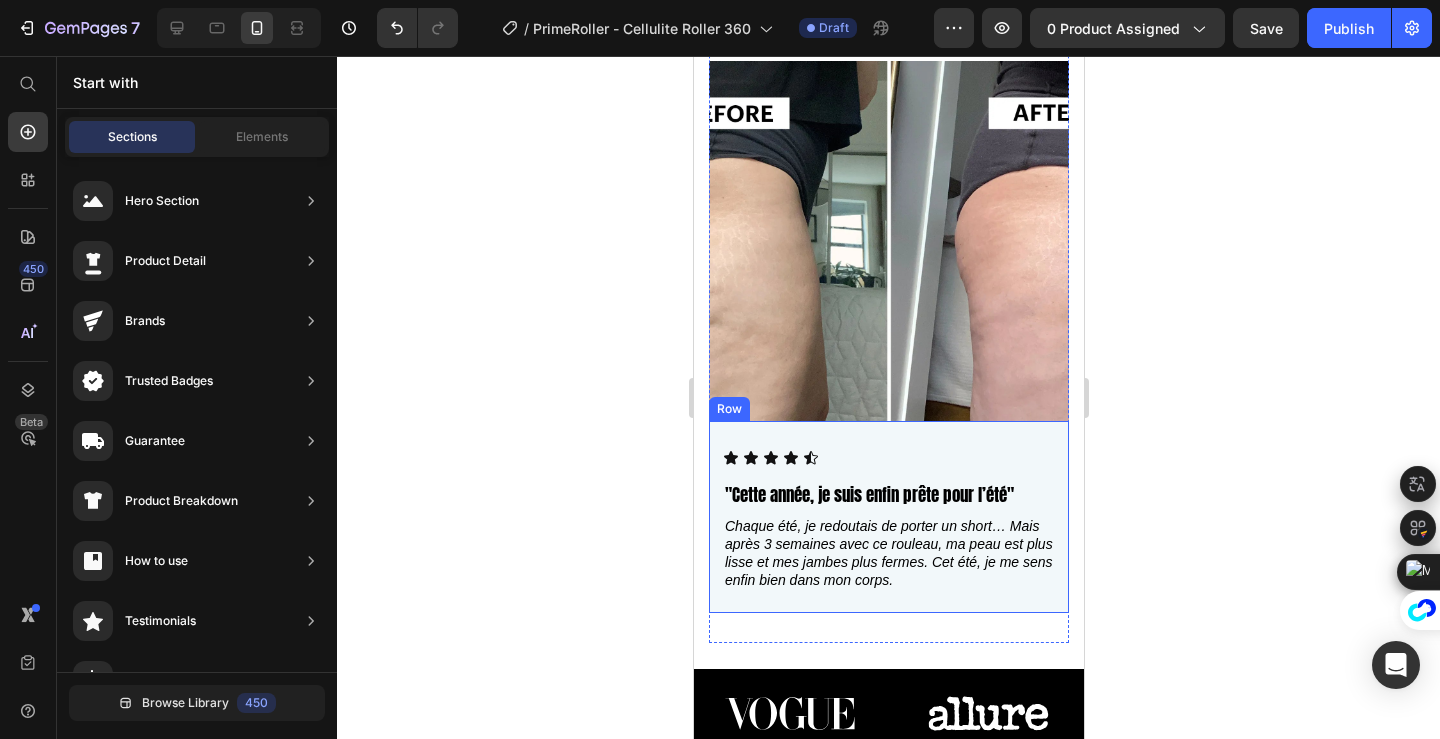 click on "Icon Icon Icon Icon Icon Icon List "Cette année, je suis enfin prête pour l’été" Text Block Chaque été, je redoutais de porter un short… Mais après 3 semaines avec ce rouleau, ma peau est plus lisse et mes jambes plus fermes. Cet été, je me sens enfin bien dans mon corps. Text Block Row" at bounding box center (888, 517) 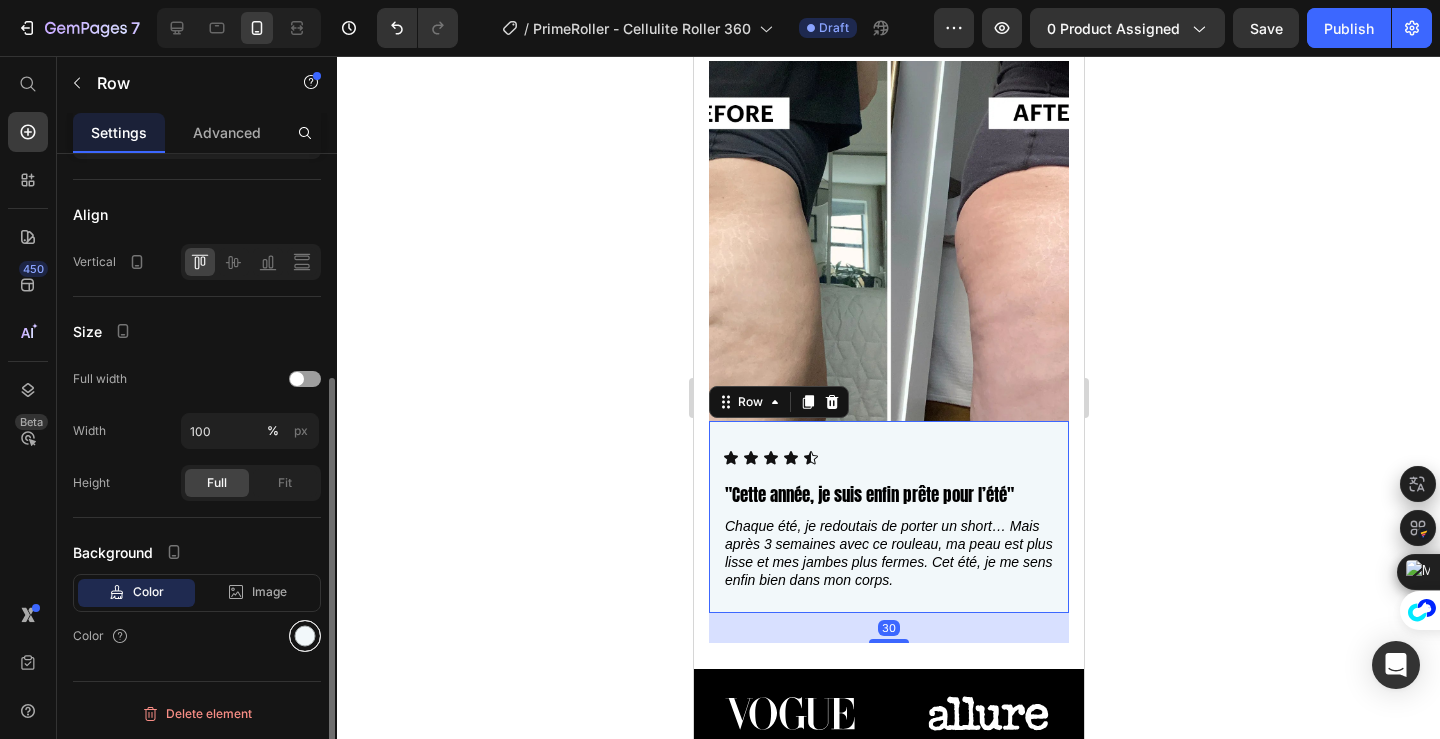 click at bounding box center [305, 636] 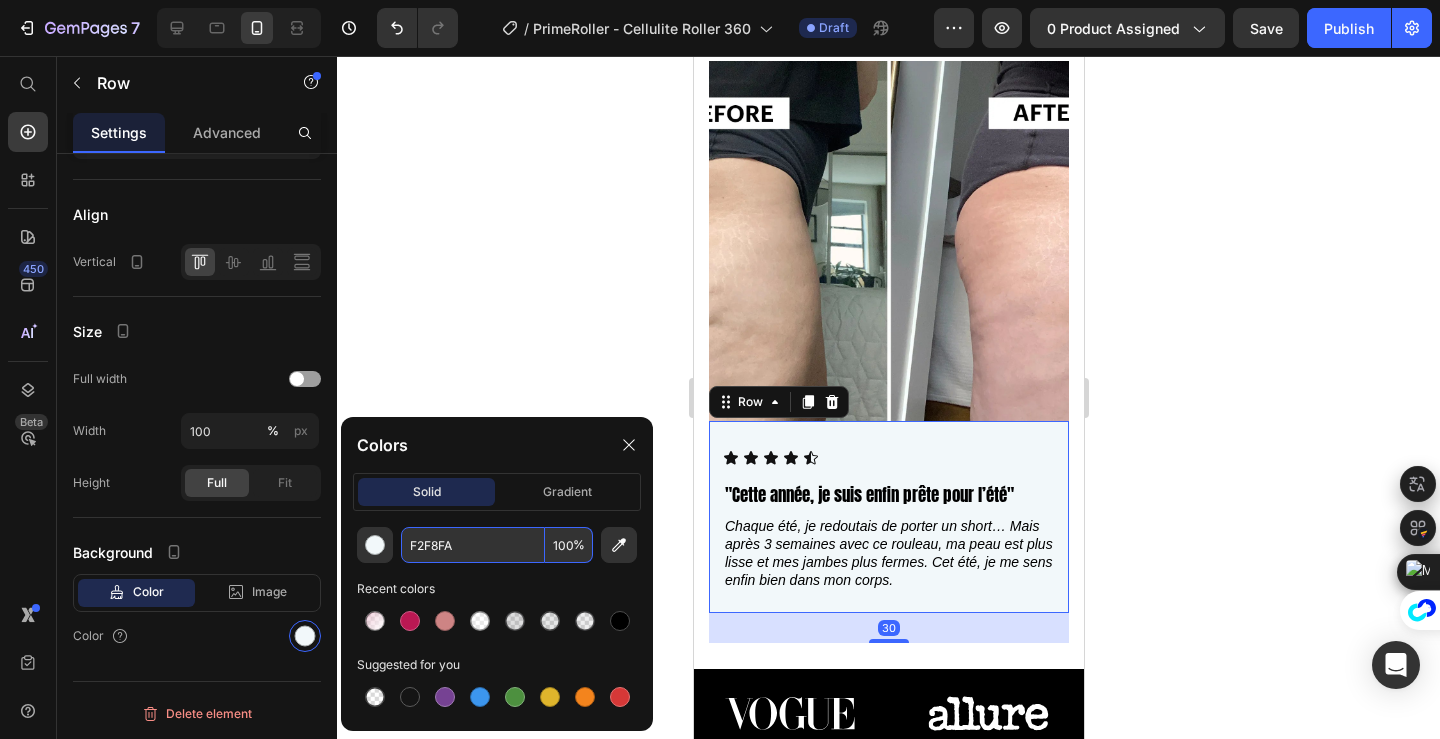 click on "F2F8FA" at bounding box center (473, 545) 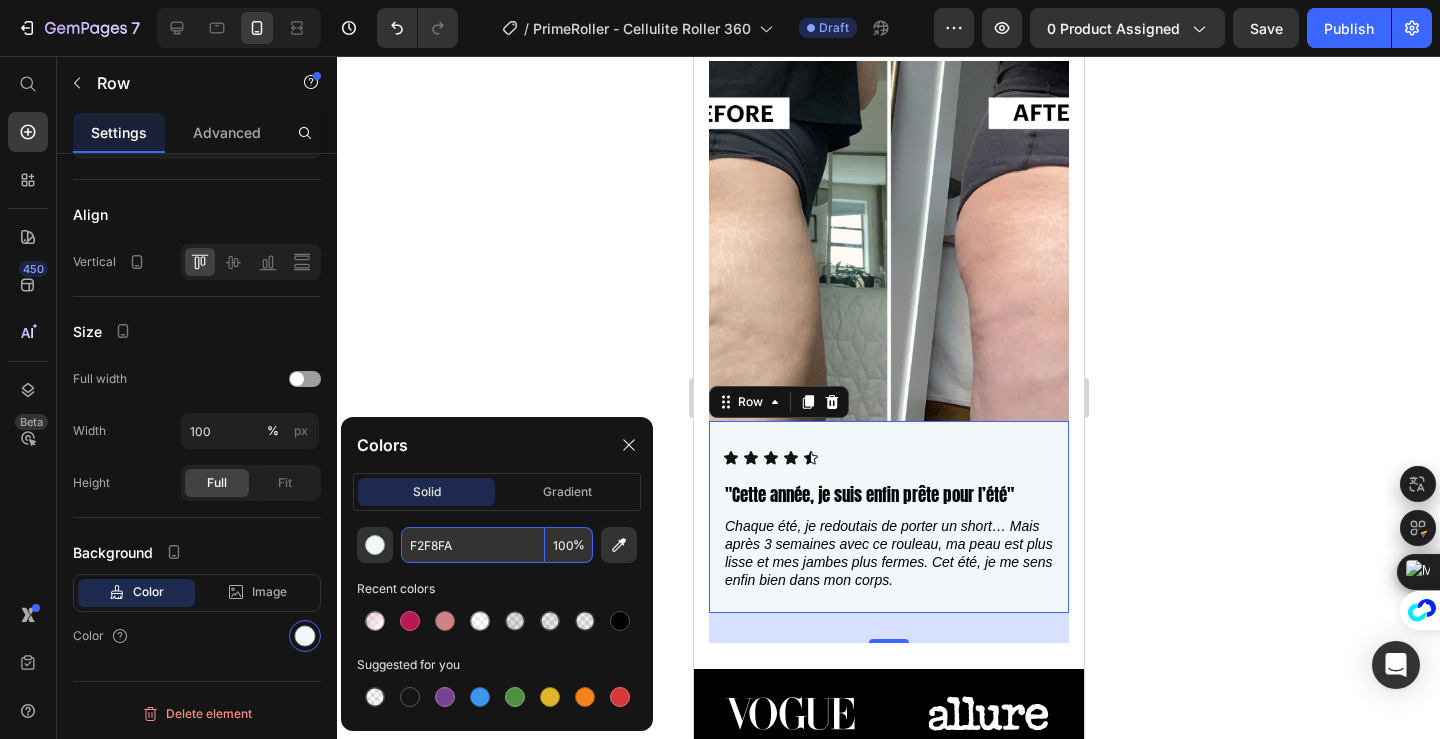 paste on "BA1853" 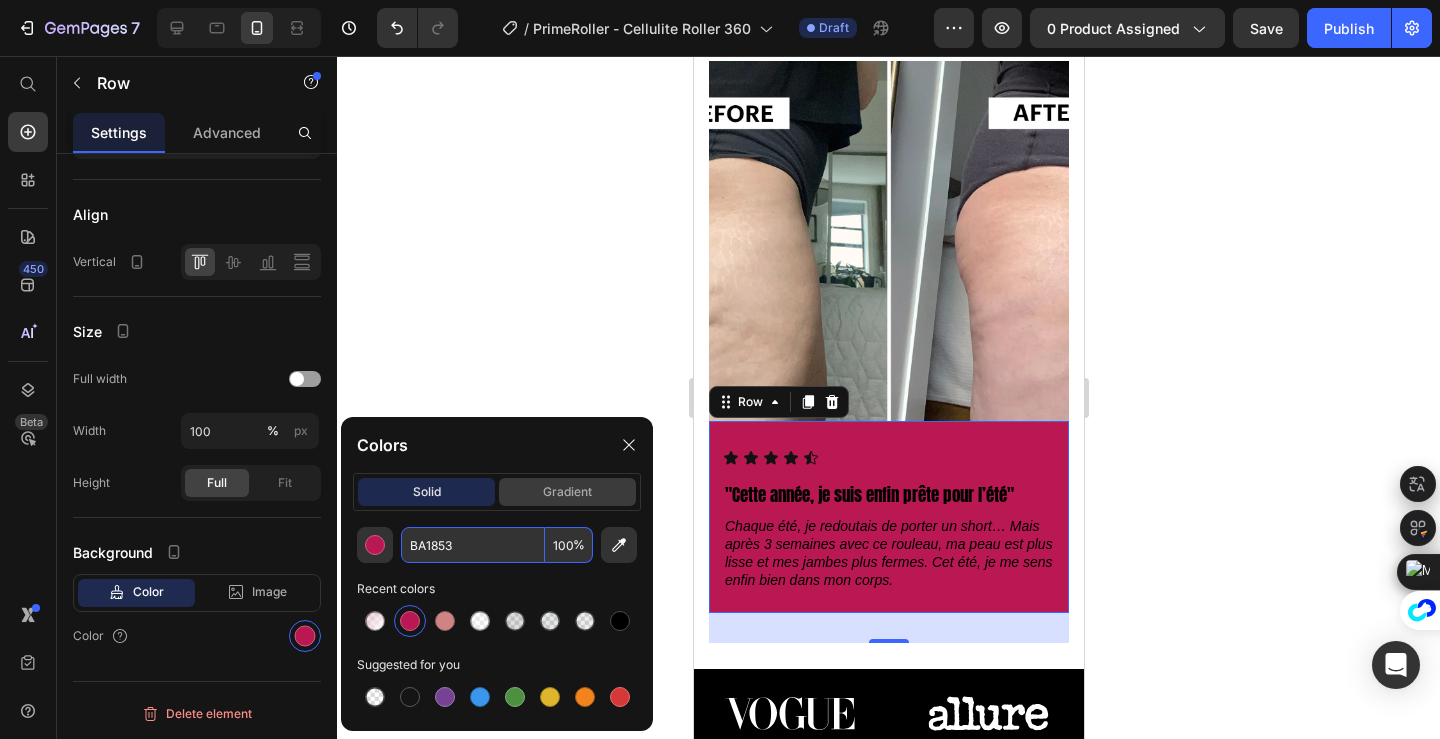 type on "BA1853" 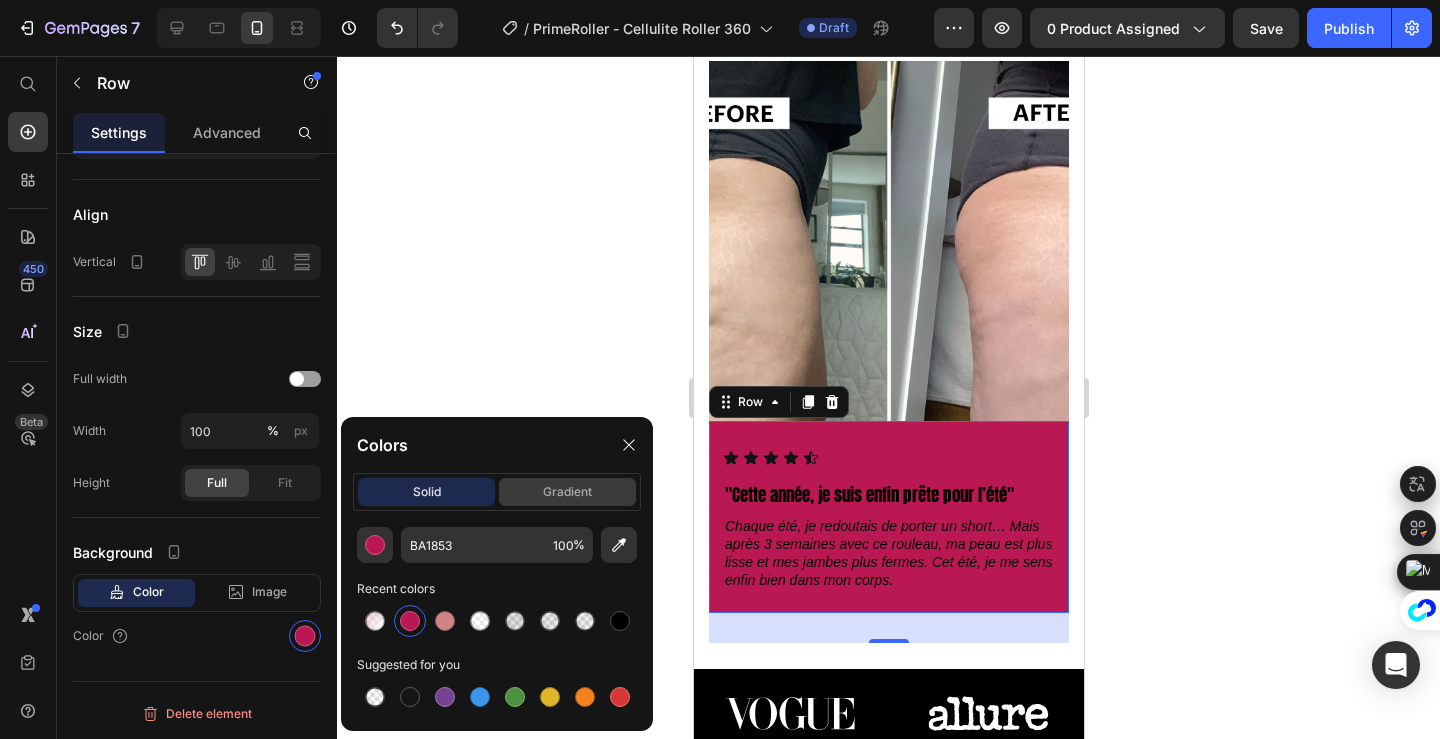 click on "gradient" 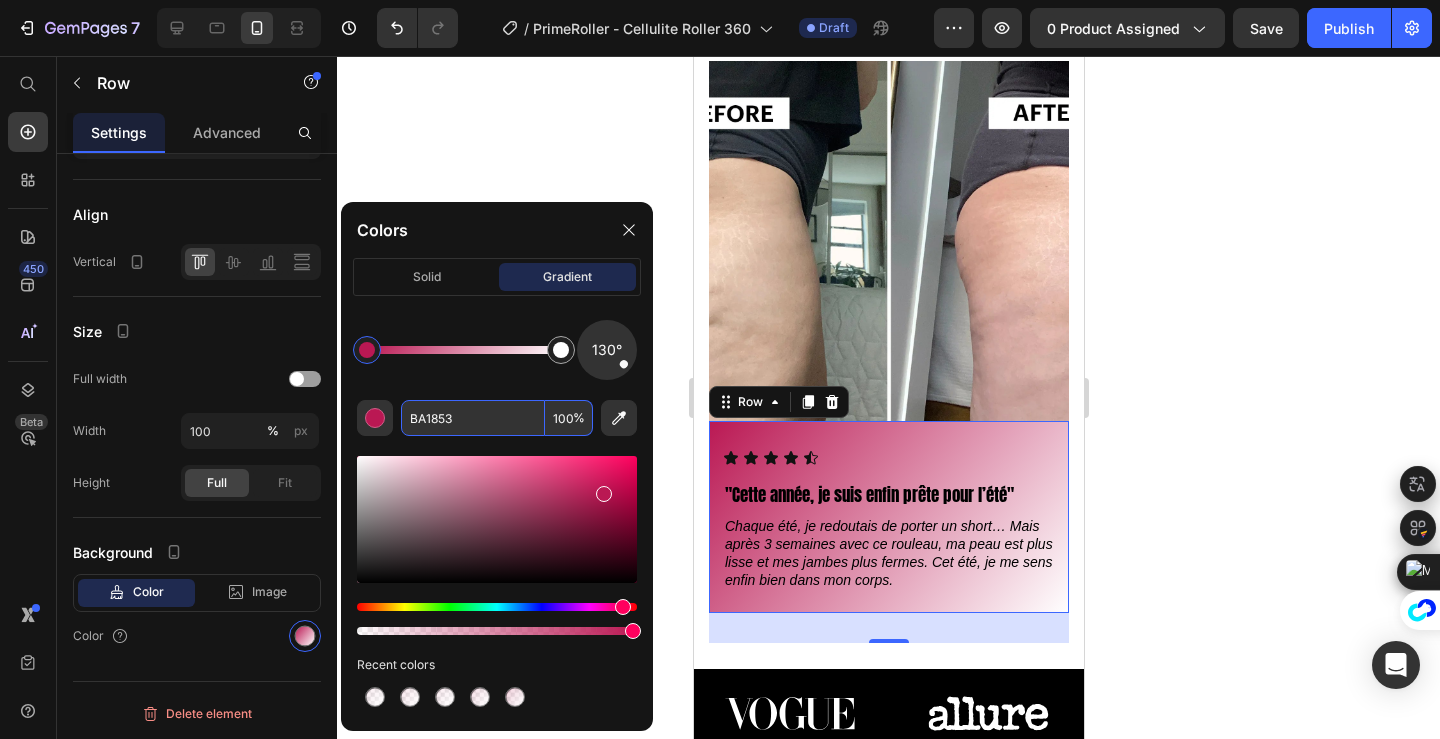 click on "100" at bounding box center [569, 418] 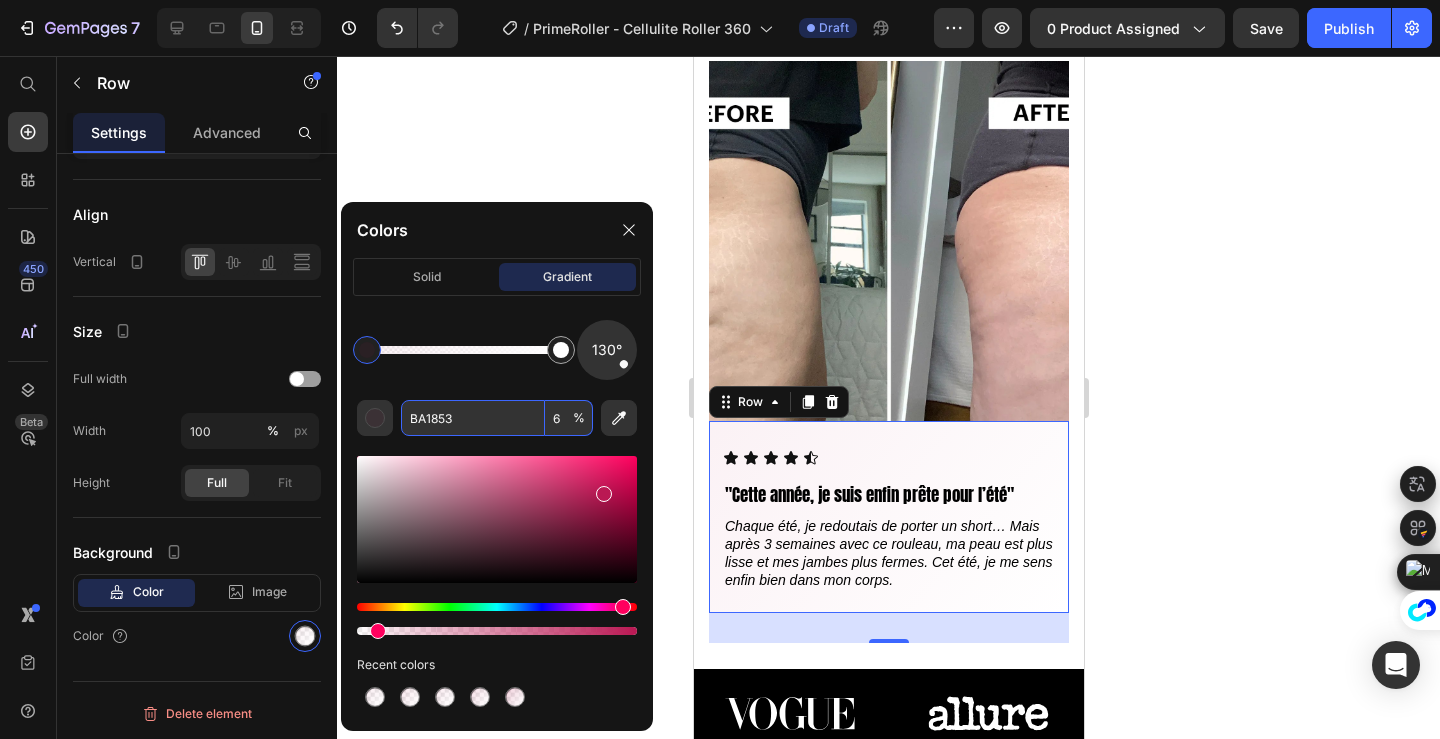 drag, startPoint x: 392, startPoint y: 628, endPoint x: 373, endPoint y: 630, distance: 19.104973 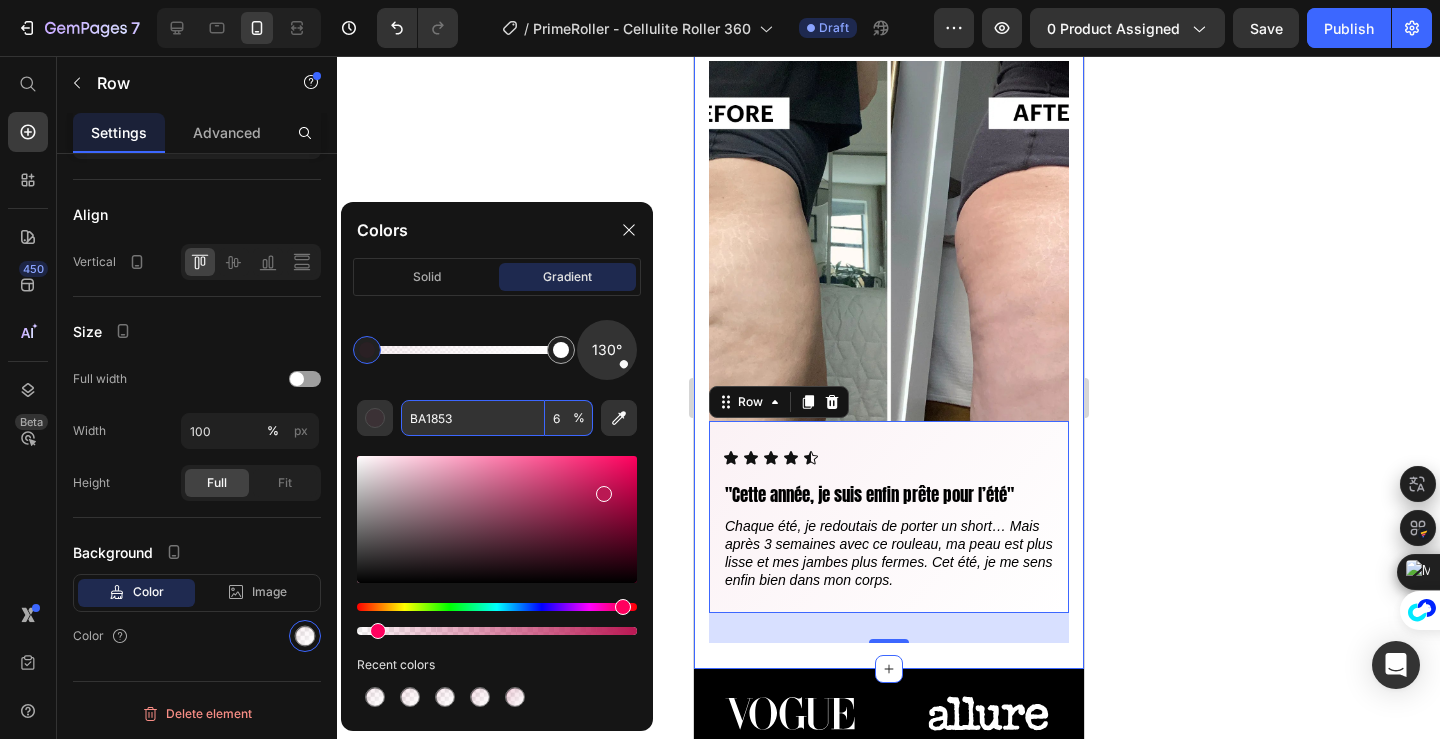 type on "6" 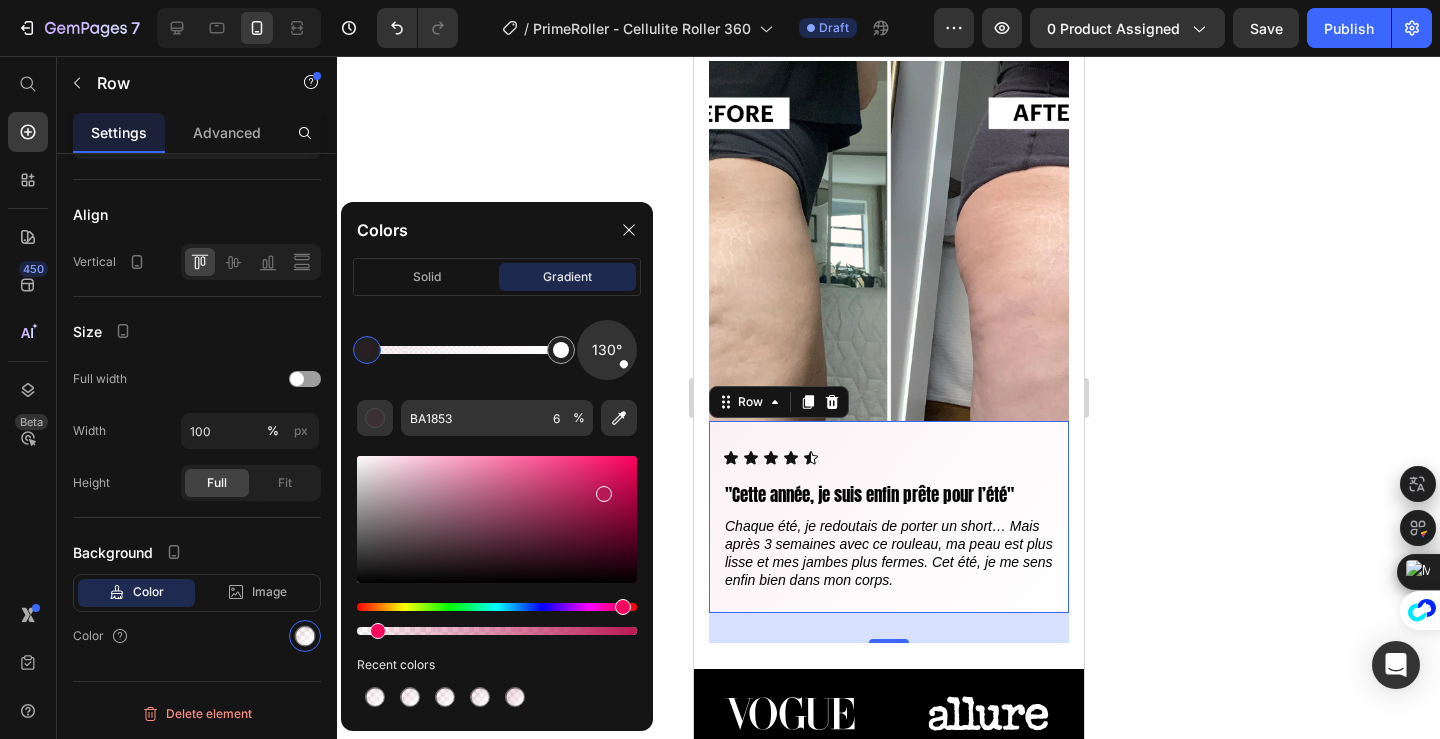 click 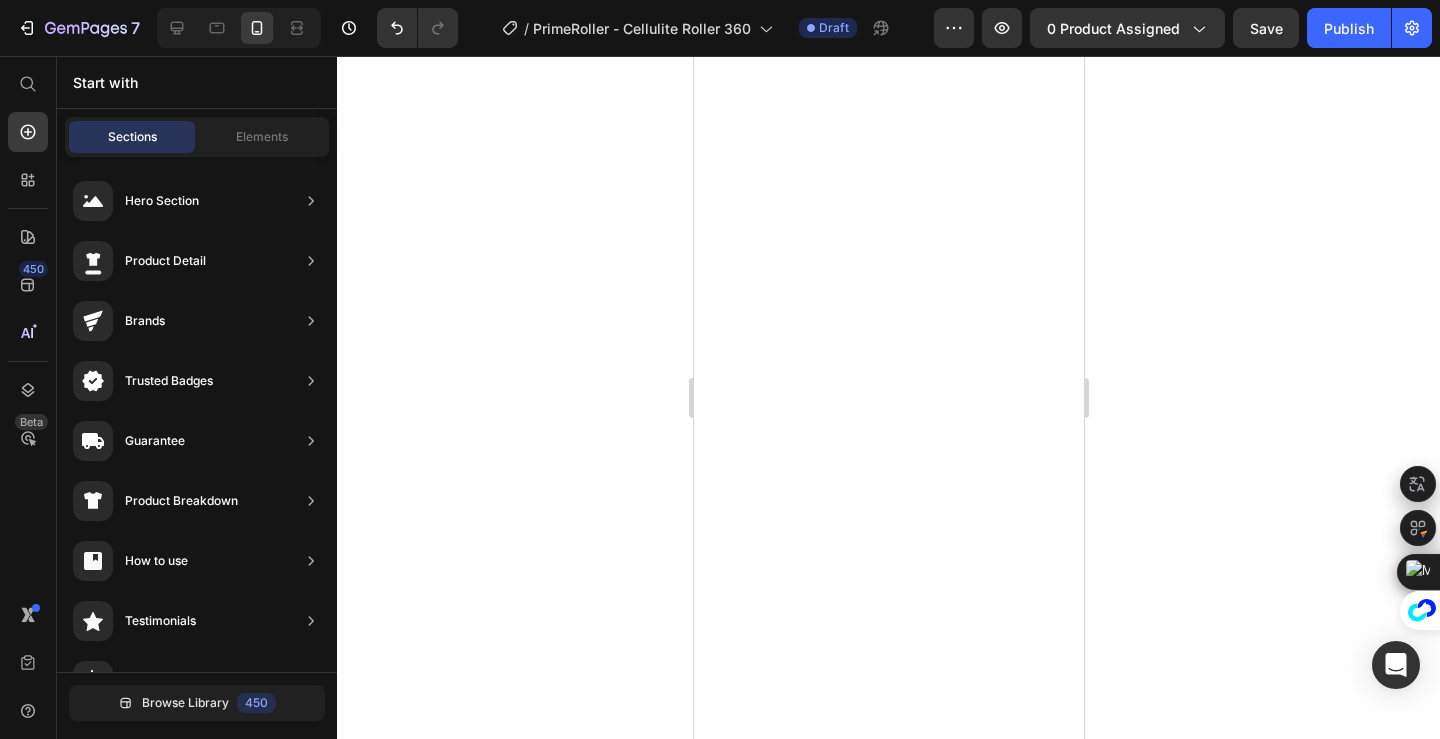 scroll, scrollTop: 0, scrollLeft: 0, axis: both 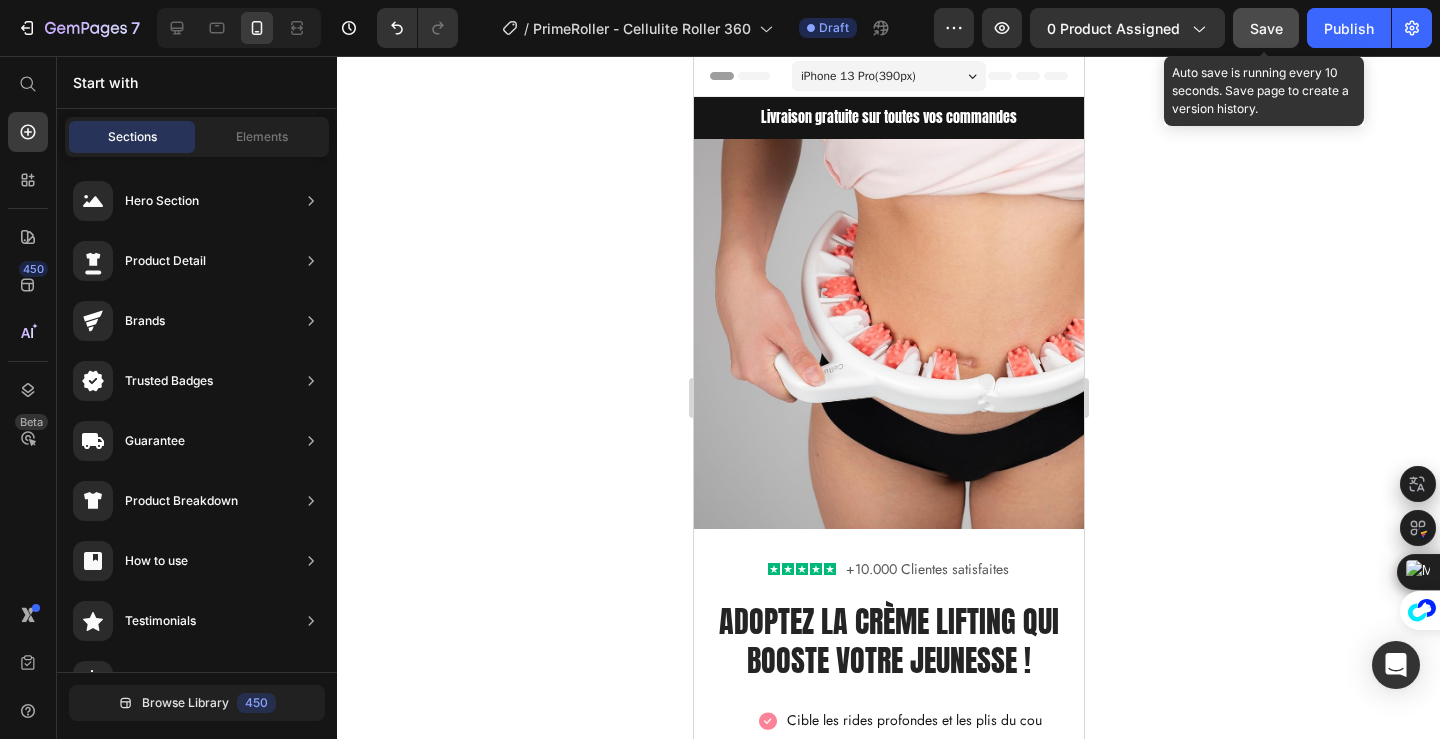 click on "Save" at bounding box center (1266, 28) 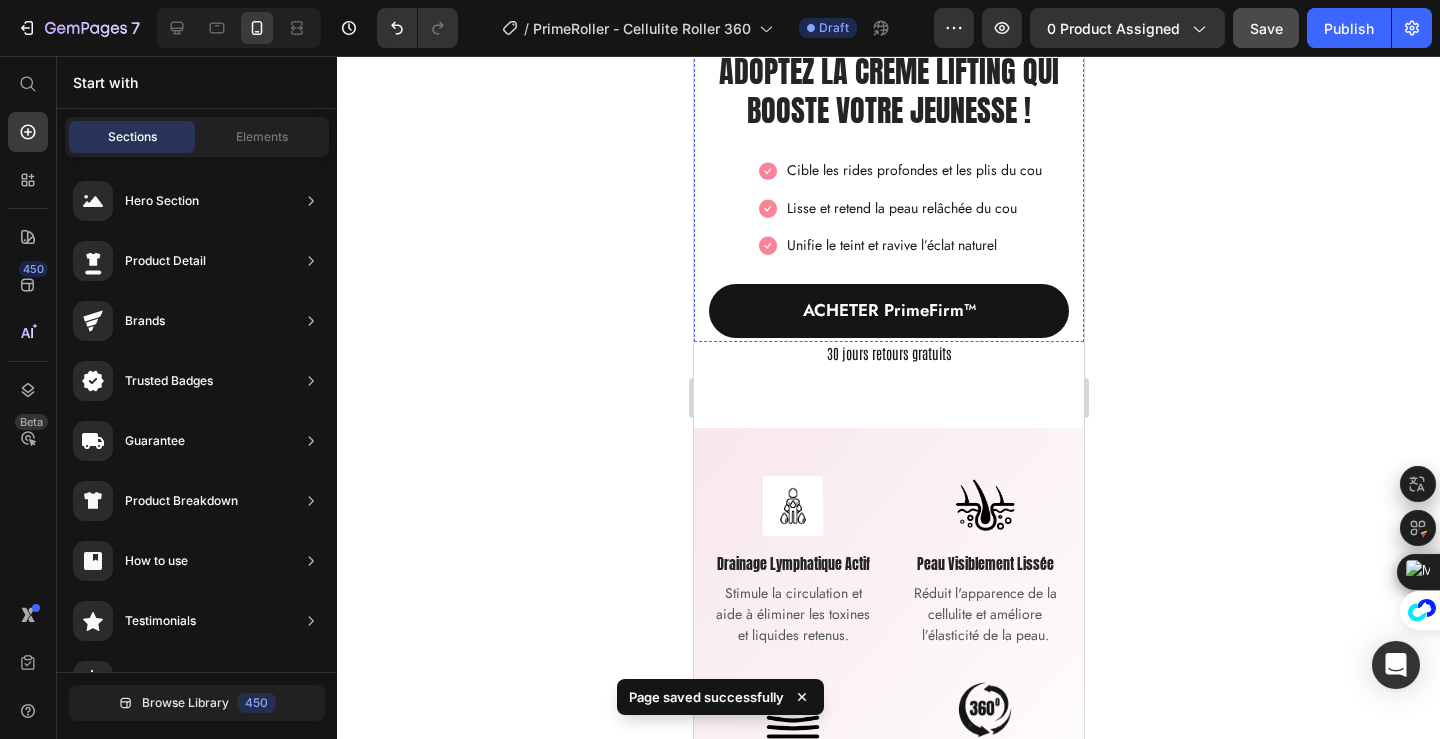 scroll, scrollTop: 568, scrollLeft: 0, axis: vertical 